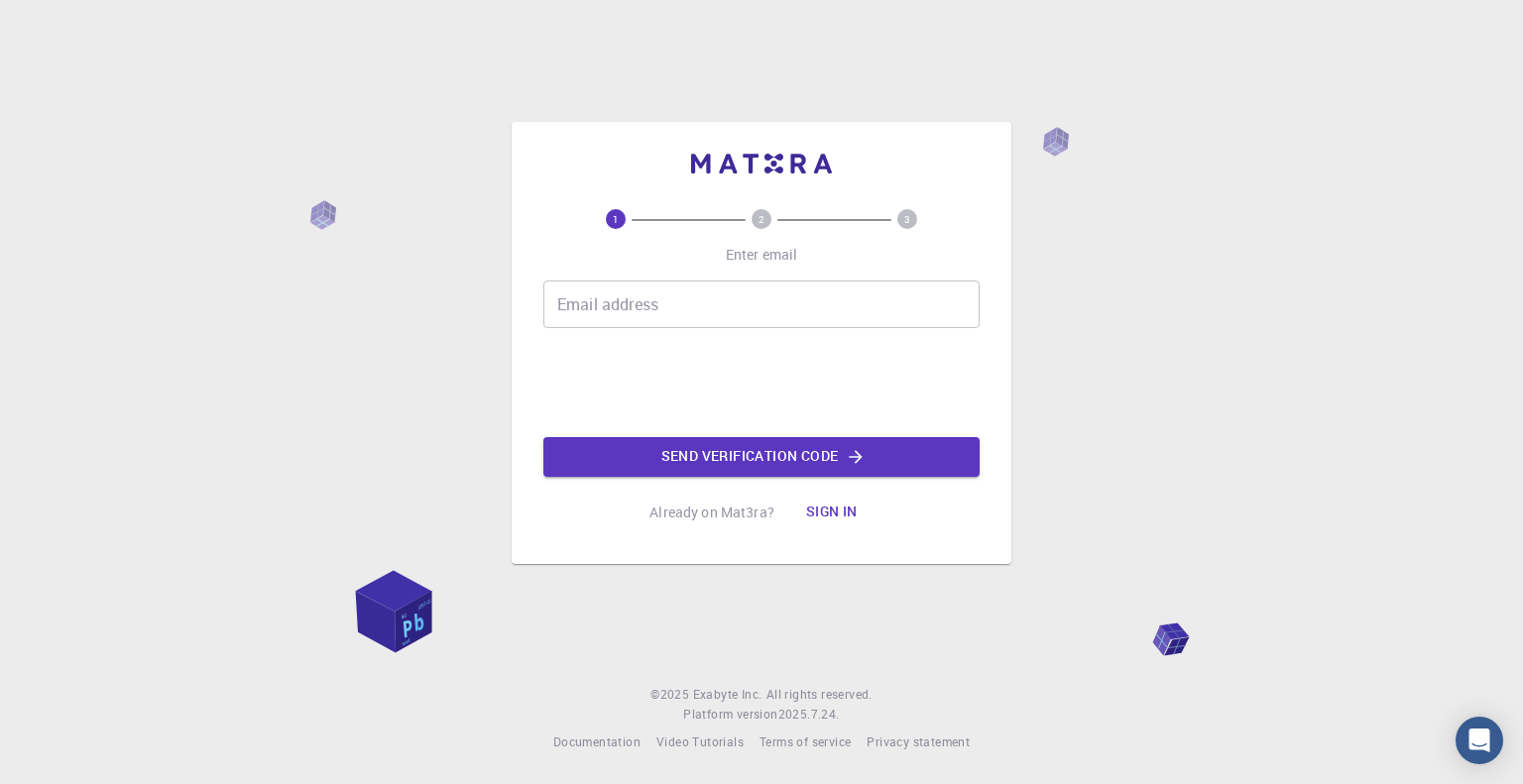 scroll, scrollTop: 0, scrollLeft: 0, axis: both 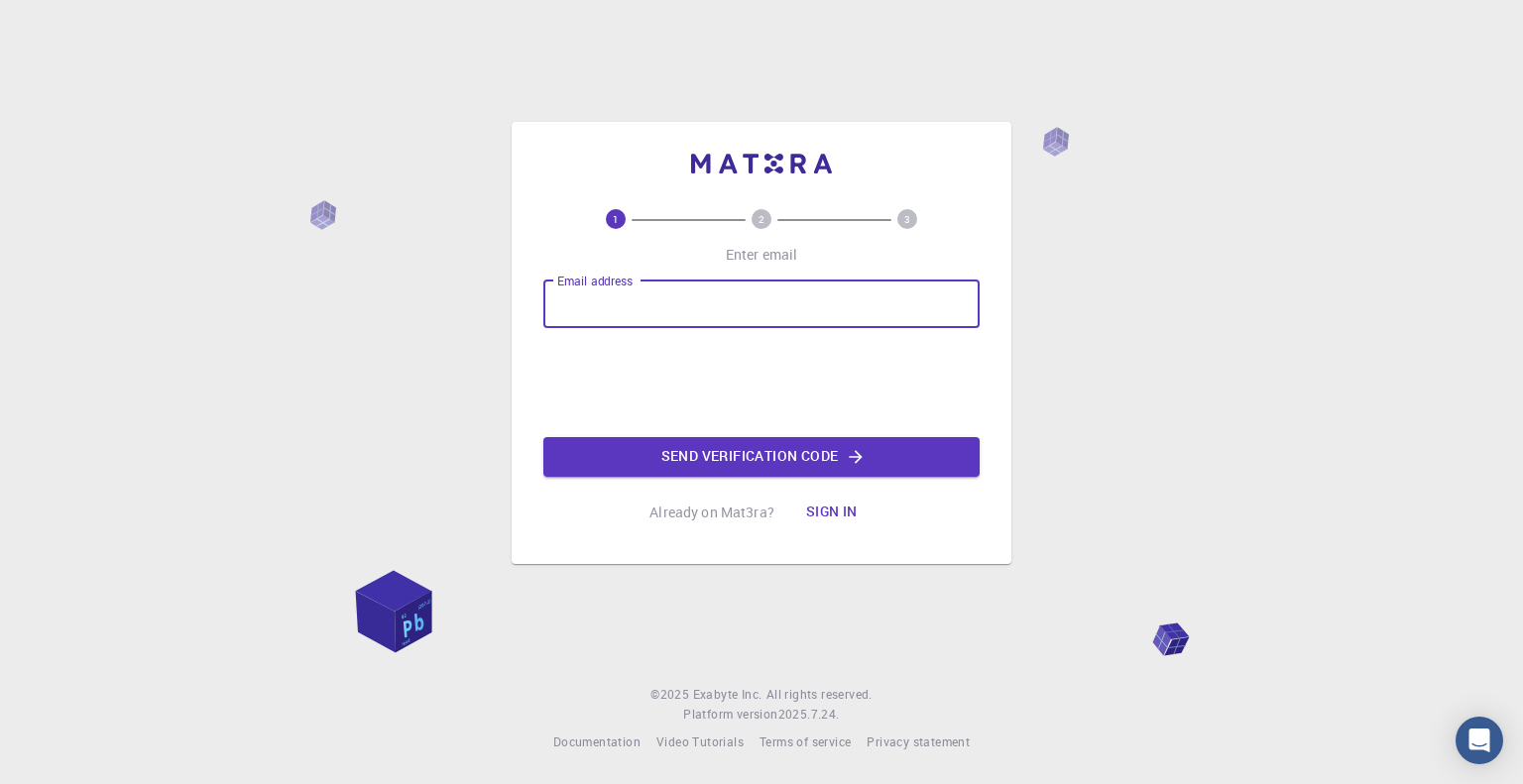 click on "Email address" at bounding box center (762, 304) 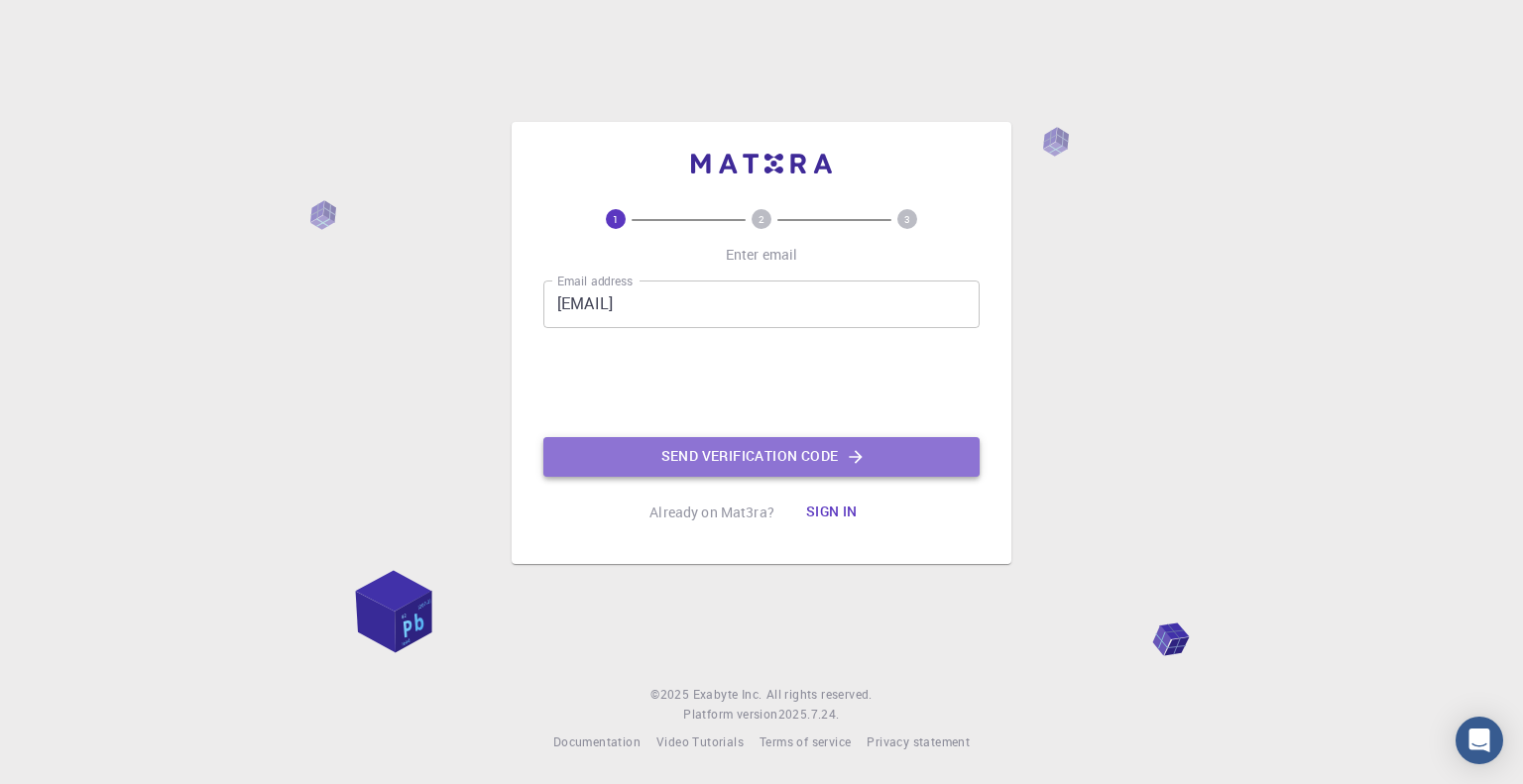 click on "Send verification code" 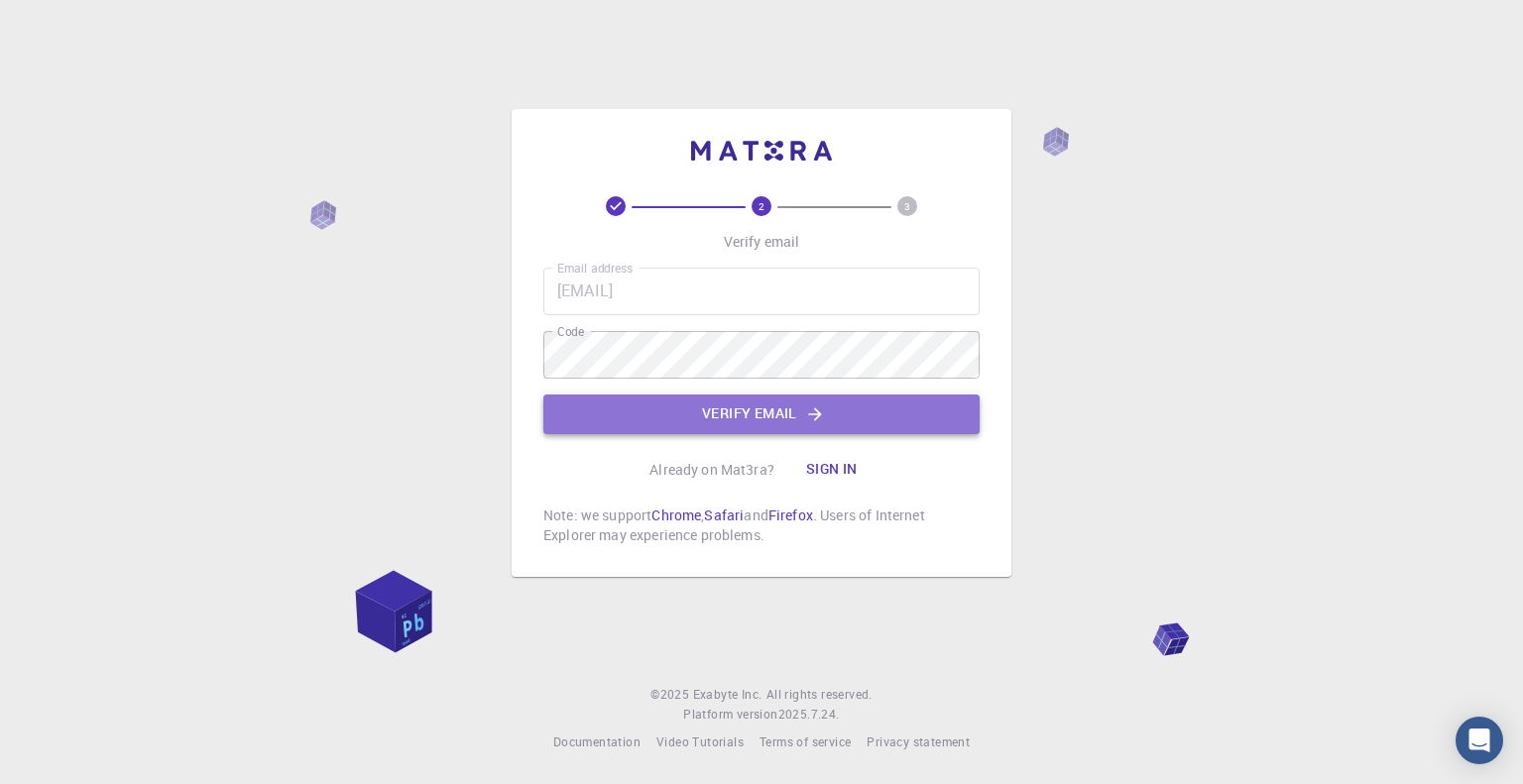 click on "Verify email" 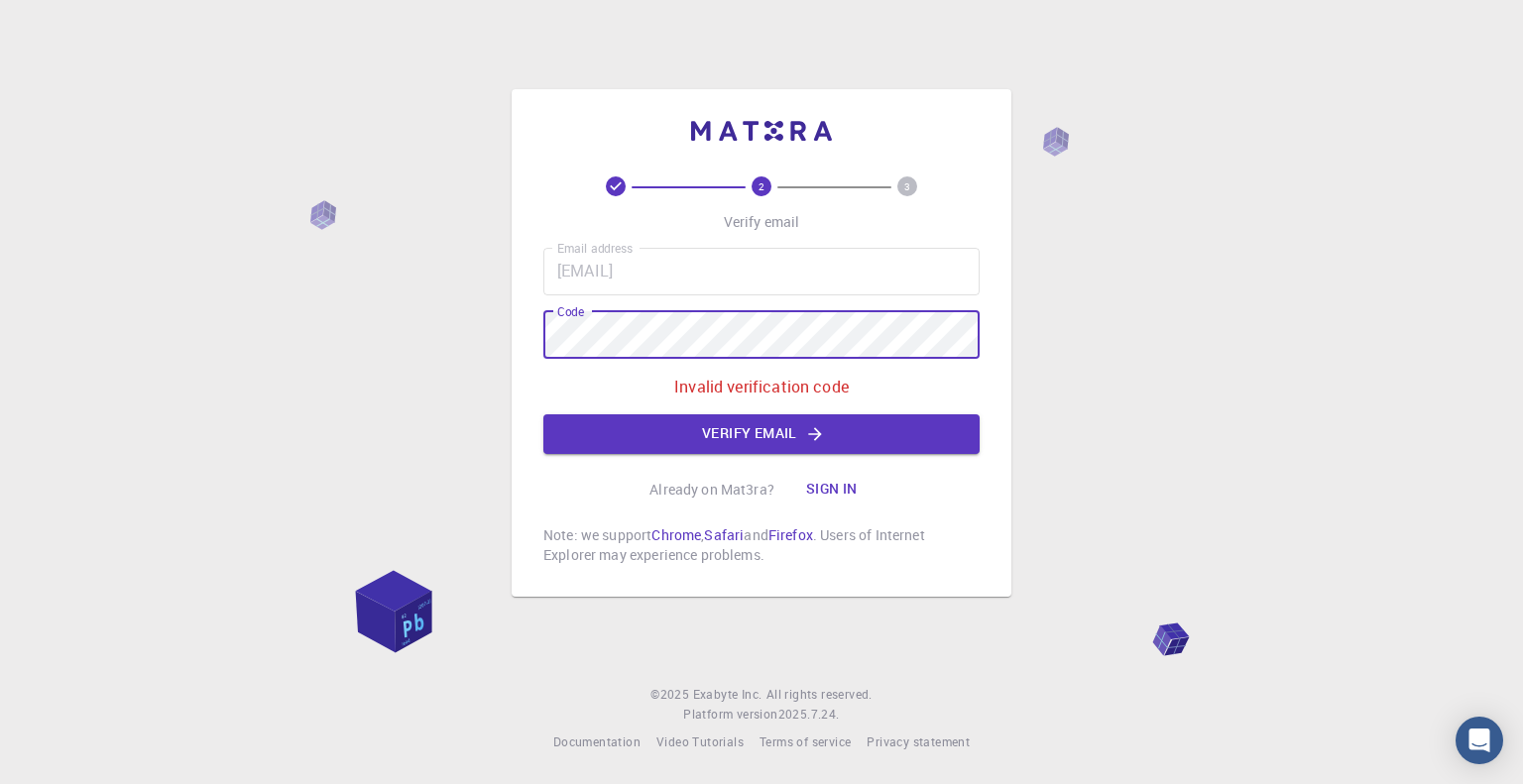 click on "[NUMBER] [NAME] [NAME] [EMAIL] [EMAIL] [CODE] [CODE] [NAME] [NAME] Note: we support [BROWSER], [BROWSER] and [BROWSER]. Users of Internet Explorer may experience problems. © [YEAR] [COMPANY] [COMPANY] All rights reserved. Platform version [VERSION] . Documentation Video Tutorials Terms of service Privacy statement" at bounding box center (762, 392) 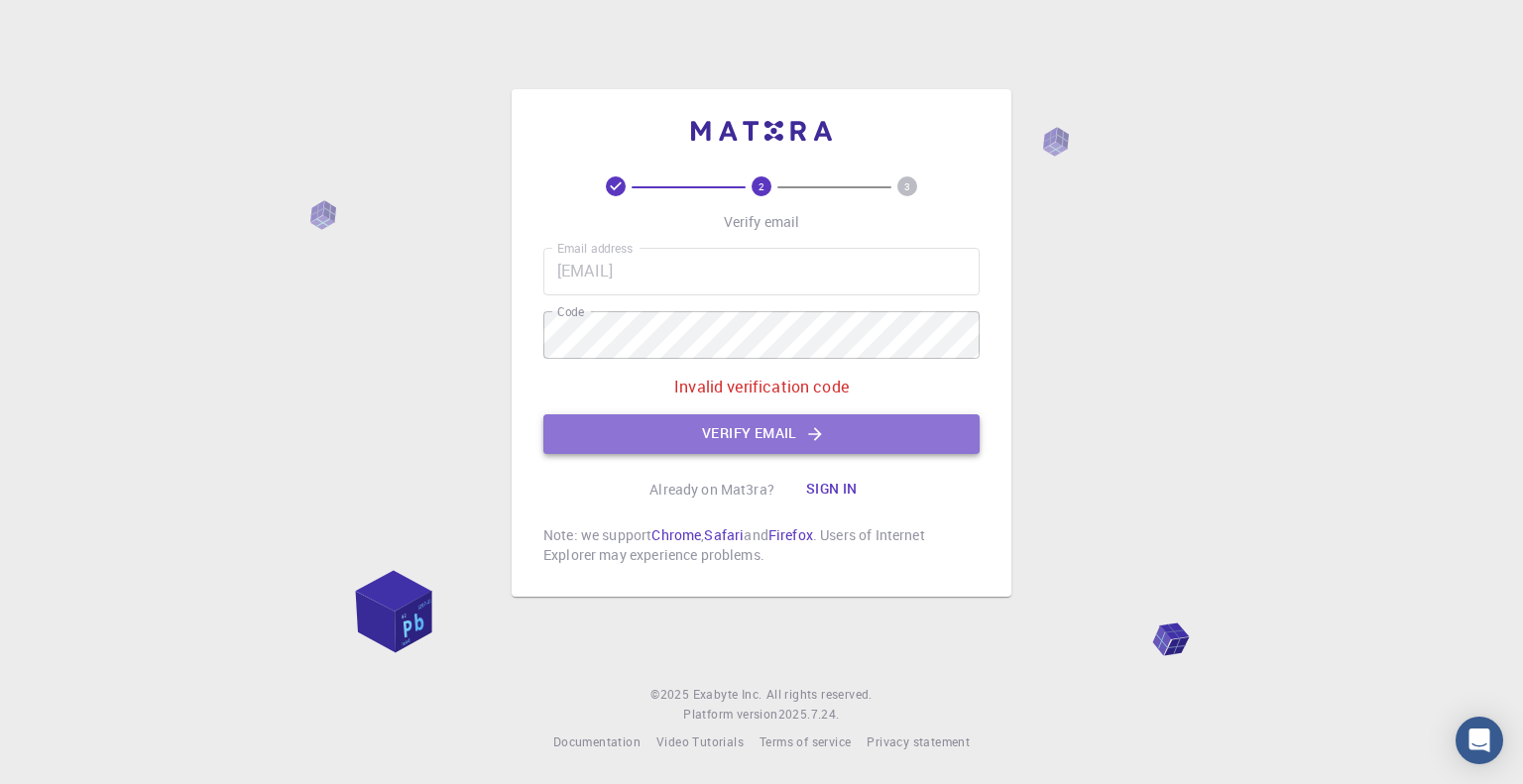 click on "Verify email" at bounding box center (762, 434) 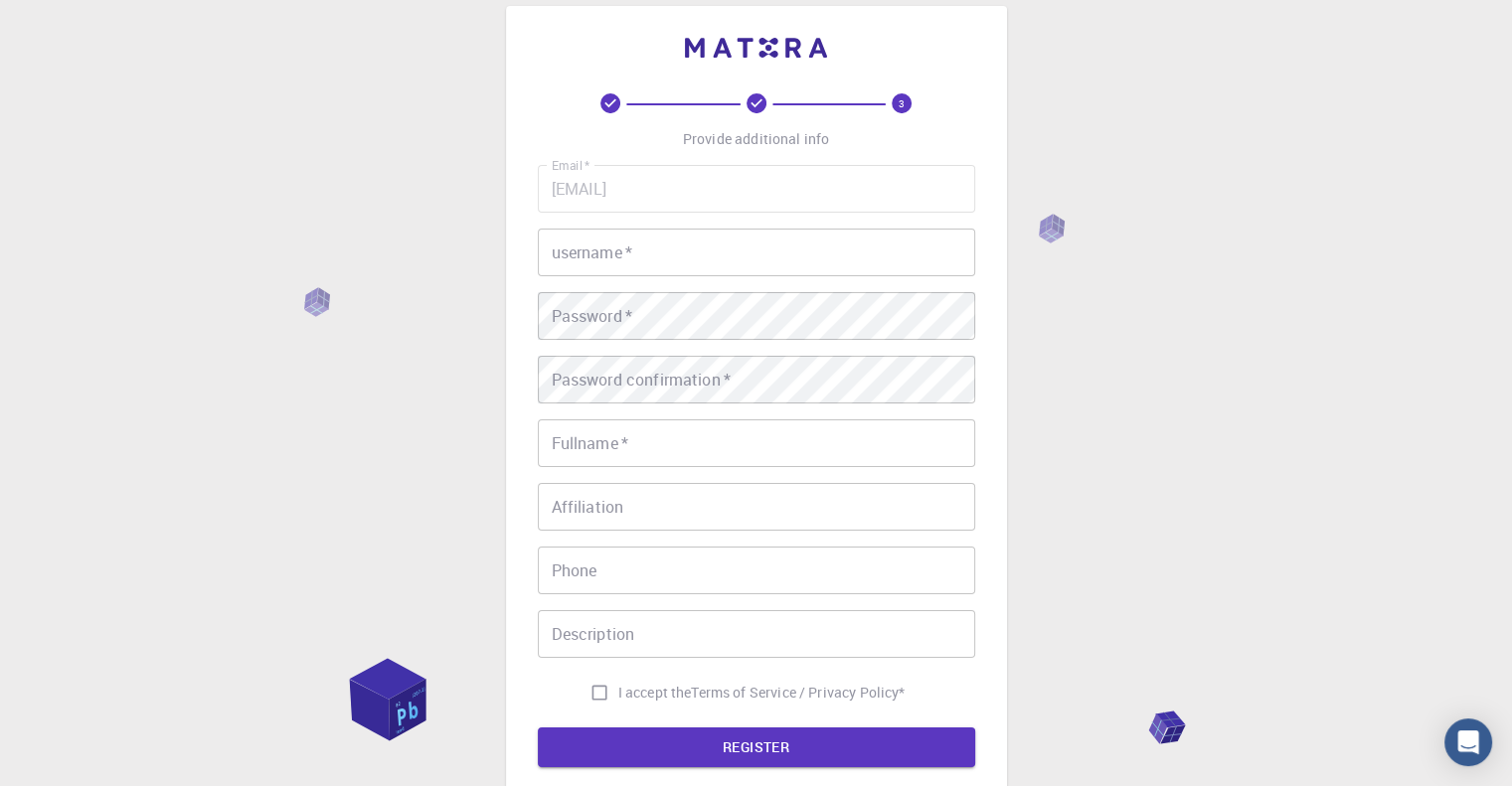 scroll, scrollTop: 27, scrollLeft: 0, axis: vertical 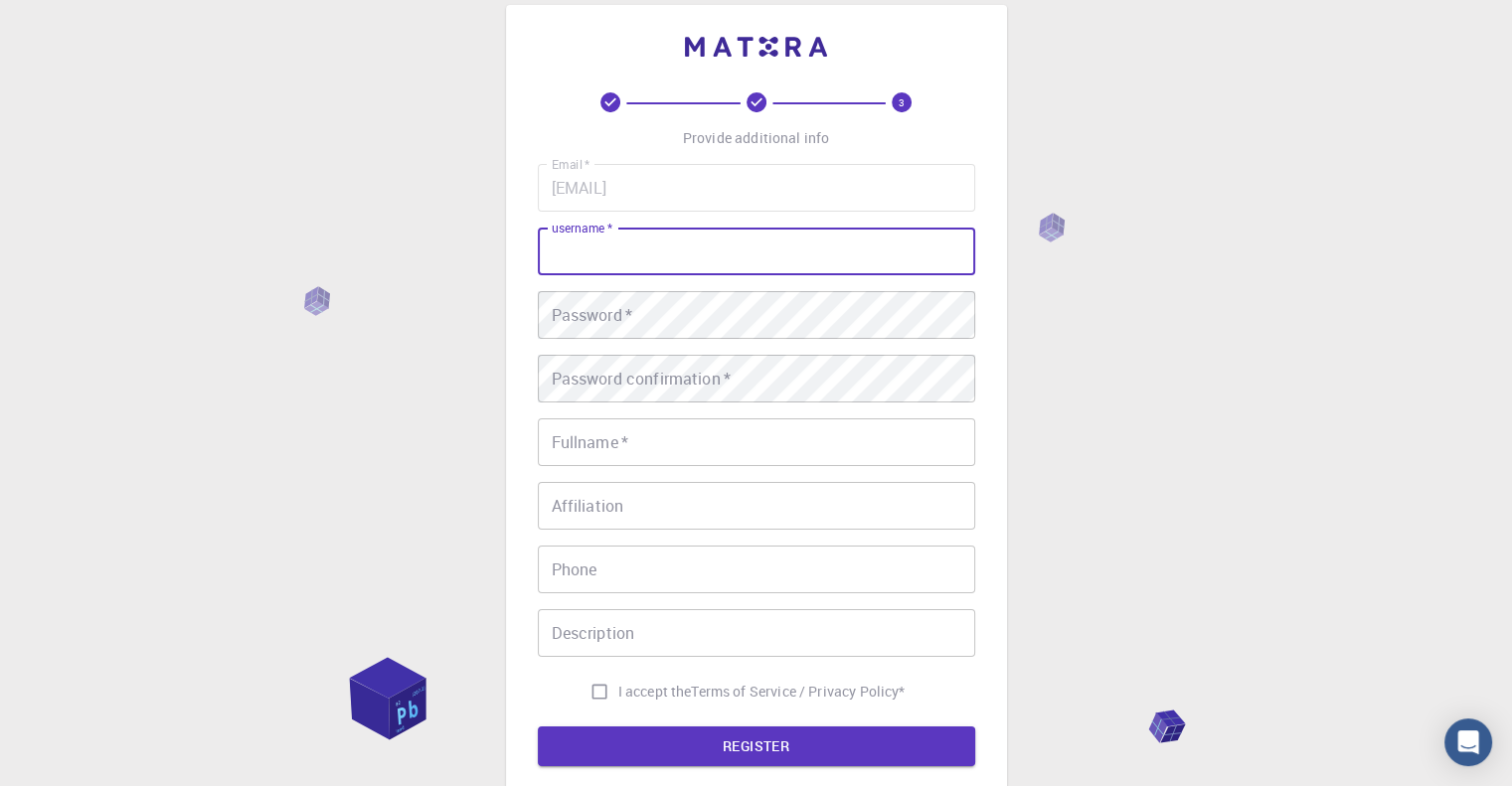 click on "username   *" at bounding box center [756, 251] 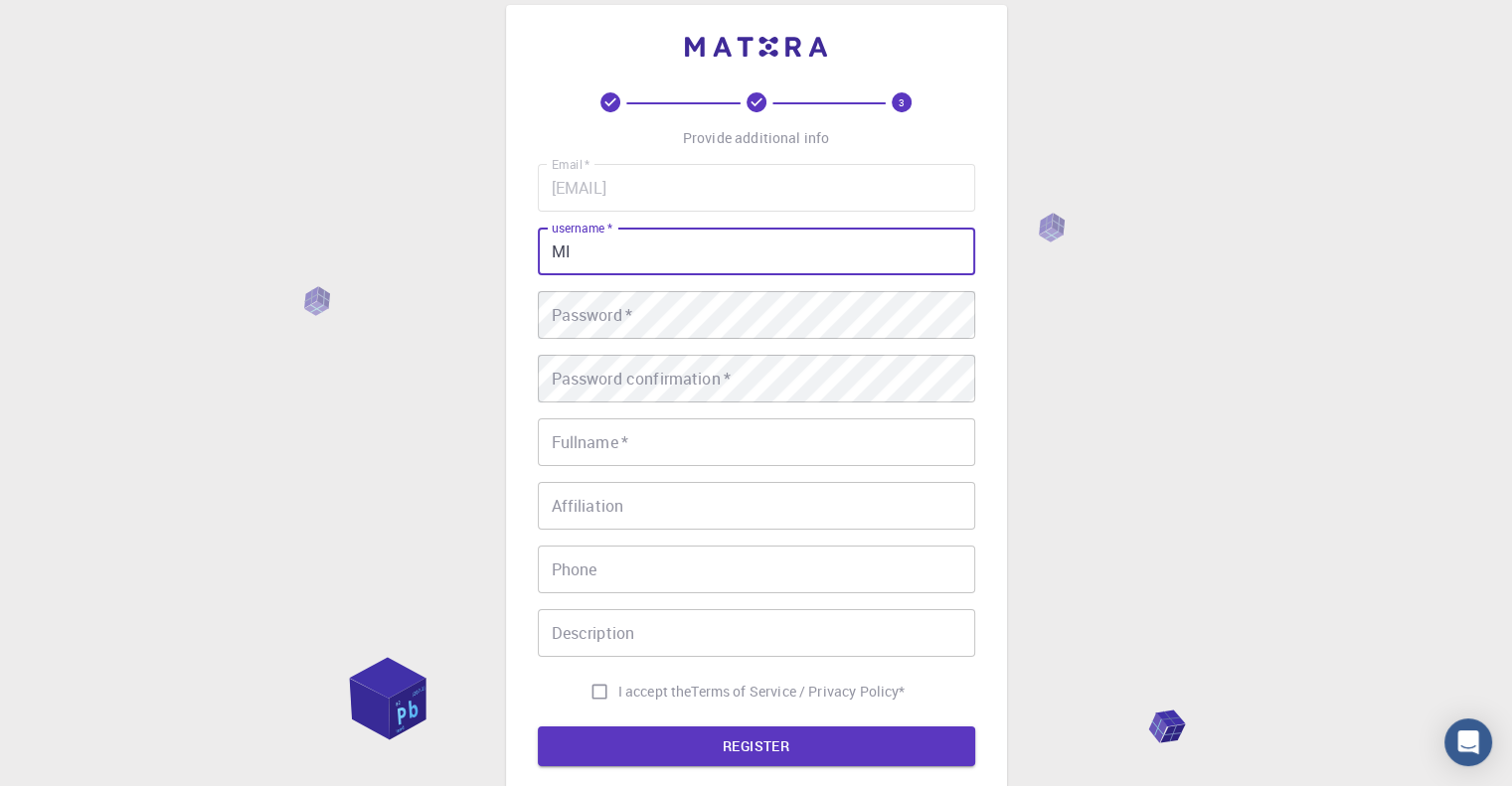 type on "M" 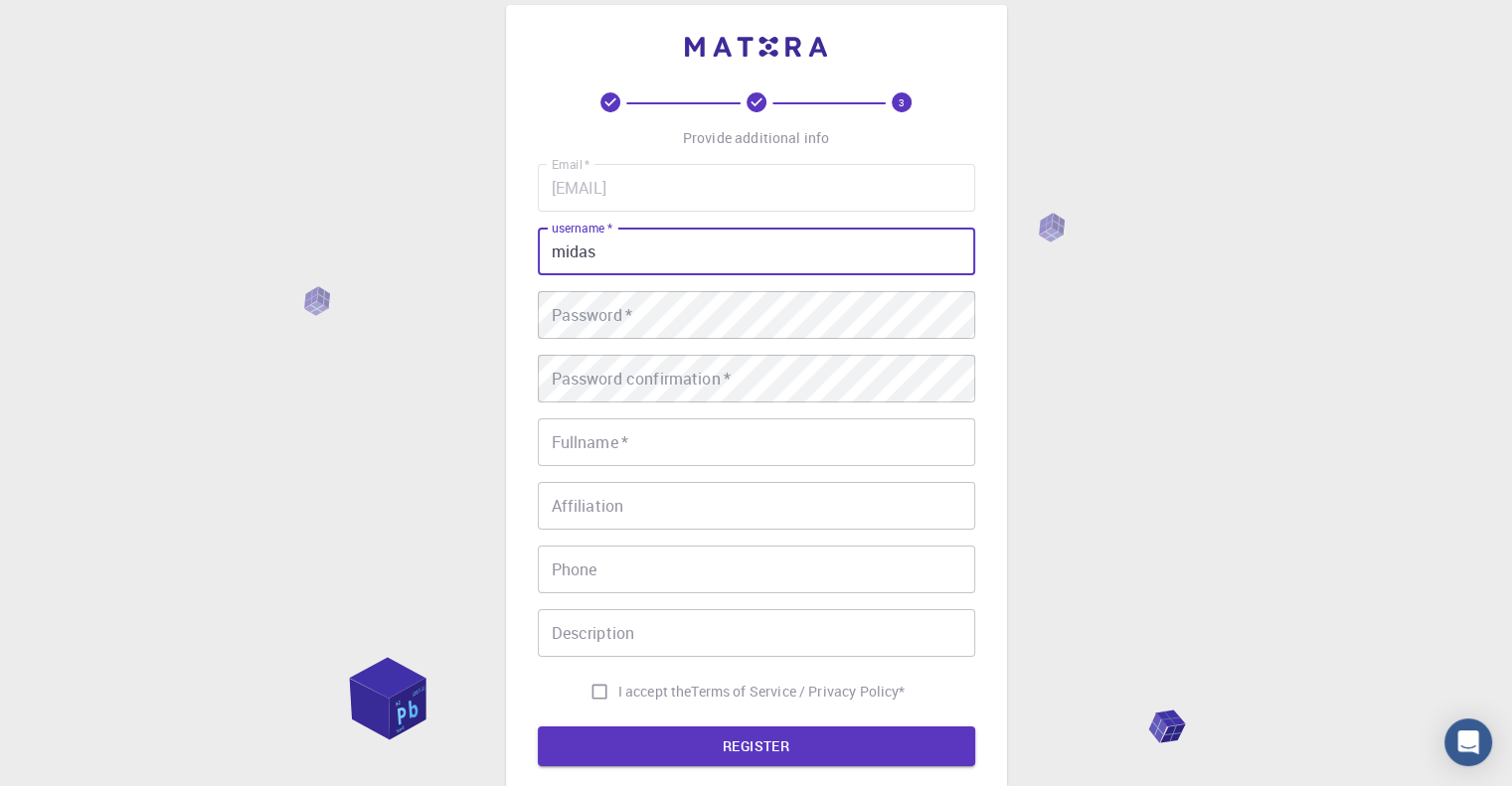 type on "midas" 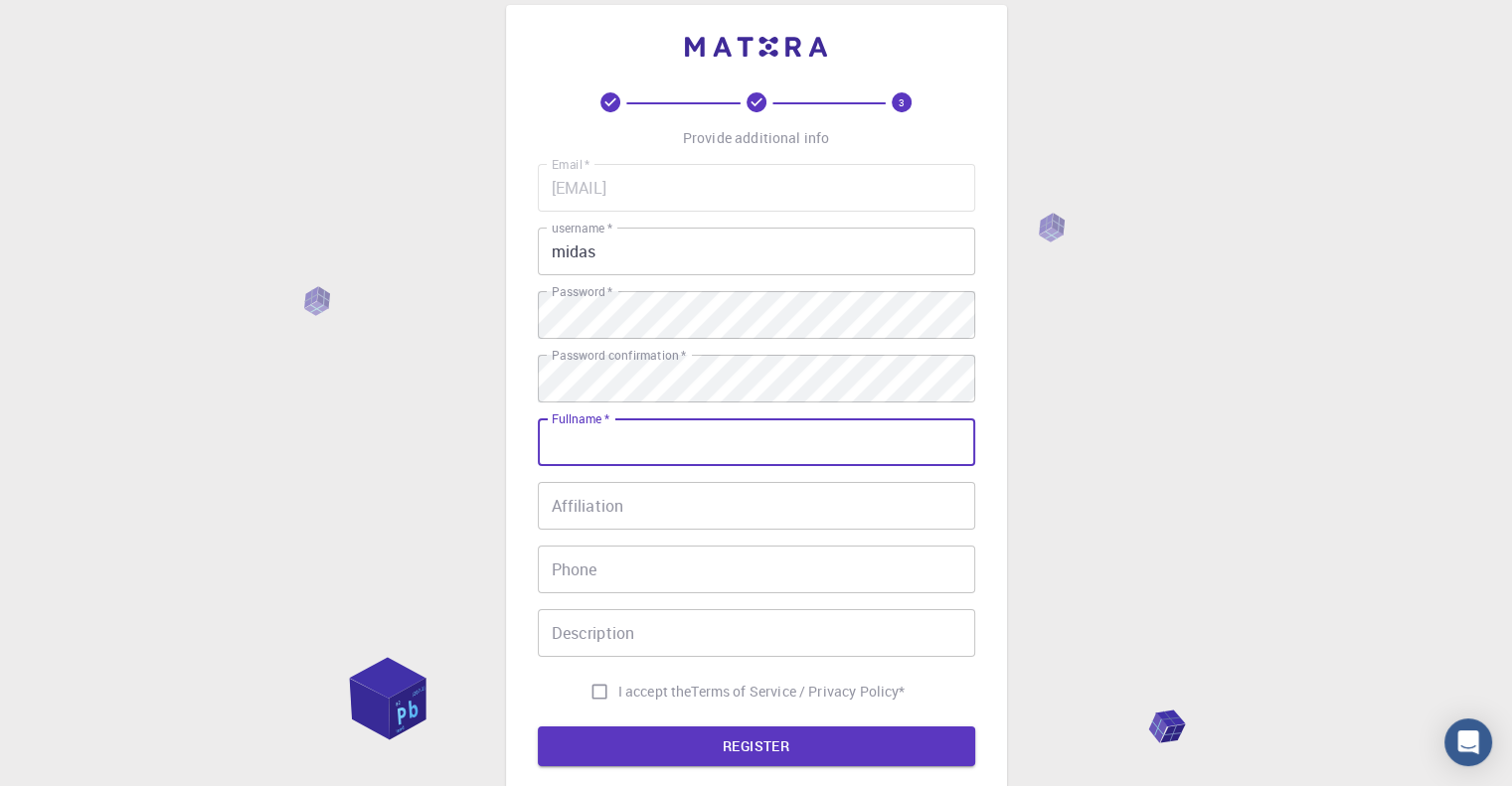 click on "Fullname   *" at bounding box center [756, 442] 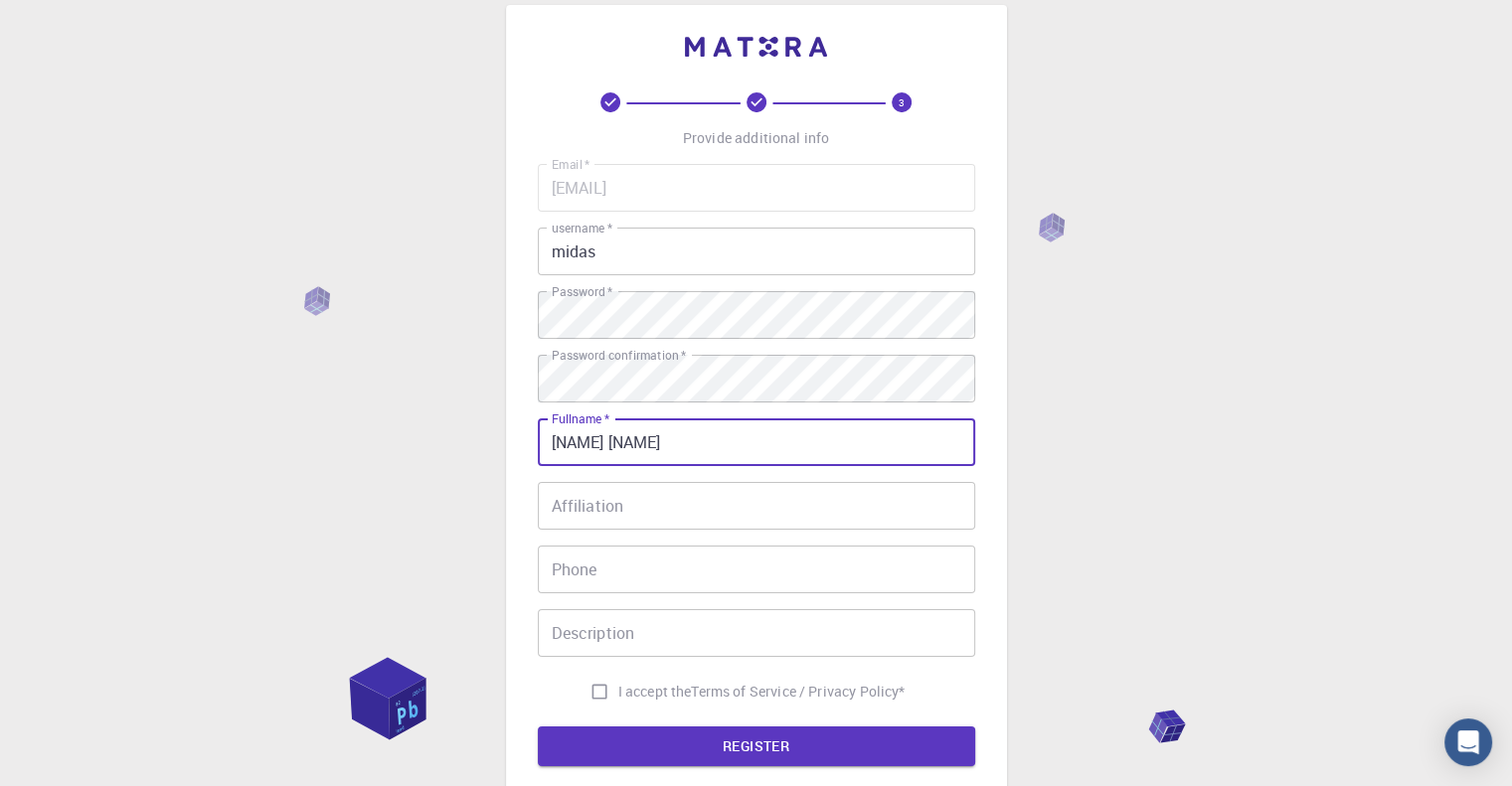 type on "[NAME] [NAME]" 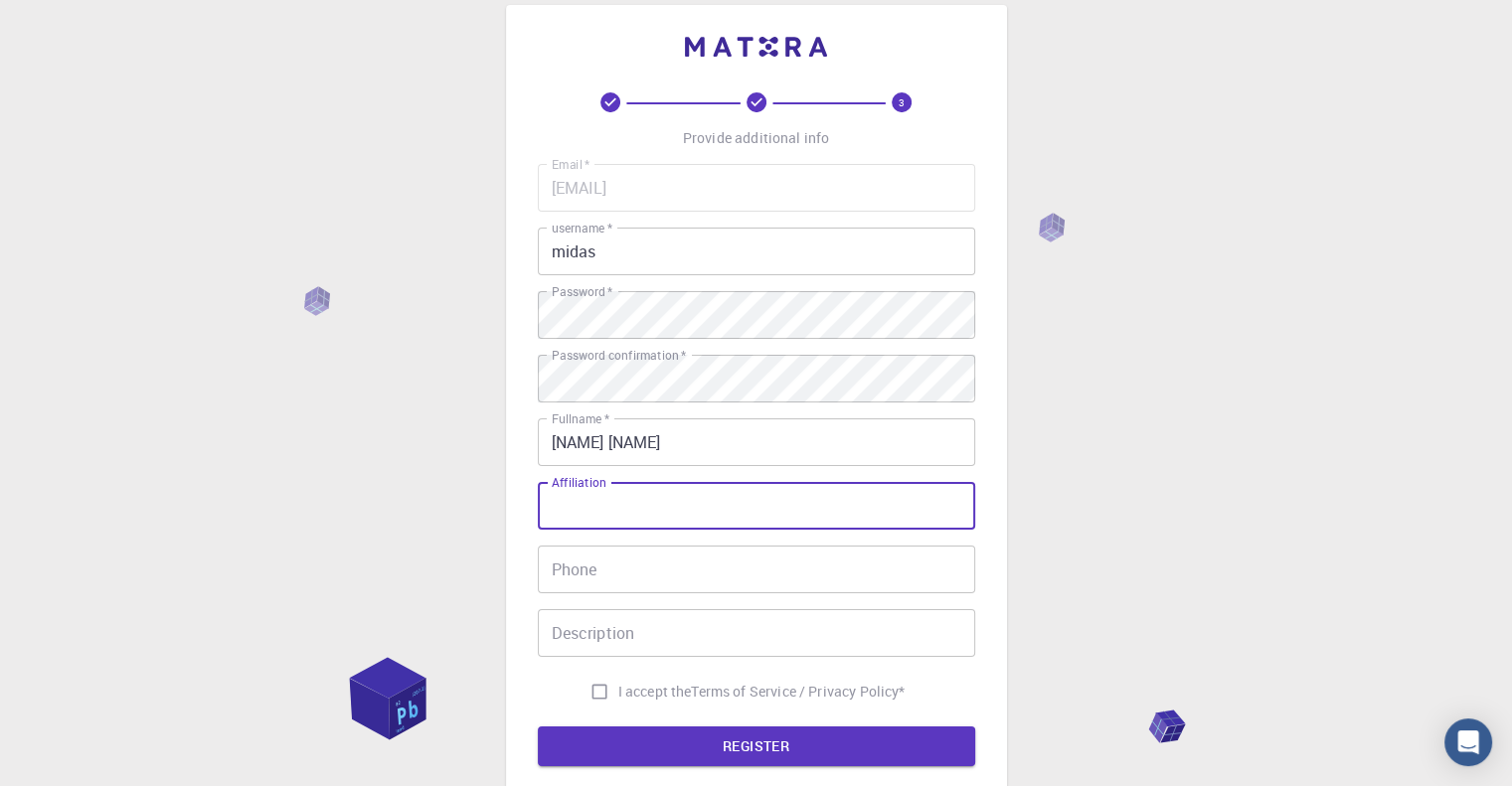 click on "Affiliation" at bounding box center (756, 506) 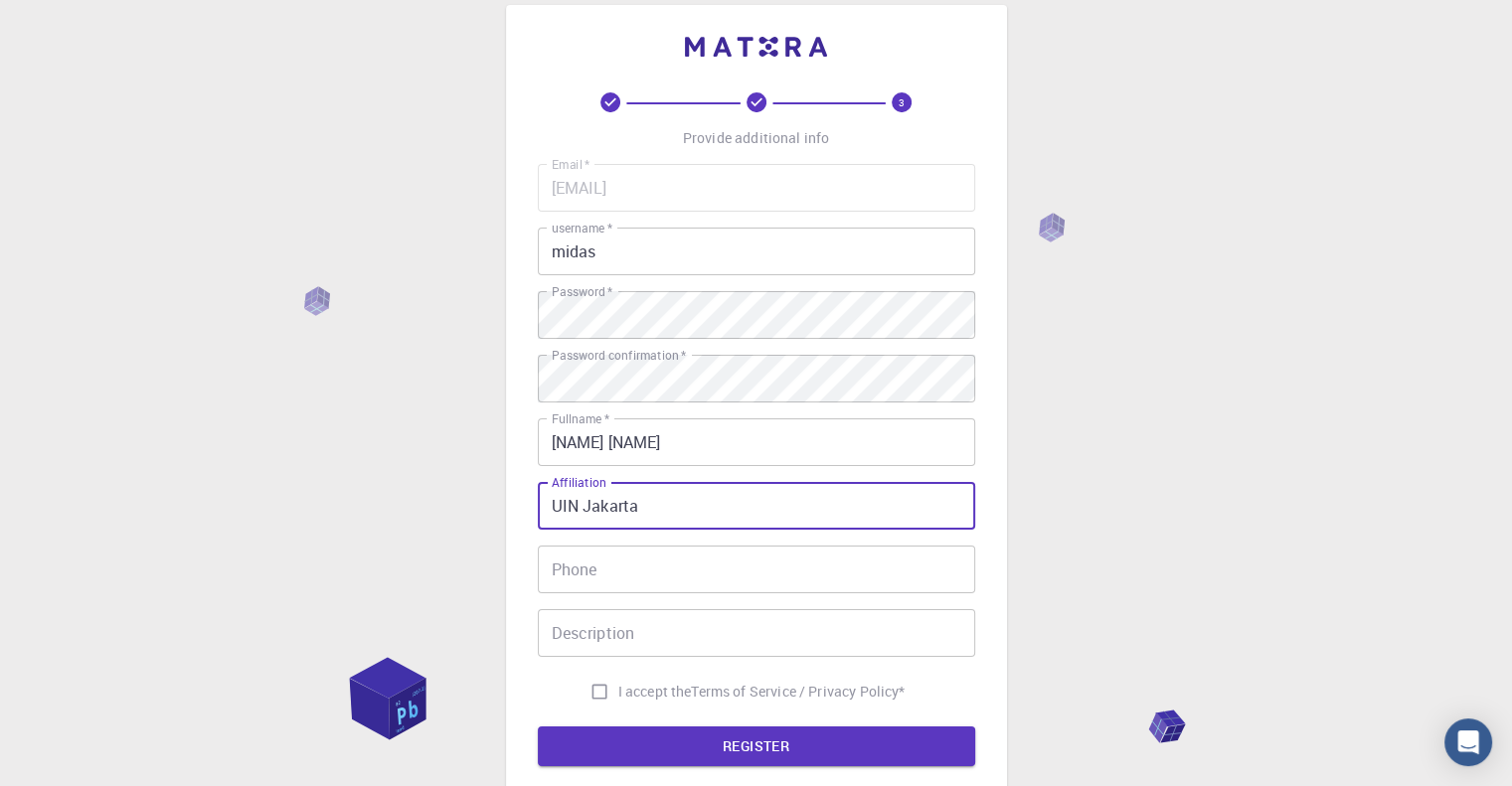 type on "UIN Jakarta" 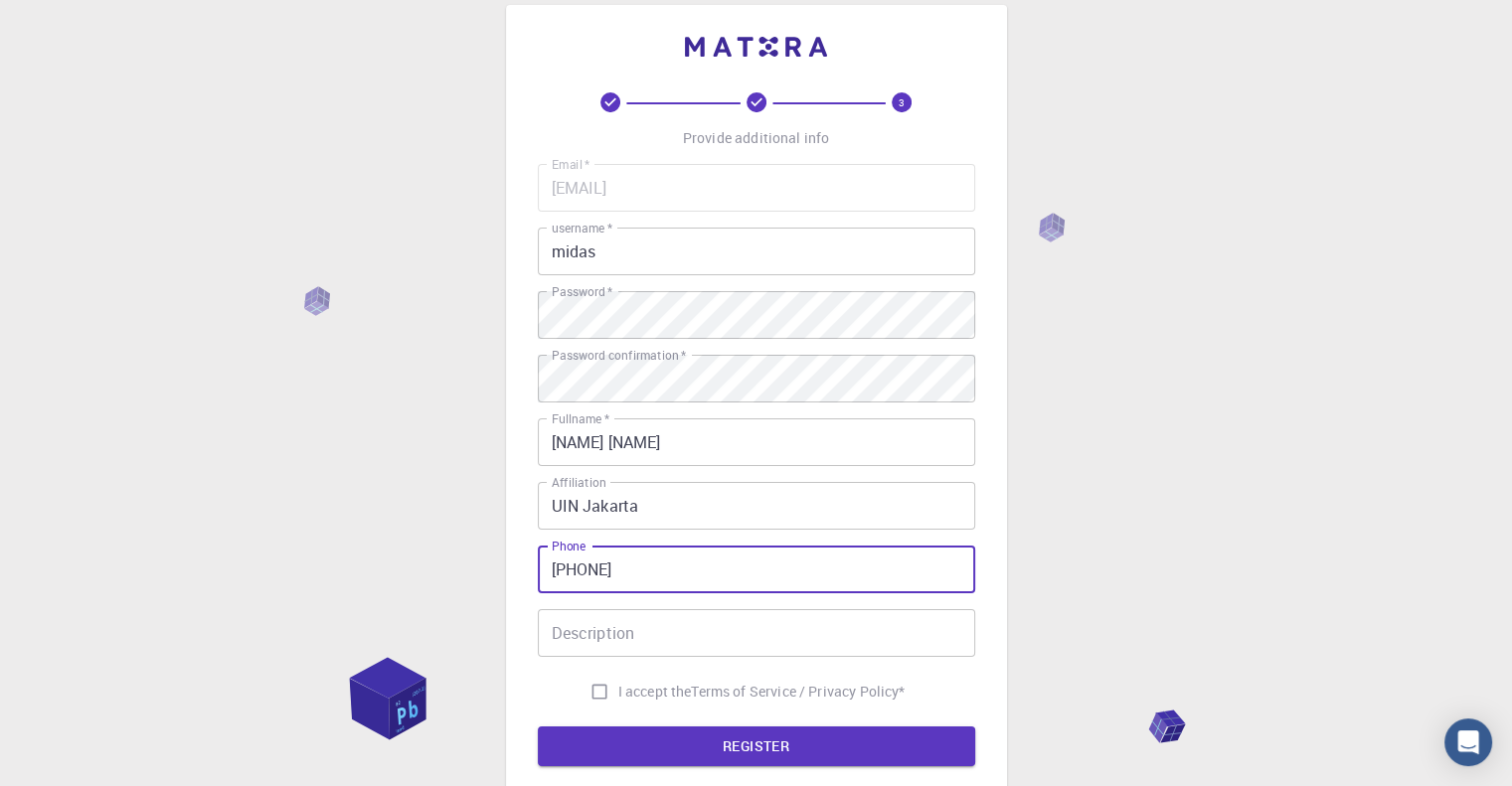 type on "[PHONE]" 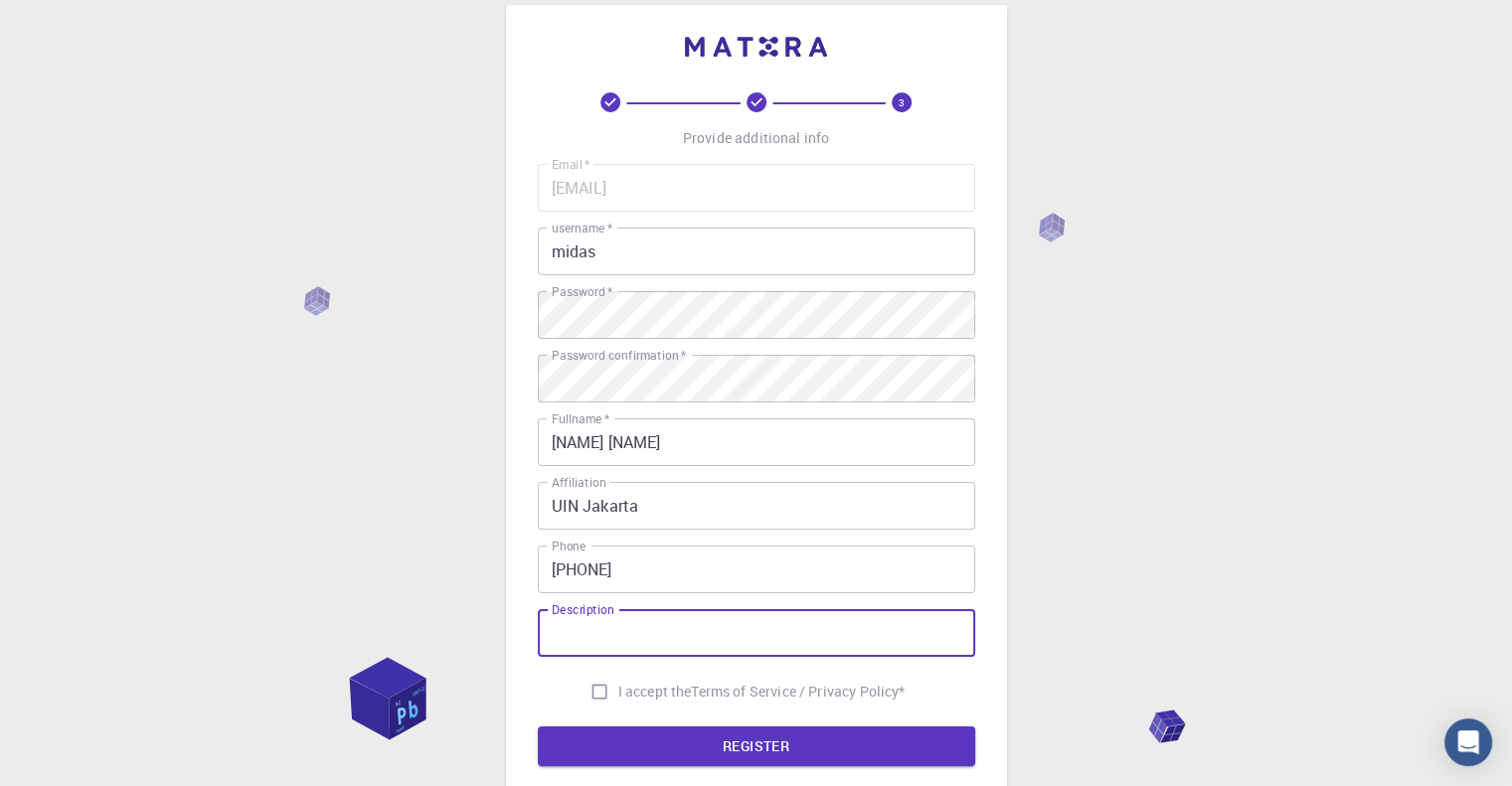 click on "Description" at bounding box center [756, 633] 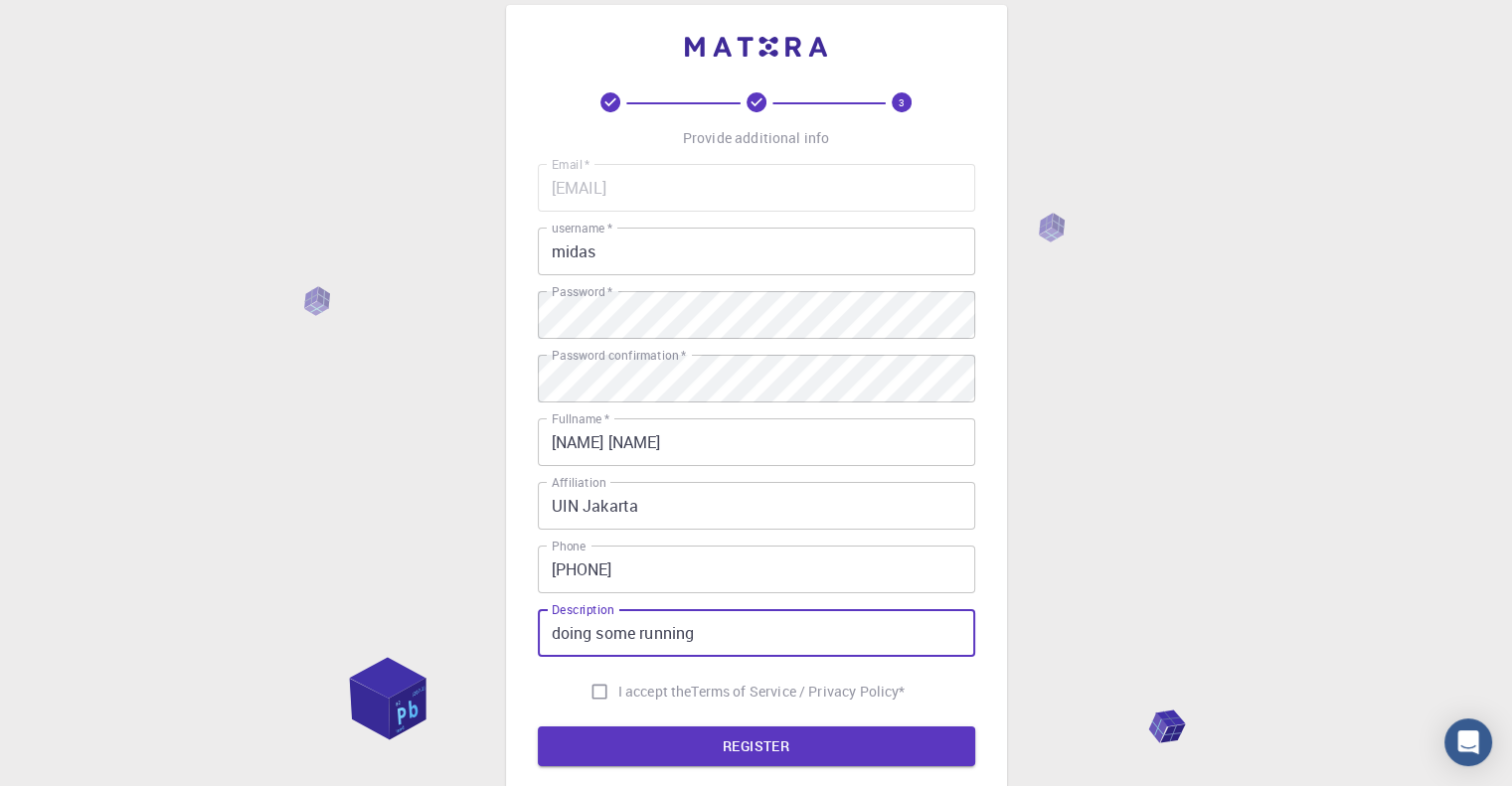 type on "doing some running" 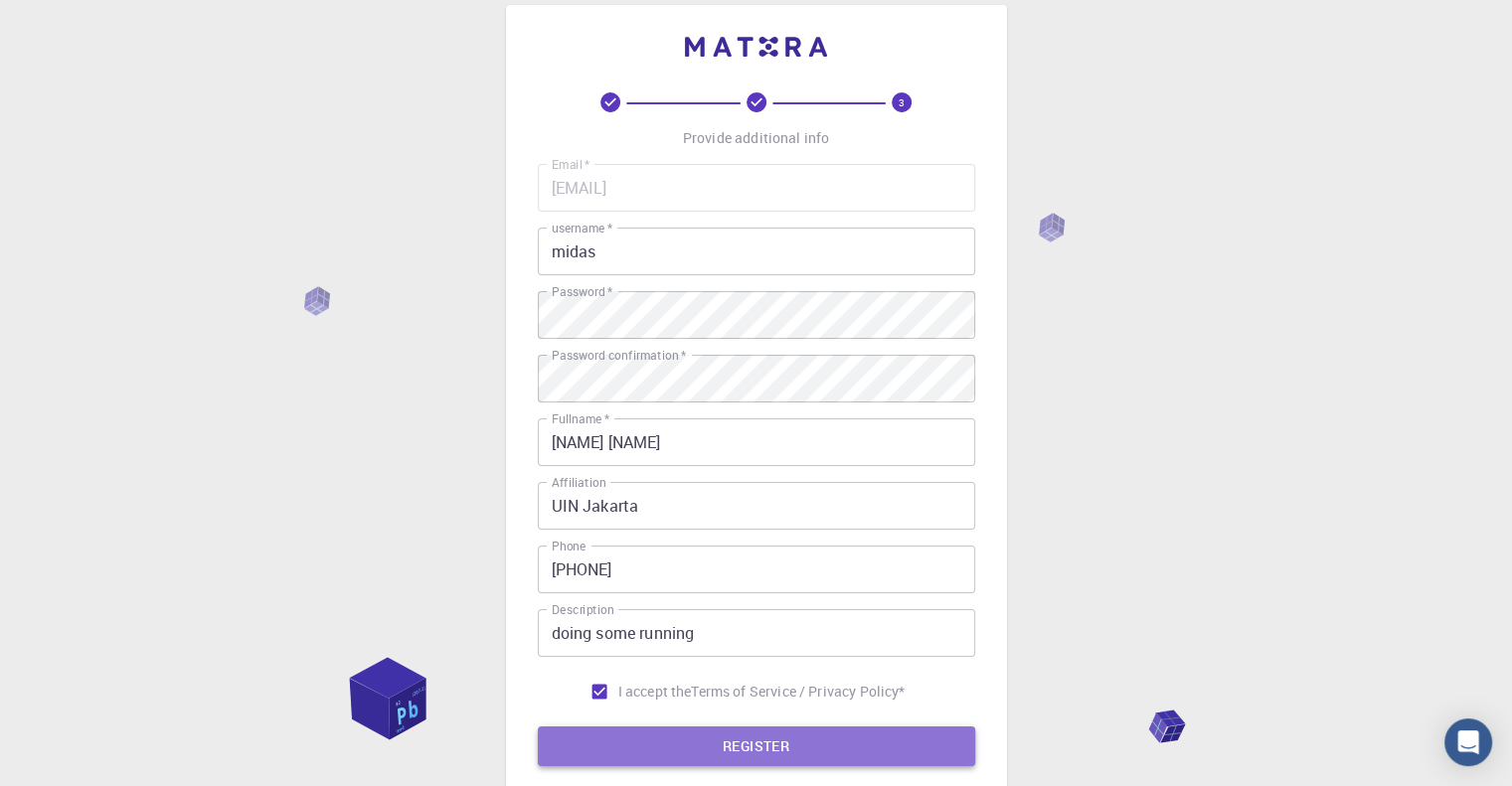 click on "REGISTER" at bounding box center (756, 746) 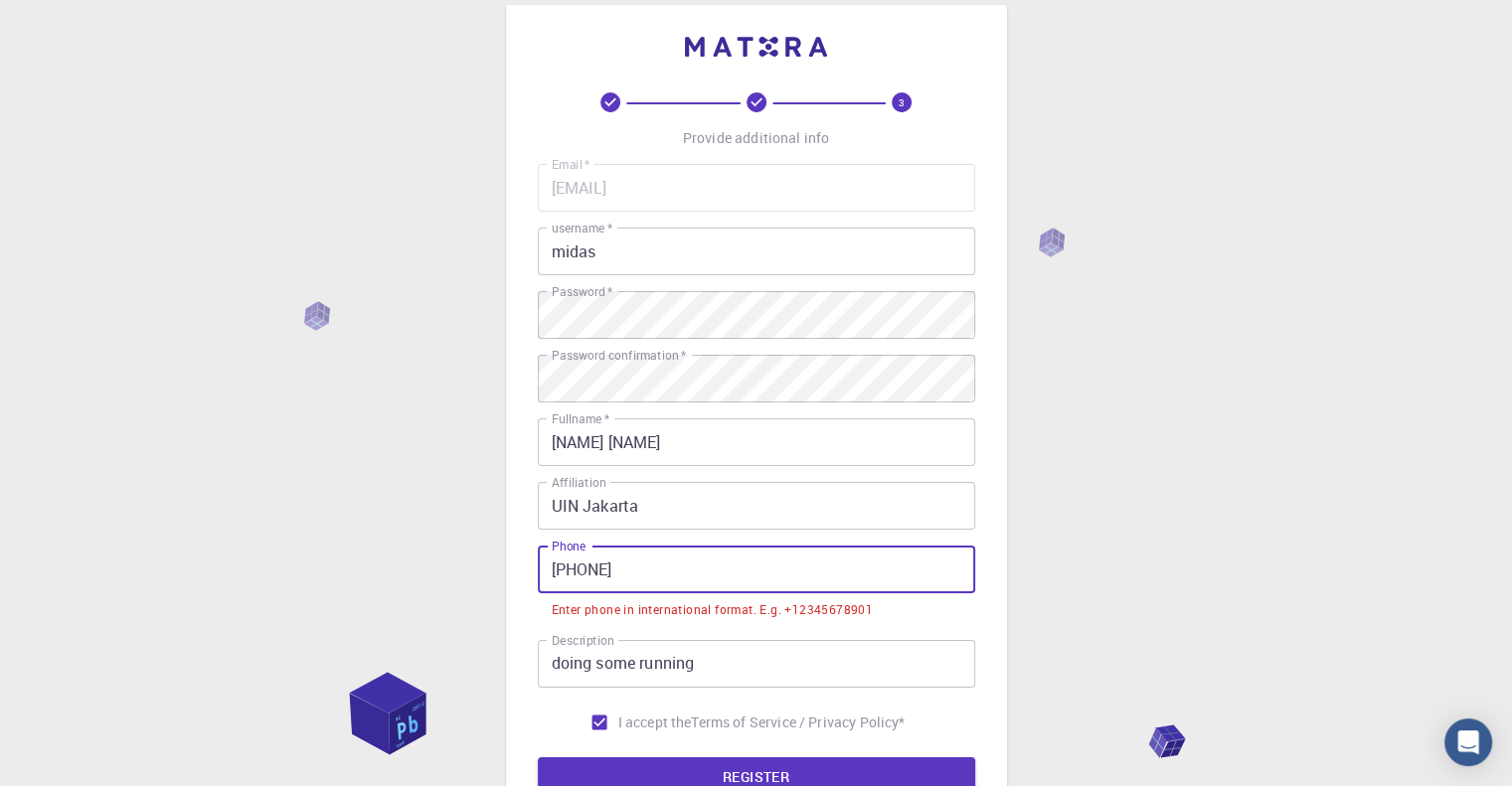 drag, startPoint x: 580, startPoint y: 570, endPoint x: 676, endPoint y: 569, distance: 96.00521 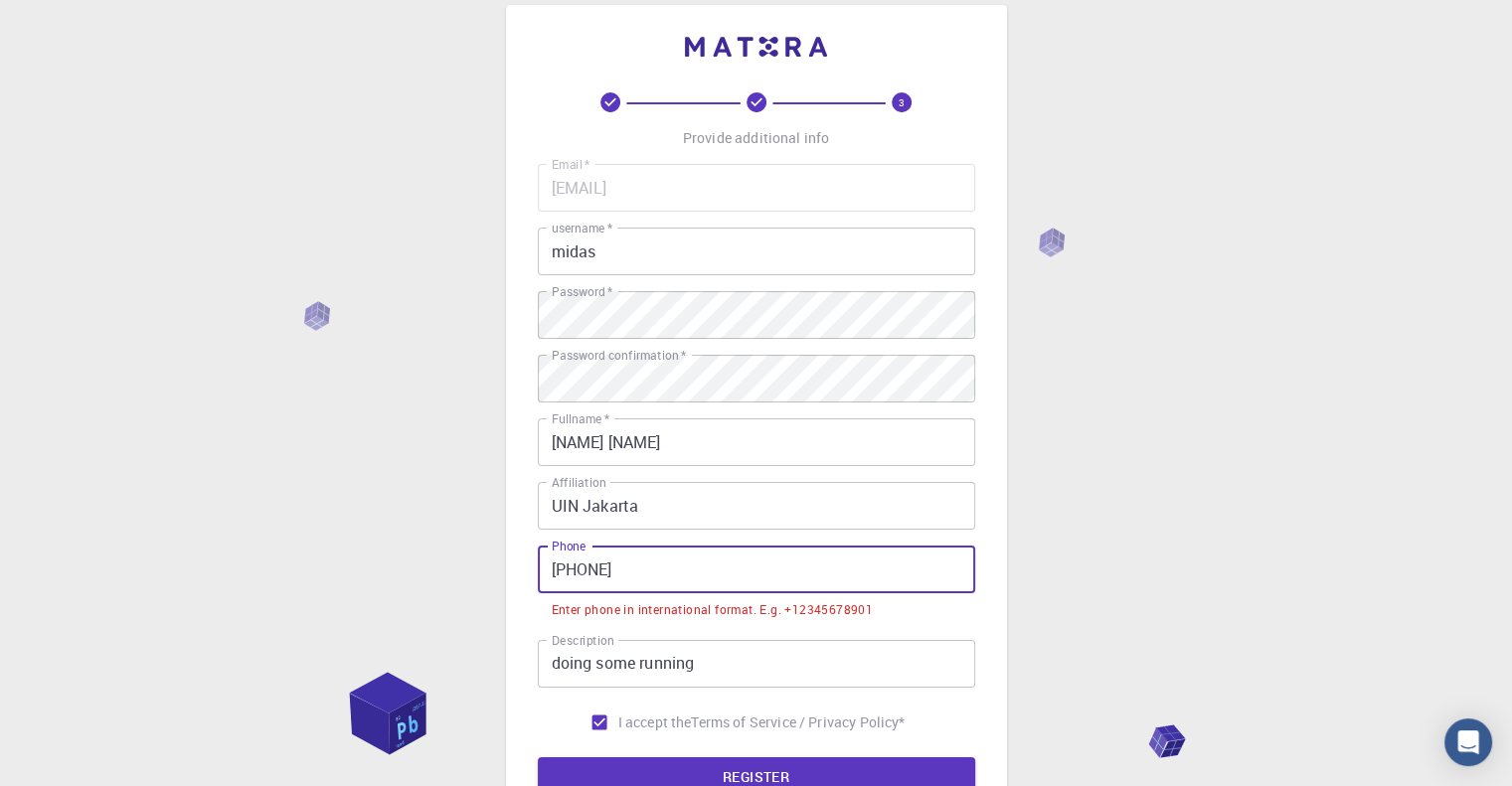 click on "[PHONE]" at bounding box center (756, 569) 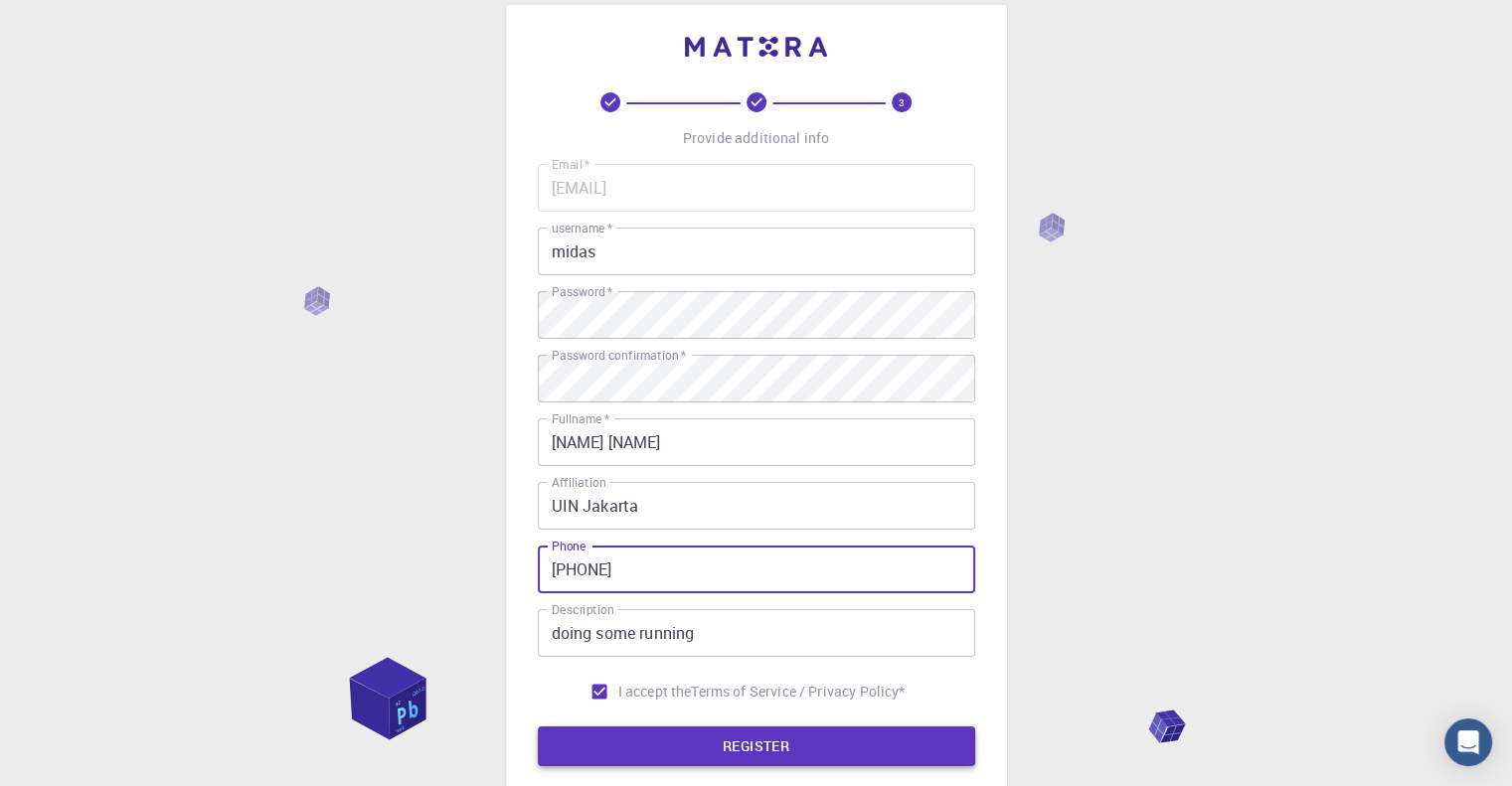 type on "[PHONE]" 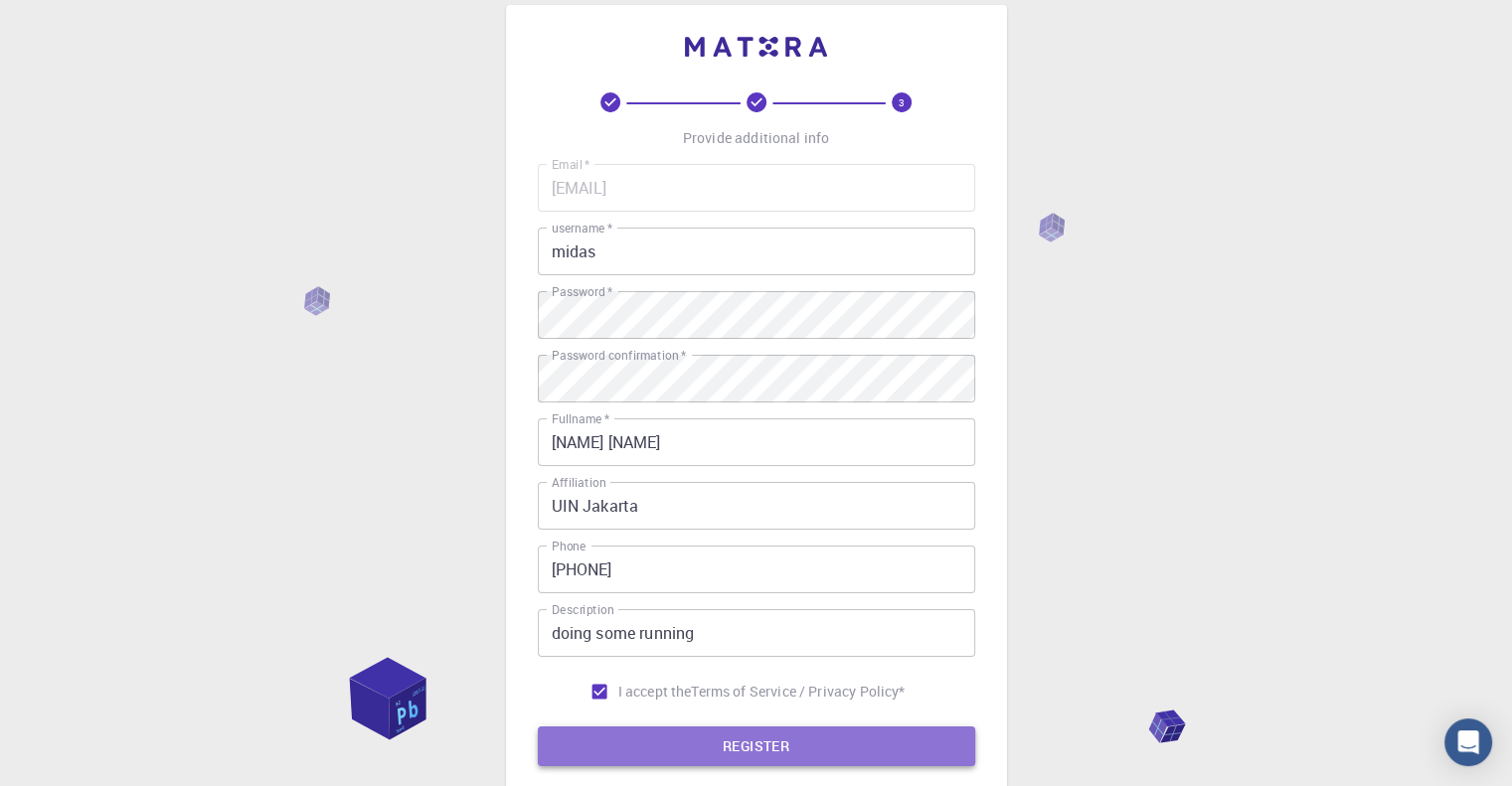 click on "REGISTER" at bounding box center [756, 746] 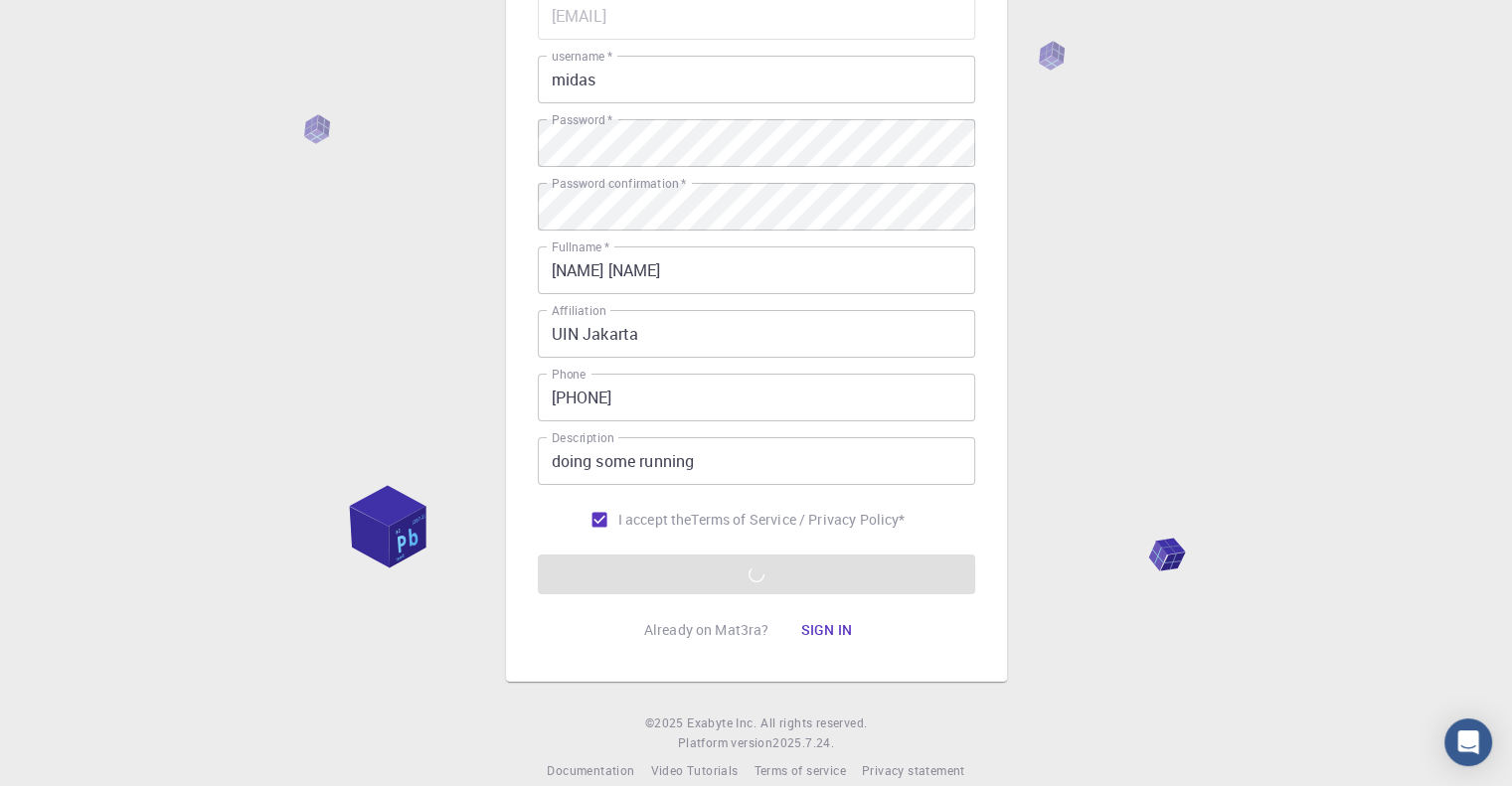 scroll, scrollTop: 225, scrollLeft: 0, axis: vertical 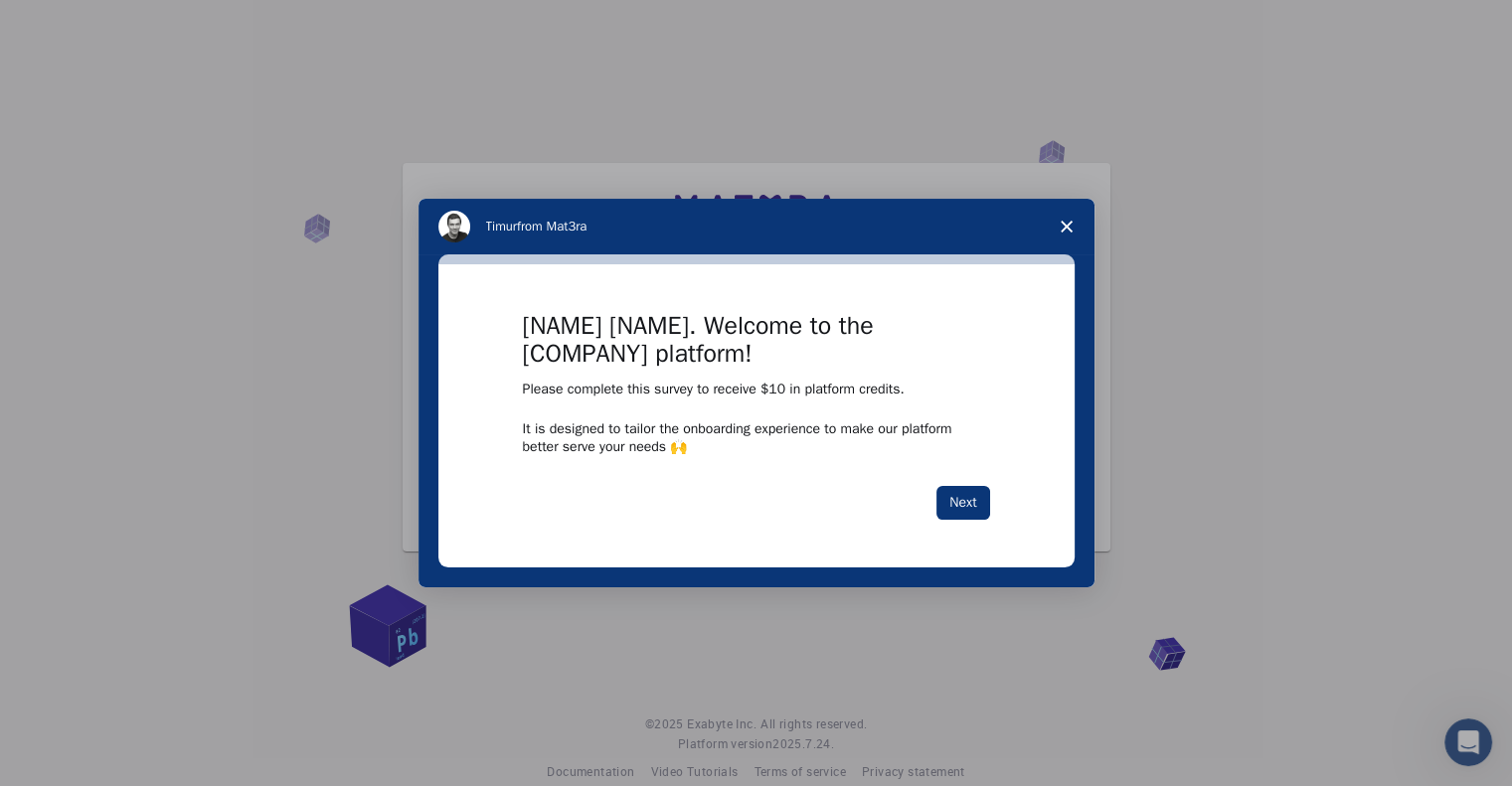 click 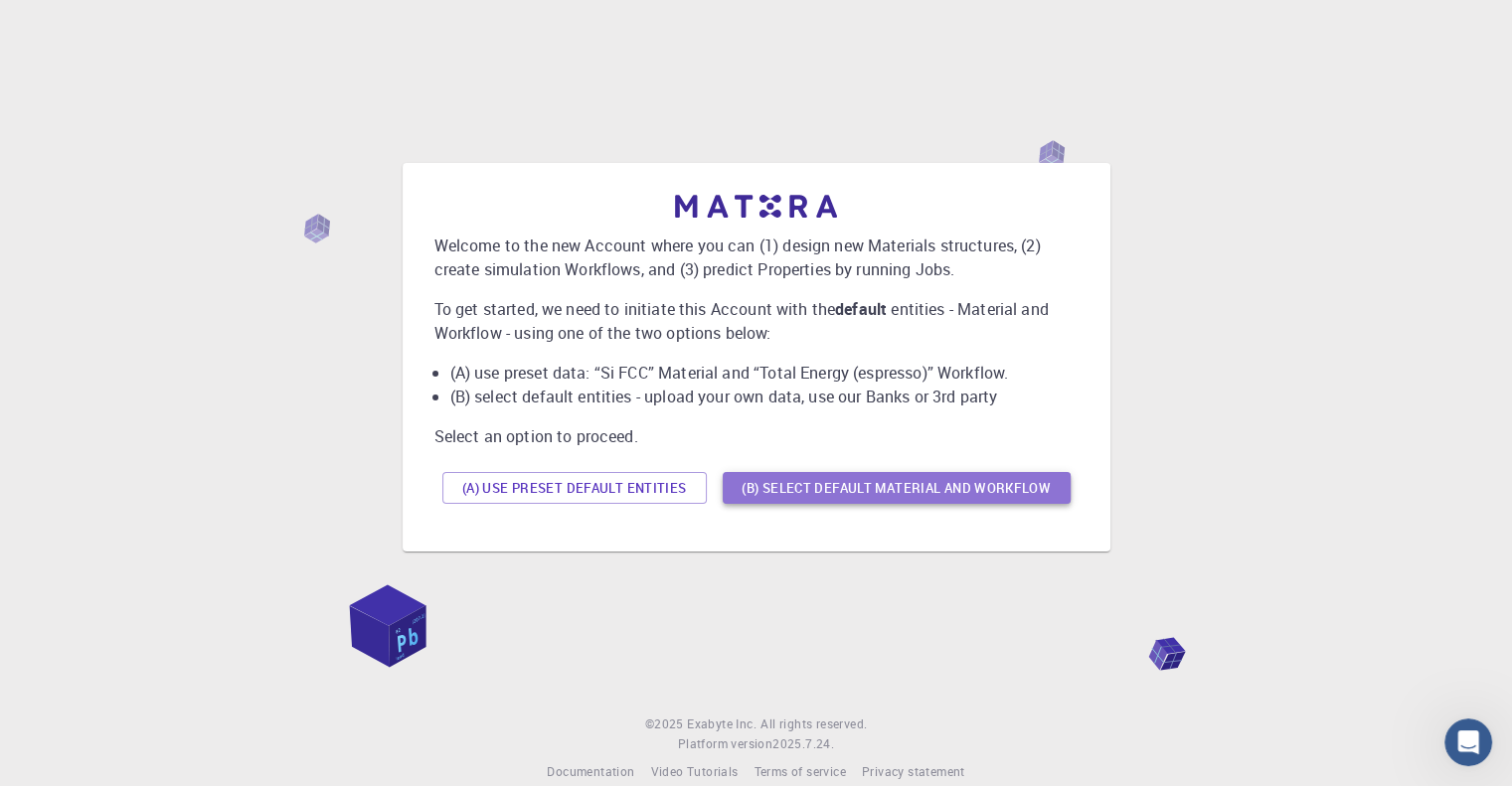 click on "(B) Select default material and workflow" at bounding box center [897, 488] 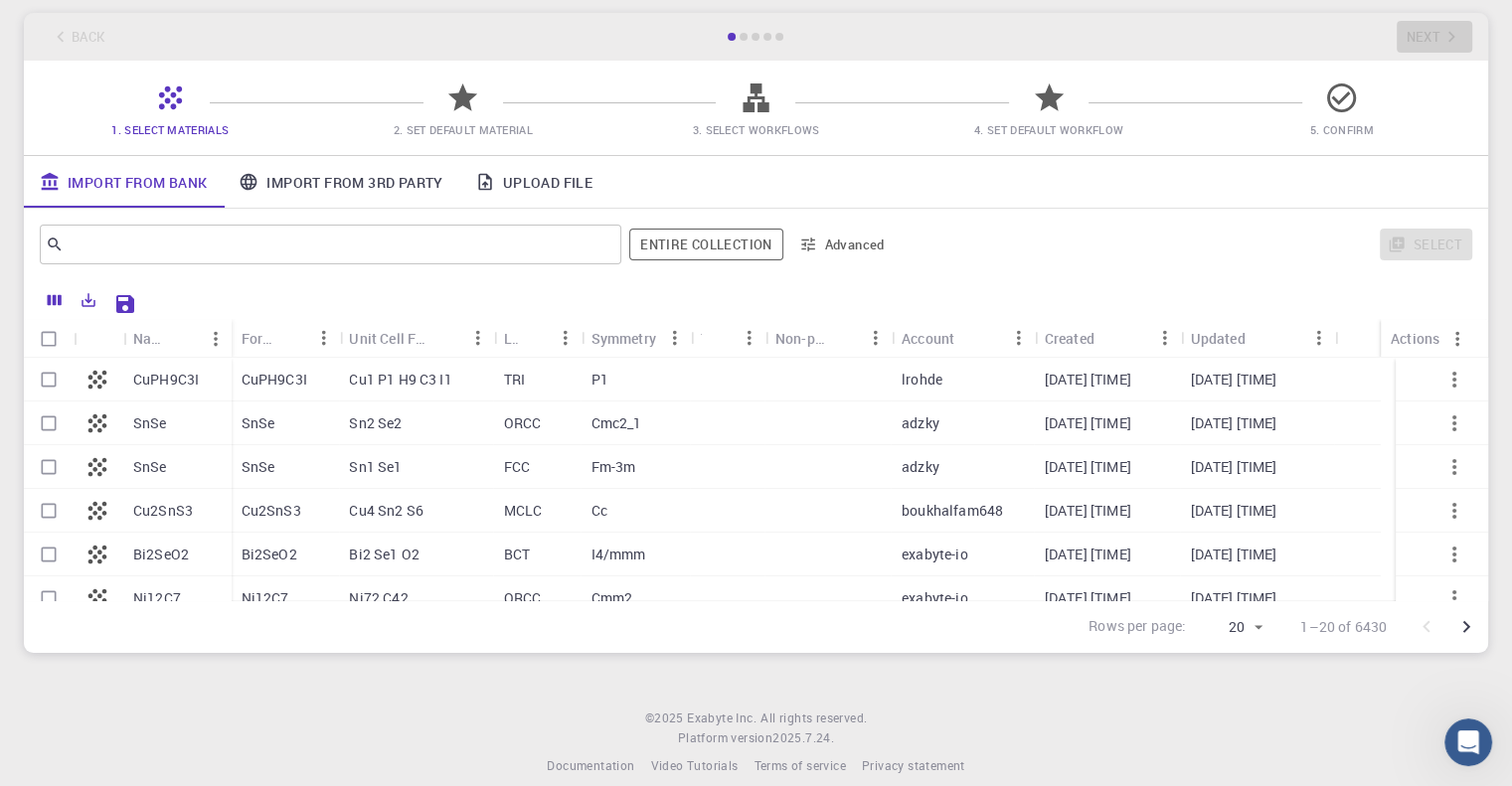 scroll, scrollTop: 107, scrollLeft: 0, axis: vertical 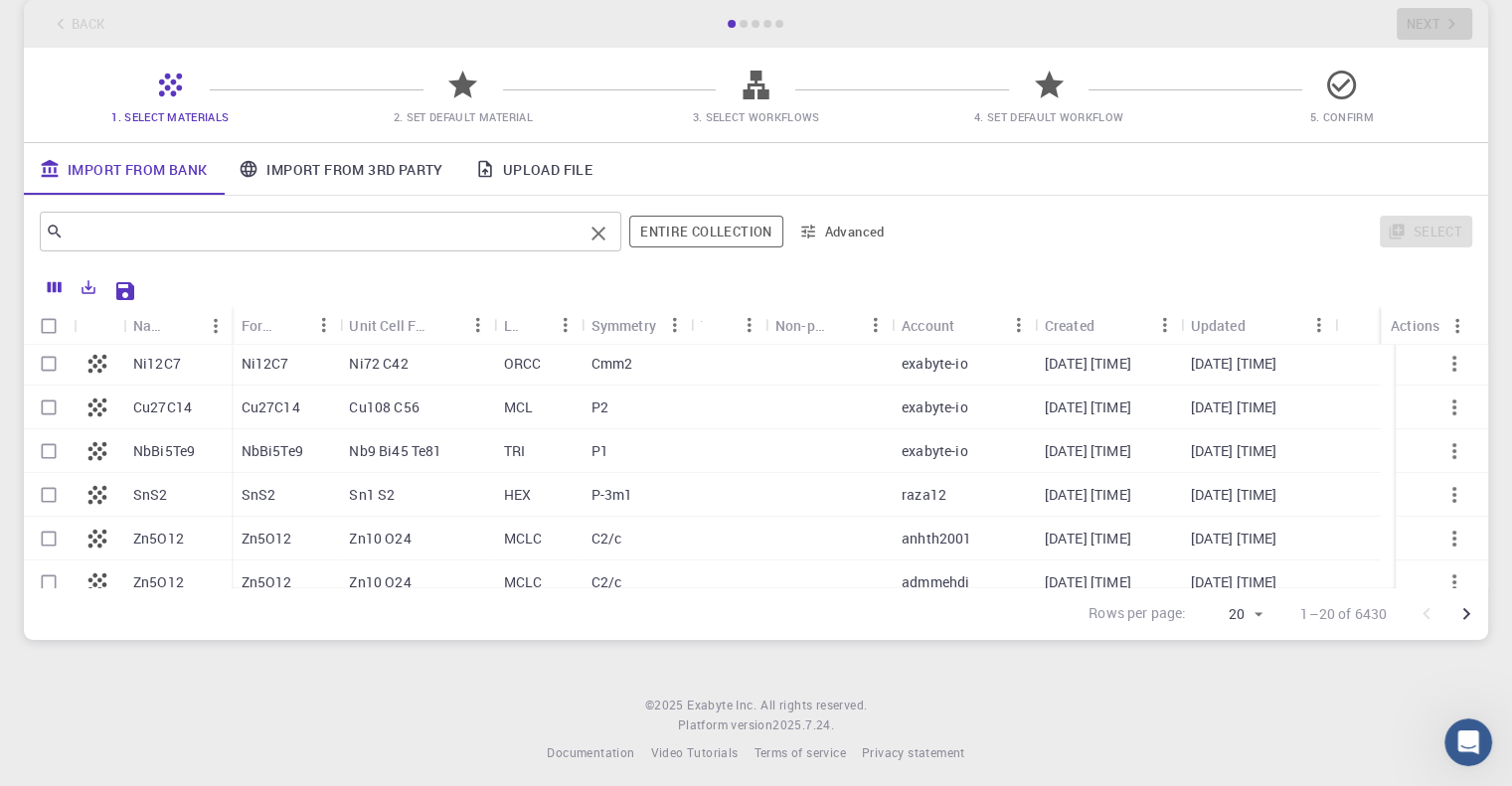 click on "​" at bounding box center [330, 232] 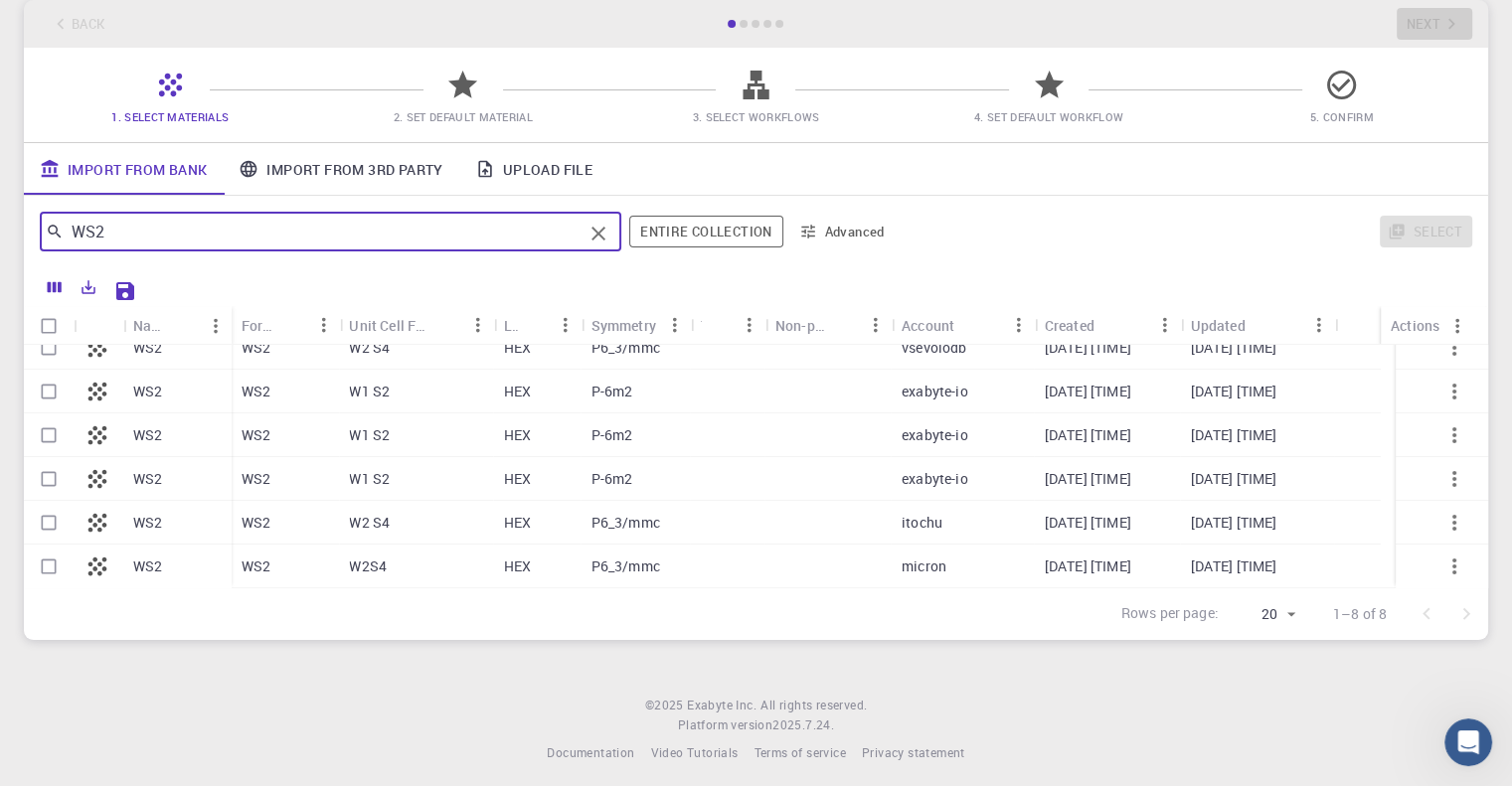 scroll, scrollTop: 0, scrollLeft: 0, axis: both 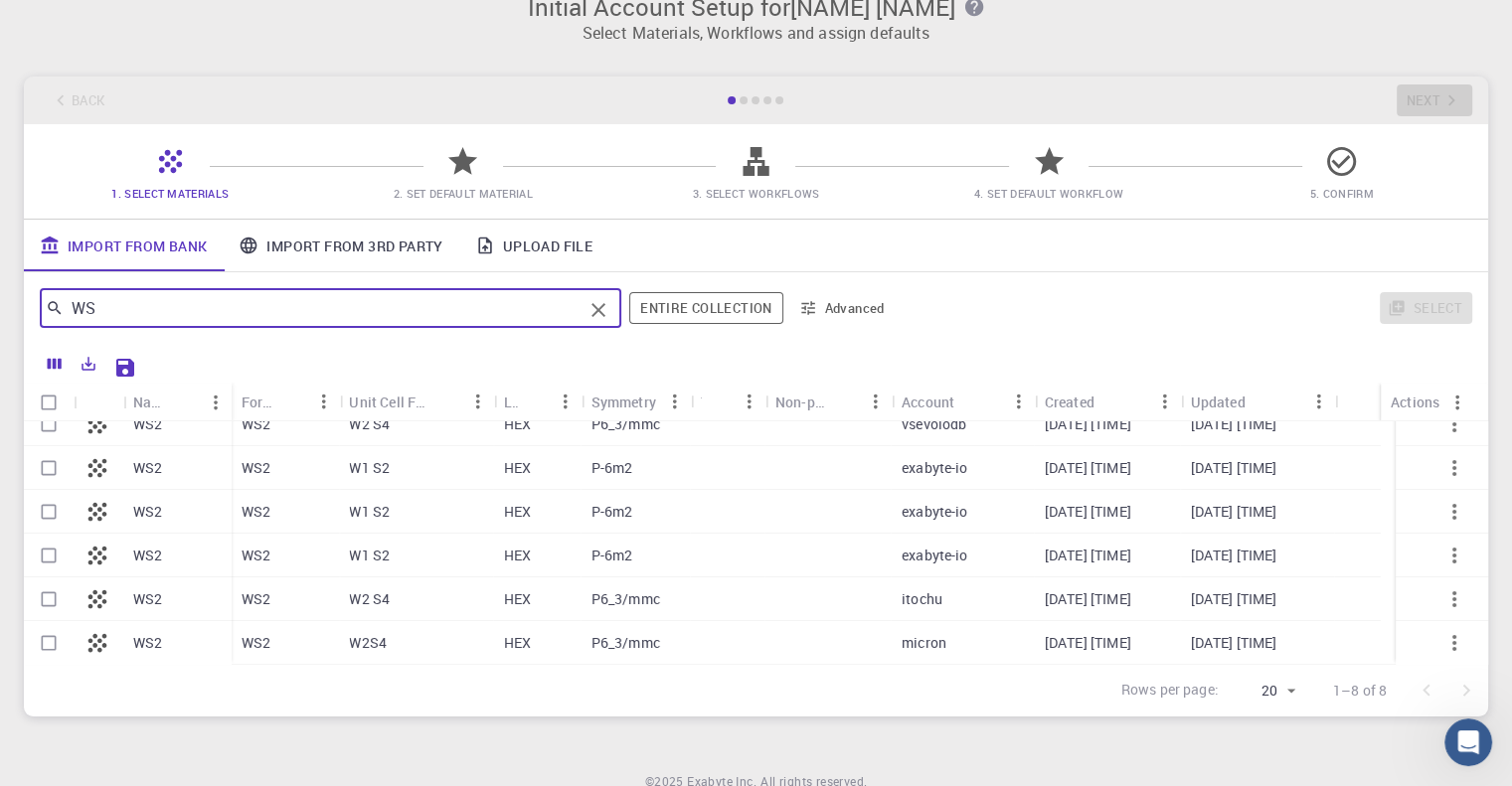 type on "W" 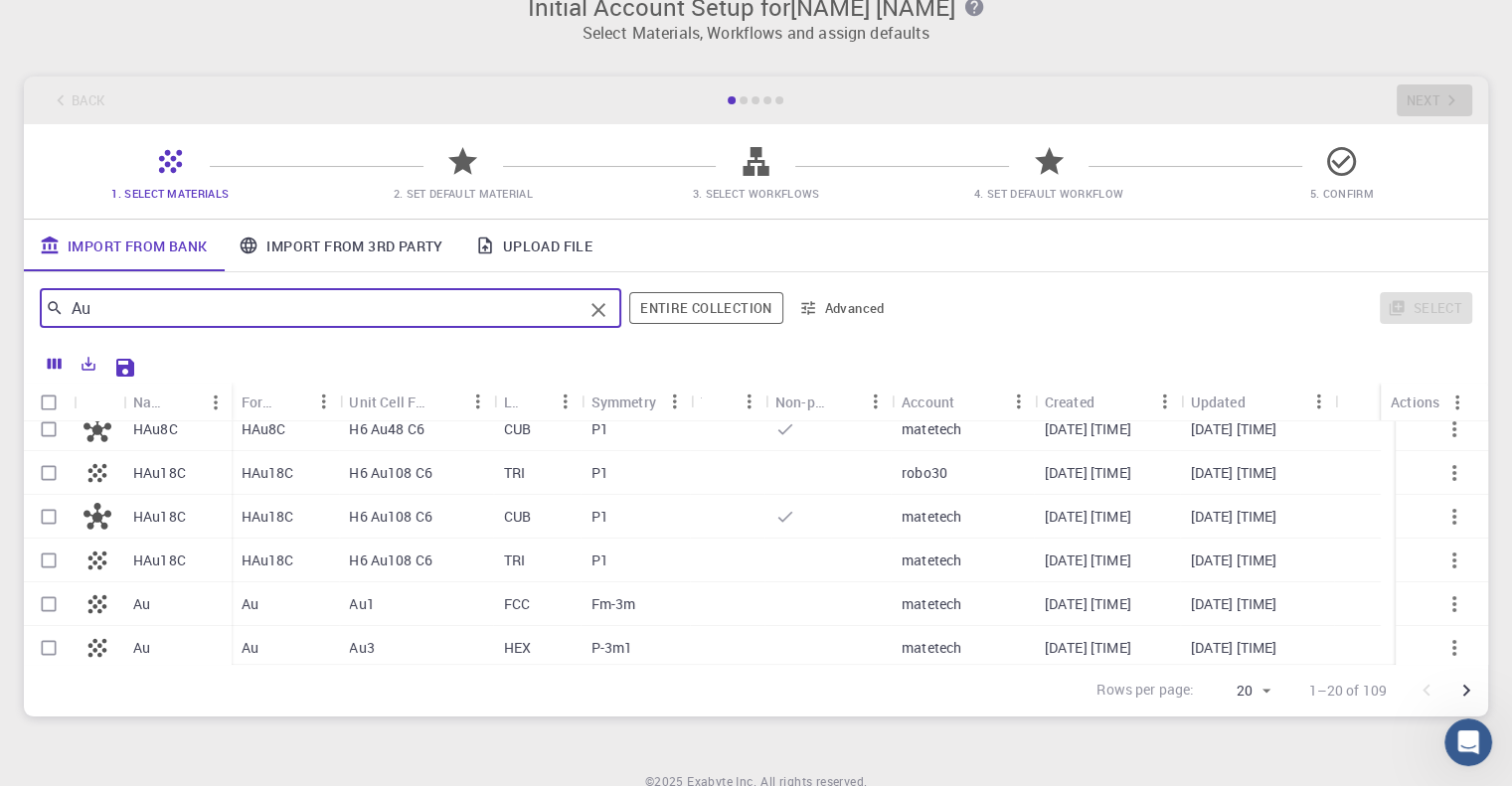 scroll, scrollTop: 0, scrollLeft: 0, axis: both 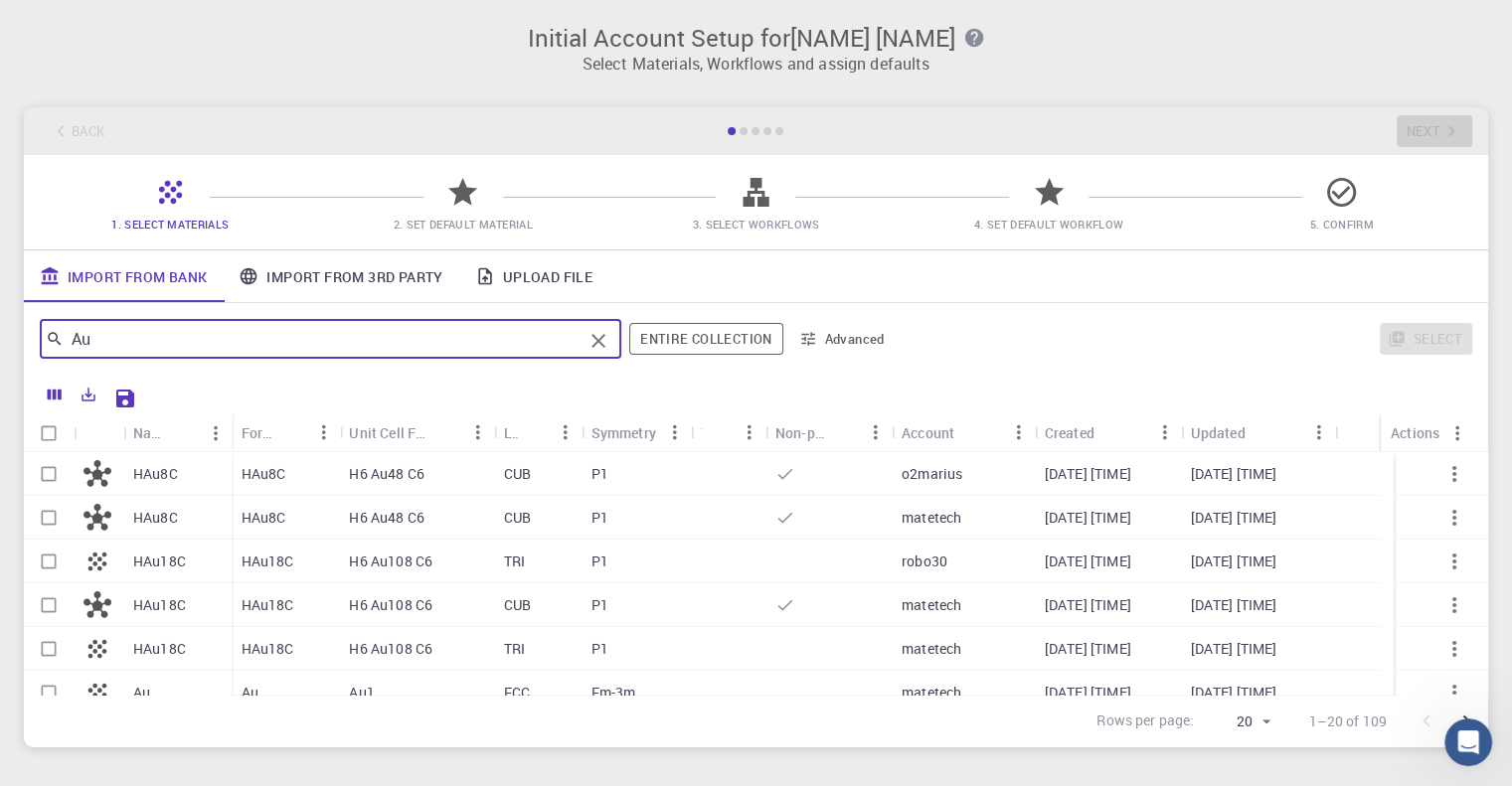 type on "Au" 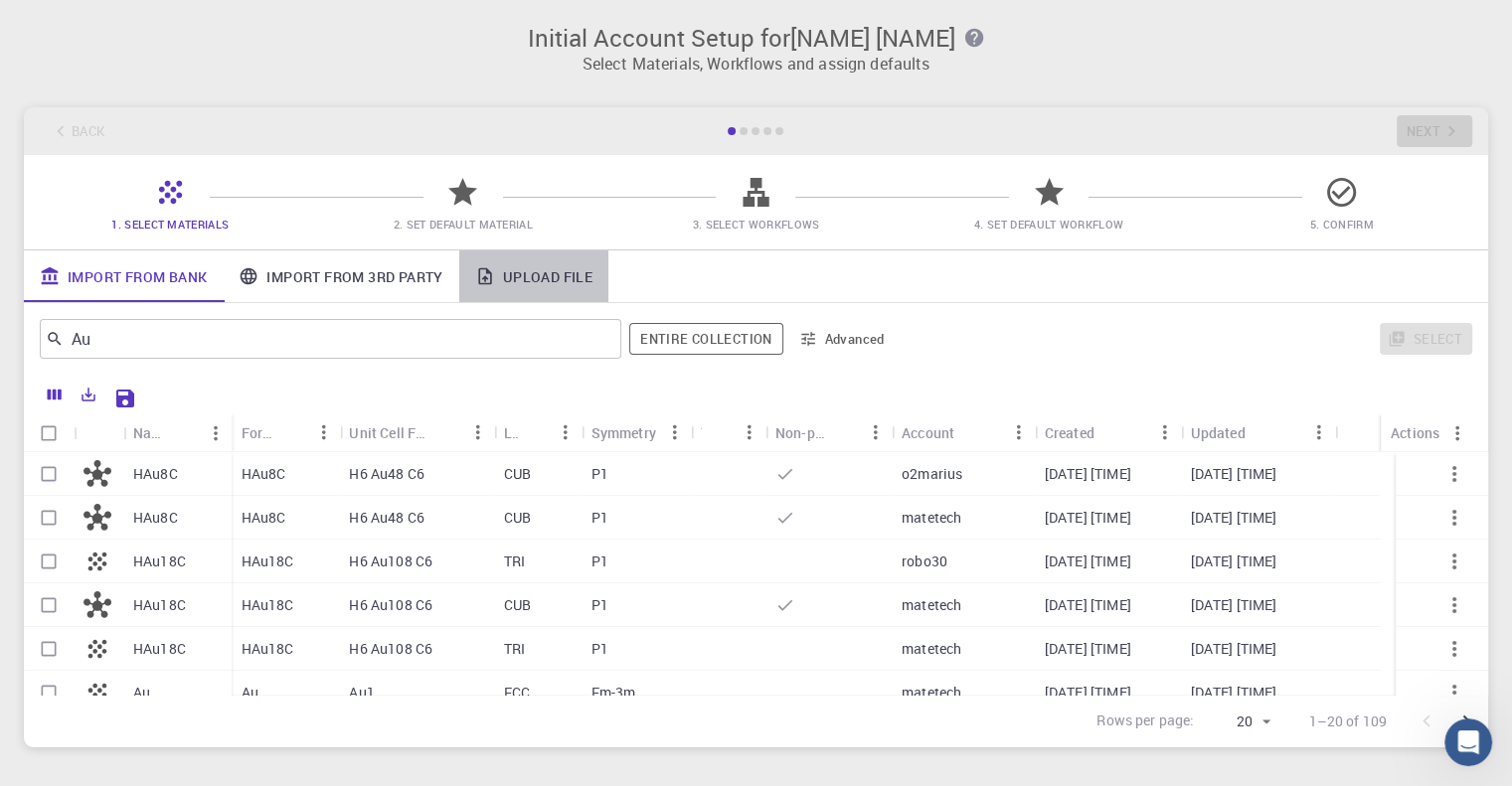 click on "Upload File" at bounding box center (534, 276) 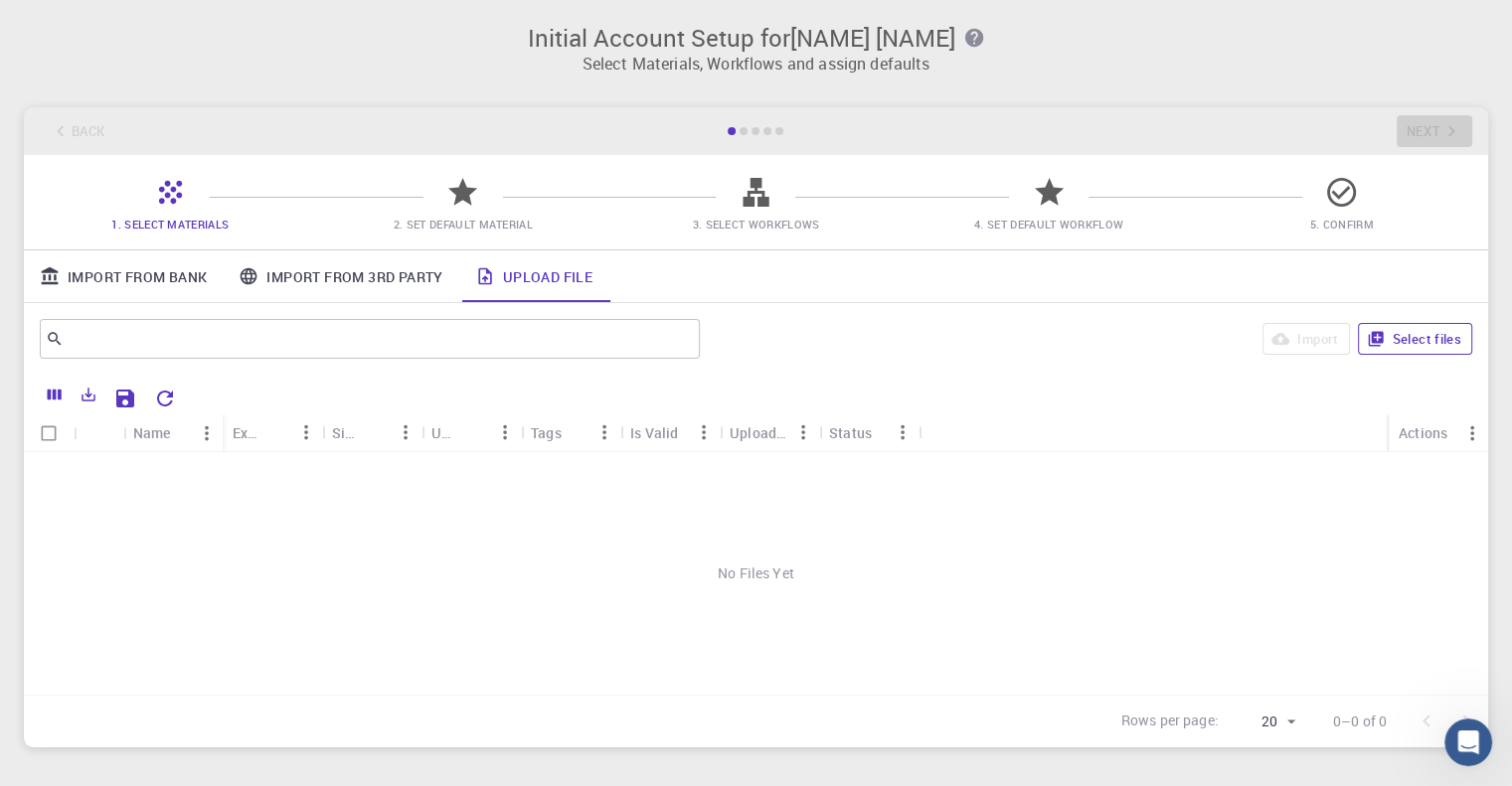 click on "Select files" at bounding box center (1415, 339) 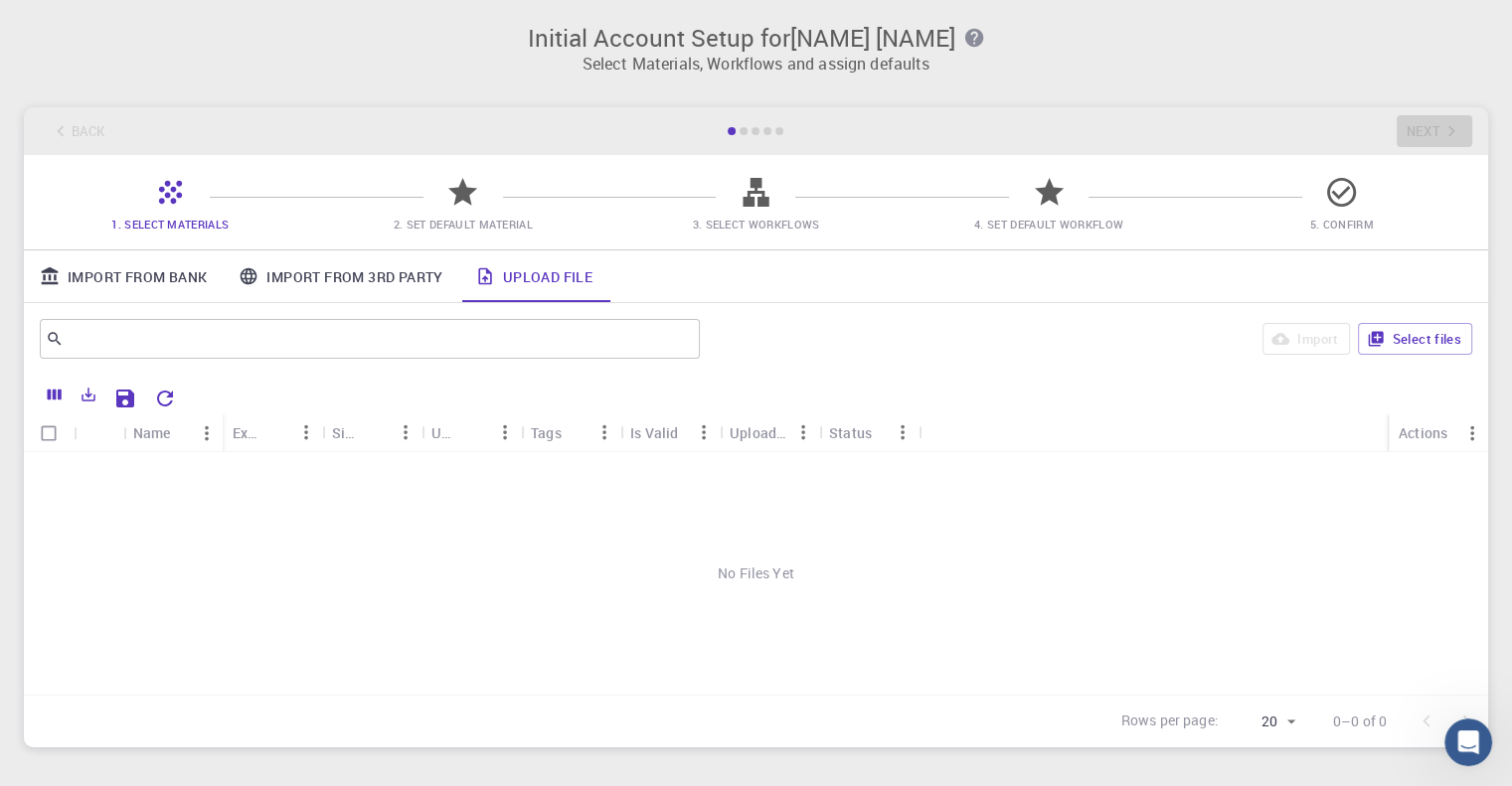 click 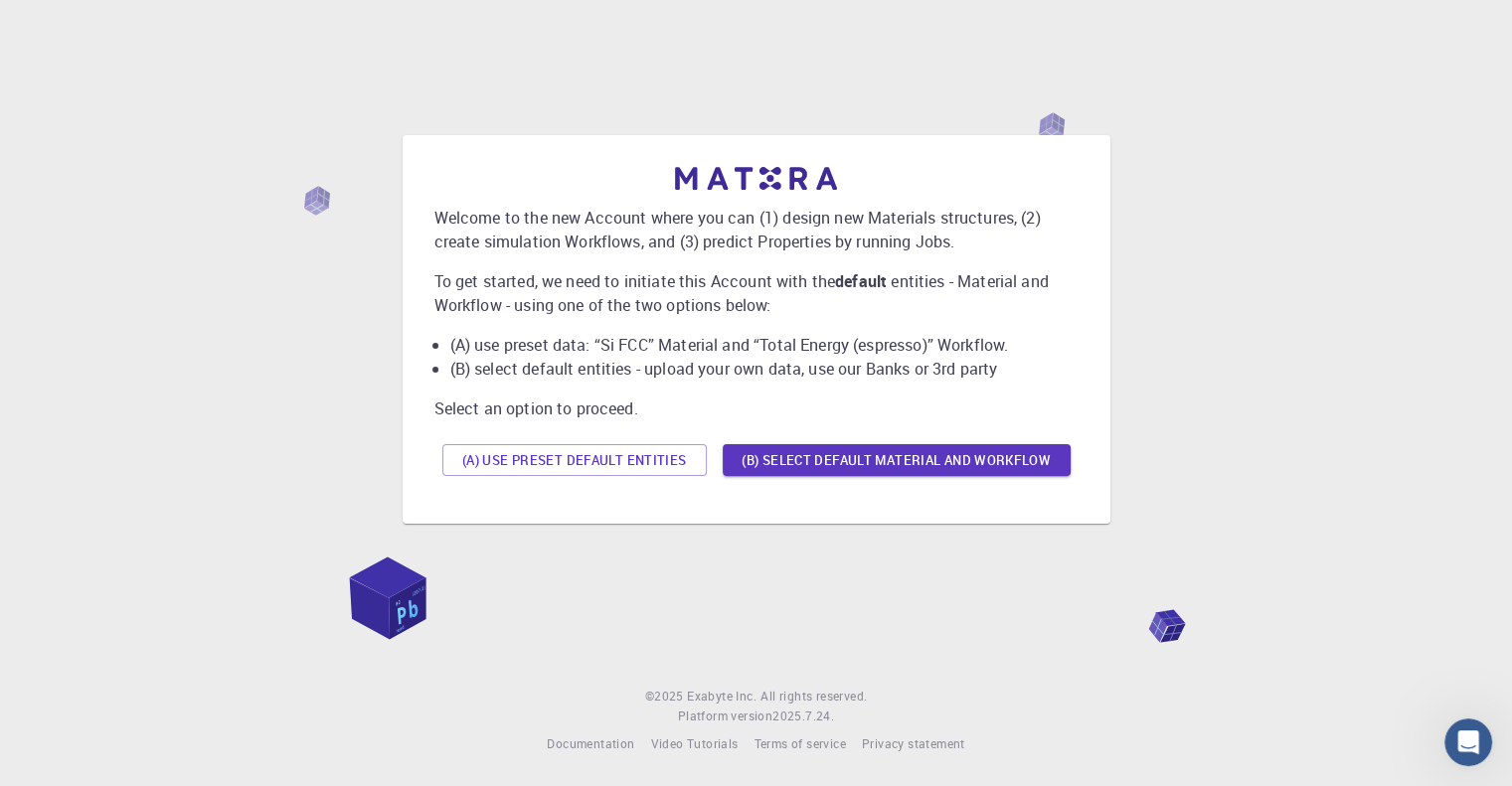 scroll, scrollTop: 0, scrollLeft: 0, axis: both 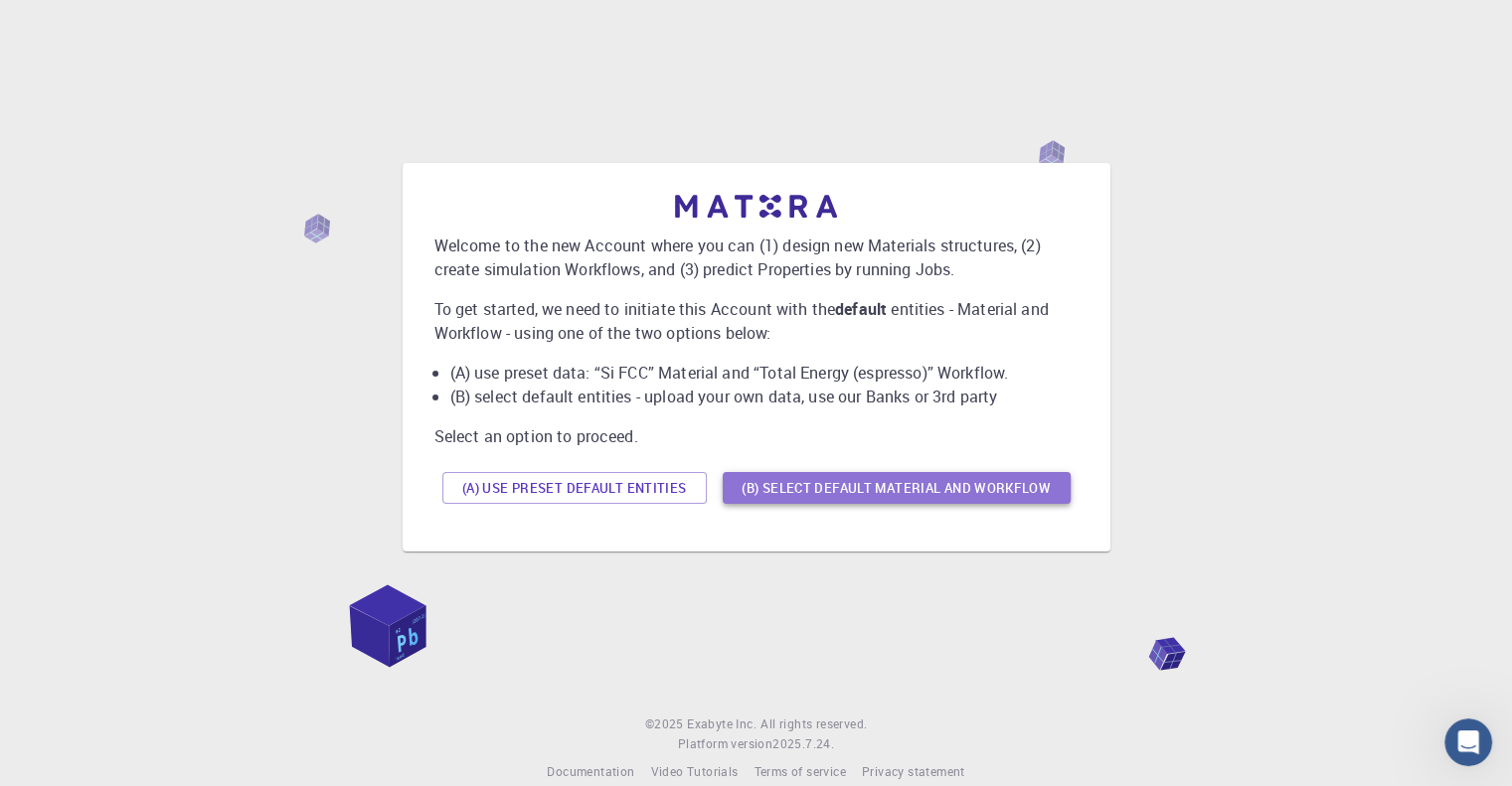 click on "(B) Select default material and workflow" at bounding box center (897, 488) 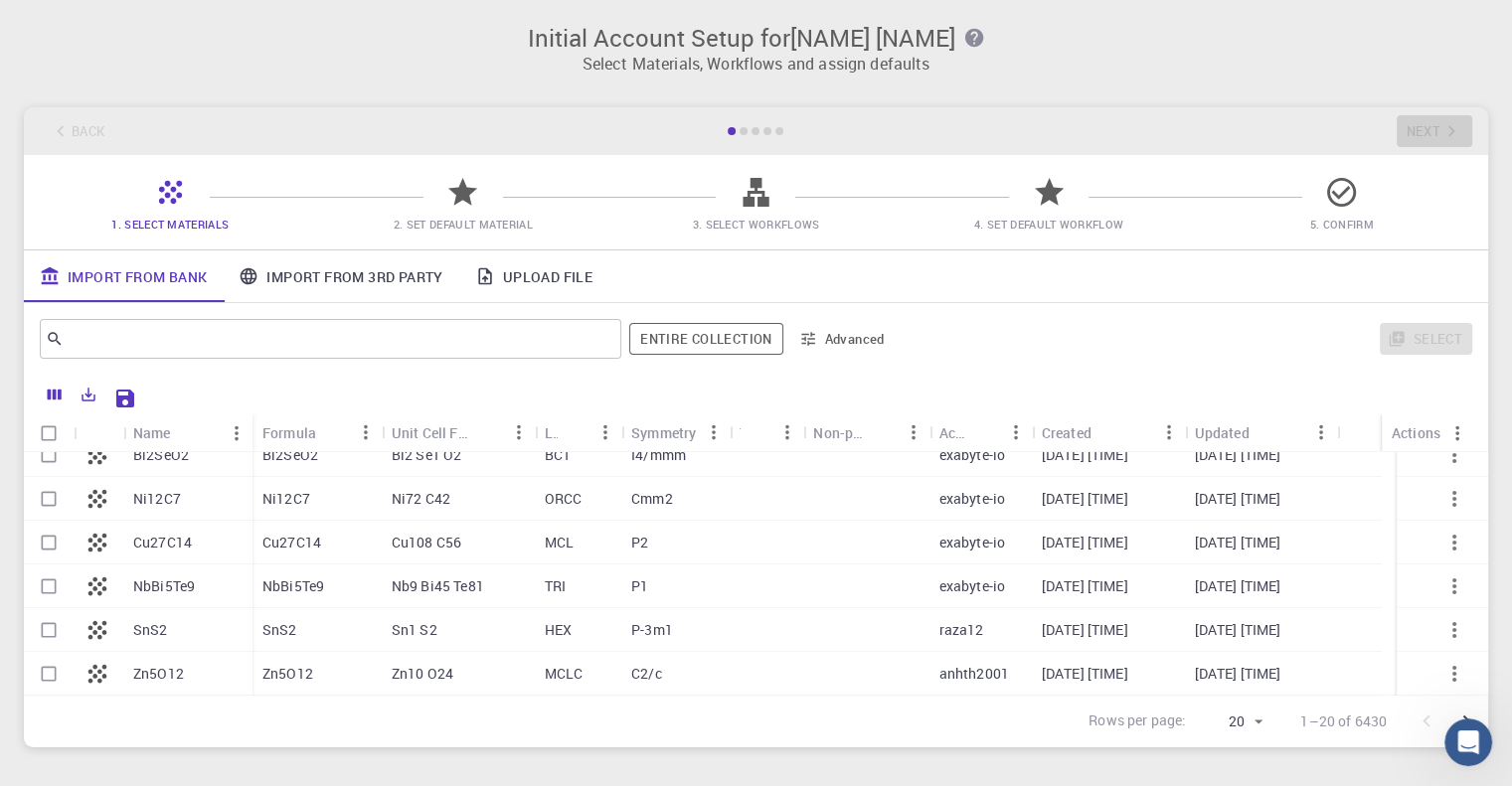 scroll, scrollTop: 631, scrollLeft: 0, axis: vertical 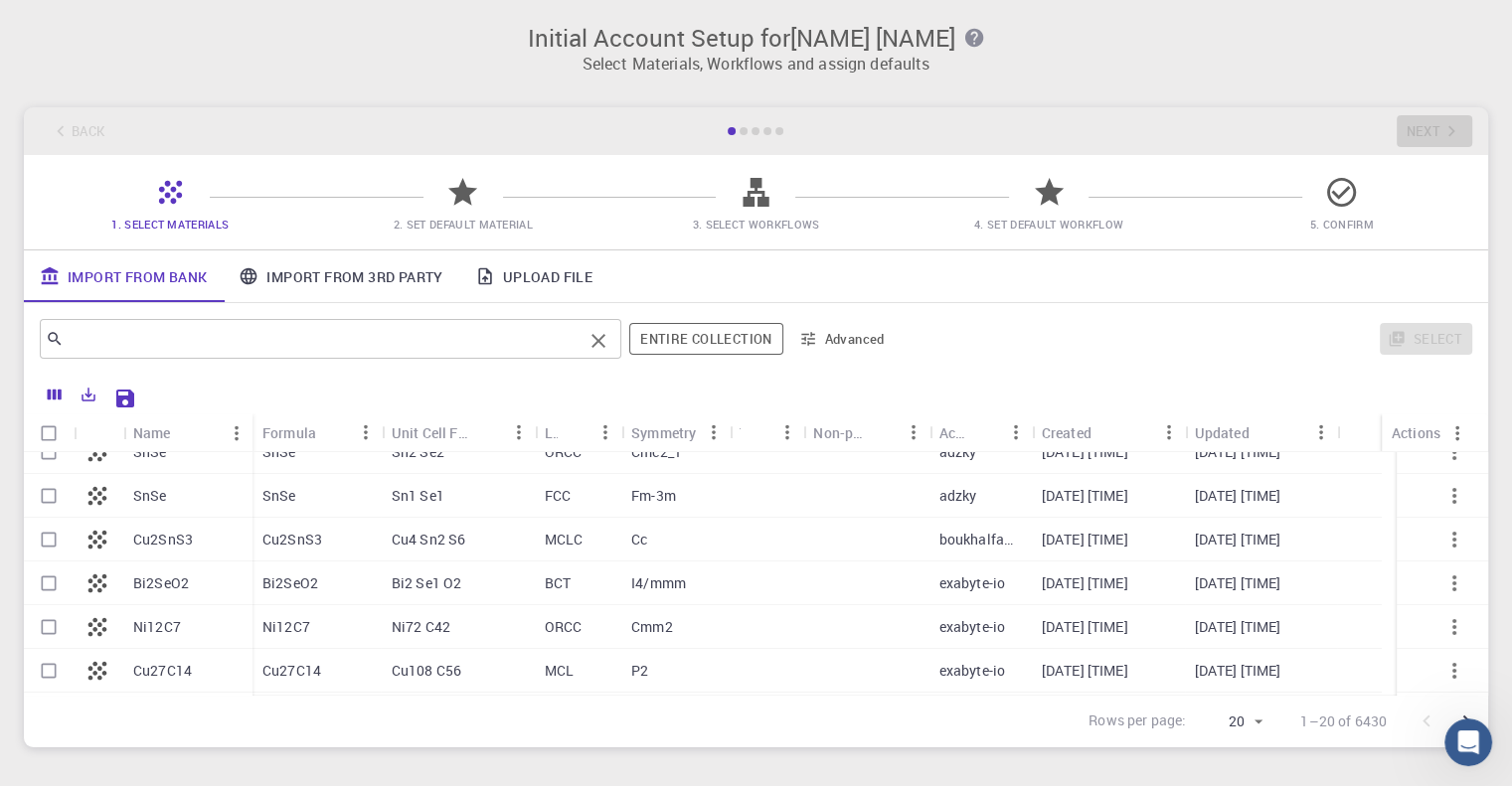click on "​" at bounding box center (330, 339) 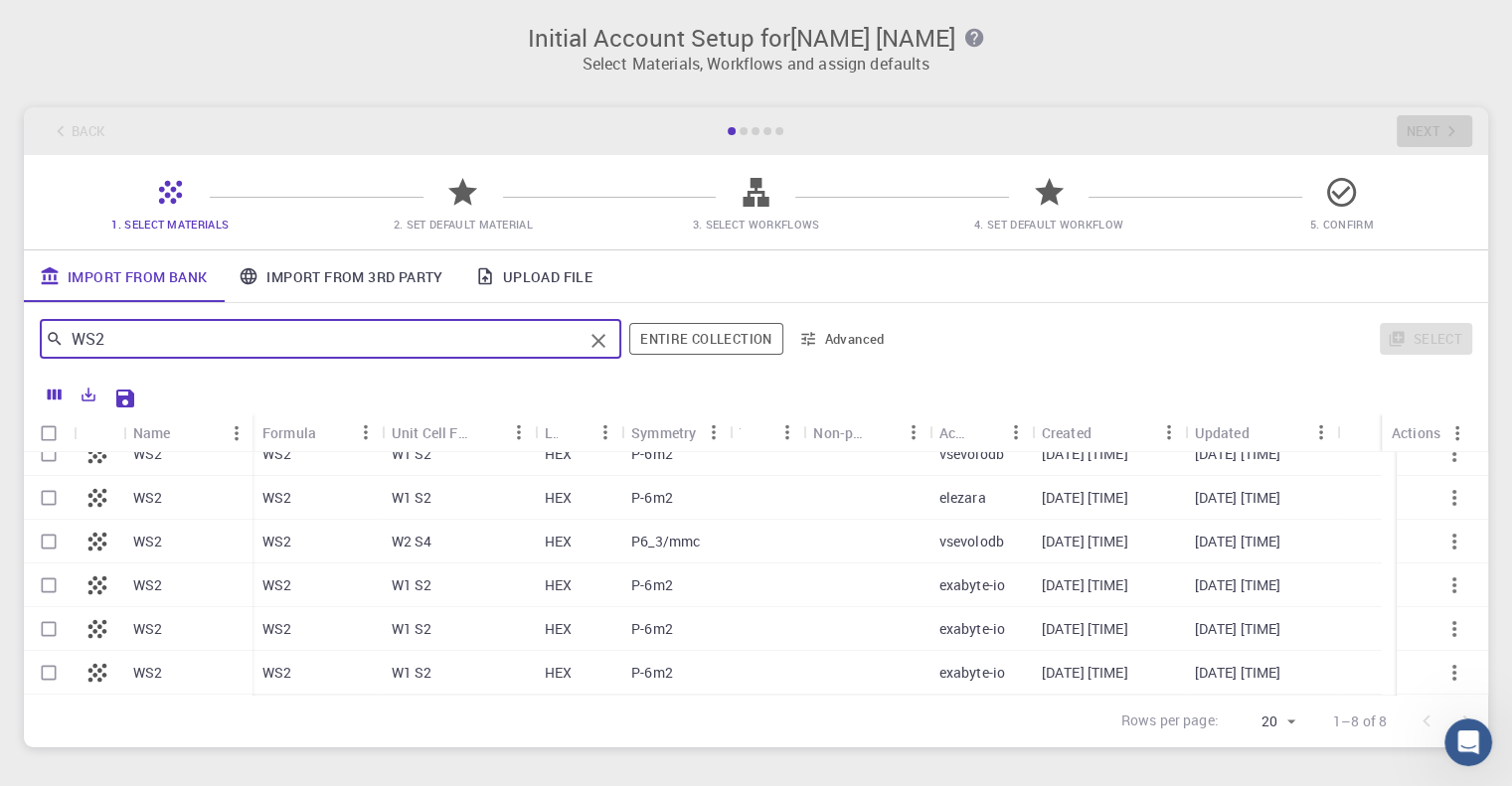 scroll, scrollTop: 0, scrollLeft: 0, axis: both 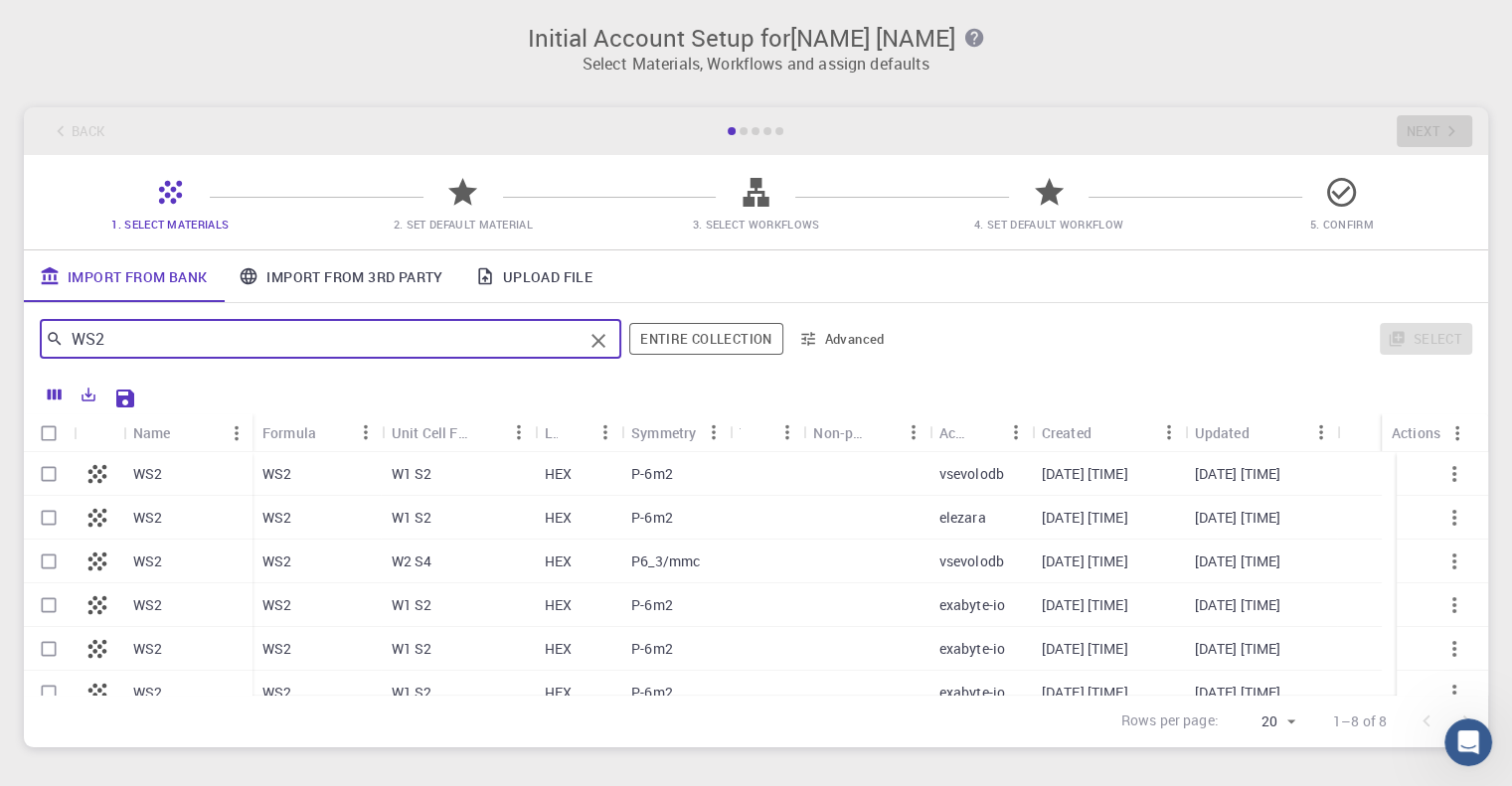 type on "WS2" 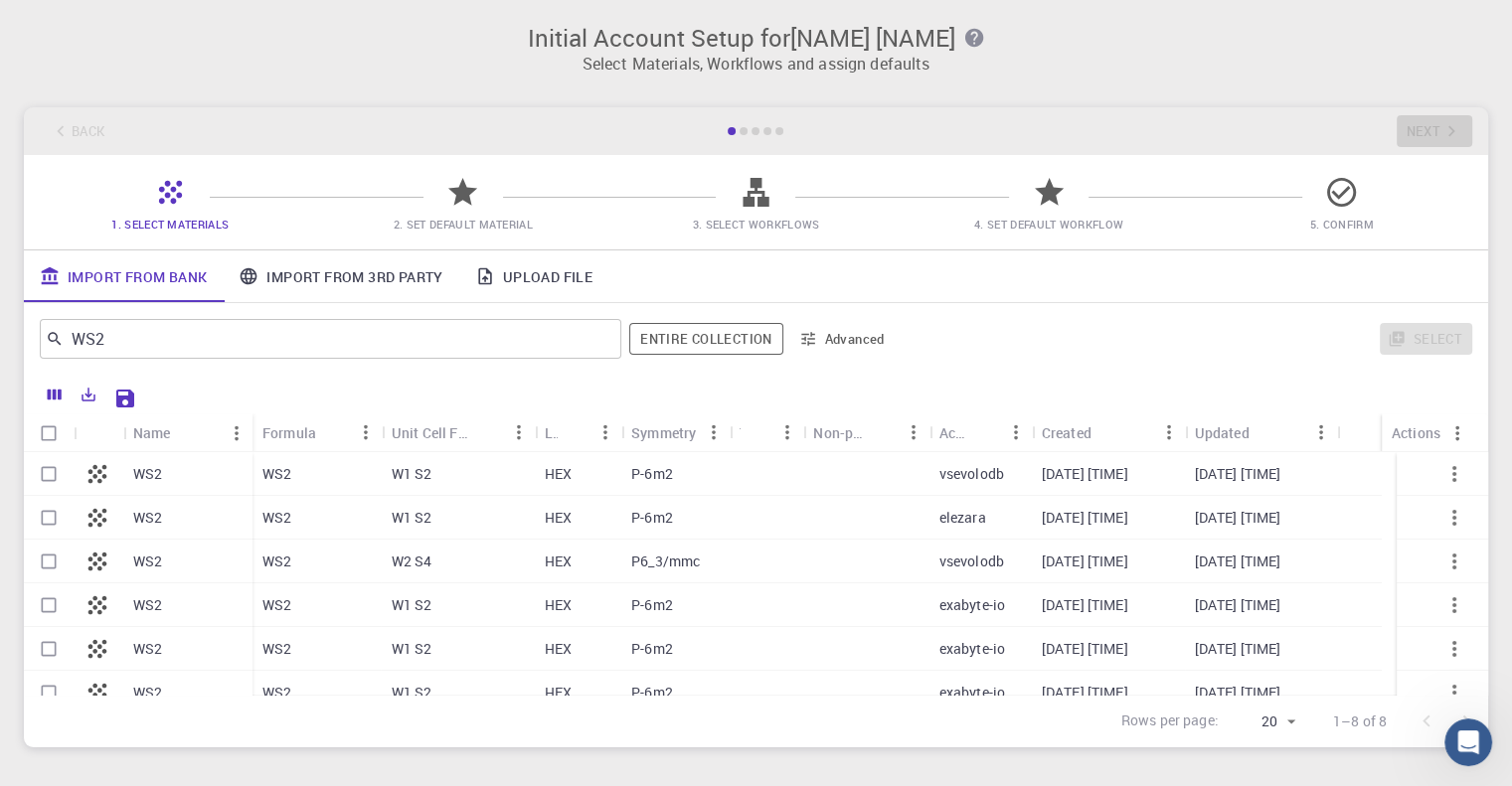 click on "WS2" at bounding box center (147, 561) 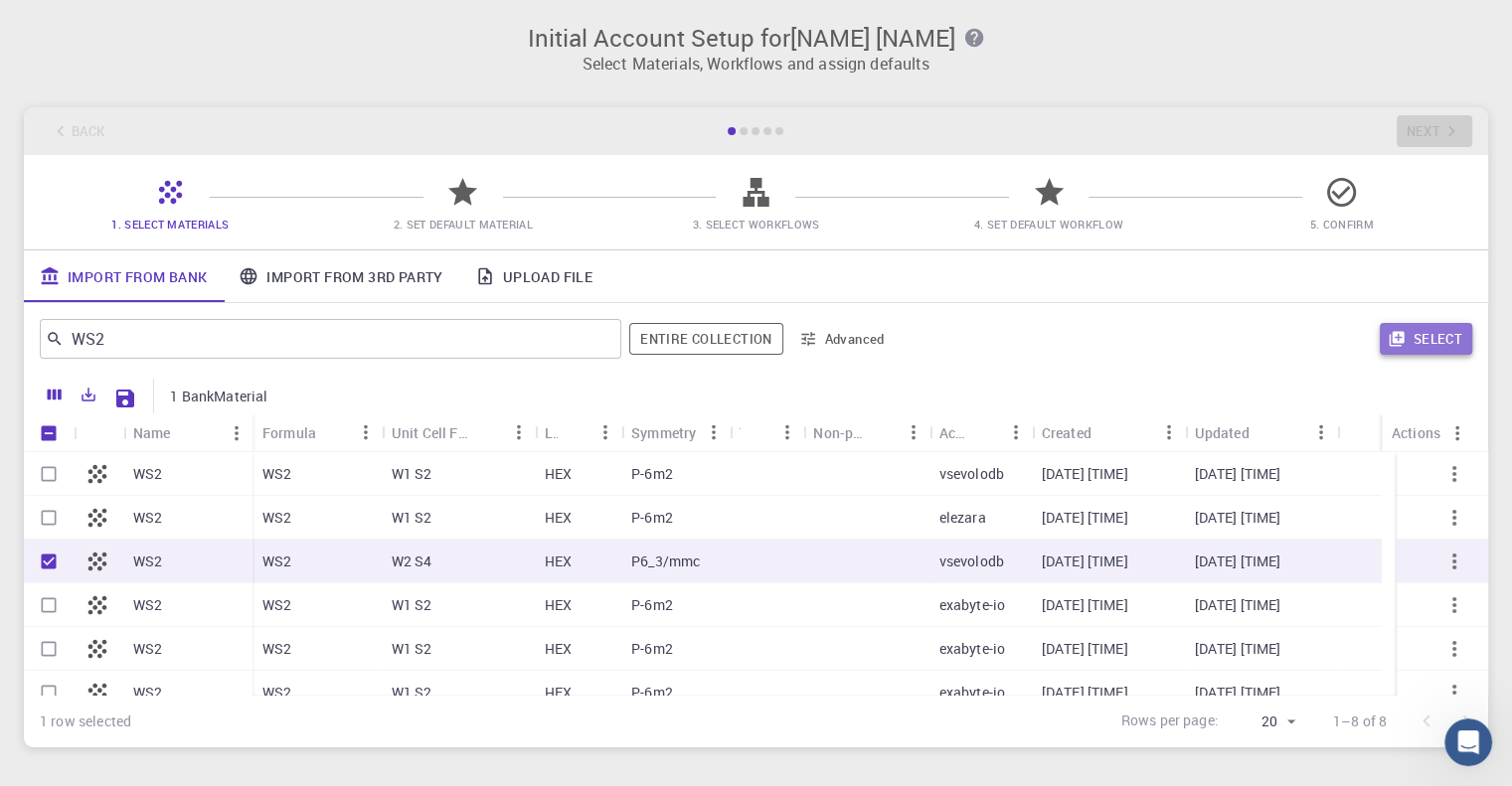click on "Select" at bounding box center (1426, 339) 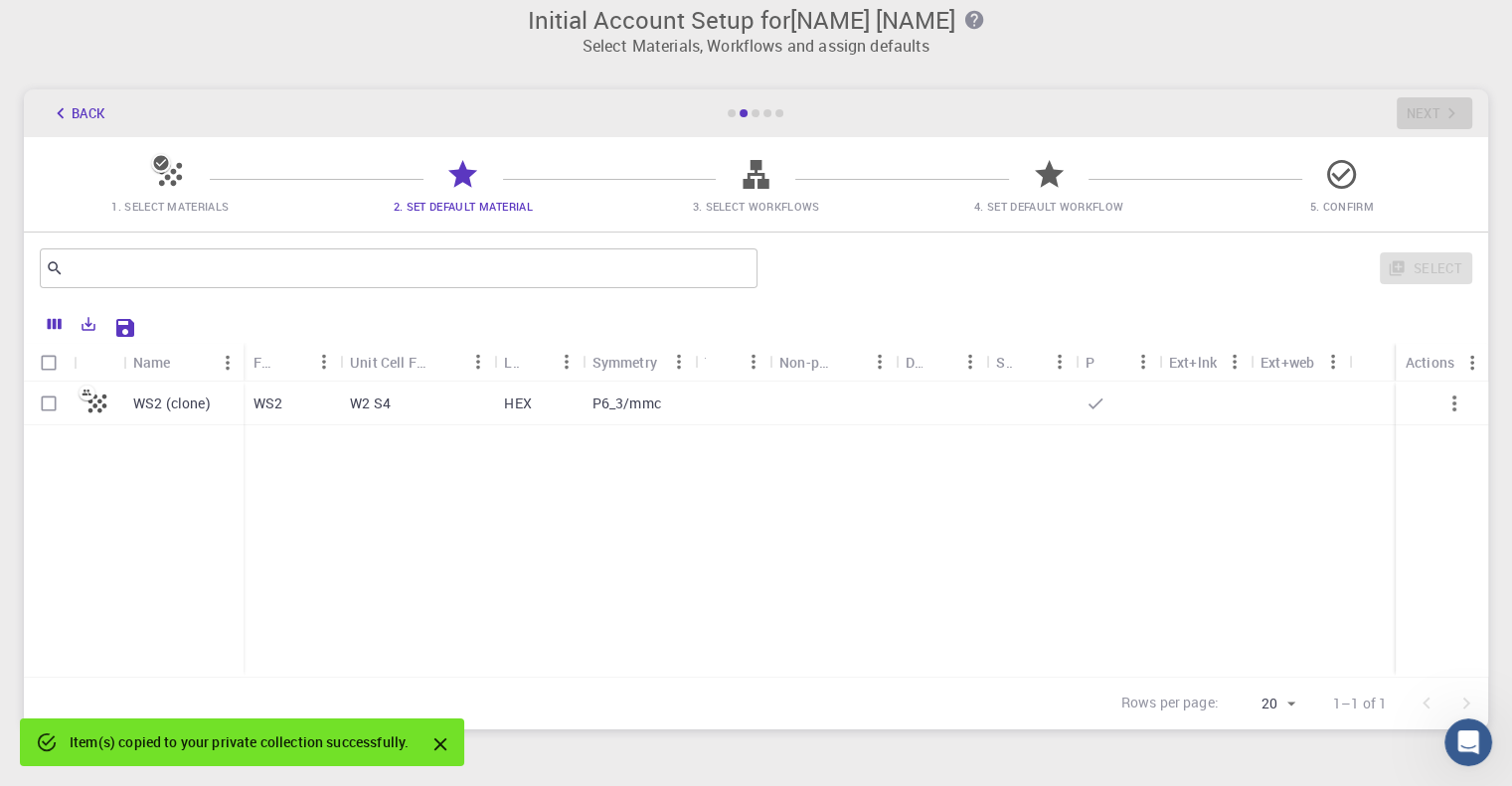 scroll, scrollTop: 28, scrollLeft: 0, axis: vertical 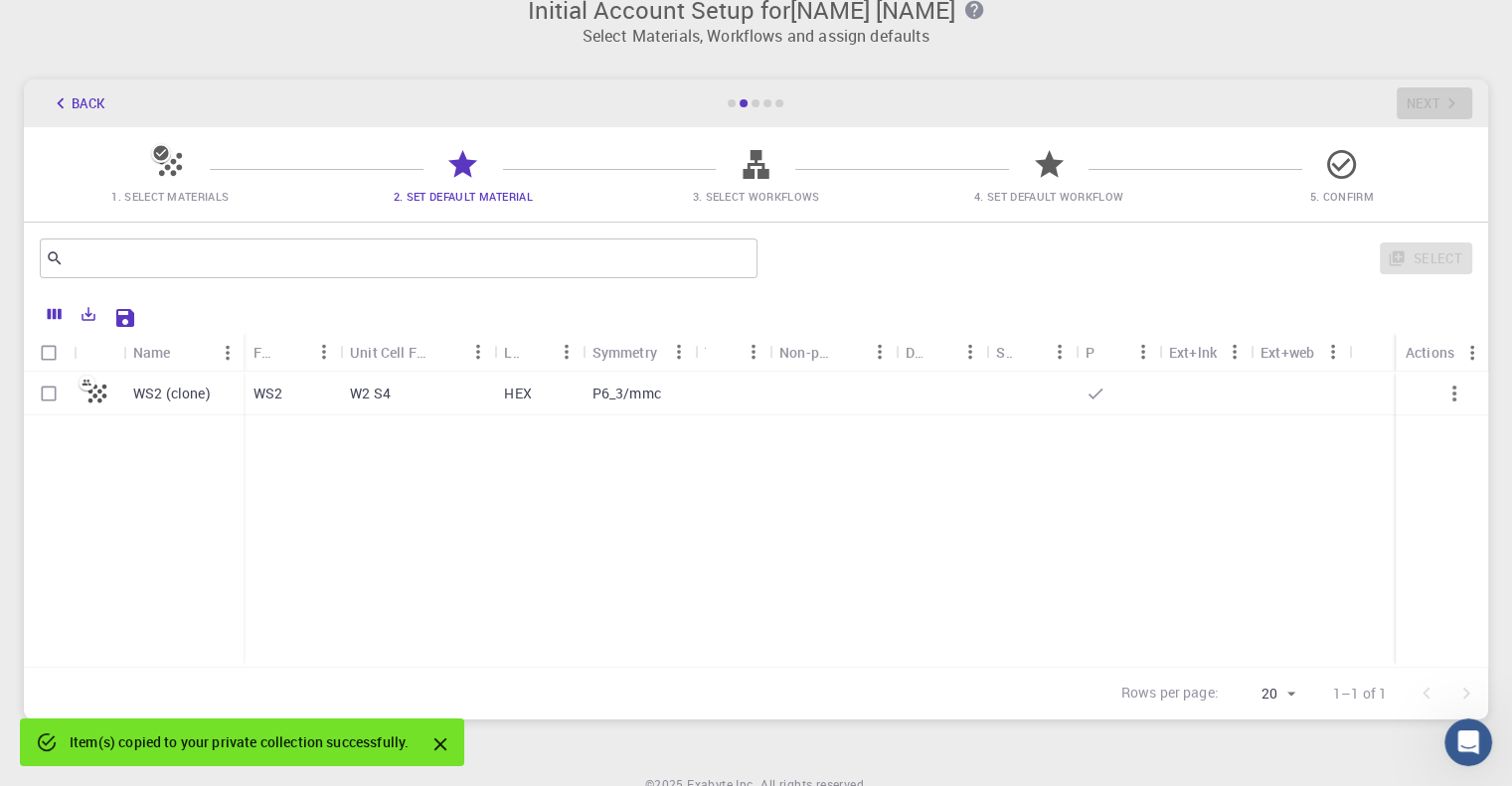 click at bounding box center (832, 393) 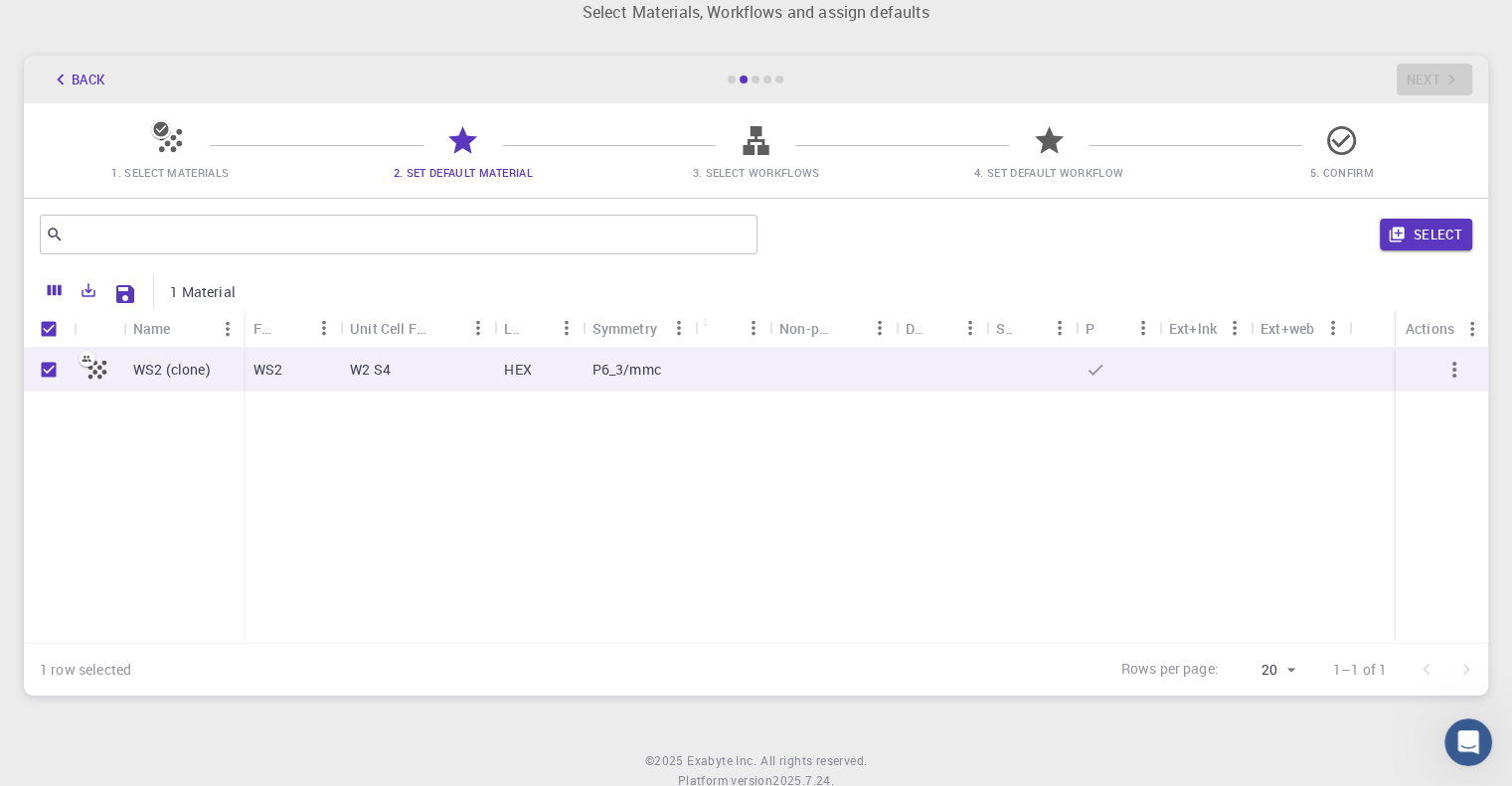 scroll, scrollTop: 44, scrollLeft: 0, axis: vertical 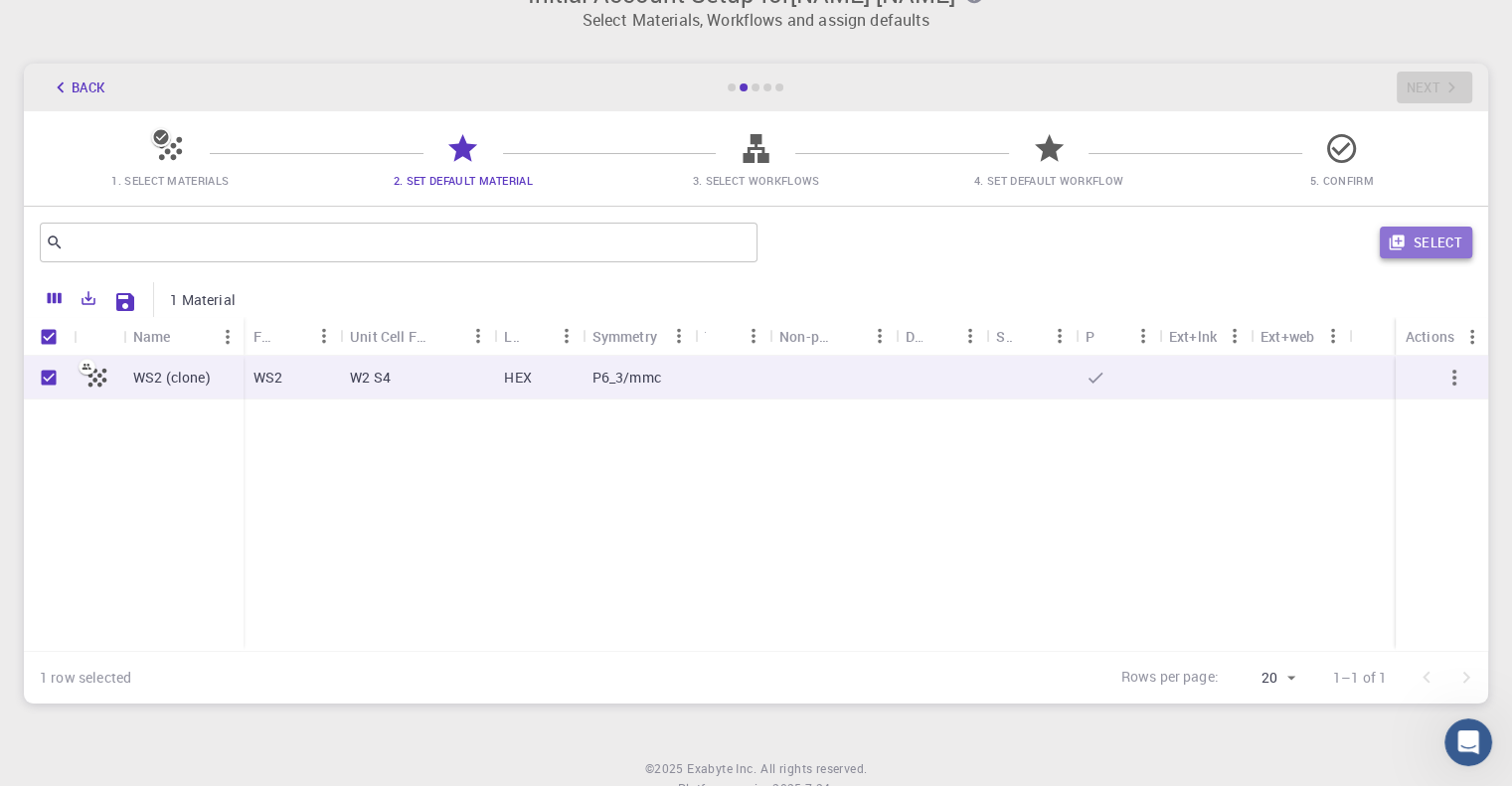 click on "Select" at bounding box center (1426, 242) 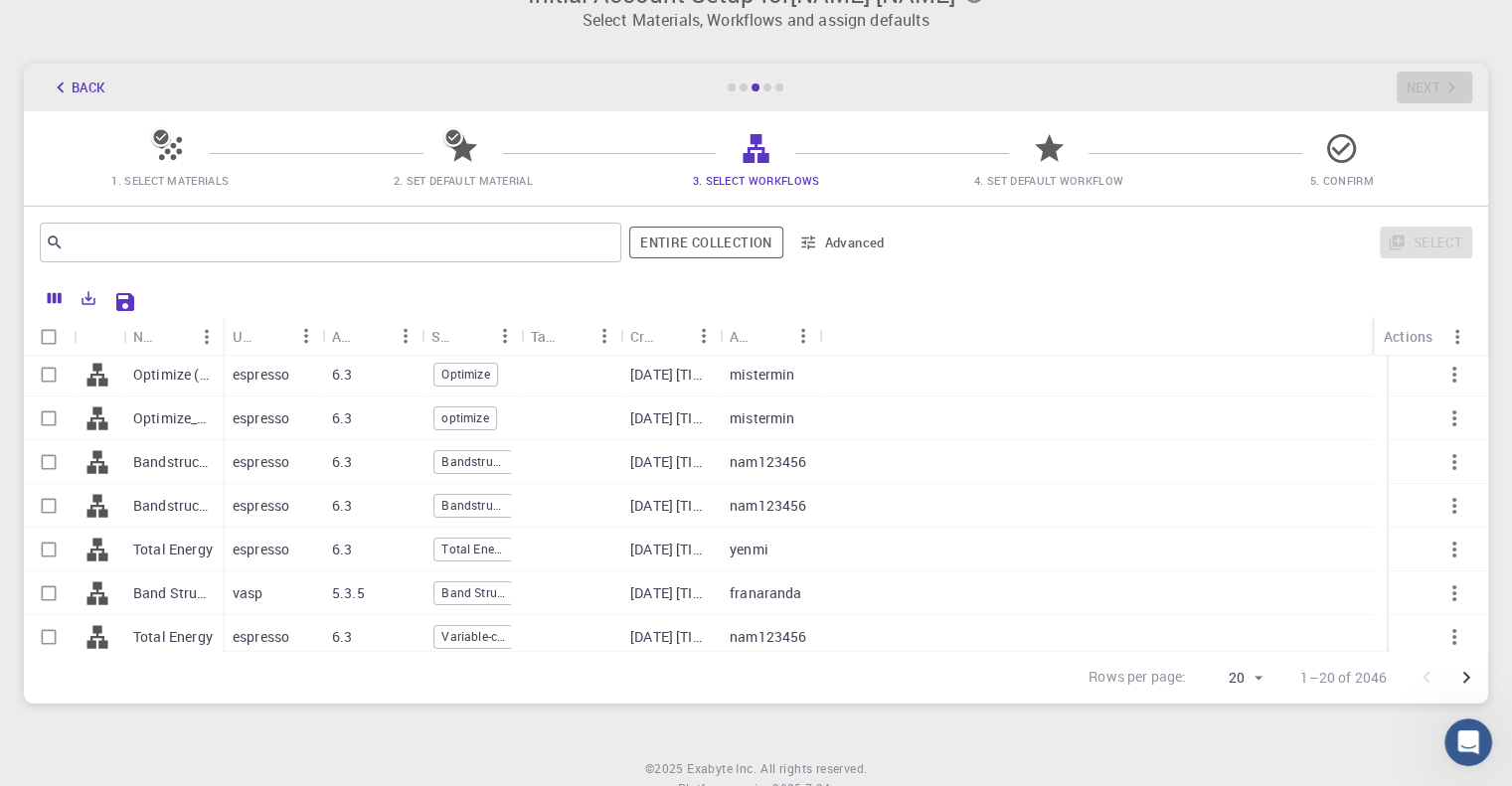 scroll, scrollTop: 578, scrollLeft: 0, axis: vertical 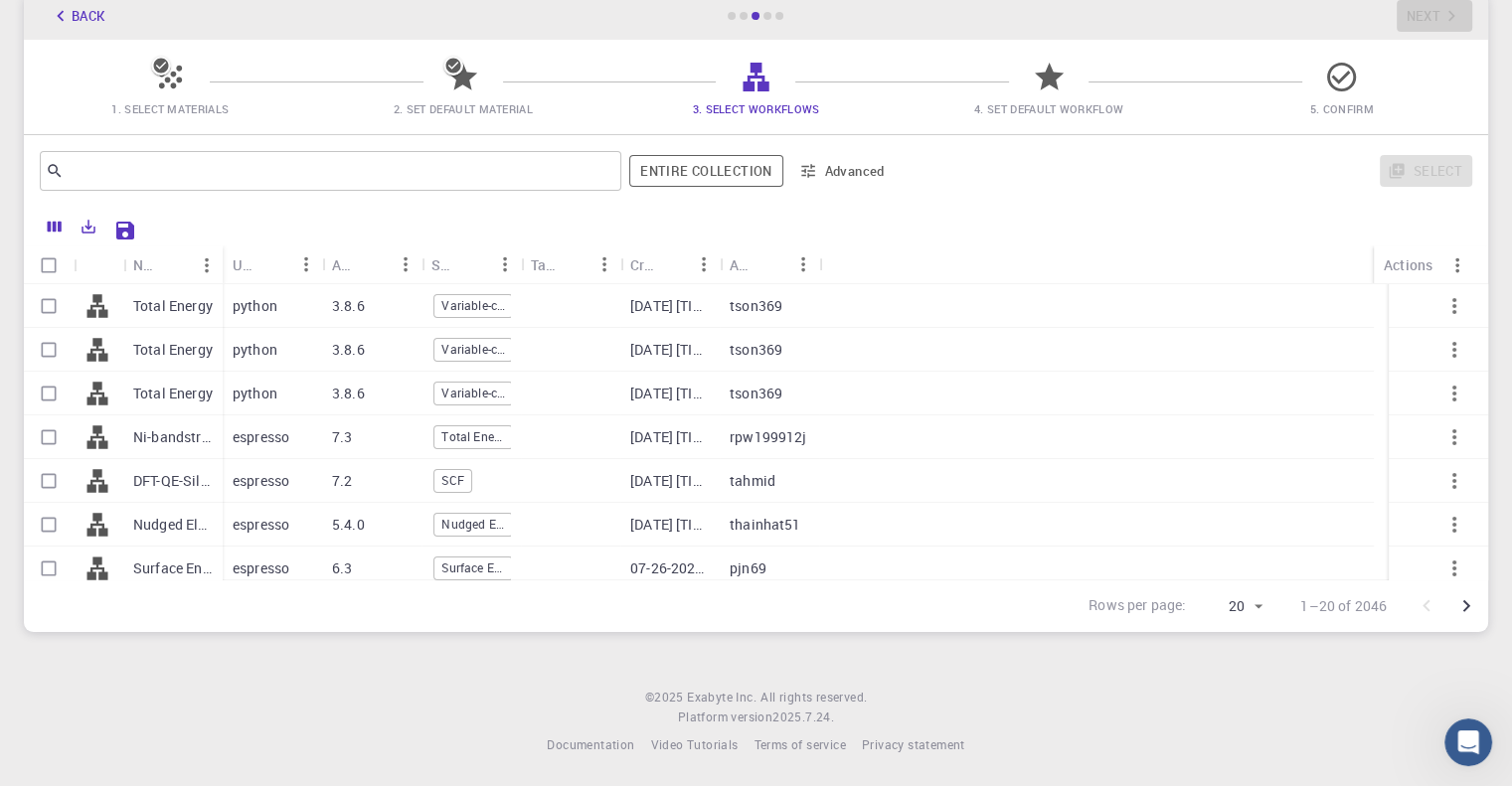 click on "espresso" at bounding box center [260, 481] 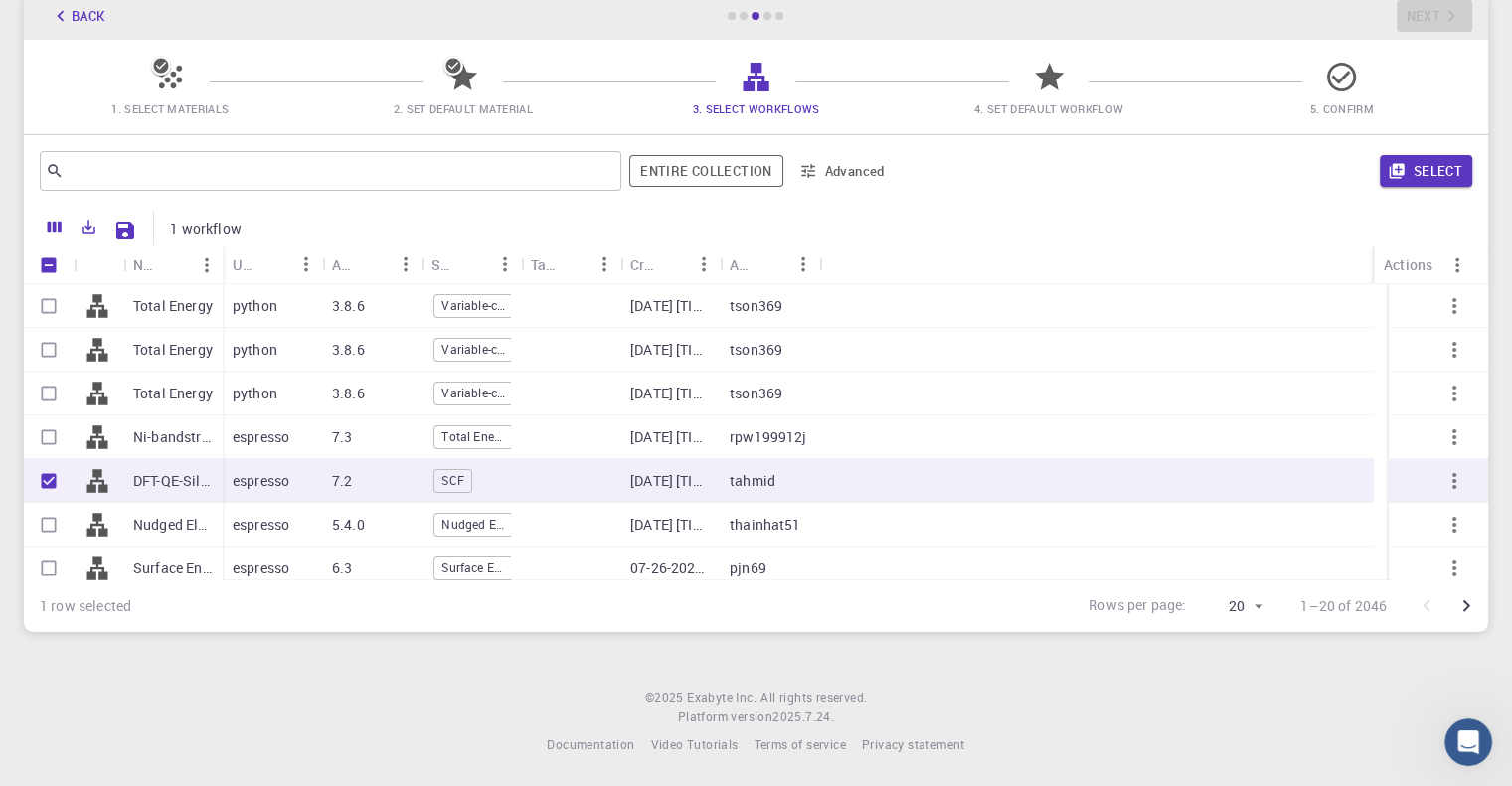 checkbox on "true" 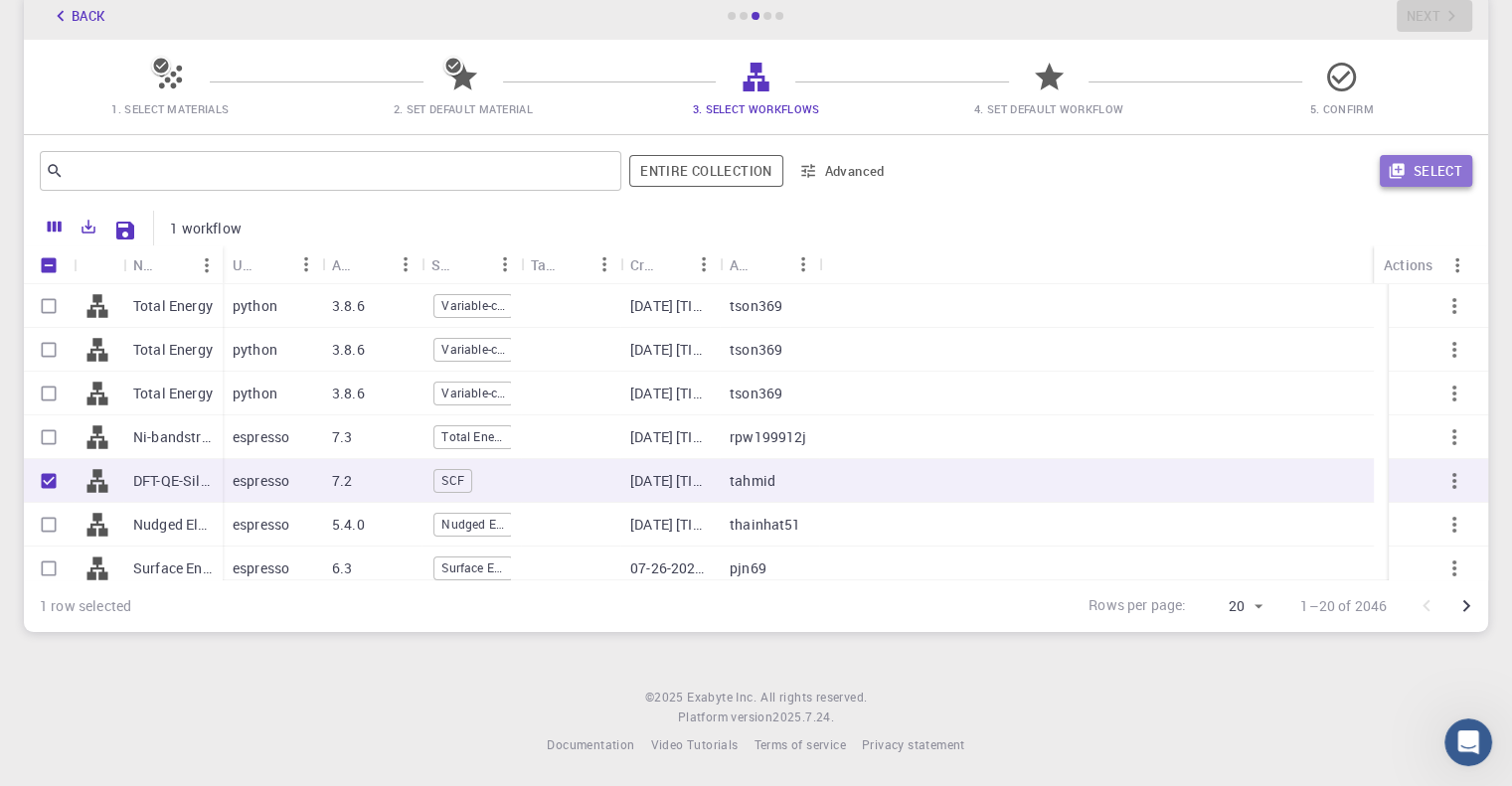 click on "Select" at bounding box center (1426, 171) 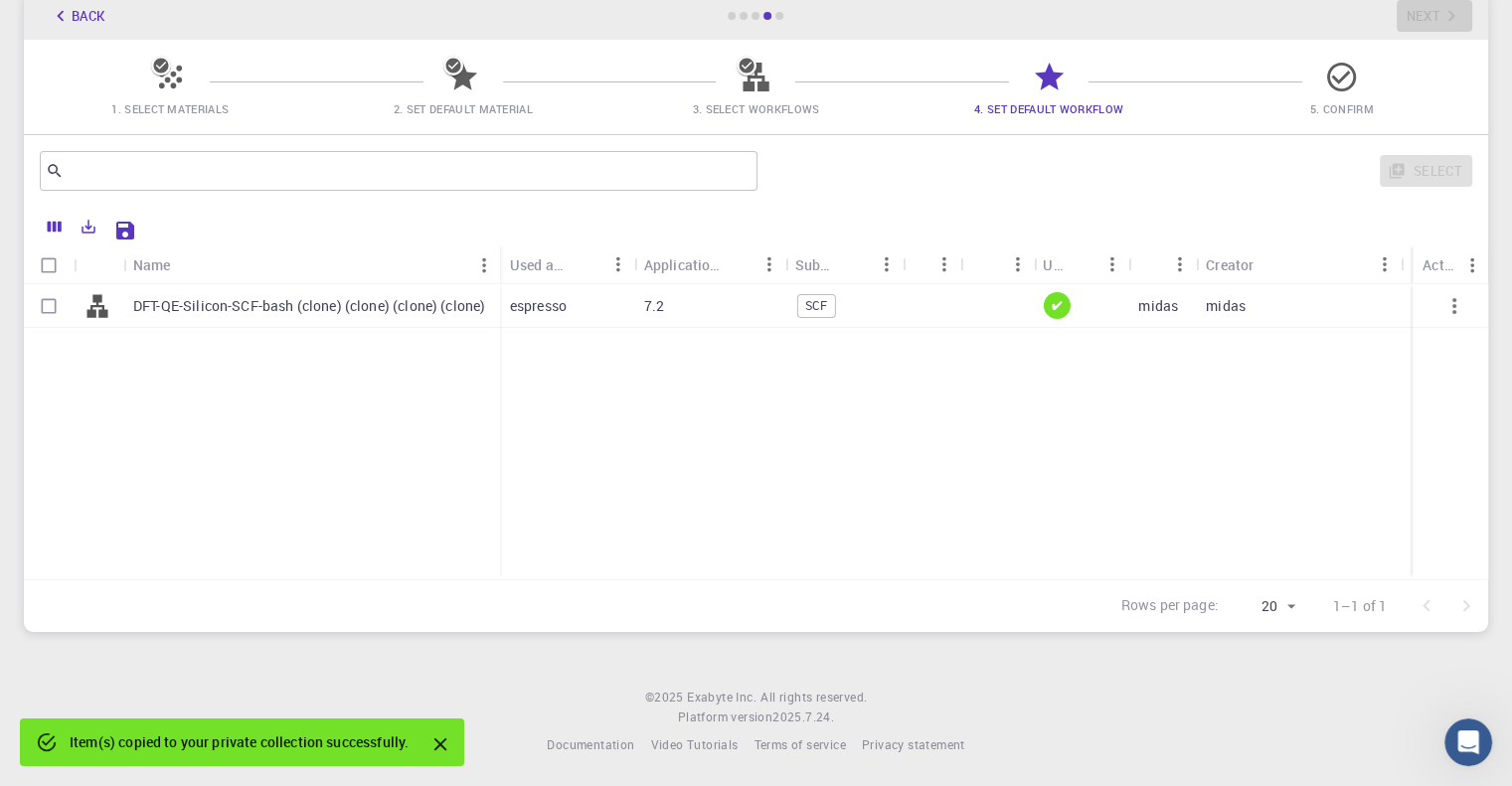 click at bounding box center [996, 306] 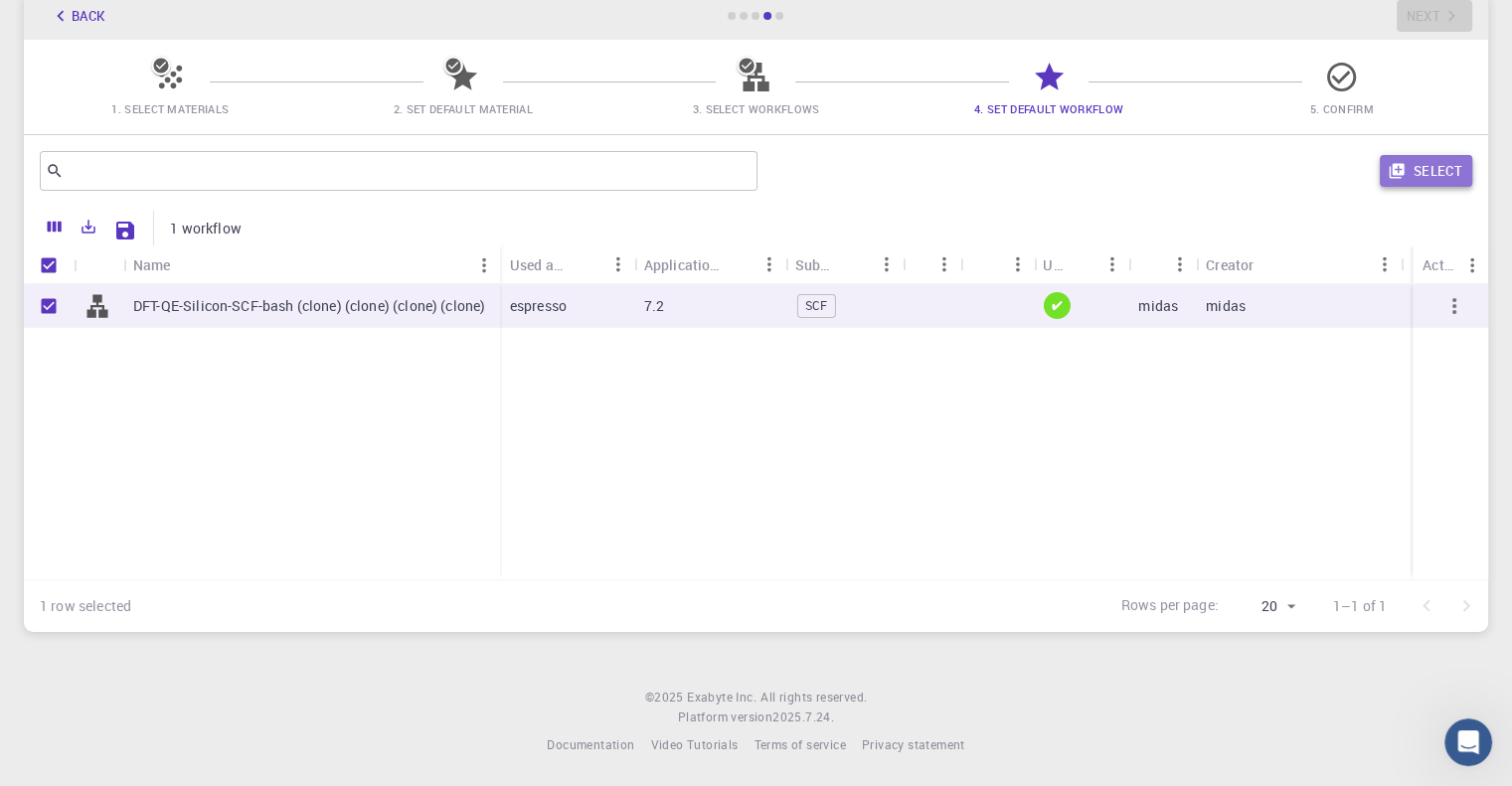 click on "Select" at bounding box center (1426, 171) 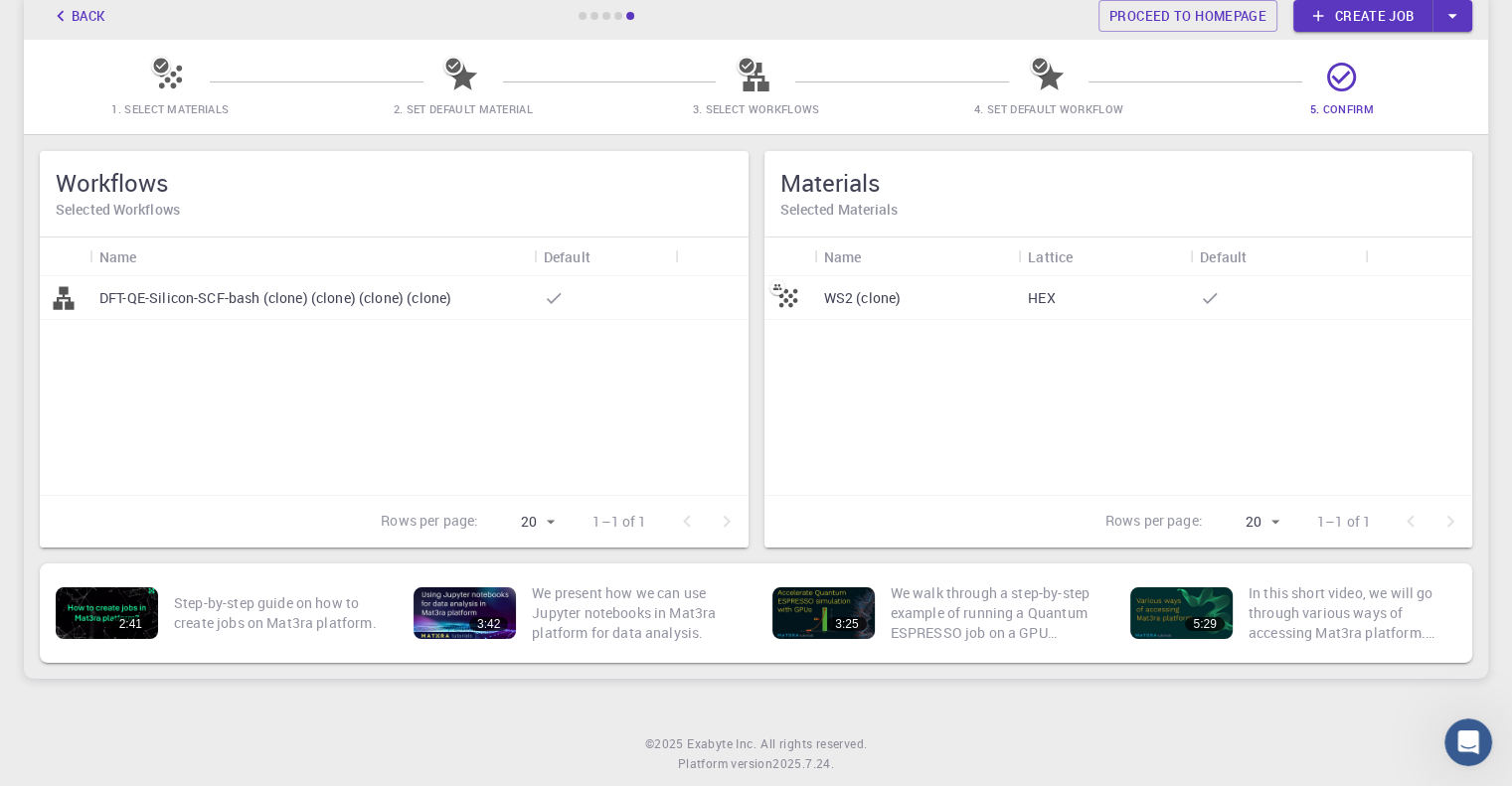 click on "HEX" at bounding box center [1103, 298] 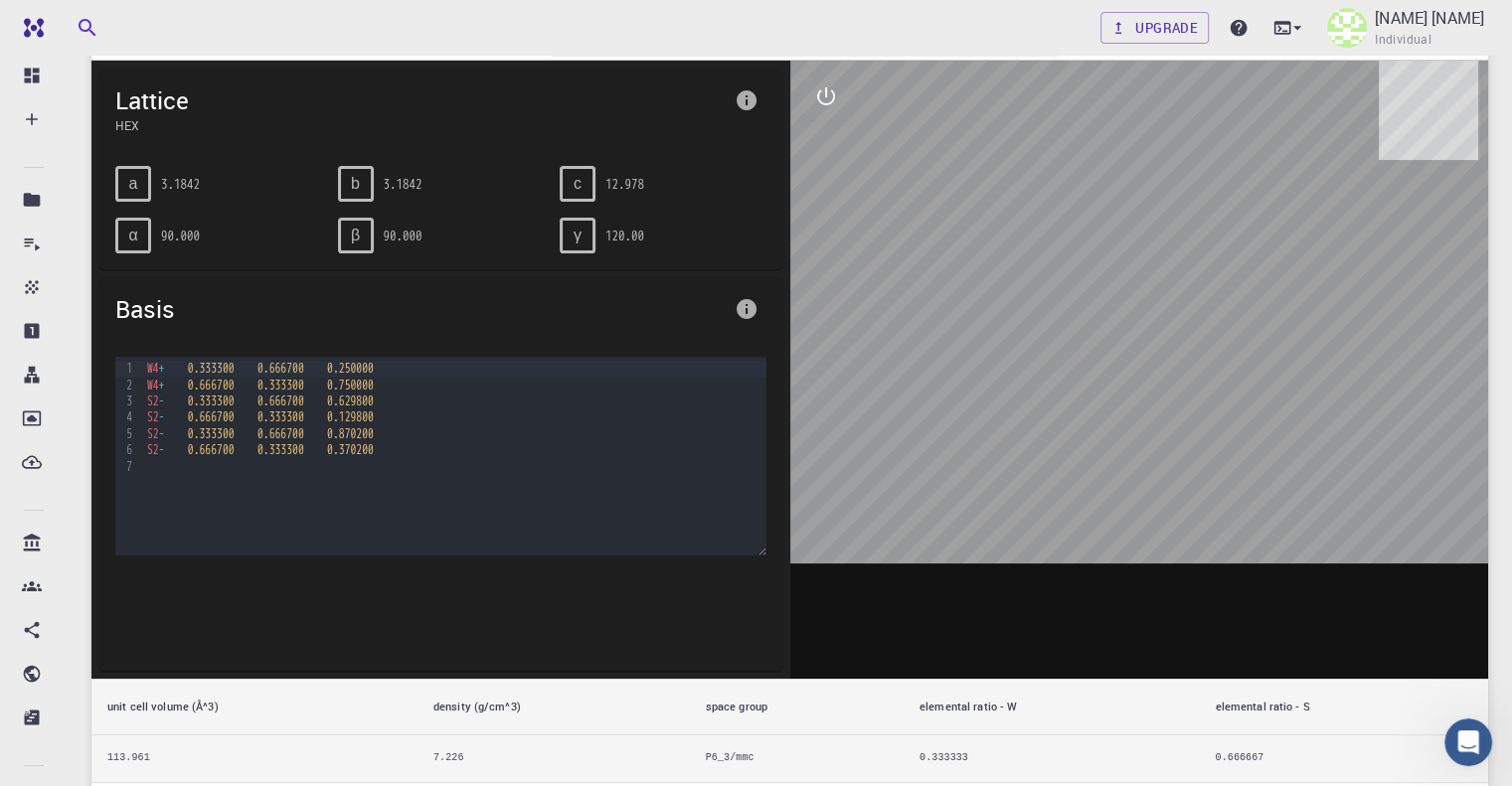 scroll, scrollTop: 134, scrollLeft: 0, axis: vertical 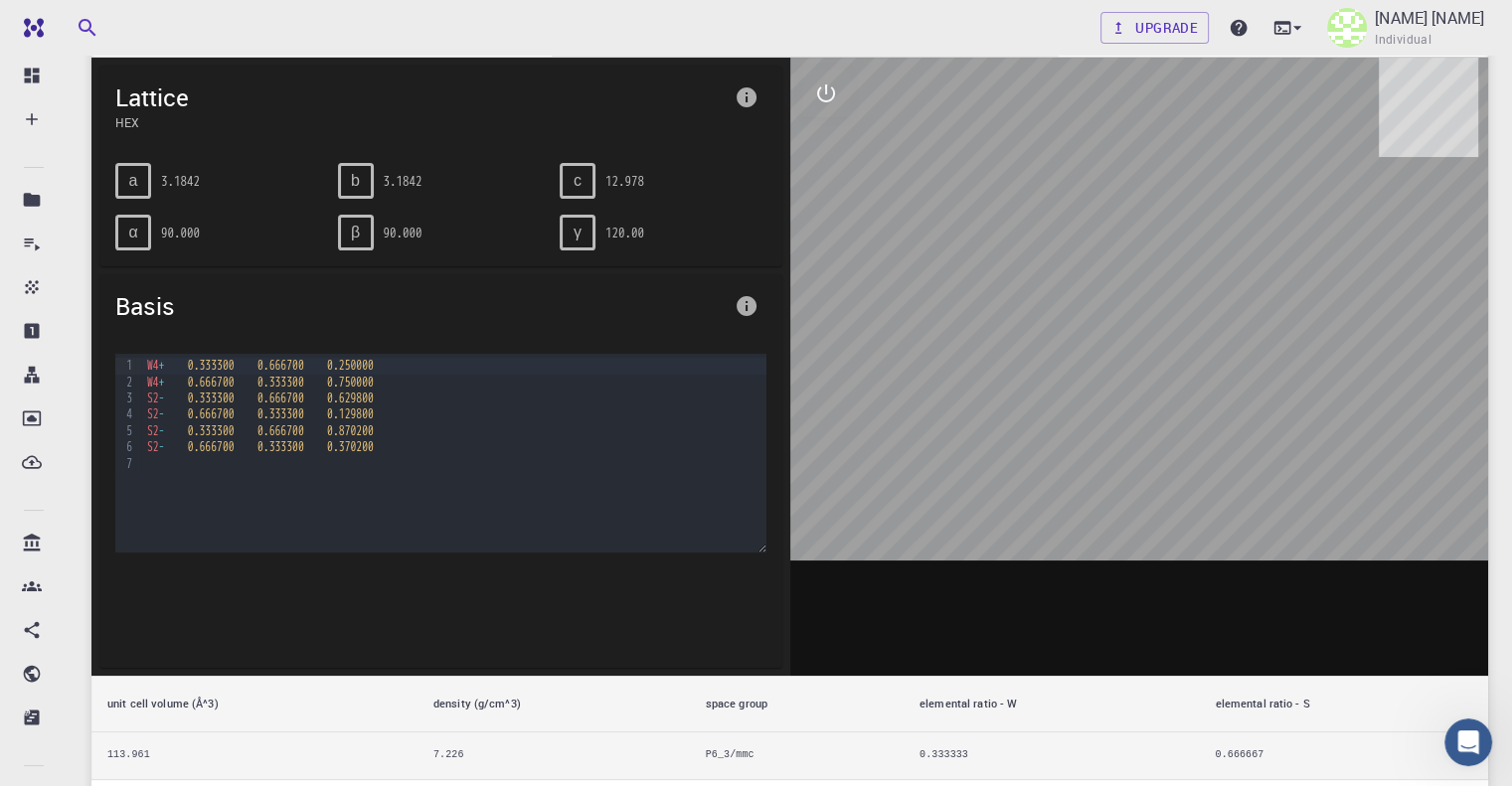 drag, startPoint x: 1145, startPoint y: 327, endPoint x: 1014, endPoint y: 329, distance: 131.01527 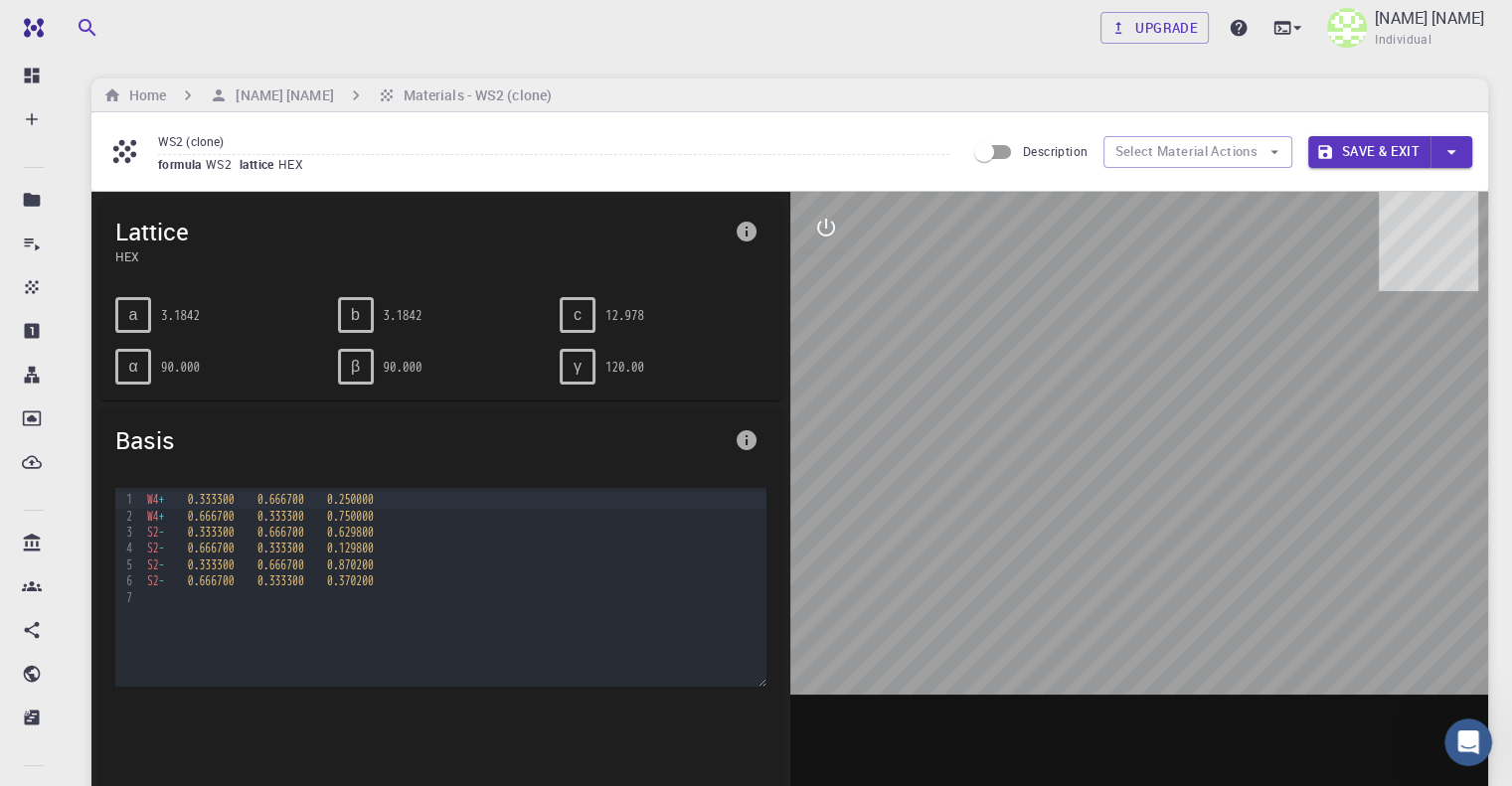 scroll, scrollTop: 0, scrollLeft: 0, axis: both 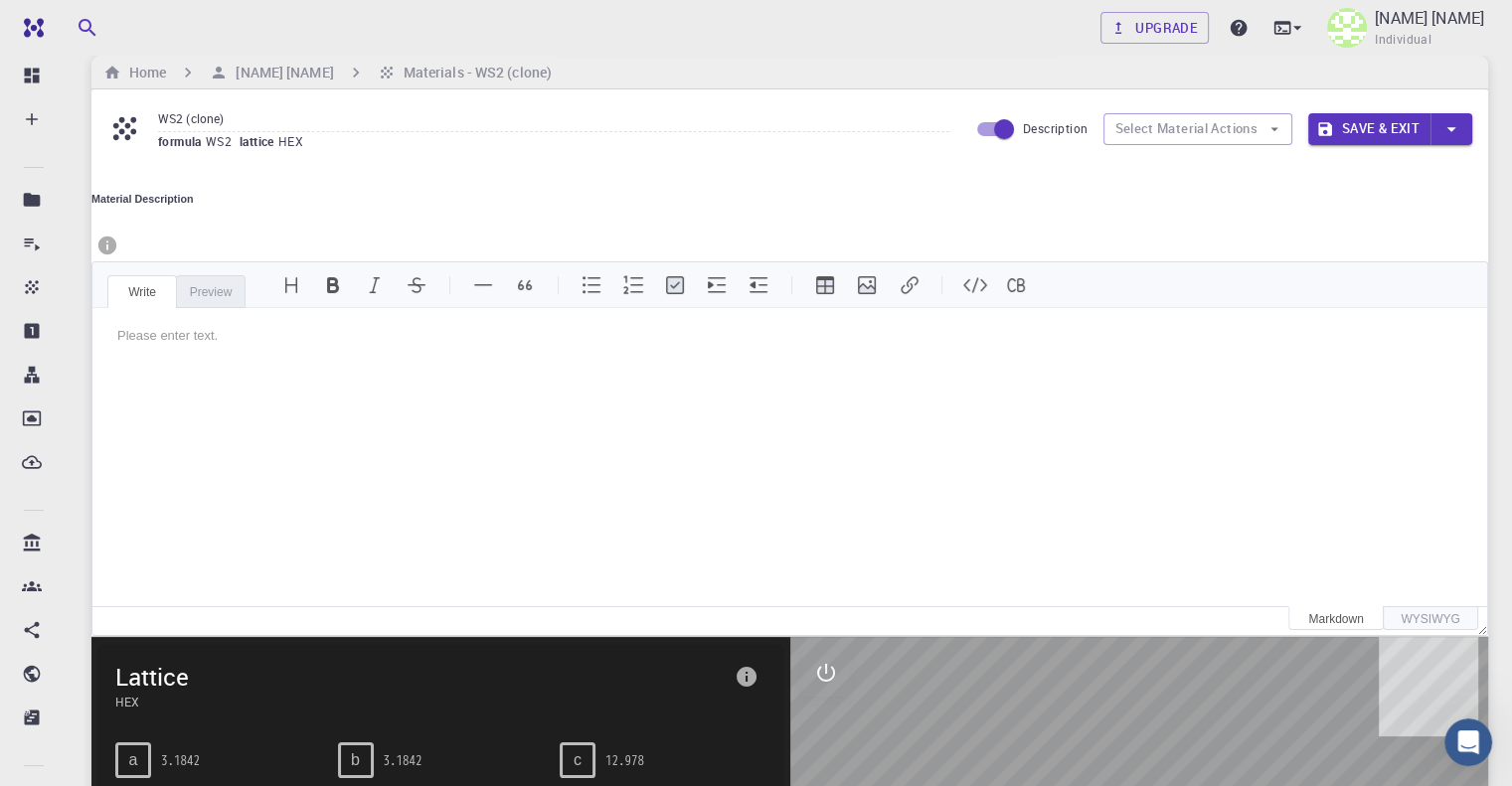 click on "Preview" at bounding box center [211, 291] 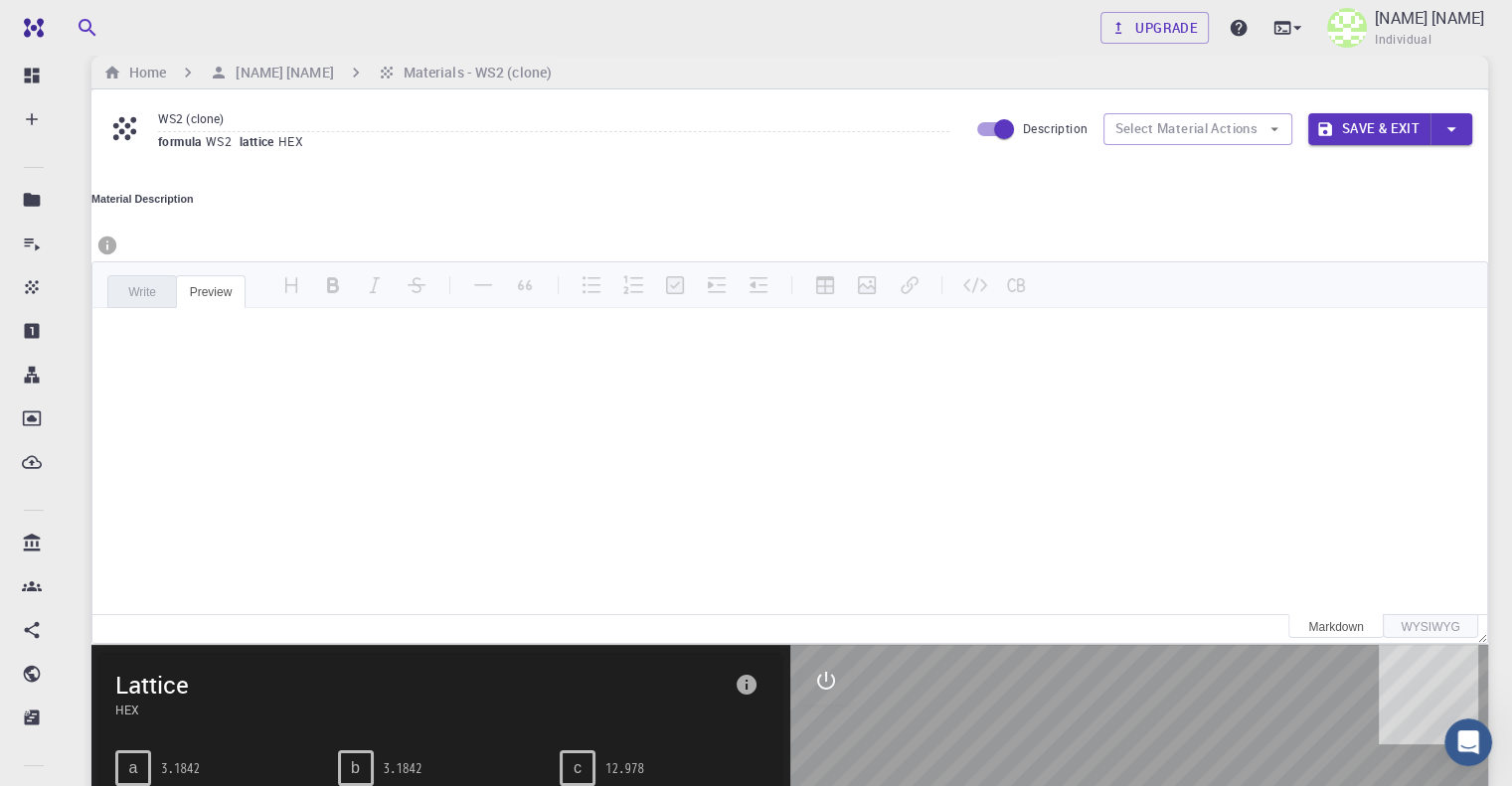 click on "Write" at bounding box center (142, 291) 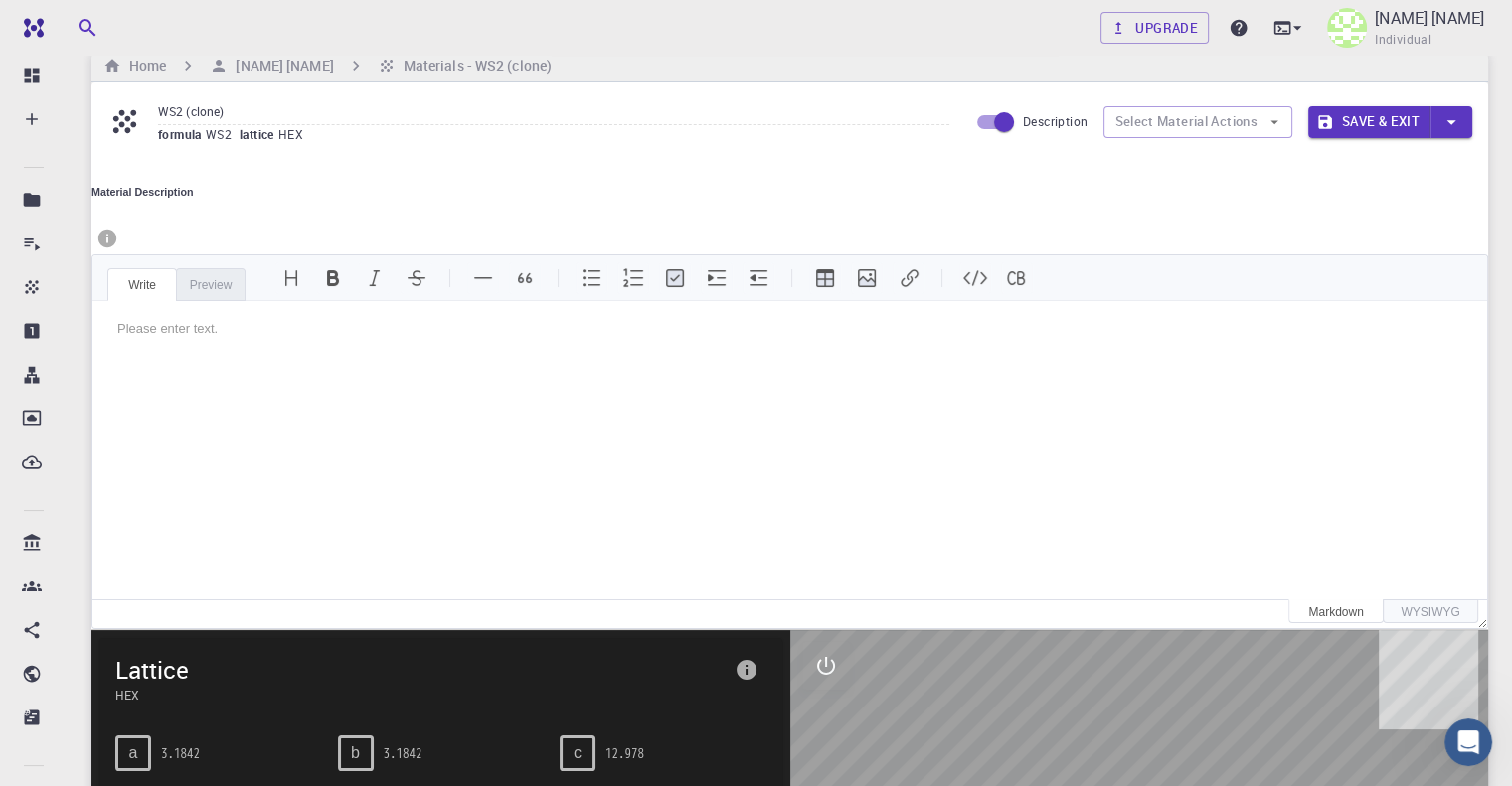 scroll, scrollTop: 0, scrollLeft: 0, axis: both 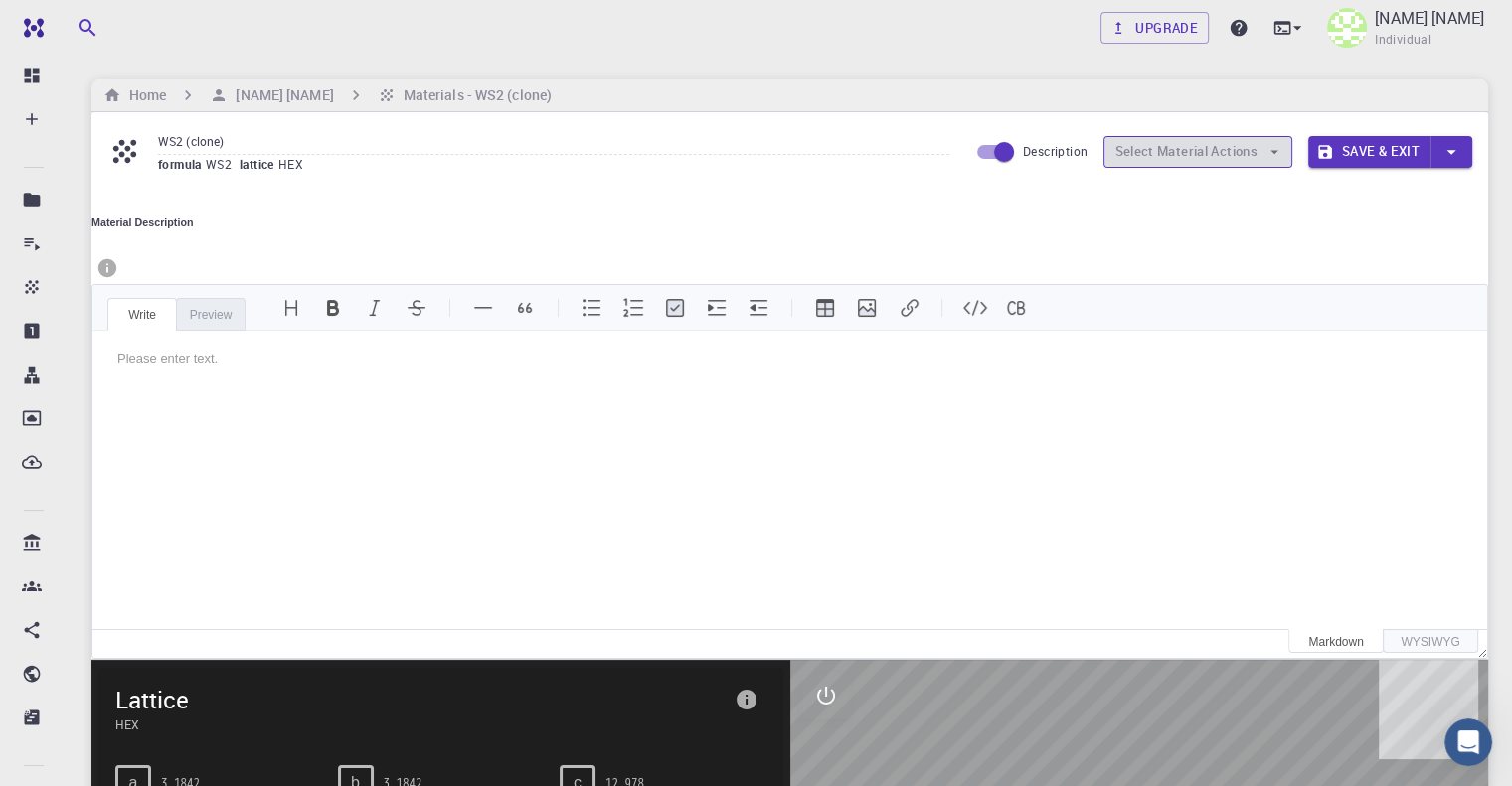 click on "Select Material Actions" at bounding box center (1198, 152) 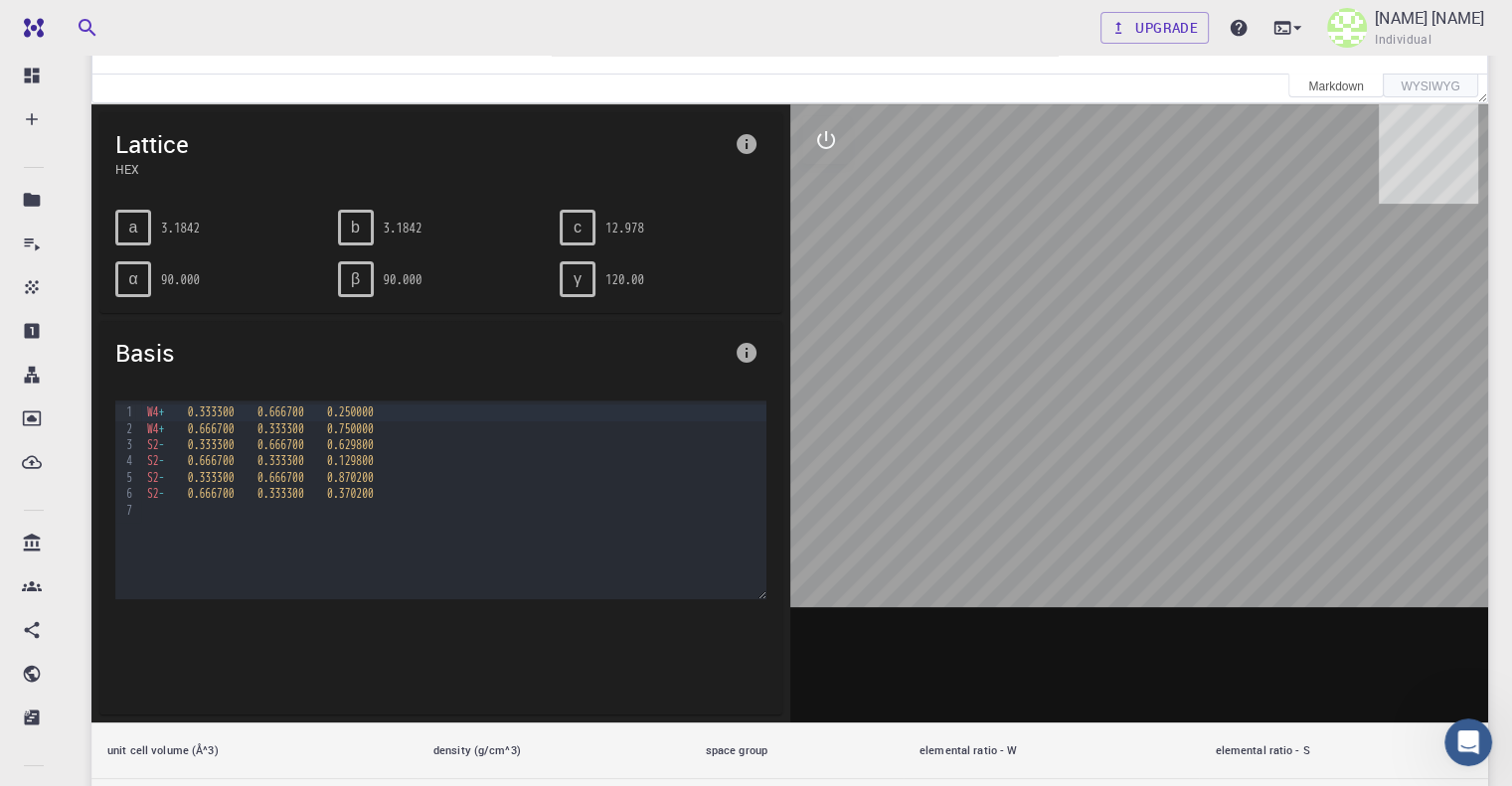 scroll, scrollTop: 549, scrollLeft: 0, axis: vertical 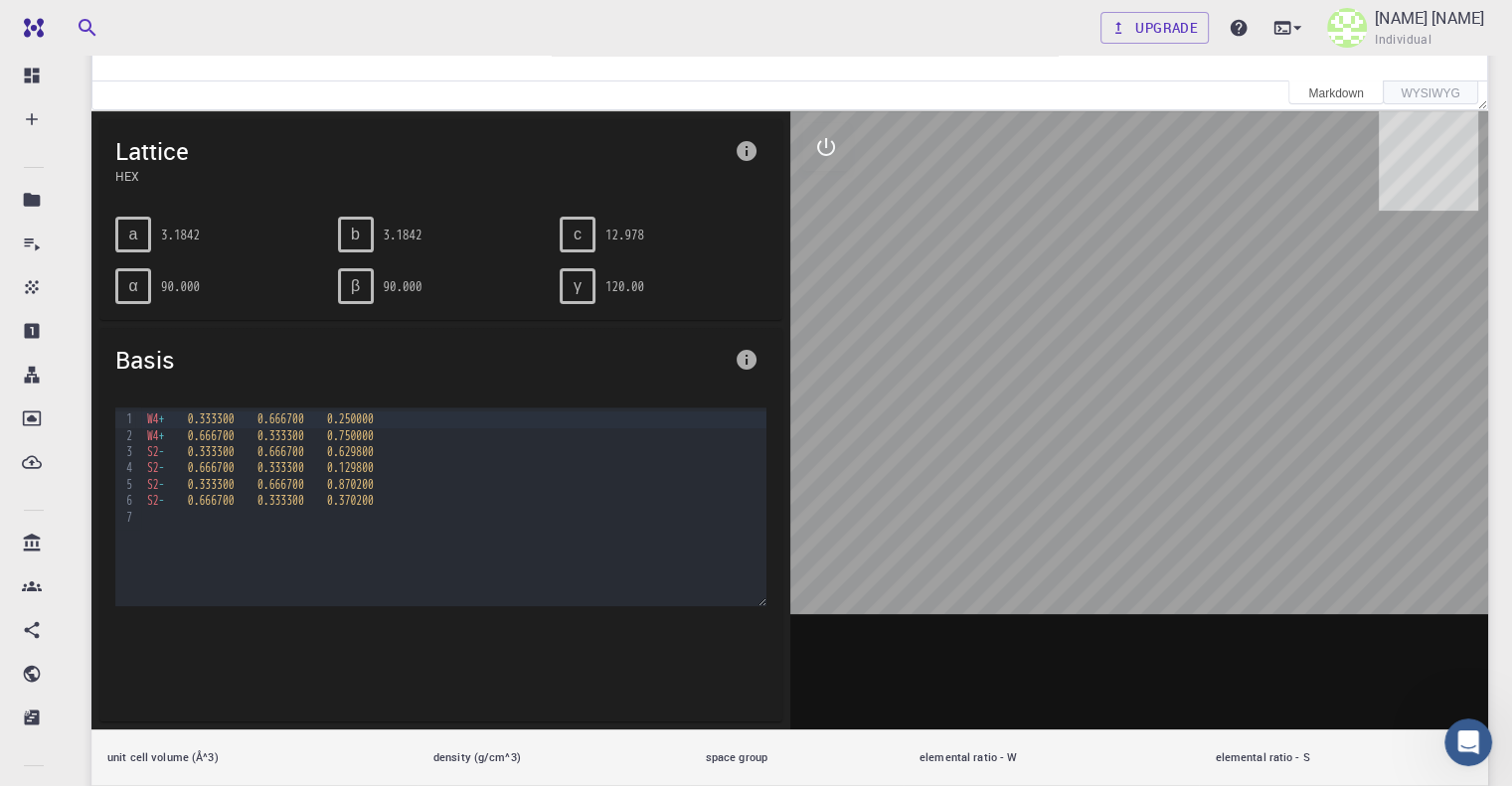 drag, startPoint x: 1122, startPoint y: 320, endPoint x: 1154, endPoint y: 301, distance: 37.215588 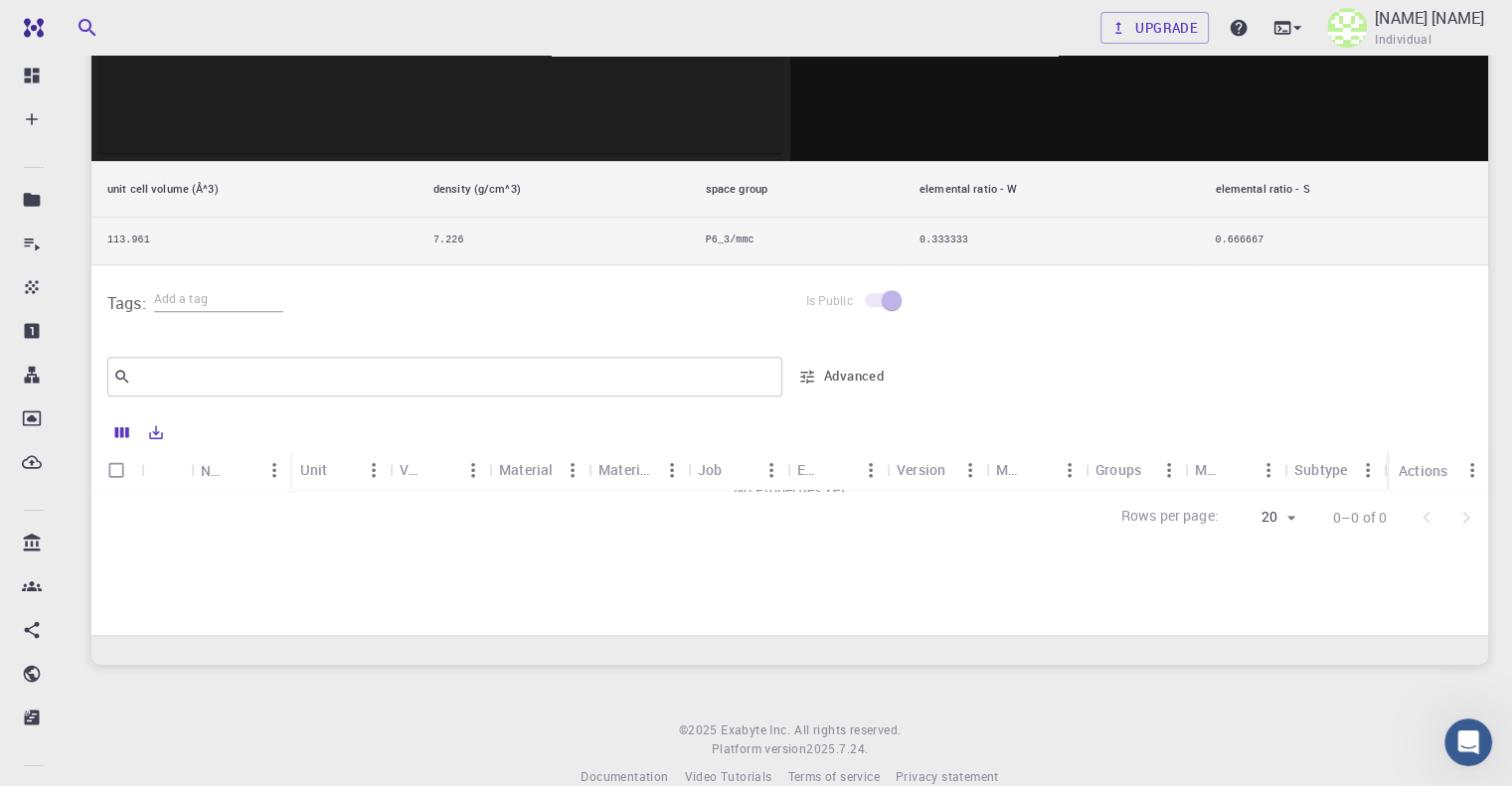 scroll, scrollTop: 1120, scrollLeft: 0, axis: vertical 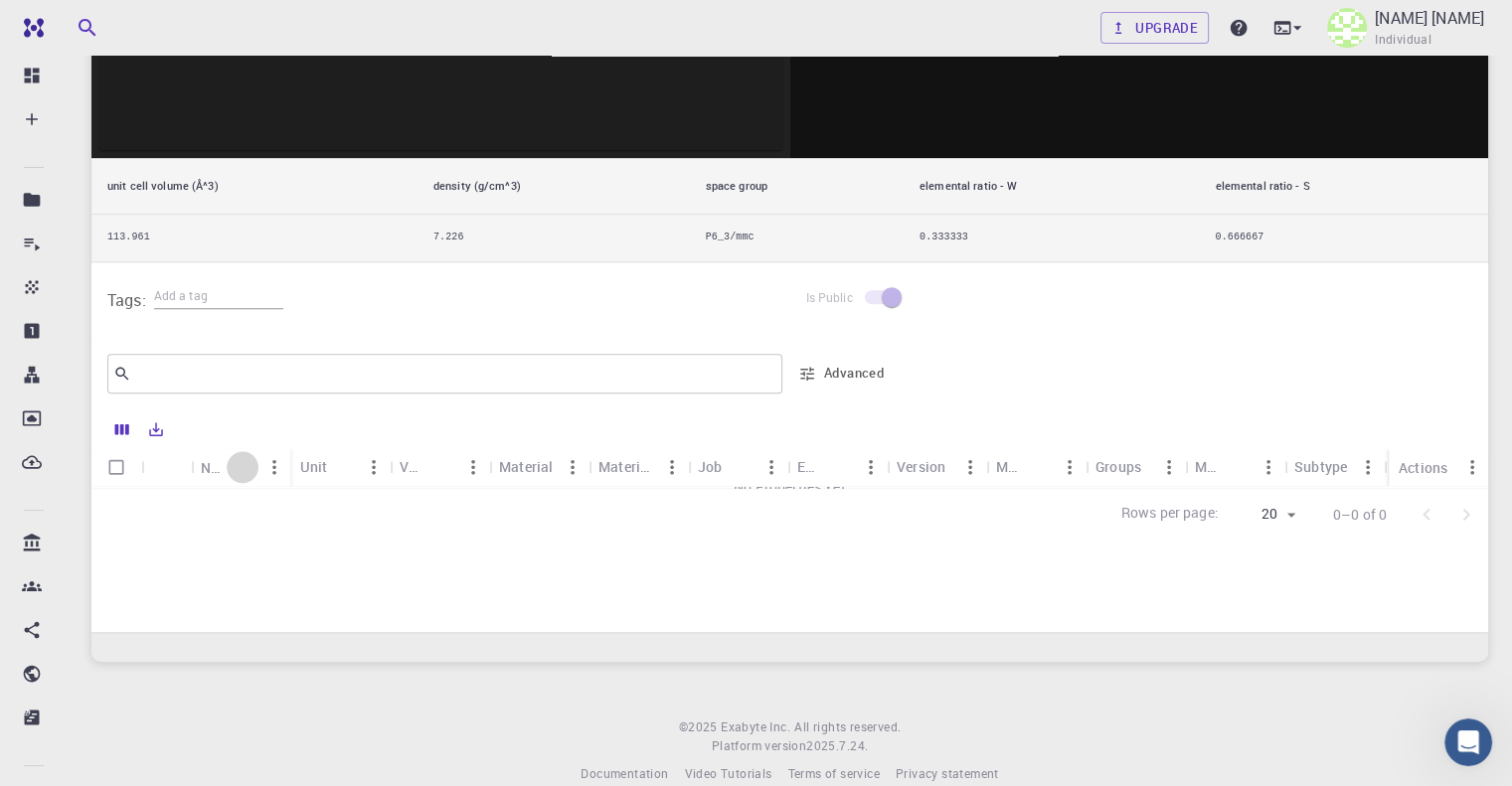 click at bounding box center (243, 467) 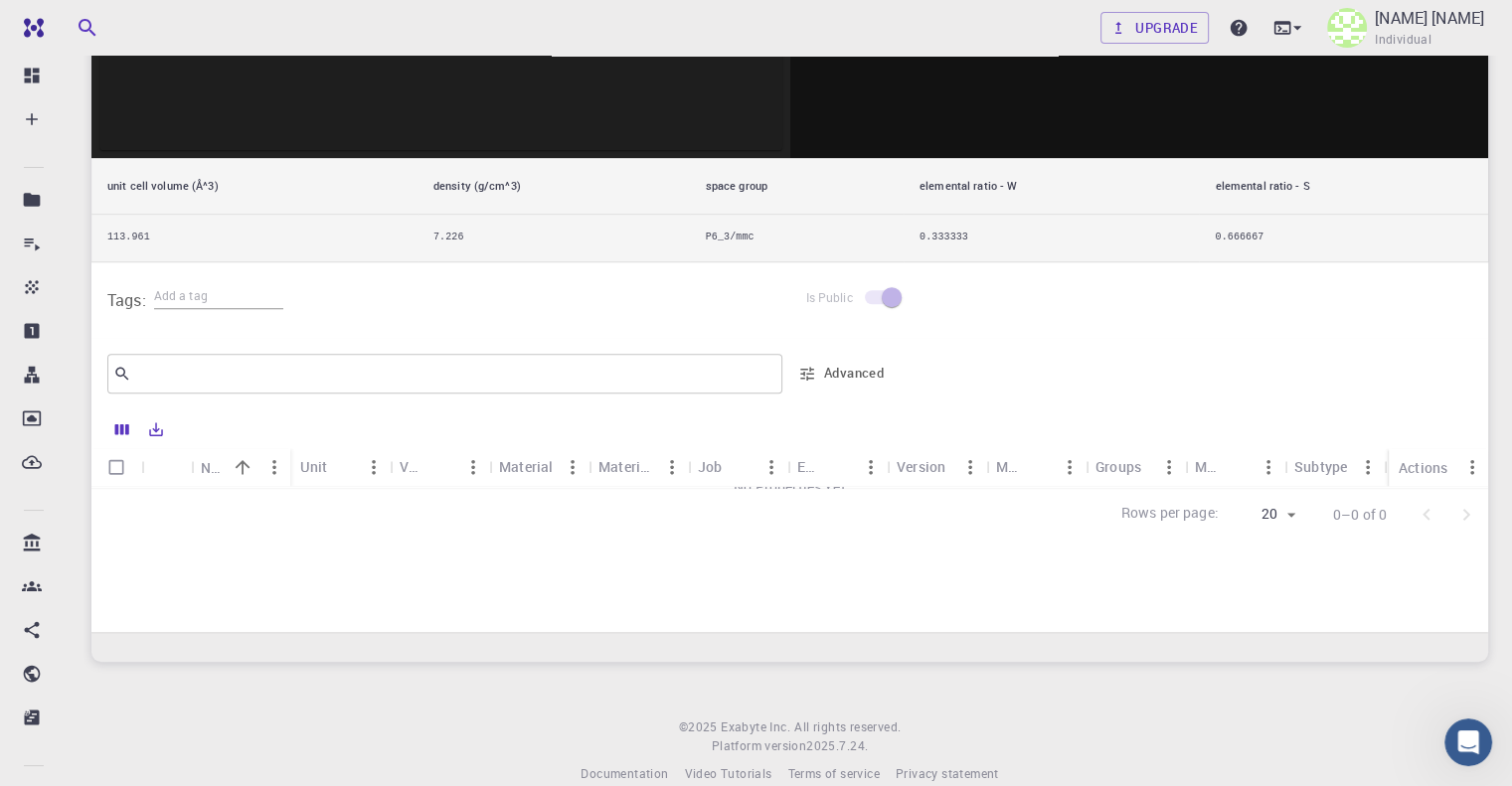 click on "Unit" at bounding box center (329, 466) 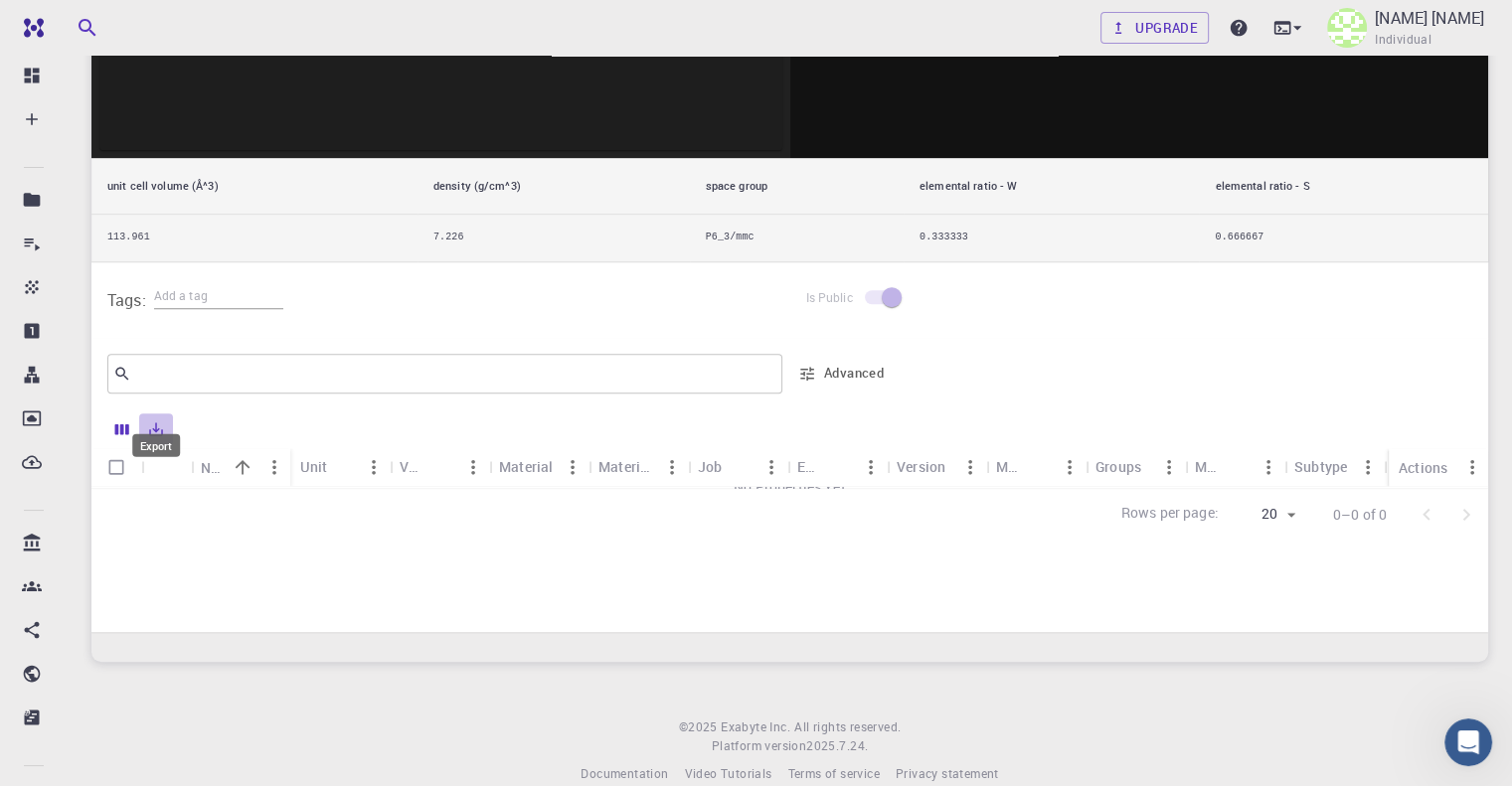 click 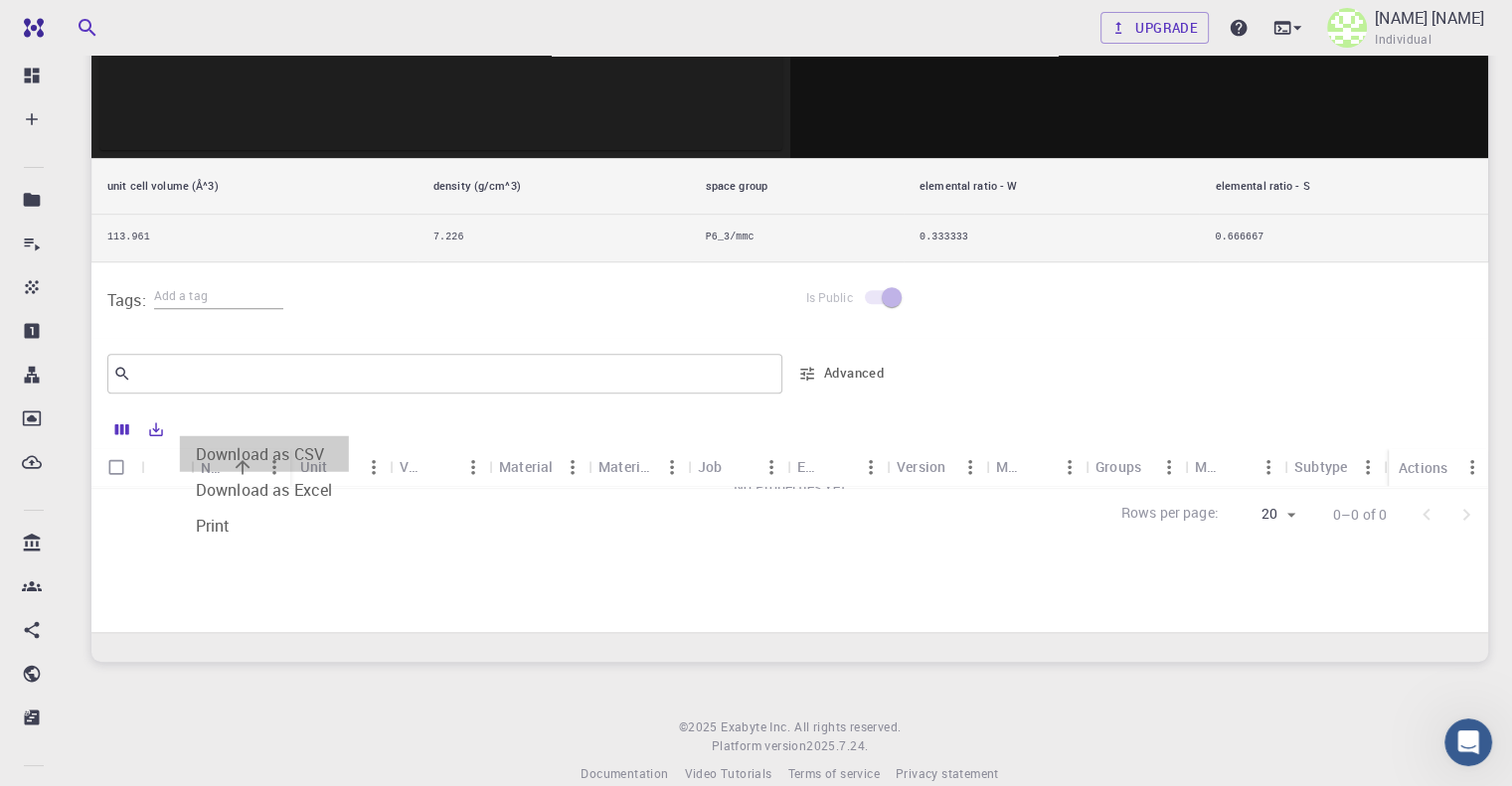 click on "Download as CSV" at bounding box center (264, 454) 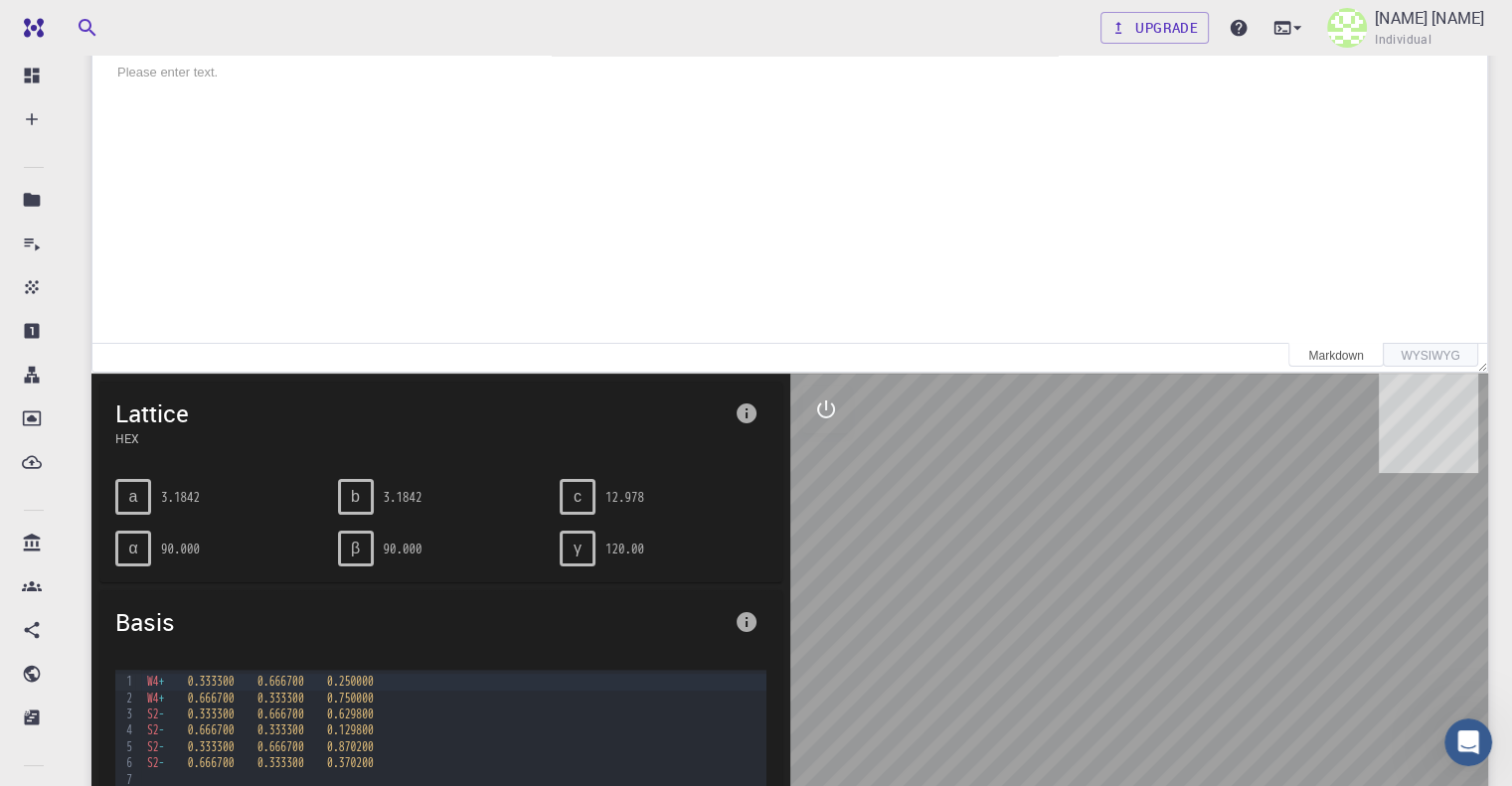 scroll, scrollTop: 0, scrollLeft: 0, axis: both 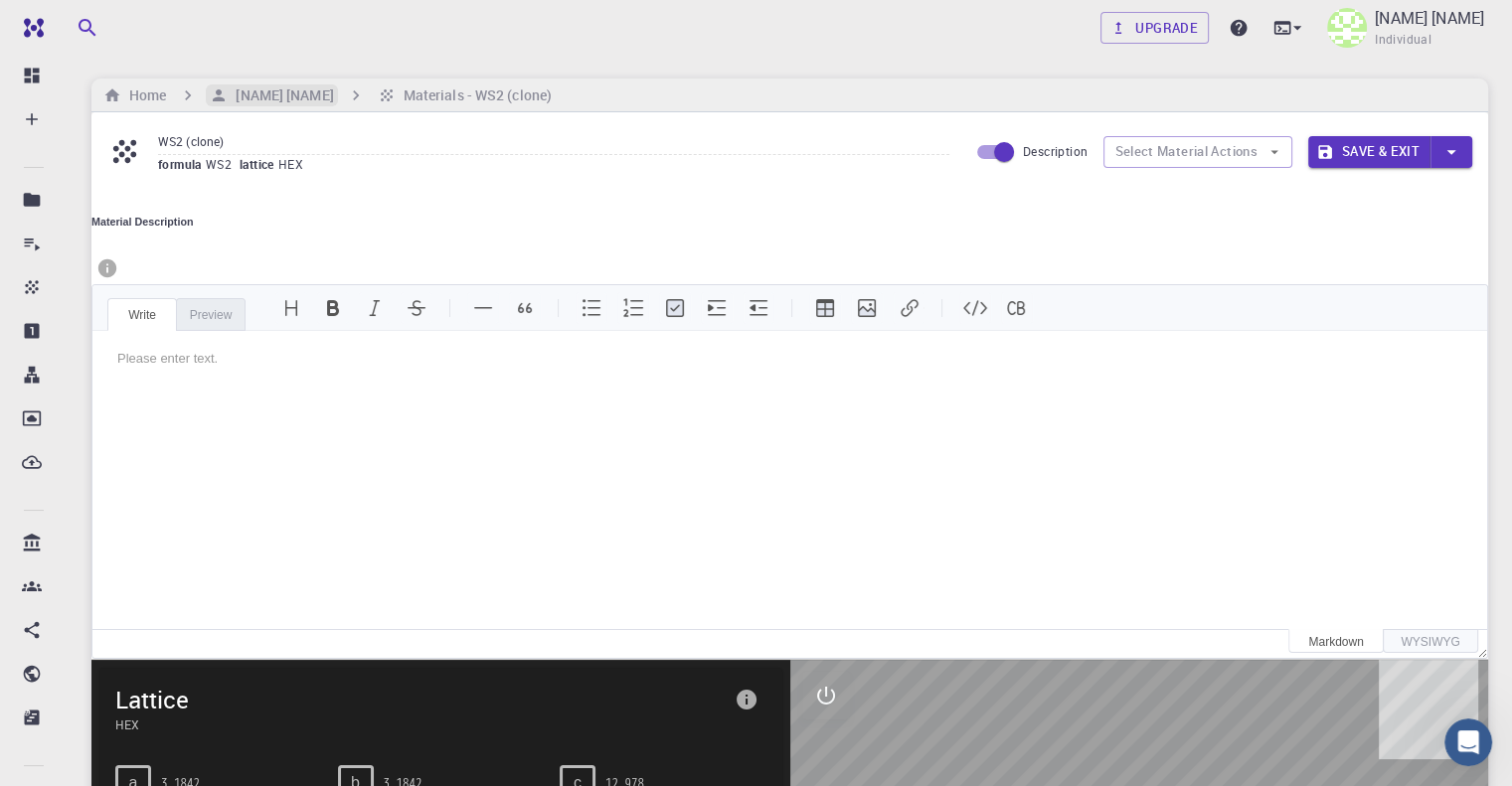 click on "[NAME] [NAME]" at bounding box center (280, 95) 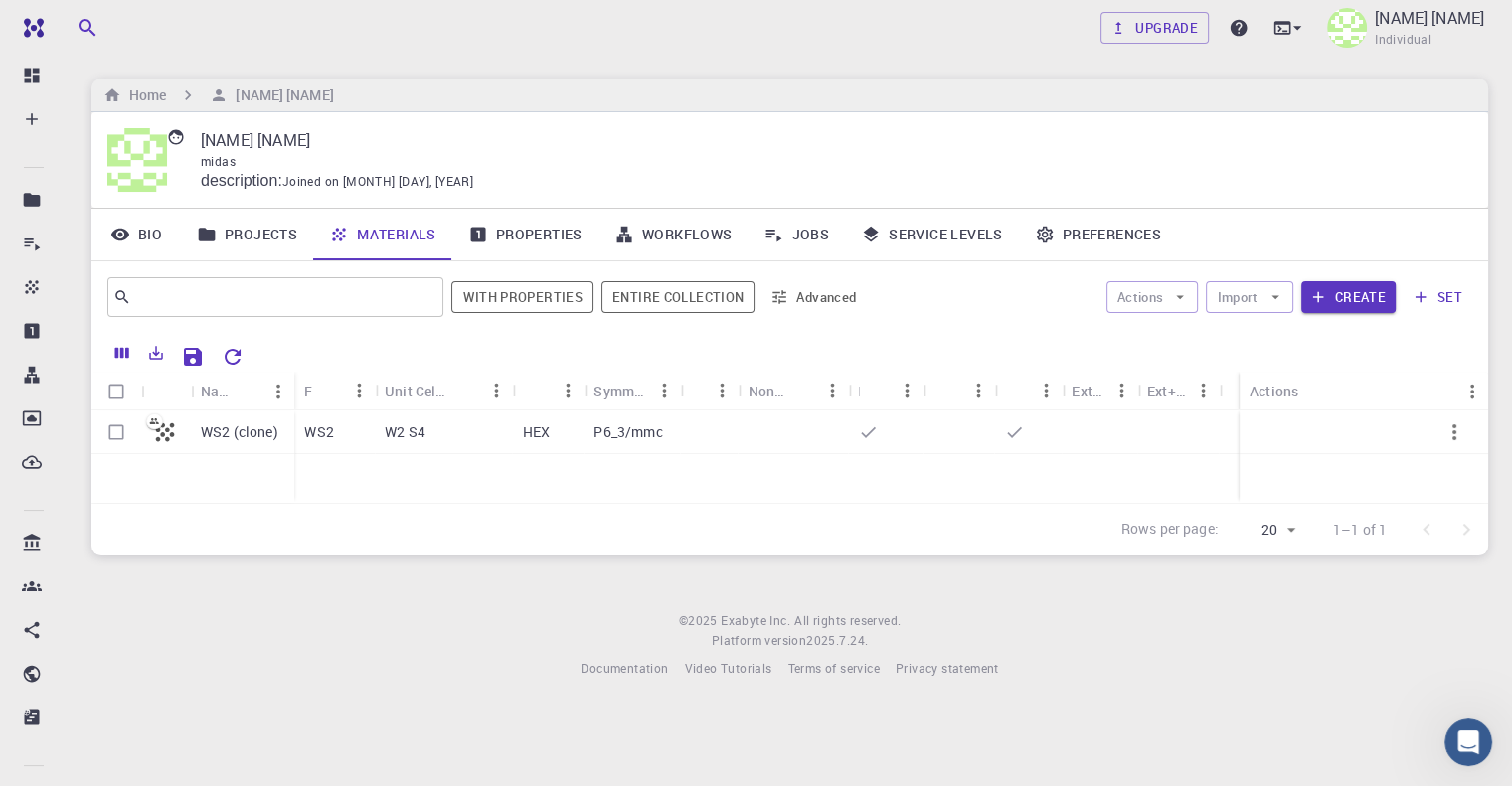 scroll, scrollTop: 47, scrollLeft: 0, axis: vertical 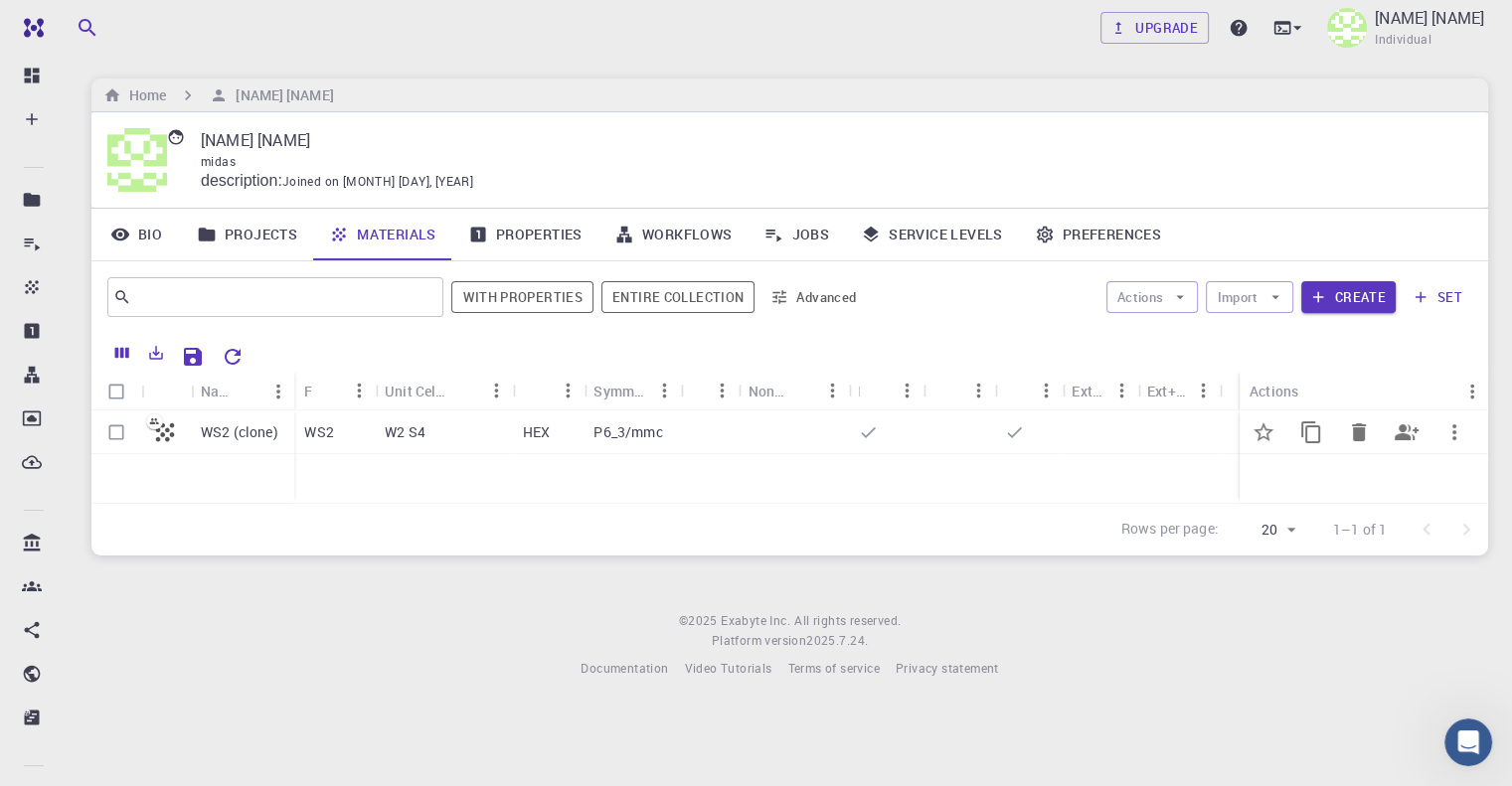 click on "WS2 (clone)" at bounding box center [240, 432] 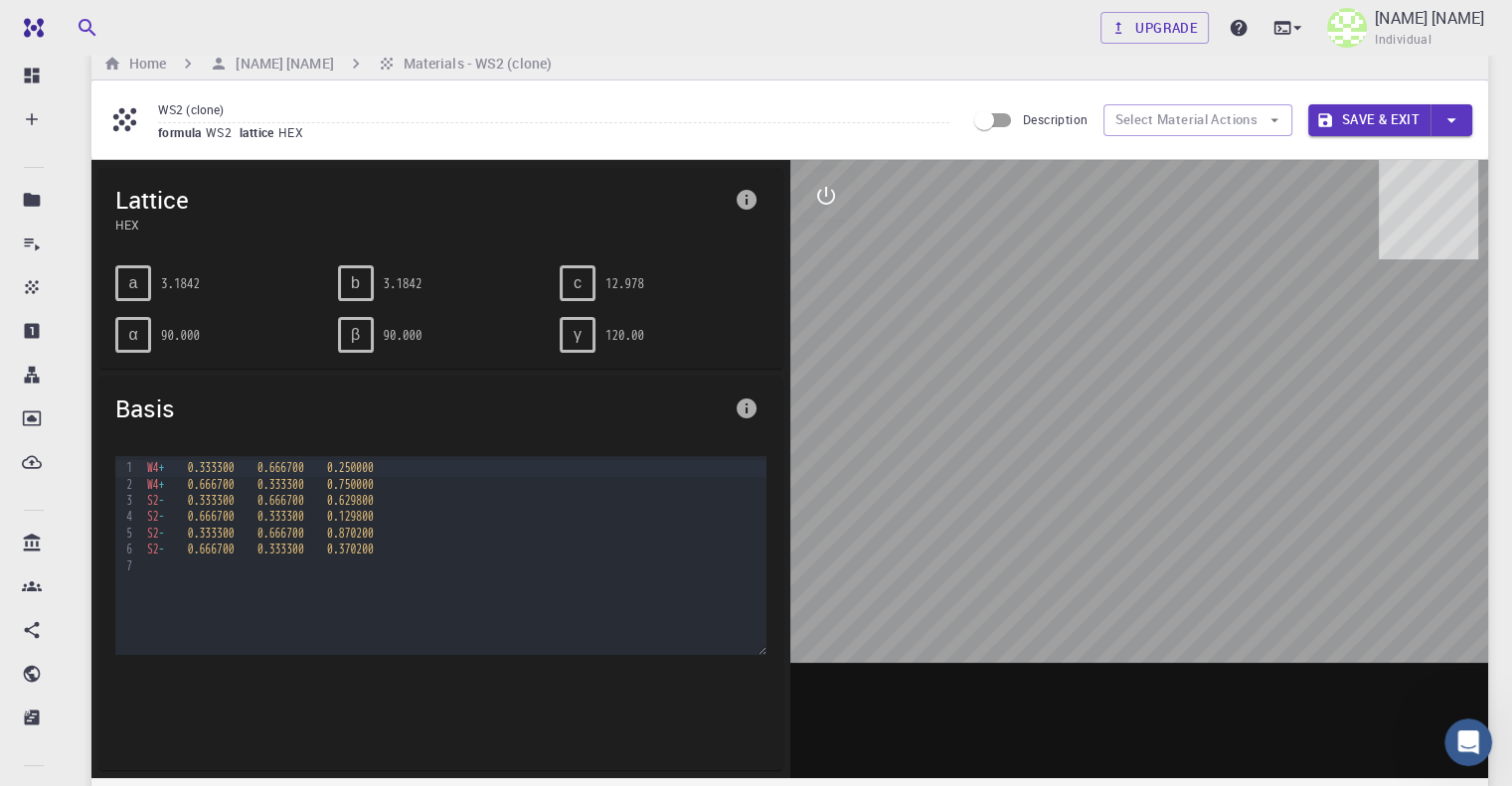 scroll, scrollTop: 35, scrollLeft: 0, axis: vertical 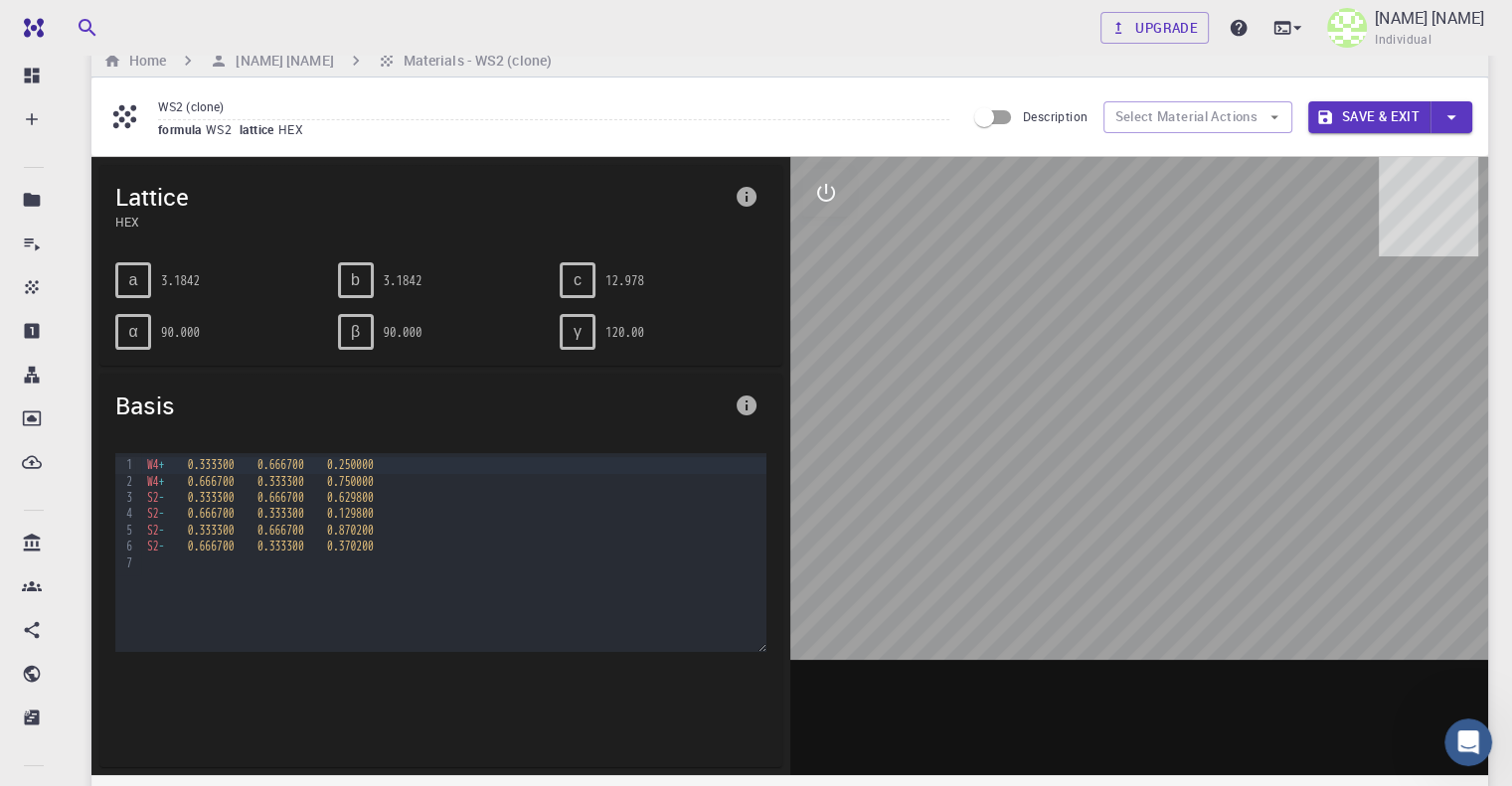 click on "Upgrade [NAME] [NAME]" at bounding box center (789, 28) 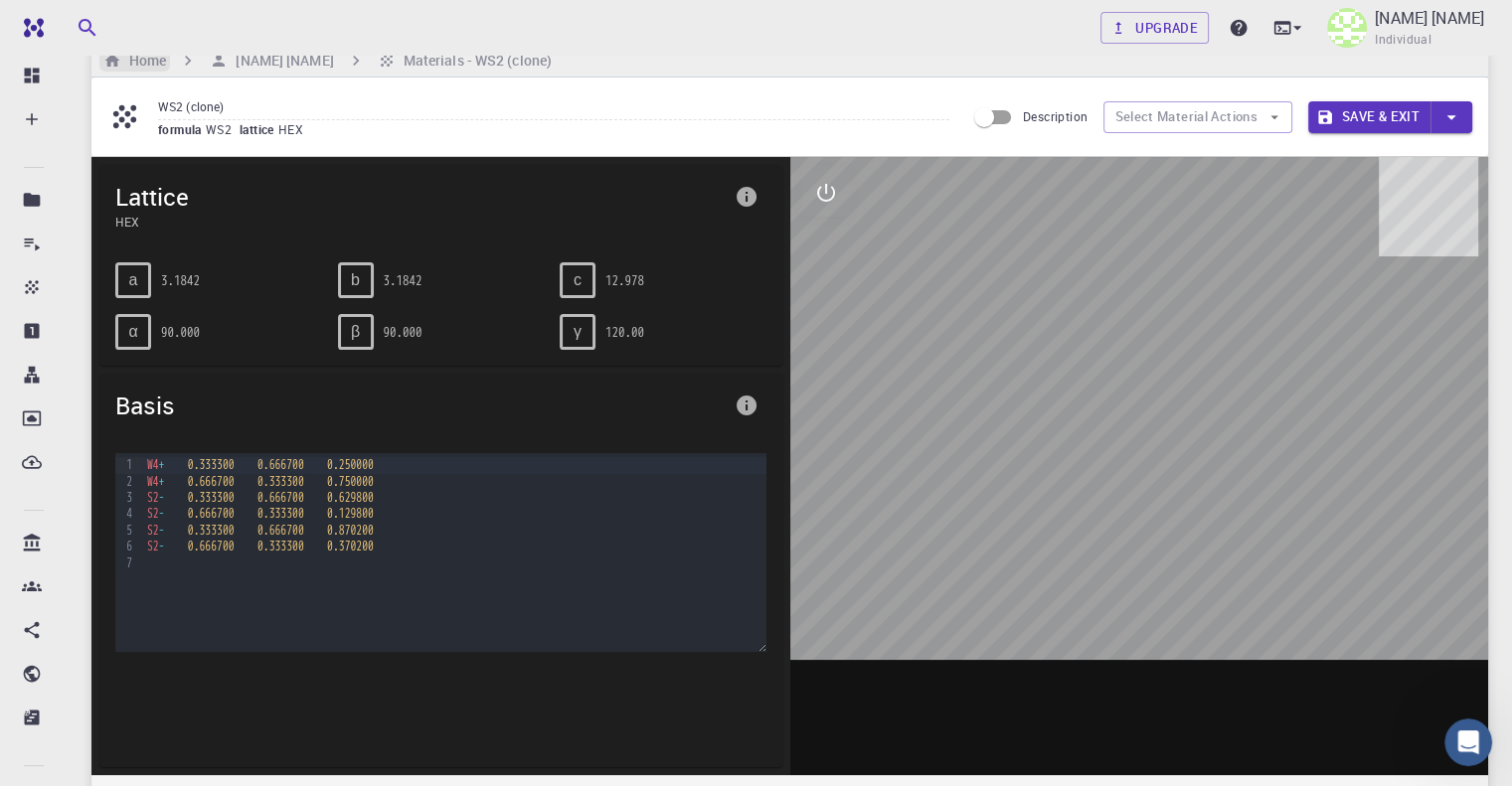 click on "Home" at bounding box center (143, 61) 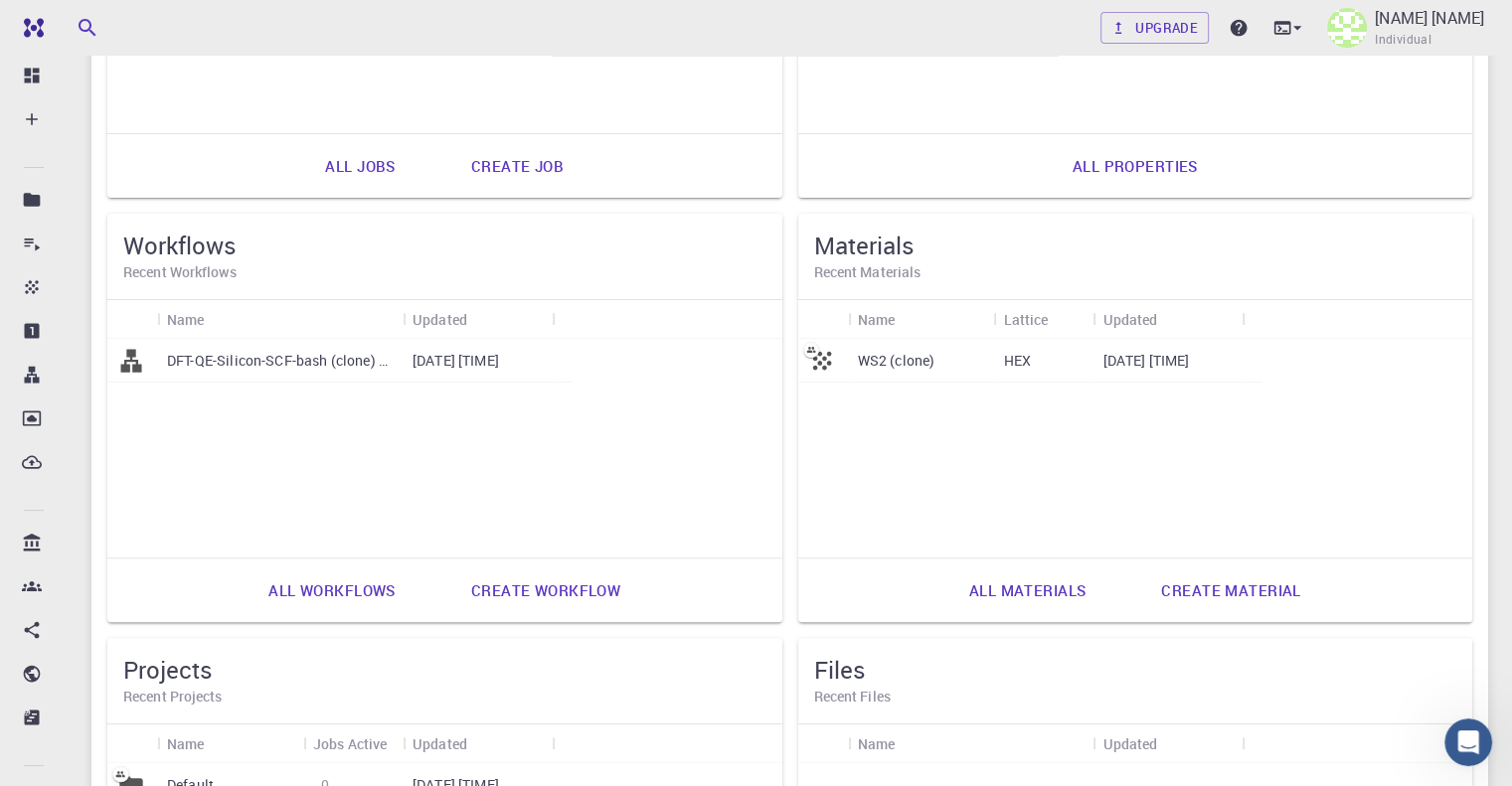 scroll, scrollTop: 429, scrollLeft: 0, axis: vertical 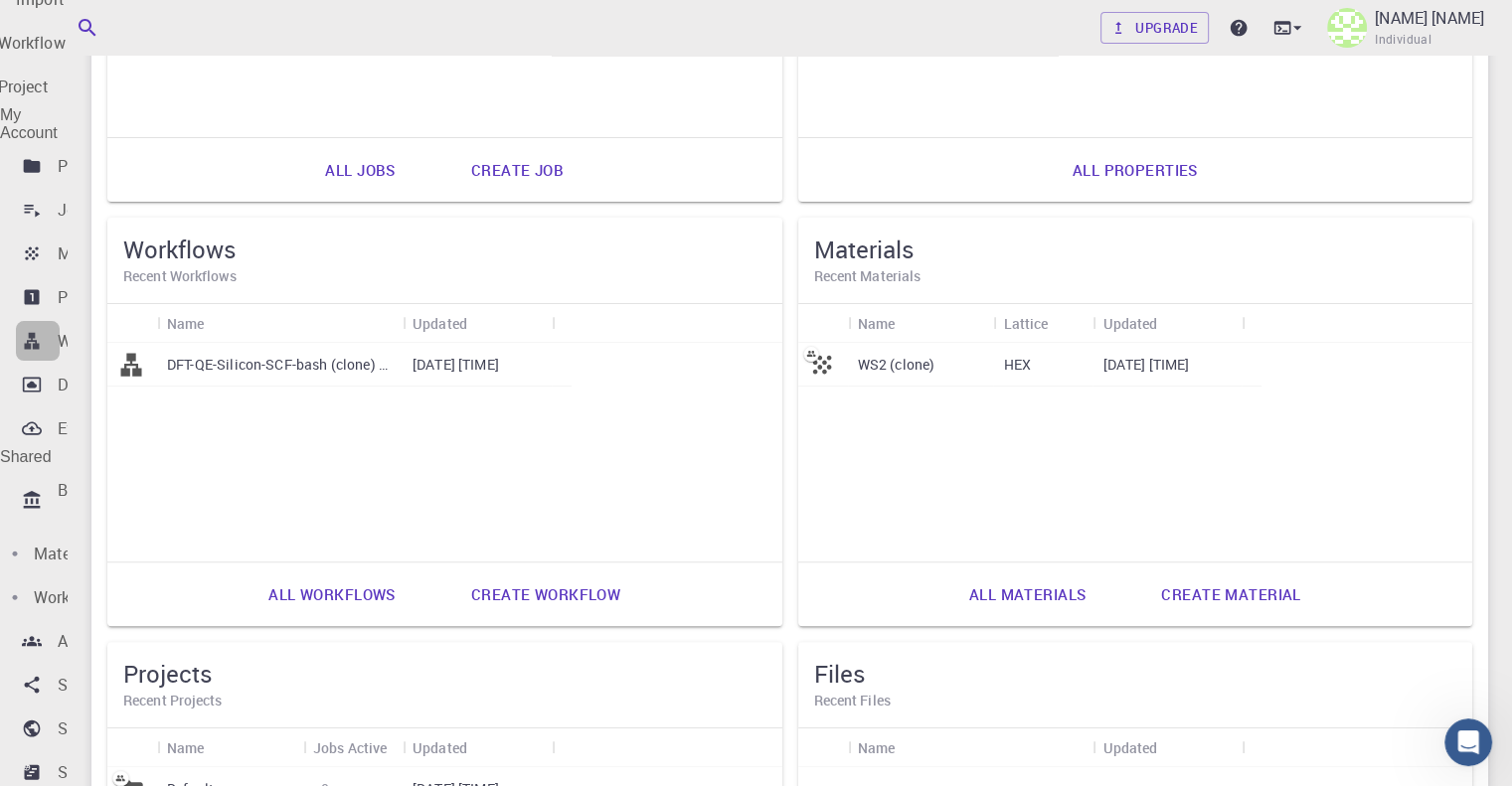 click on "Workflows" at bounding box center [95, 341] 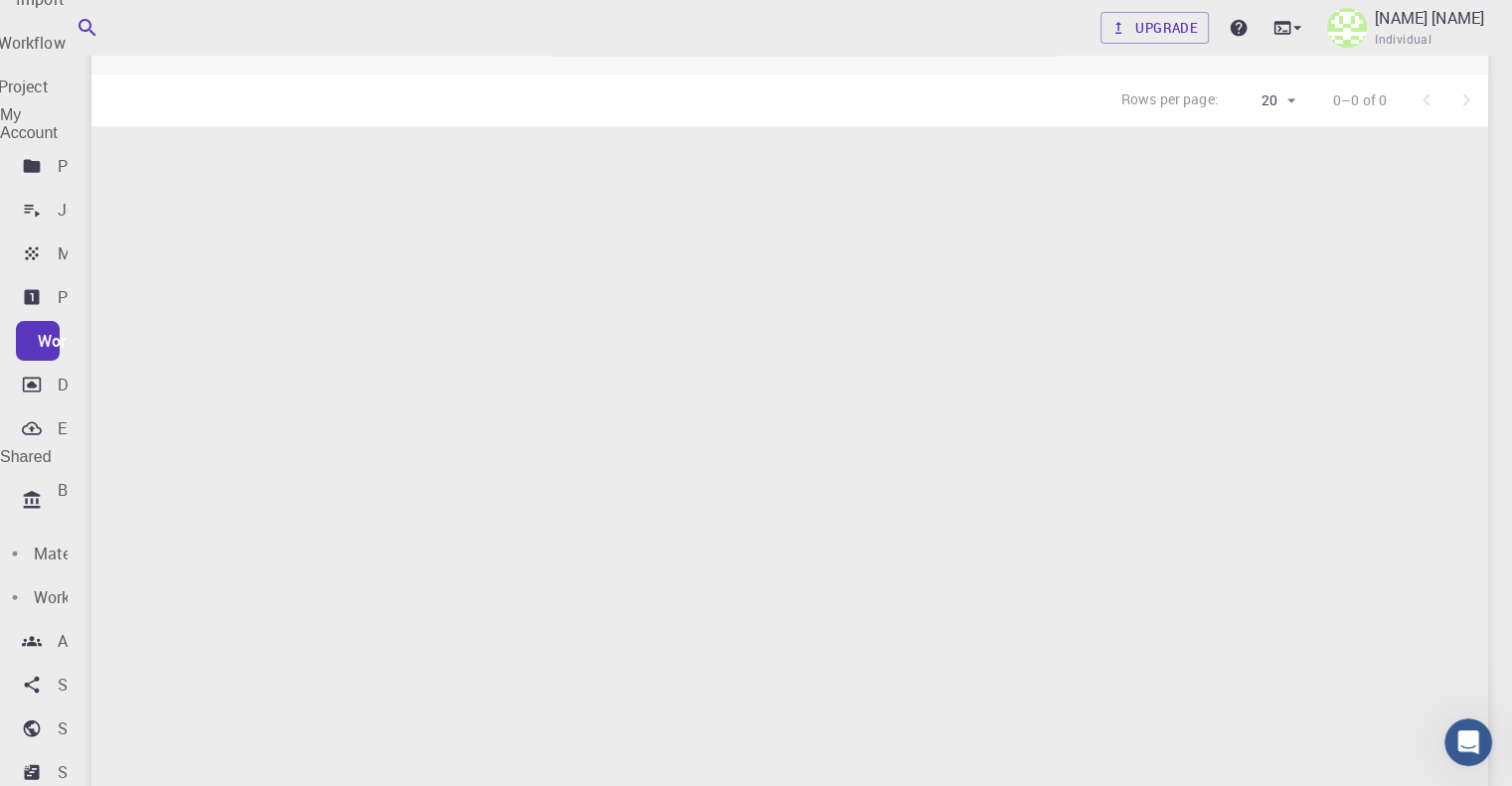 scroll, scrollTop: 126, scrollLeft: 0, axis: vertical 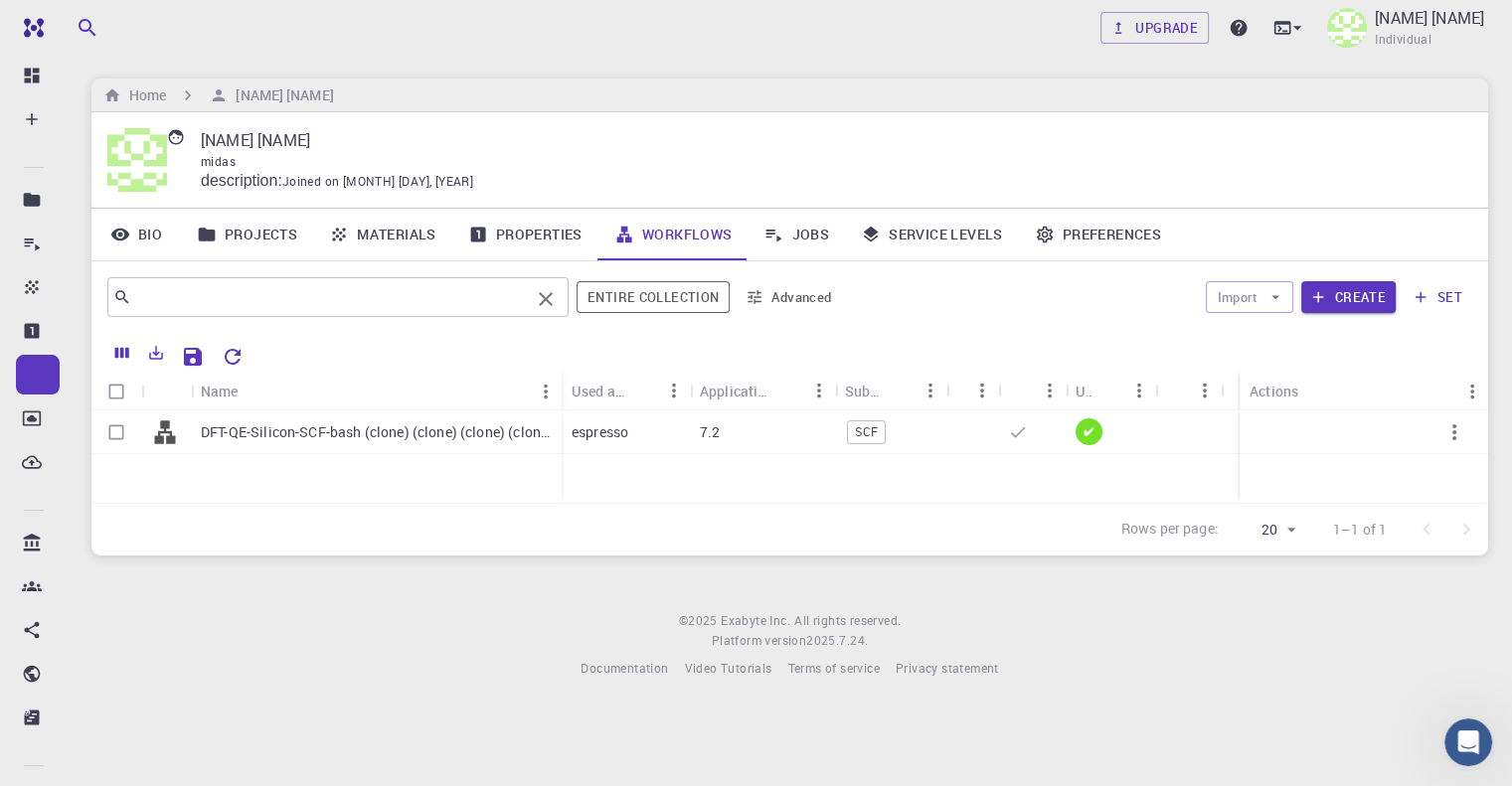 click on "​" at bounding box center (338, 297) 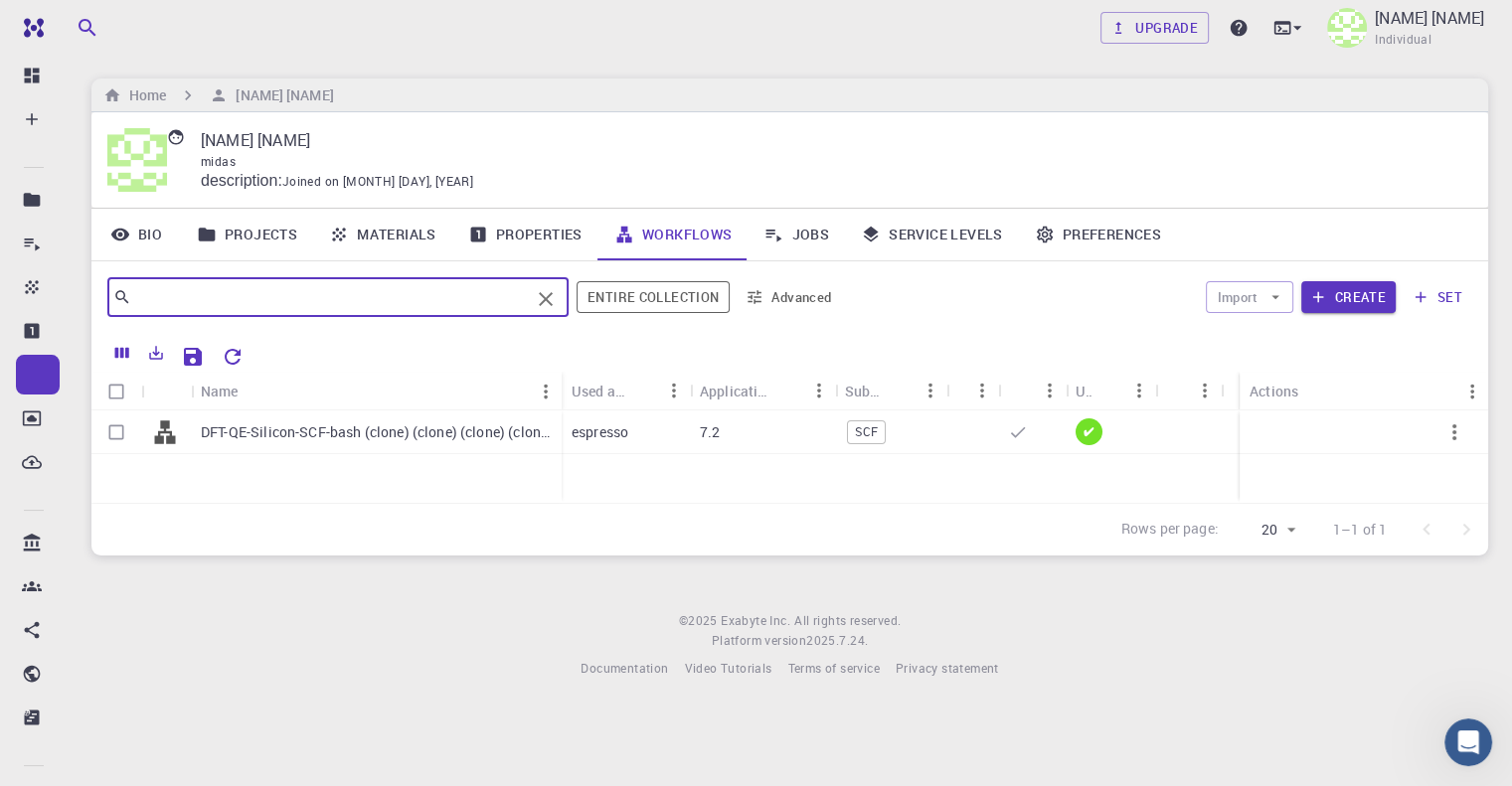 type on "E" 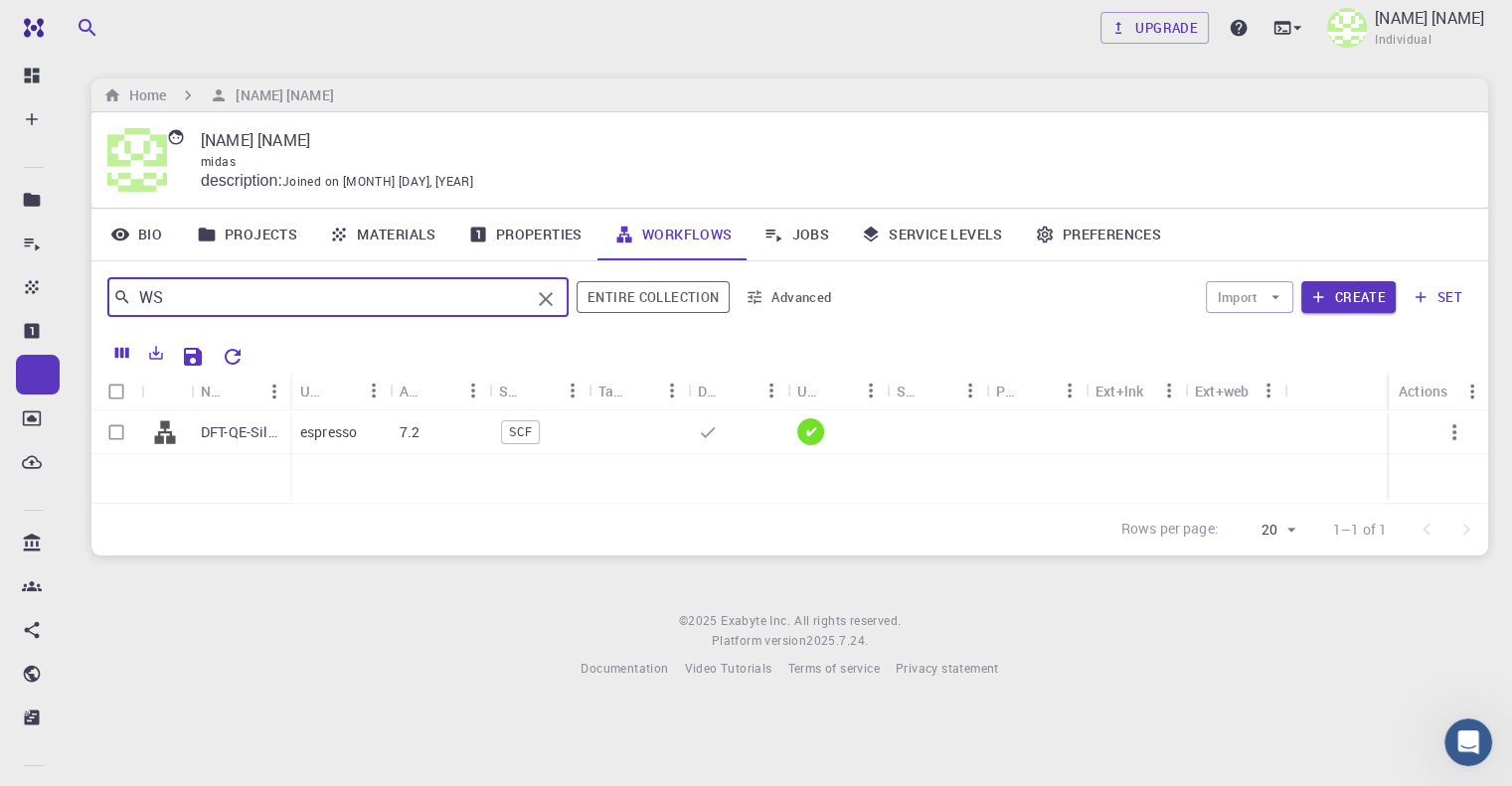 type on "WS2" 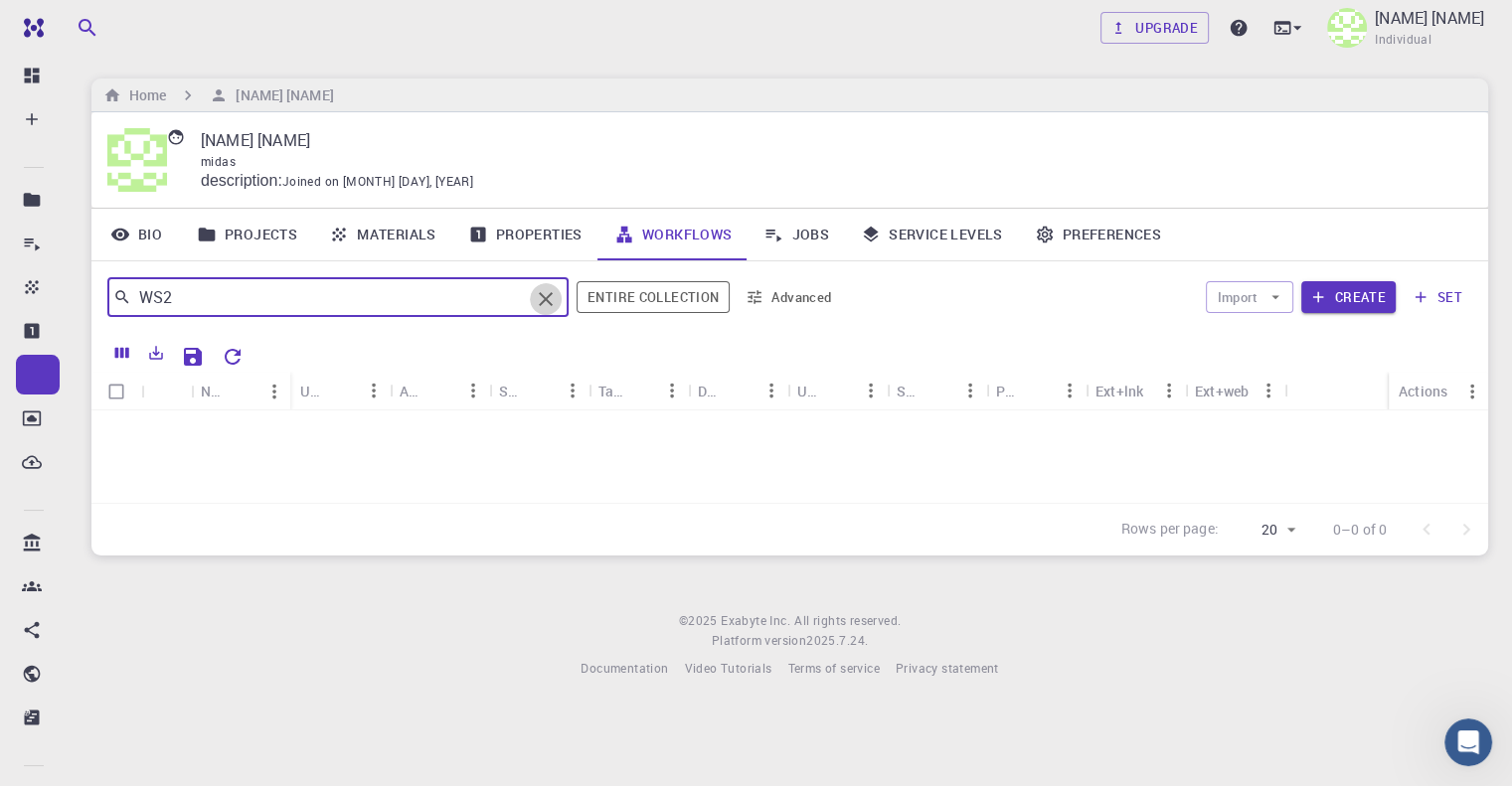 click 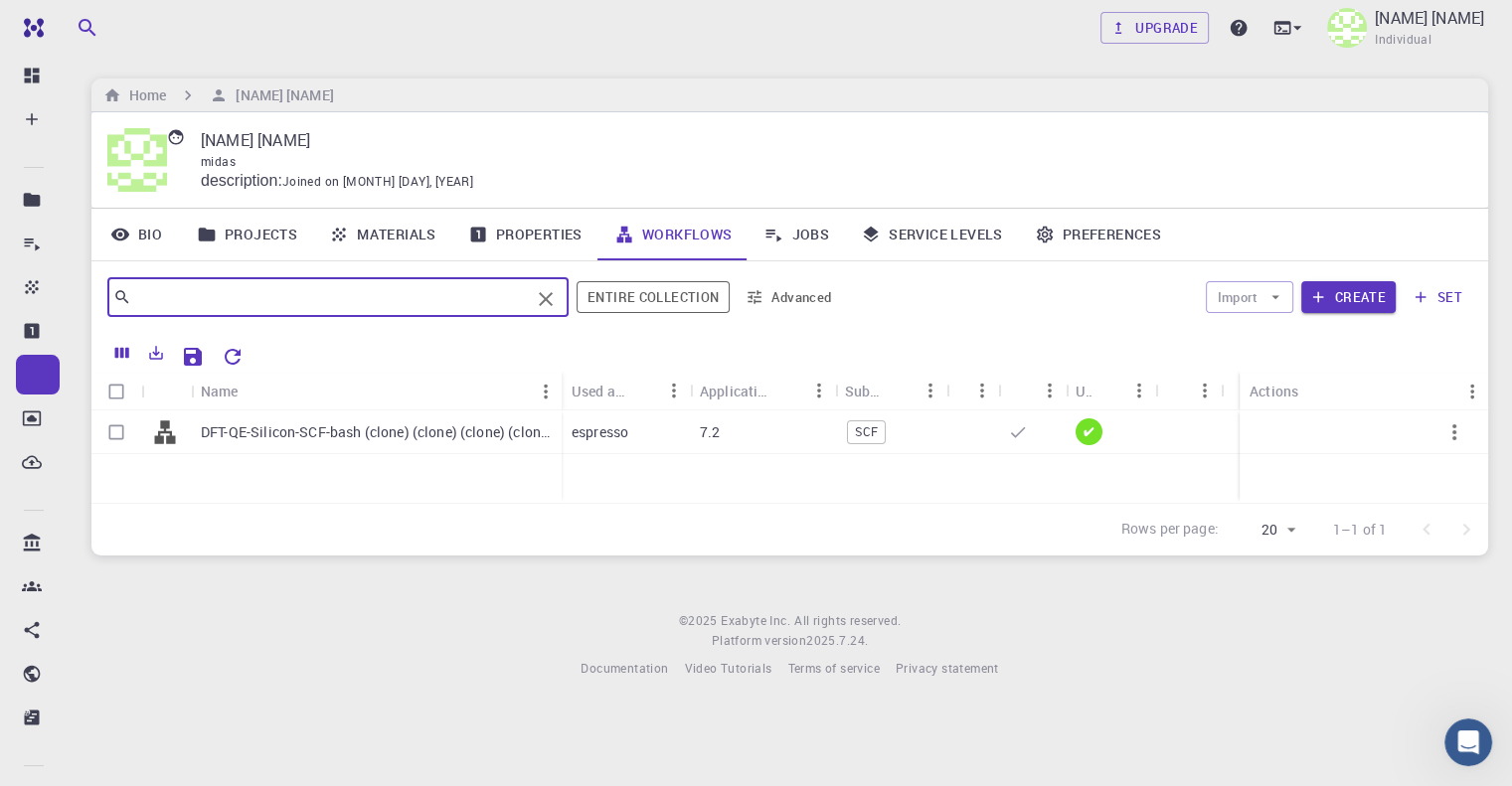 scroll, scrollTop: 50, scrollLeft: 0, axis: vertical 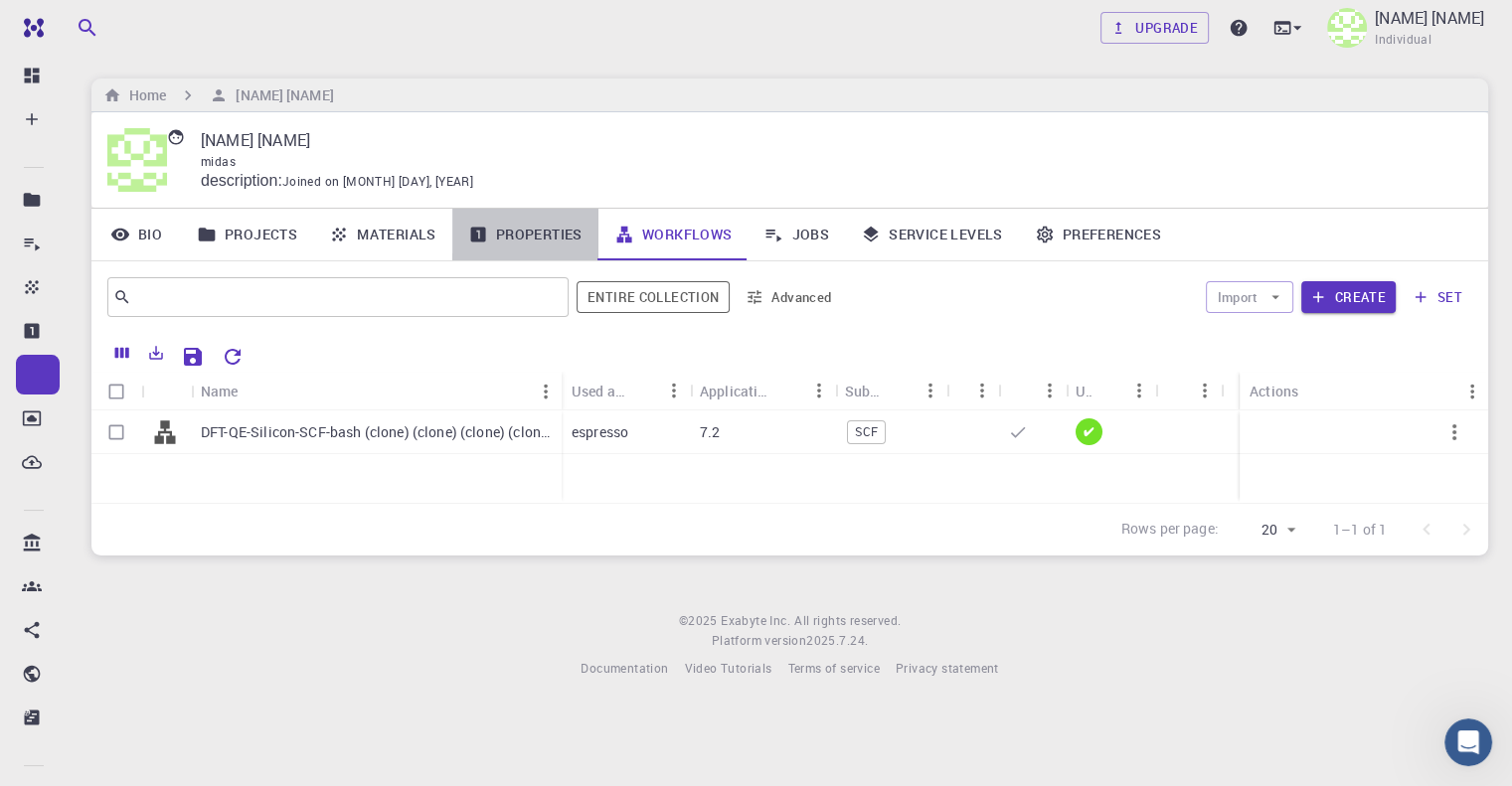 click on "Properties" at bounding box center (525, 235) 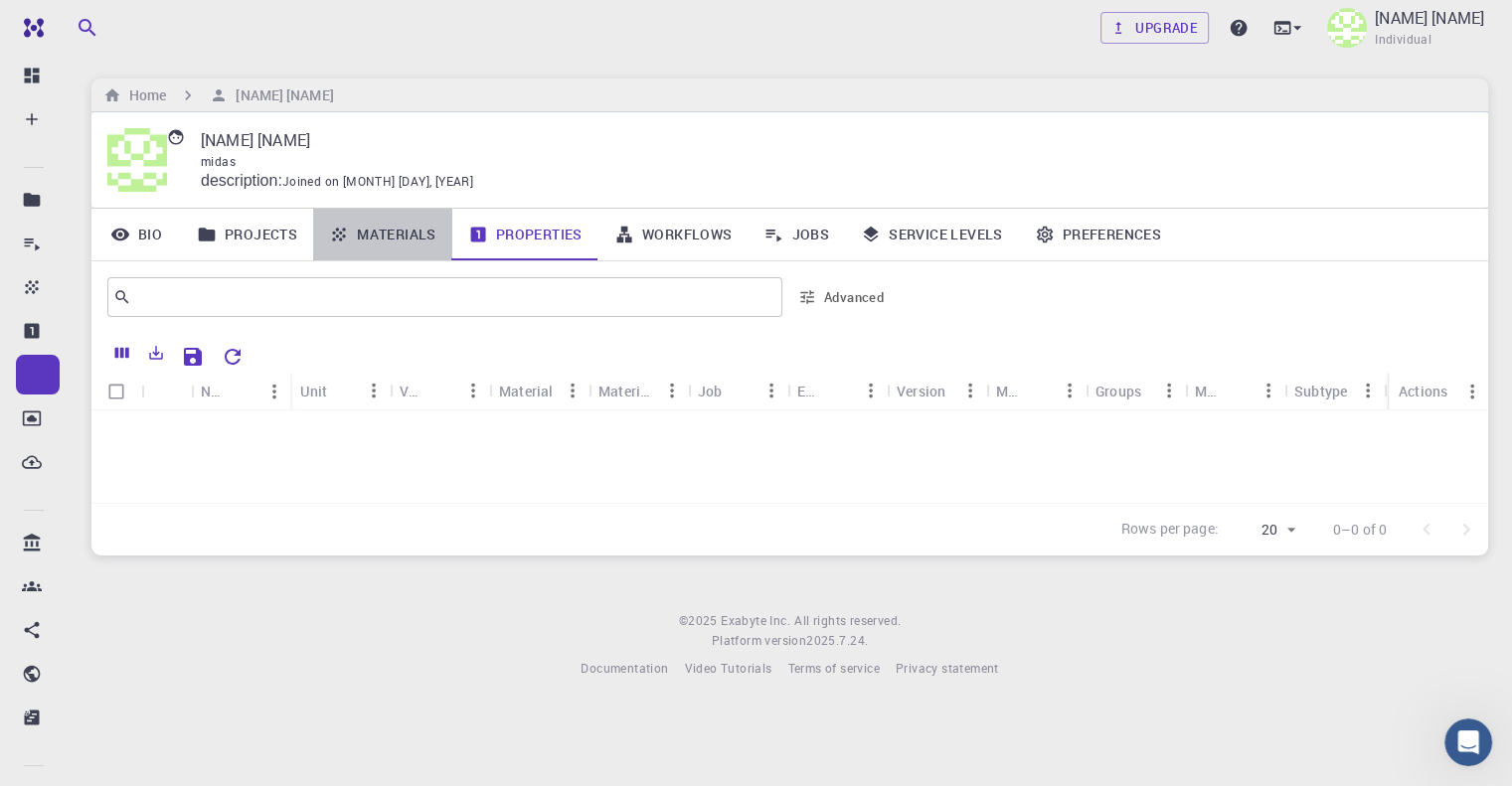 click on "Materials" at bounding box center [383, 235] 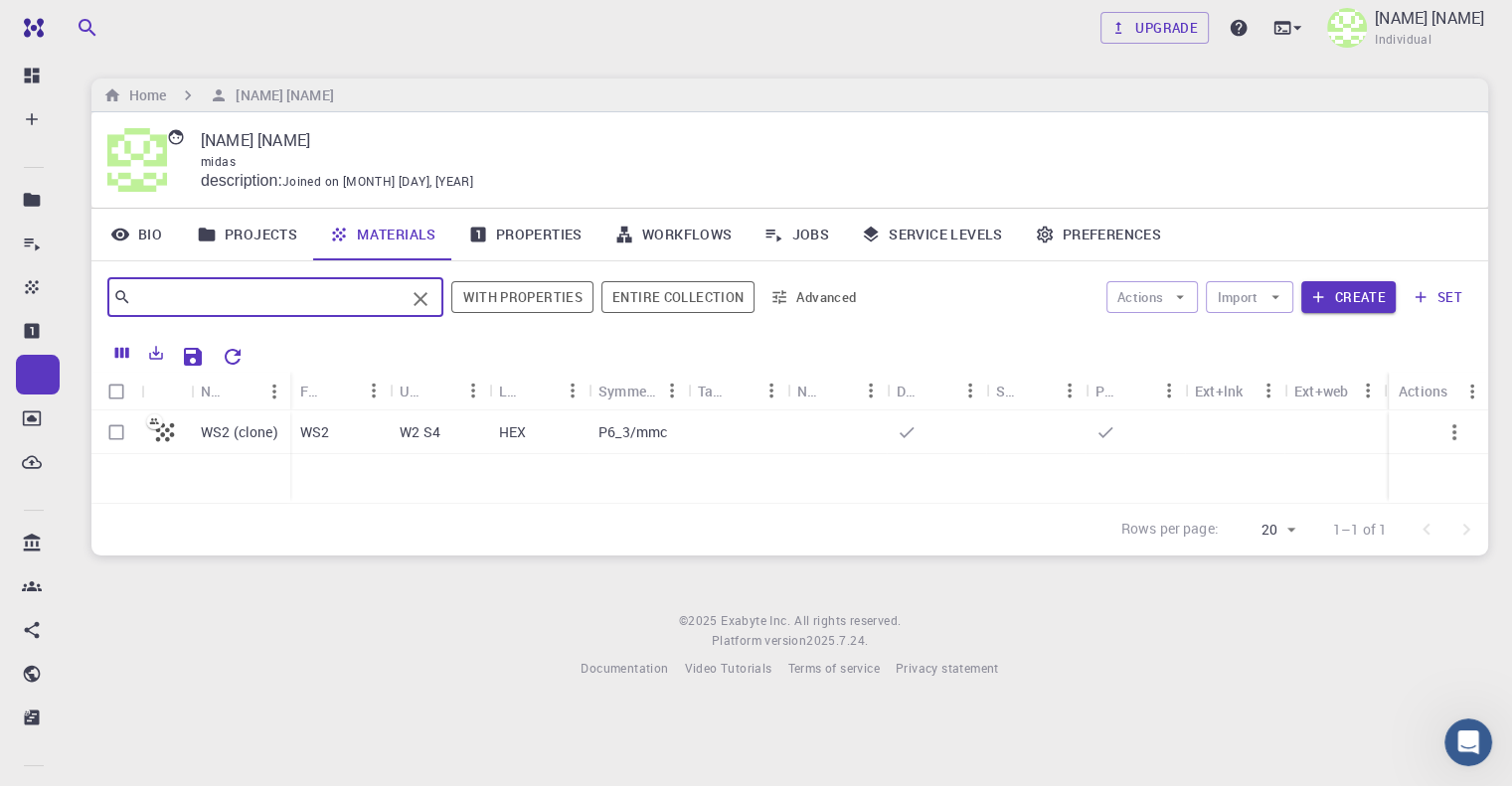 click at bounding box center [267, 297] 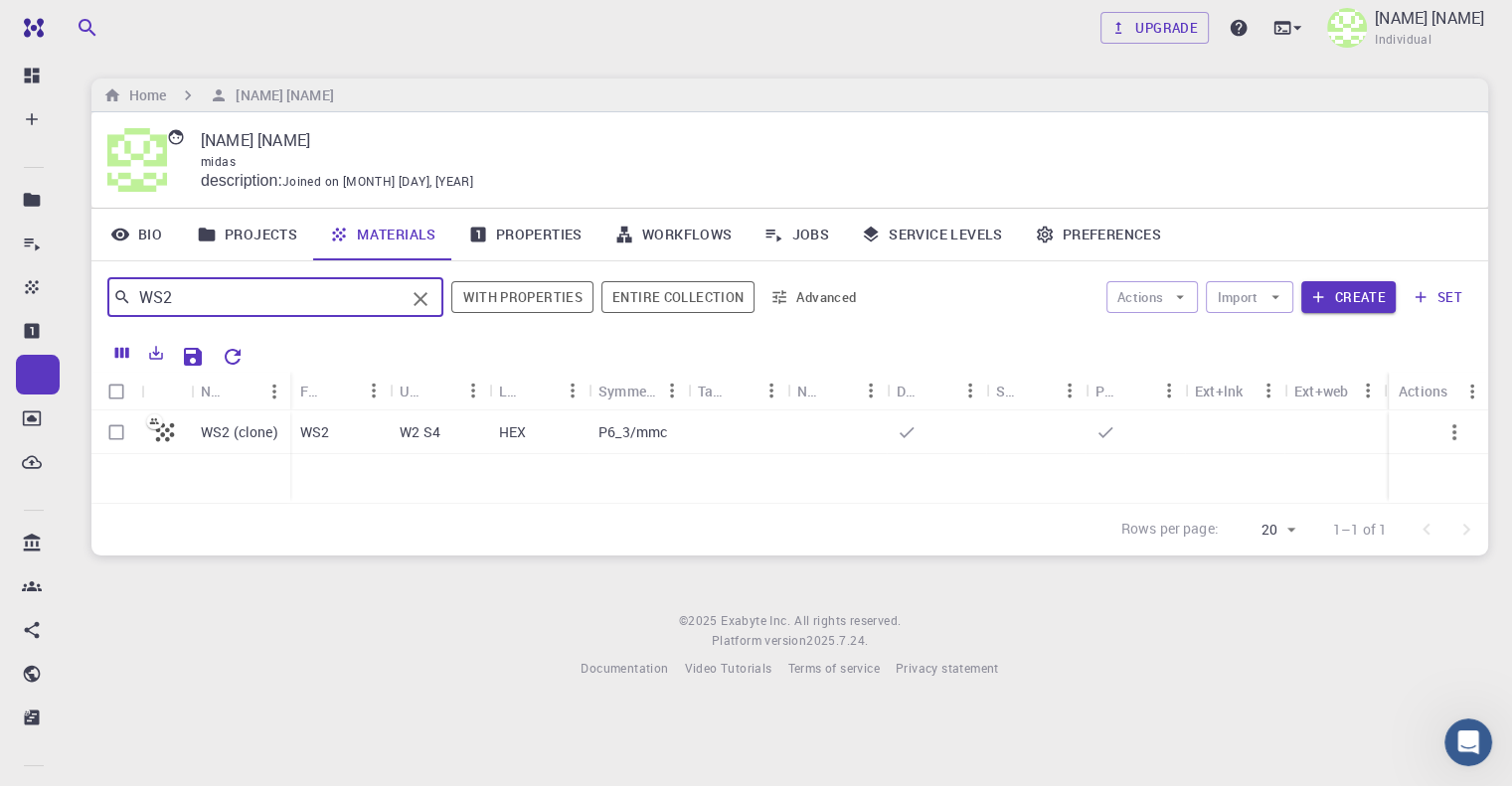 type on "WS2" 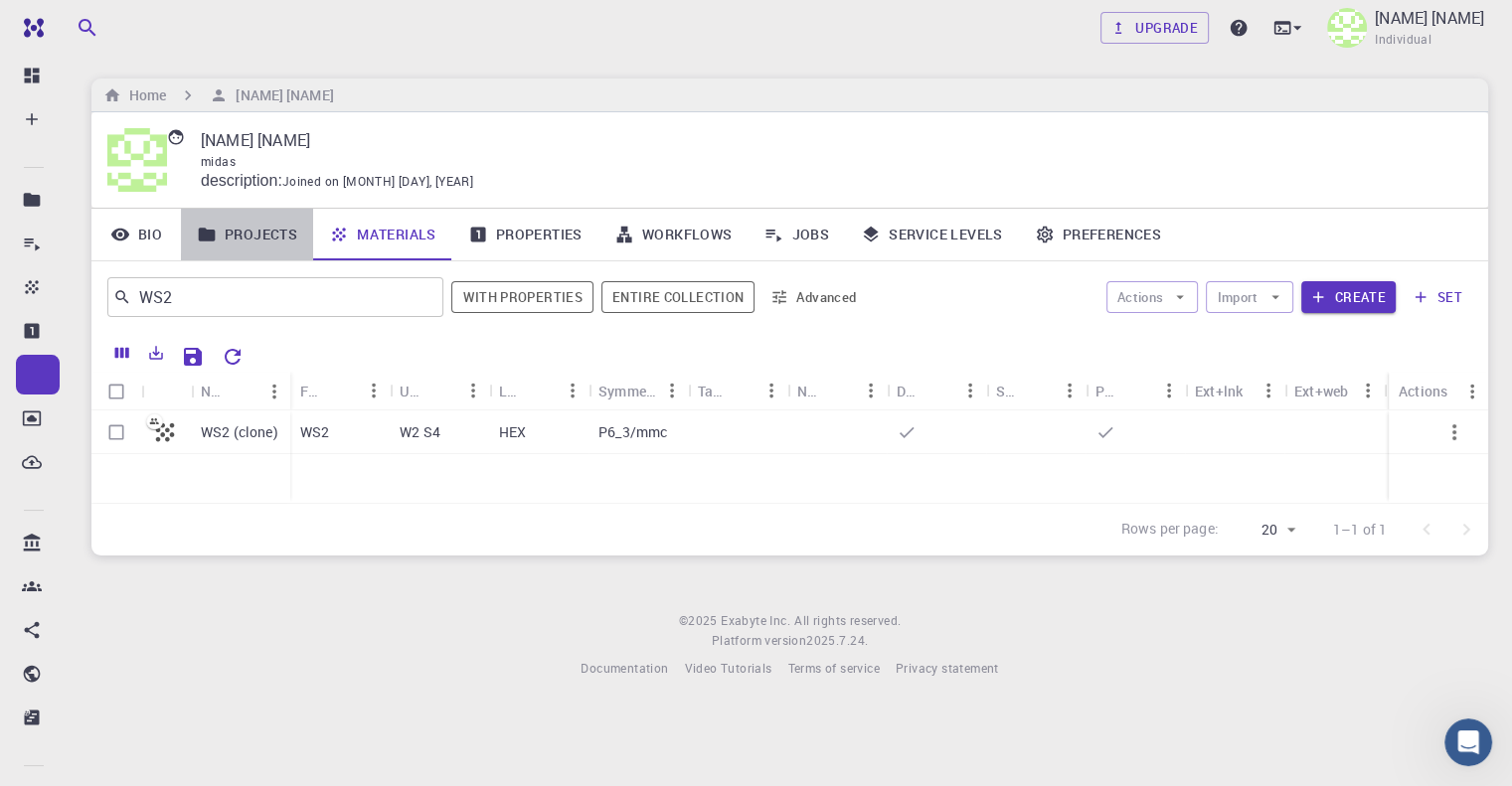 click on "Projects" at bounding box center (247, 235) 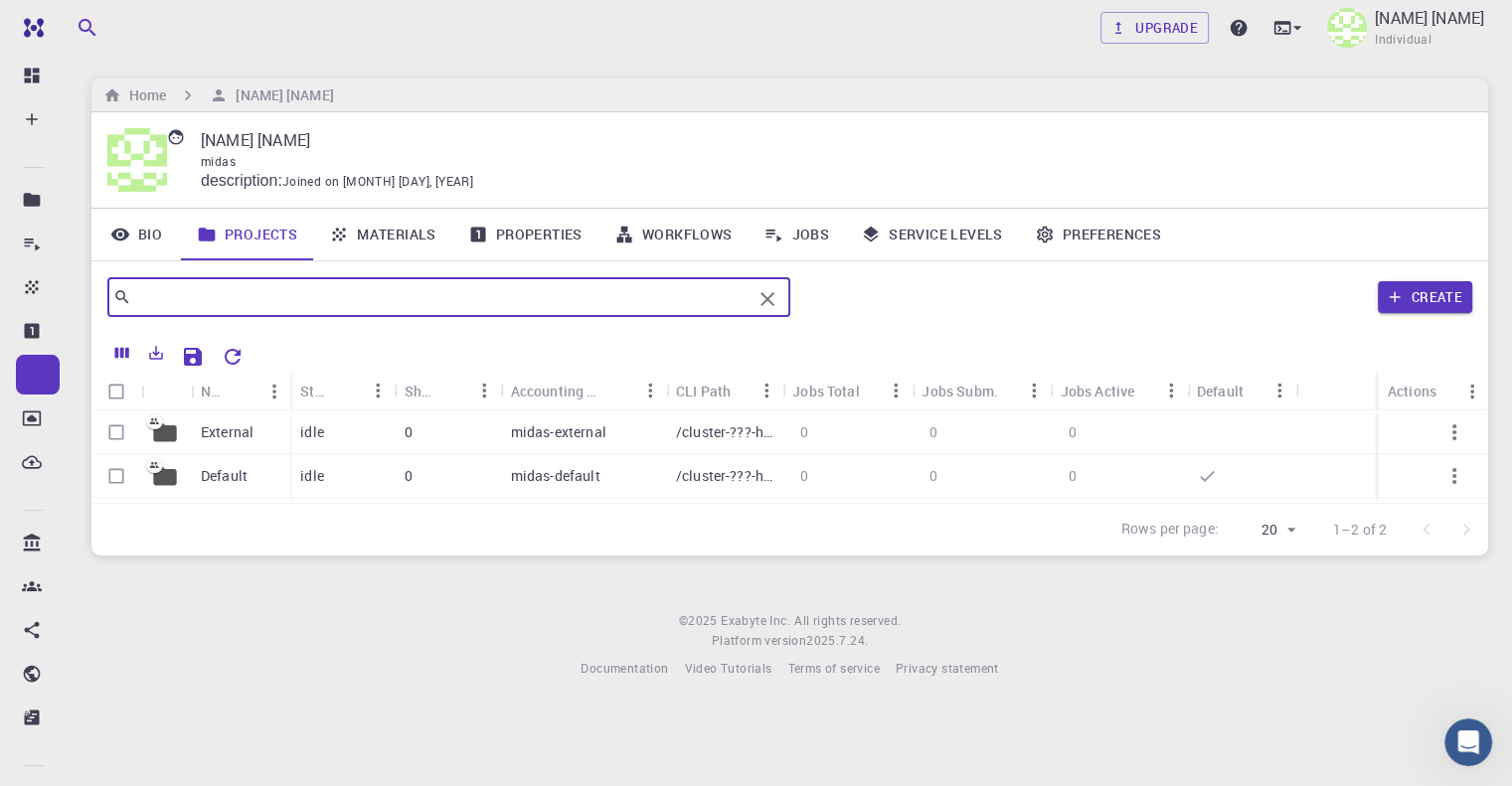 click at bounding box center (441, 297) 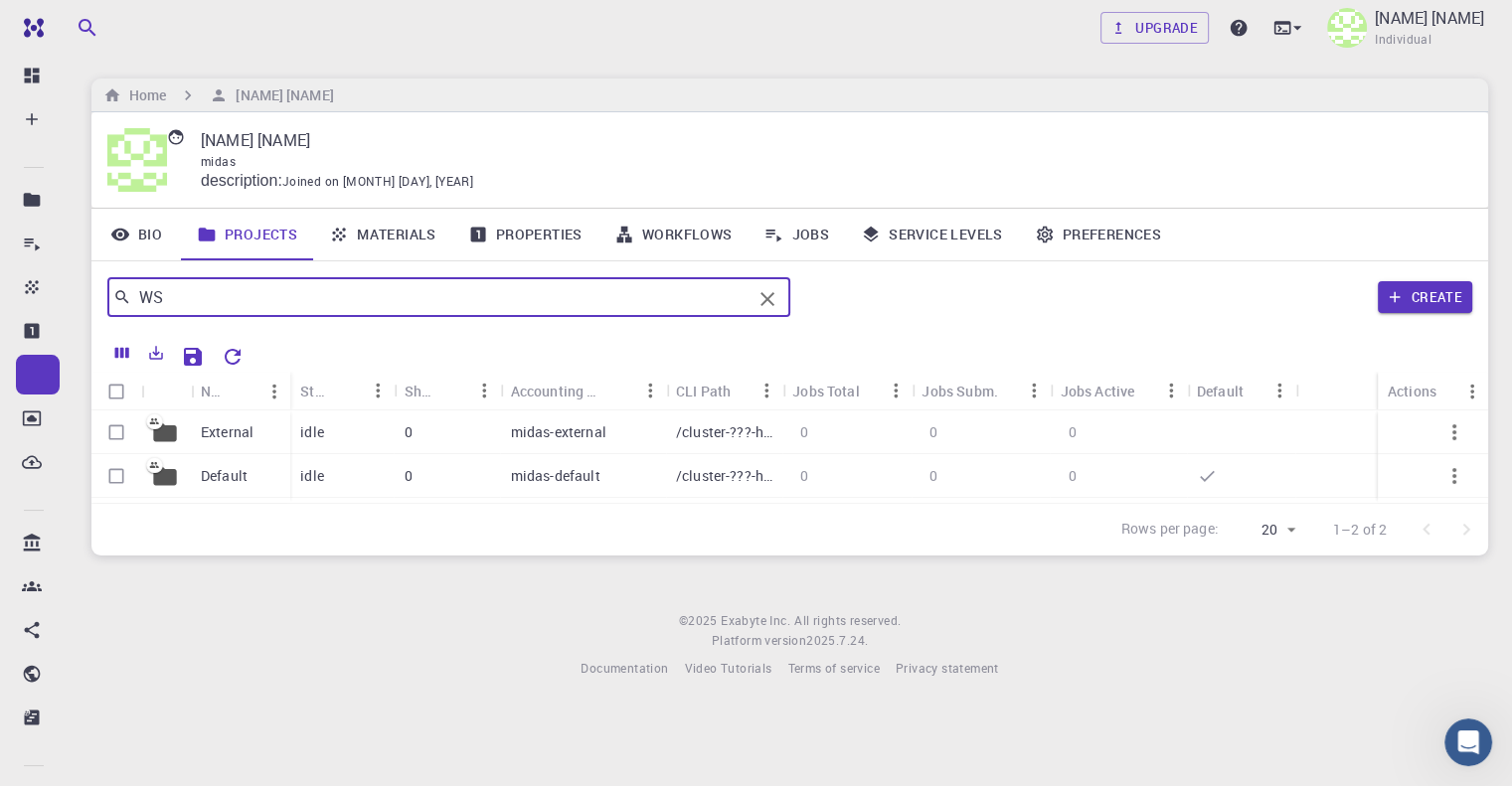 type on "WS2" 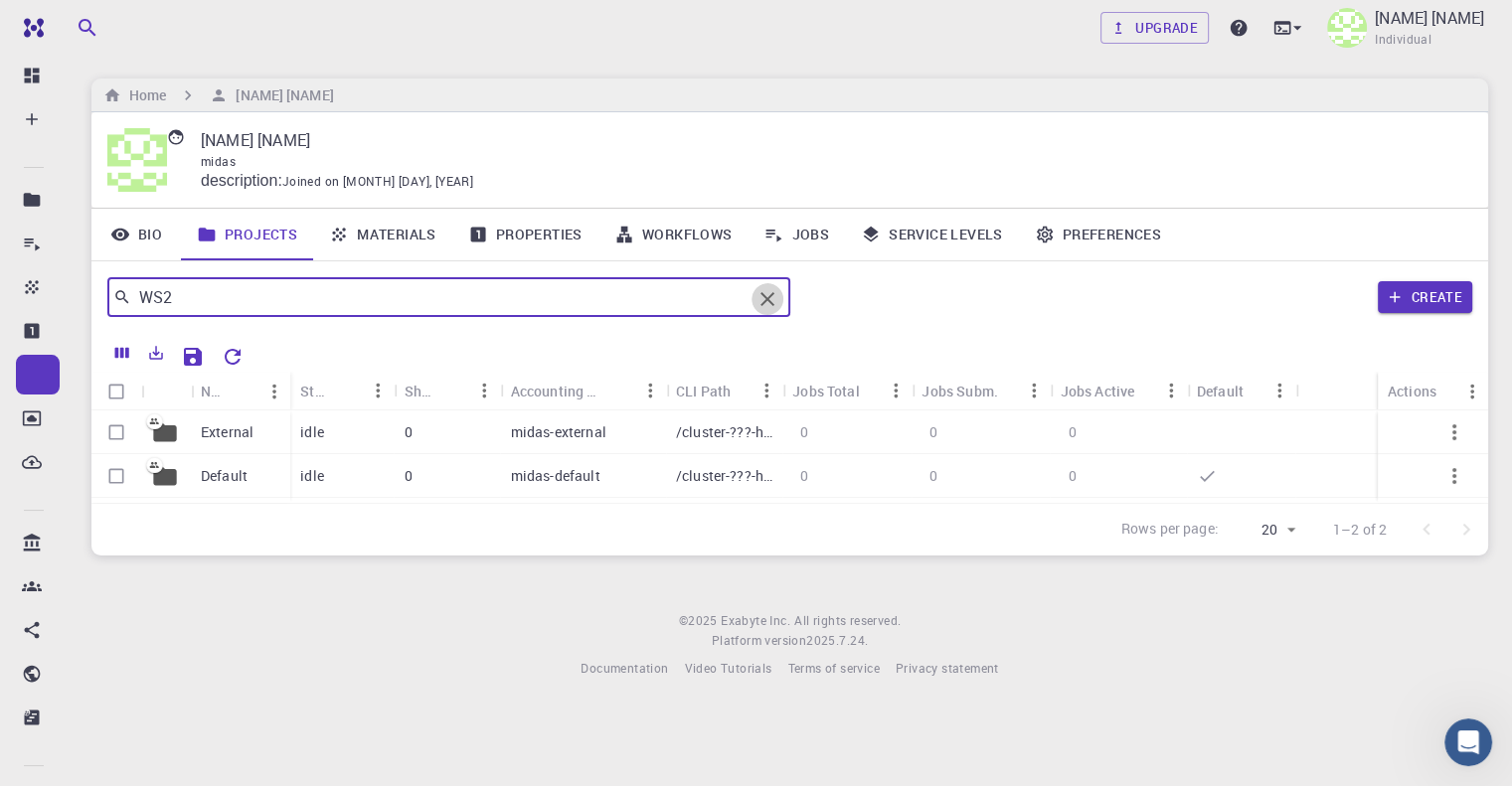 click 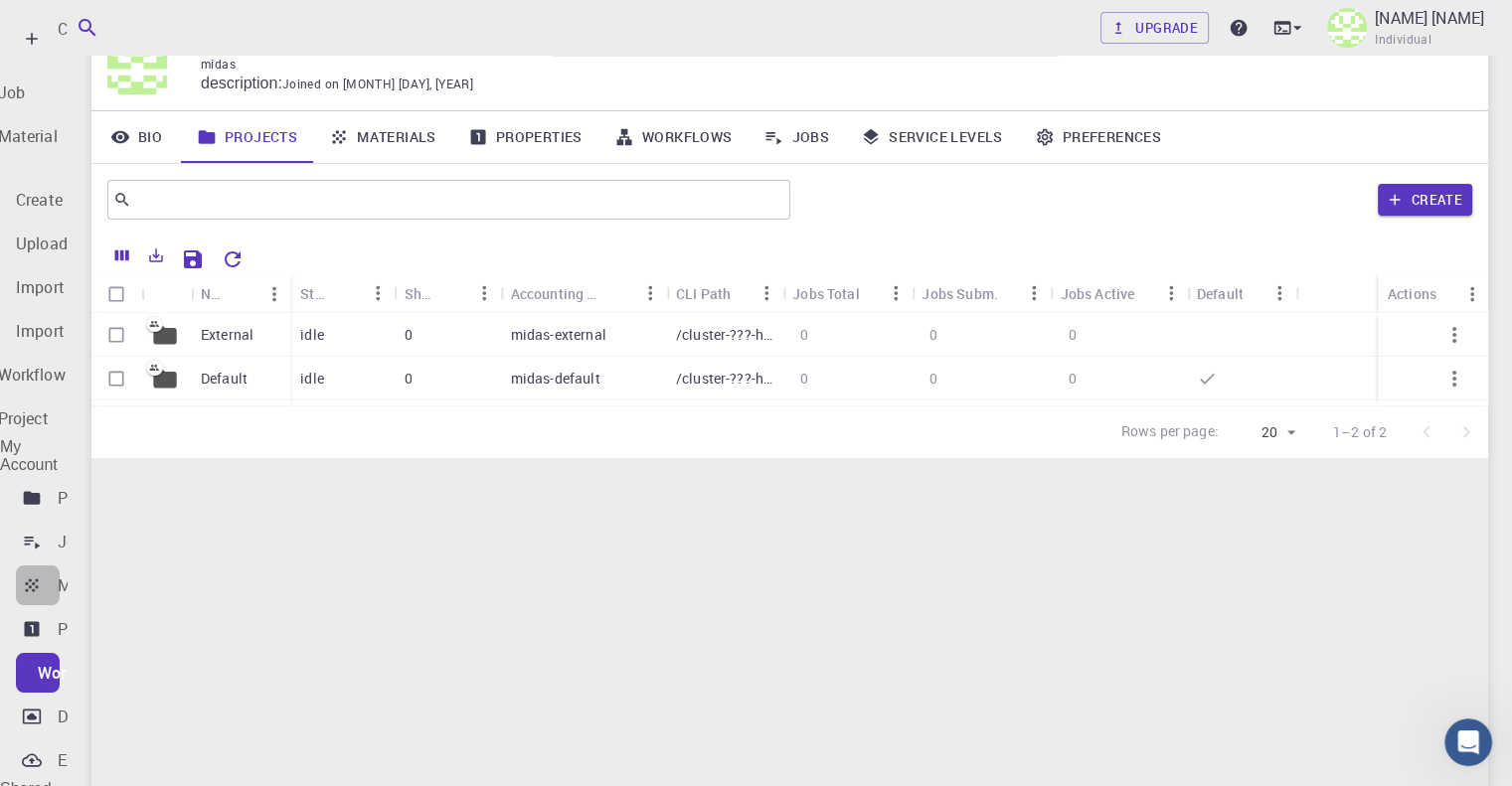 click on "Materials" at bounding box center (91, 585) 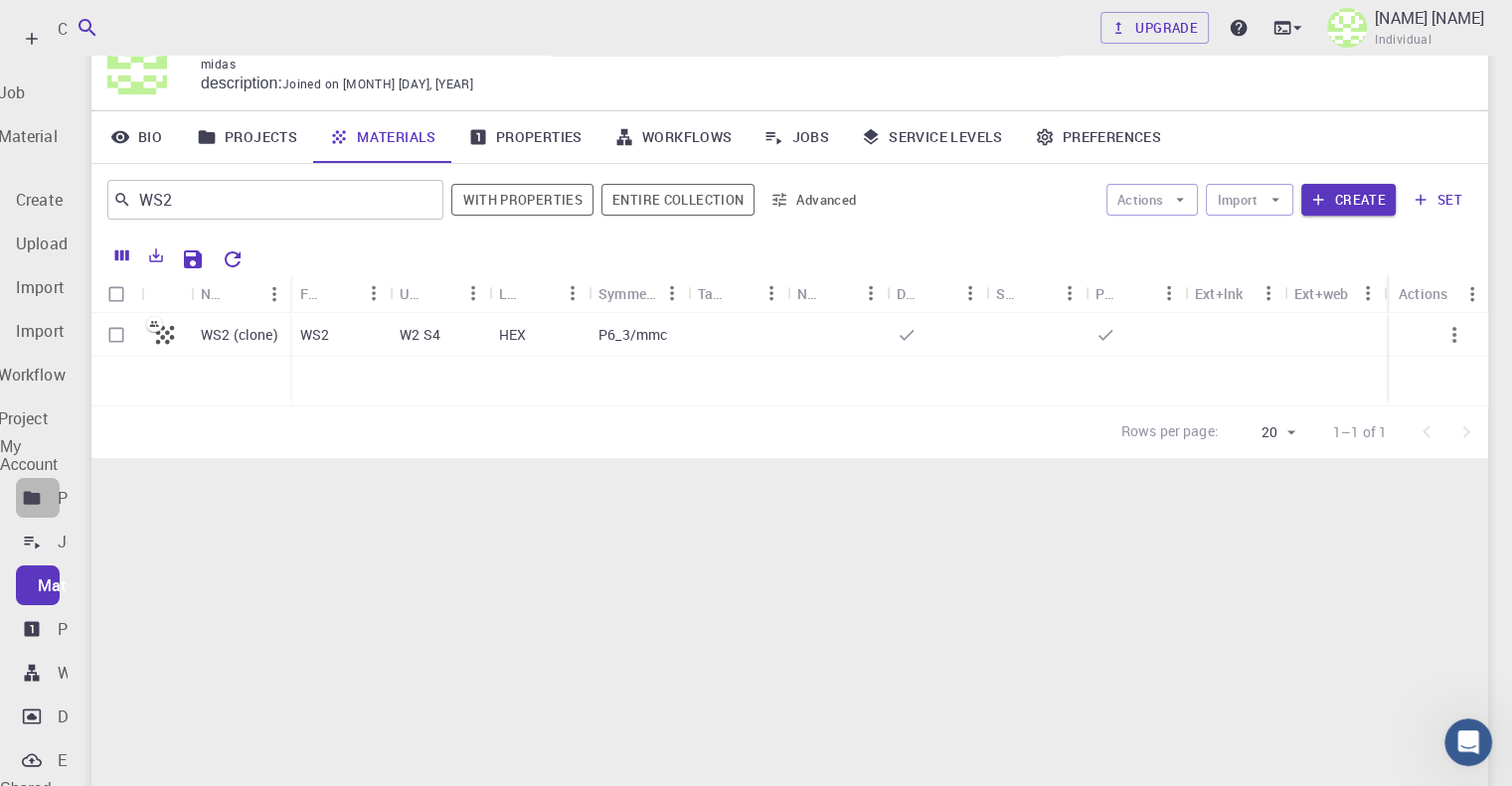 click on "Projects" at bounding box center [38, 498] 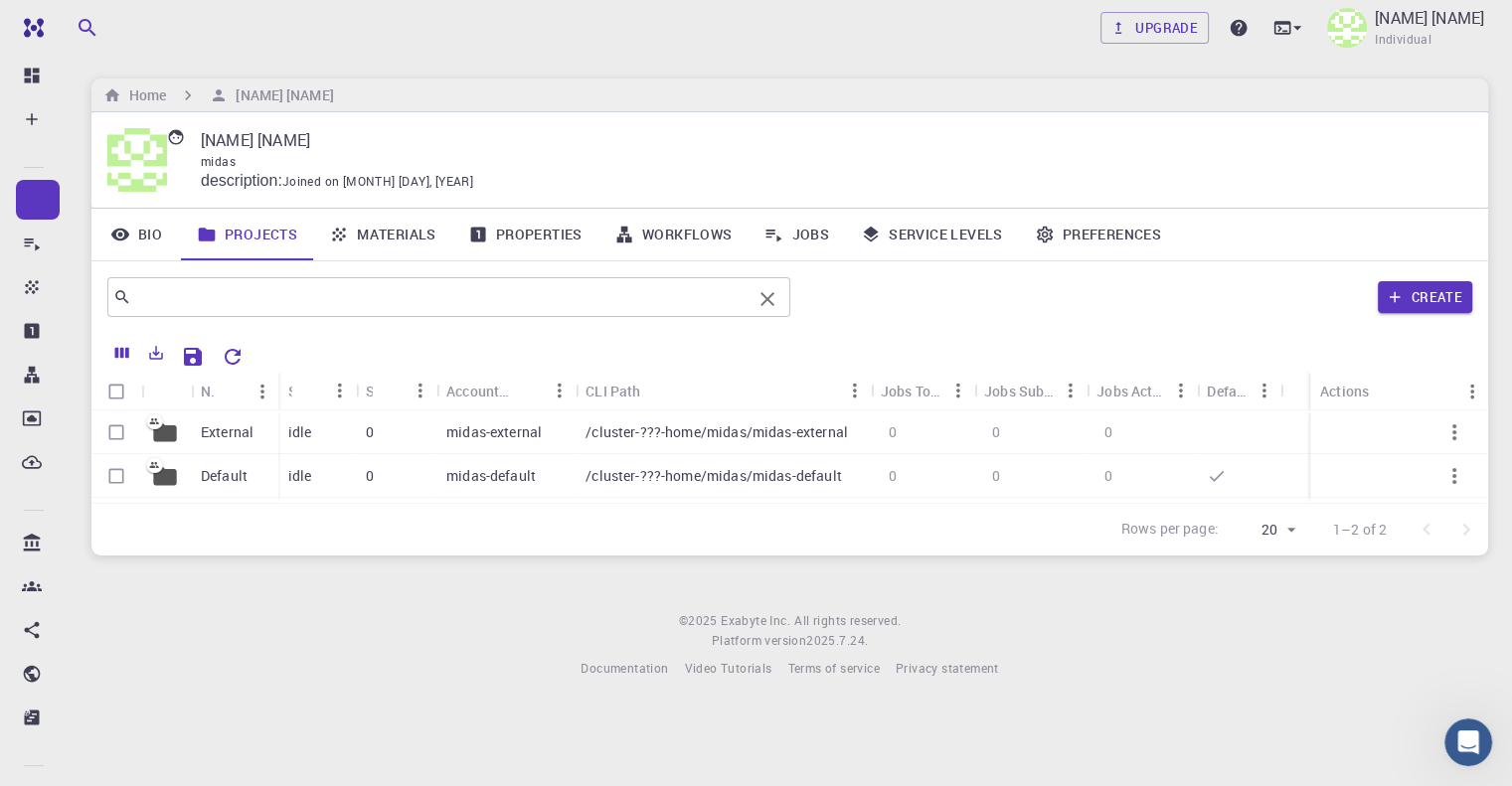 click at bounding box center (441, 297) 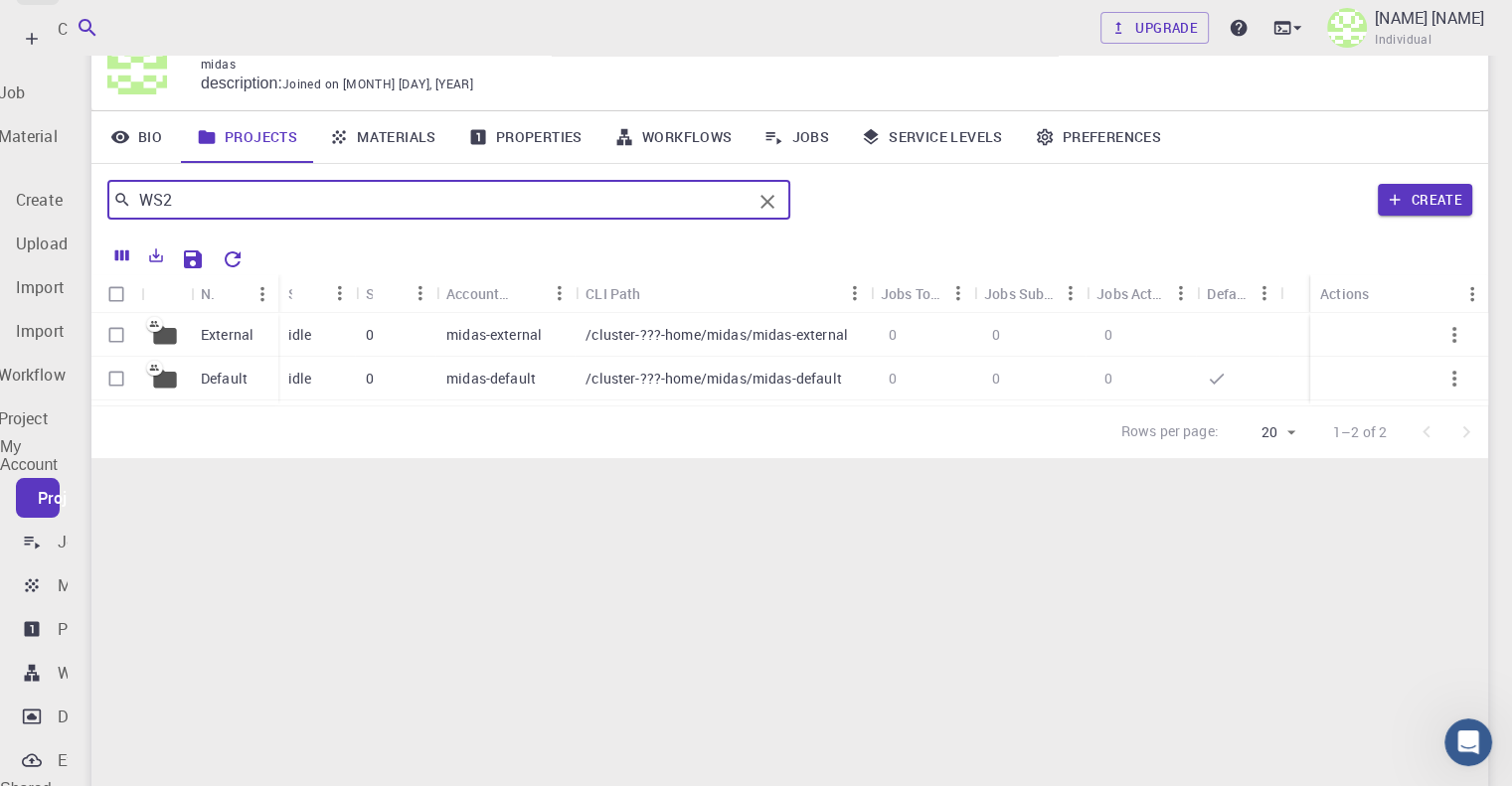 type on "WS2" 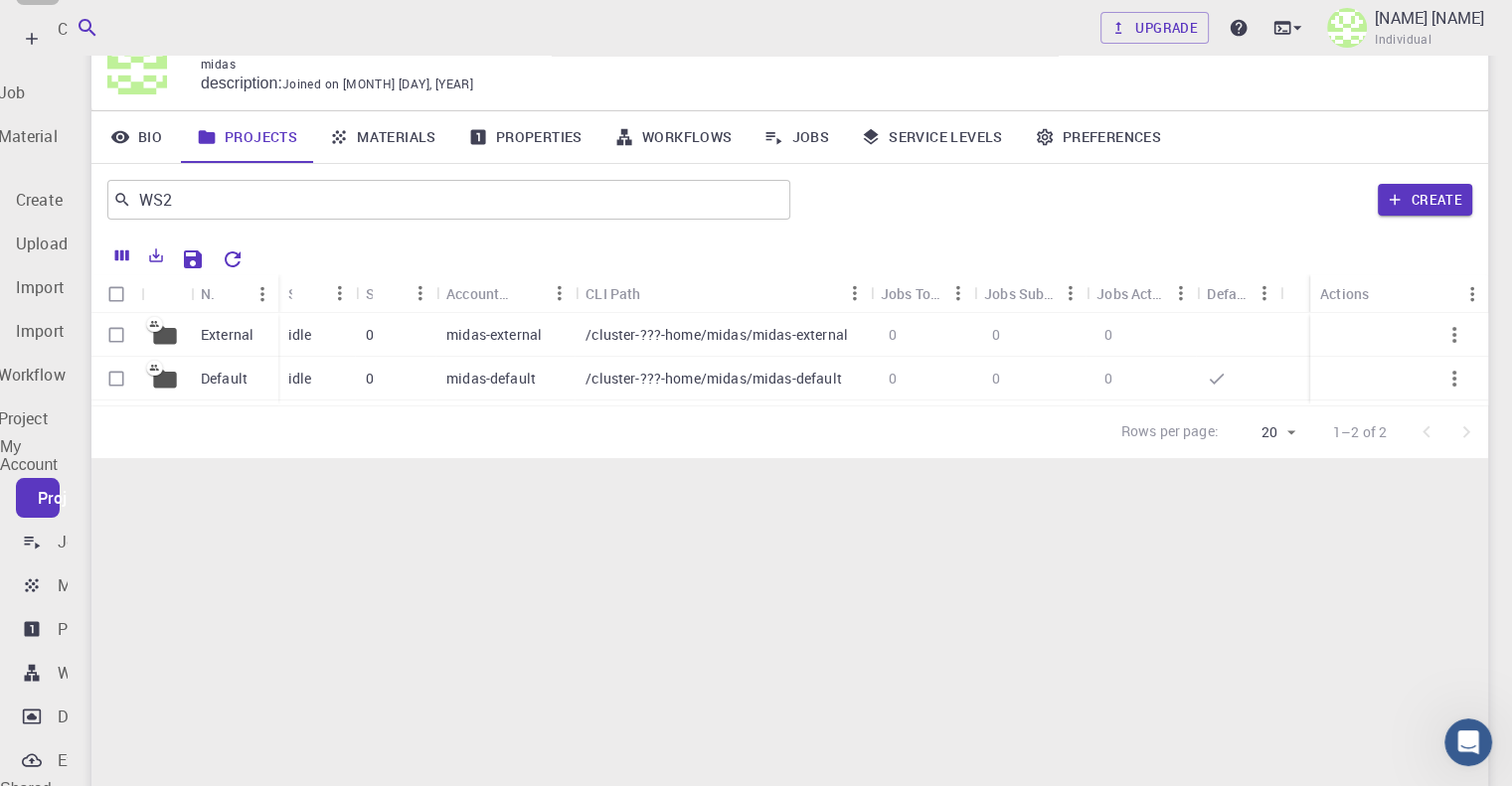 click on "Dashboard" at bounding box center [38, -15] 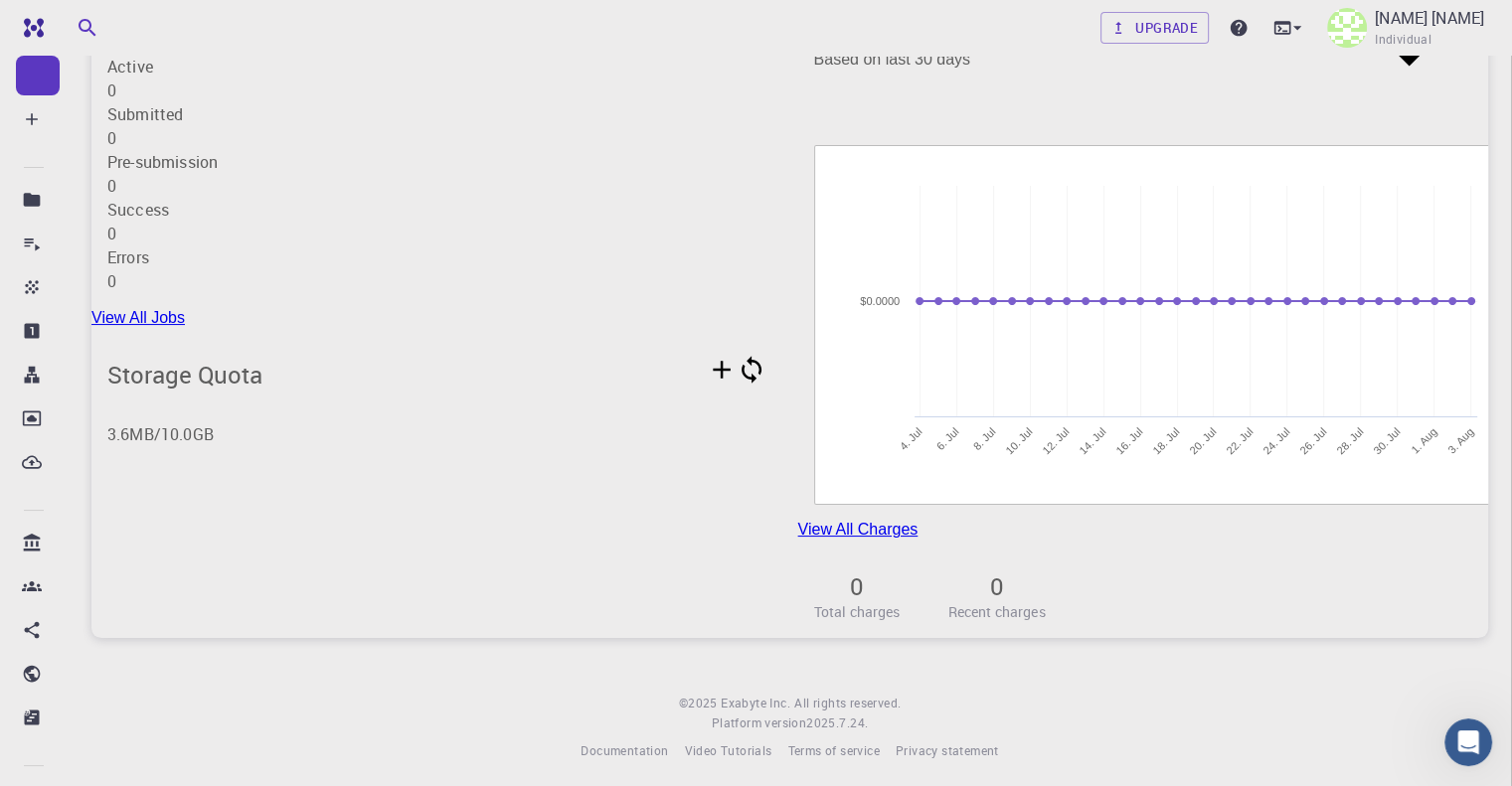 scroll, scrollTop: 159, scrollLeft: 0, axis: vertical 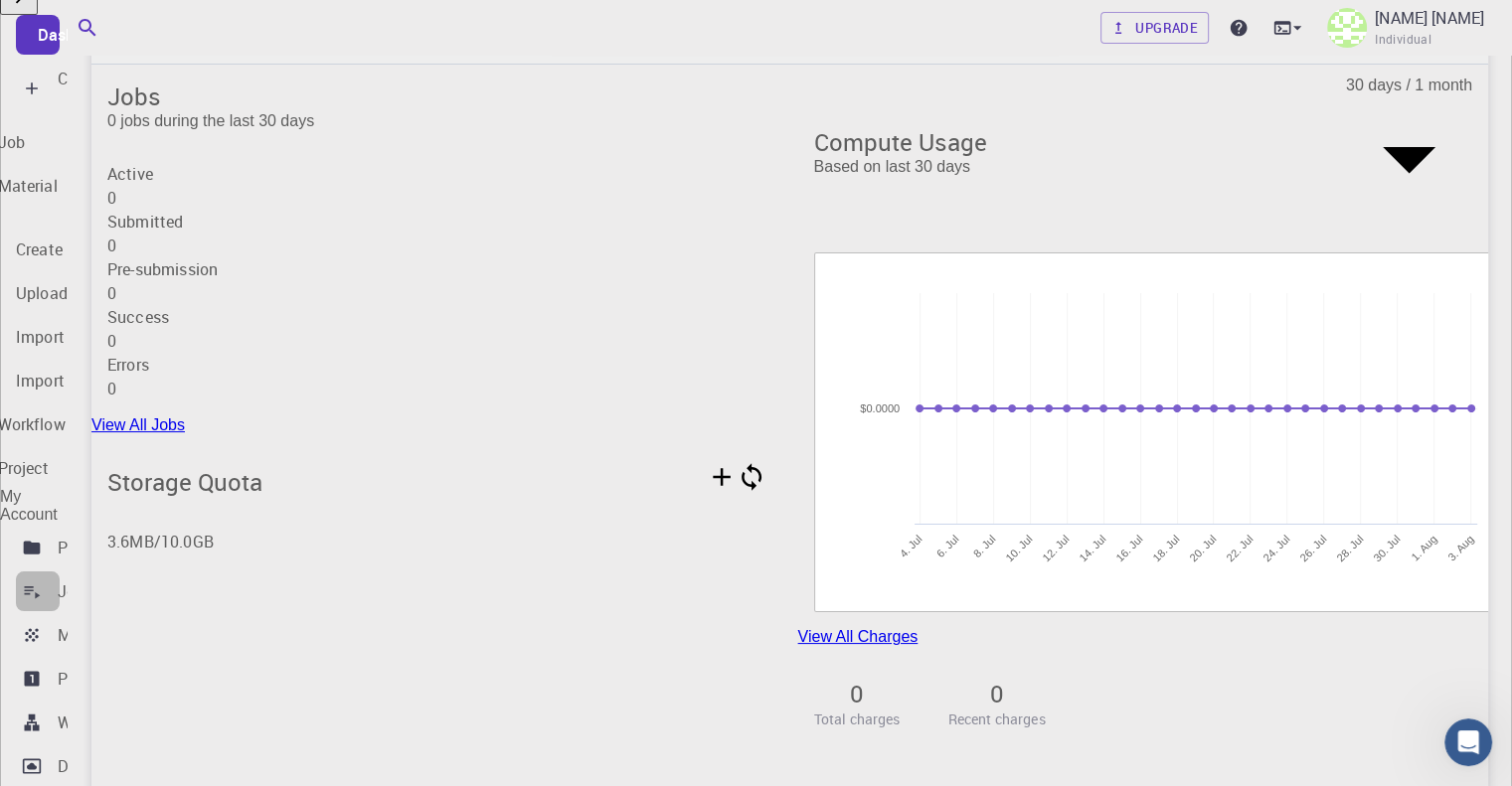 click on "Jobs" at bounding box center [76, 591] 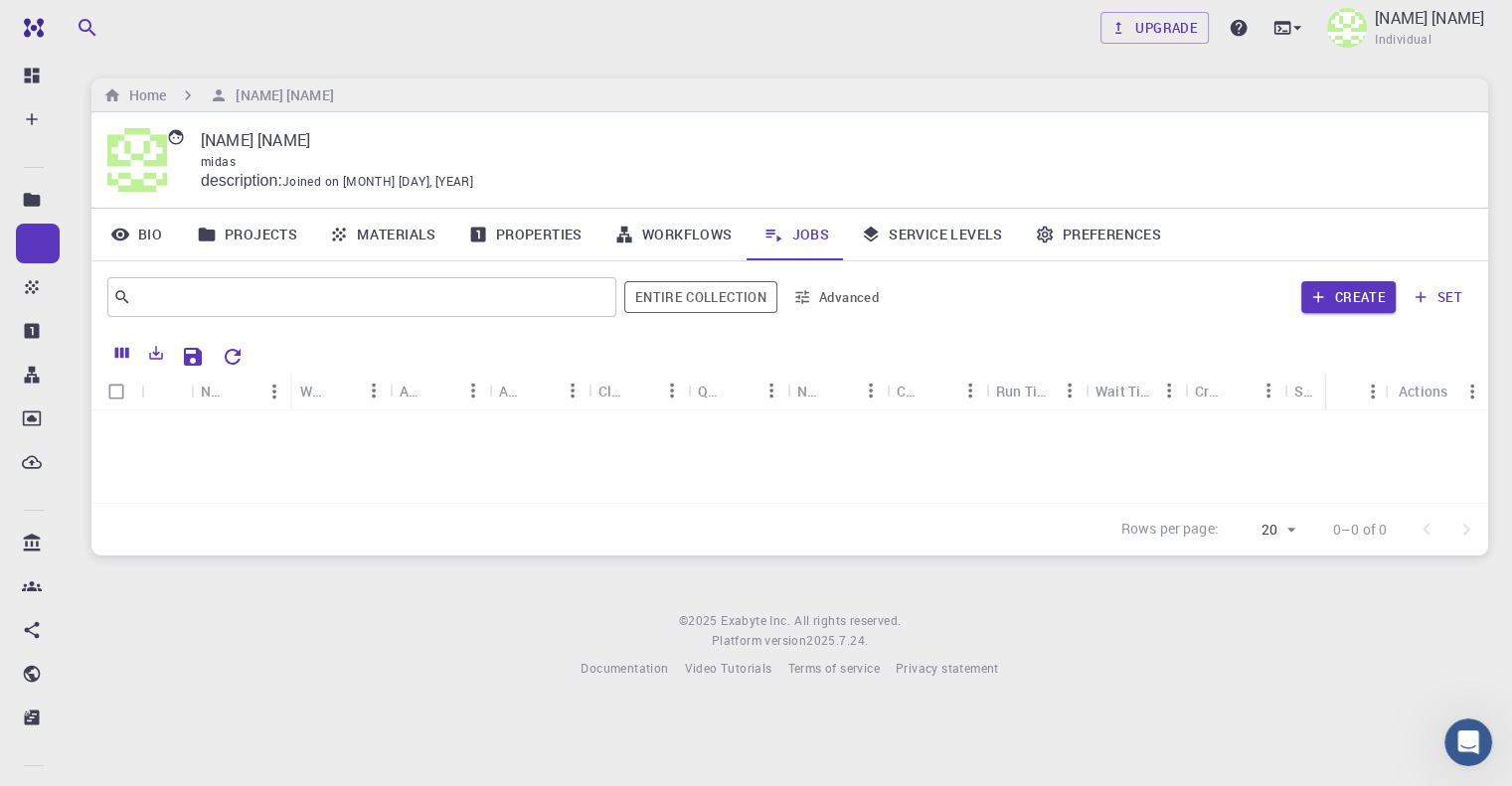click on "Bio" at bounding box center [136, 235] 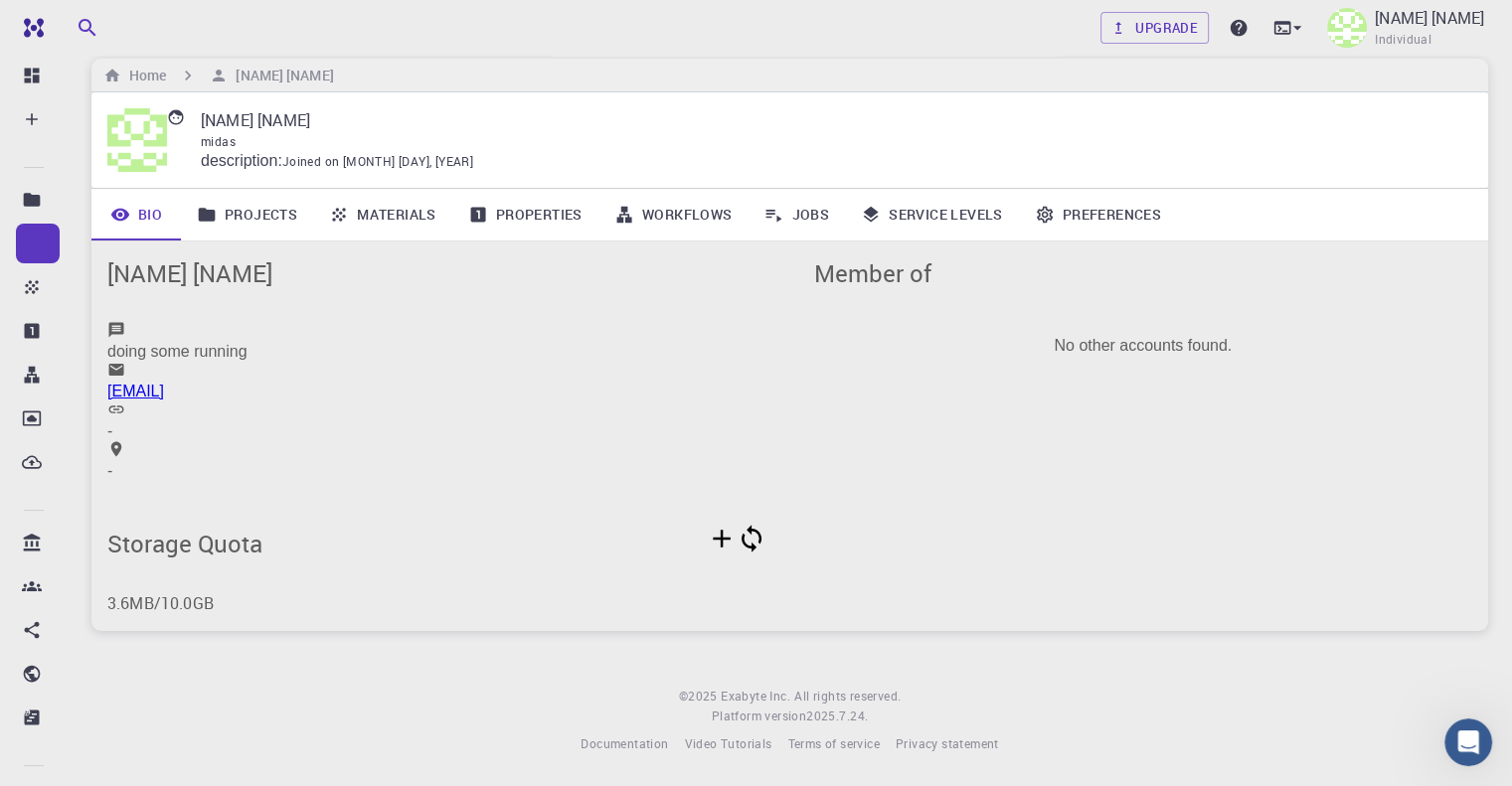 scroll, scrollTop: 24, scrollLeft: 0, axis: vertical 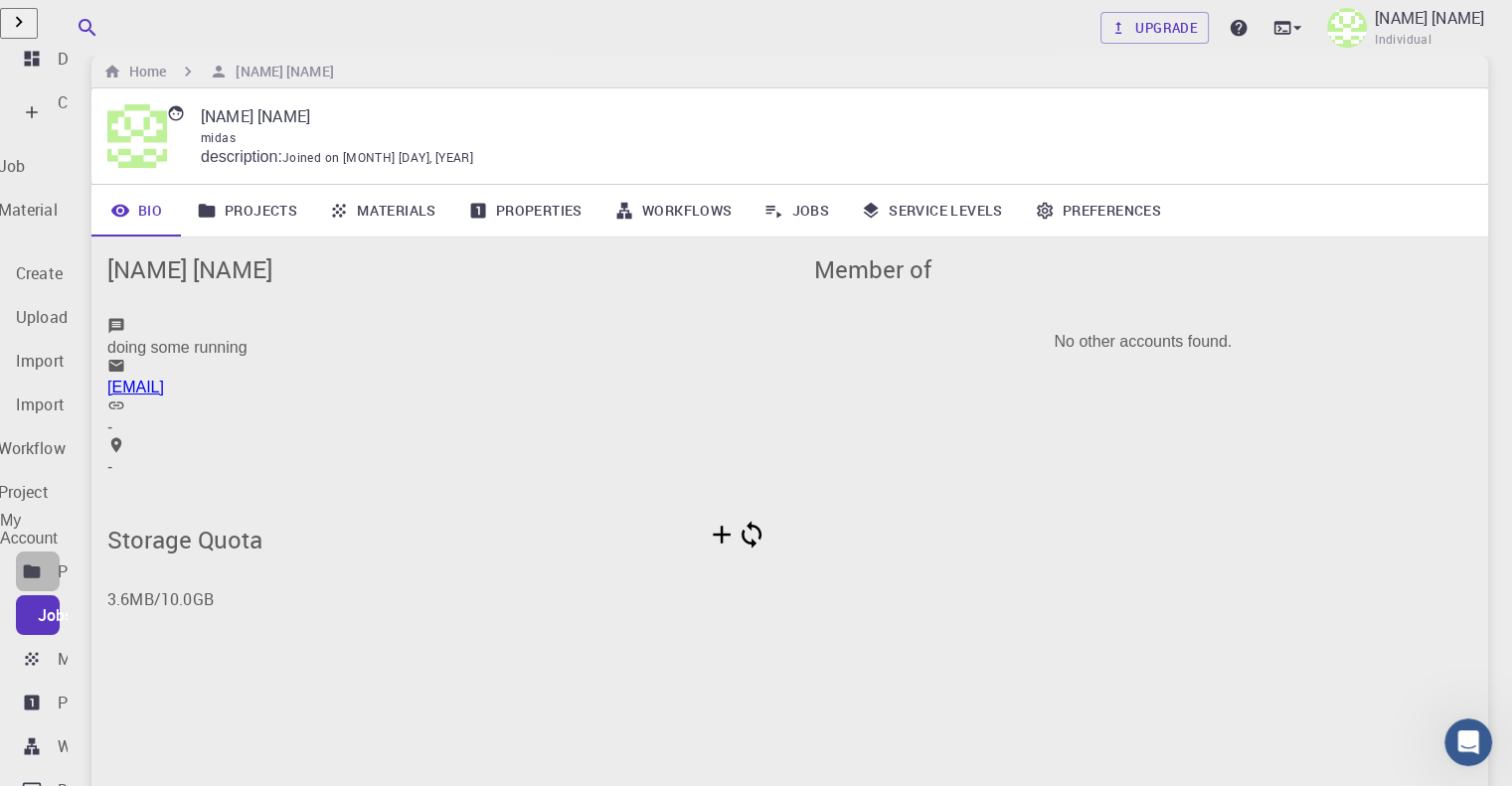 click on "Projects" at bounding box center [38, 571] 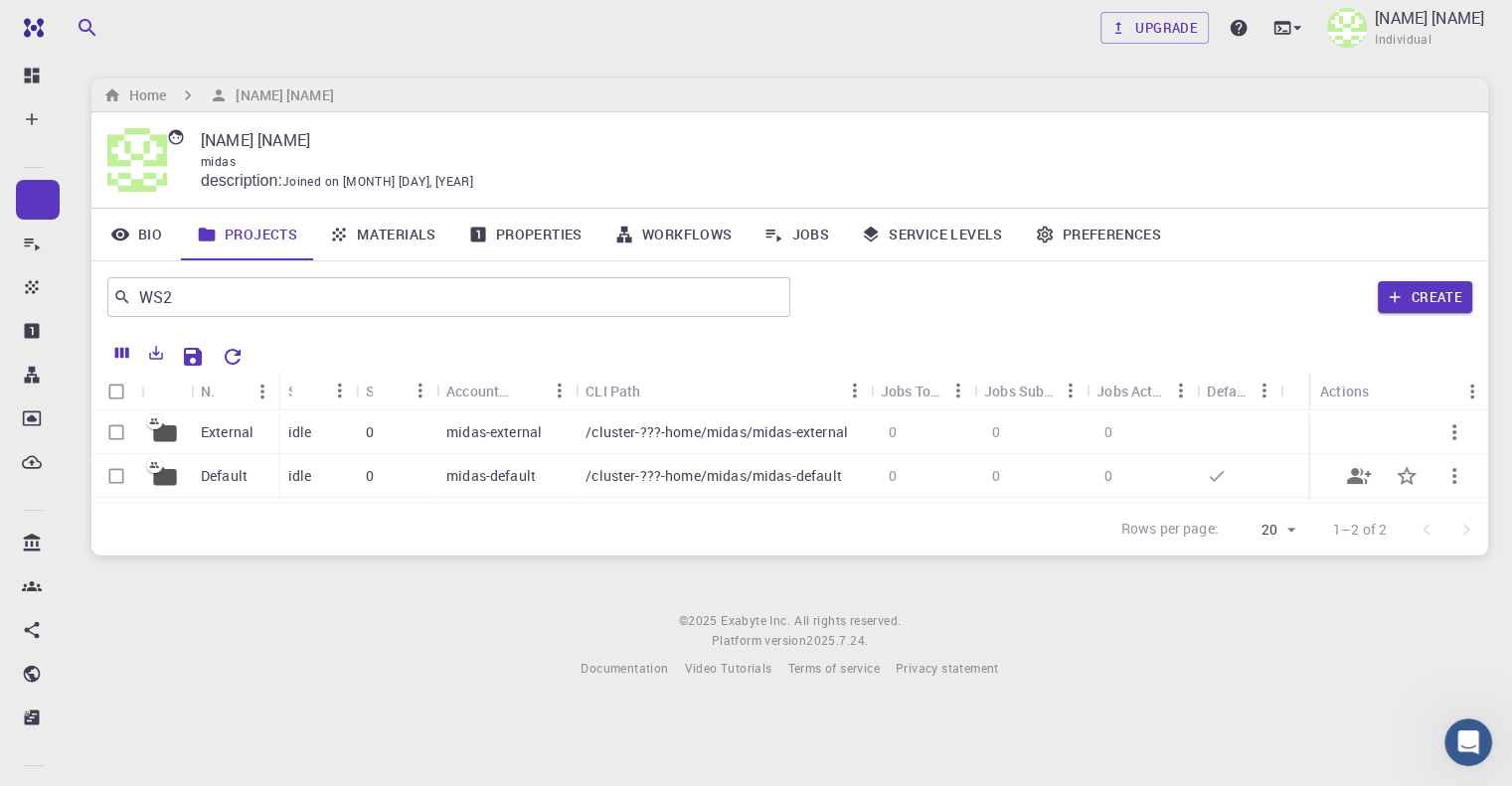 click on "Default" at bounding box center (224, 476) 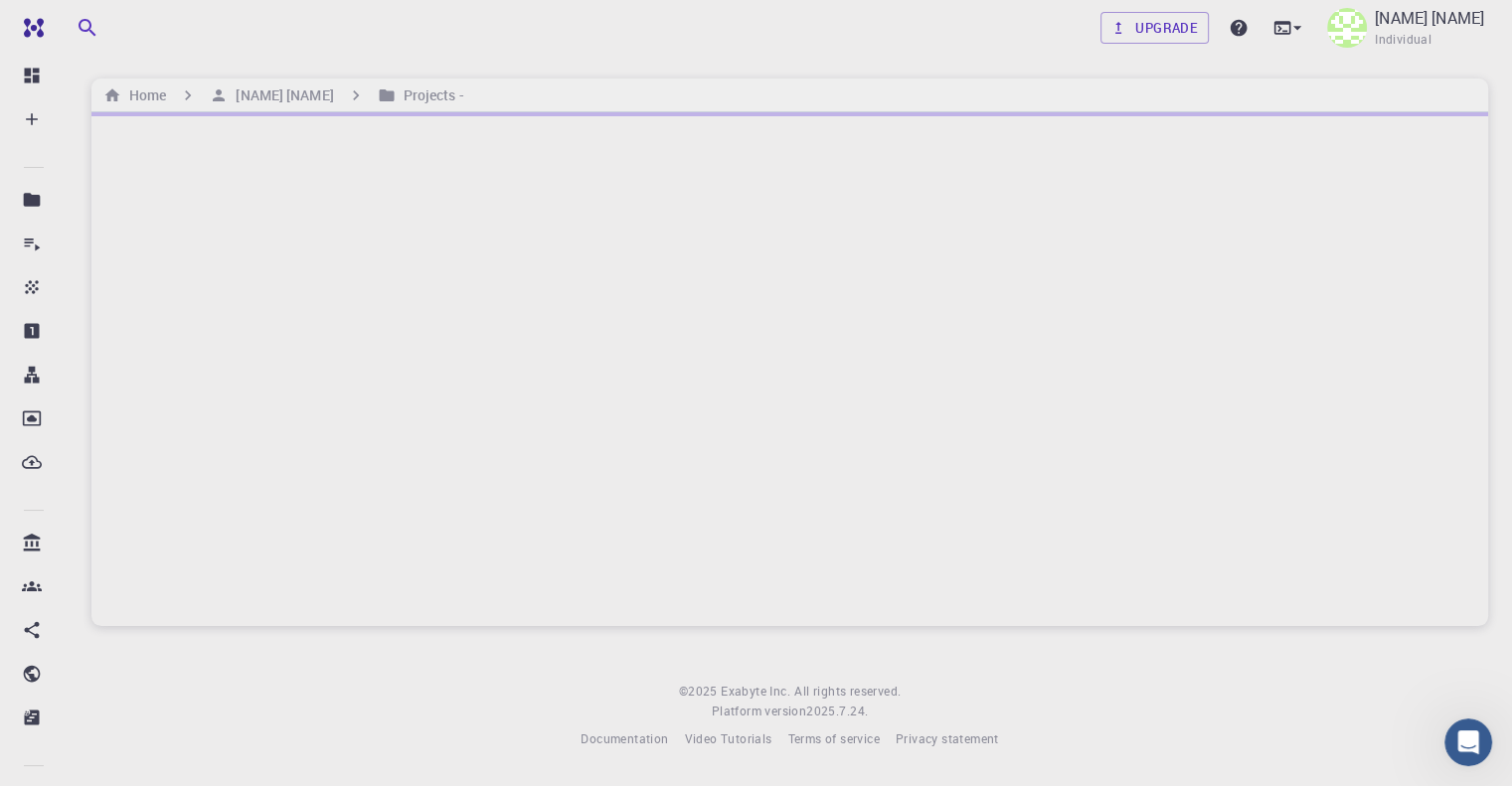 scroll, scrollTop: 0, scrollLeft: 0, axis: both 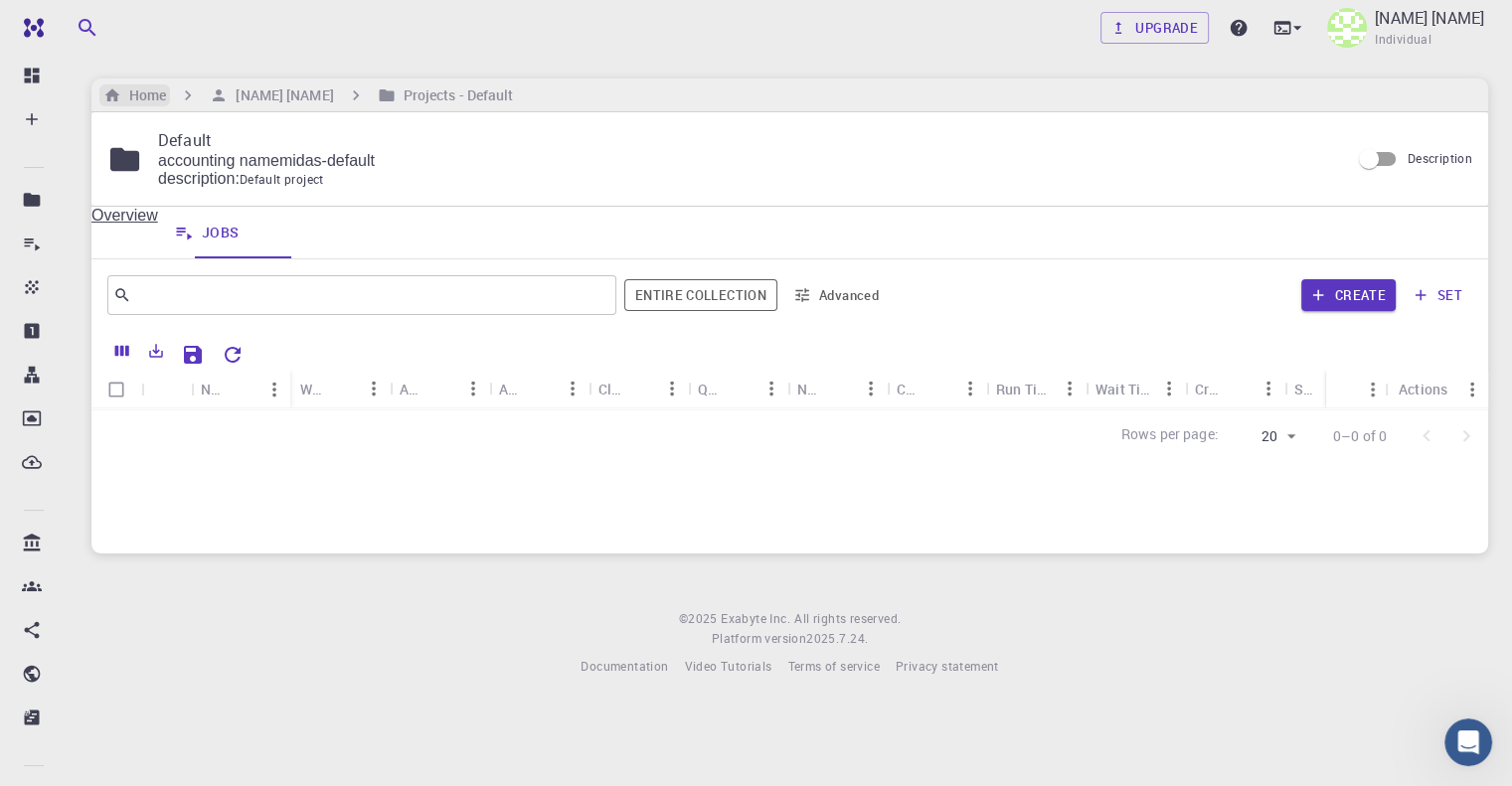 click on "Home" at bounding box center (143, 95) 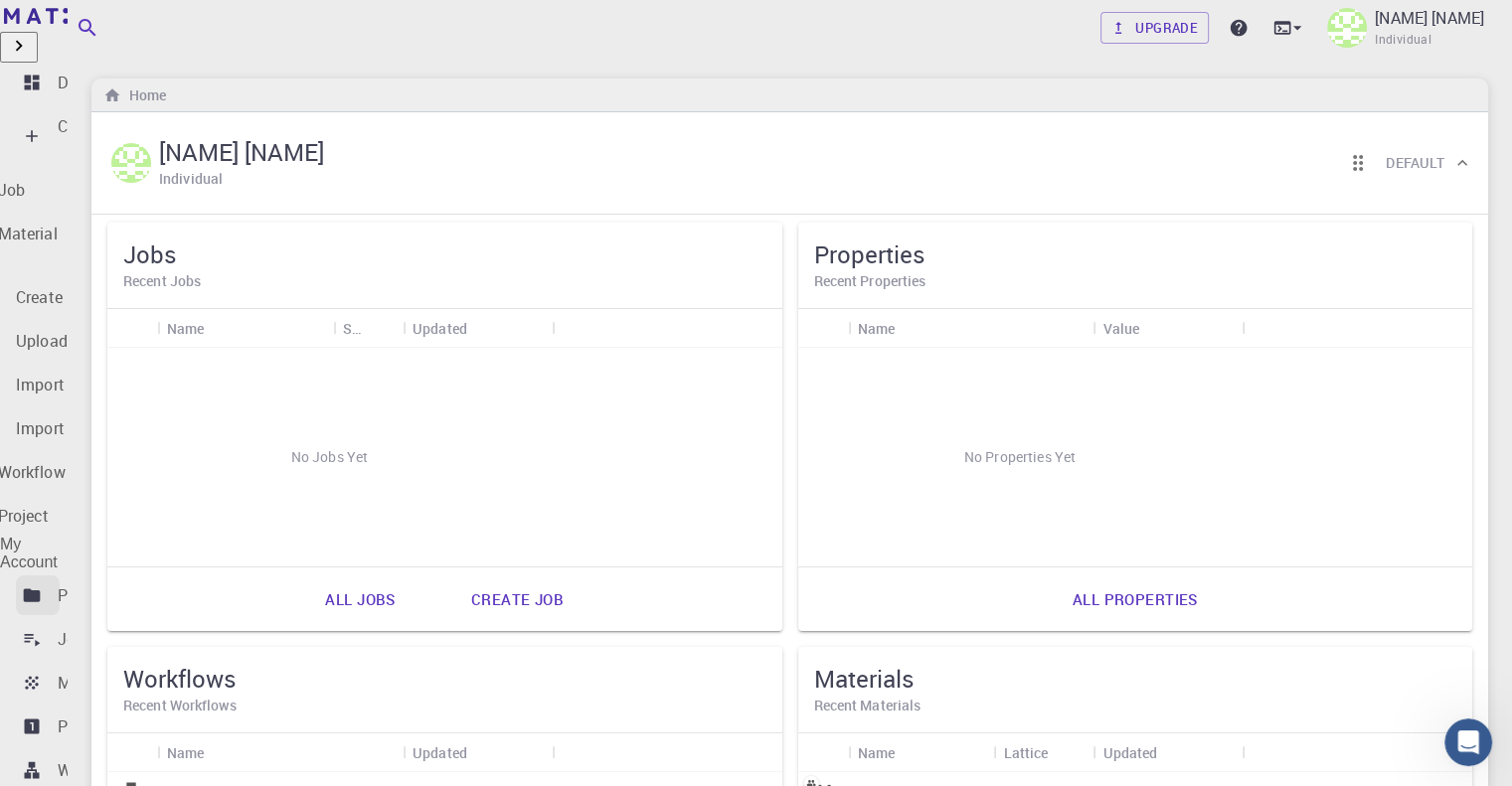 click 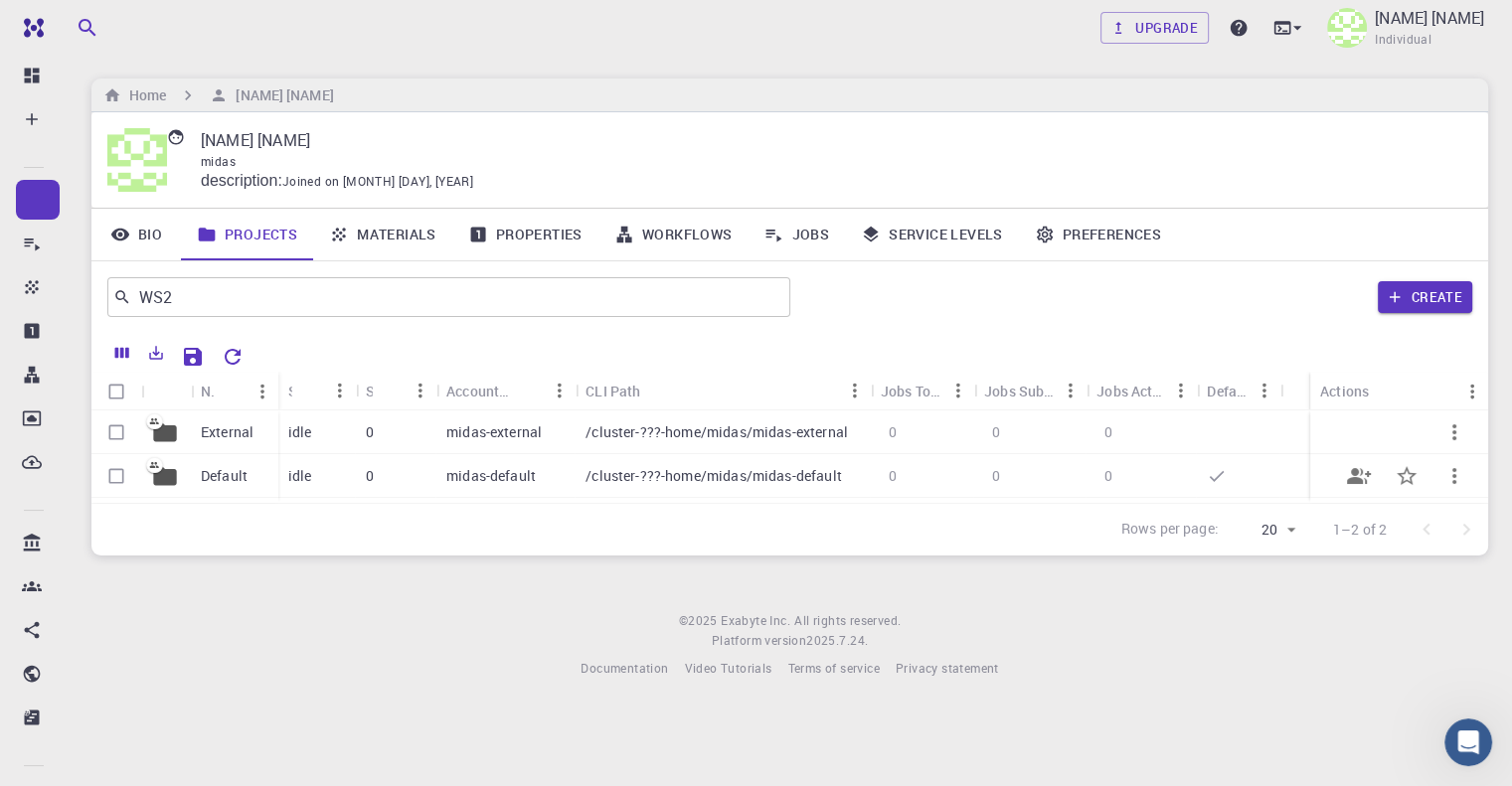 click on "midas-default" at bounding box center [491, 476] 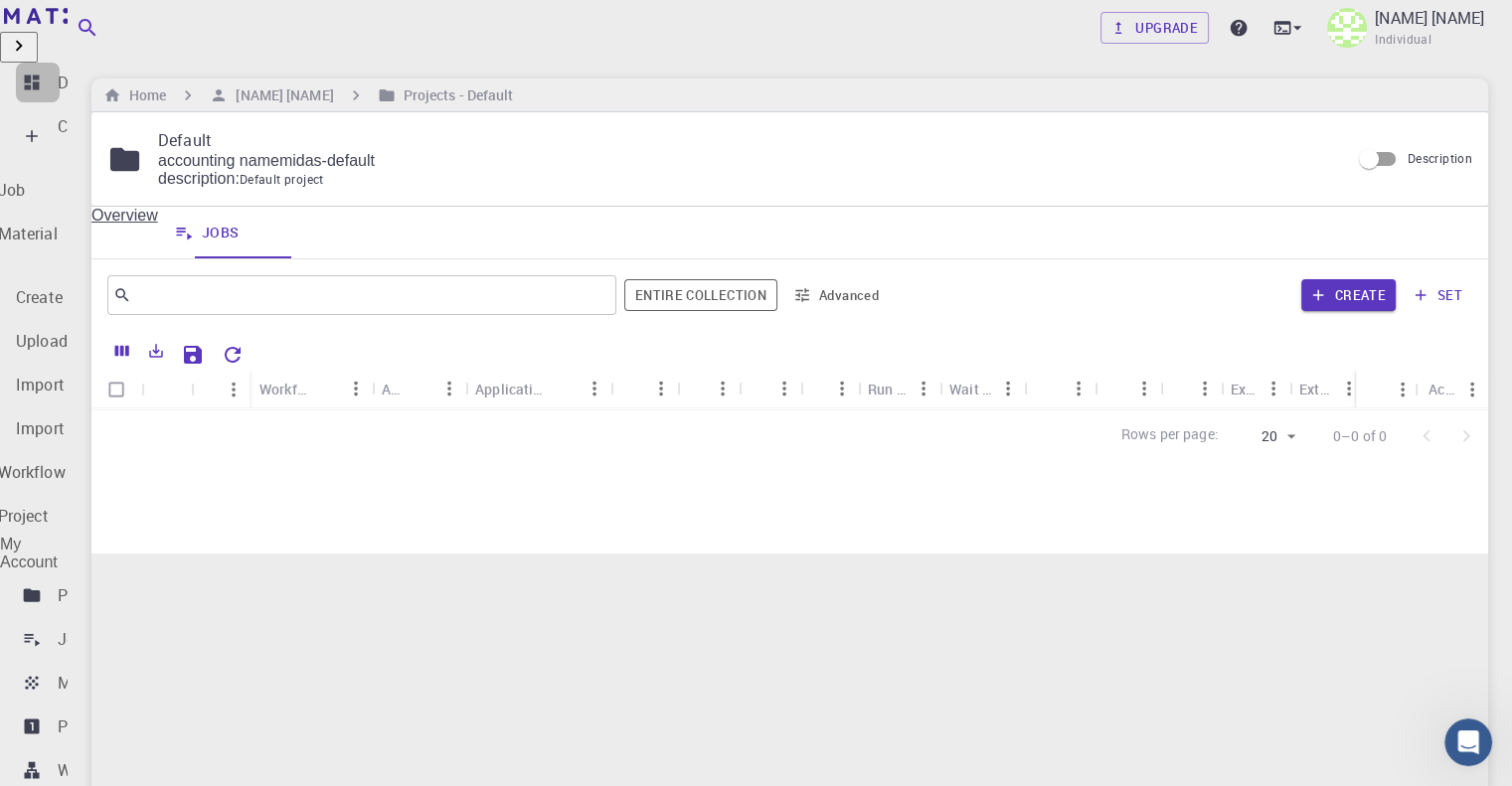 click on "Dashboard" at bounding box center (96, 82) 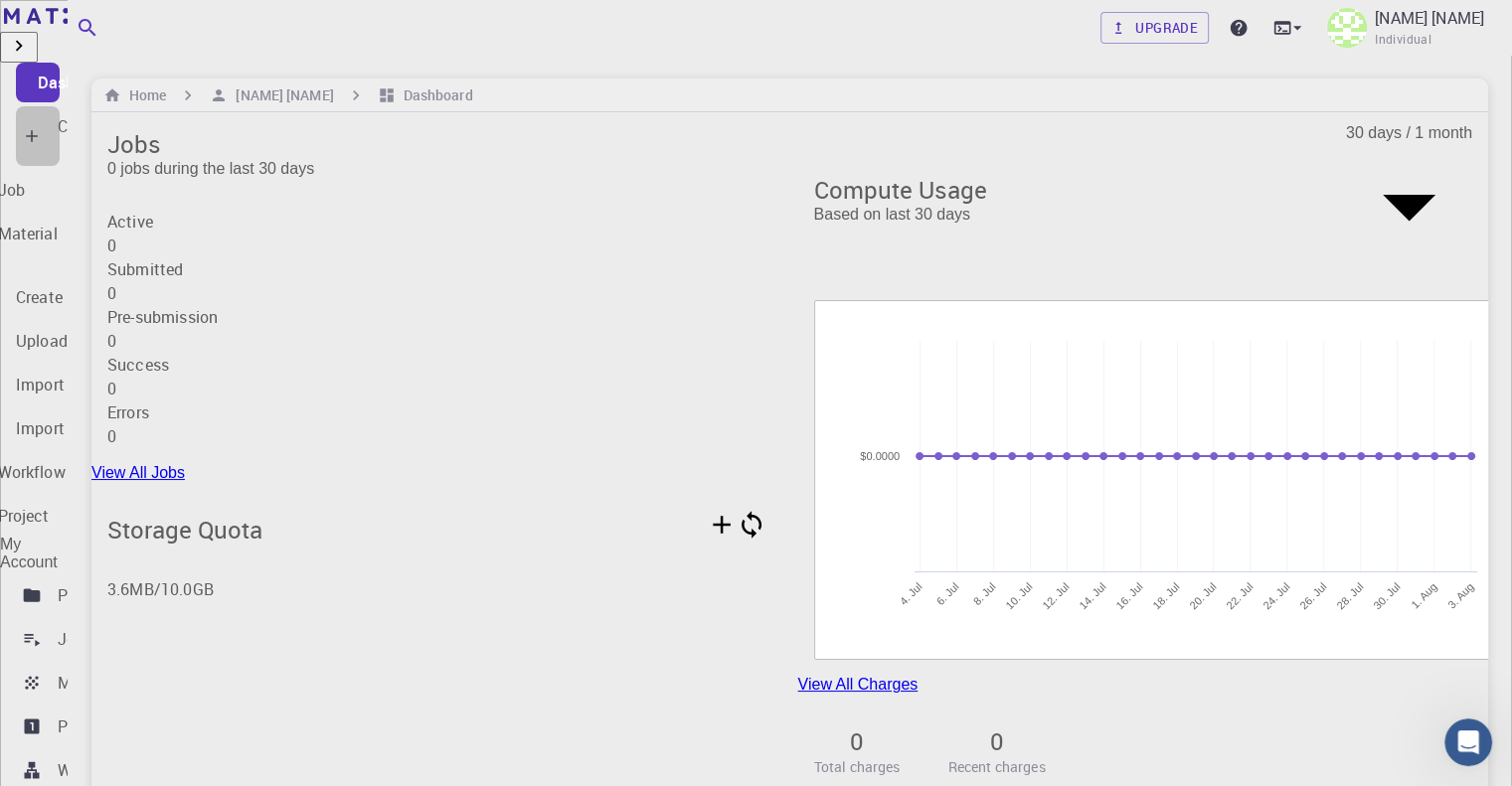click on "Create" at bounding box center [81, 126] 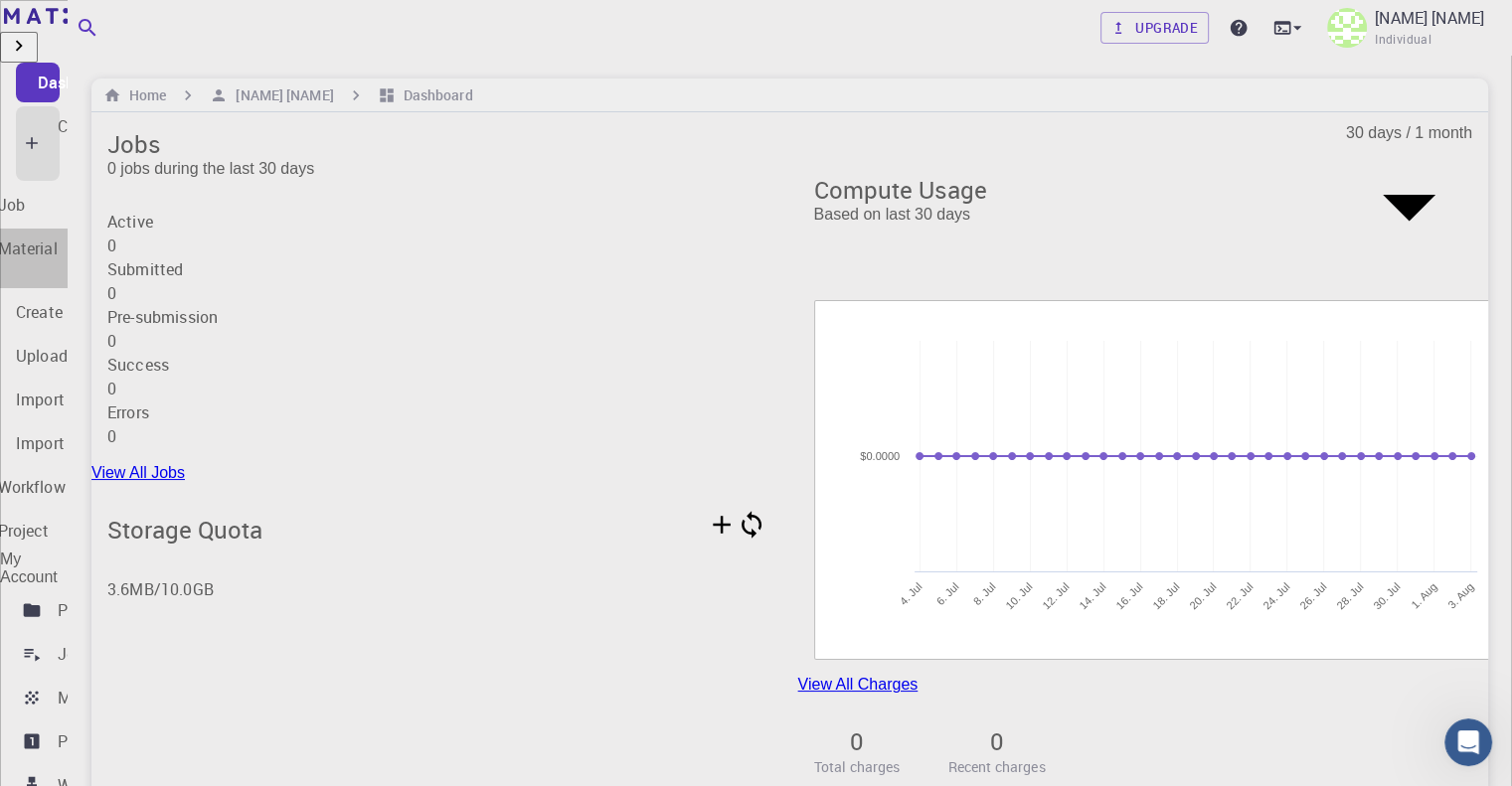 click on "New Material" at bounding box center (10, 248) 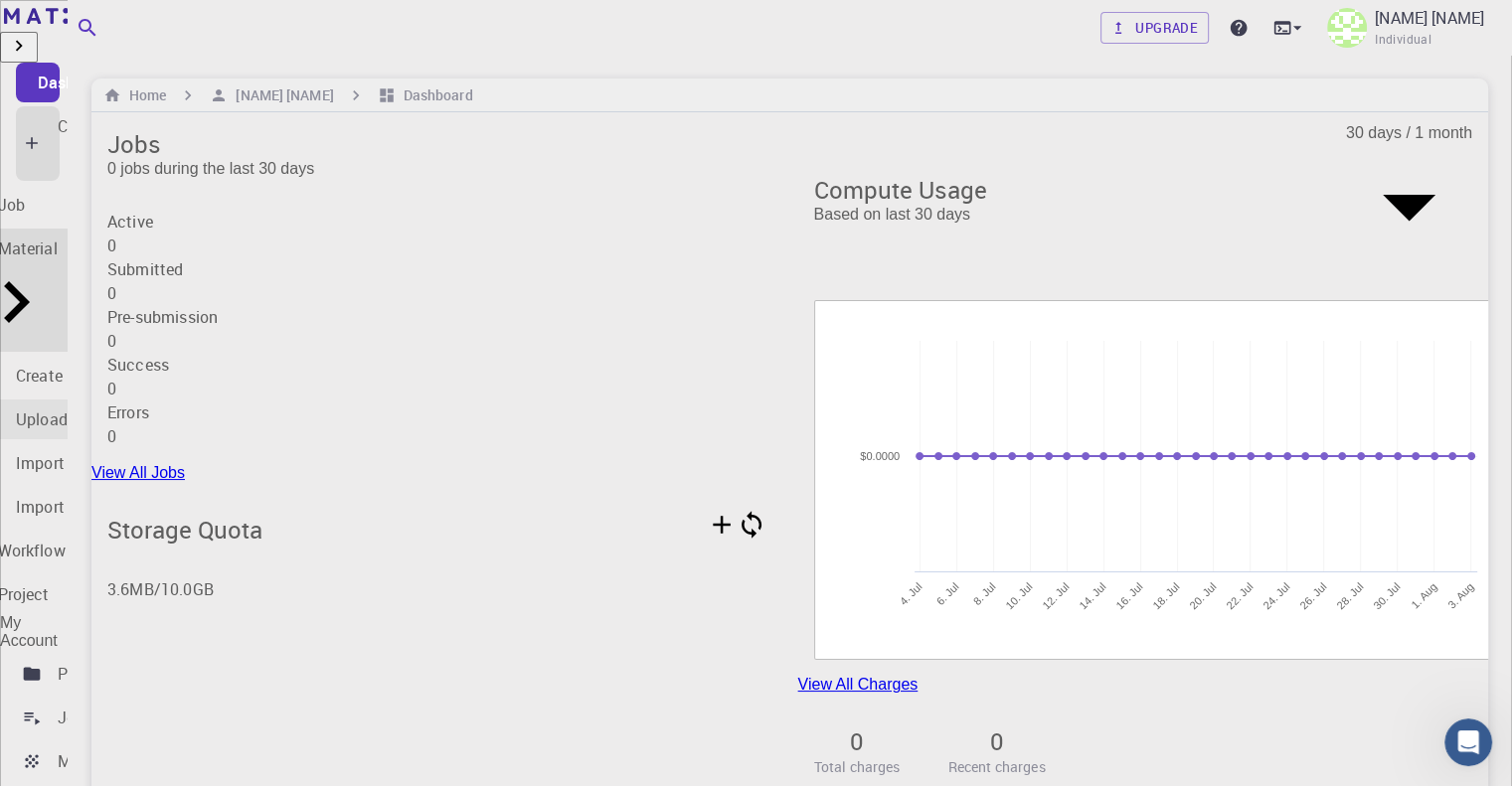 click on "Upload File" at bounding box center (57, 419) 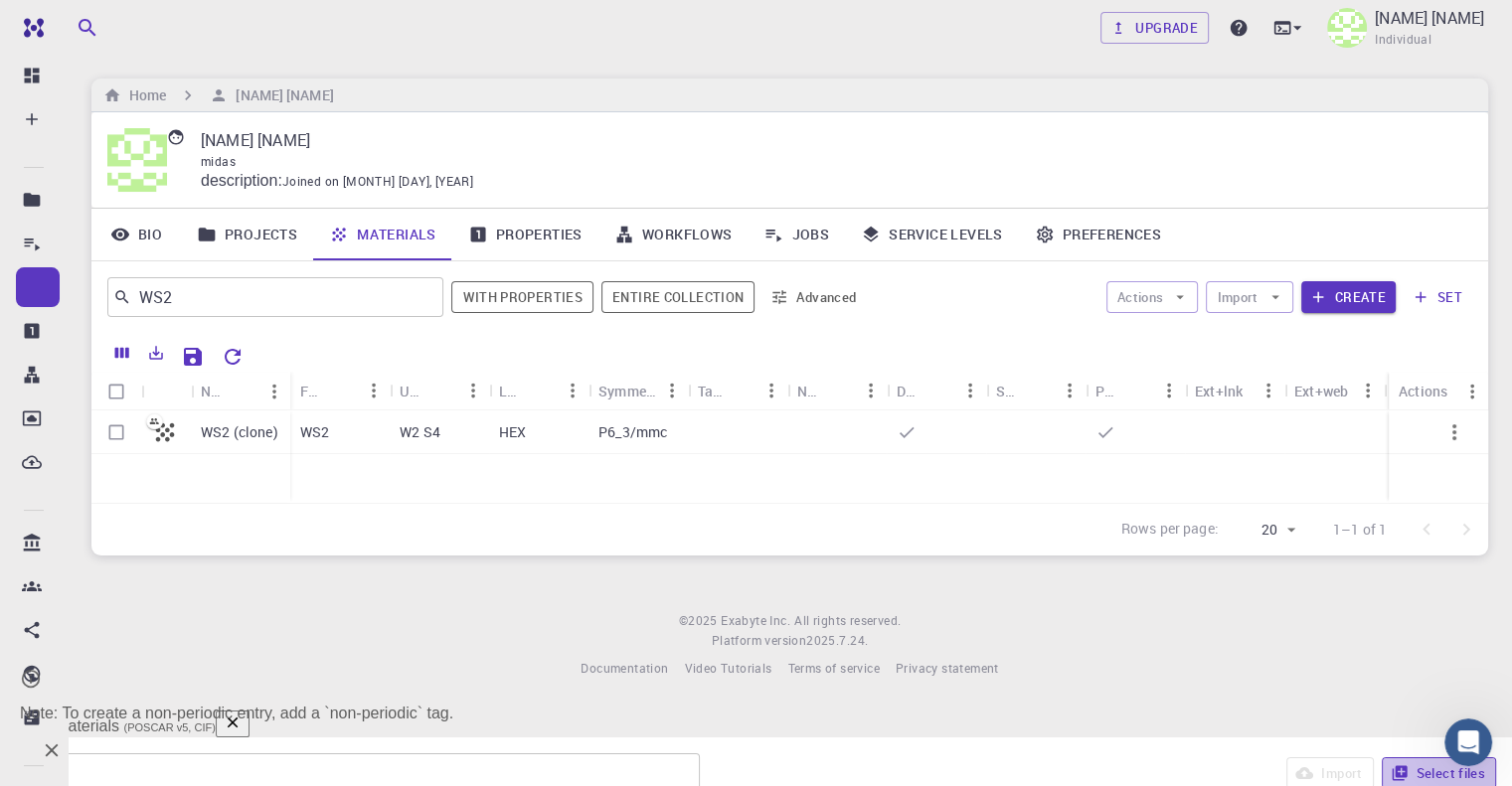 click on "Select files" at bounding box center [1438, 773] 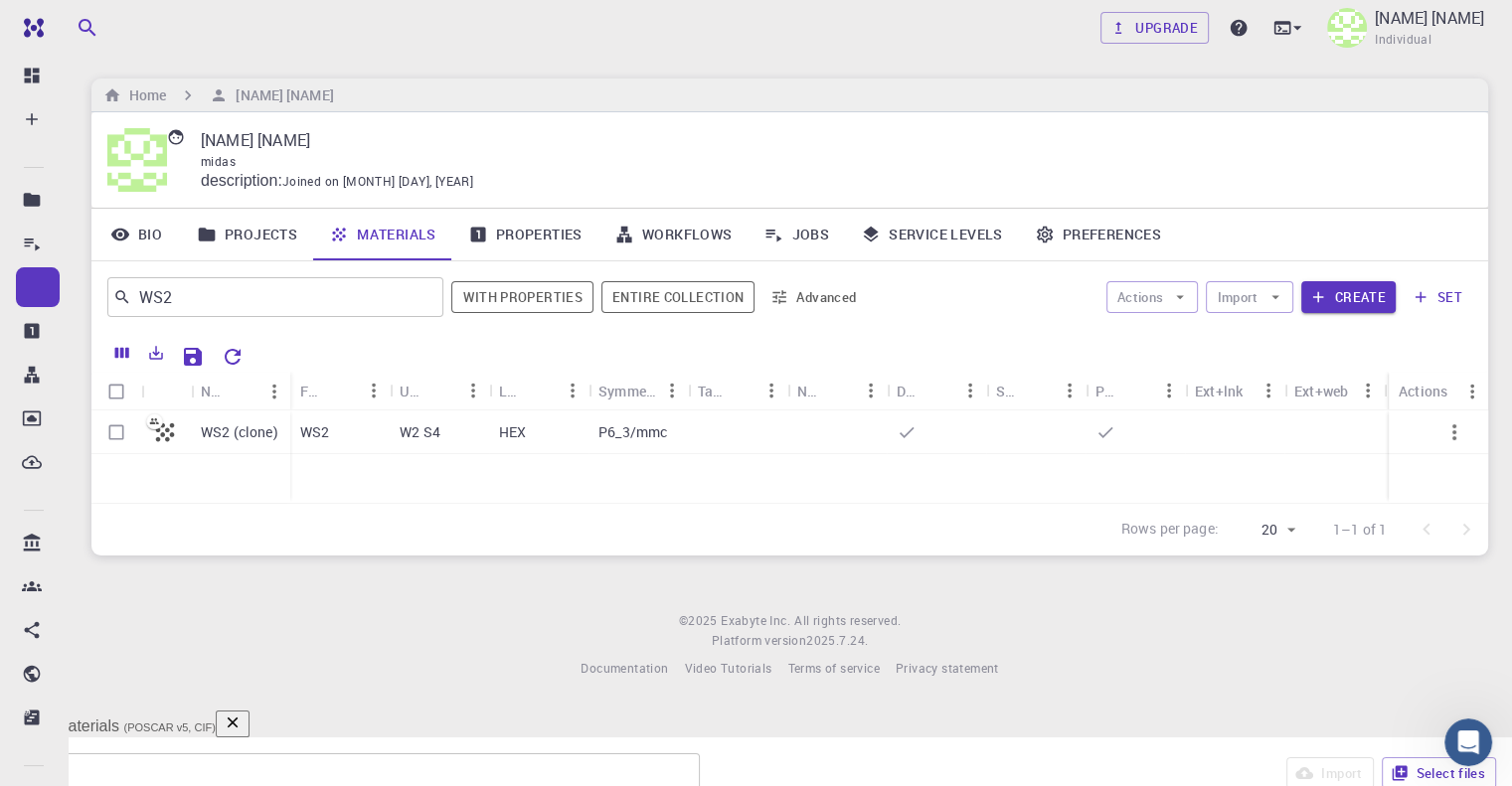 click on "[MONTH] [DAY], [YEAR], [TIME] [AM/PM]" at bounding box center [592, 908] 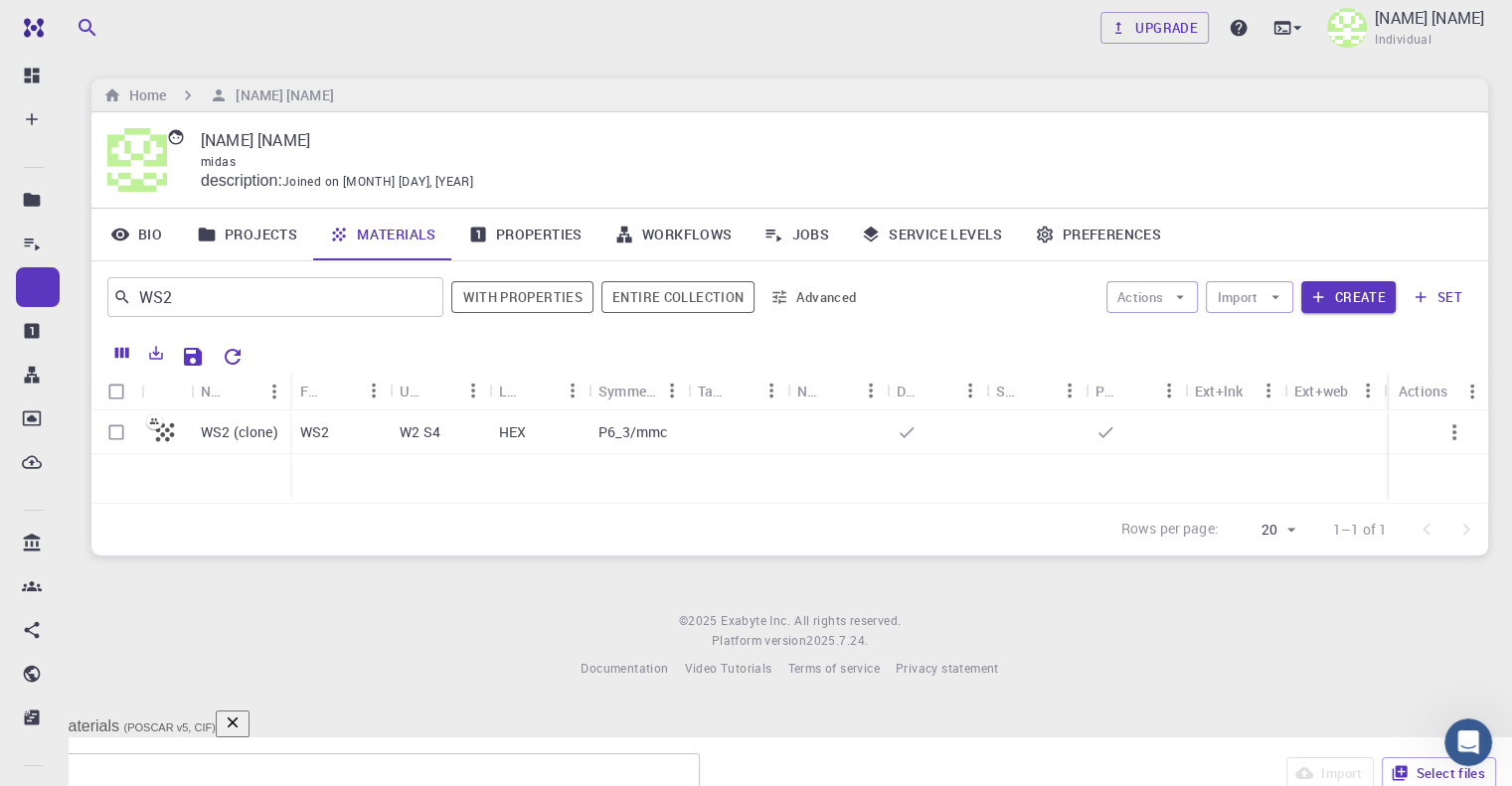 click at bounding box center [25, 907] 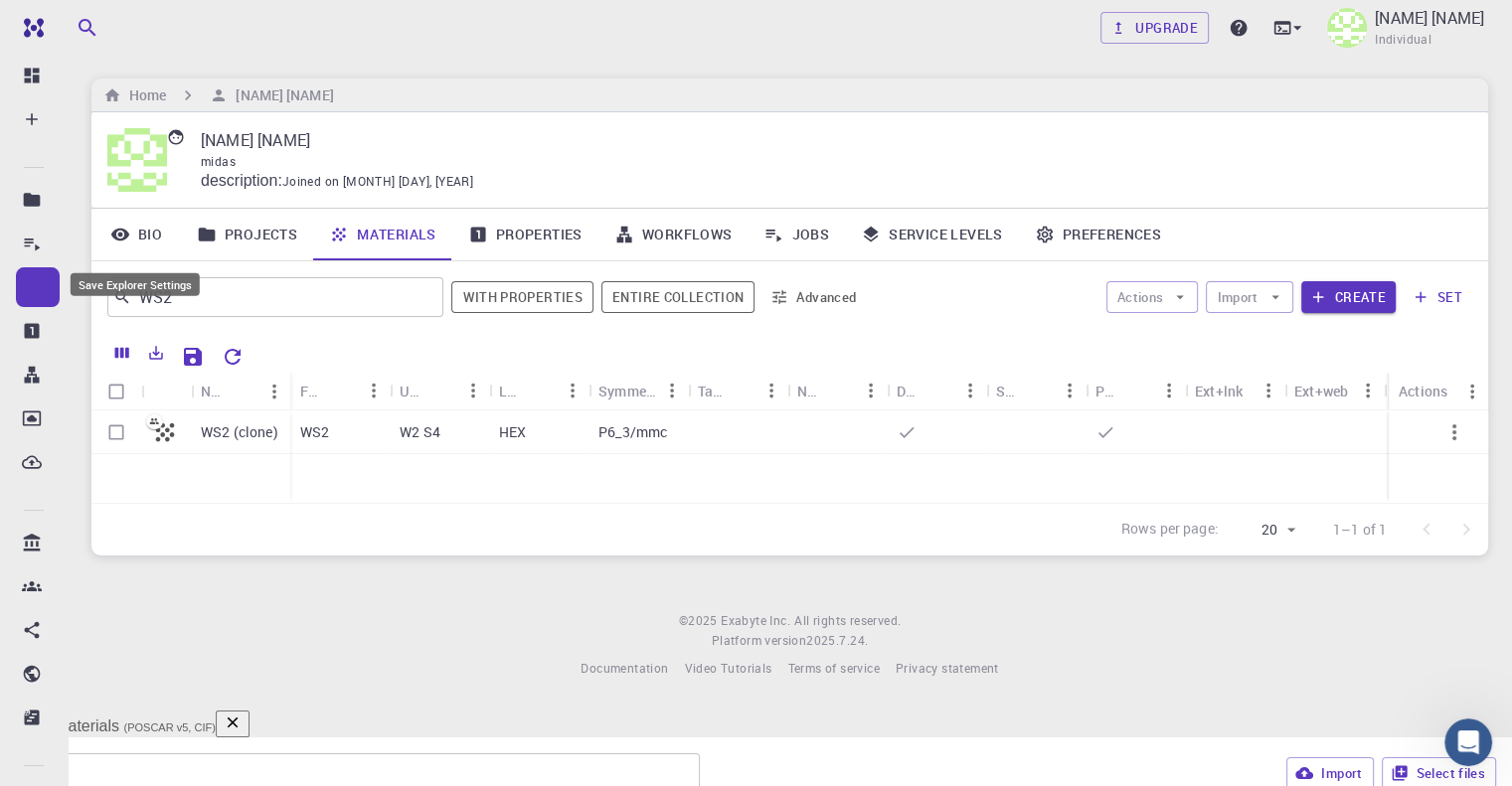 click 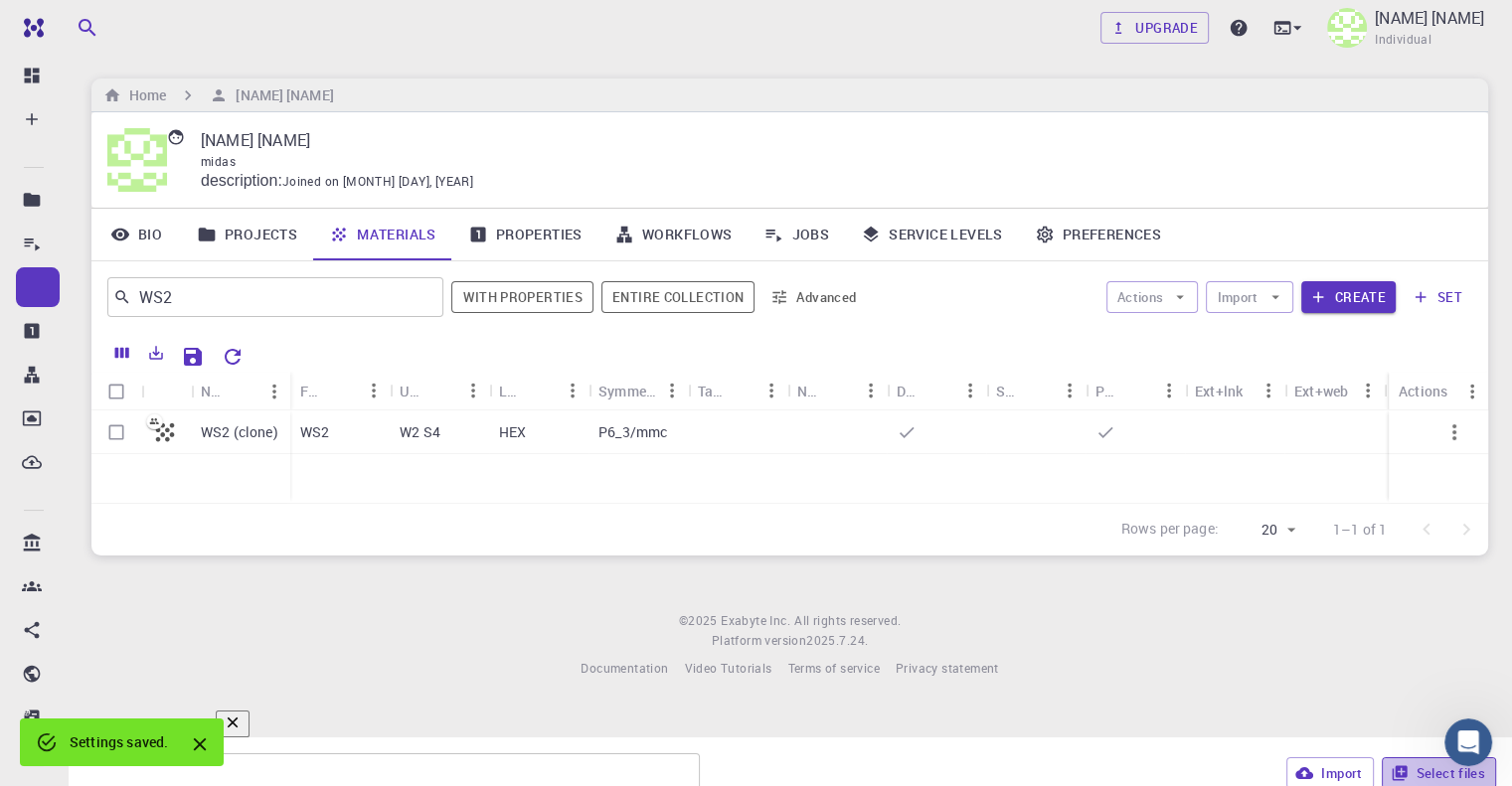 click on "Select files" at bounding box center [1438, 773] 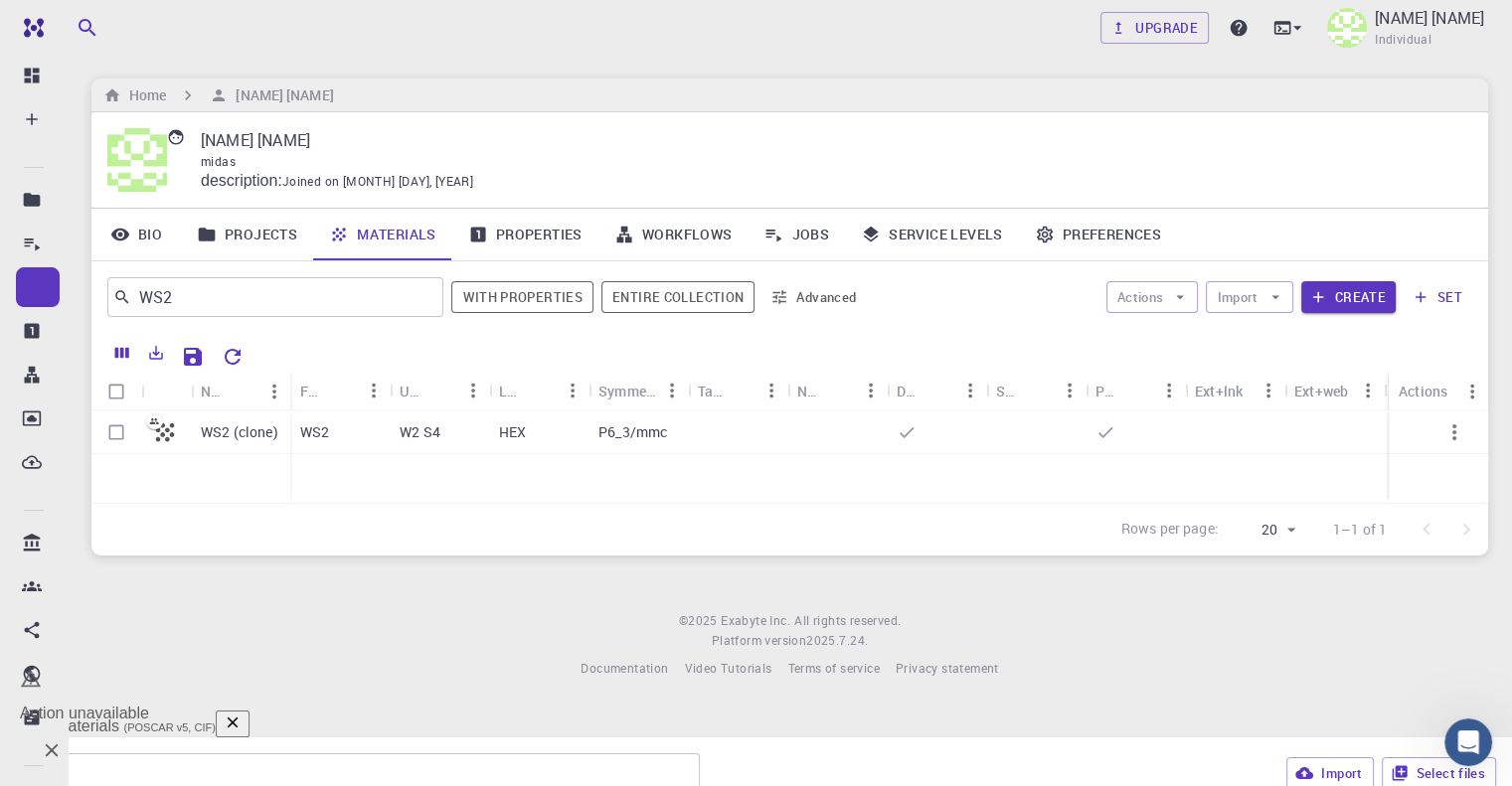 scroll, scrollTop: 0, scrollLeft: 0, axis: both 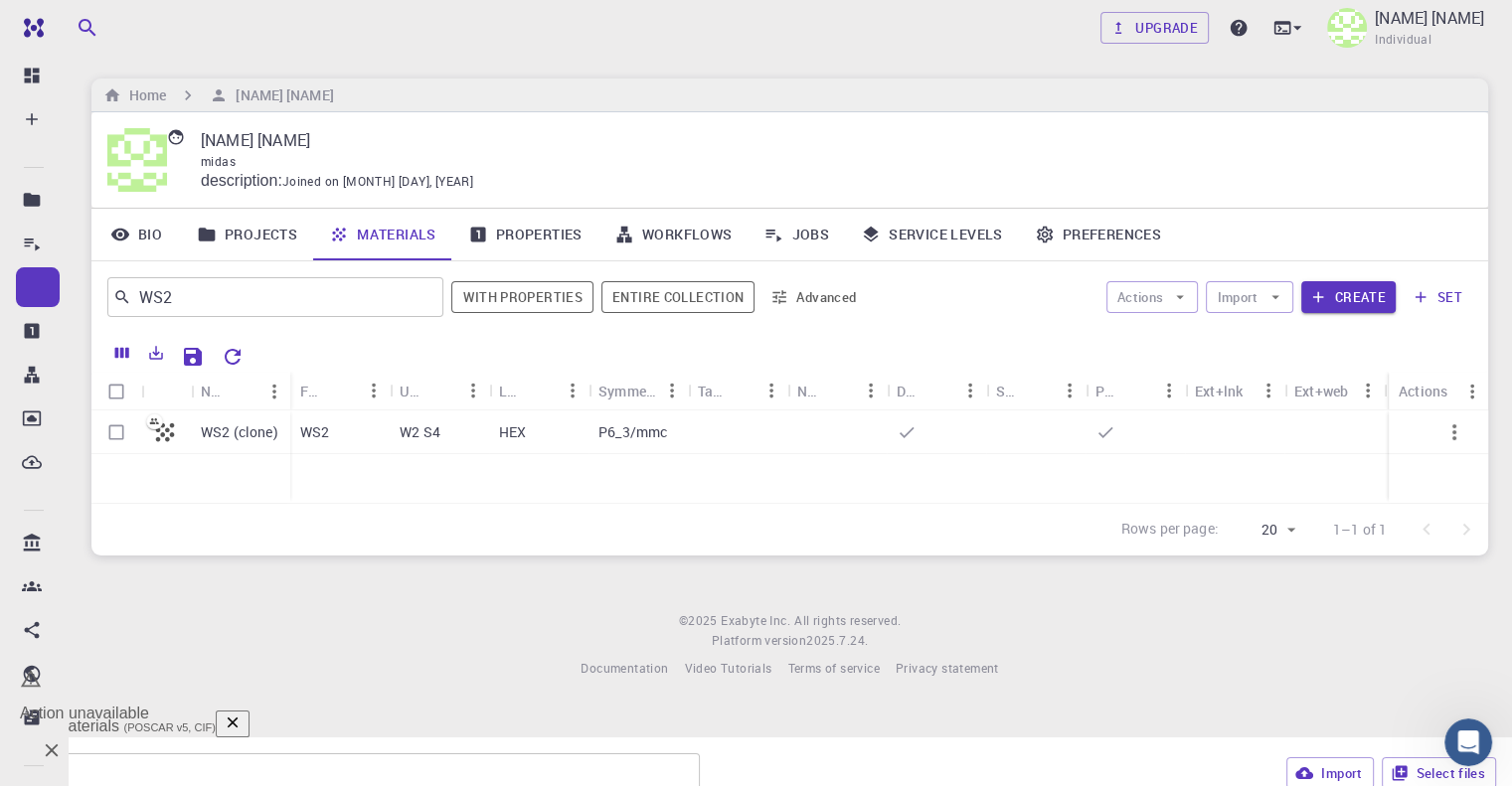 click 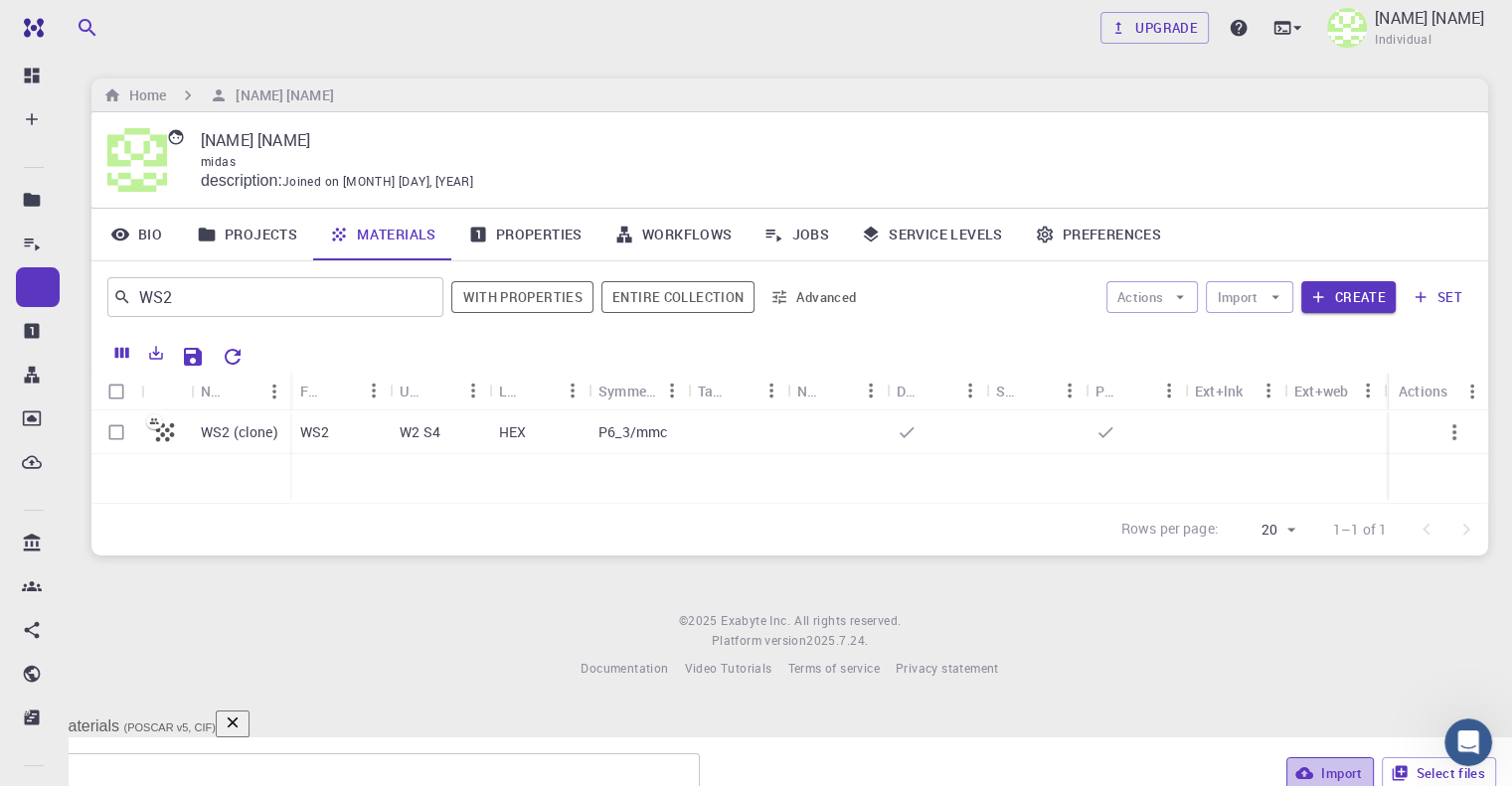 click on "Import" at bounding box center (1329, 773) 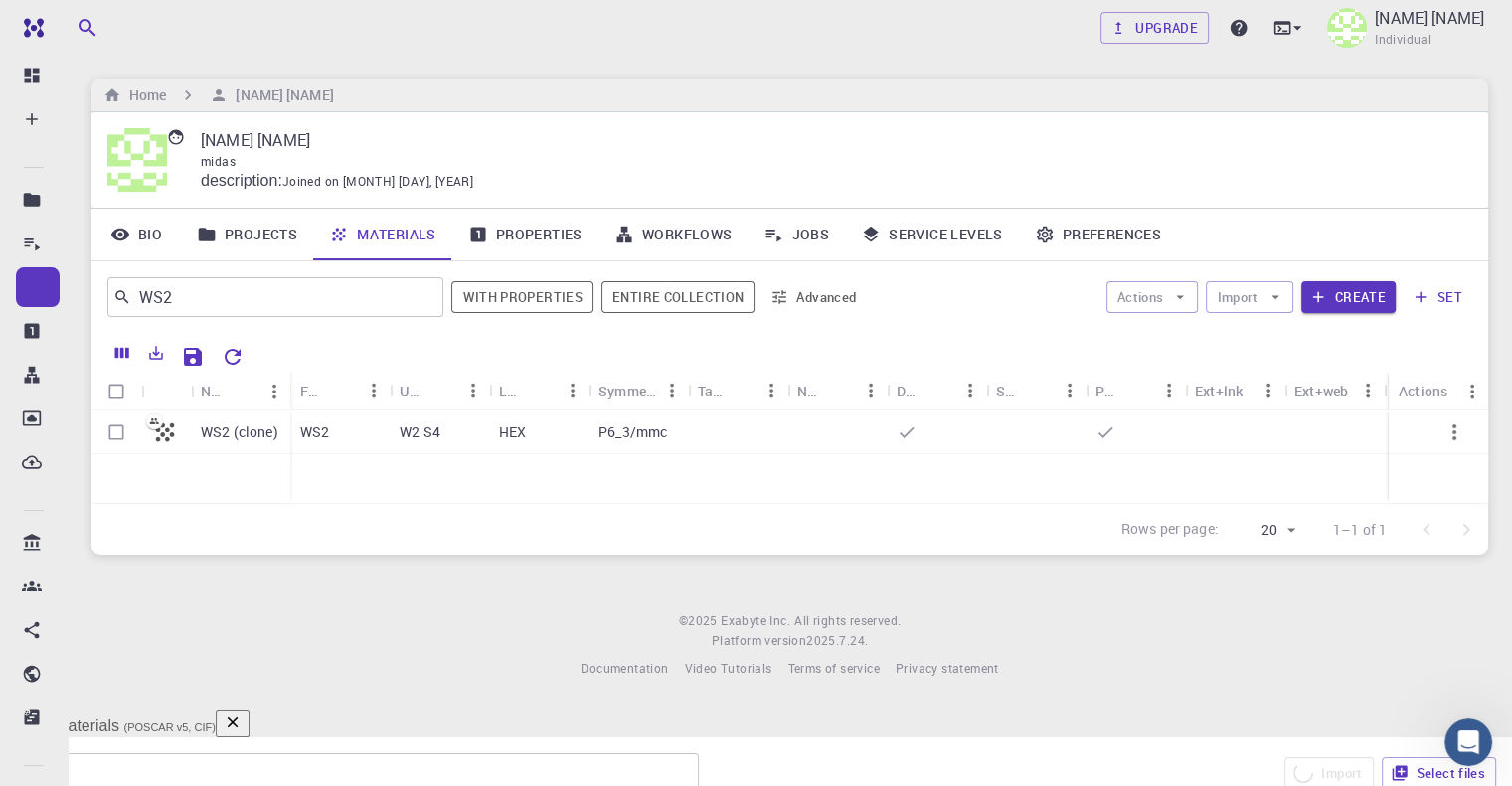 checkbox on "false" 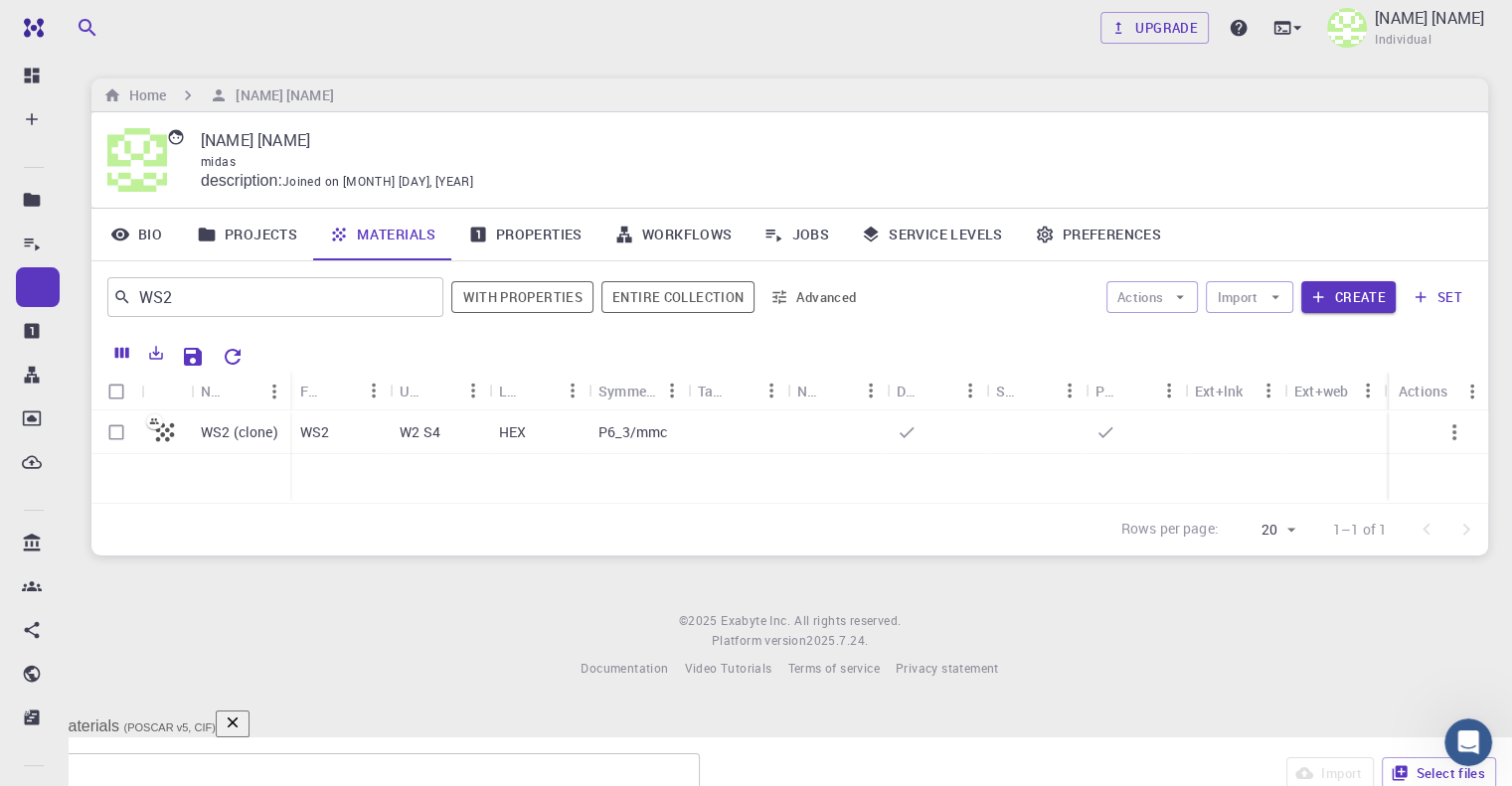 click 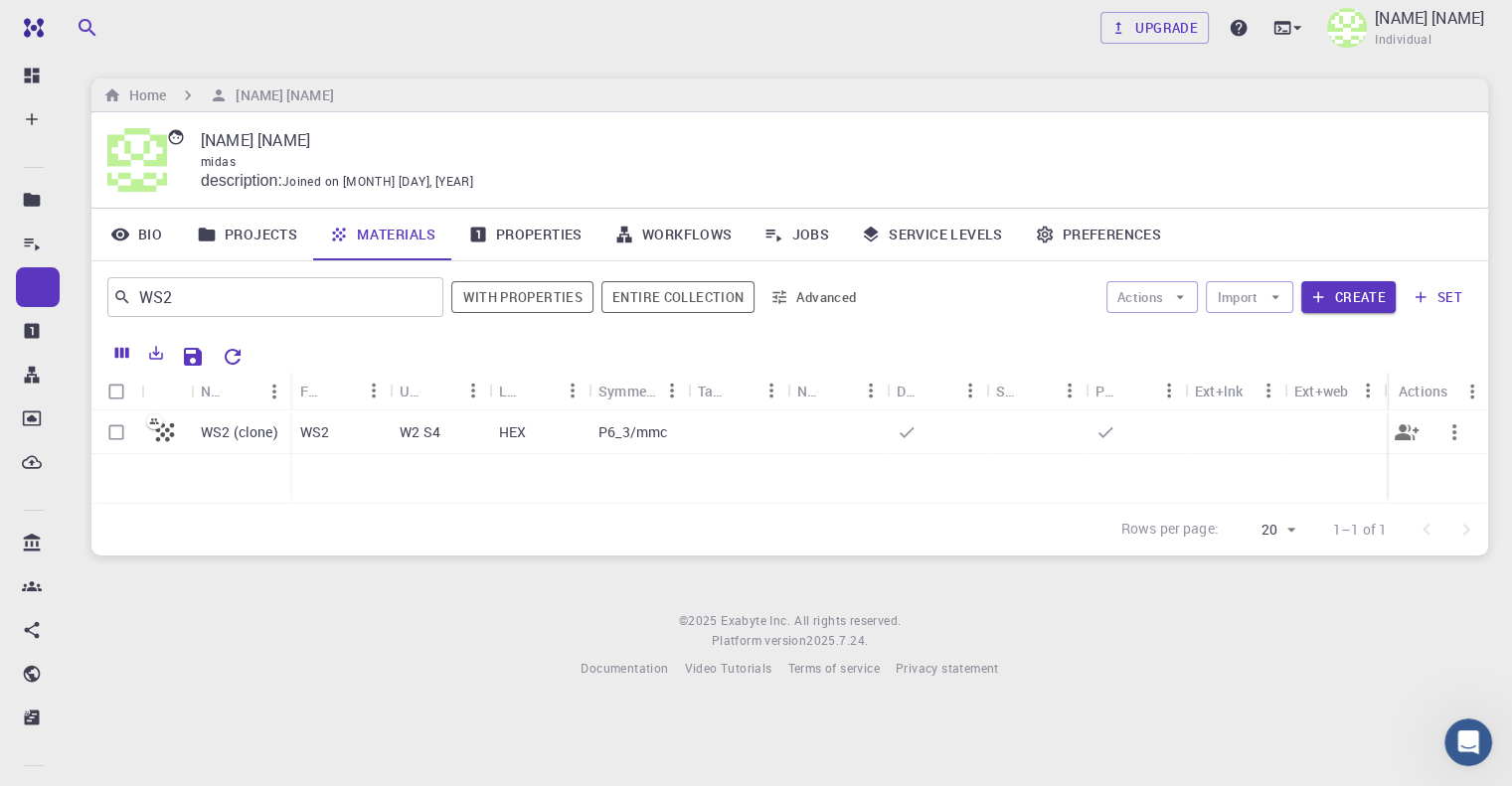 click on "HEX" at bounding box center [539, 432] 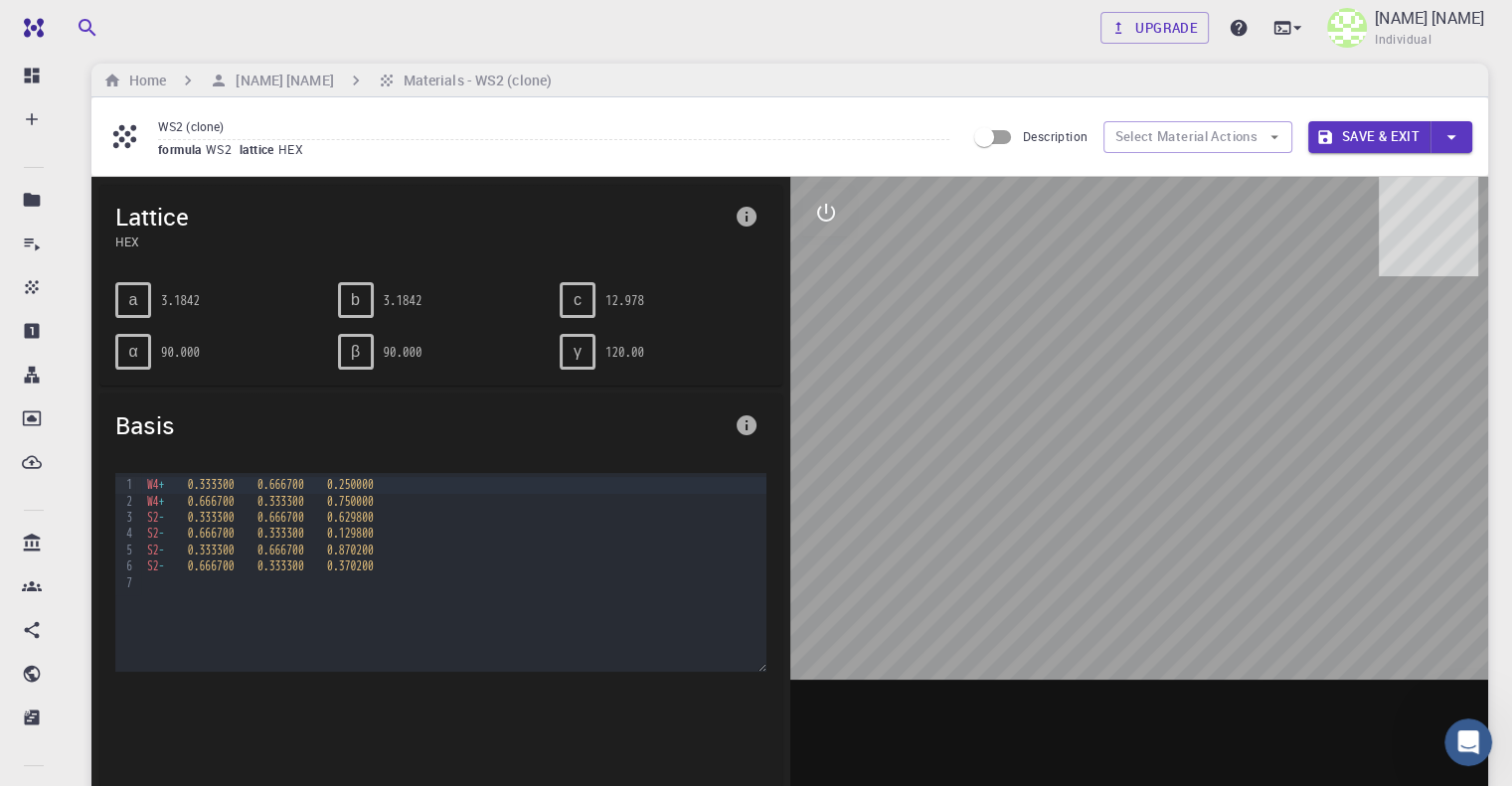 scroll, scrollTop: 0, scrollLeft: 0, axis: both 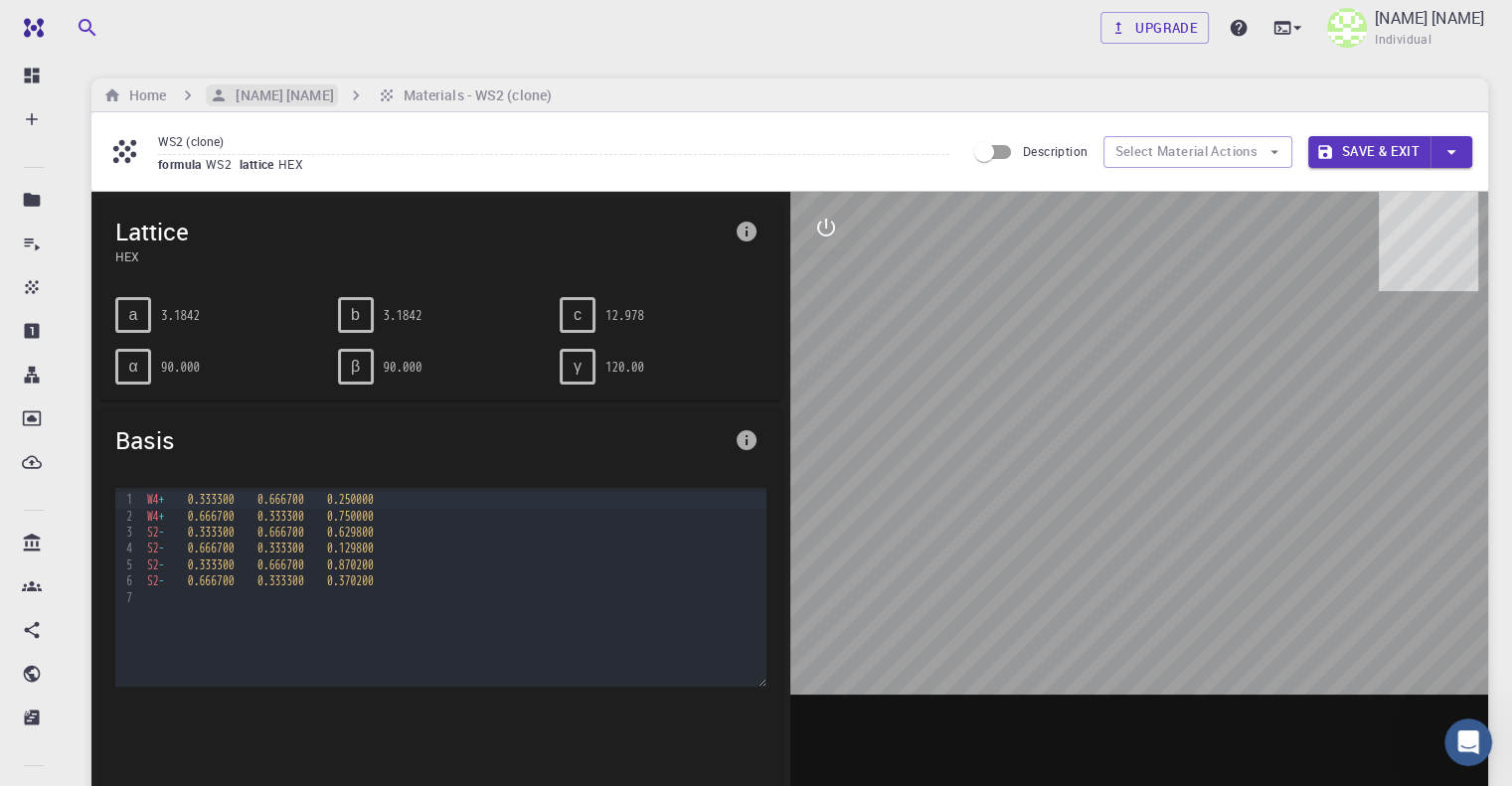 click on "[NAME] [NAME]" at bounding box center [280, 95] 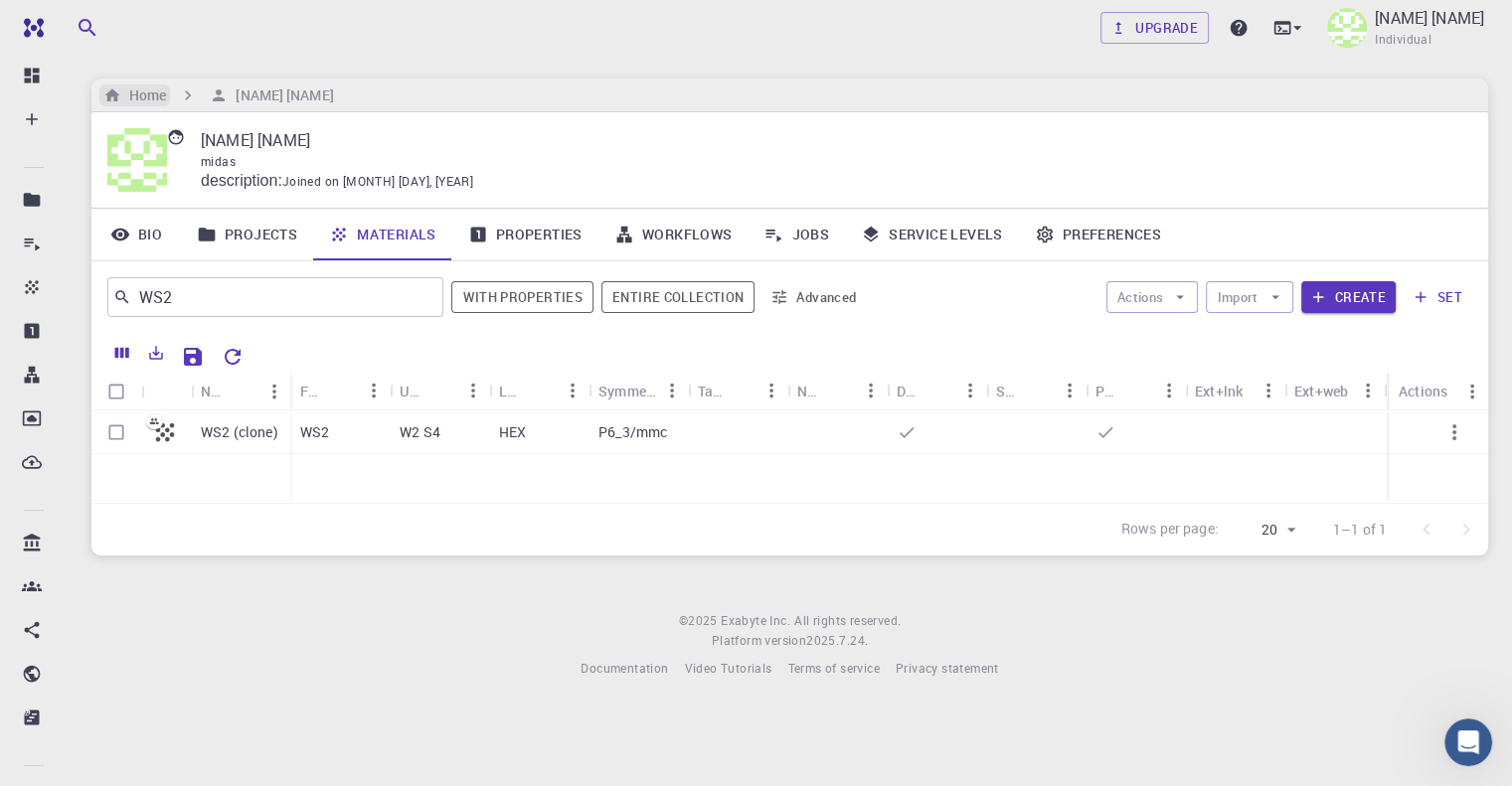 click on "Home" at bounding box center [143, 95] 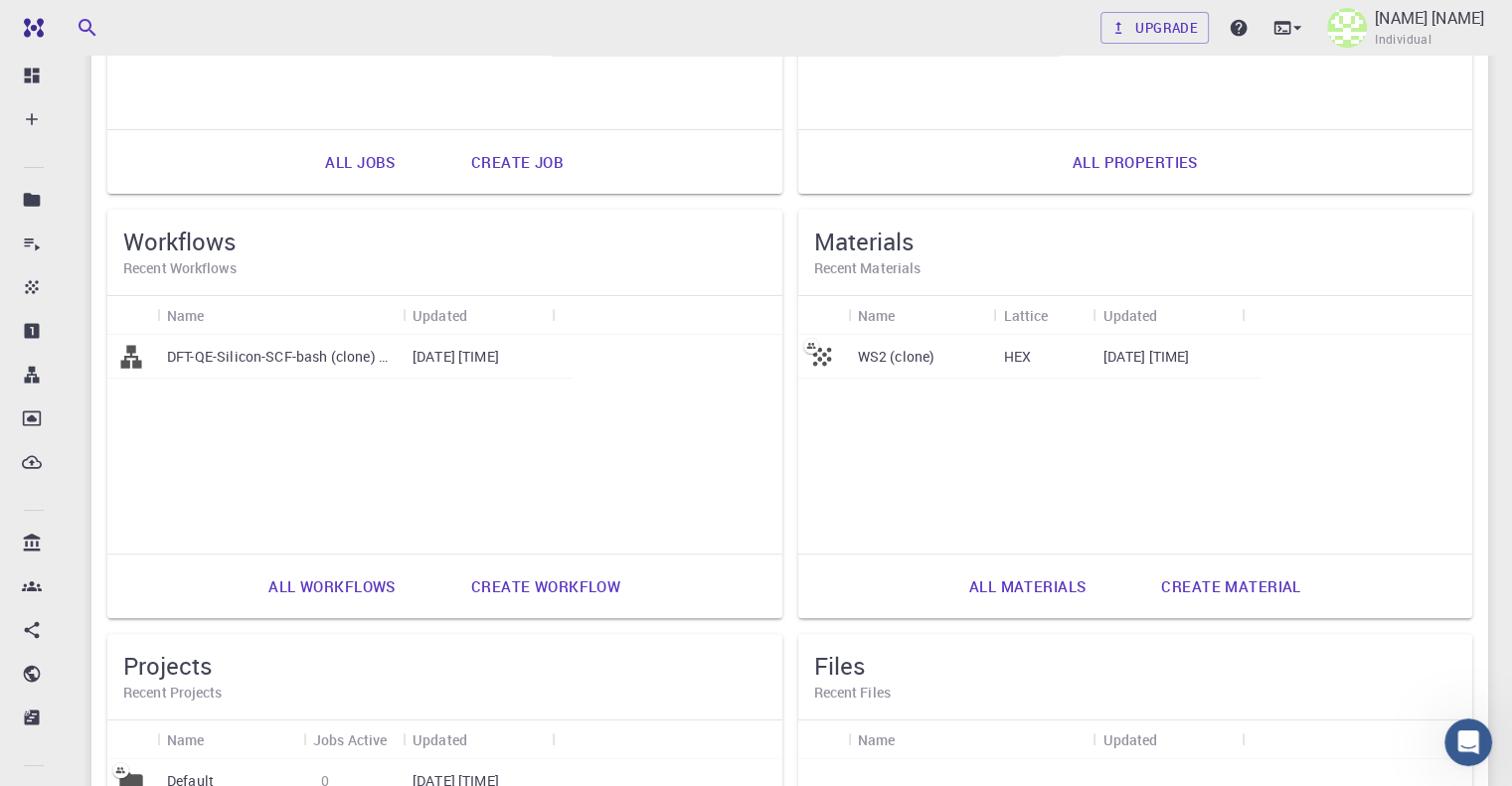 scroll, scrollTop: 438, scrollLeft: 0, axis: vertical 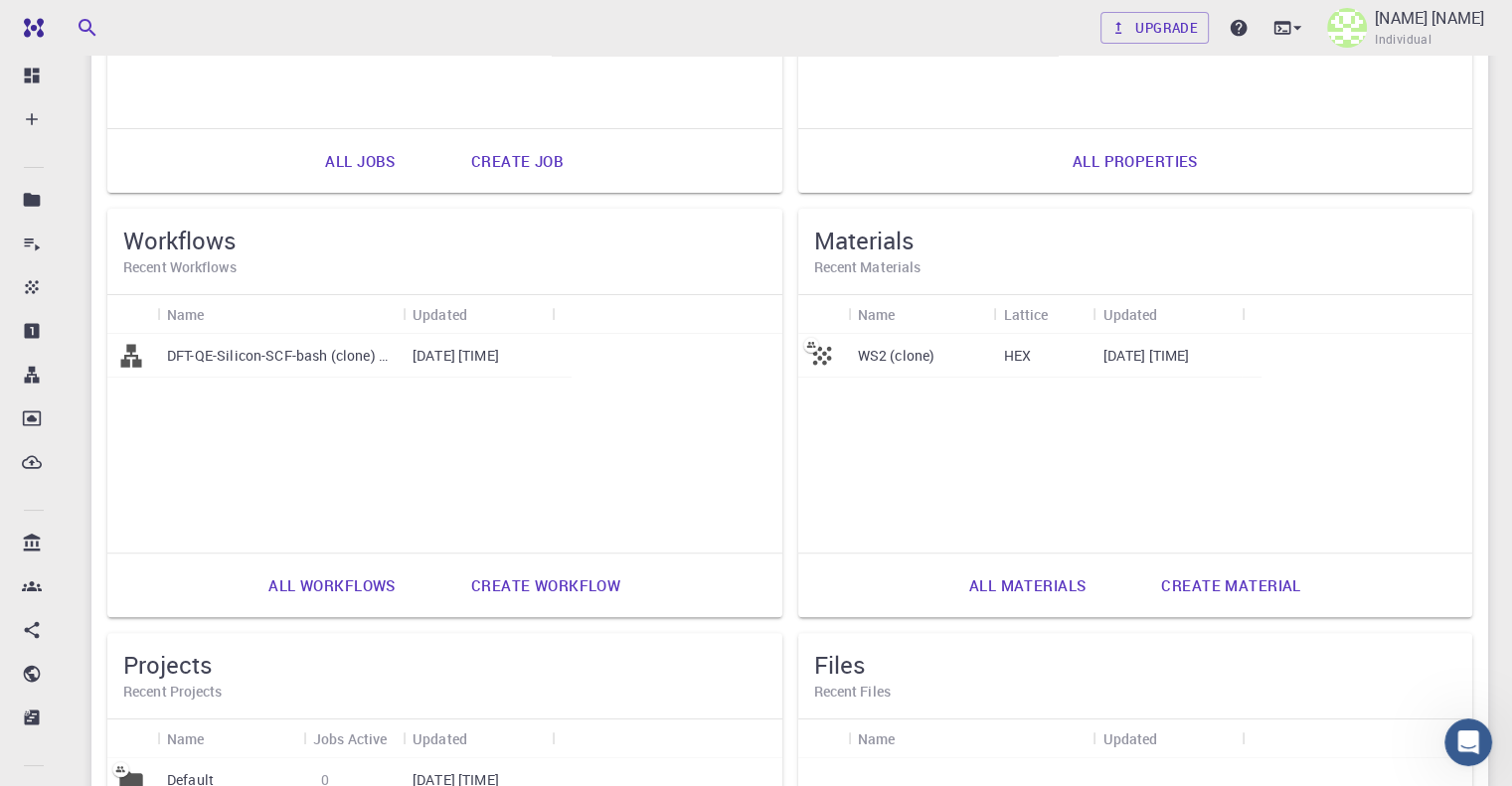 click on "Upload files" at bounding box center [1209, 1010] 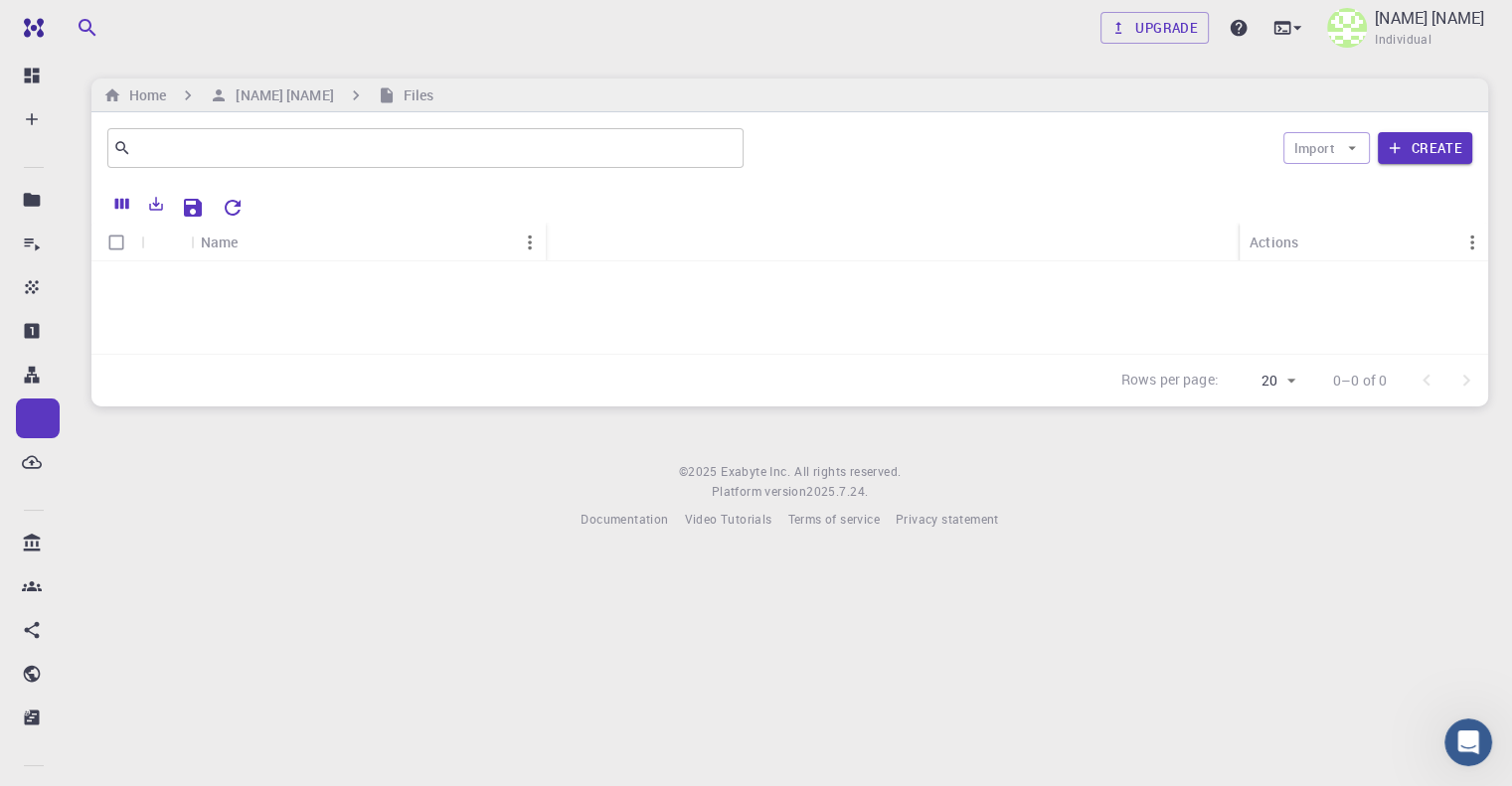 scroll, scrollTop: 0, scrollLeft: 0, axis: both 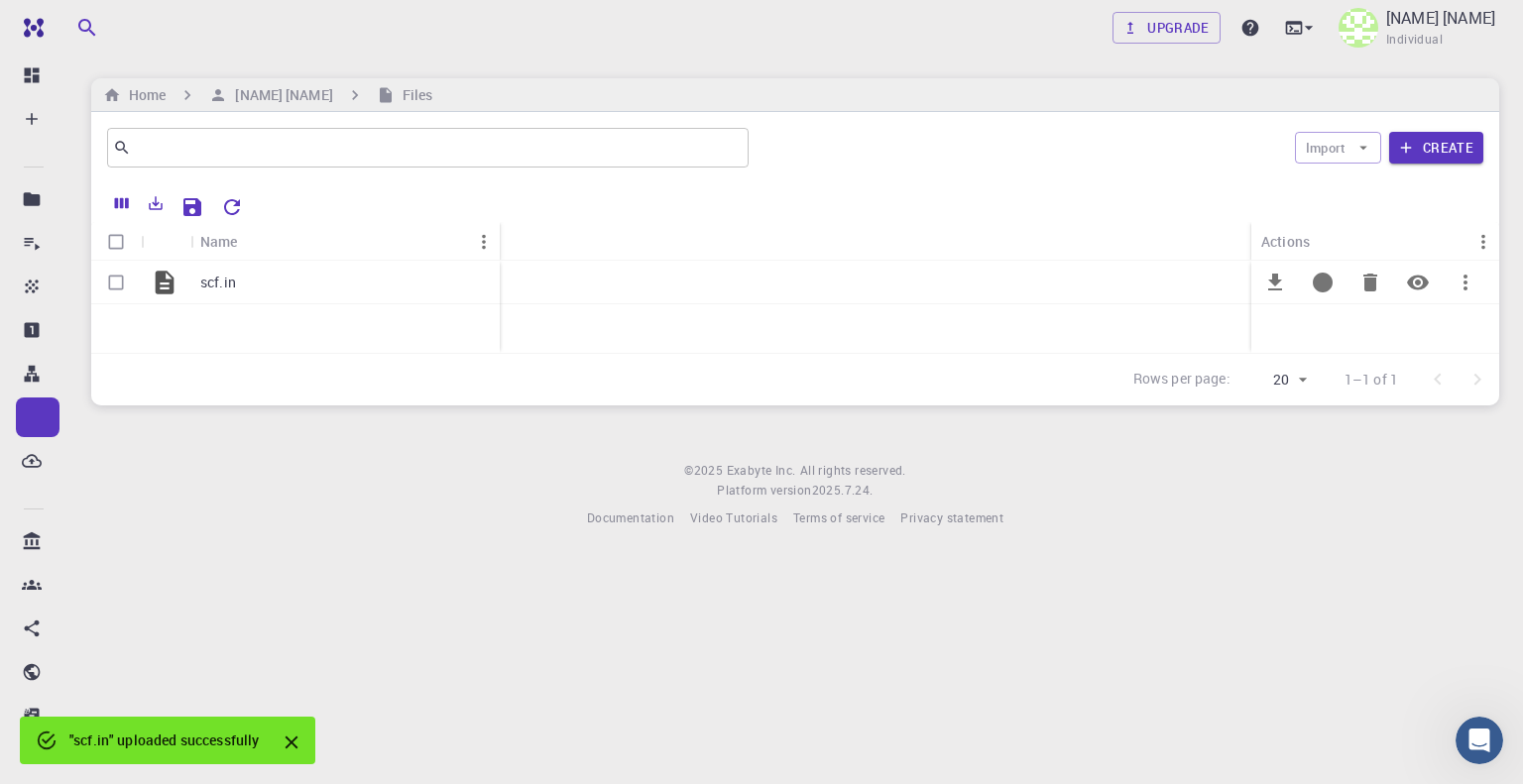 click at bounding box center [876, 282] 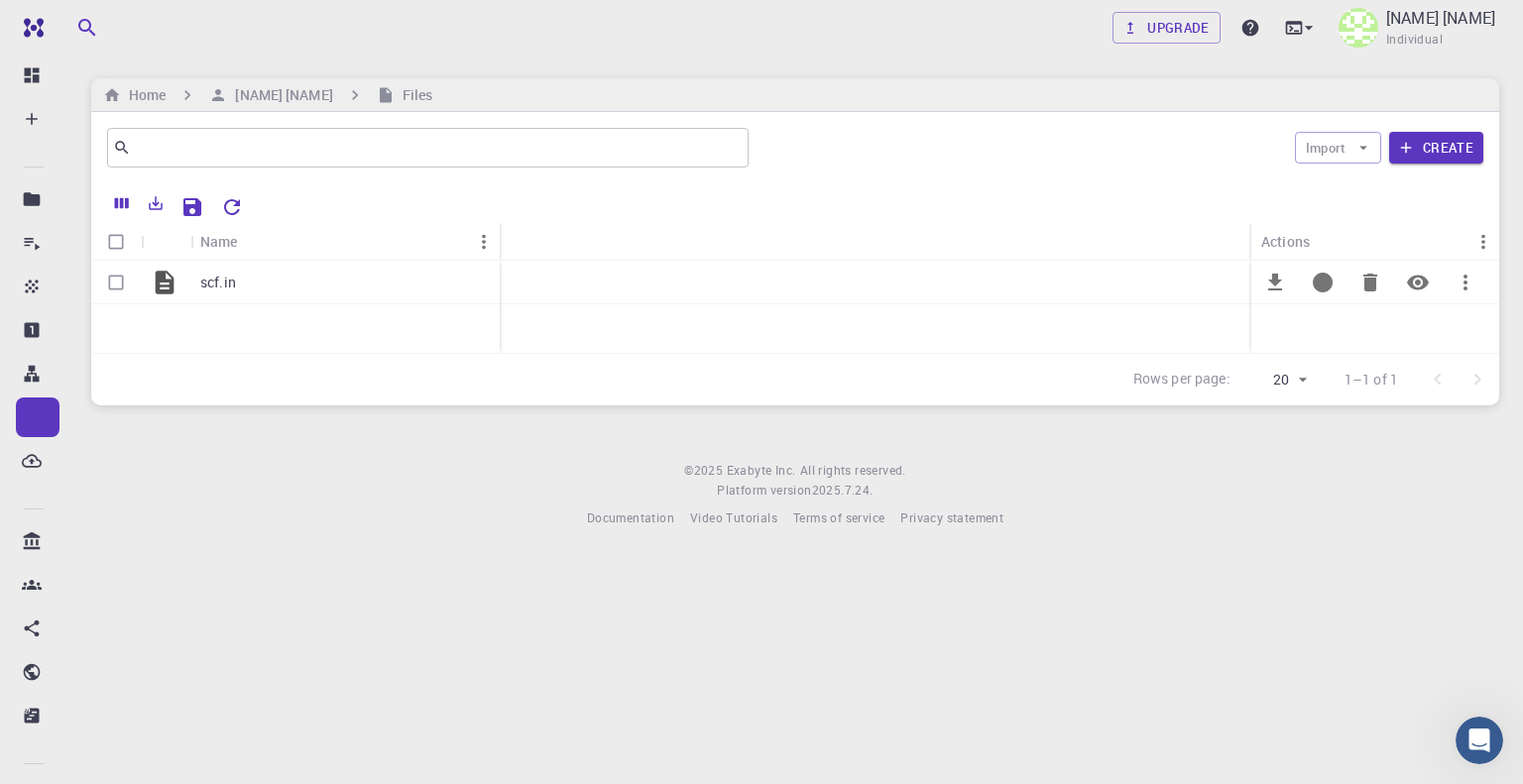 click at bounding box center (116, 282) 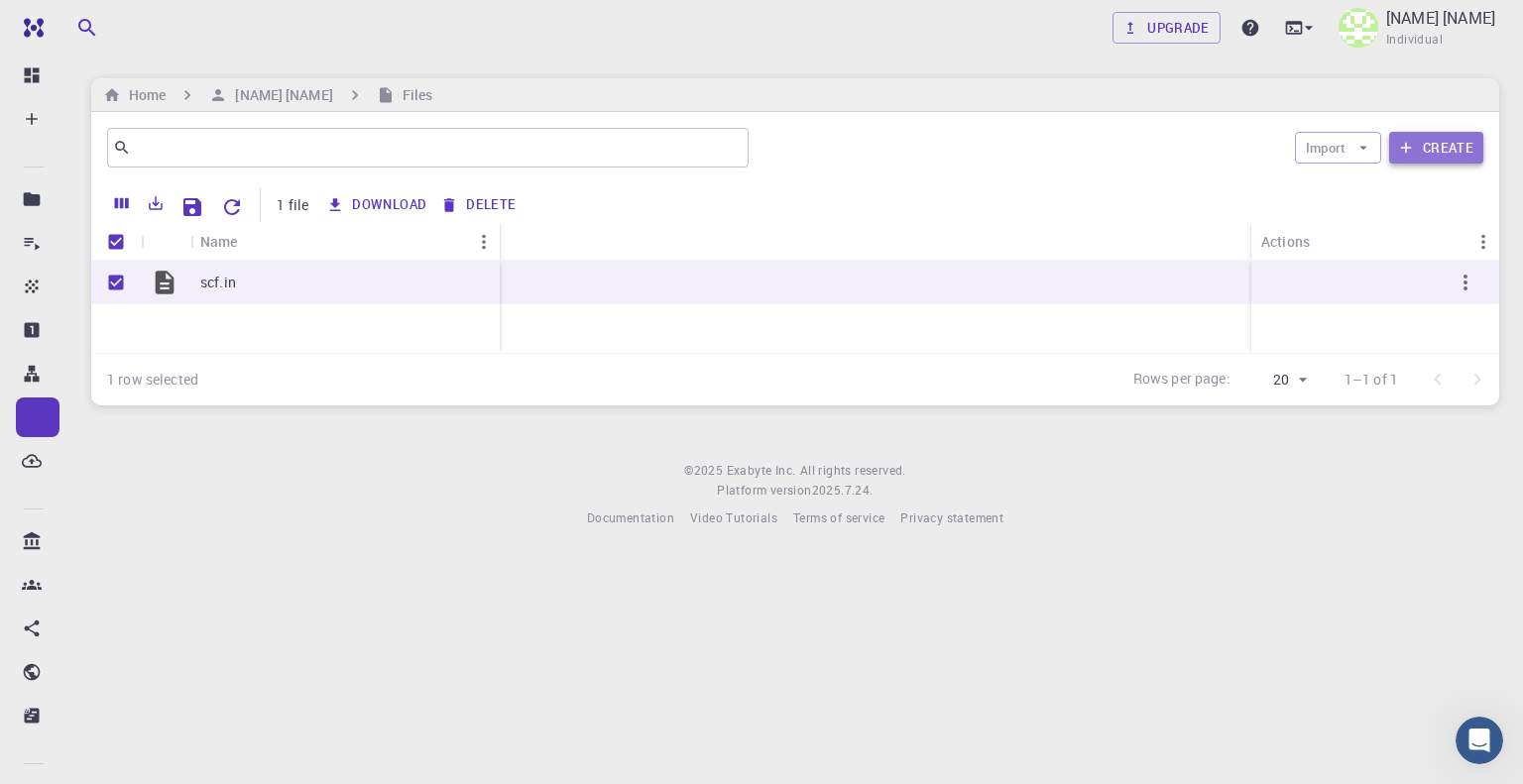 click on "Create" at bounding box center [1436, 148] 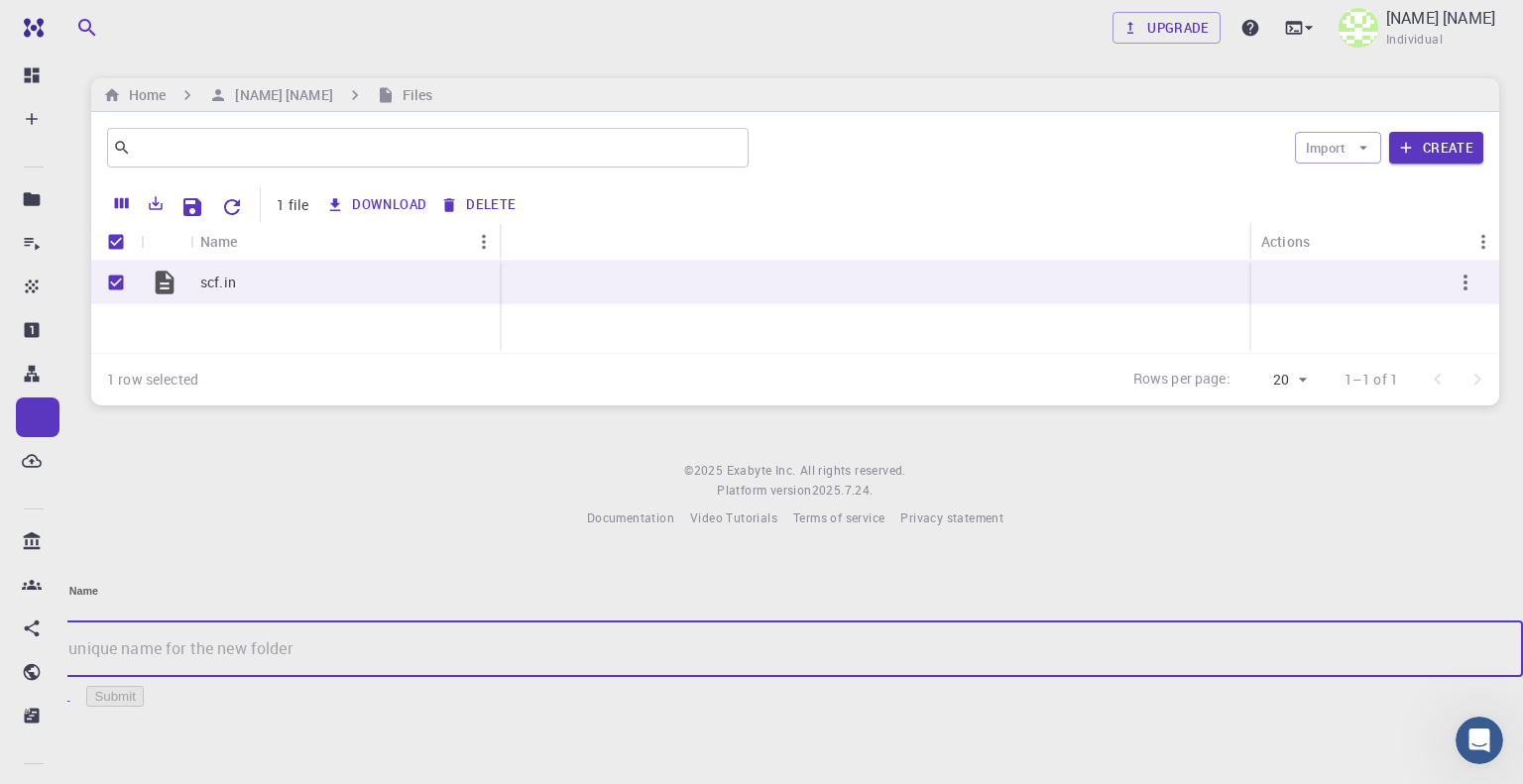 click at bounding box center [762, 649] 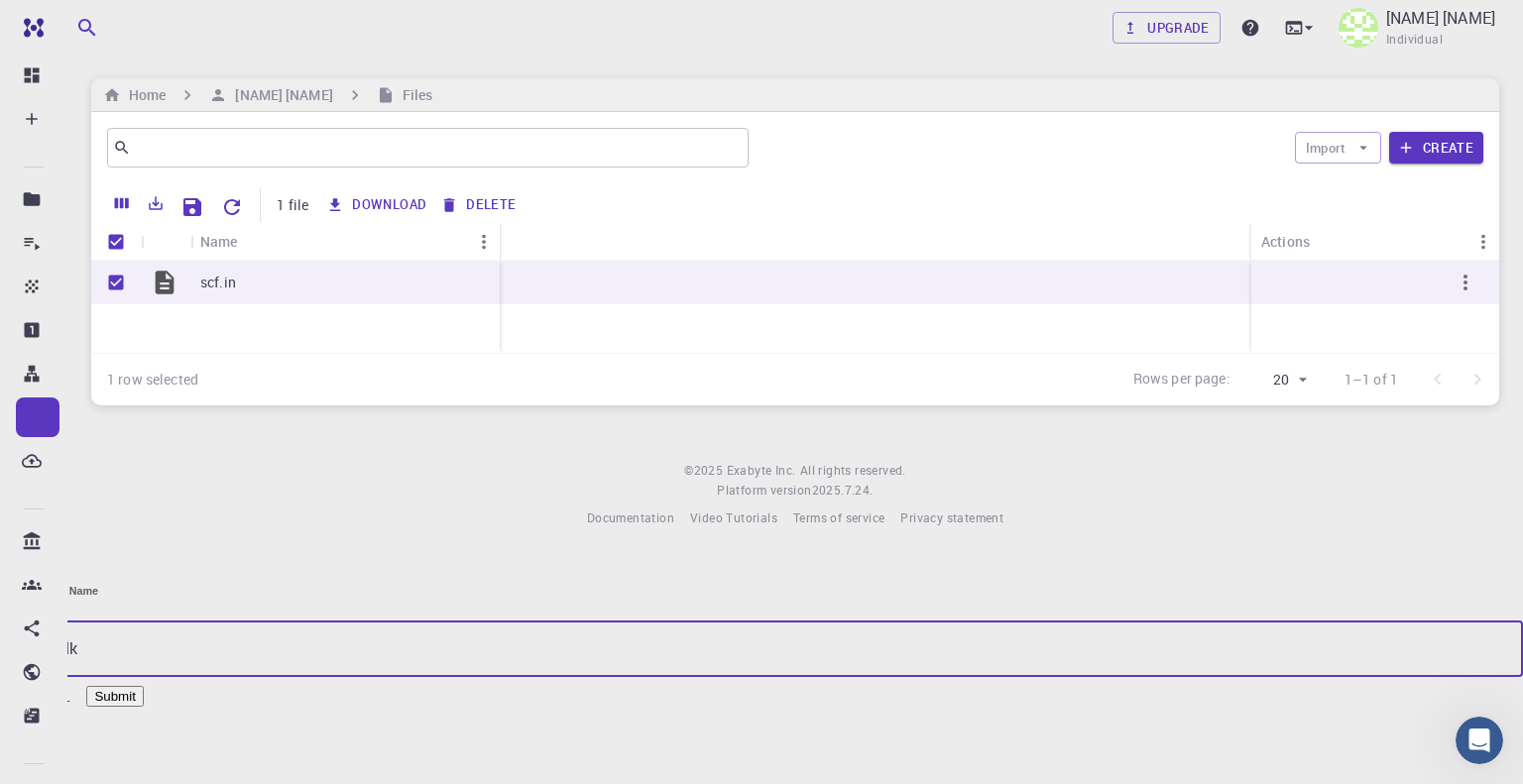 type on "ws2-bulk" 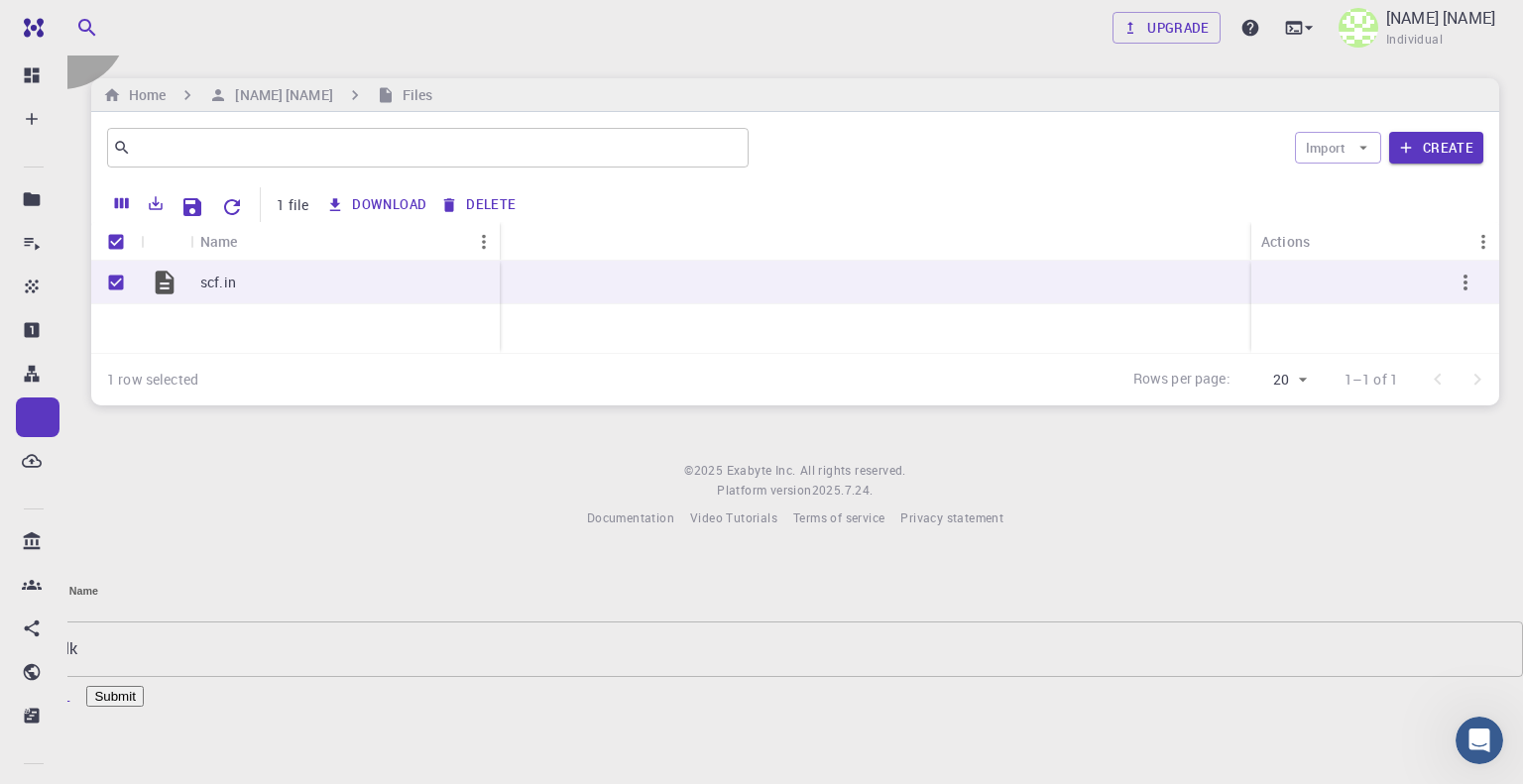 click on "Submit" at bounding box center (114, 696) 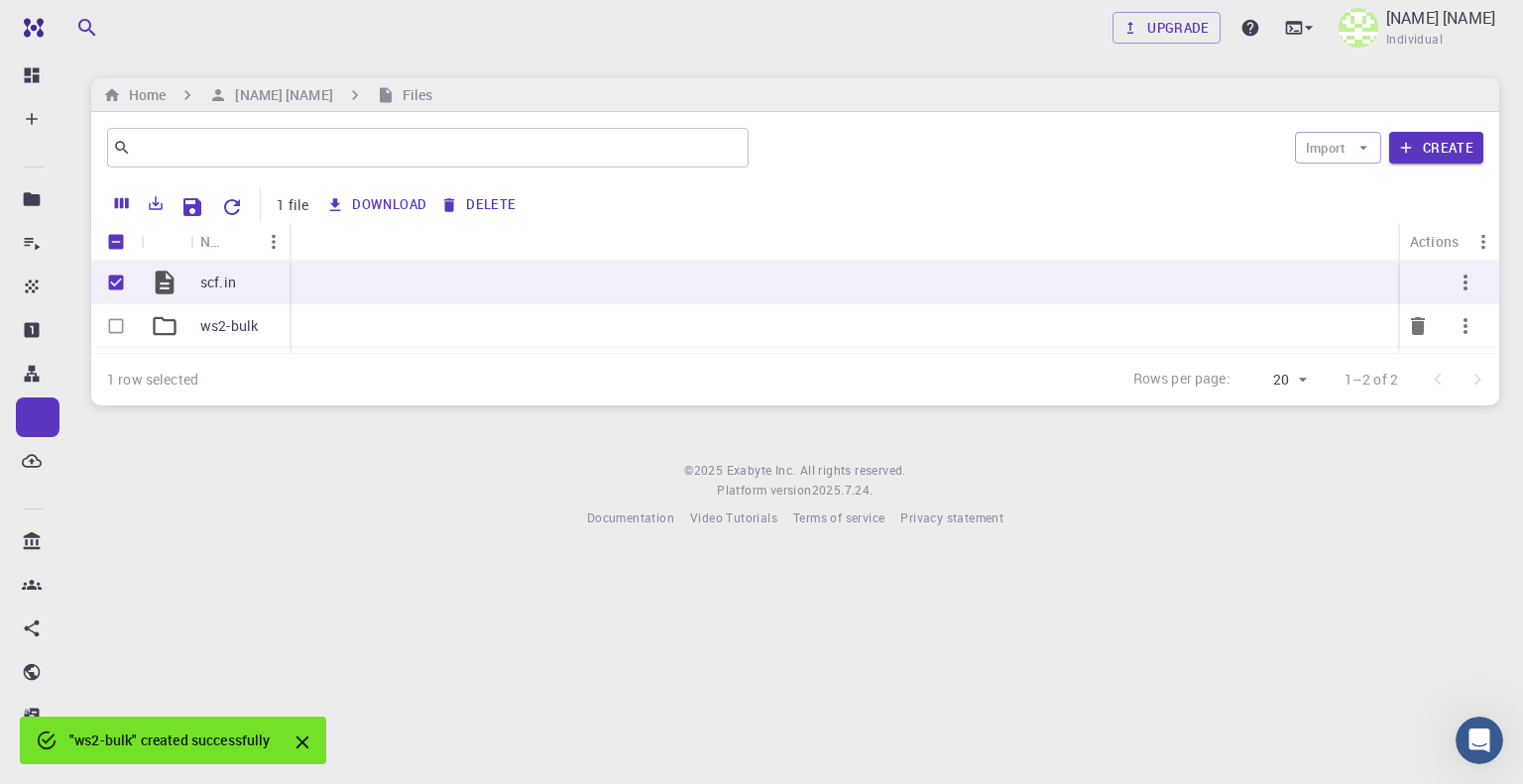 click at bounding box center [845, 326] 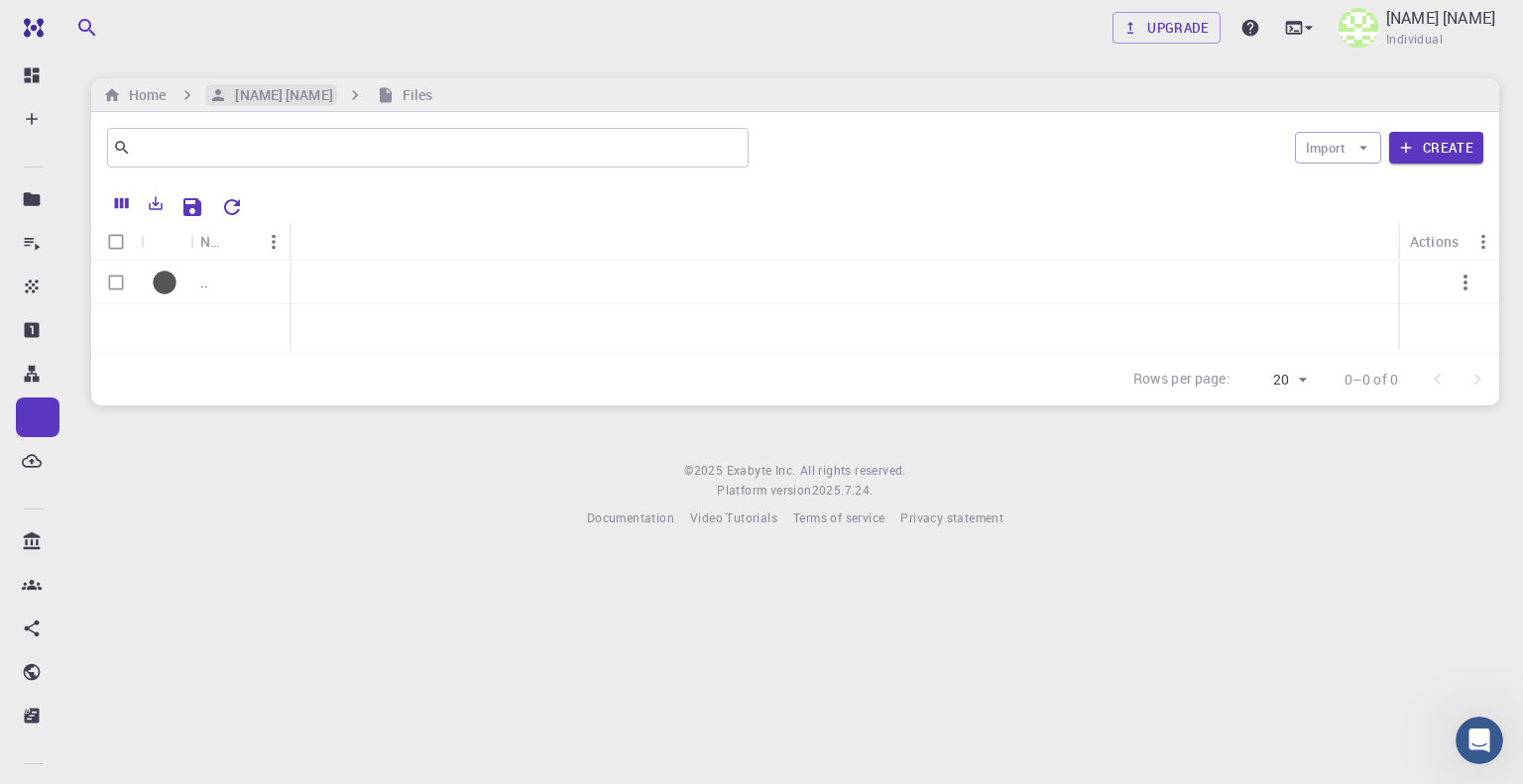 click on "[NAME] [NAME]" at bounding box center [280, 95] 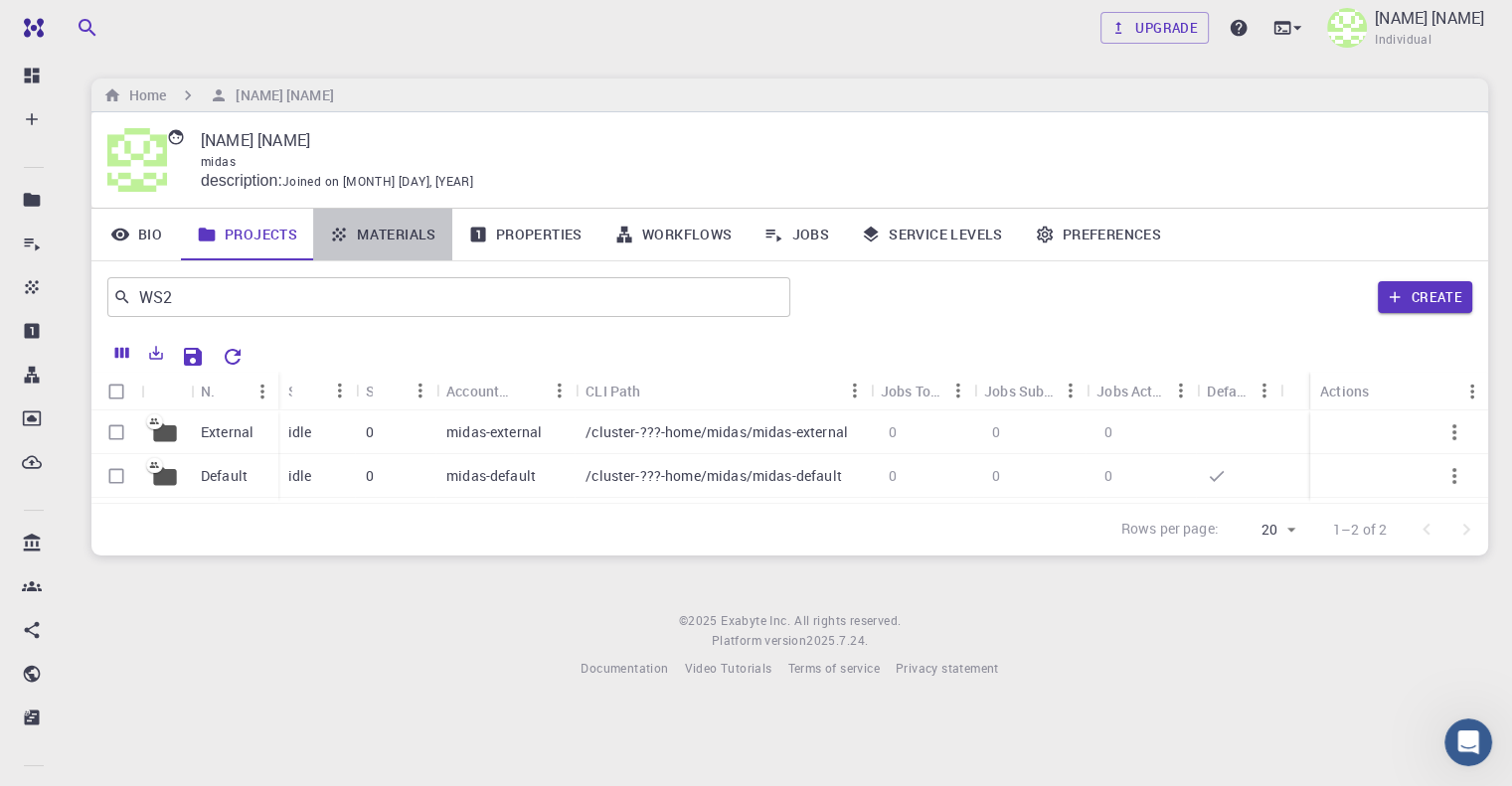 click on "Materials" at bounding box center (383, 235) 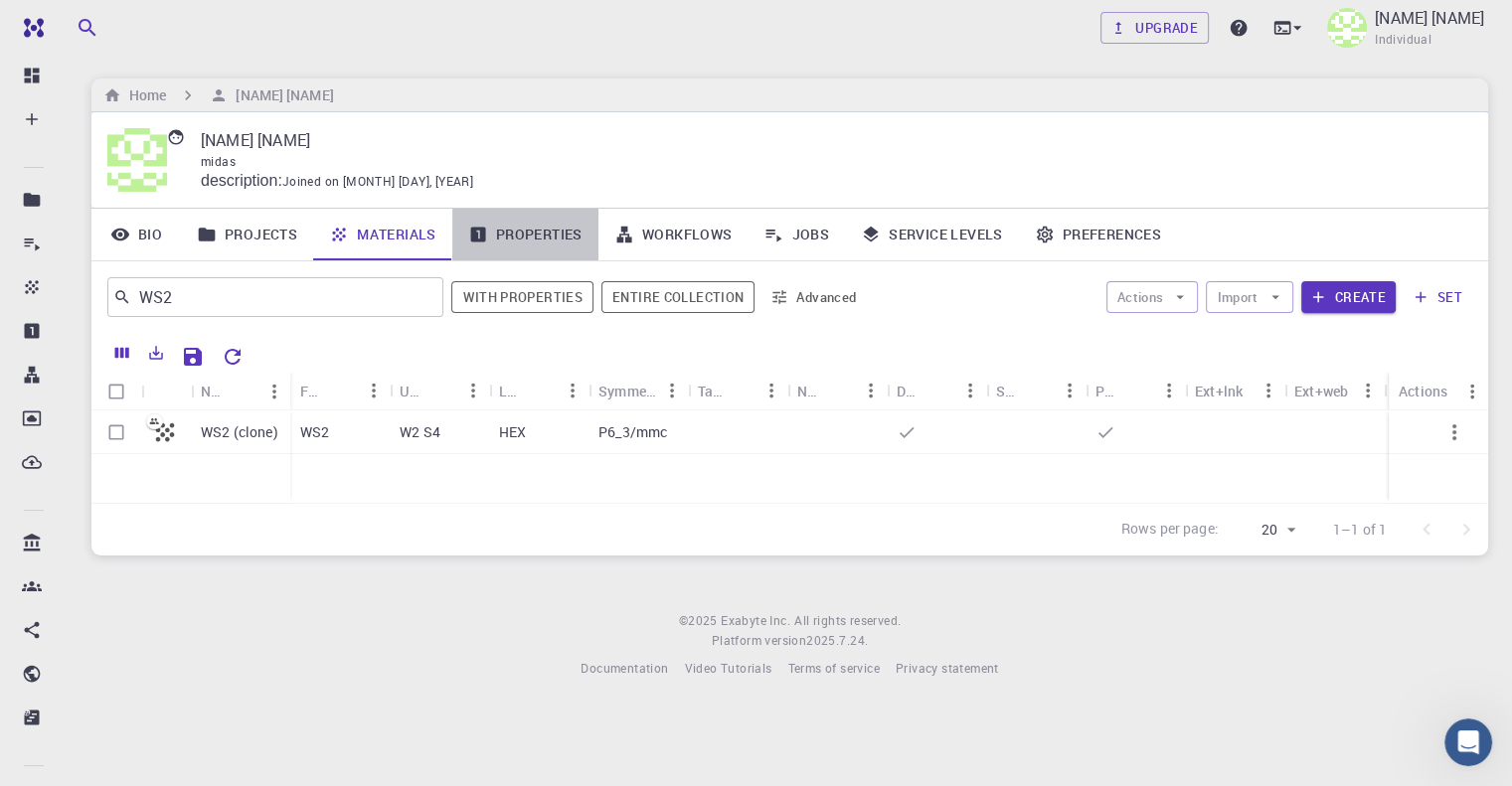 click on "Properties" at bounding box center (525, 235) 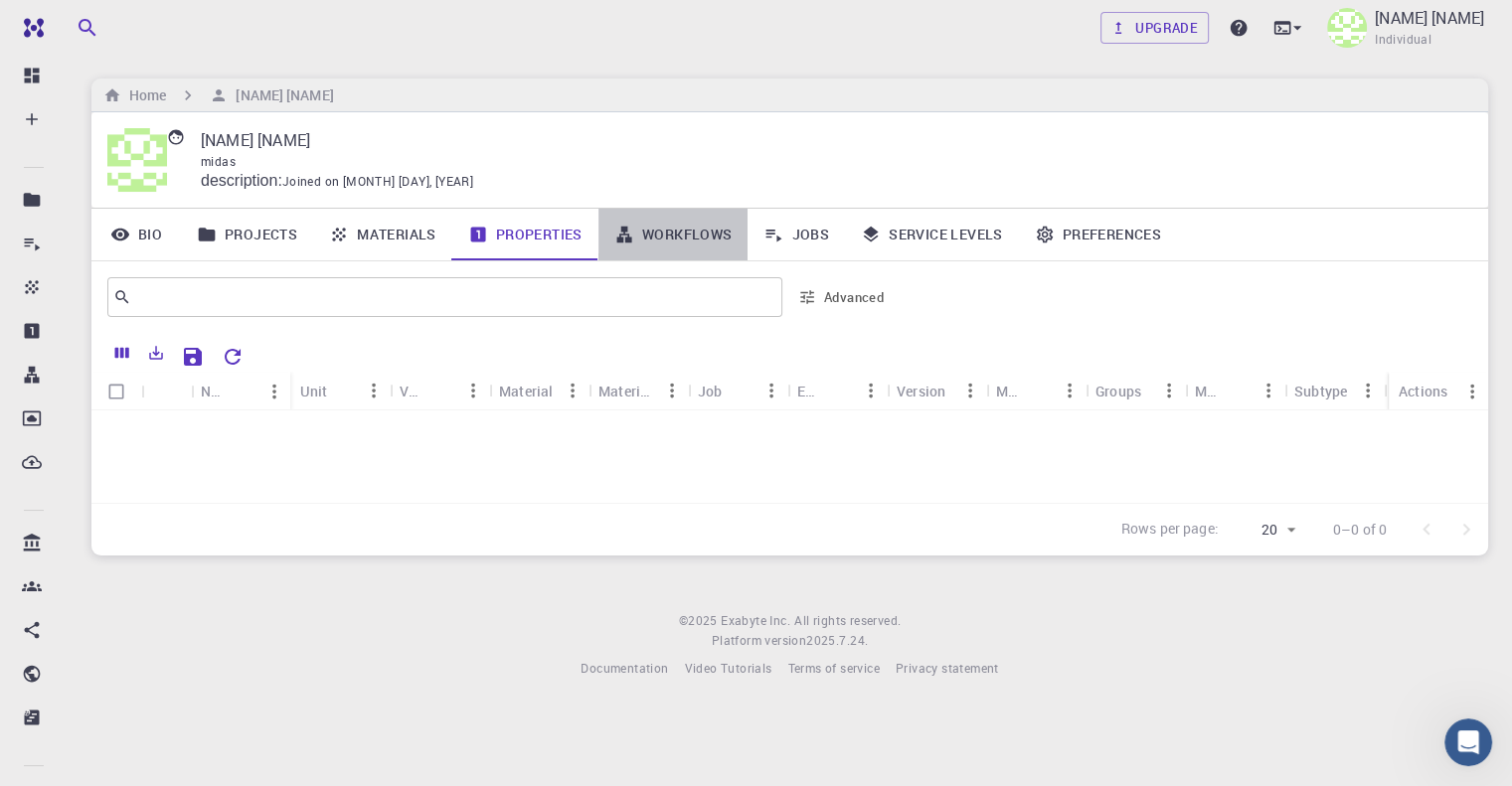 click on "Workflows" at bounding box center (673, 235) 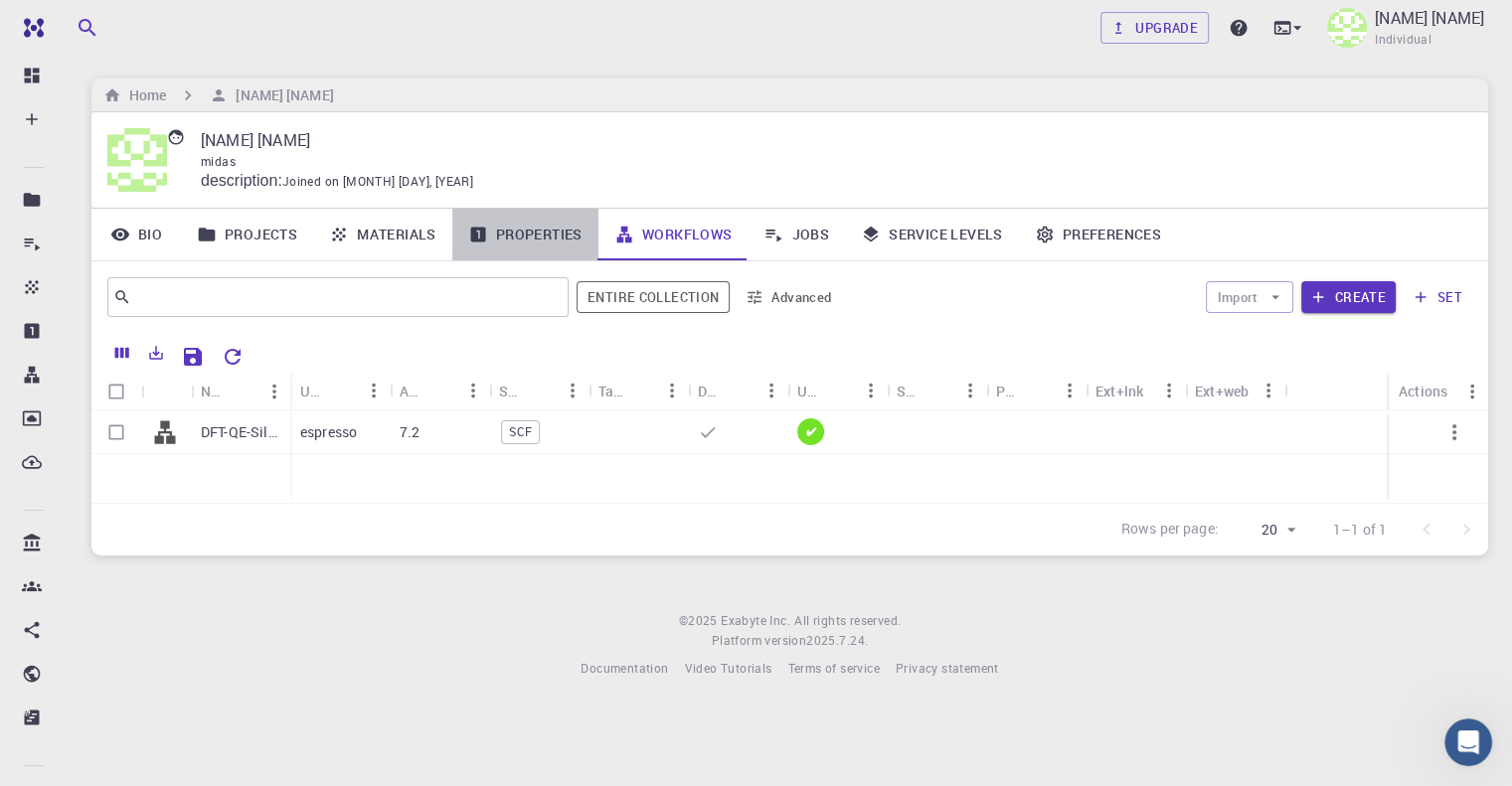 click on "Properties" at bounding box center [525, 235] 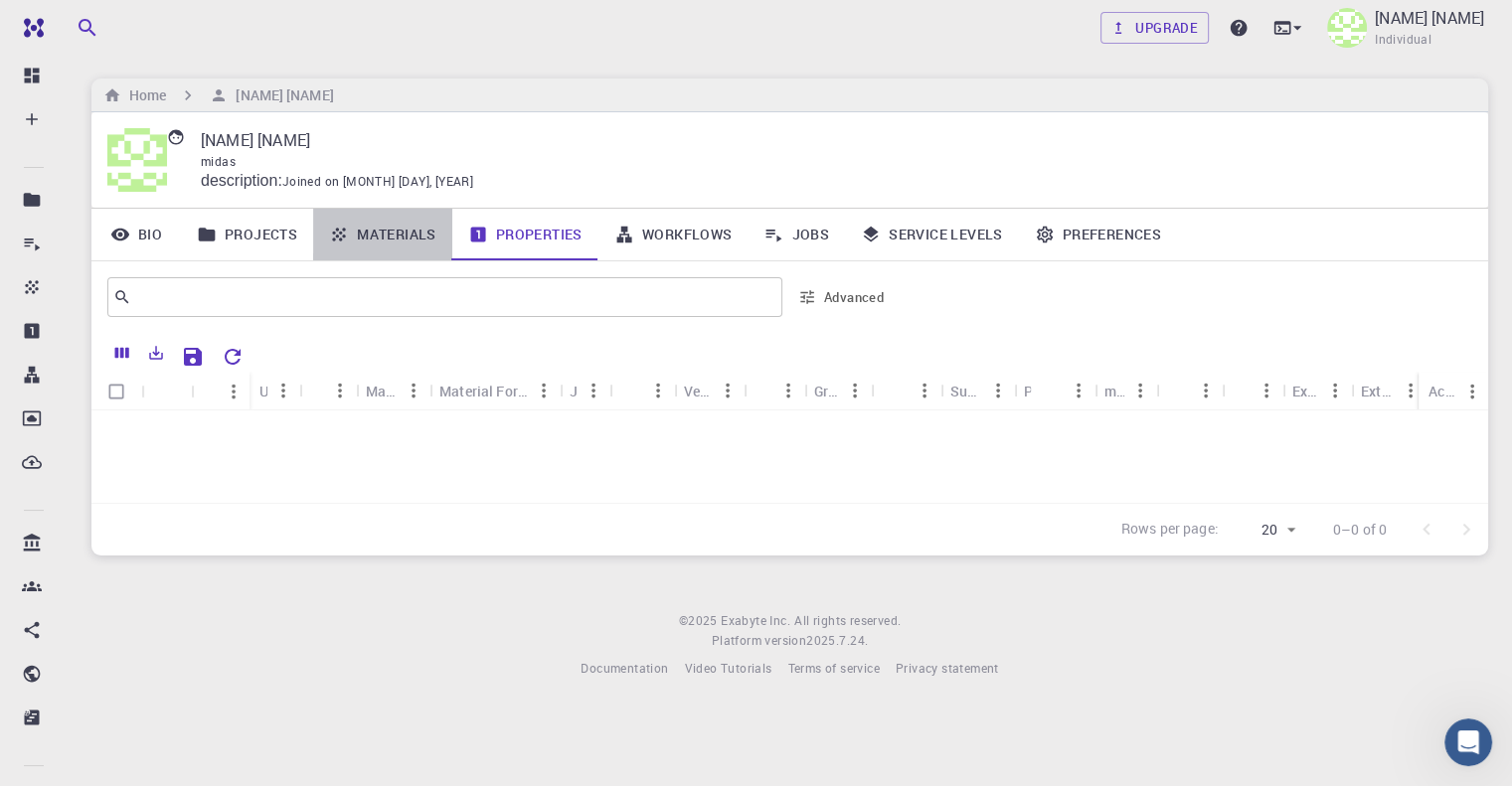 click on "Materials" at bounding box center (383, 235) 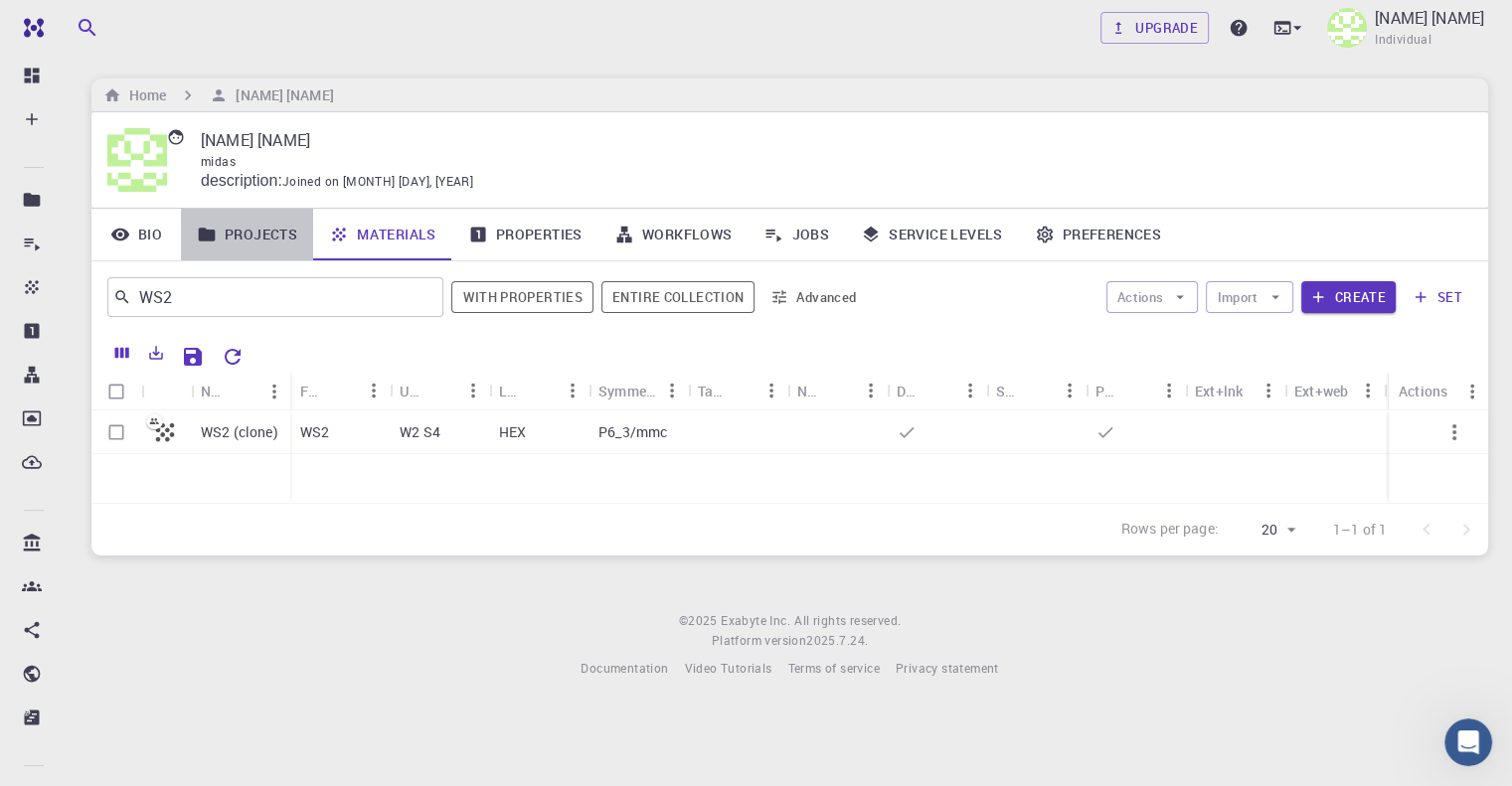 click on "Projects" at bounding box center [247, 235] 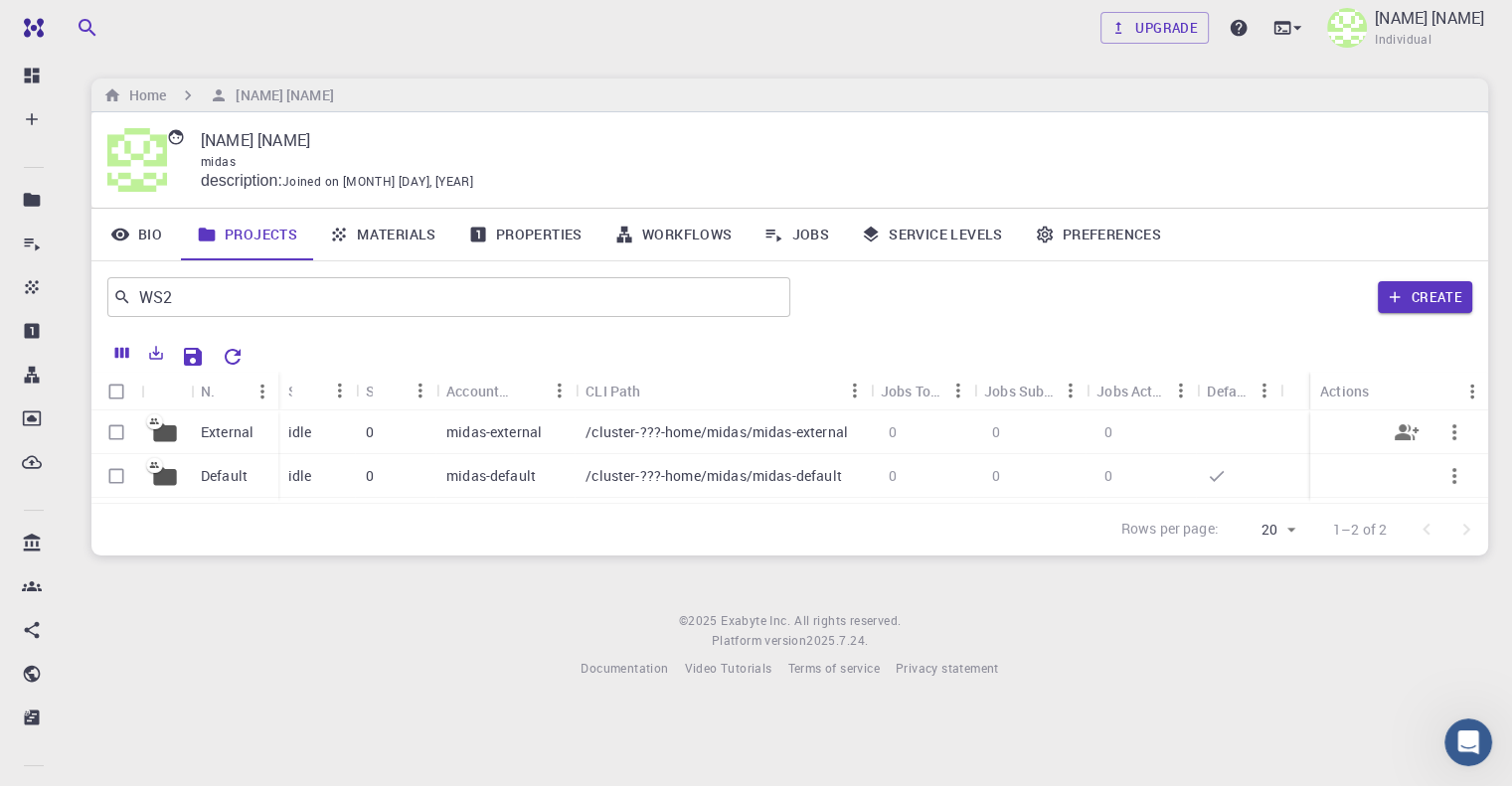 click on "External" at bounding box center (227, 432) 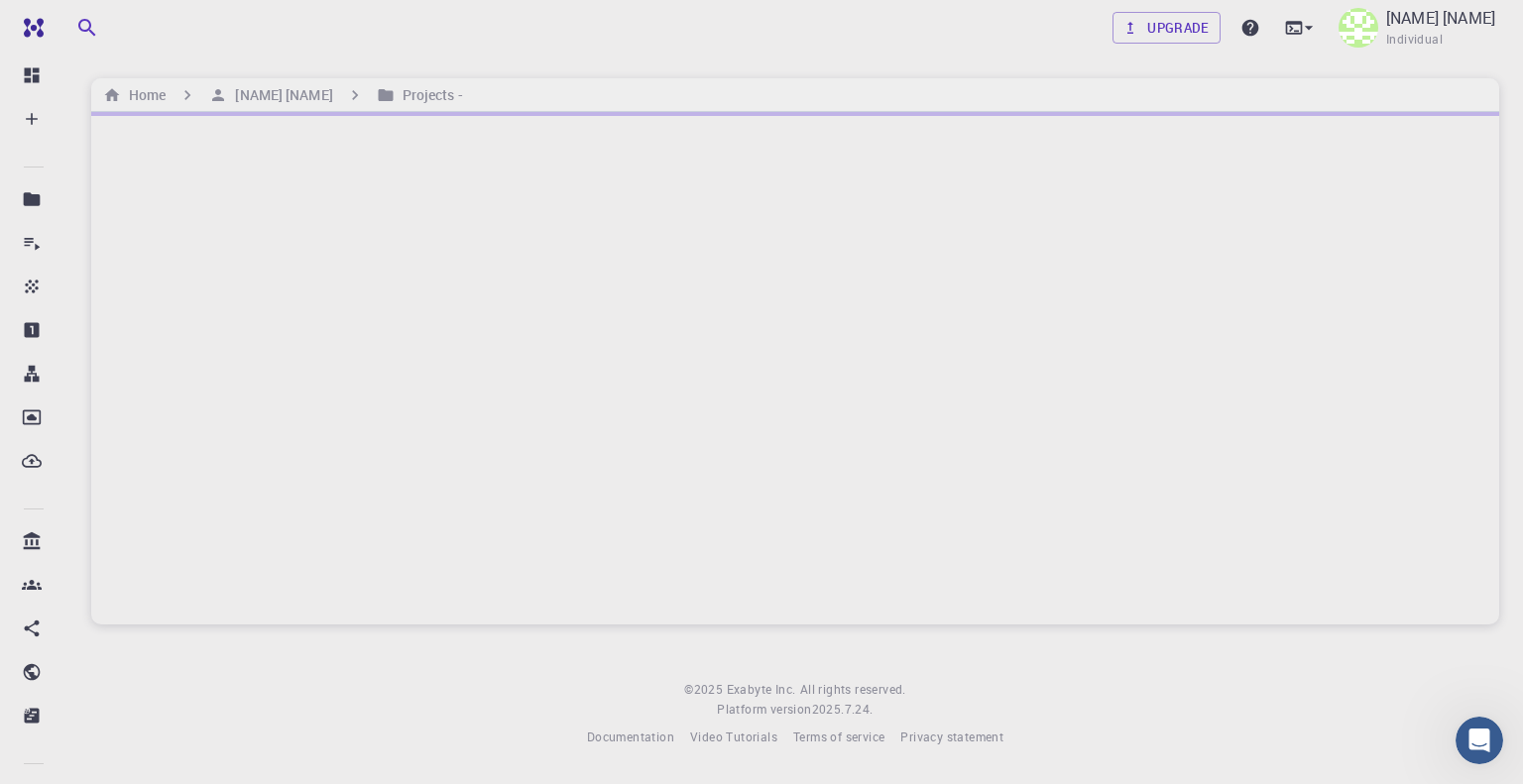 click at bounding box center (795, 368) 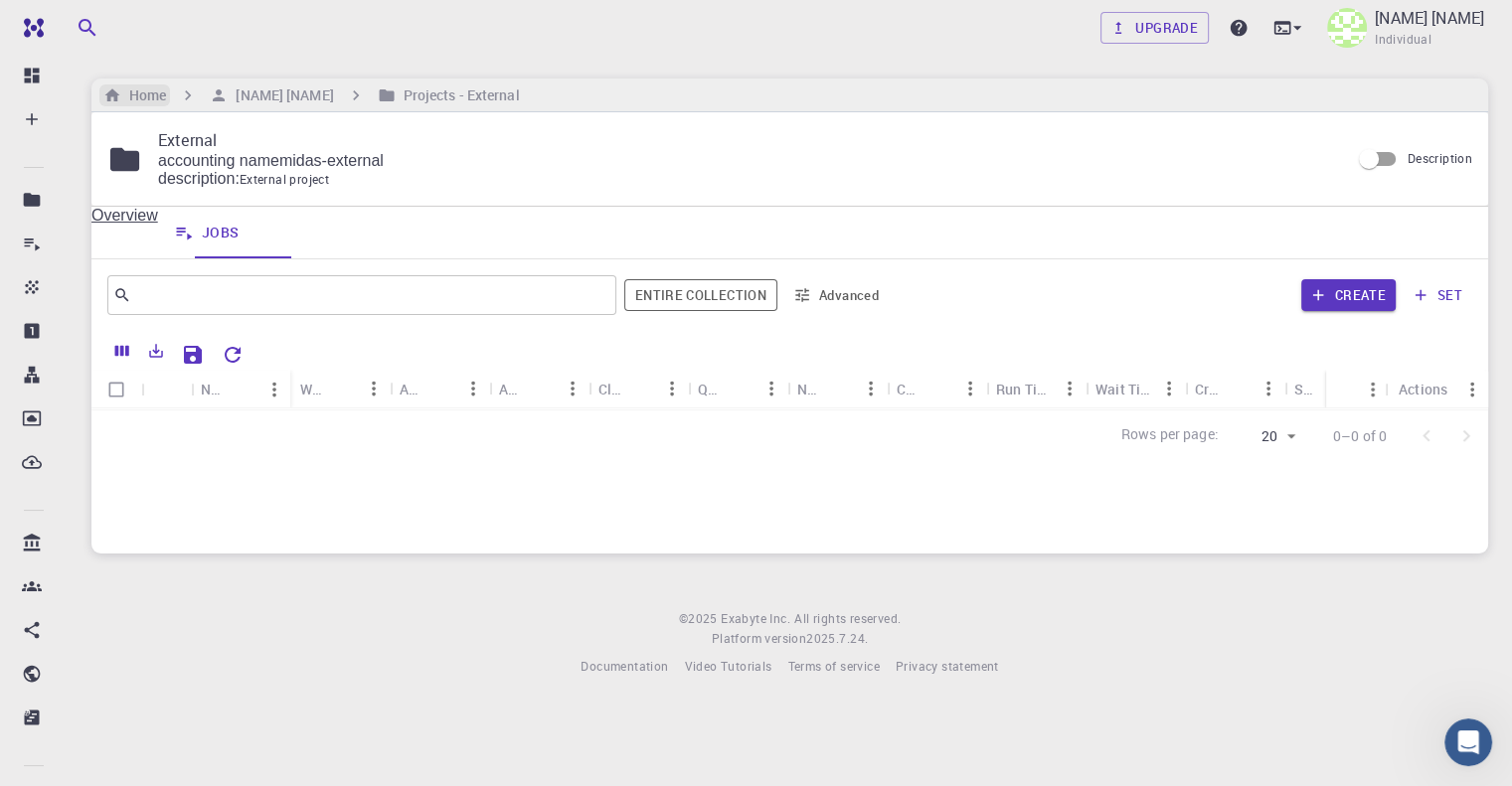 click on "Home" at bounding box center [143, 95] 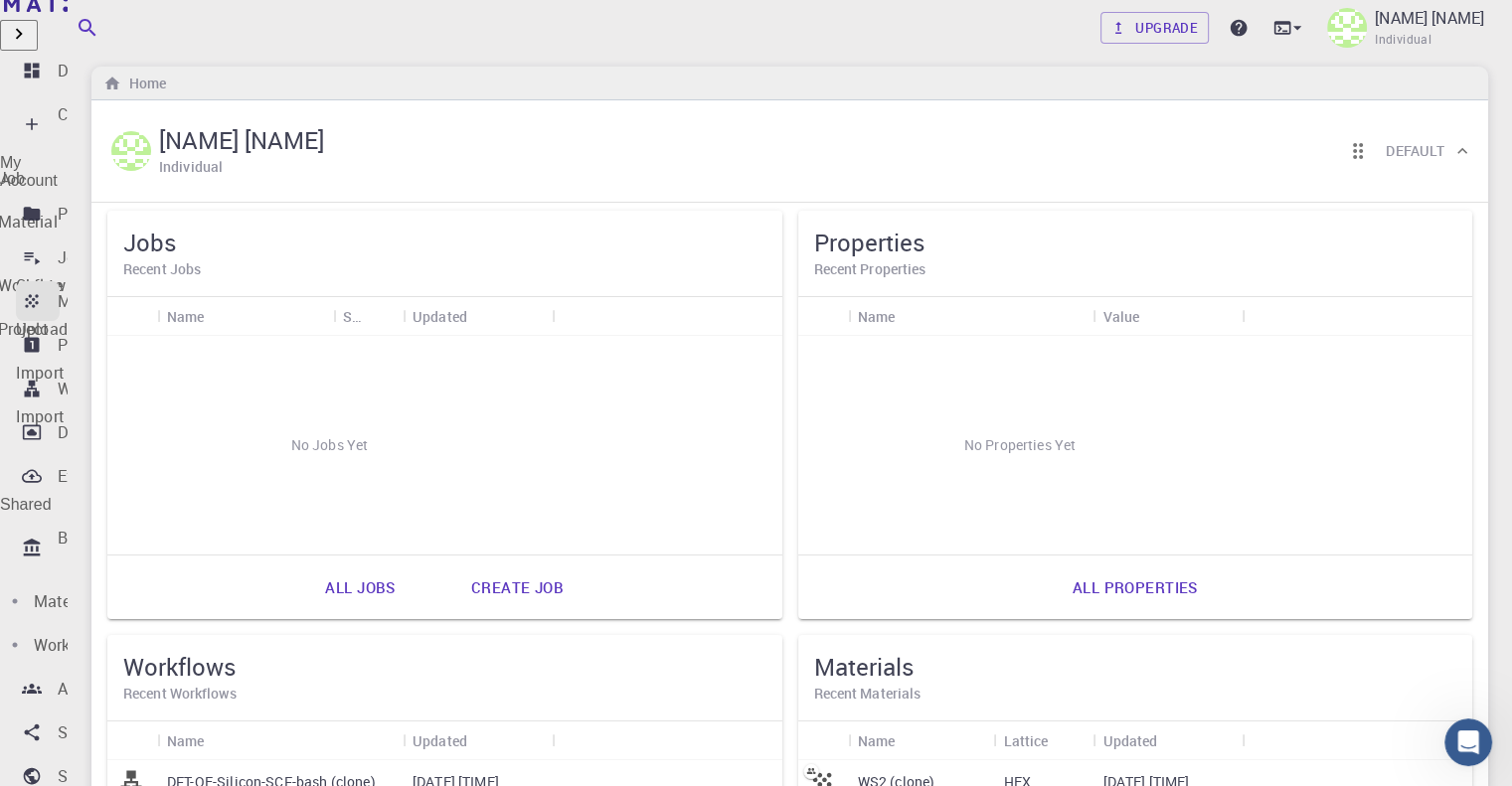 scroll, scrollTop: 0, scrollLeft: 0, axis: both 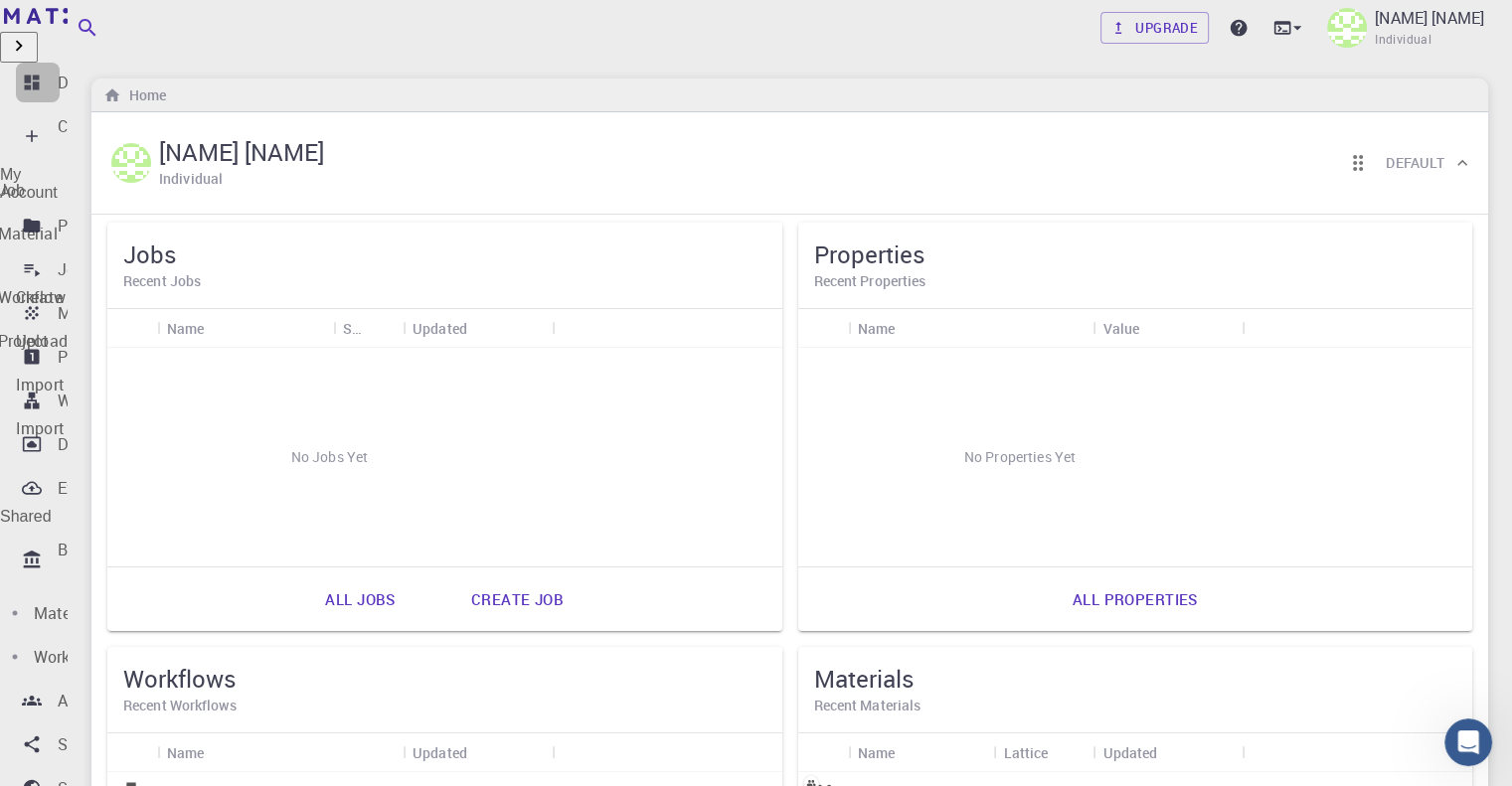 click on "Dashboard" at bounding box center (38, 82) 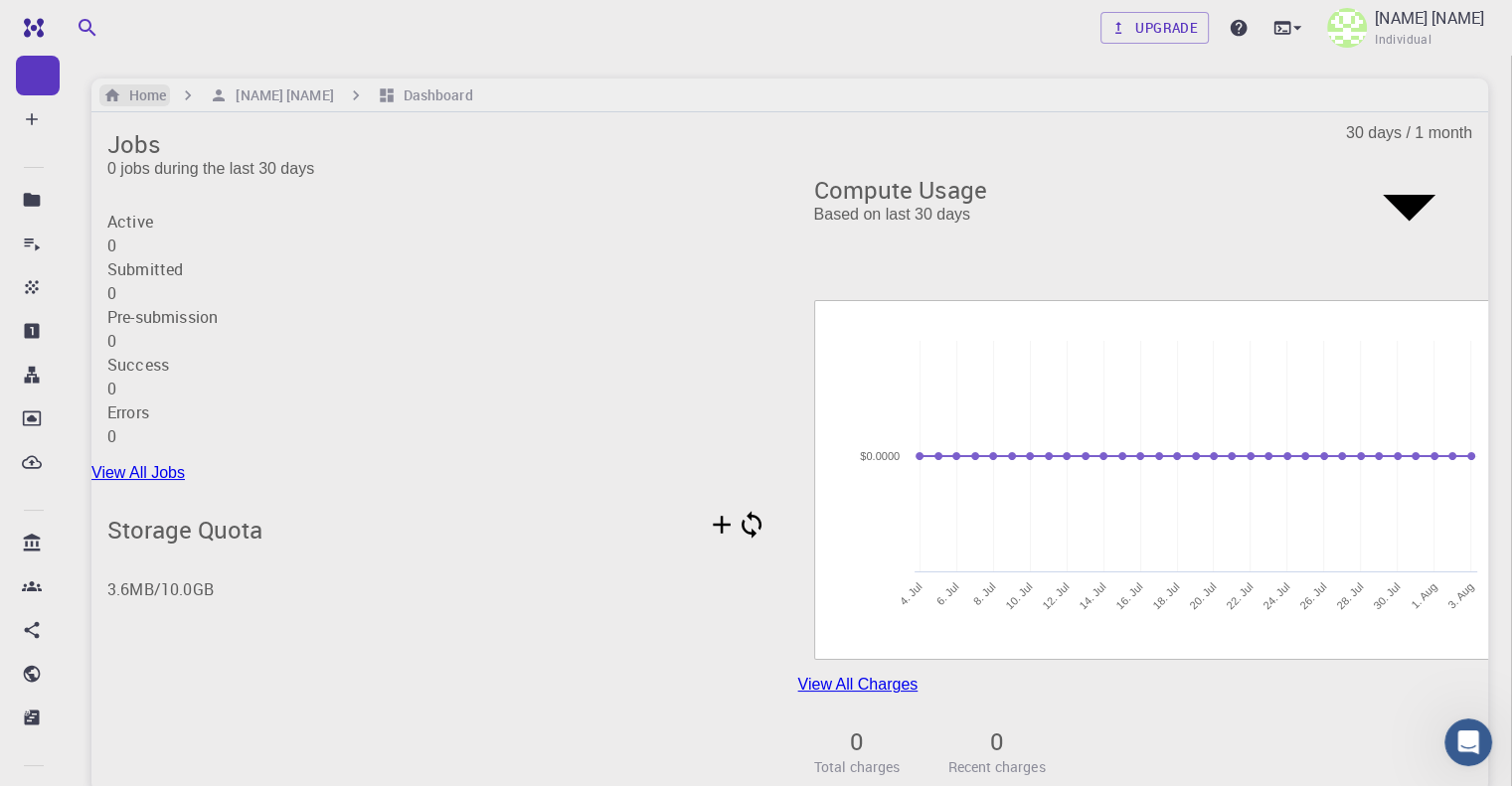 click on "Home" at bounding box center [143, 95] 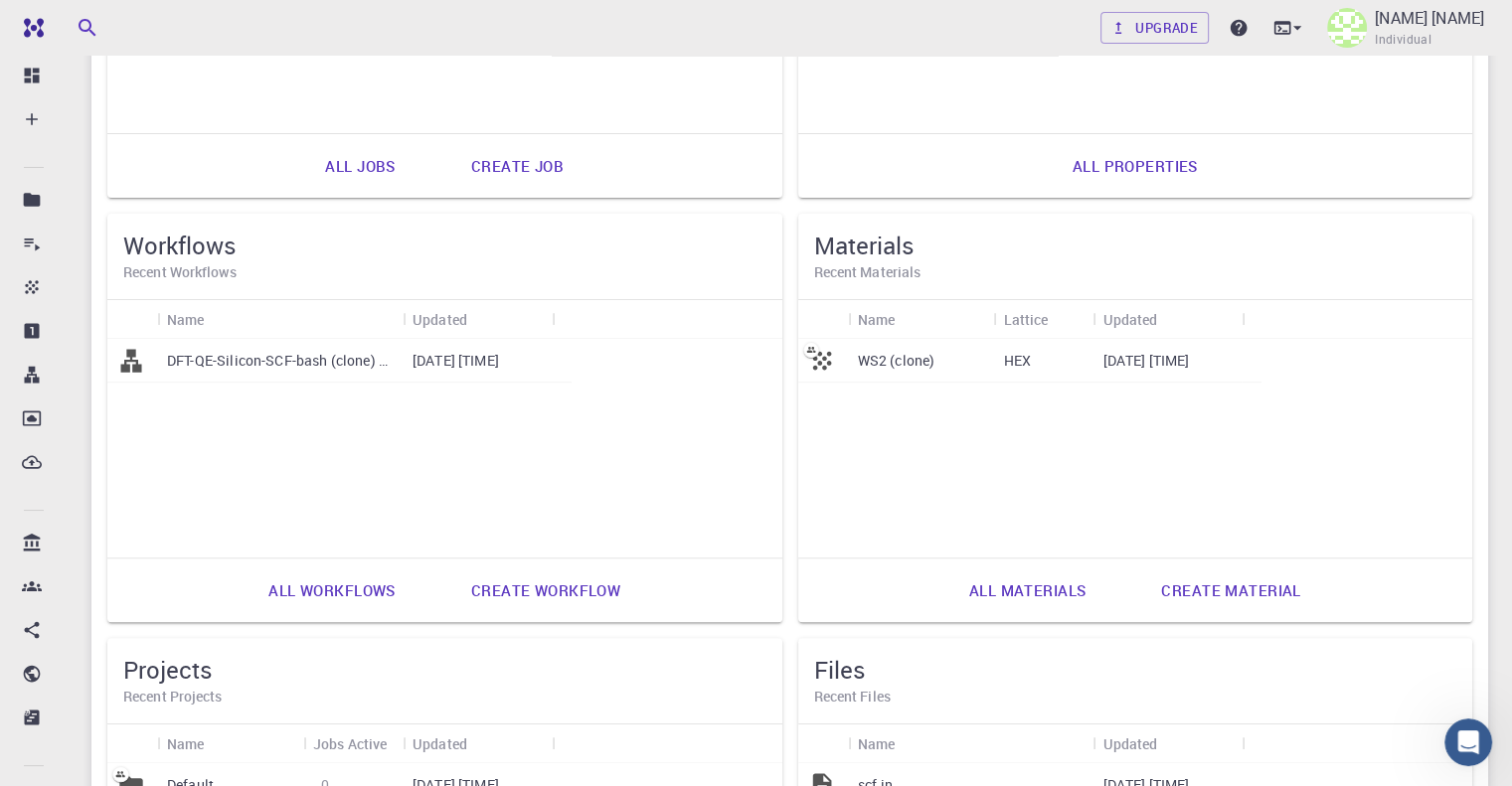 scroll, scrollTop: 438, scrollLeft: 0, axis: vertical 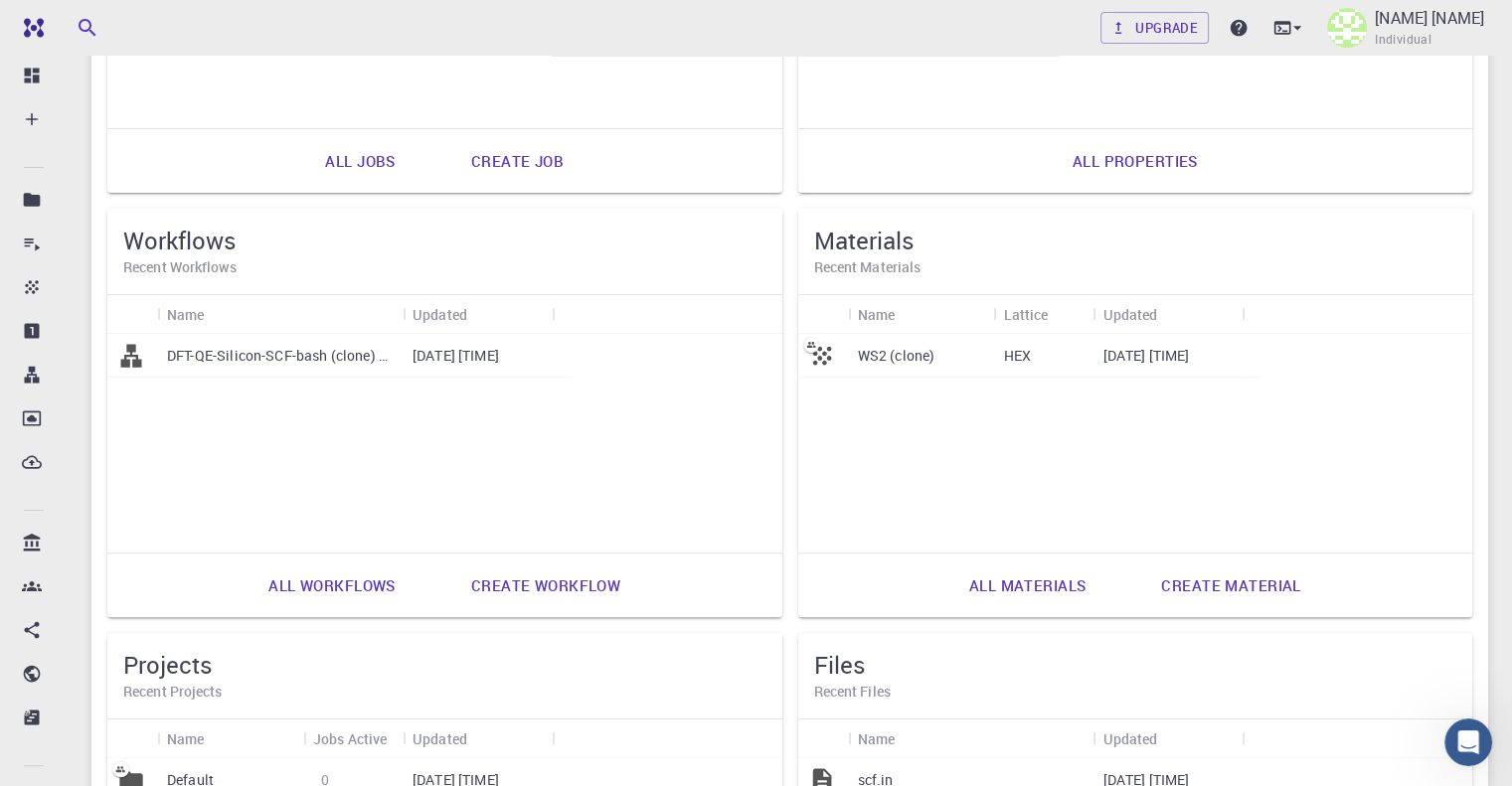 click on "Upload files" at bounding box center [1209, 1010] 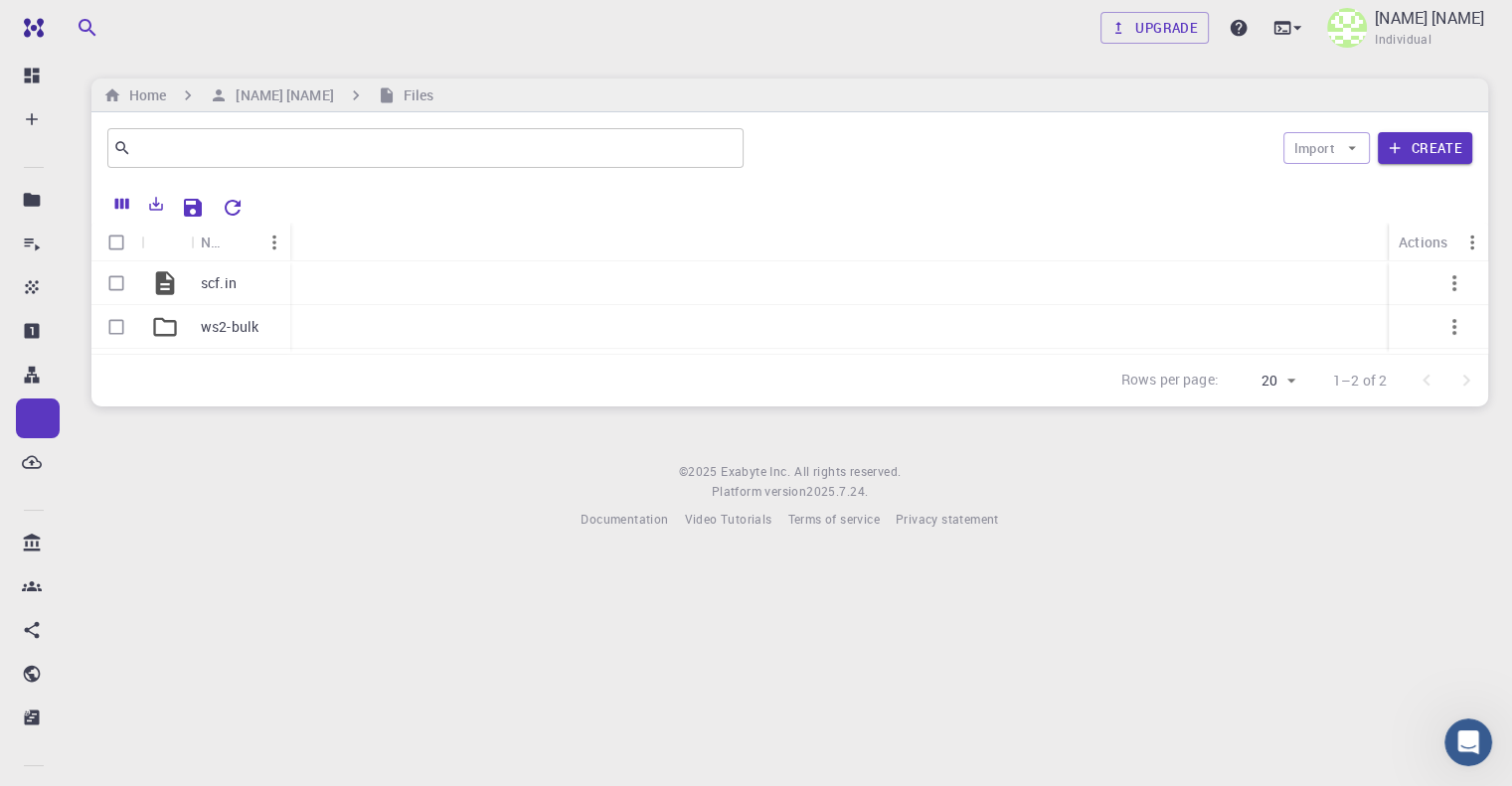 scroll, scrollTop: 0, scrollLeft: 0, axis: both 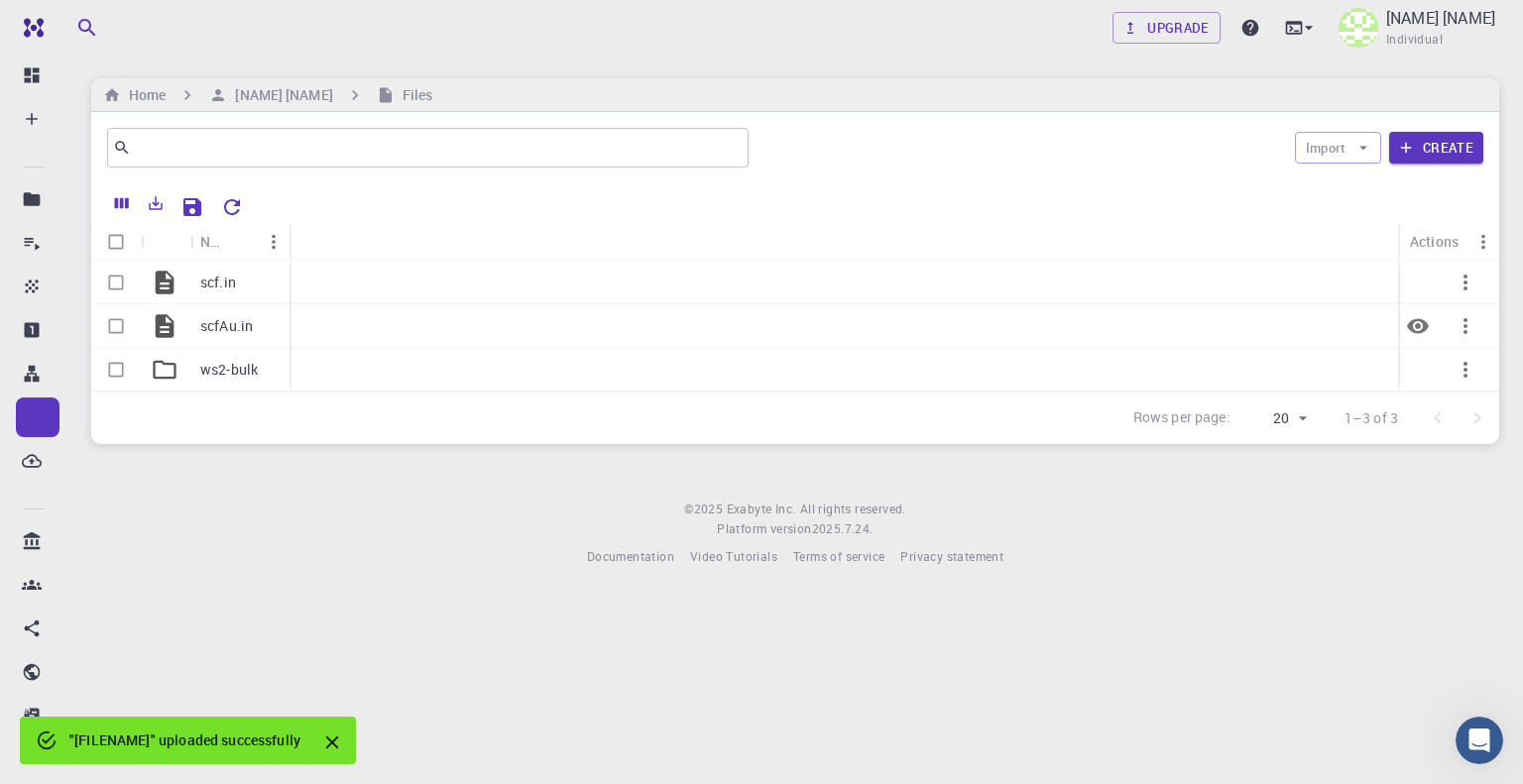 click at bounding box center (845, 326) 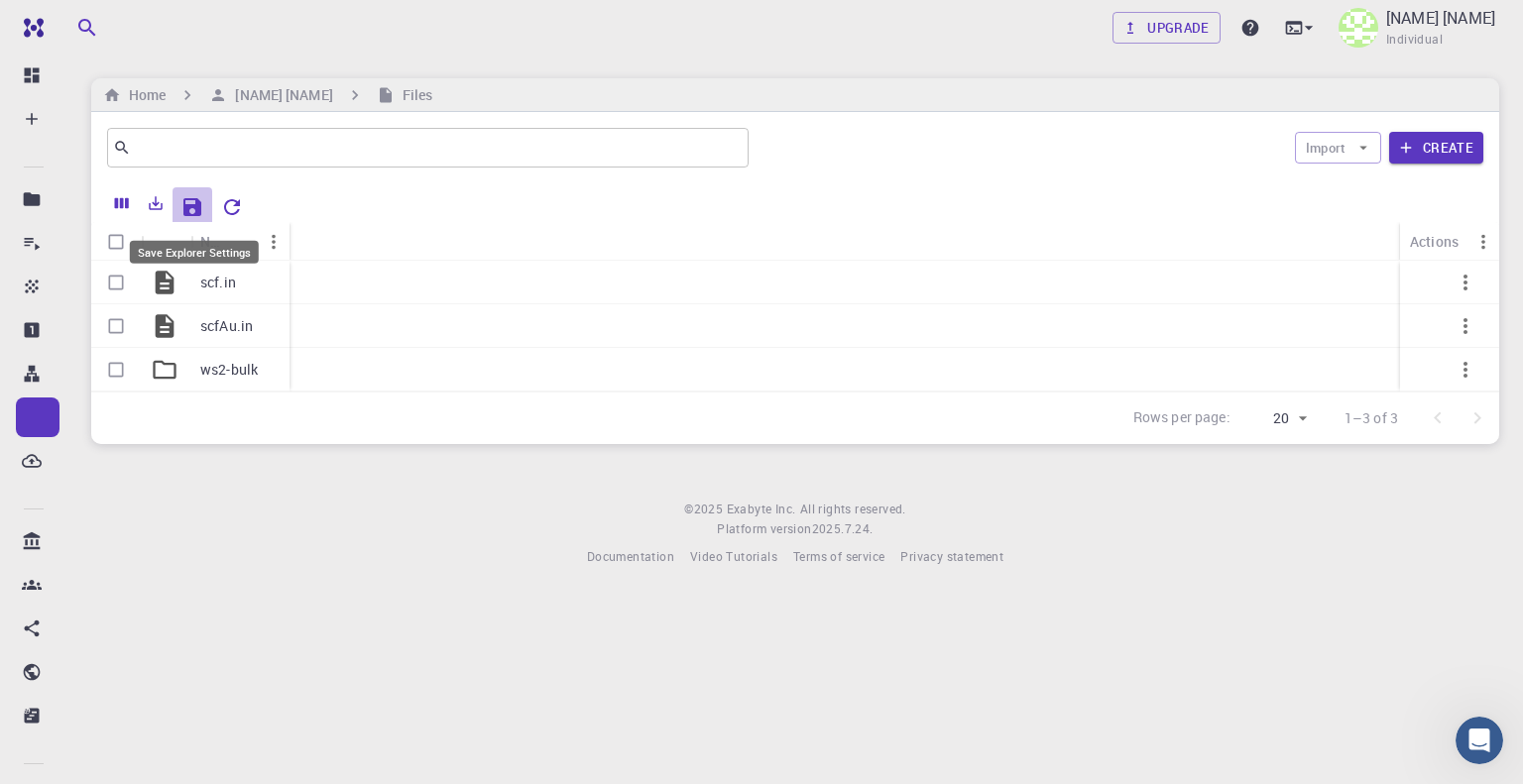 click 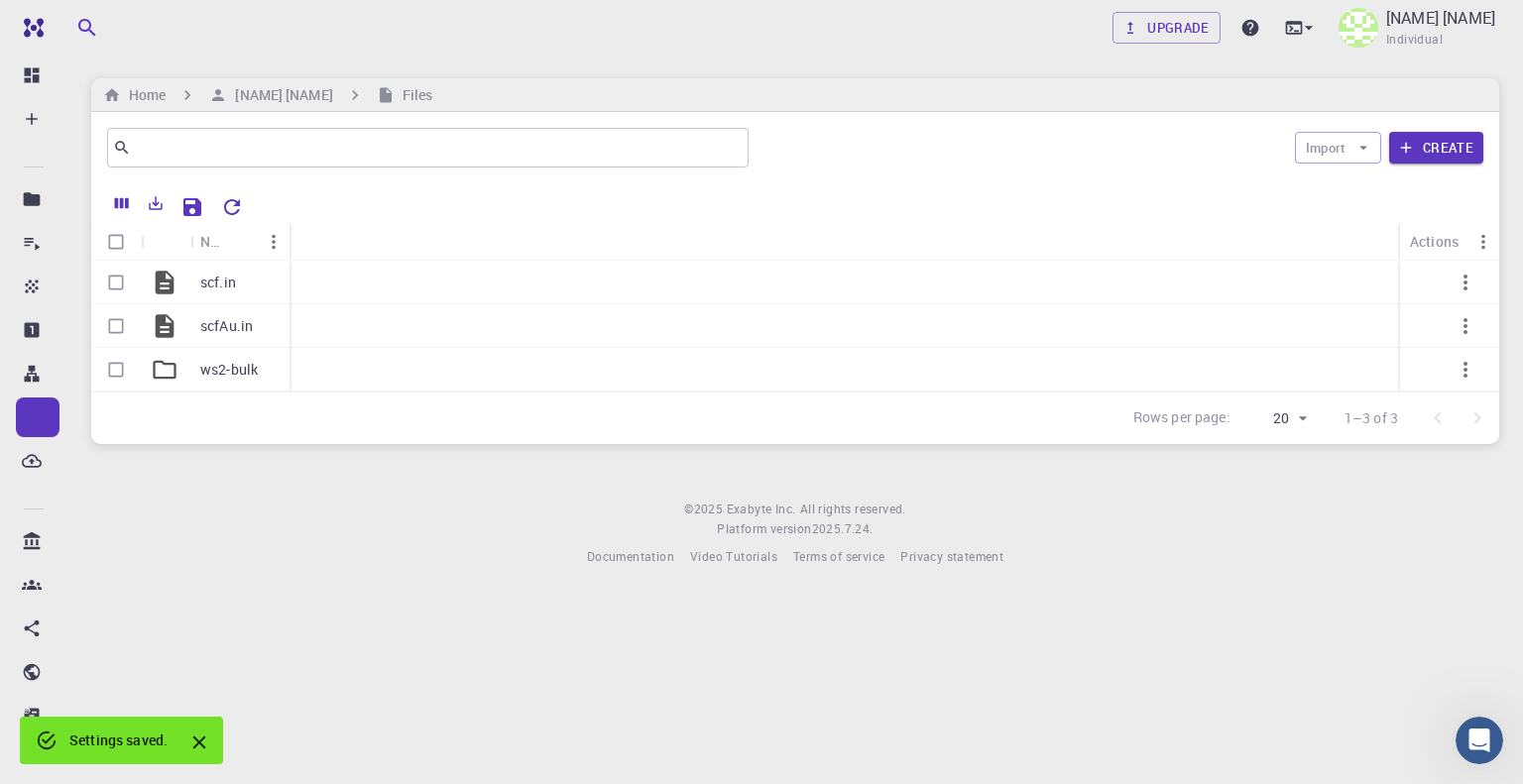 click on "Upgrade [NAME] [NAME]" at bounding box center [795, 28] 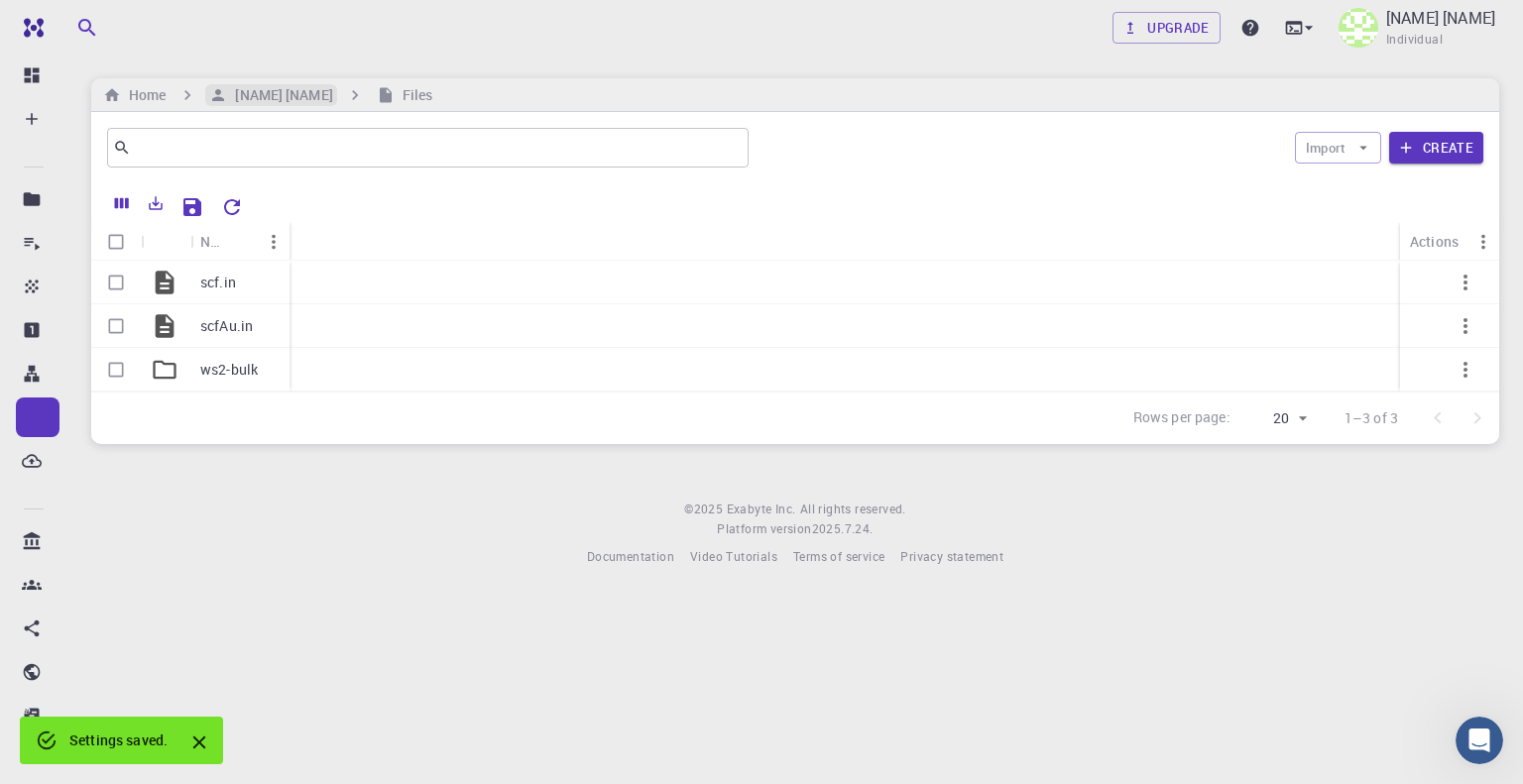 click on "[NAME] [NAME]" at bounding box center [280, 95] 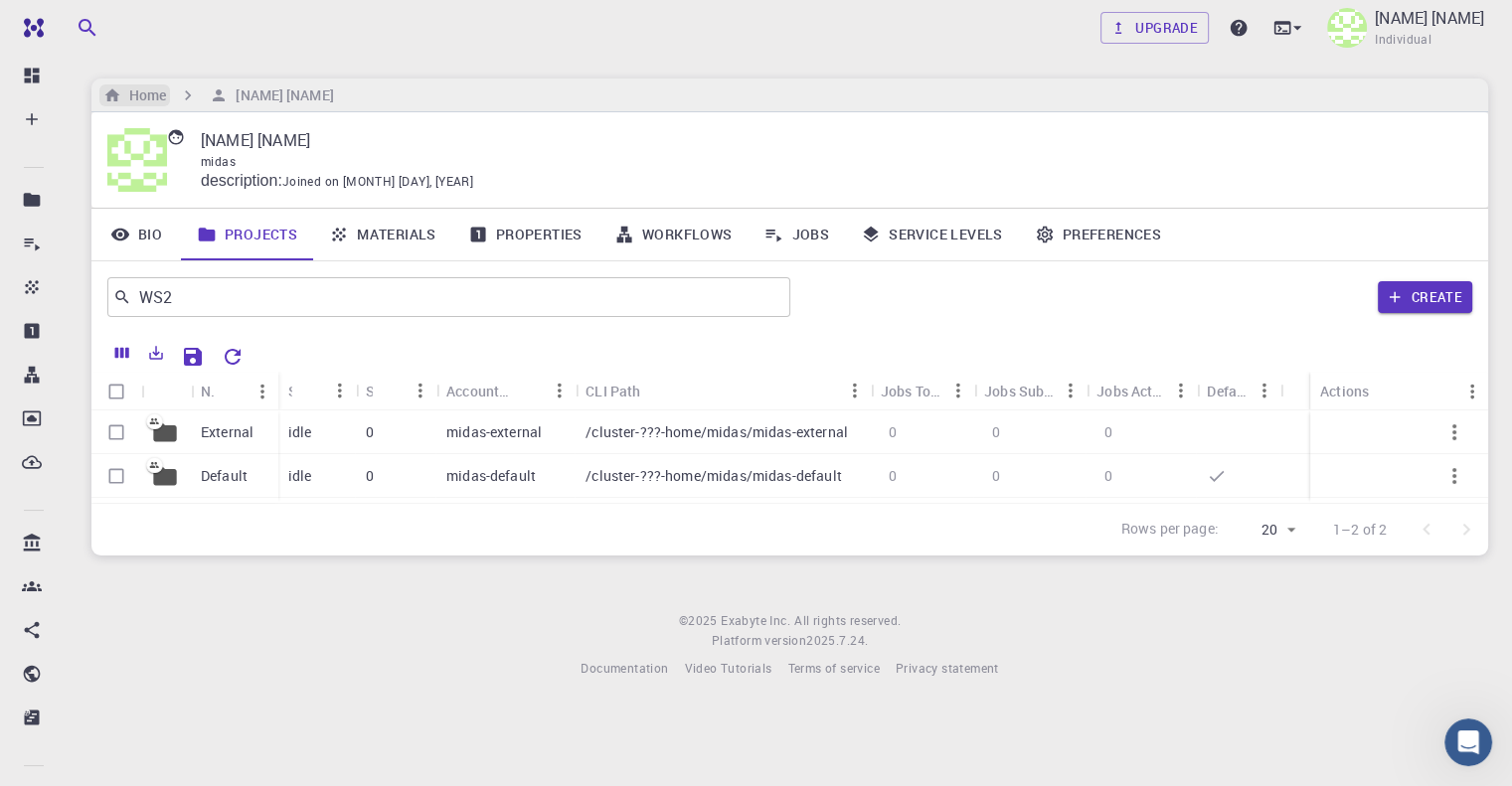 click on "Home" at bounding box center [143, 95] 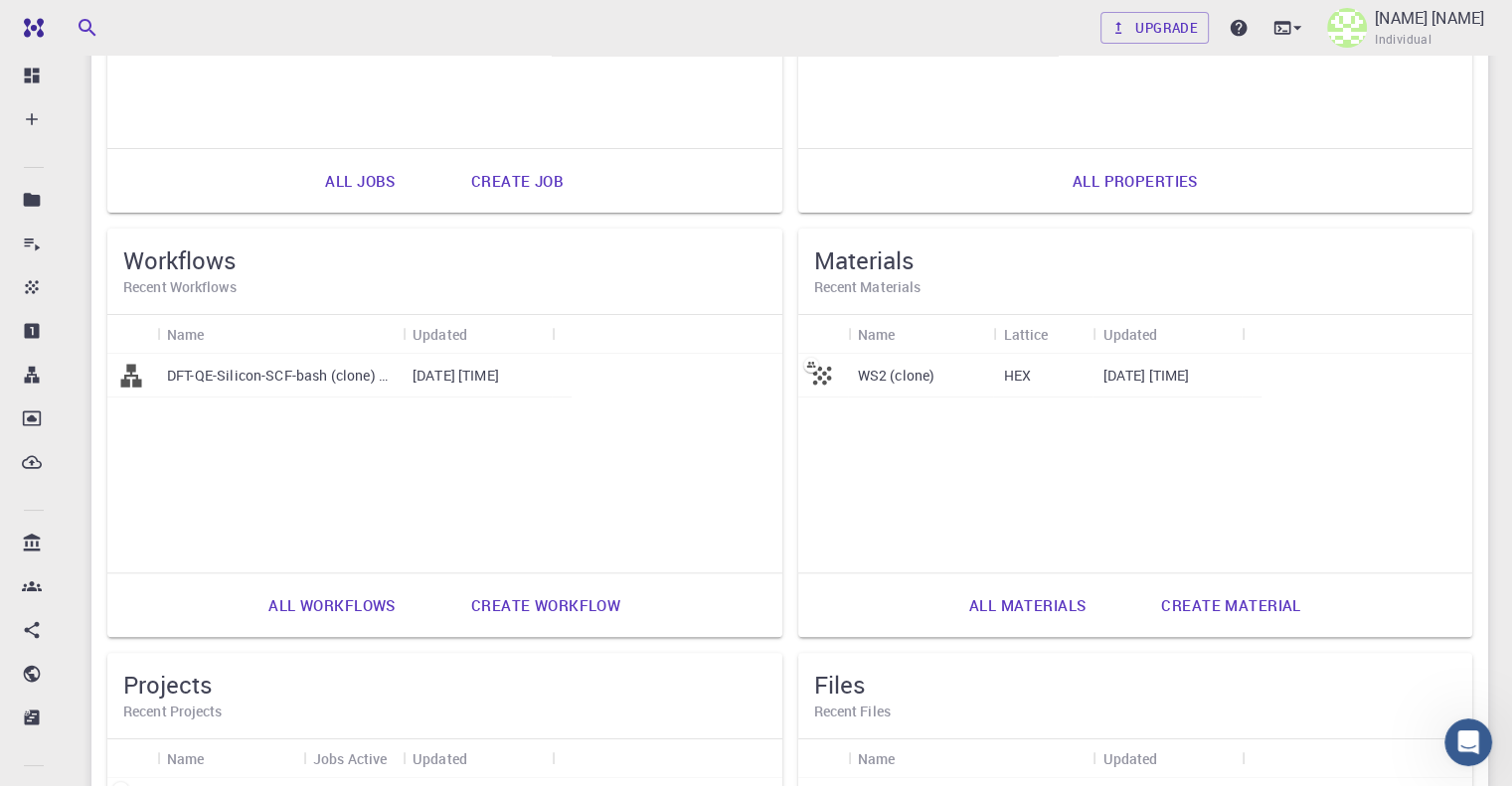 scroll, scrollTop: 431, scrollLeft: 0, axis: vertical 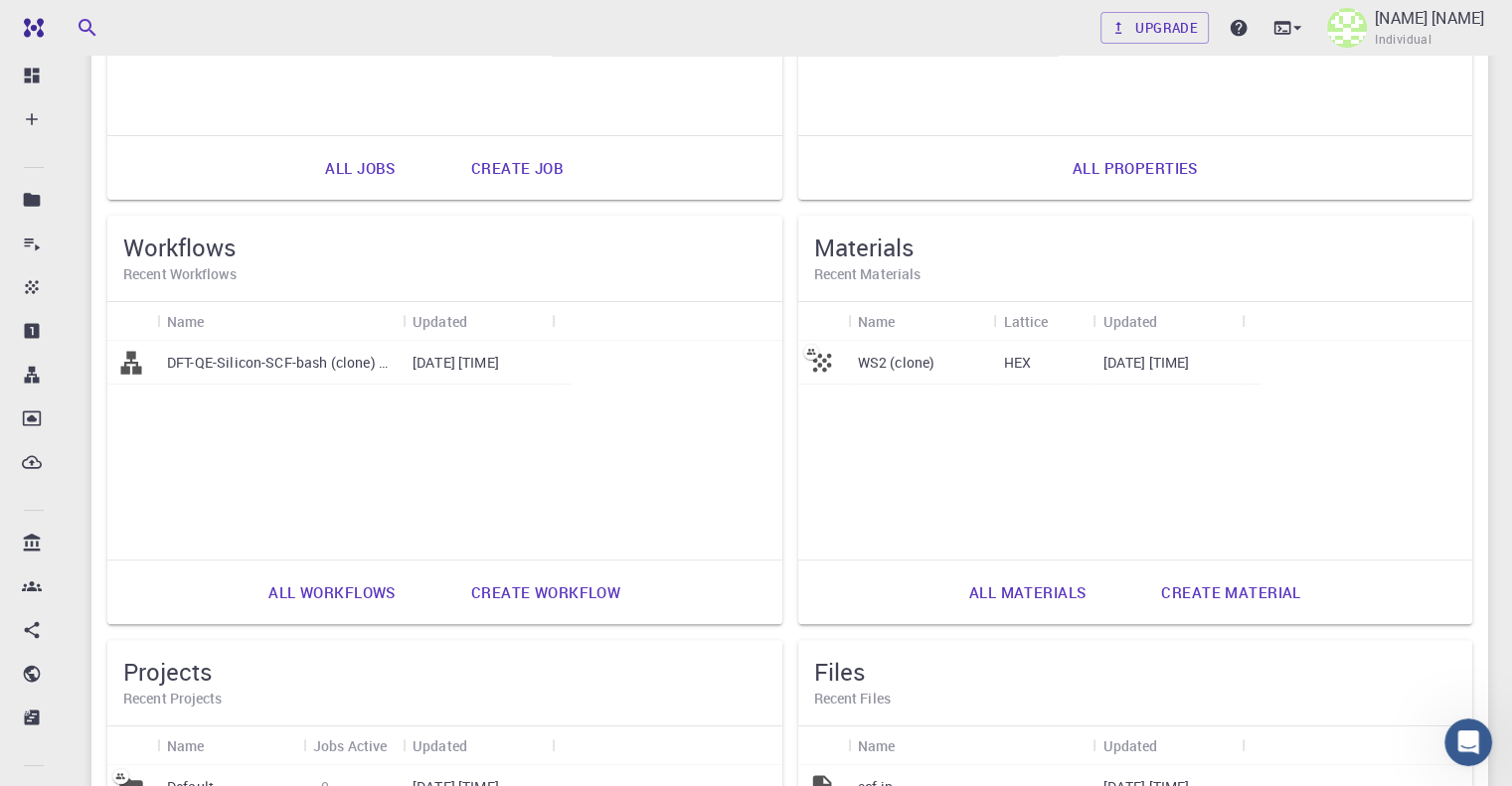 click on "Upload files" at bounding box center [1209, 1017] 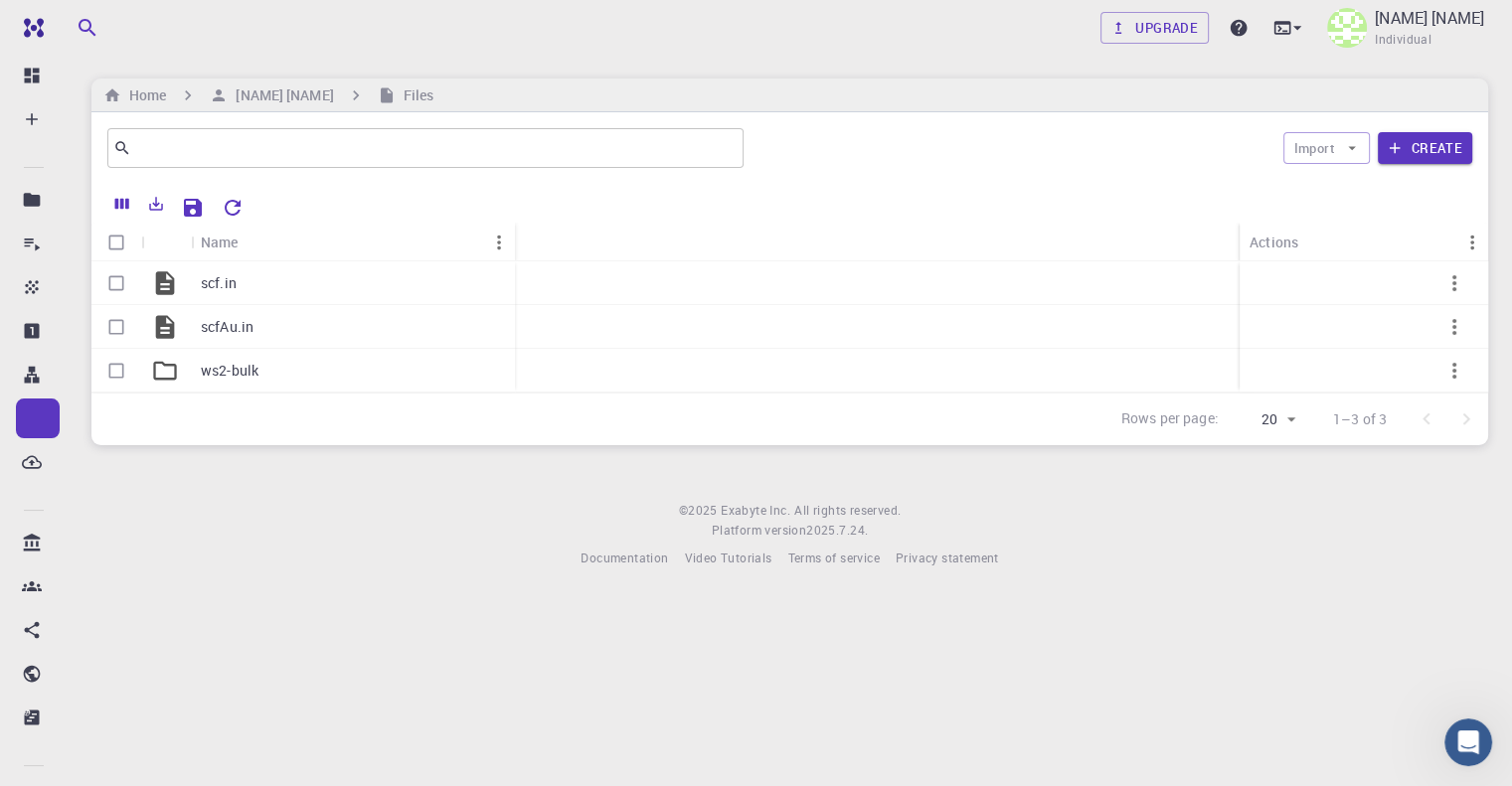 scroll, scrollTop: 0, scrollLeft: 0, axis: both 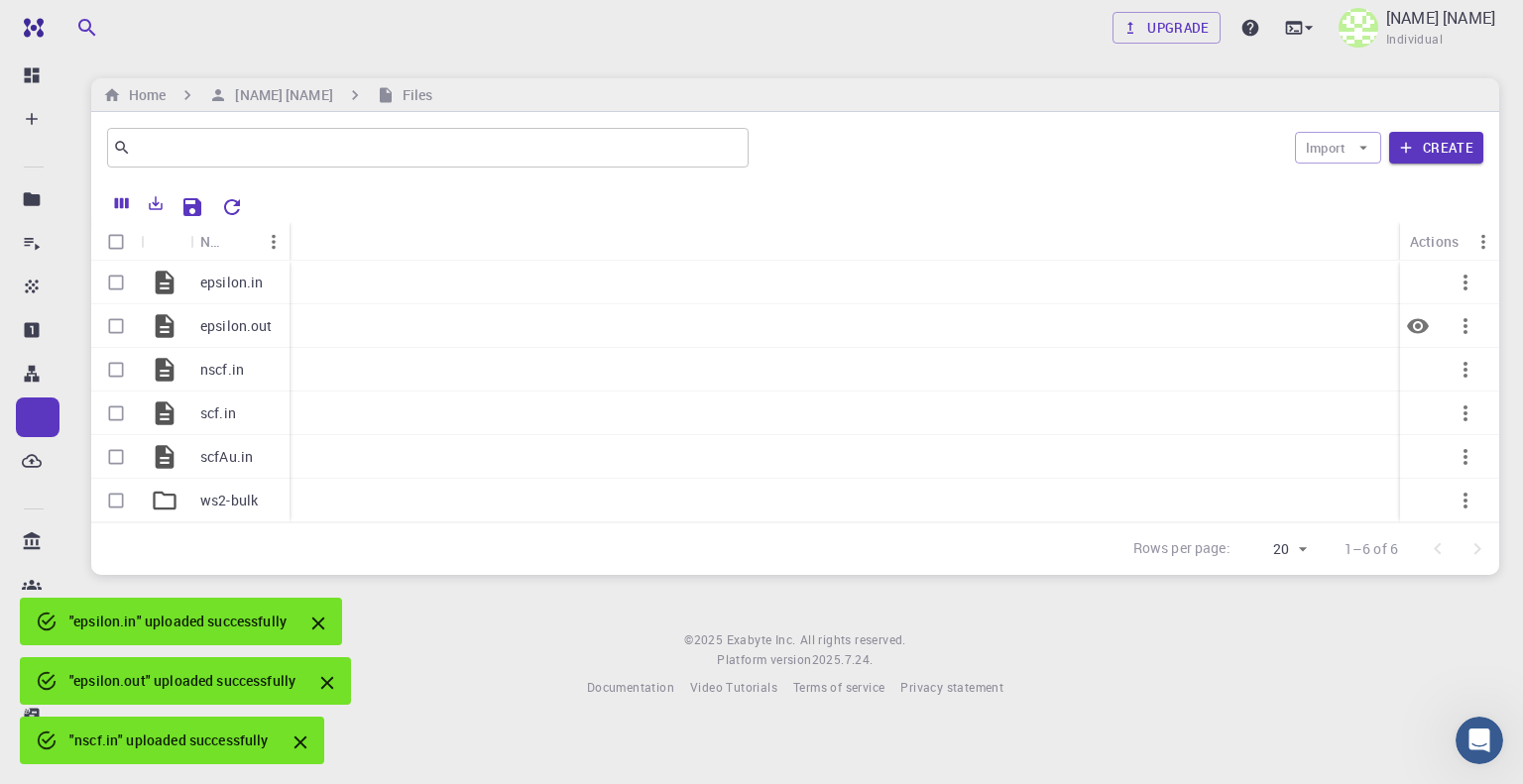 click at bounding box center (845, 326) 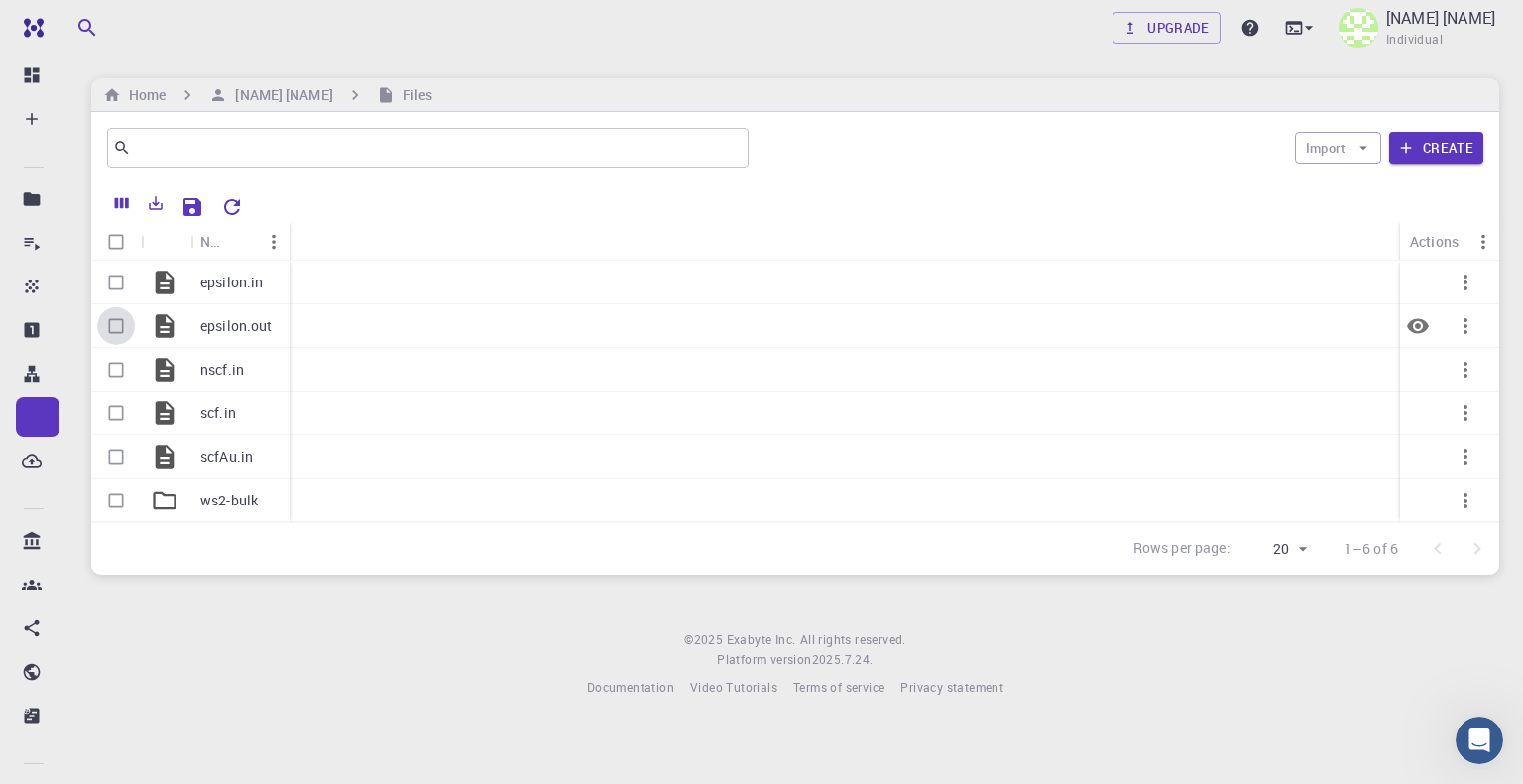 click at bounding box center [116, 326] 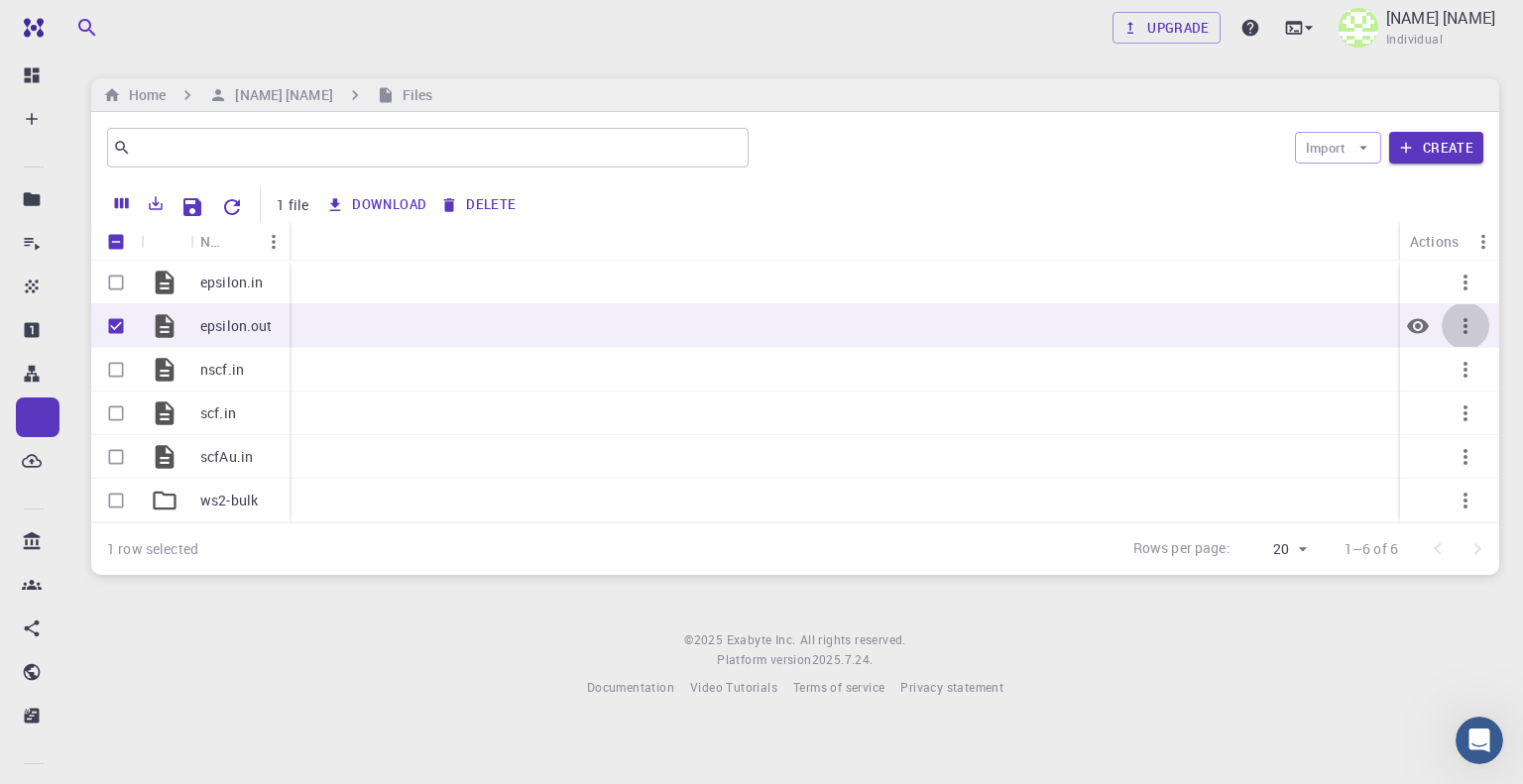 click 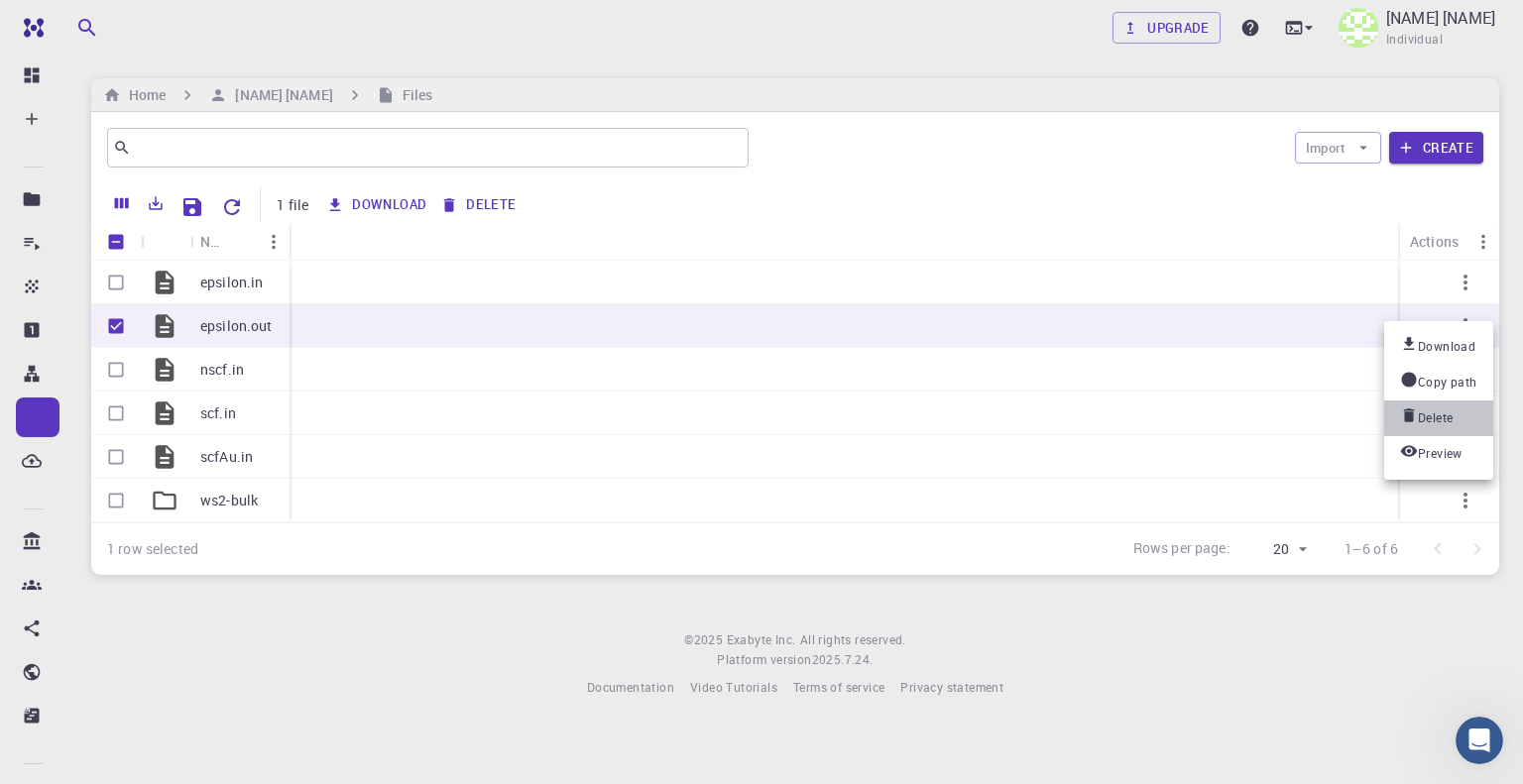 click on "Delete" at bounding box center (1435, 418) 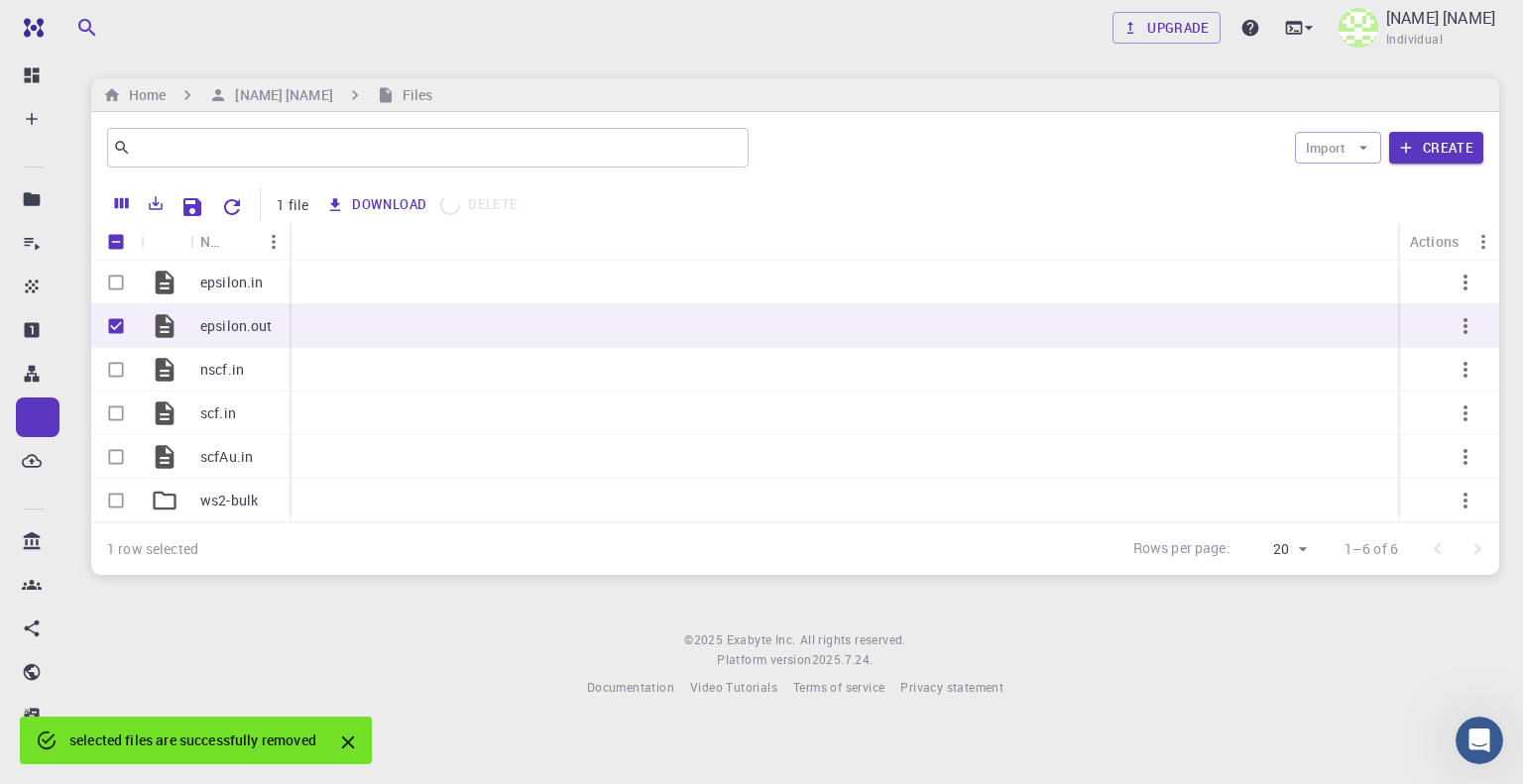 checkbox on "false" 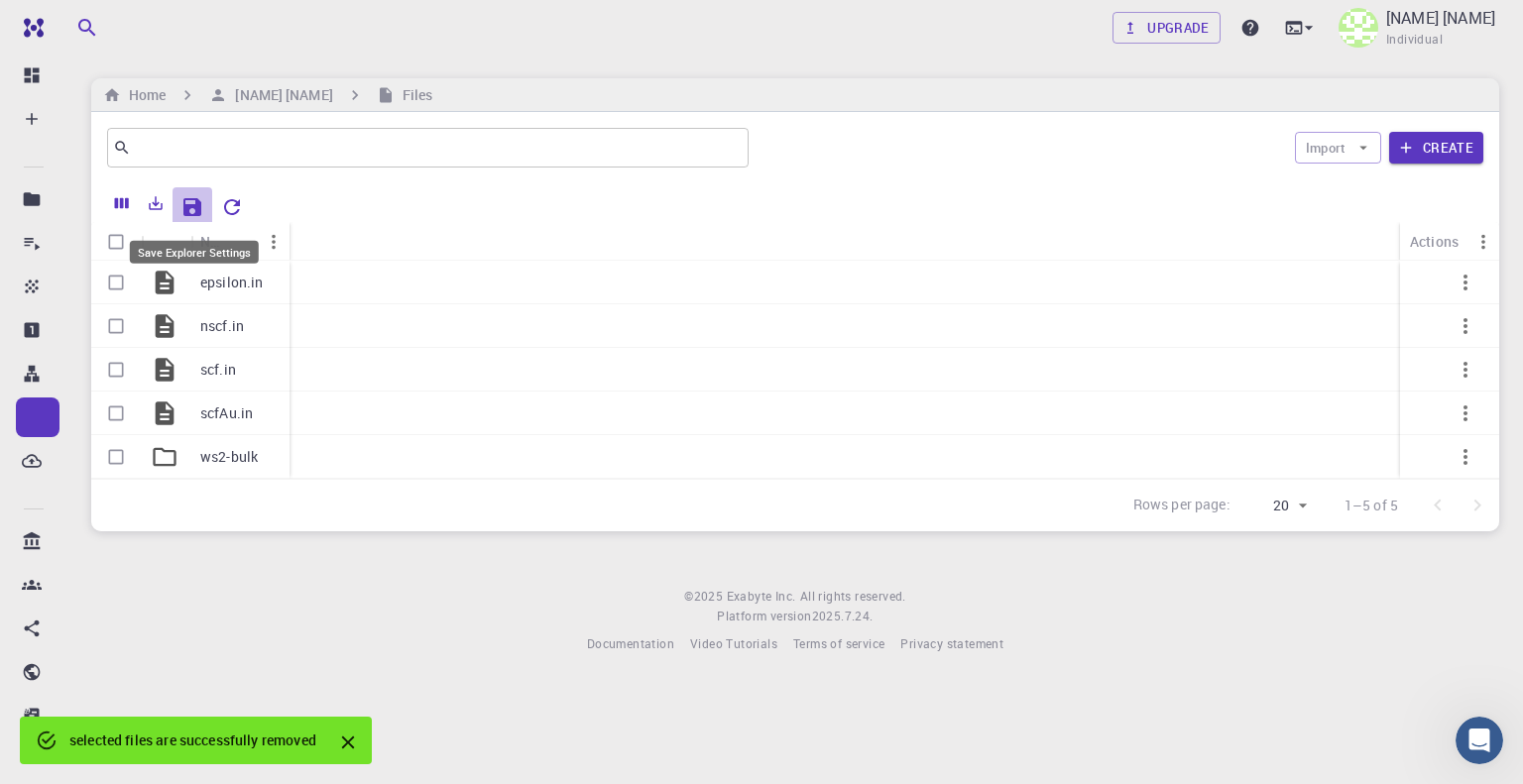 click 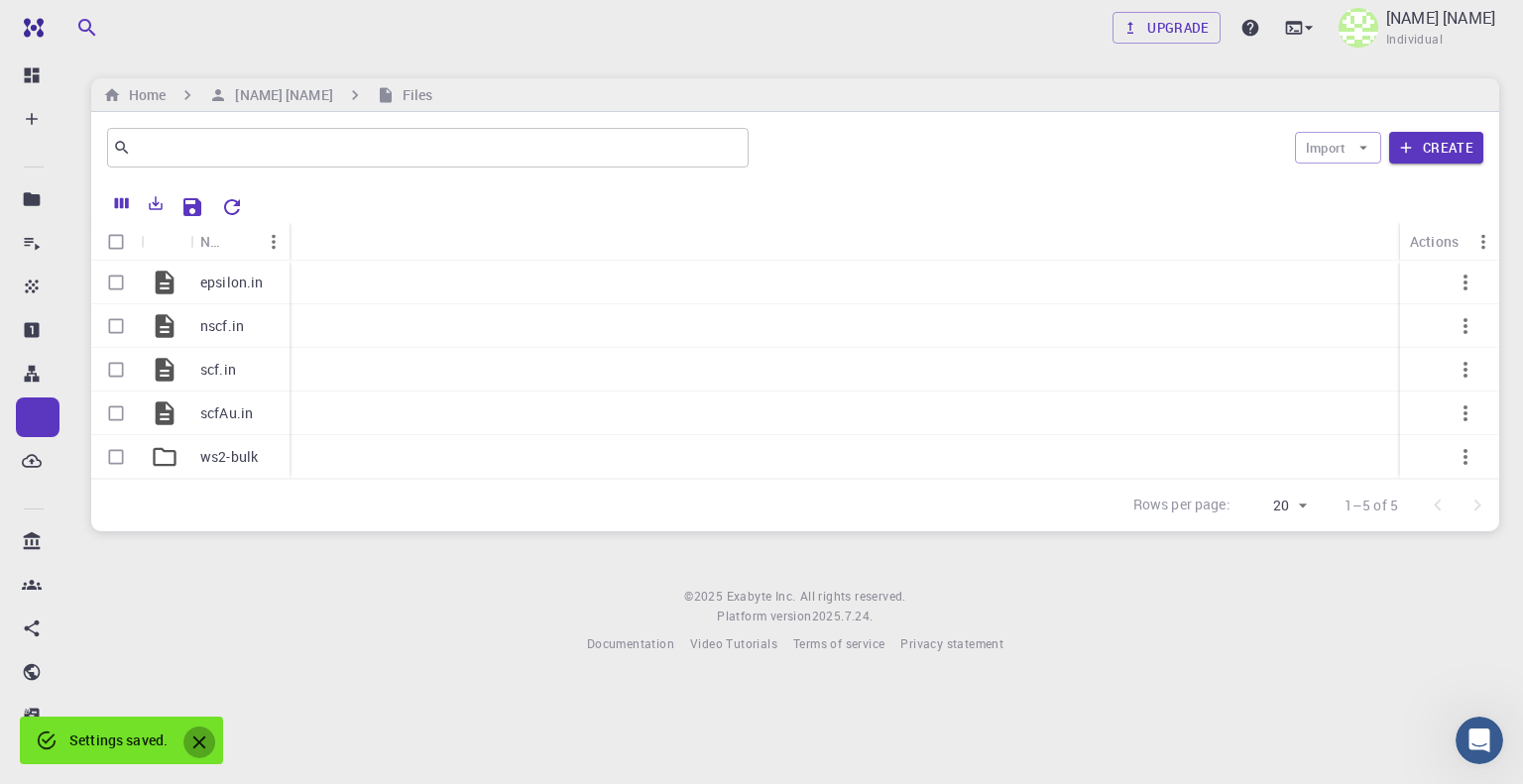 click 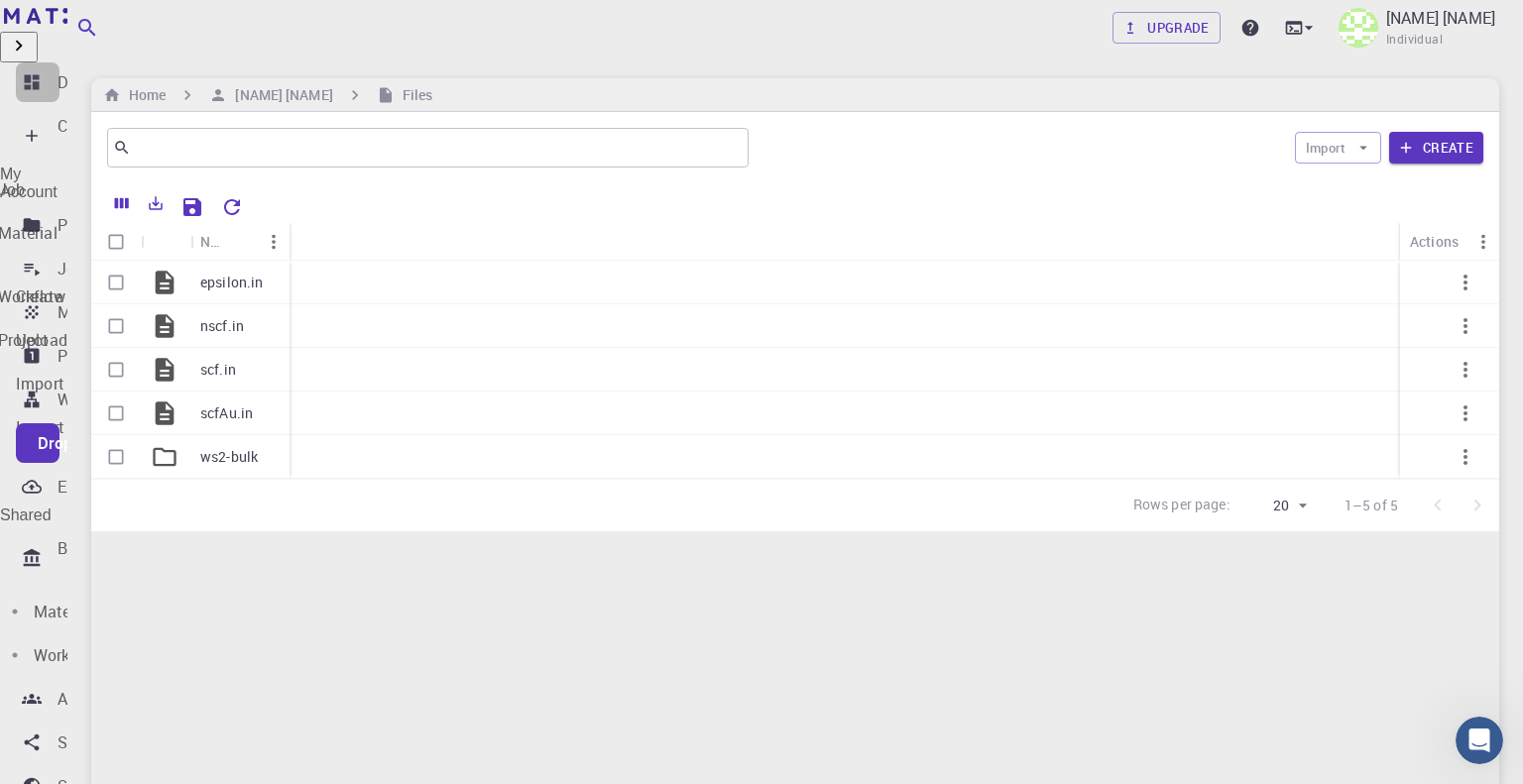 click on "Dashboard" at bounding box center [96, 82] 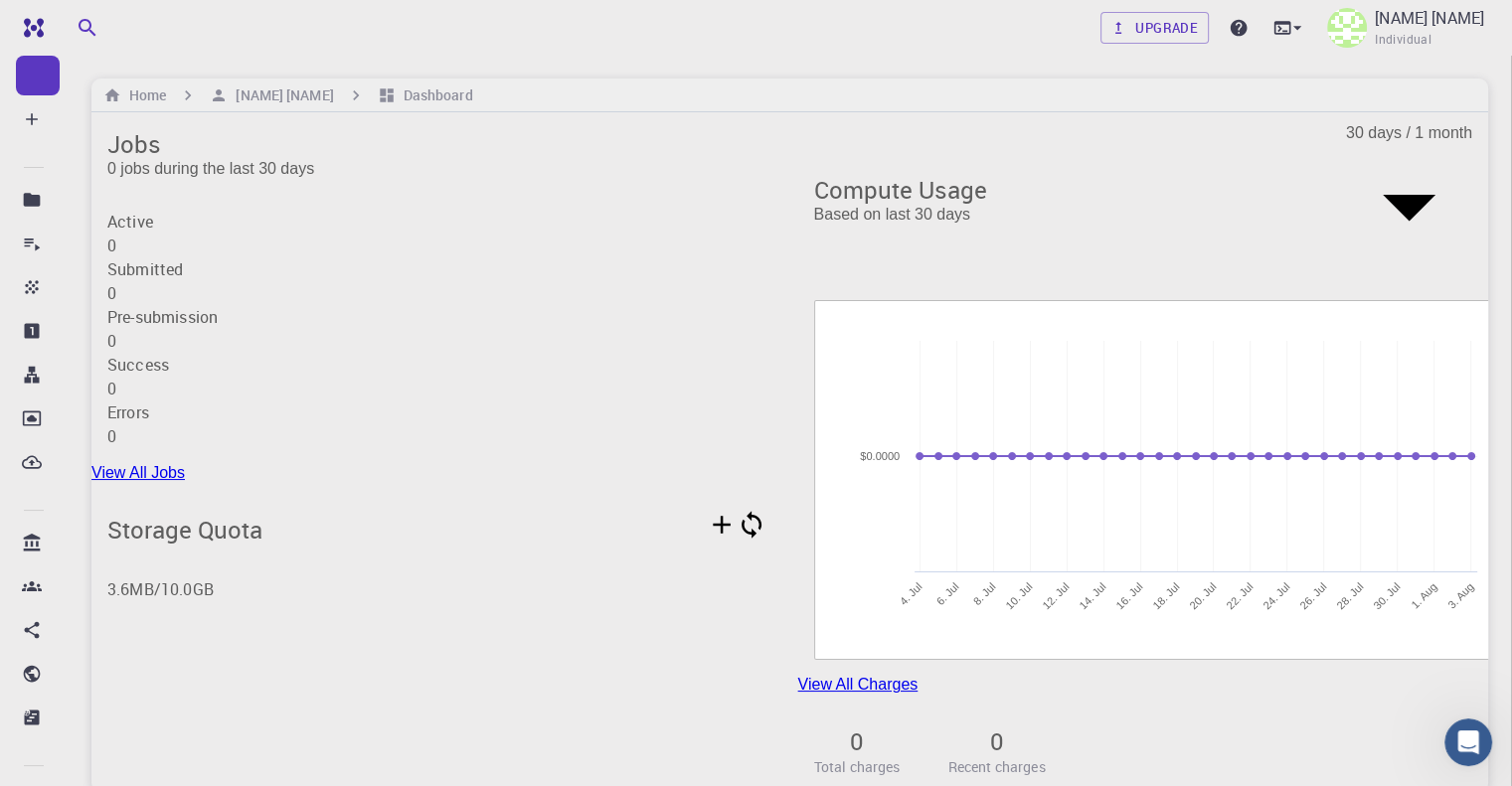 scroll, scrollTop: 159, scrollLeft: 0, axis: vertical 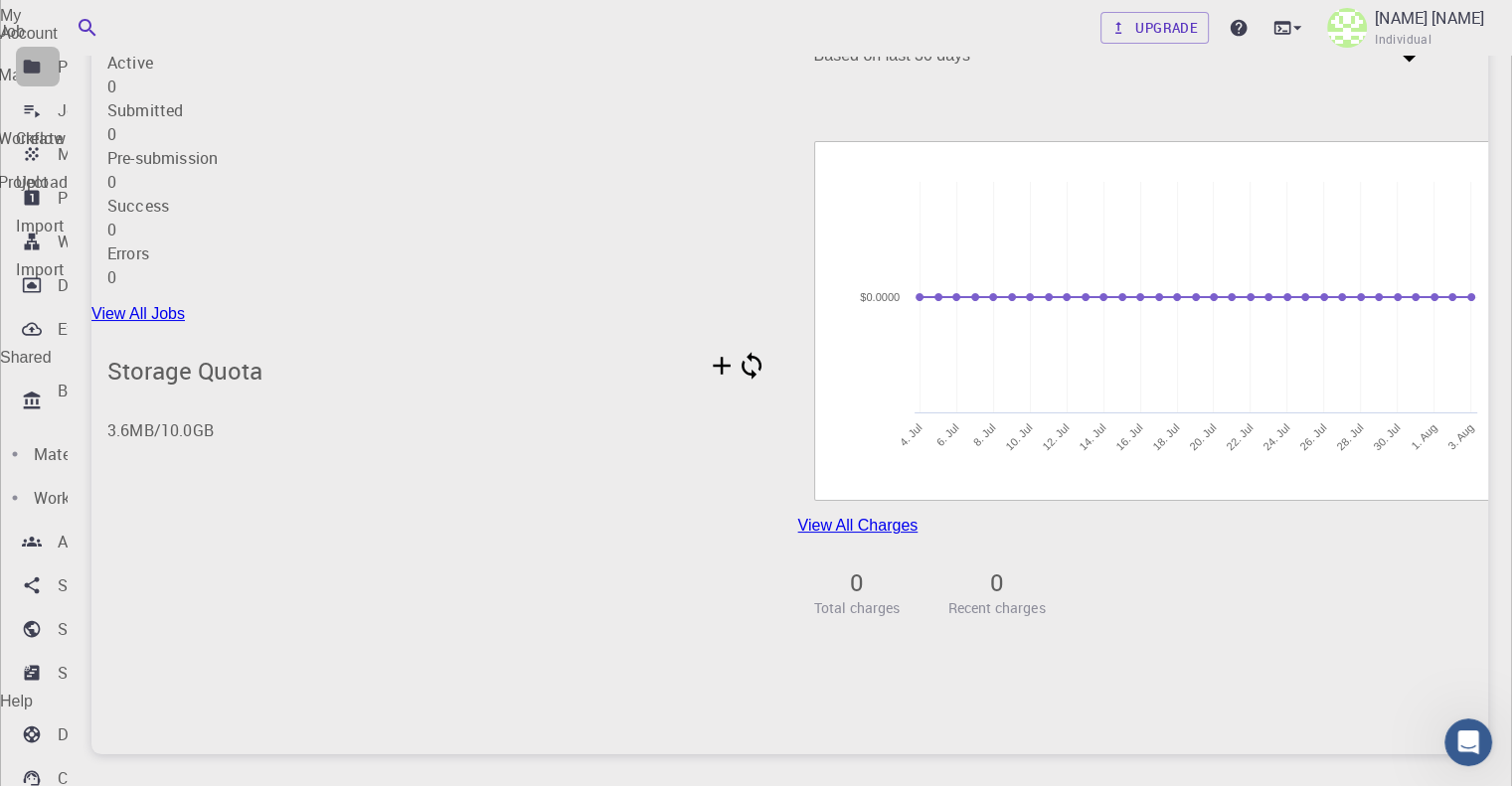 click on "Projects" at bounding box center [87, 67] 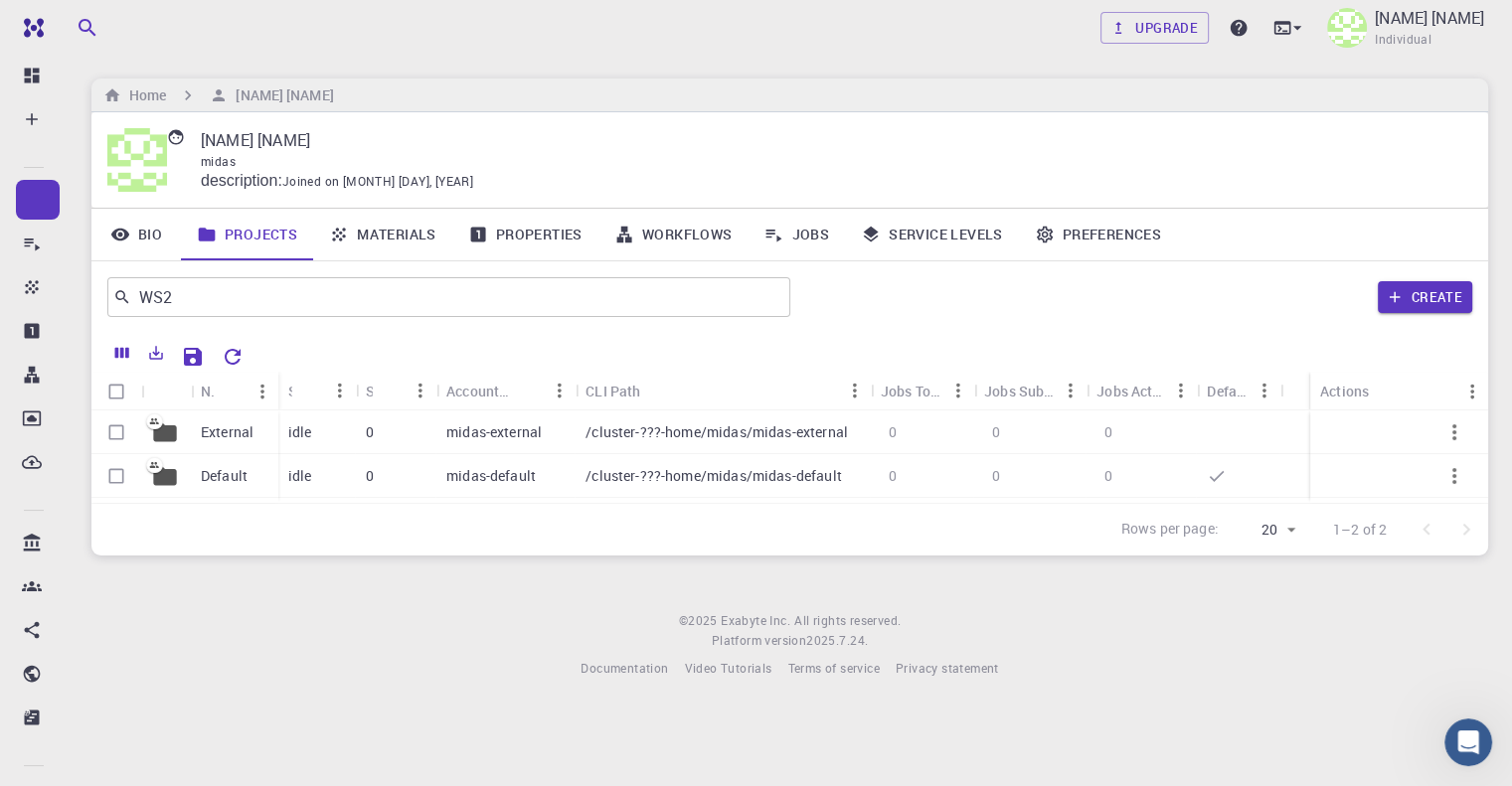 scroll, scrollTop: 126, scrollLeft: 0, axis: vertical 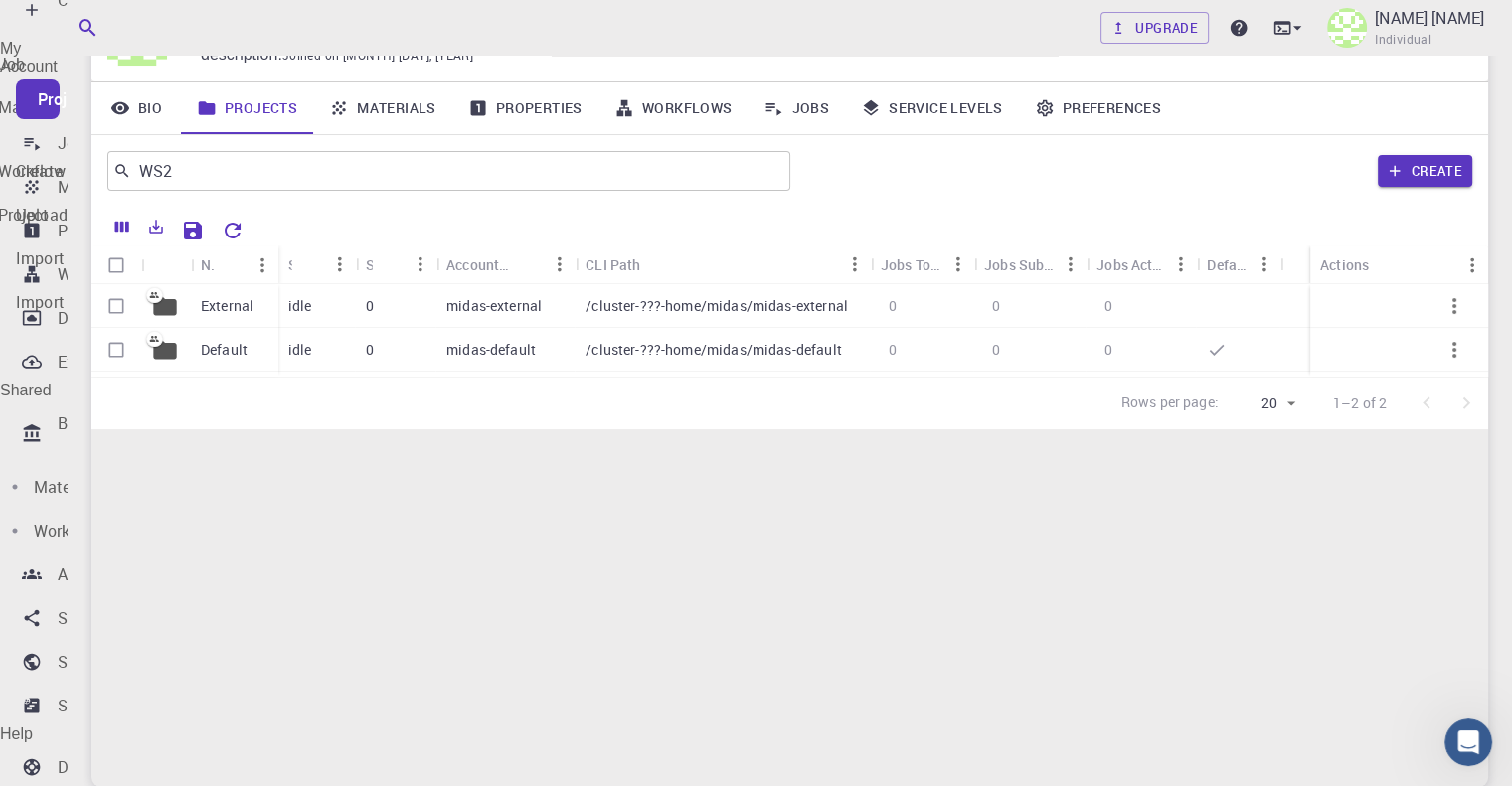 click 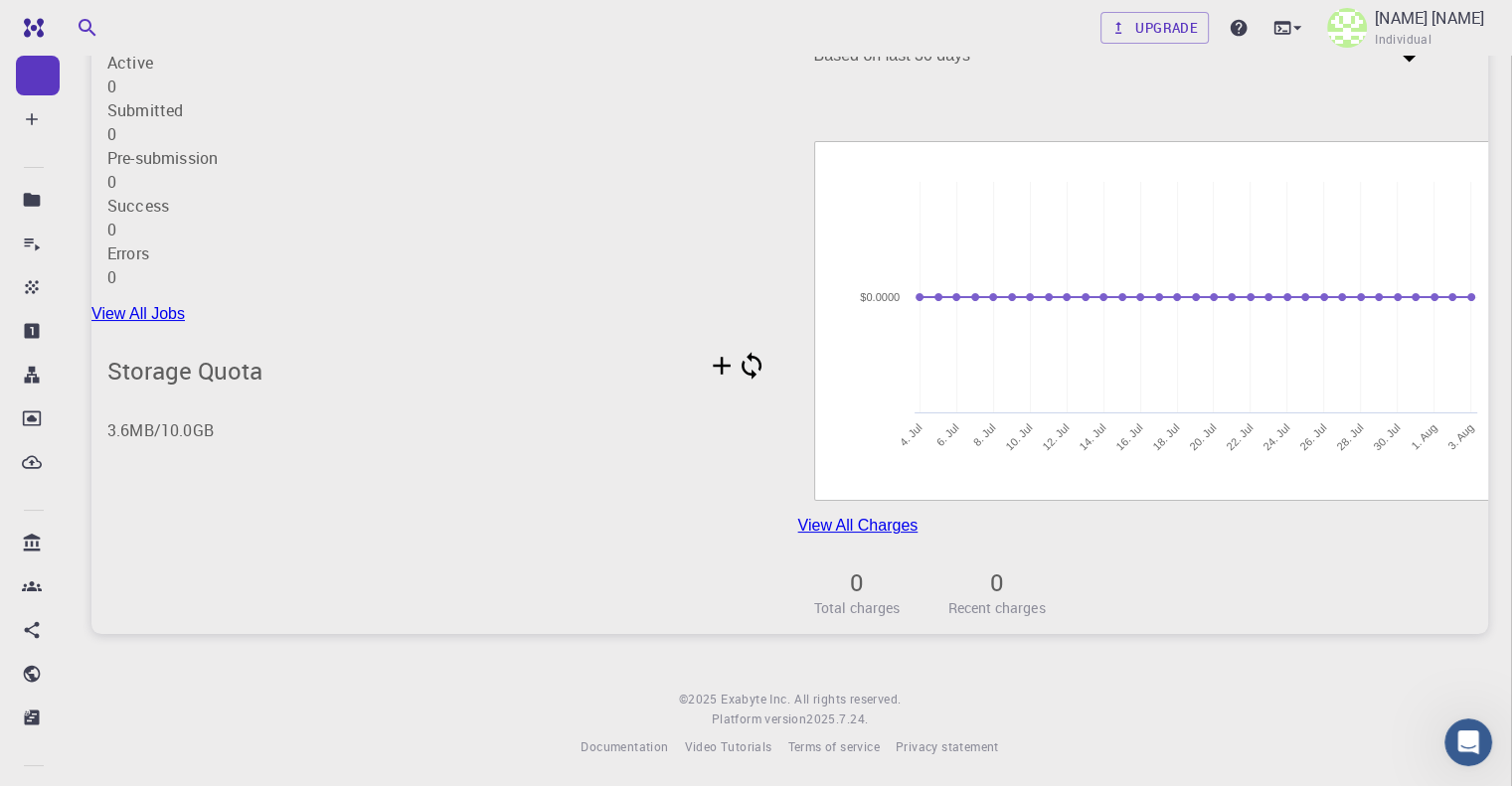scroll, scrollTop: 0, scrollLeft: 0, axis: both 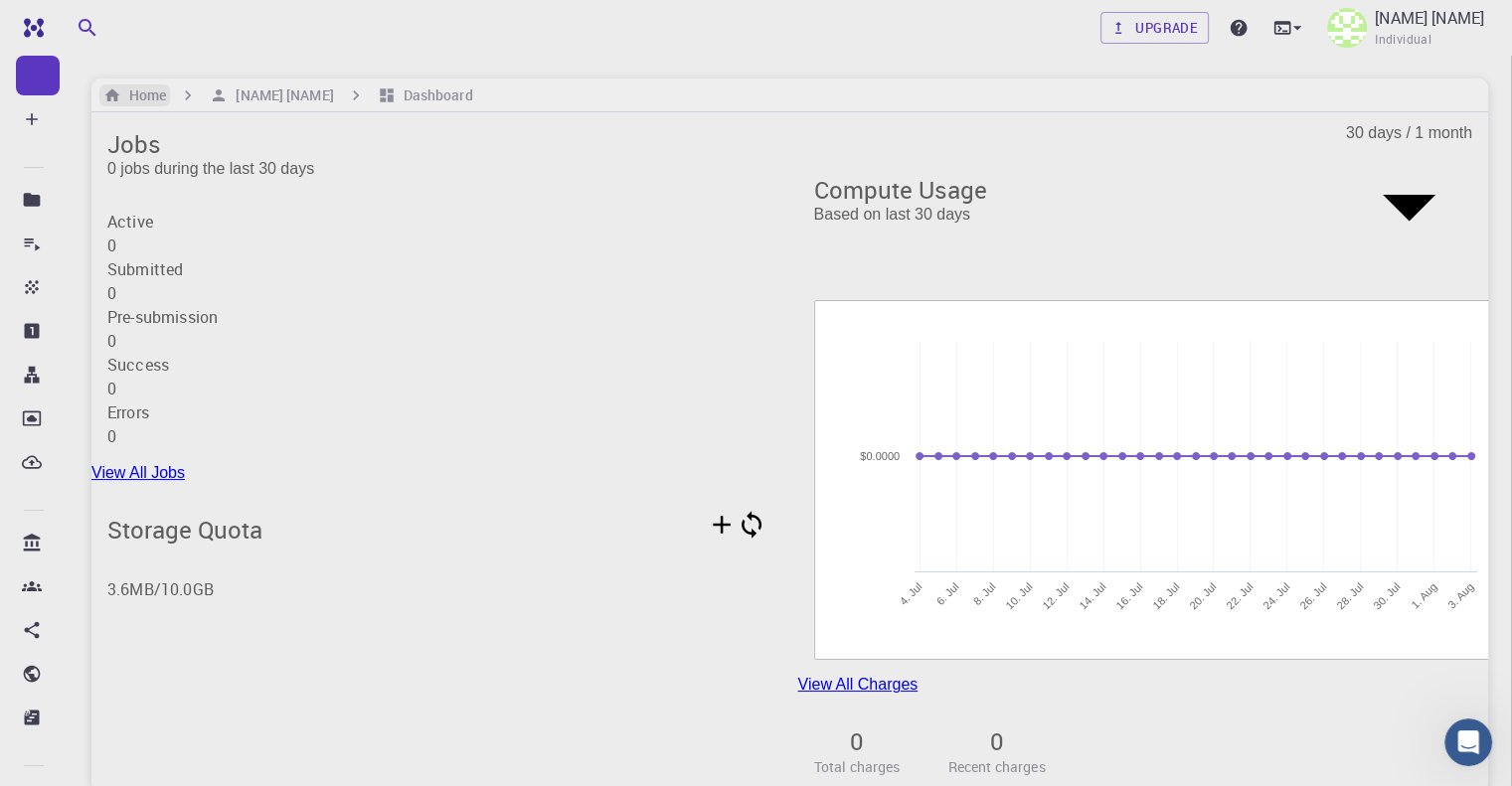 click on "Home" at bounding box center [143, 95] 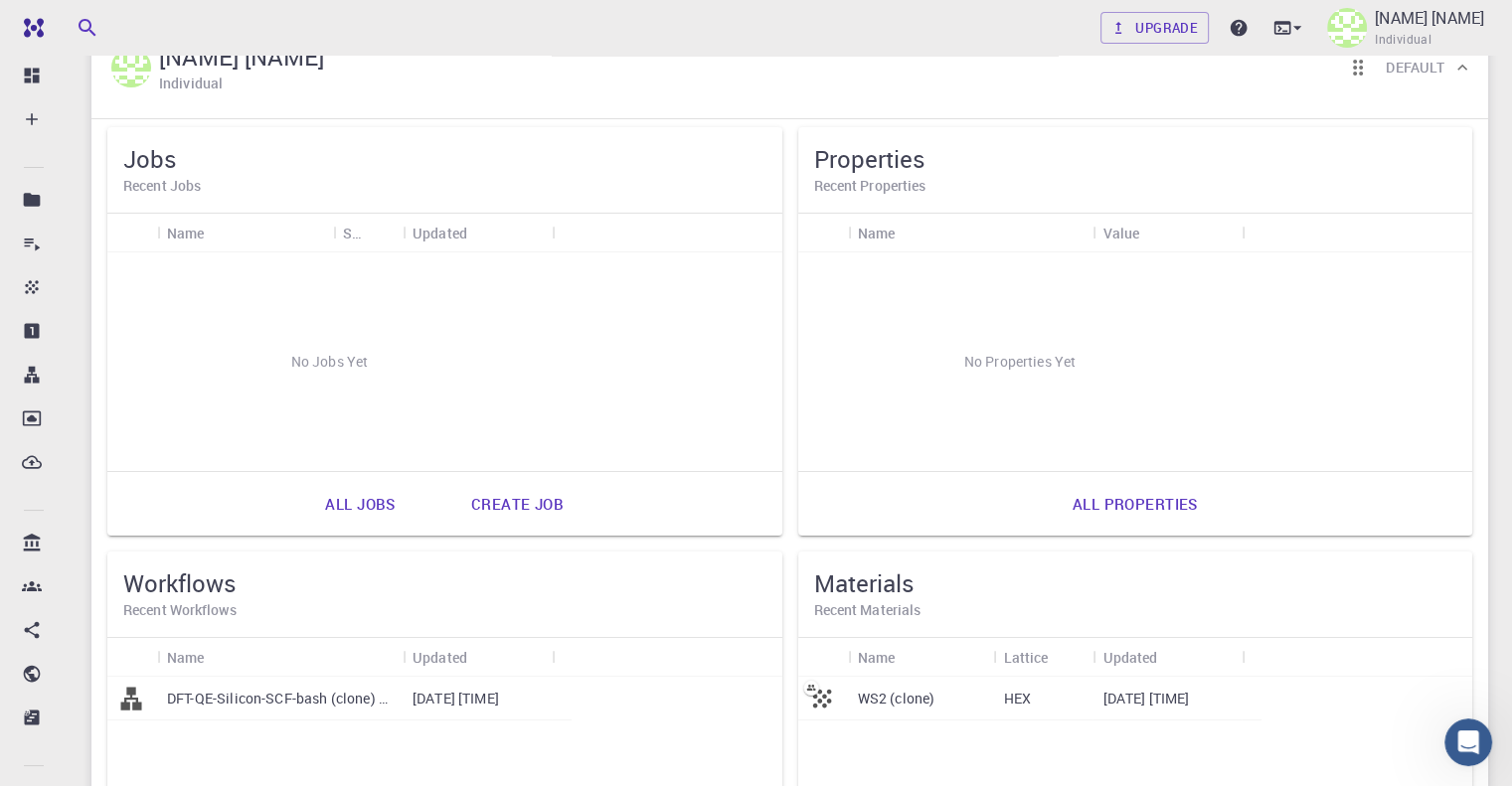 scroll, scrollTop: 97, scrollLeft: 0, axis: vertical 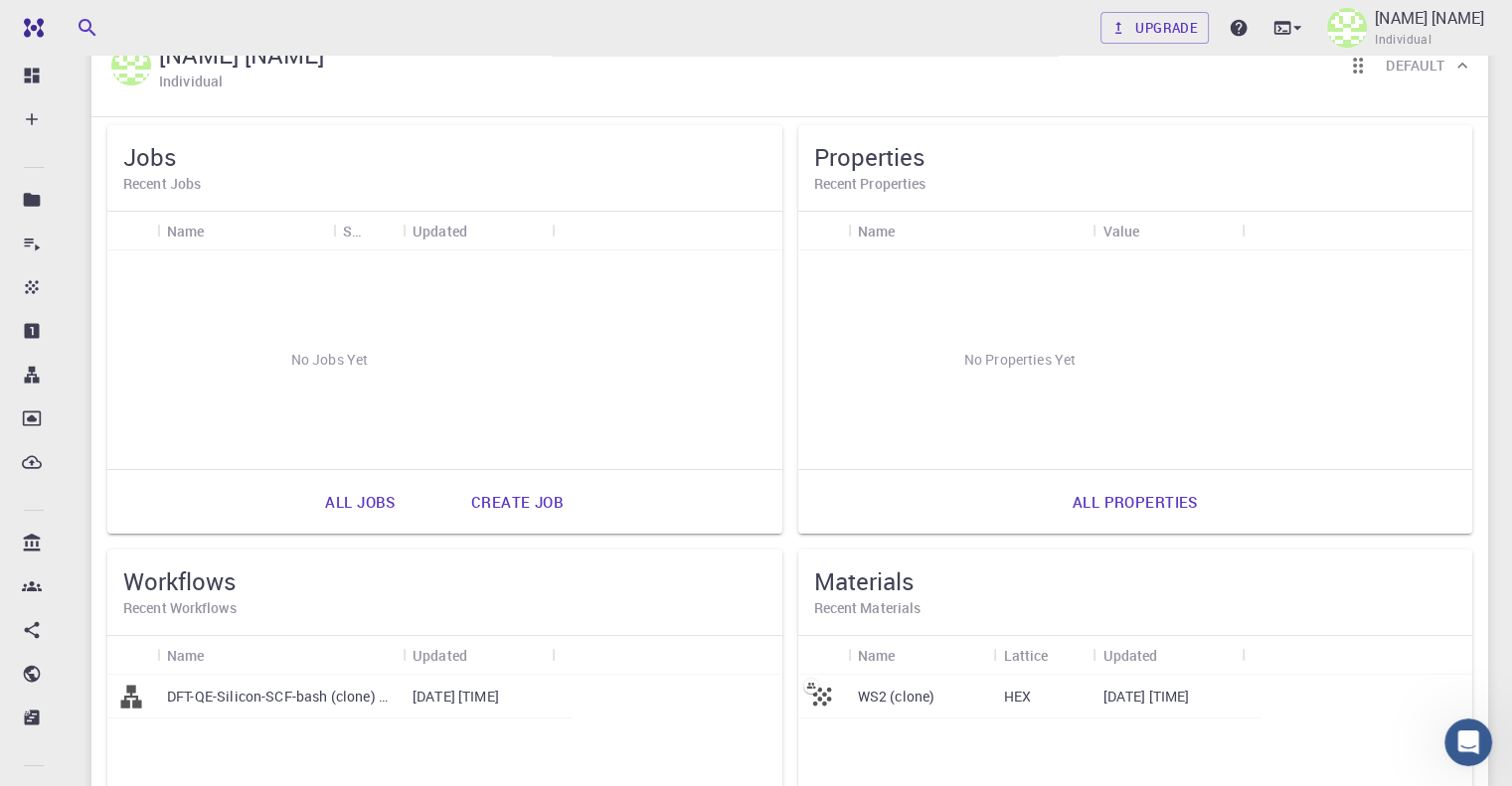 click on "Create workflow" at bounding box center (546, 926) 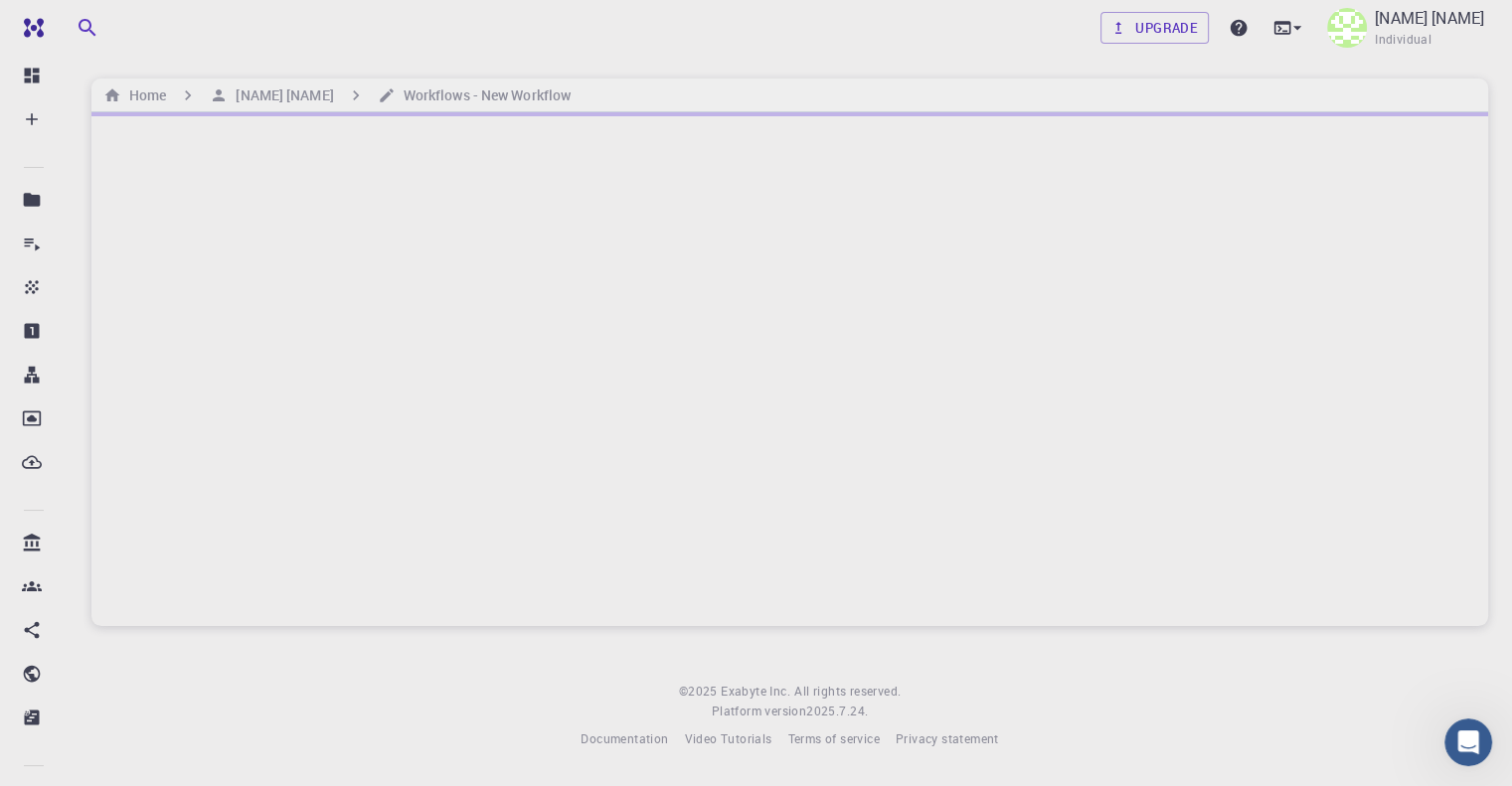 scroll, scrollTop: 0, scrollLeft: 0, axis: both 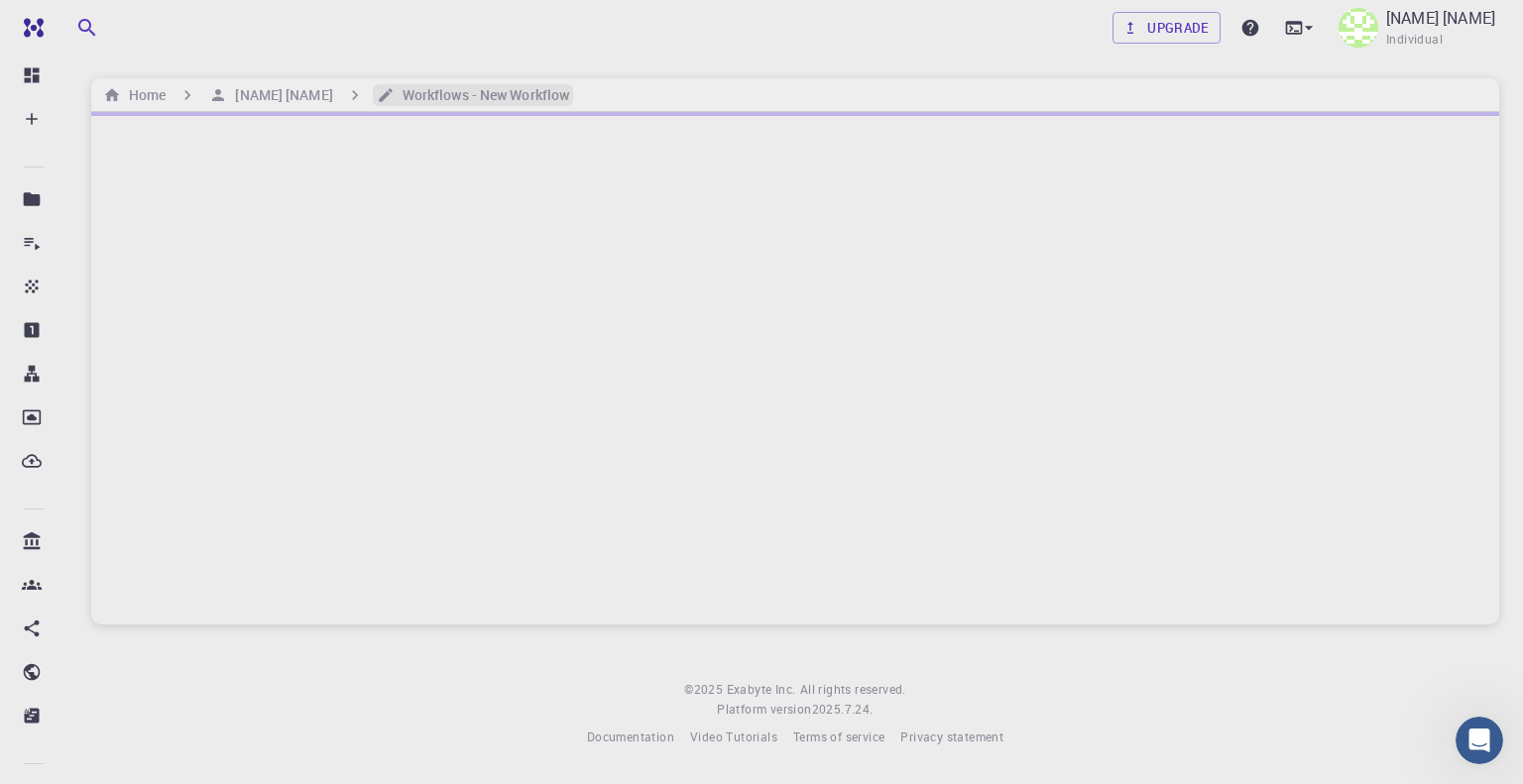 click on "Workflows - New Workflow" at bounding box center [482, 95] 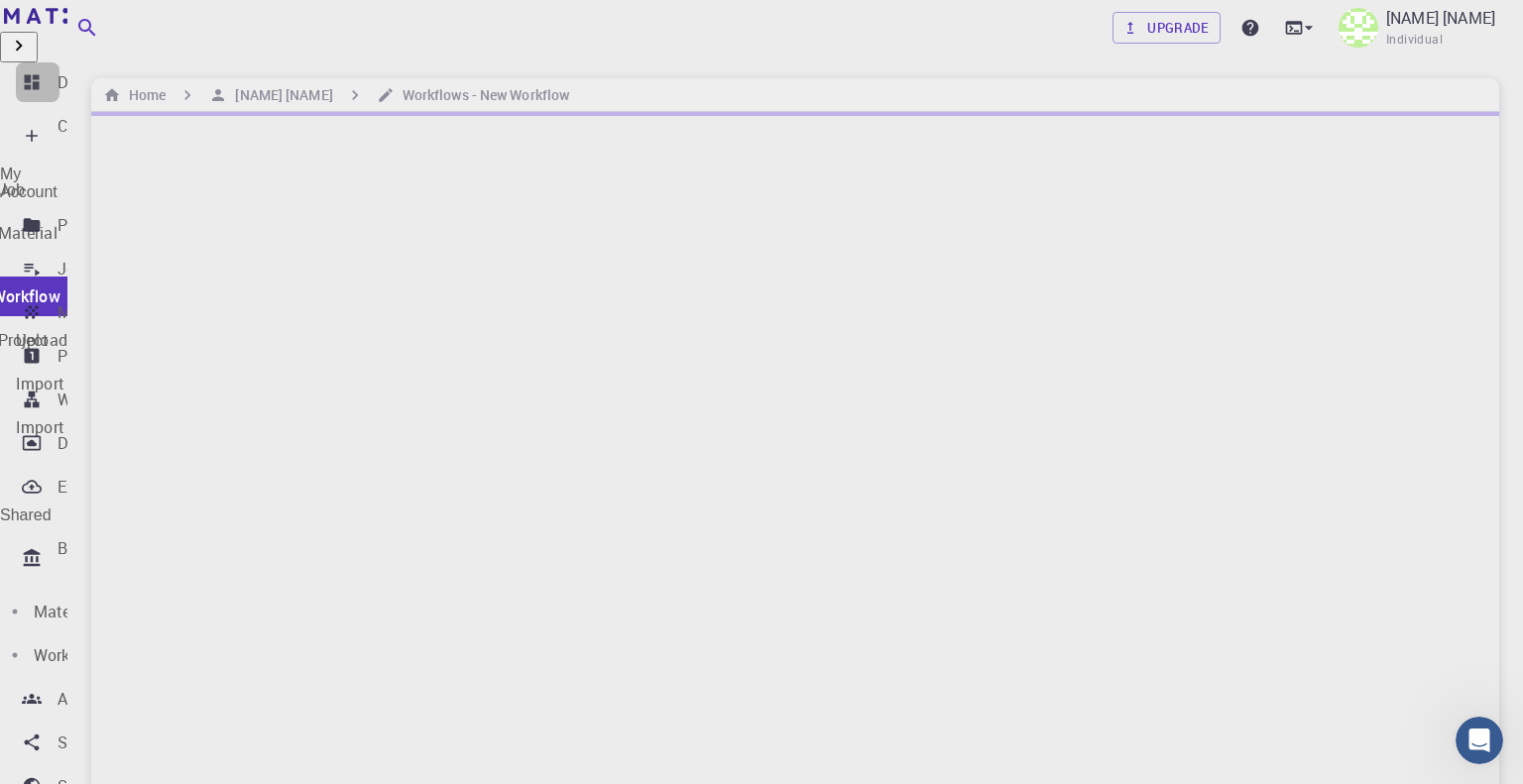 click on "Dashboard" at bounding box center [38, 82] 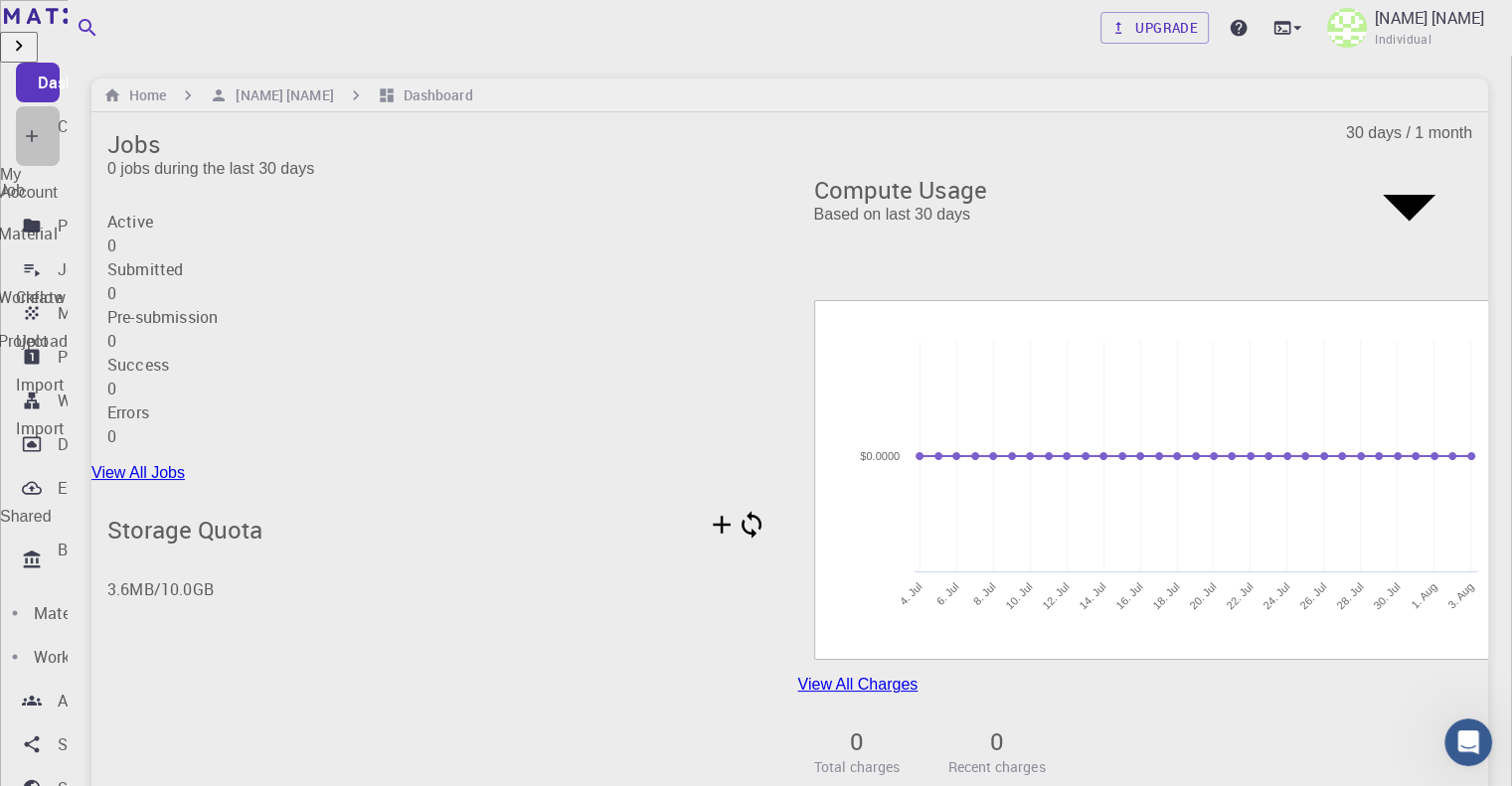 click on "Create" at bounding box center (81, 126) 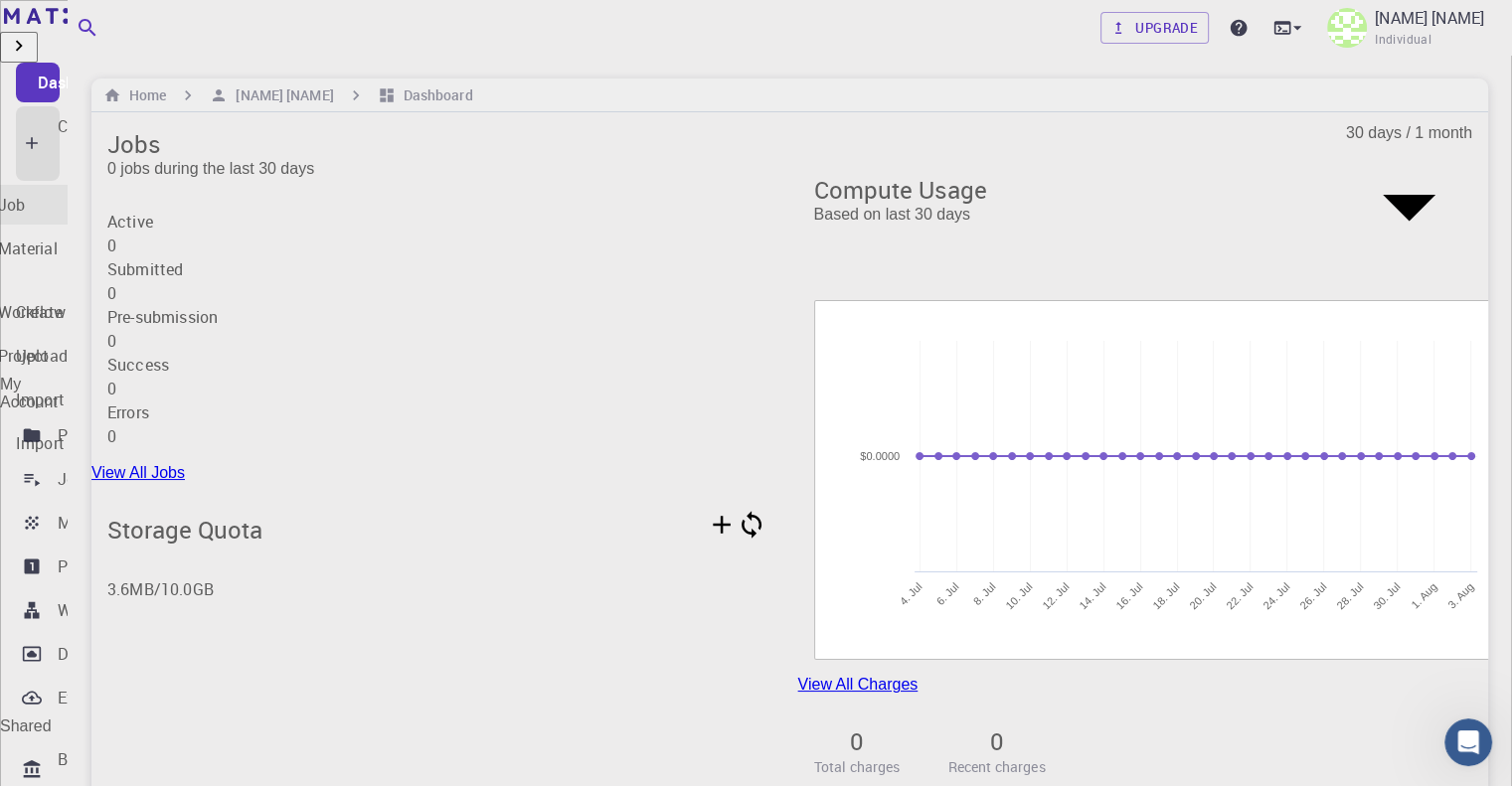 click on "New Job" at bounding box center (-7, 205) 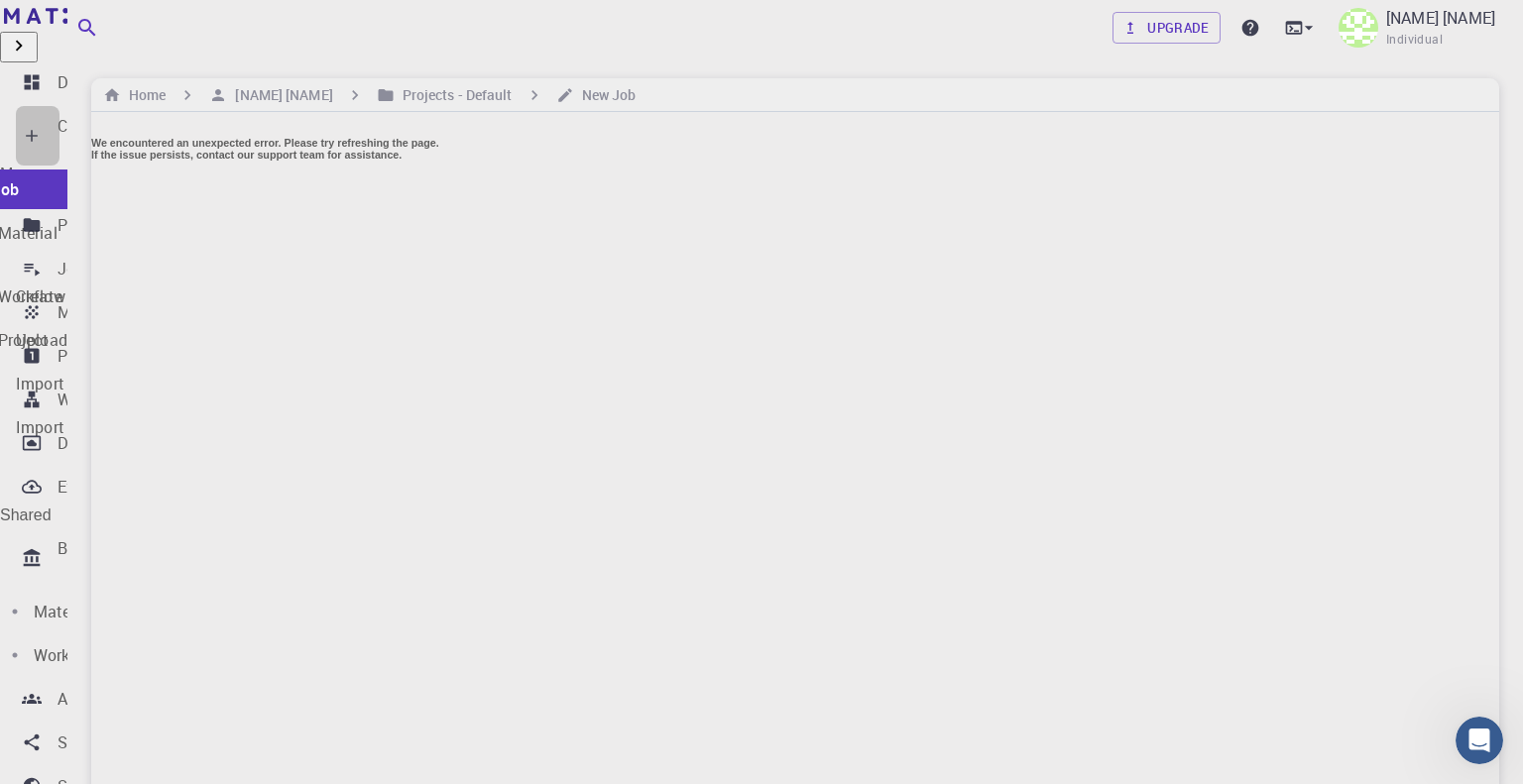 click on "Create" at bounding box center (80, 126) 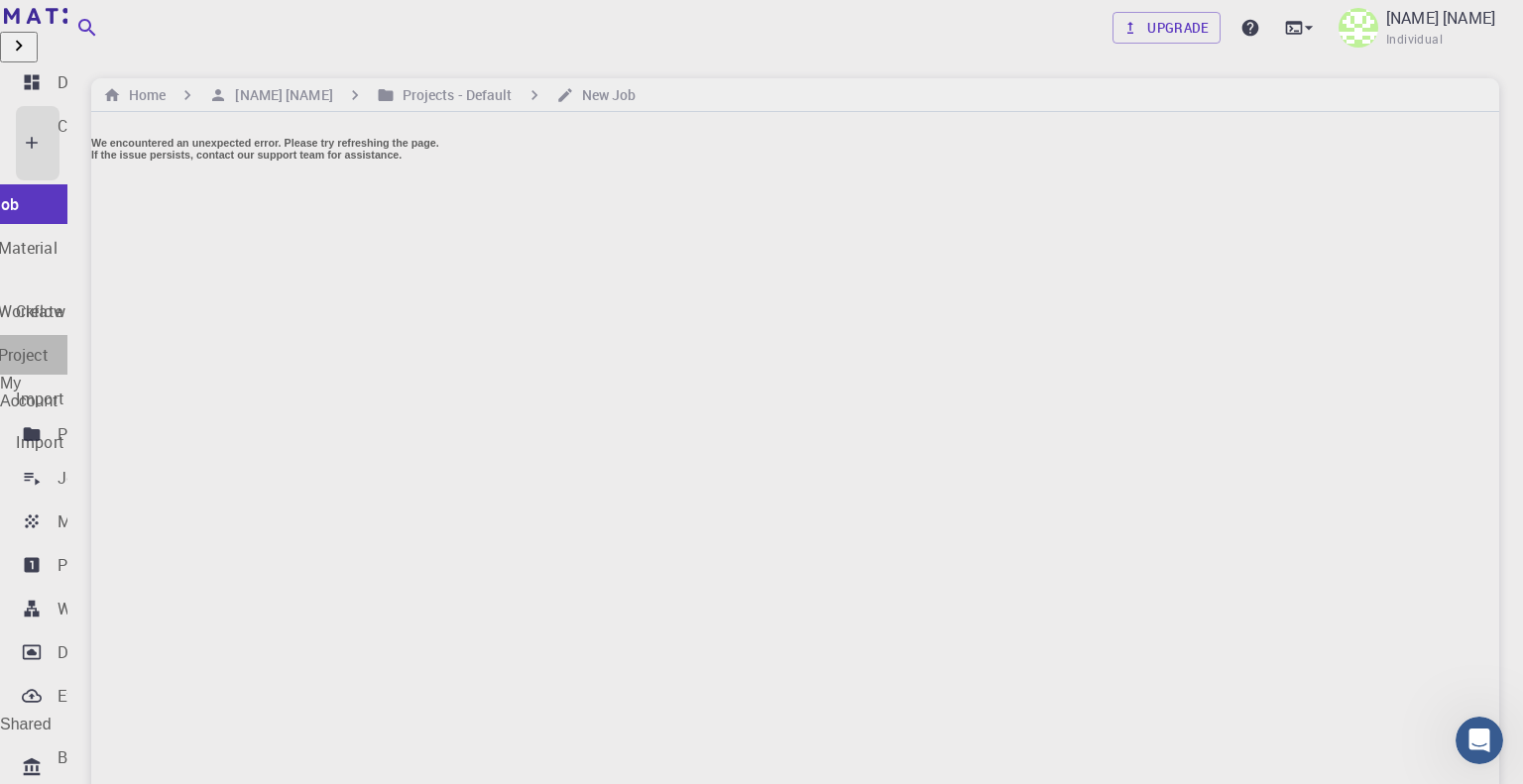 click on "New Project" at bounding box center [6, 355] 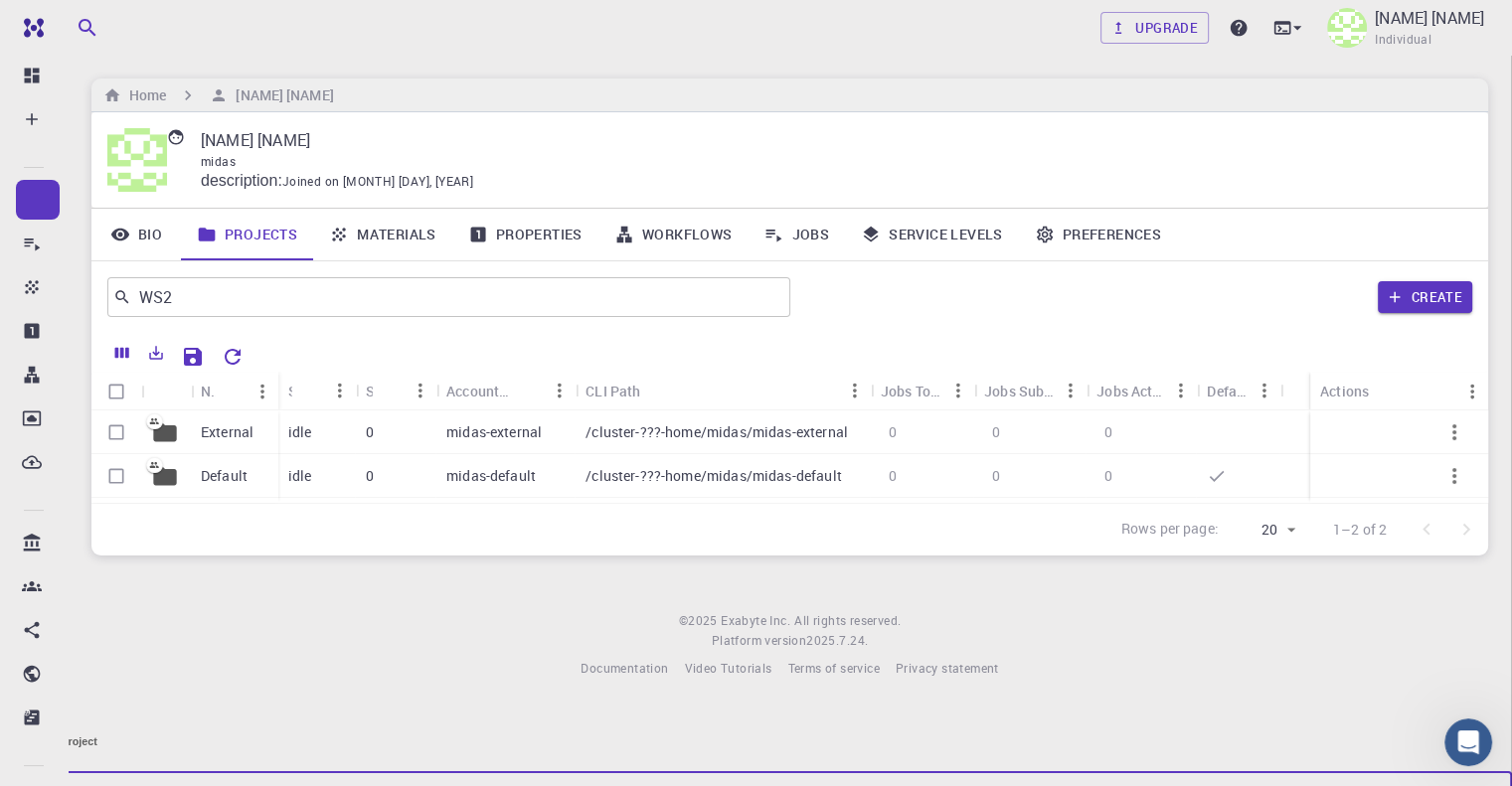 click on "Name" at bounding box center (756, 800) 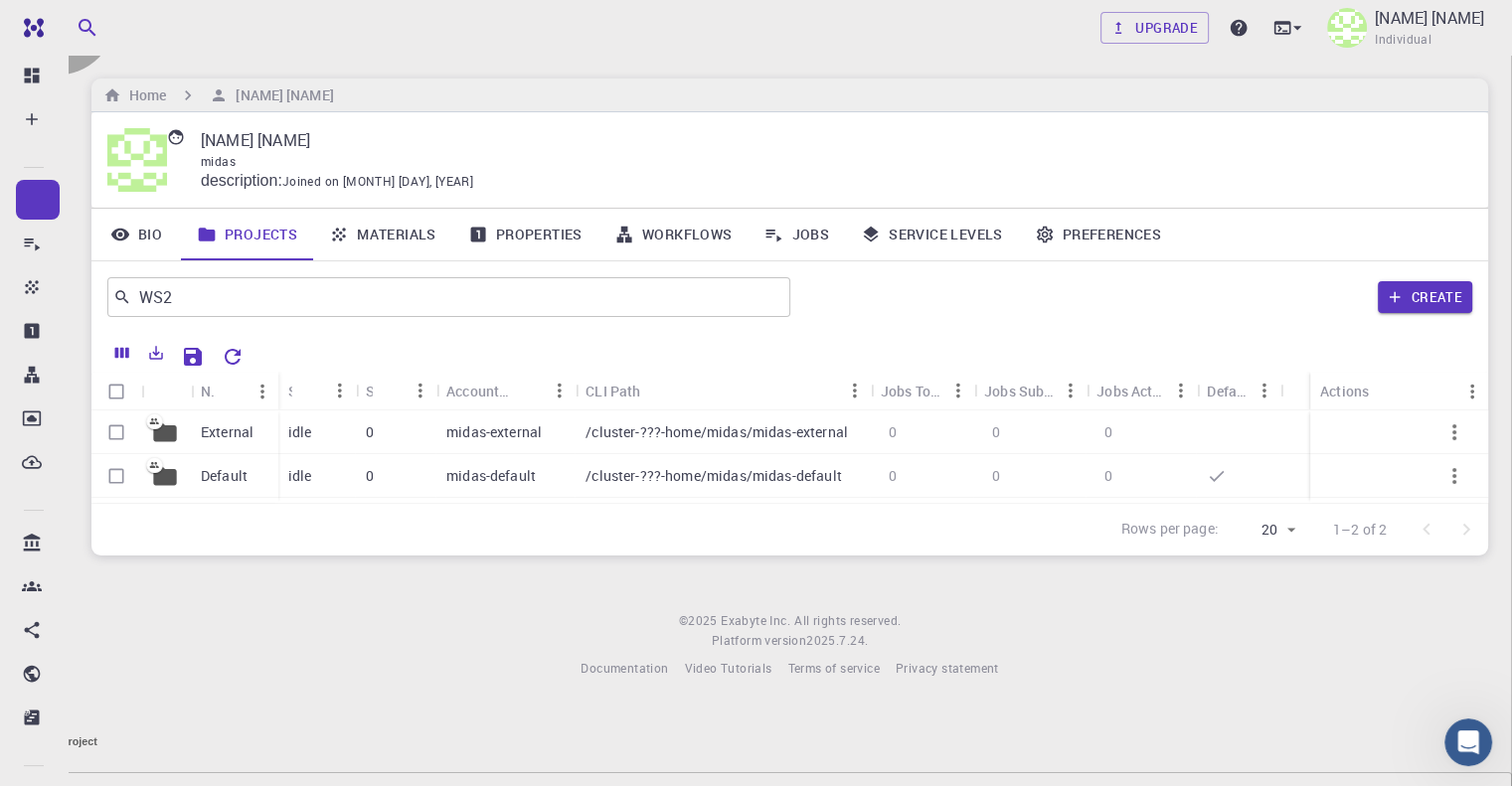 click on "Create" at bounding box center (114, 925) 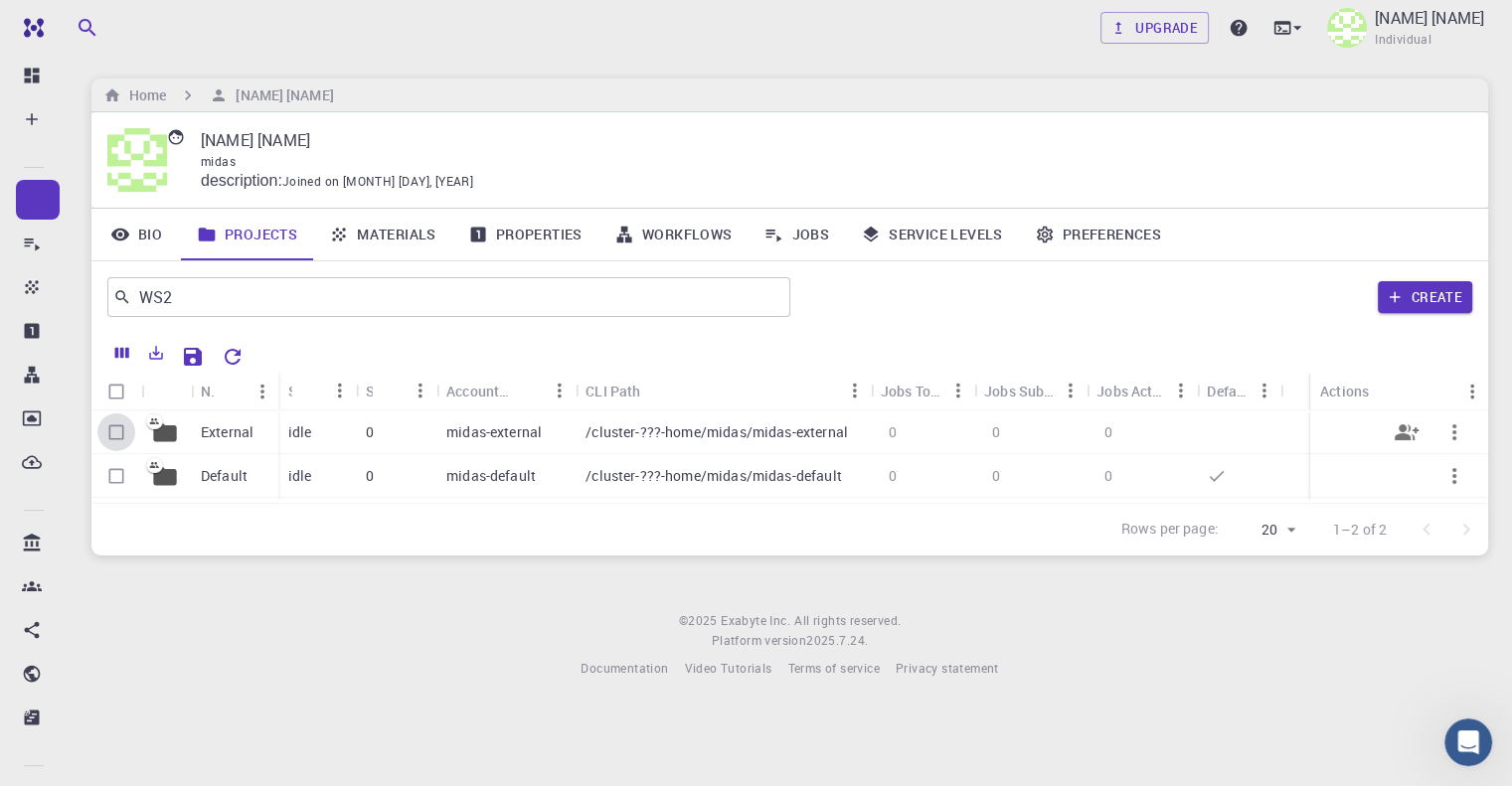 click at bounding box center (116, 432) 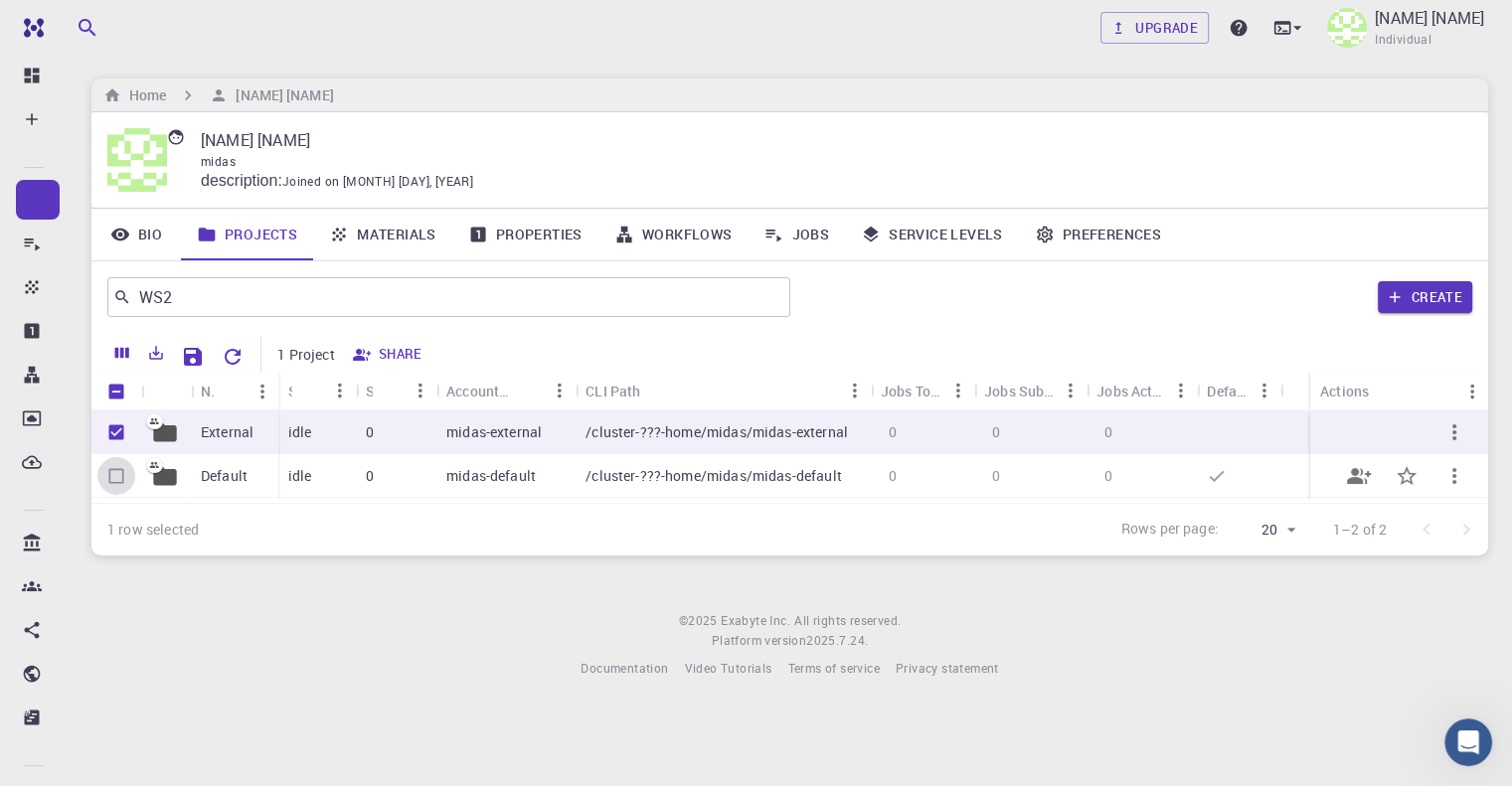 click at bounding box center [116, 476] 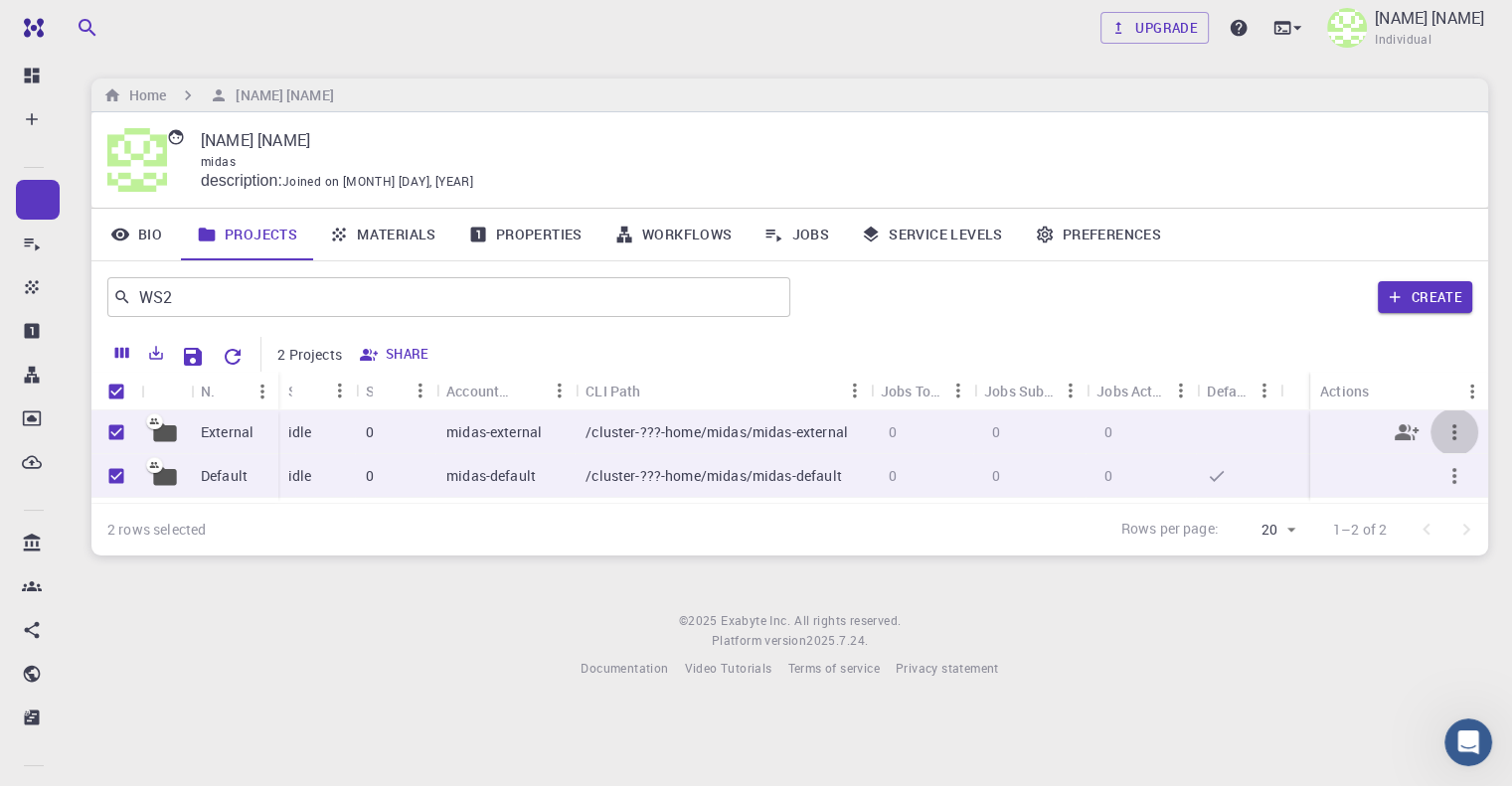 click 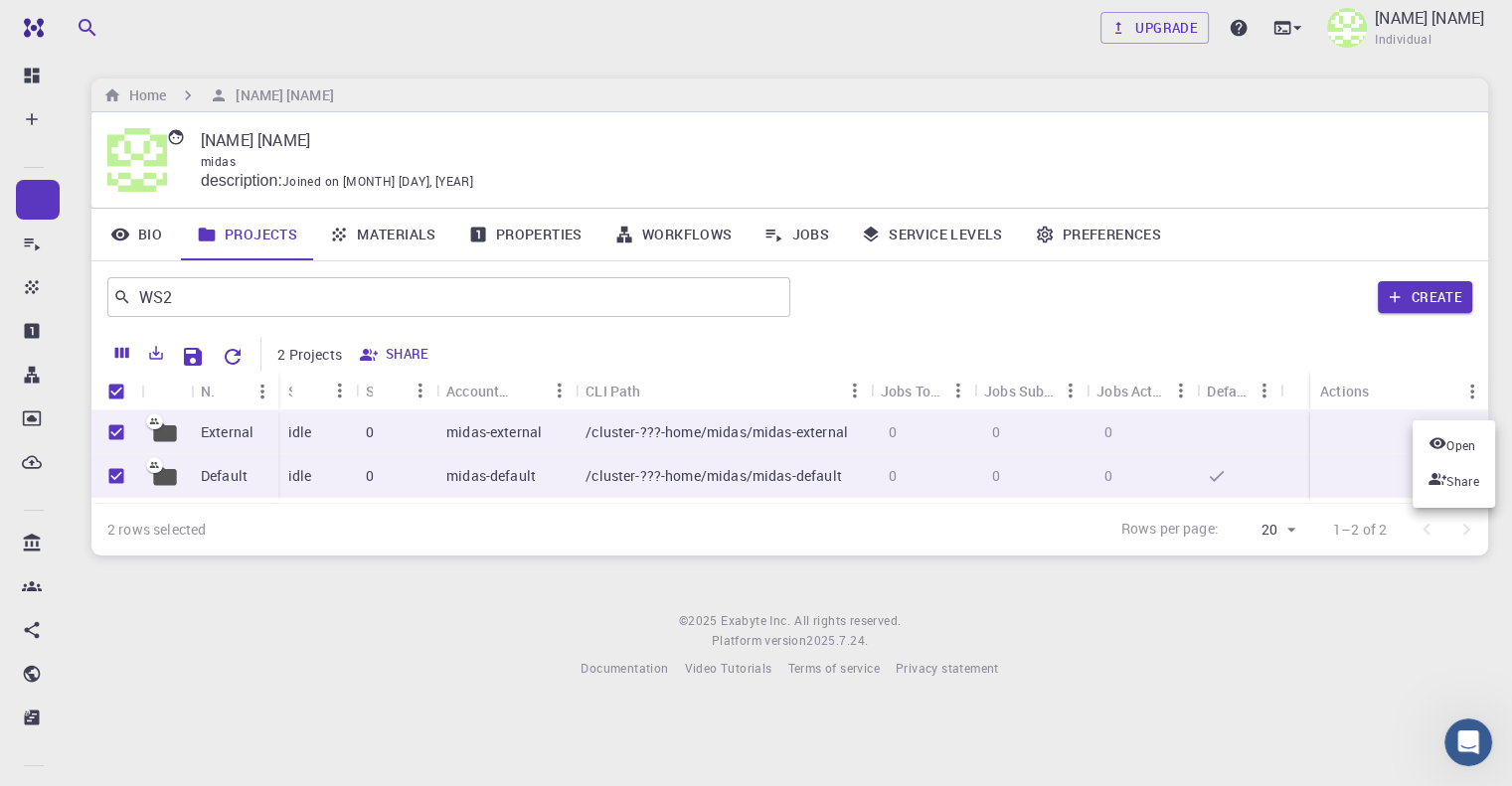 click at bounding box center [756, 393] 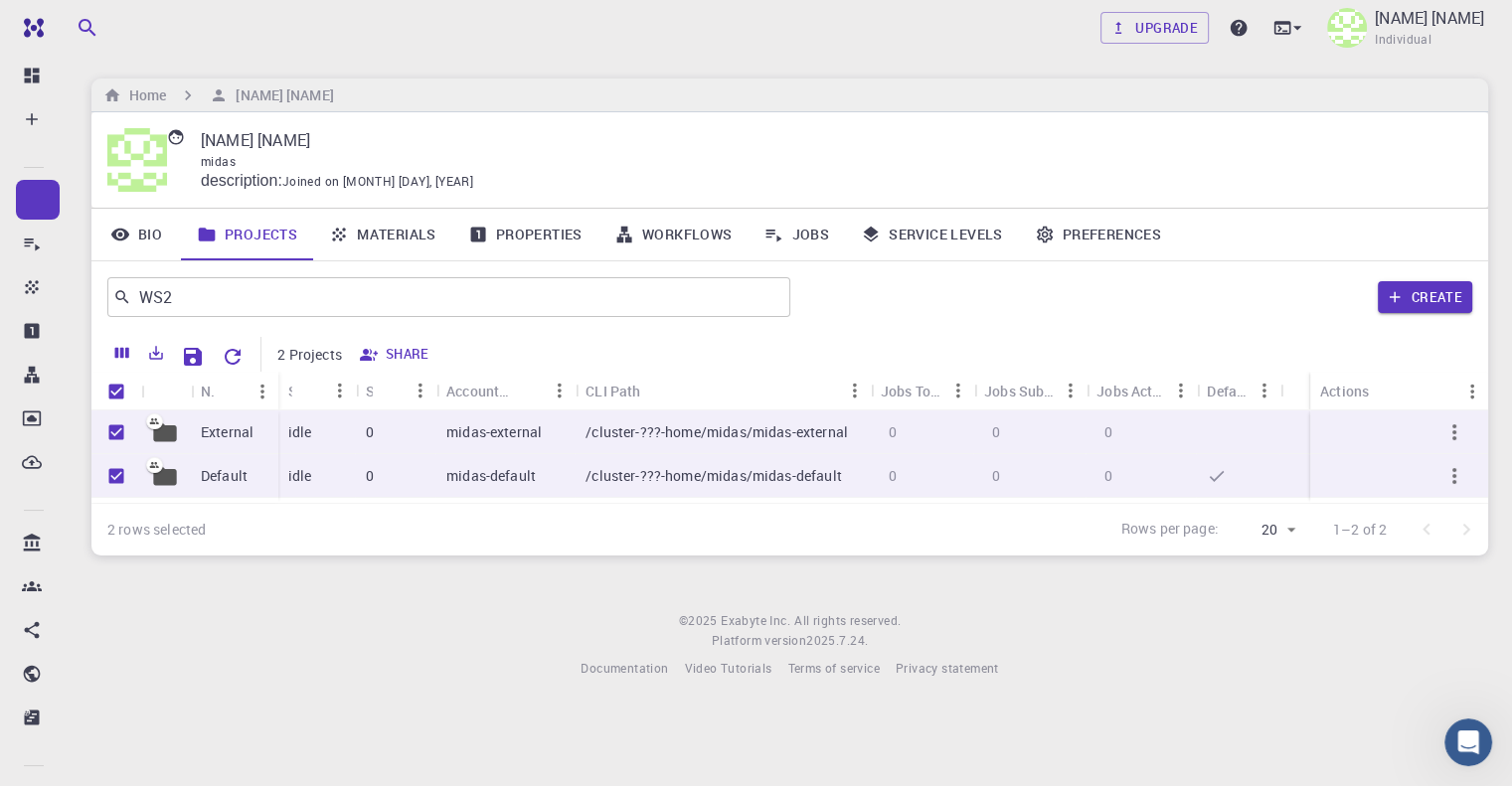 scroll, scrollTop: 126, scrollLeft: 0, axis: vertical 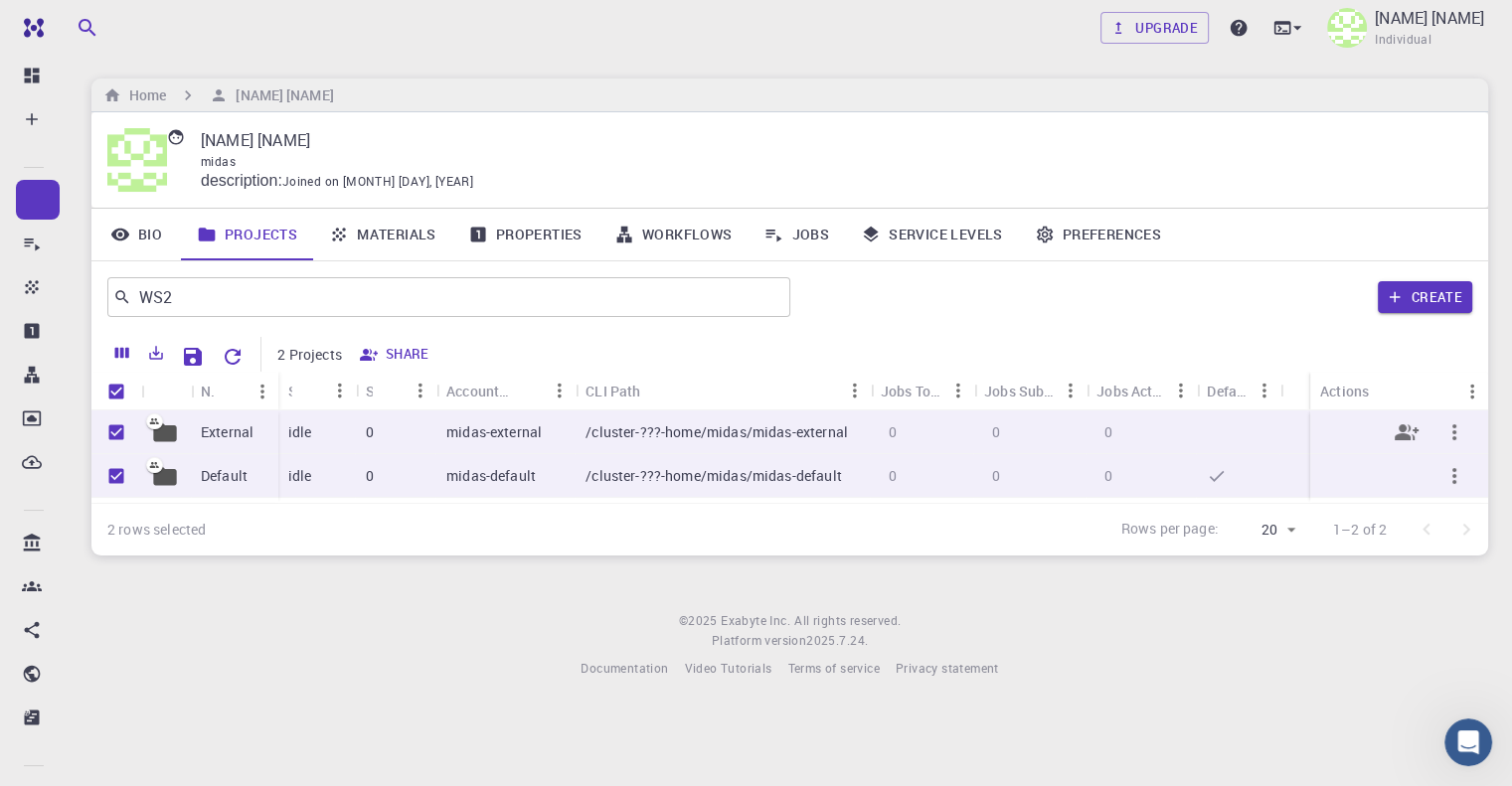 click at bounding box center [1454, 432] 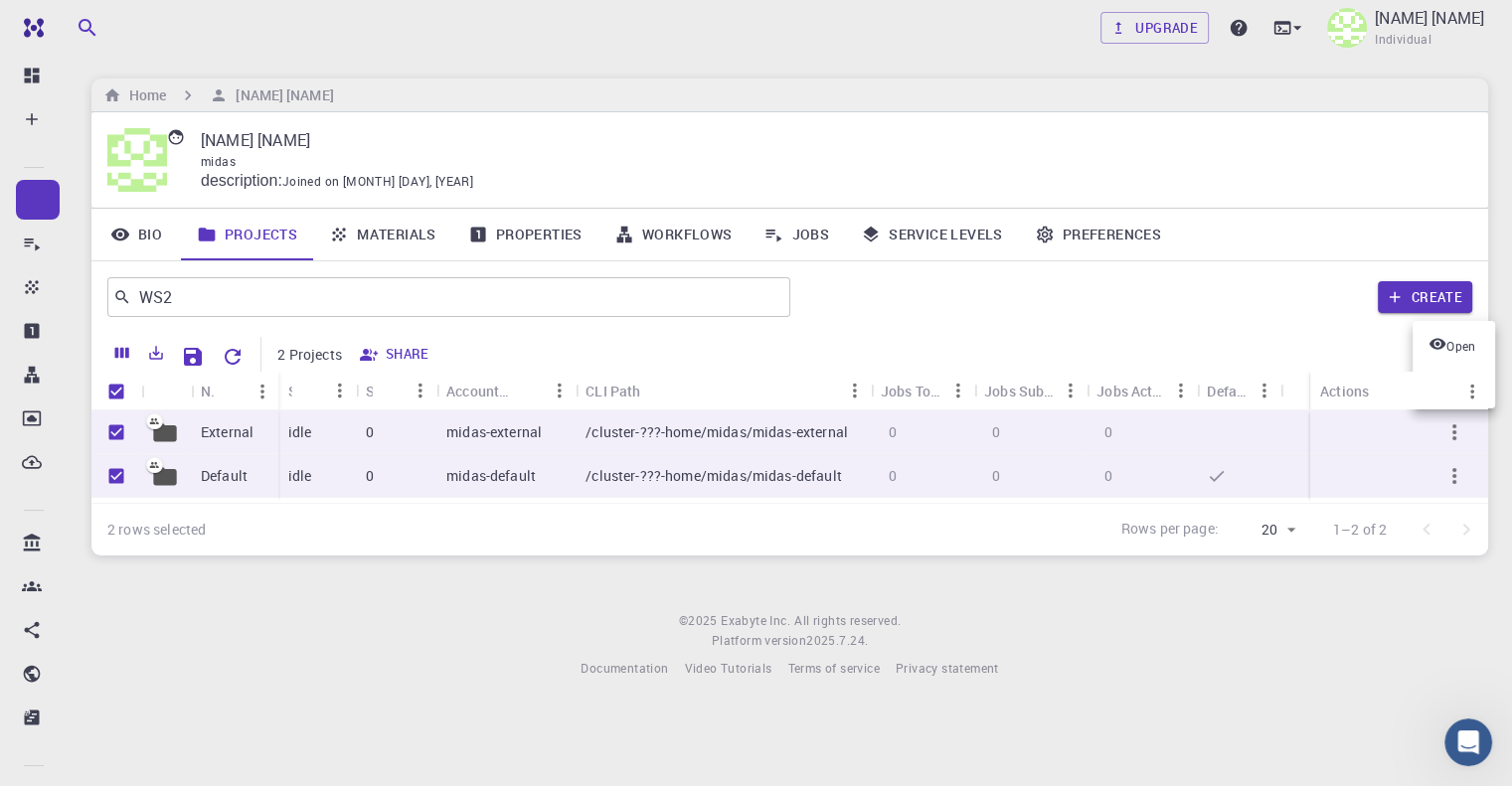click at bounding box center (756, 393) 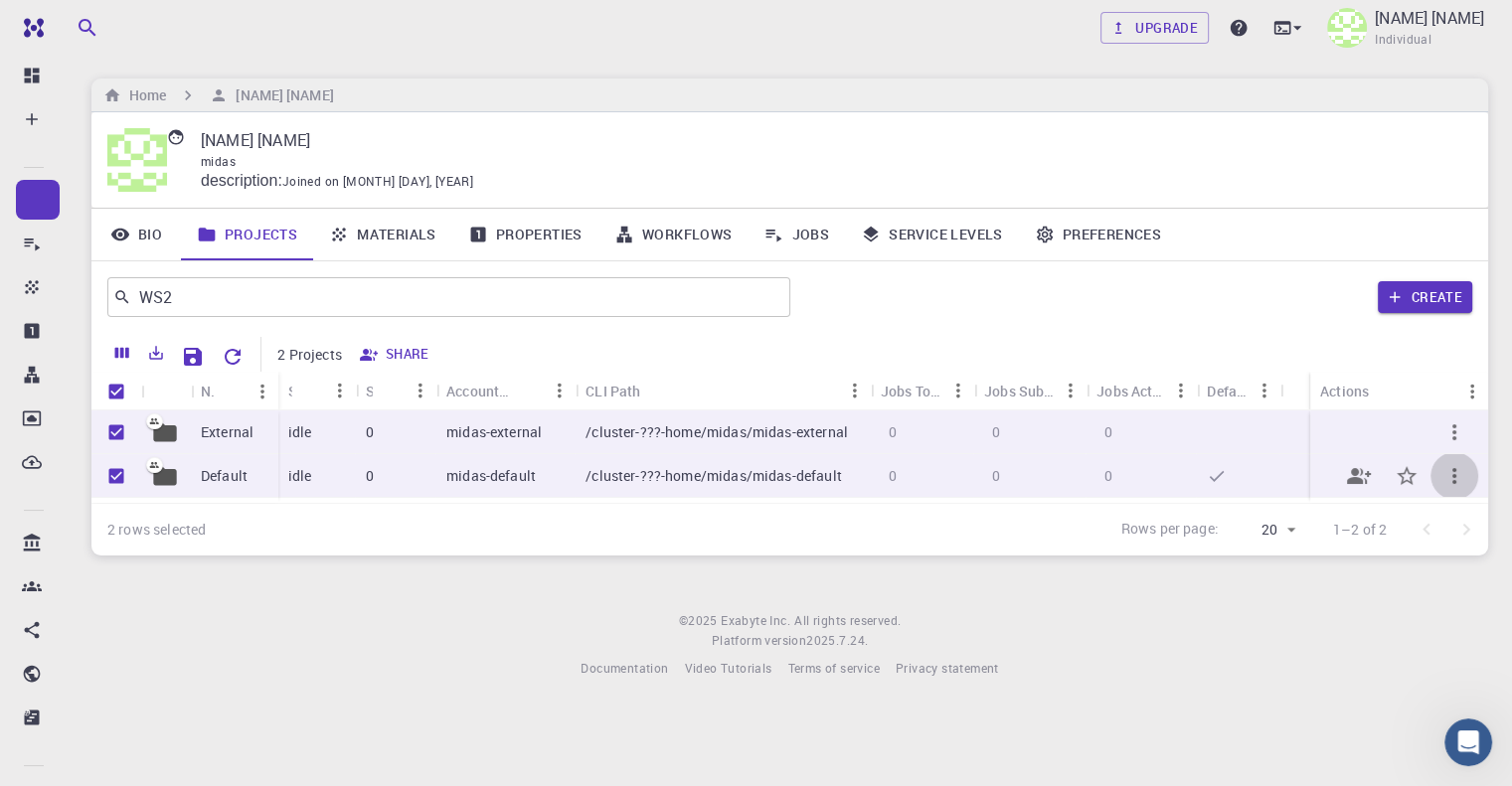 click at bounding box center [1454, 476] 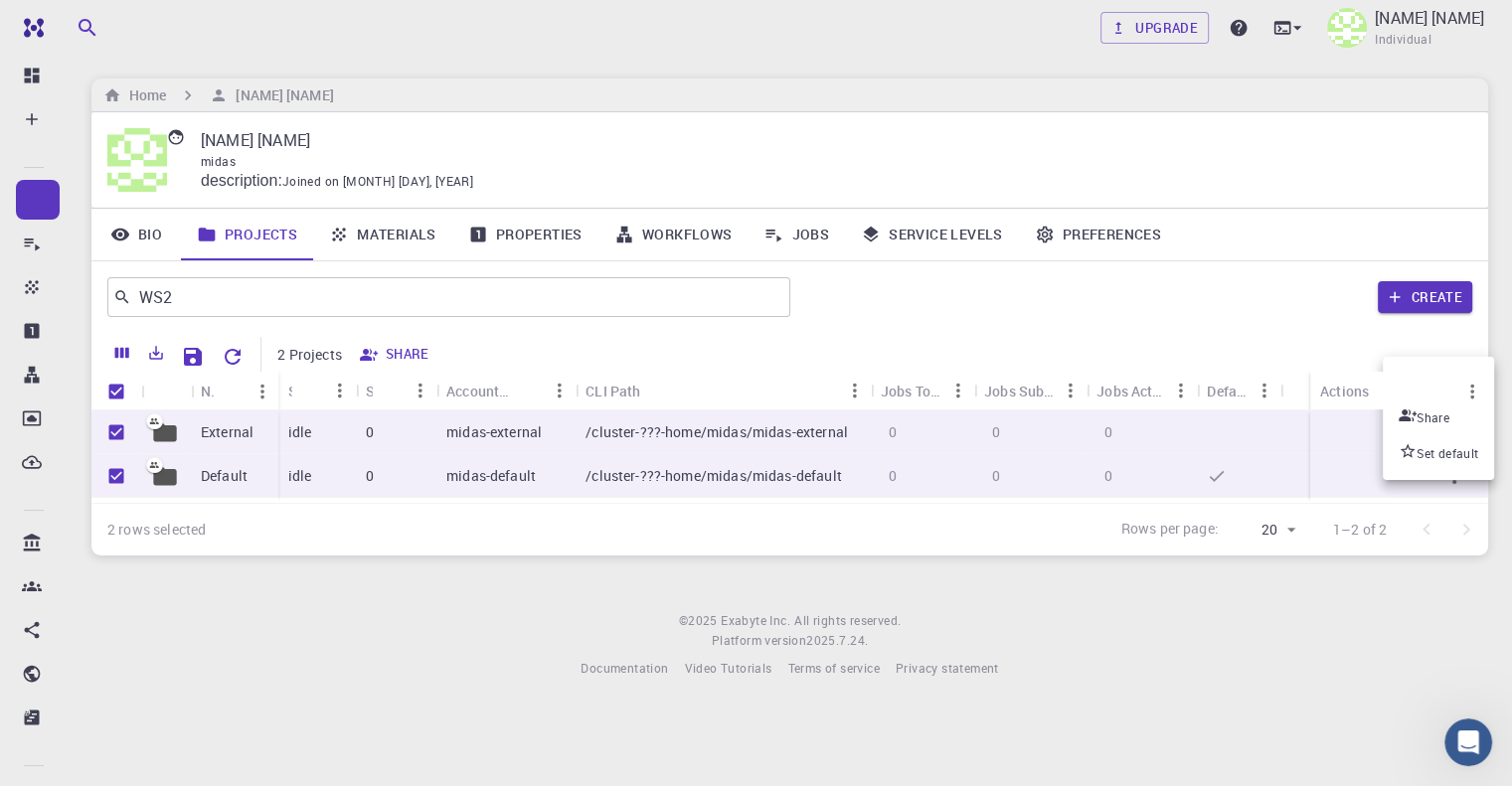 click at bounding box center [756, 393] 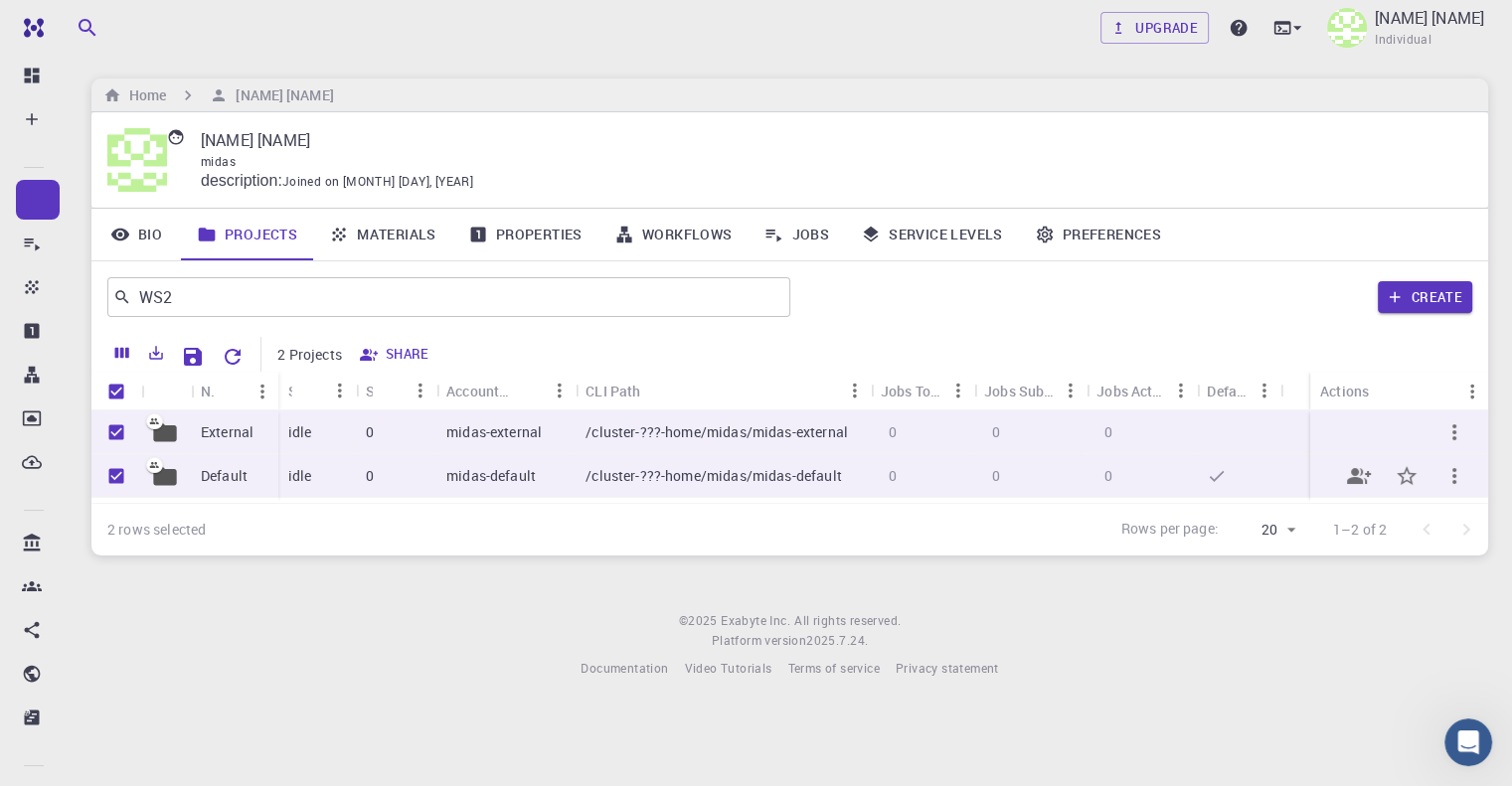 drag, startPoint x: 119, startPoint y: 253, endPoint x: 131, endPoint y: 361, distance: 108.66462 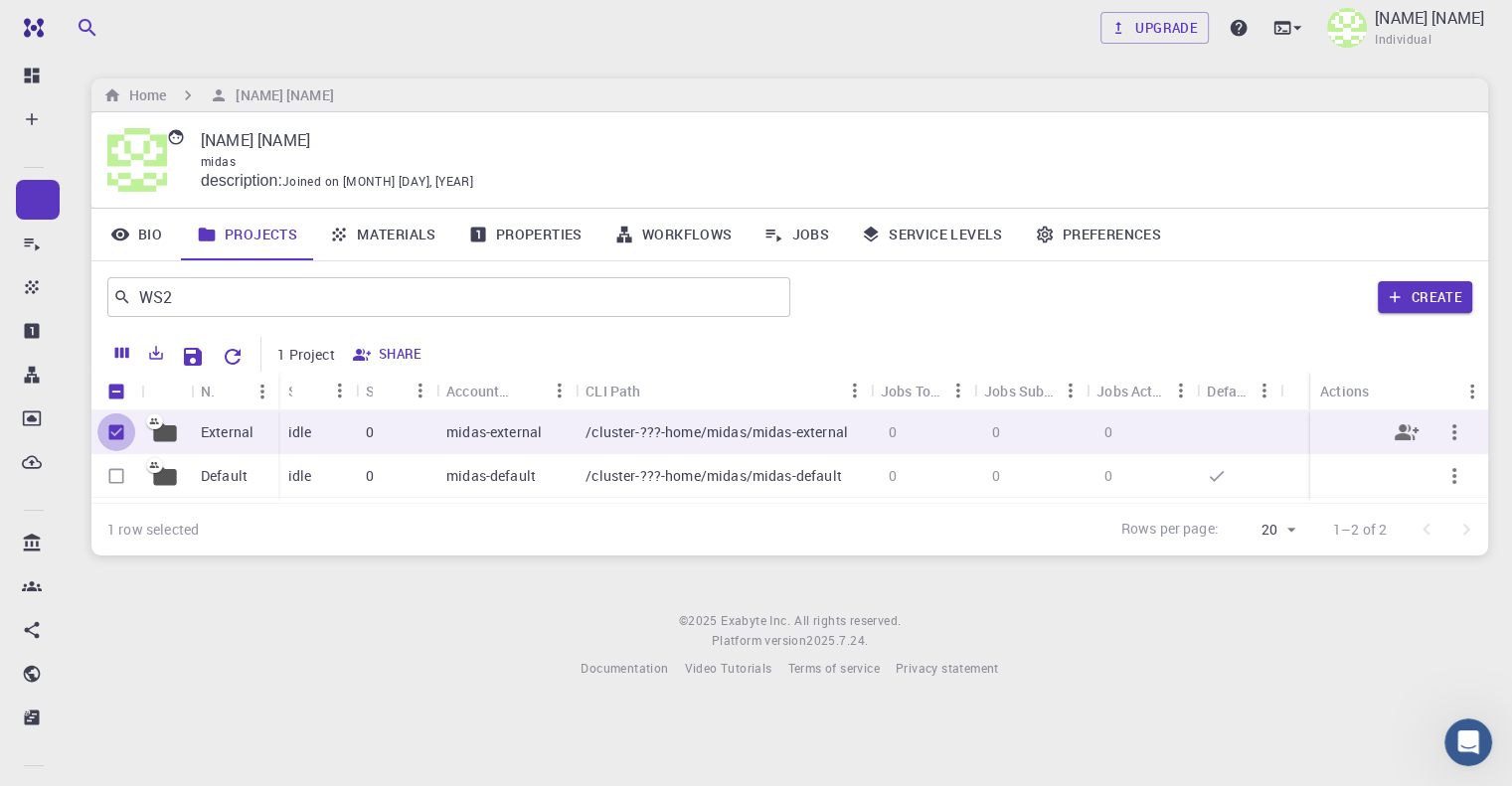 click at bounding box center (116, 432) 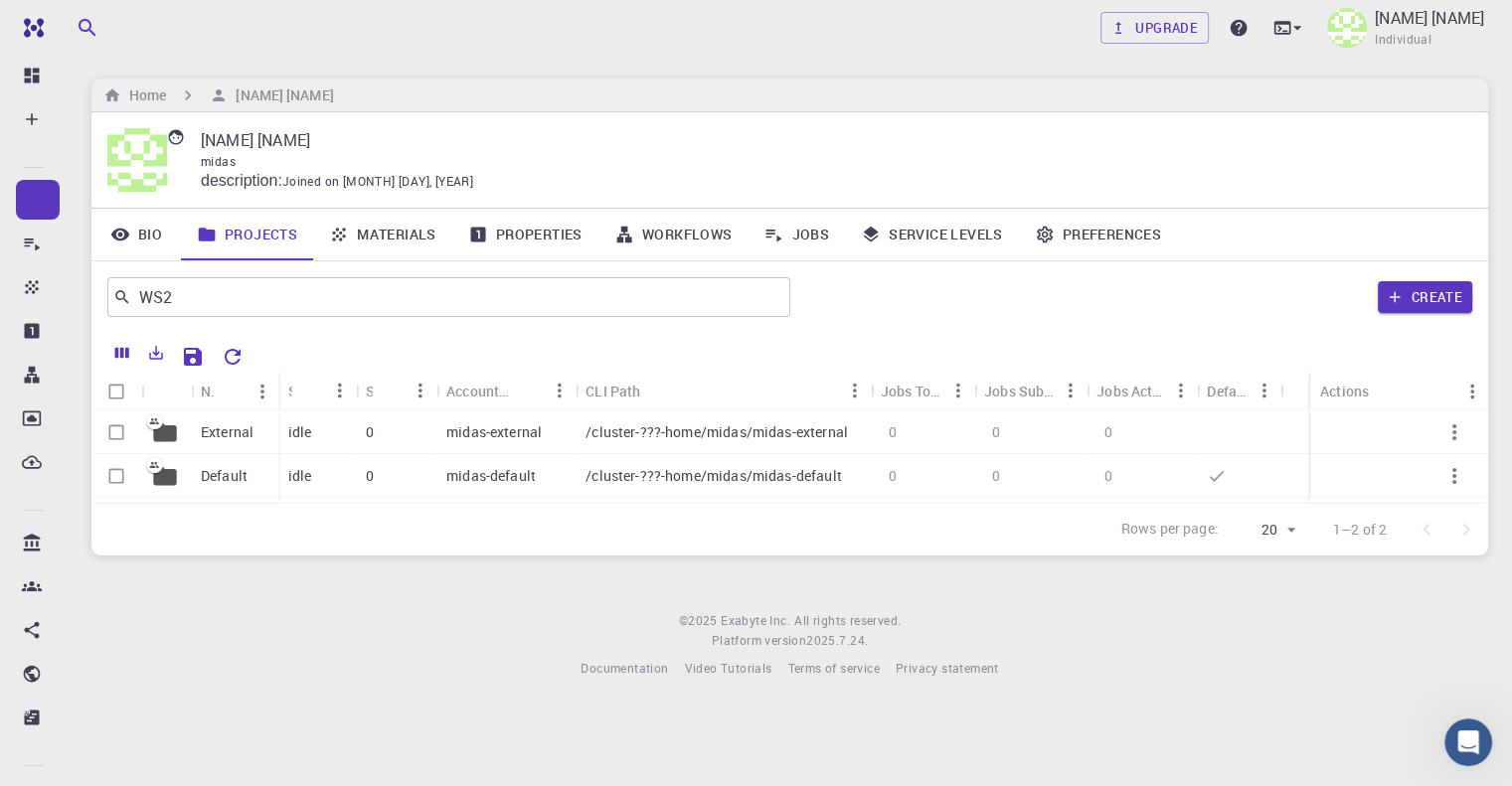 click on "External Default idle 0 midas-external /cluster-???-home/midas/midas-external 0 0 0 idle 0 midas-default /cluster-???-home/midas/midas-default 0 0 0" at bounding box center (789, 456) 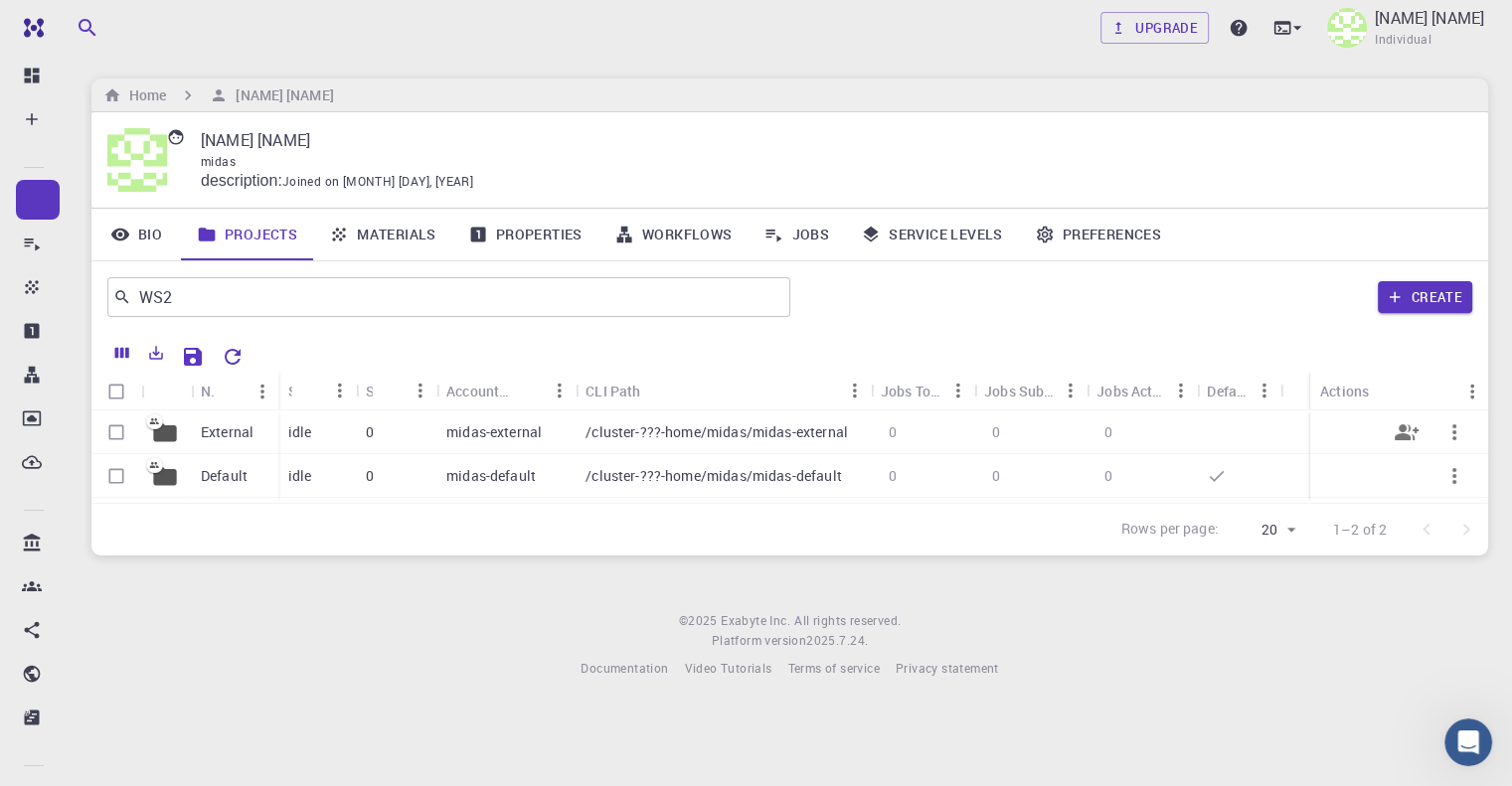 click on "midas-external" at bounding box center (506, 432) 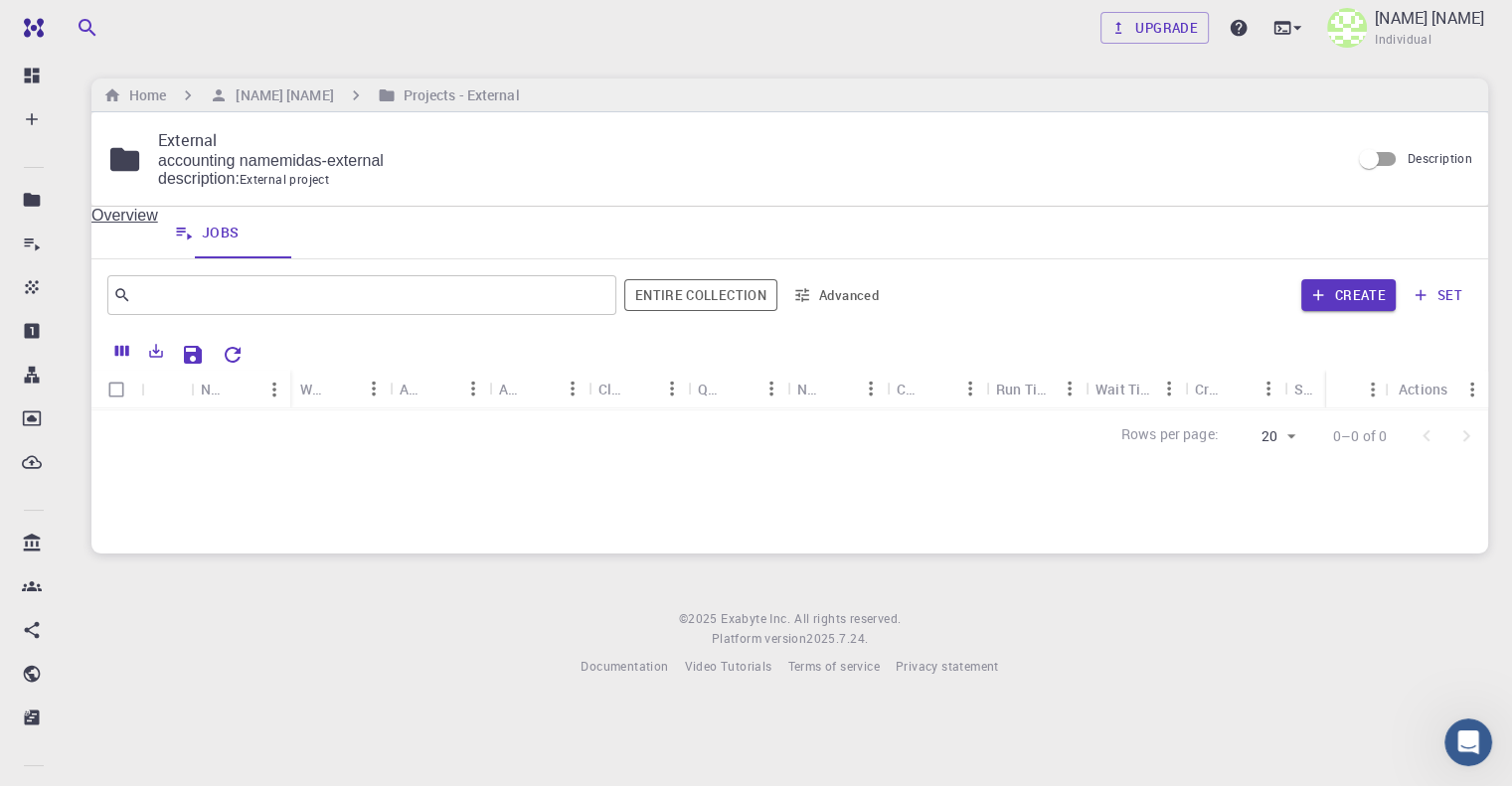 click on "No Jobs Yet" at bounding box center (789, 549) 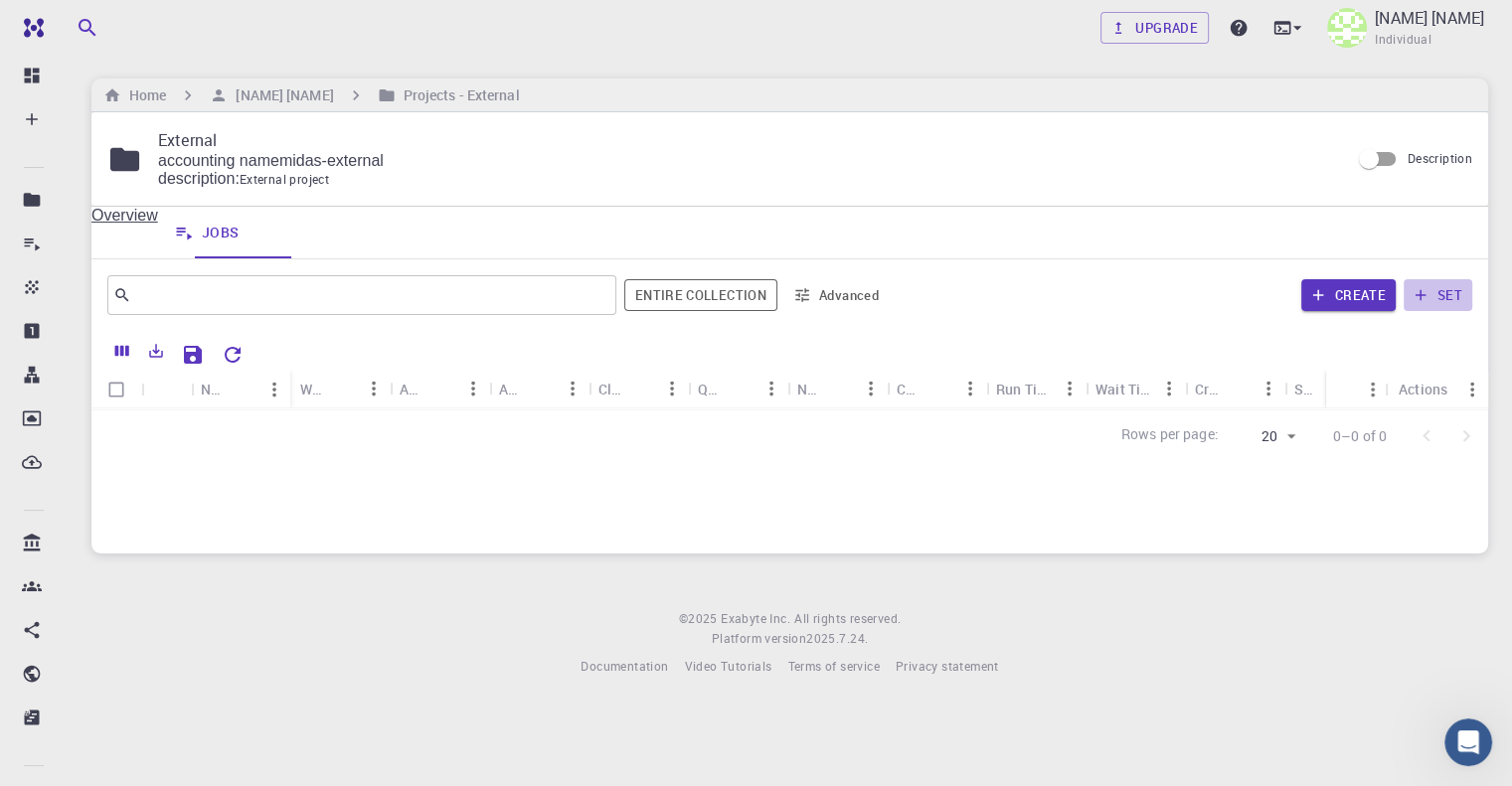 click on "set" at bounding box center (1437, 295) 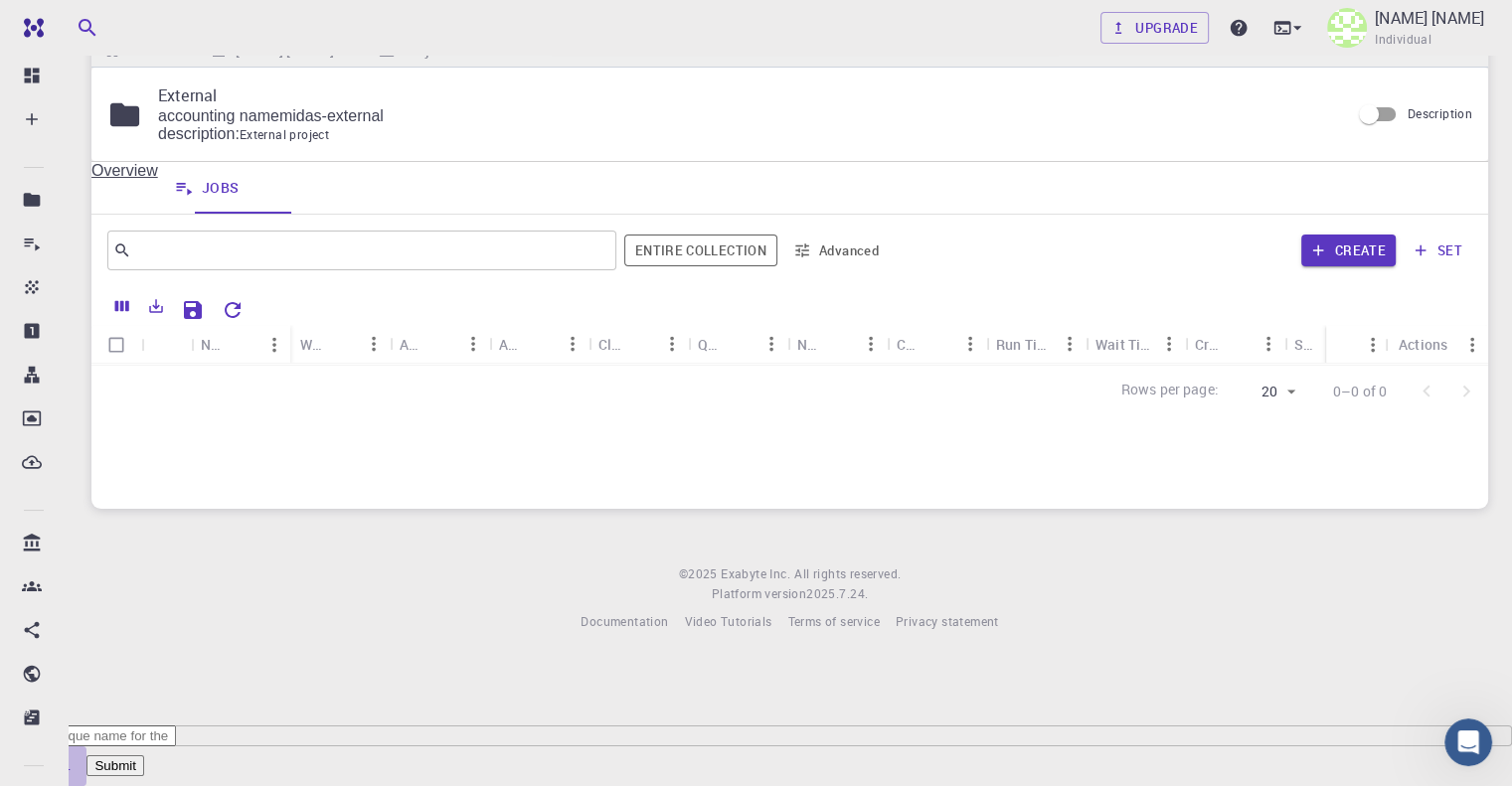 click on "Cancel" at bounding box center [43, 766] 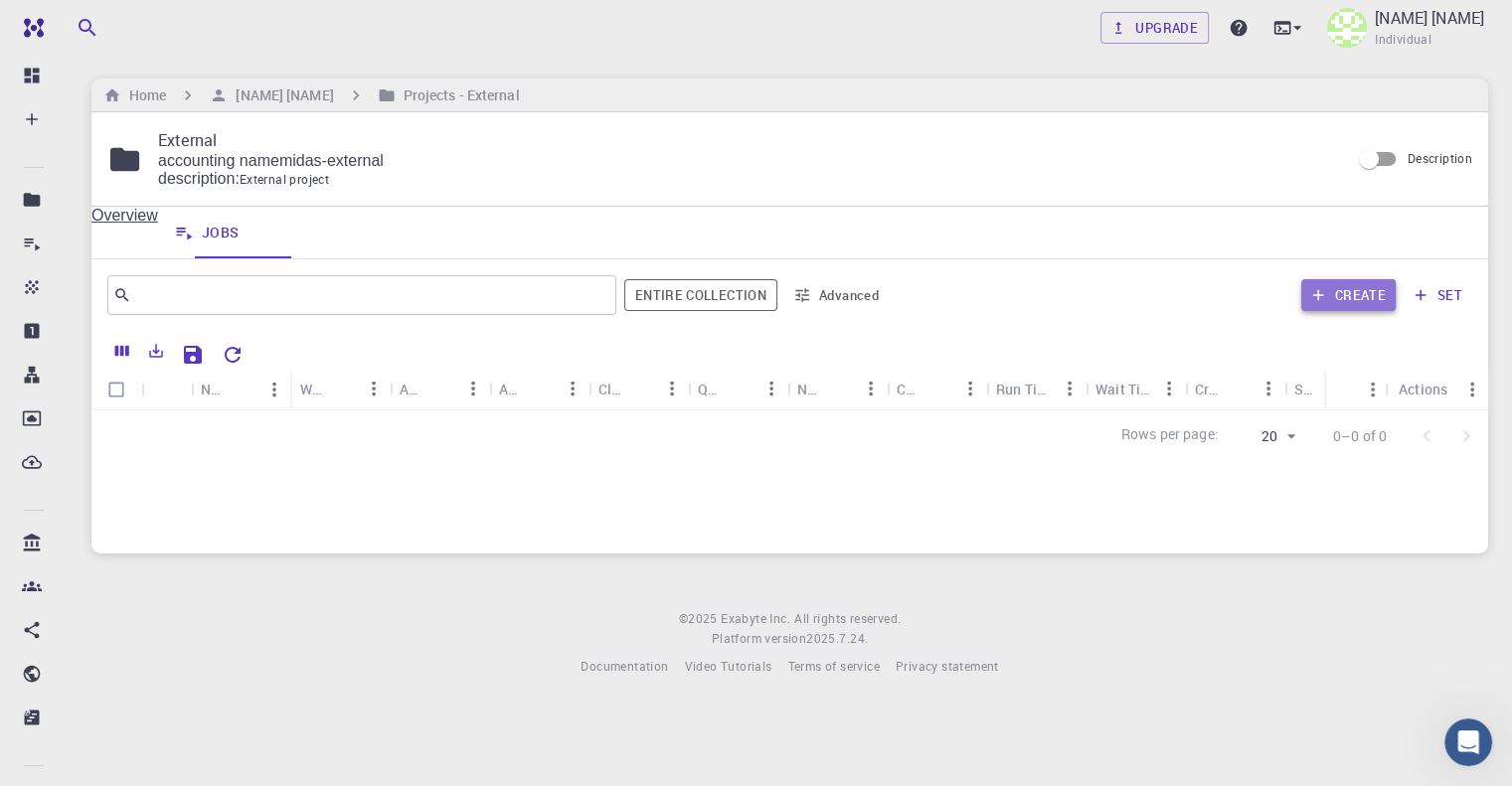 click on "Create" at bounding box center (1348, 295) 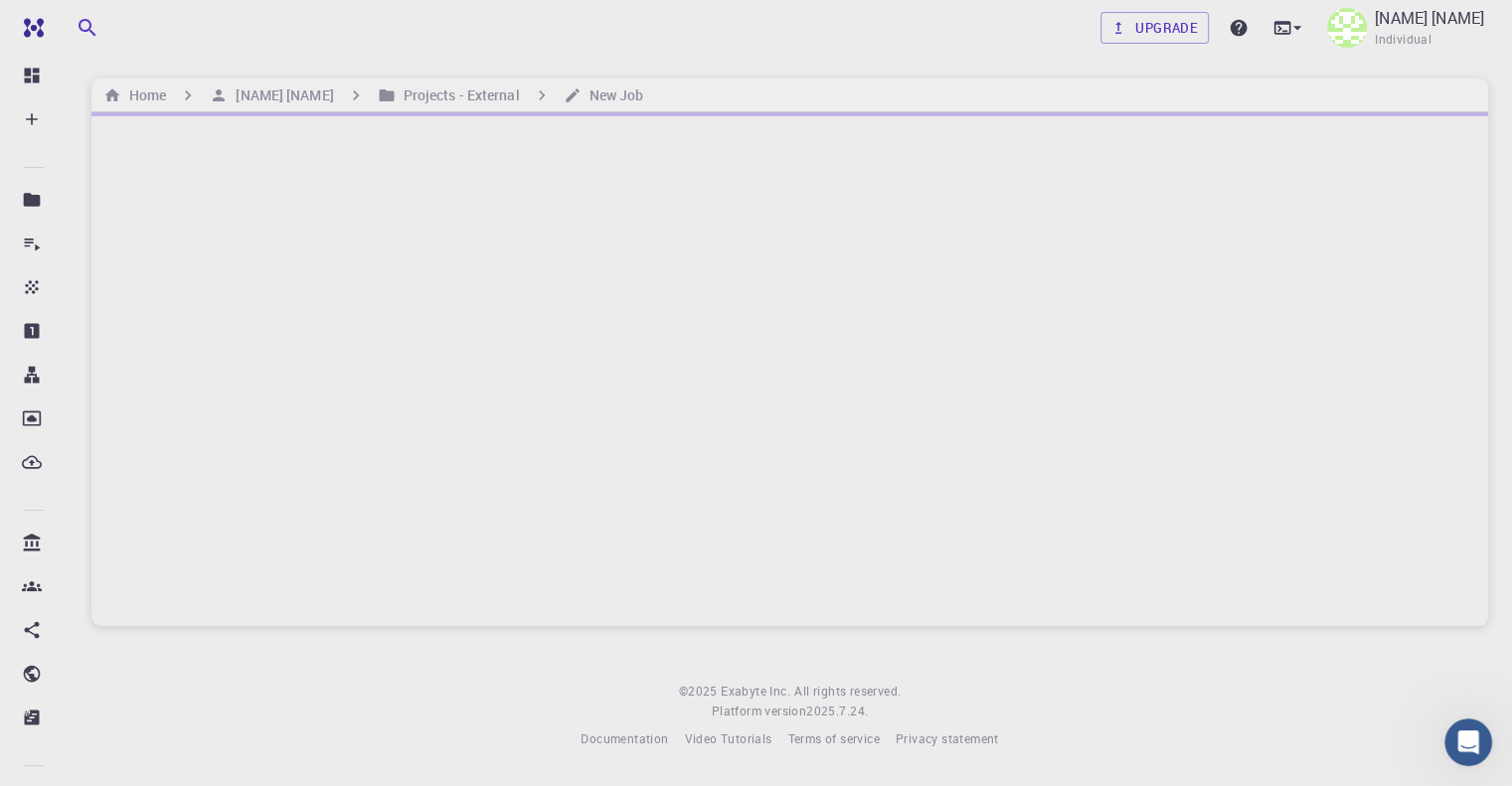 scroll, scrollTop: 0, scrollLeft: 0, axis: both 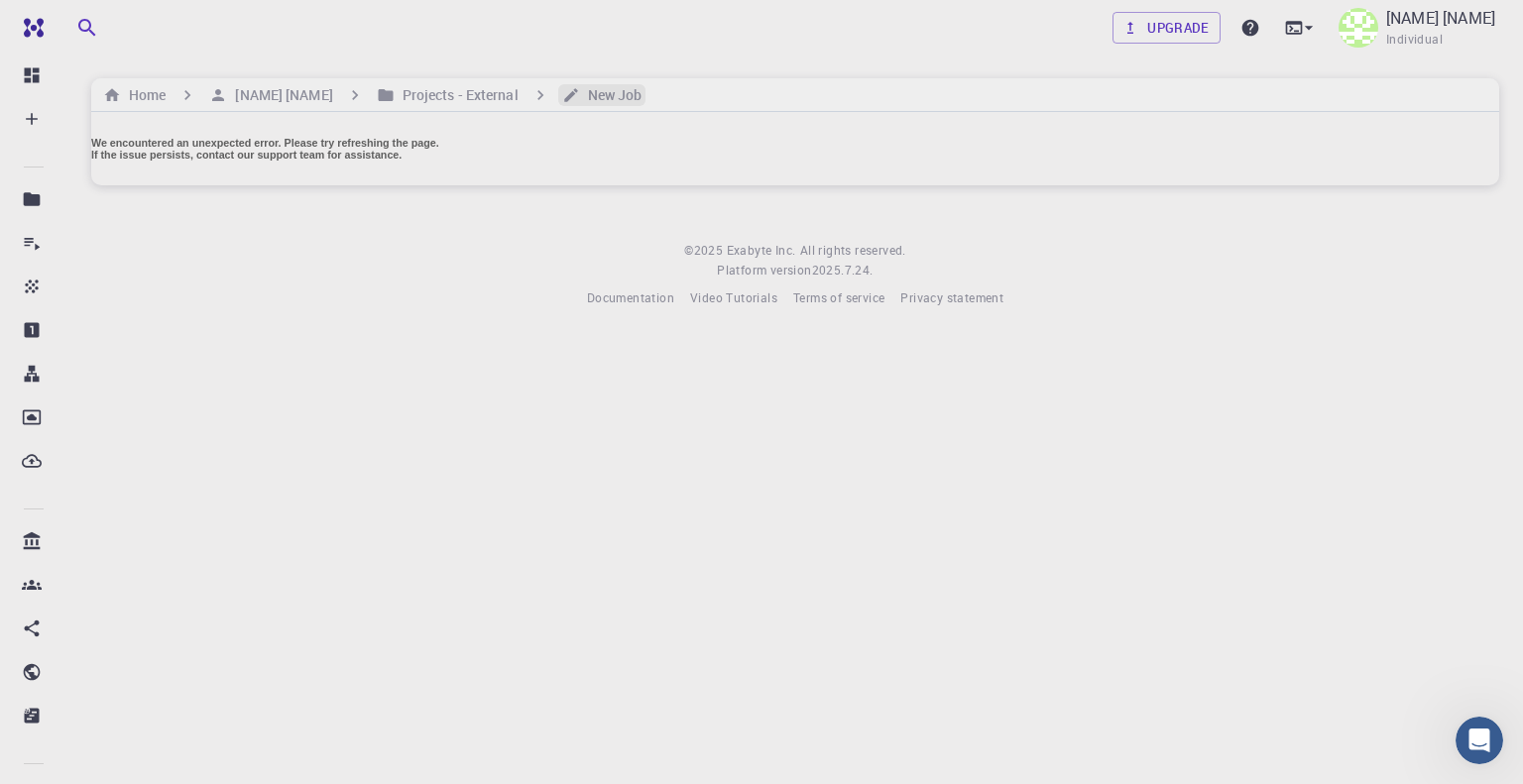 click on "New Job" at bounding box center [611, 95] 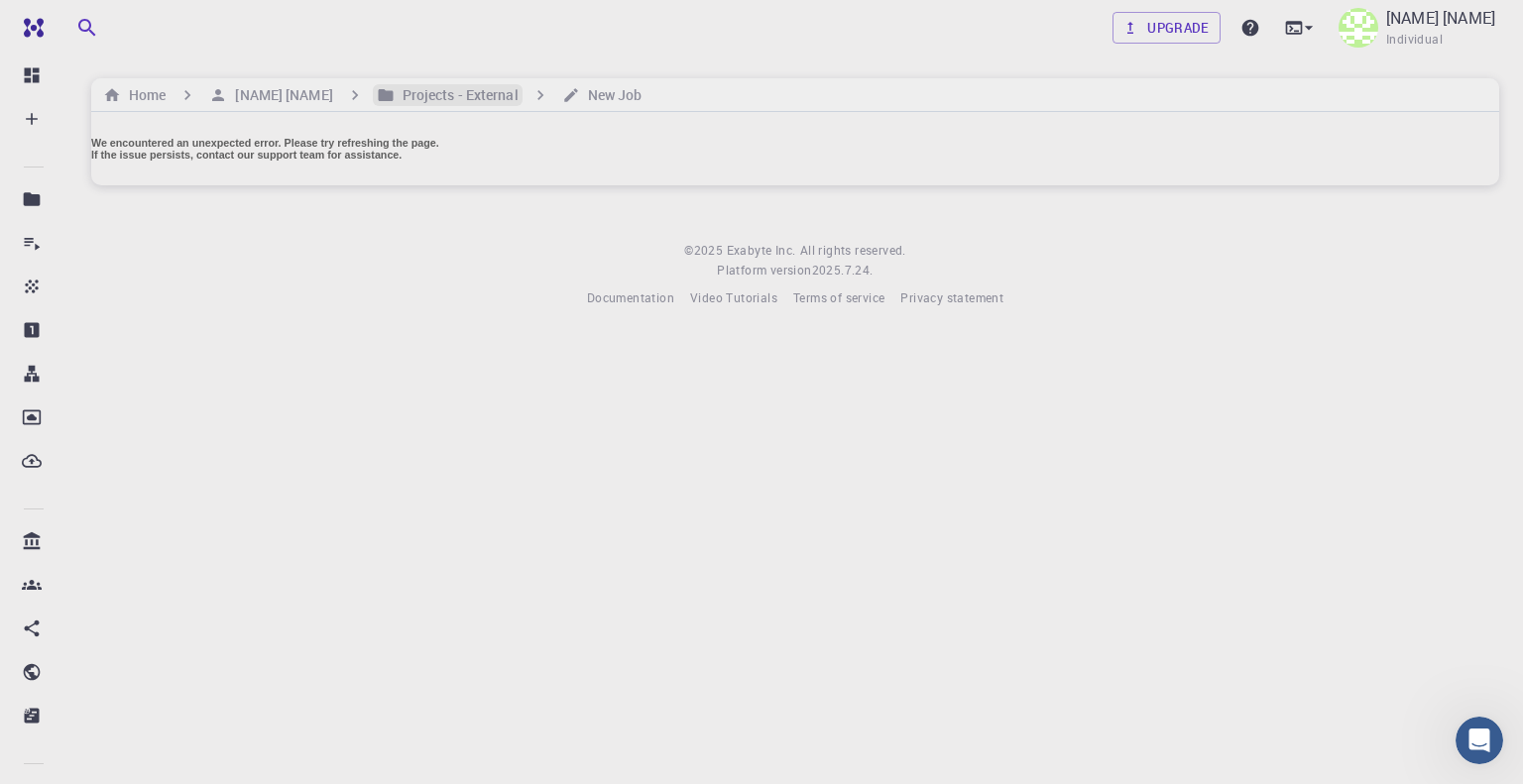 click on "Projects - External" at bounding box center [456, 95] 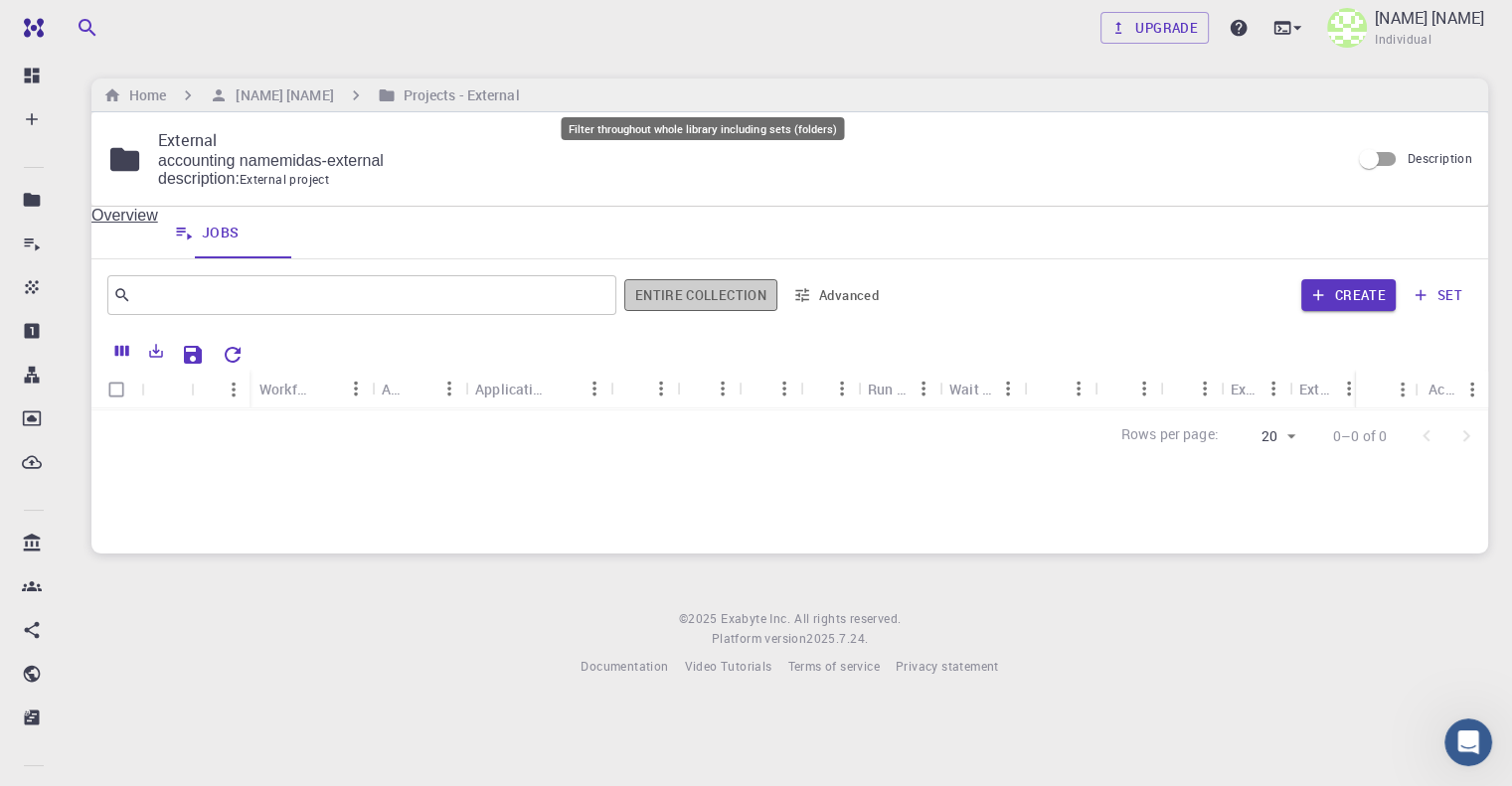 click on "Entire collection" at bounding box center [701, 295] 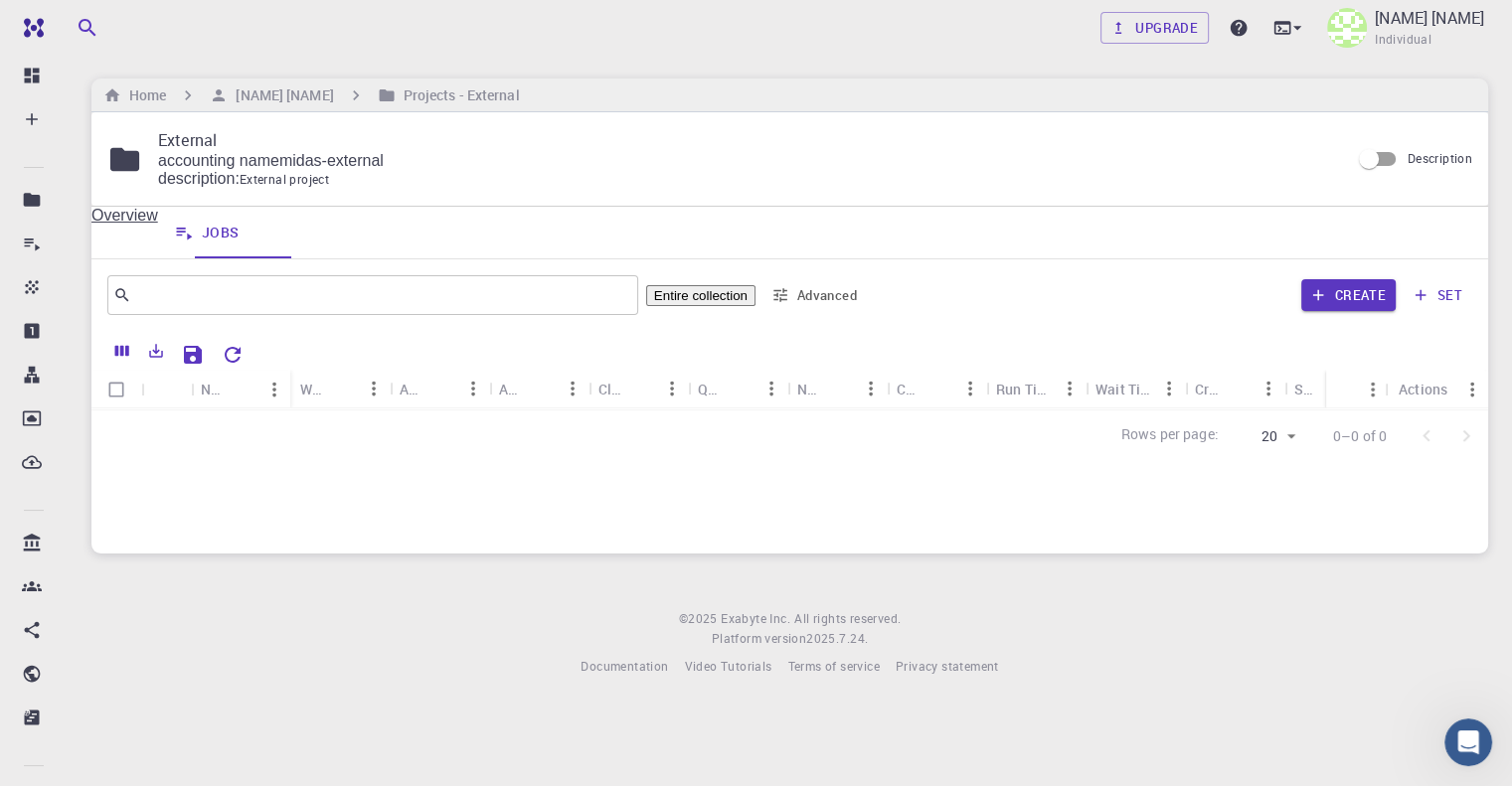 scroll, scrollTop: 11, scrollLeft: 0, axis: vertical 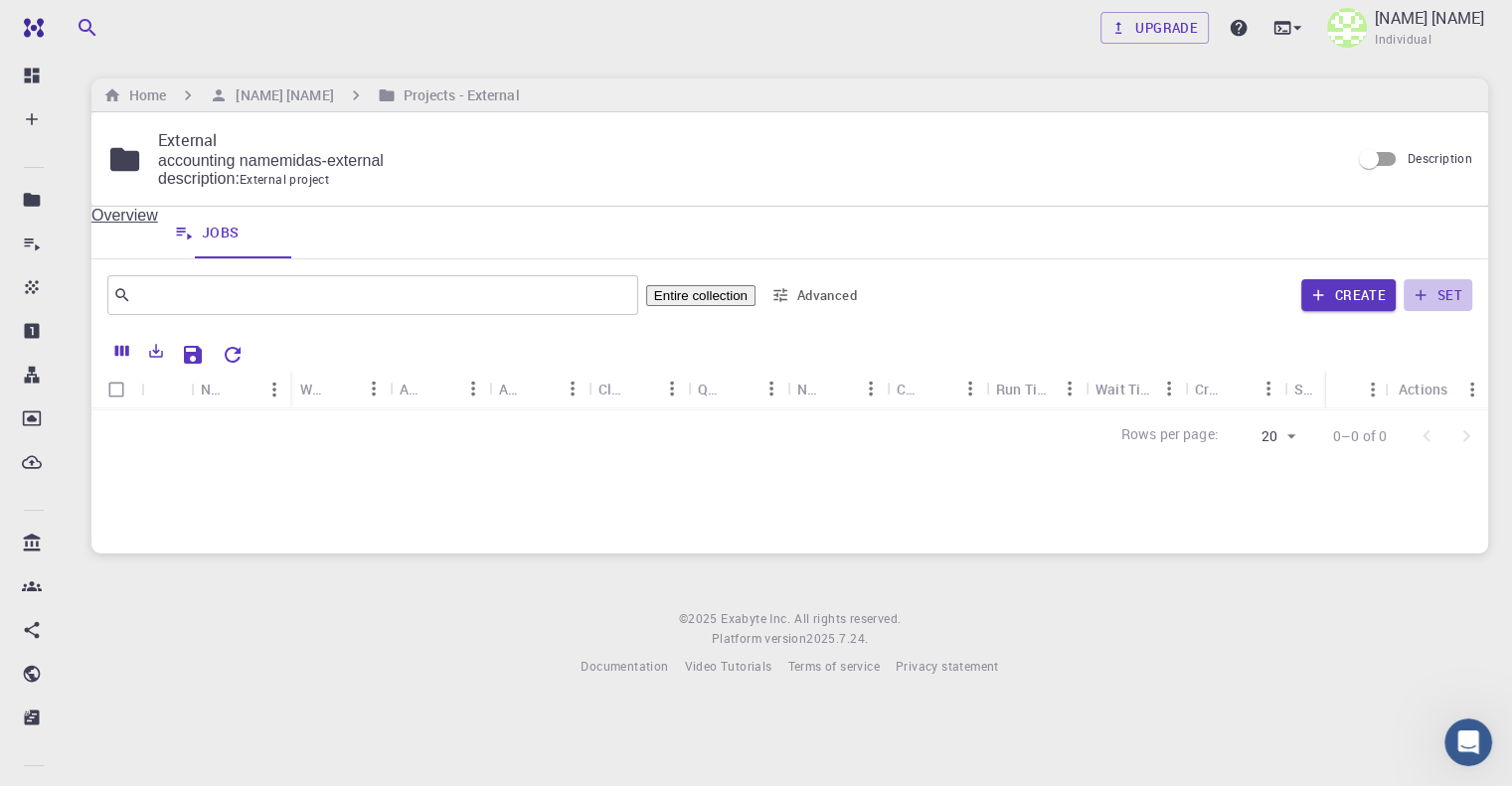 click on "set" at bounding box center [1437, 295] 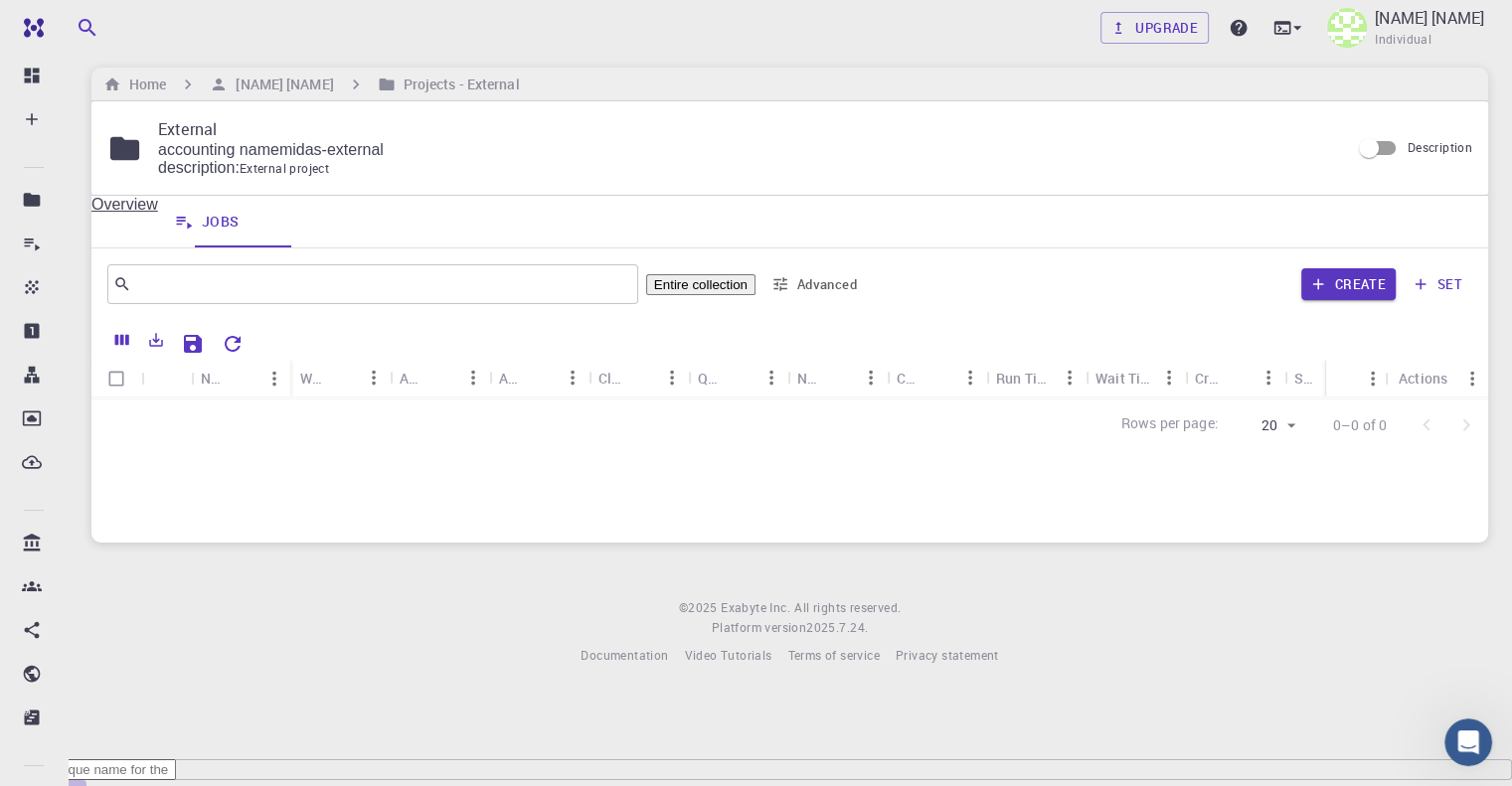 click on "Cancel" at bounding box center [43, 800] 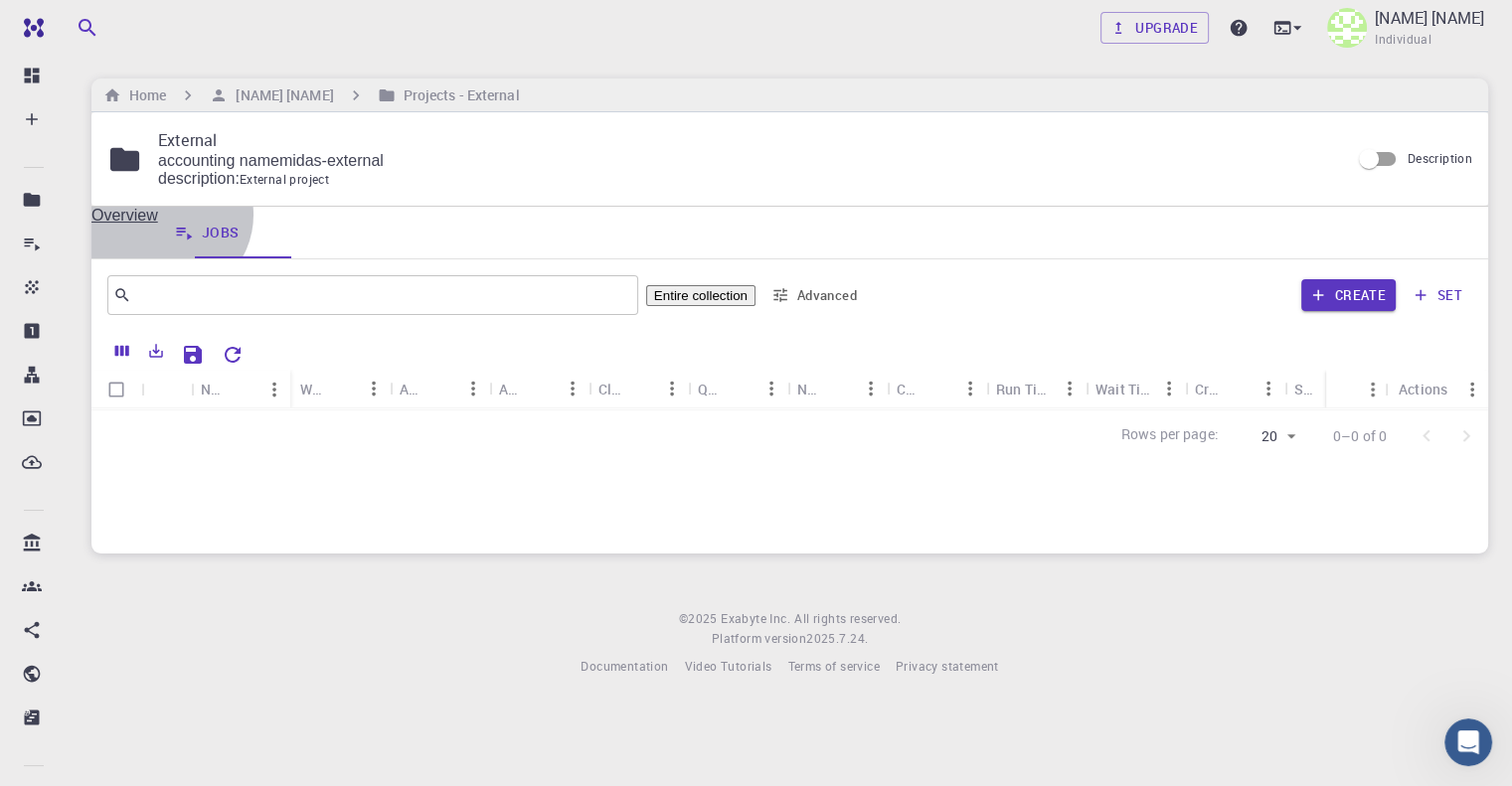 click on "Overview" at bounding box center [124, 233] 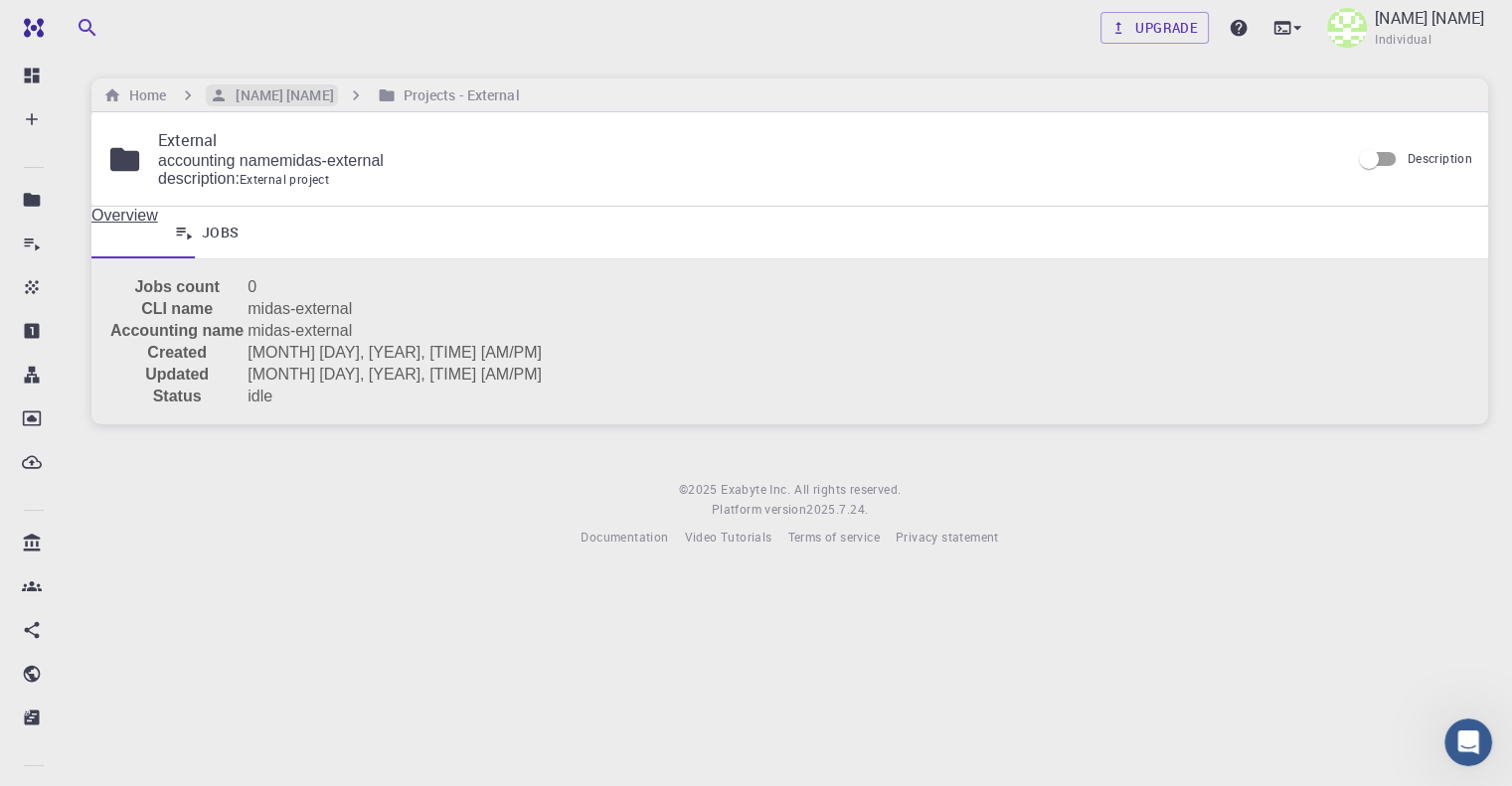 click on "[NAME] [NAME]" at bounding box center (280, 95) 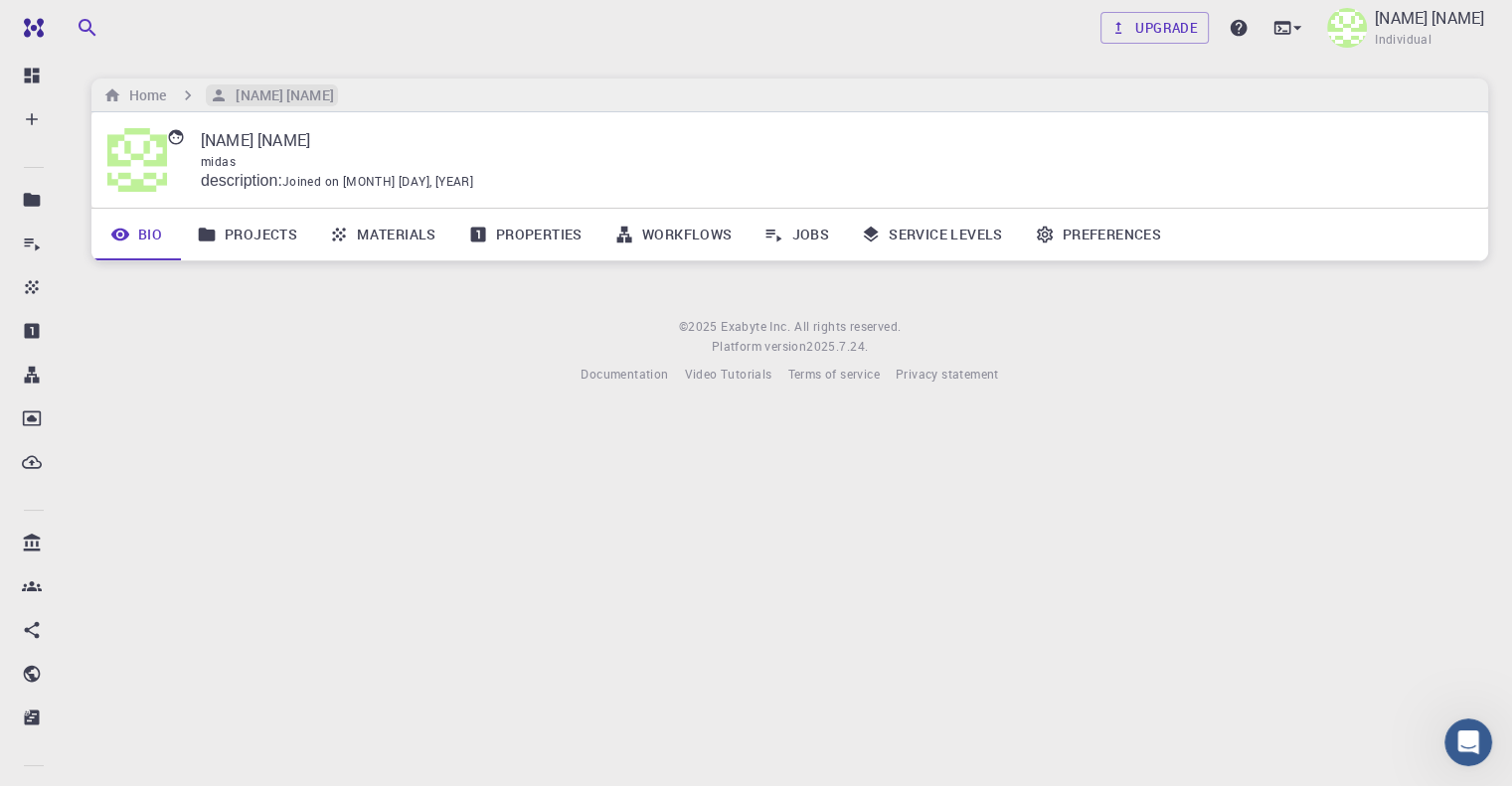 scroll, scrollTop: 0, scrollLeft: 0, axis: both 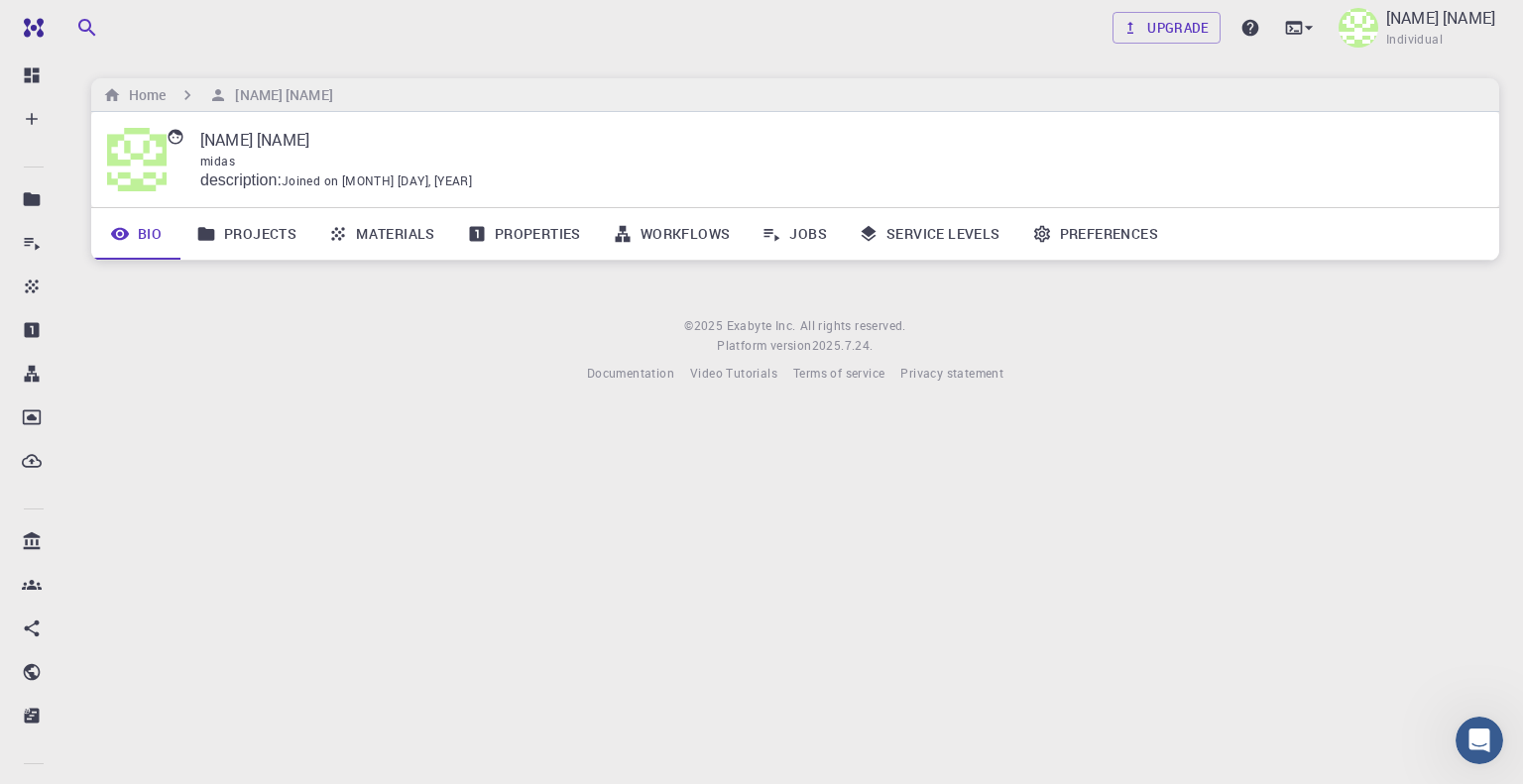 click on "Projects" at bounding box center [246, 234] 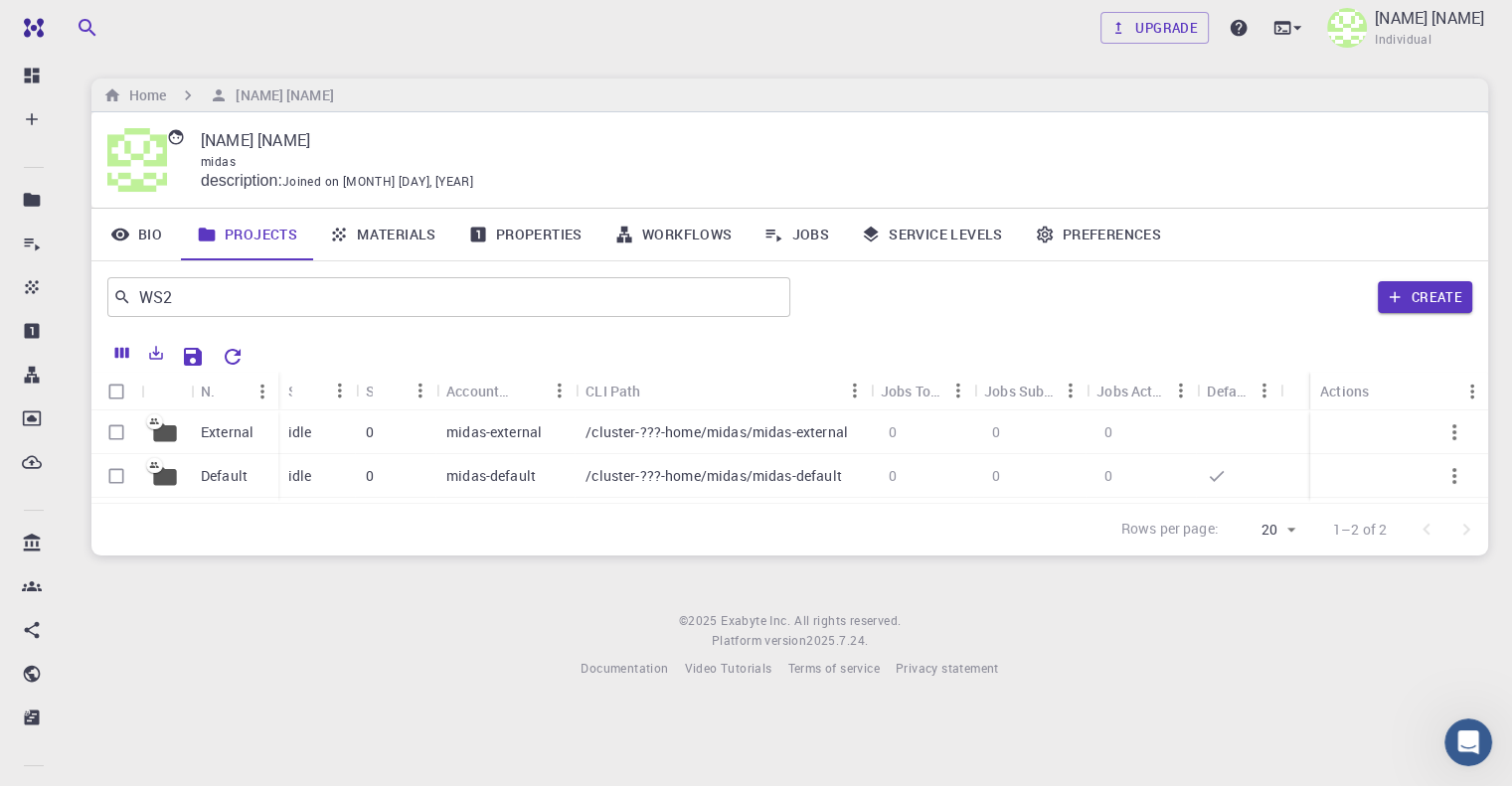 click on "Materials" at bounding box center [383, 235] 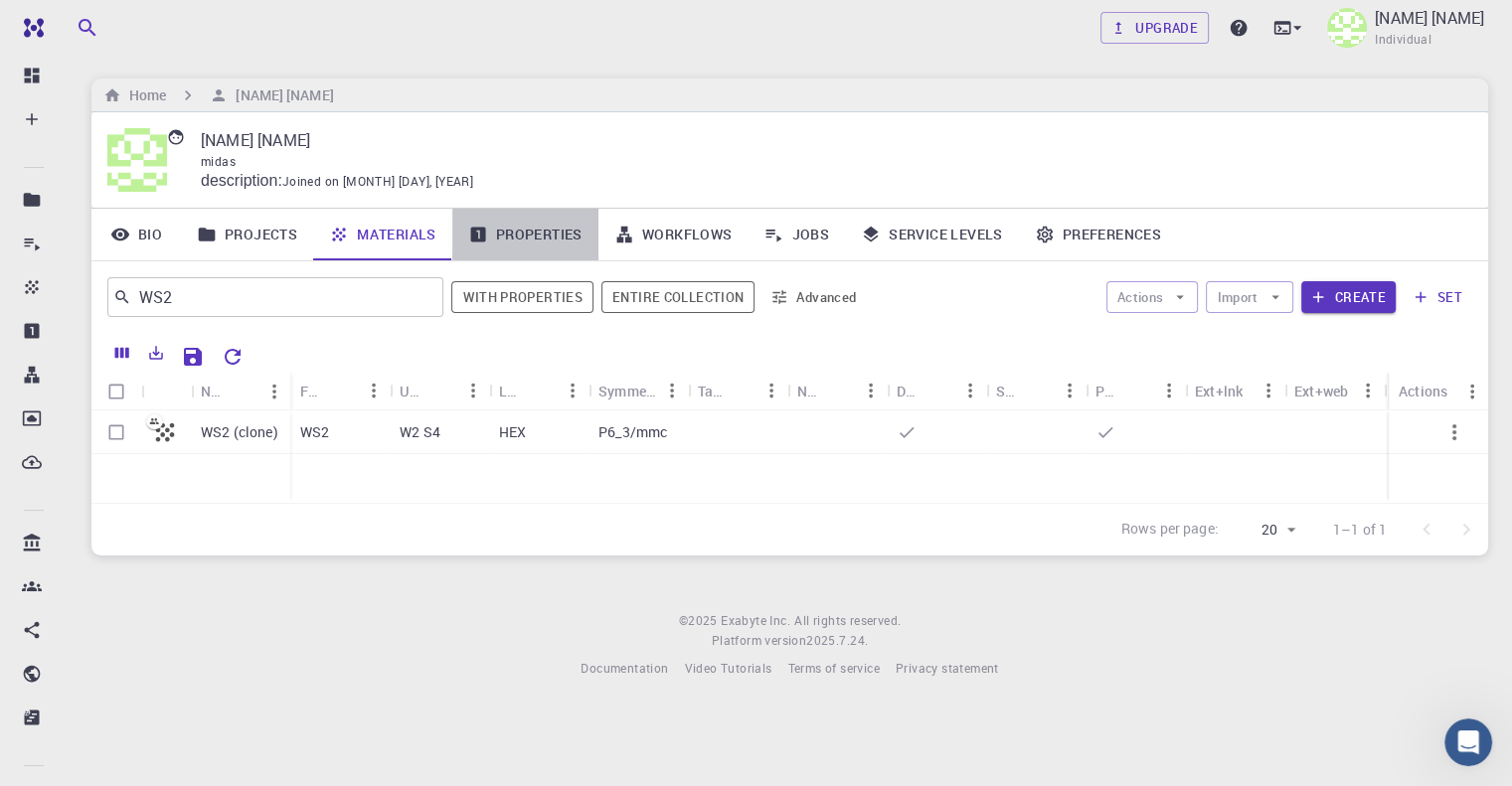 click on "Properties" at bounding box center [525, 235] 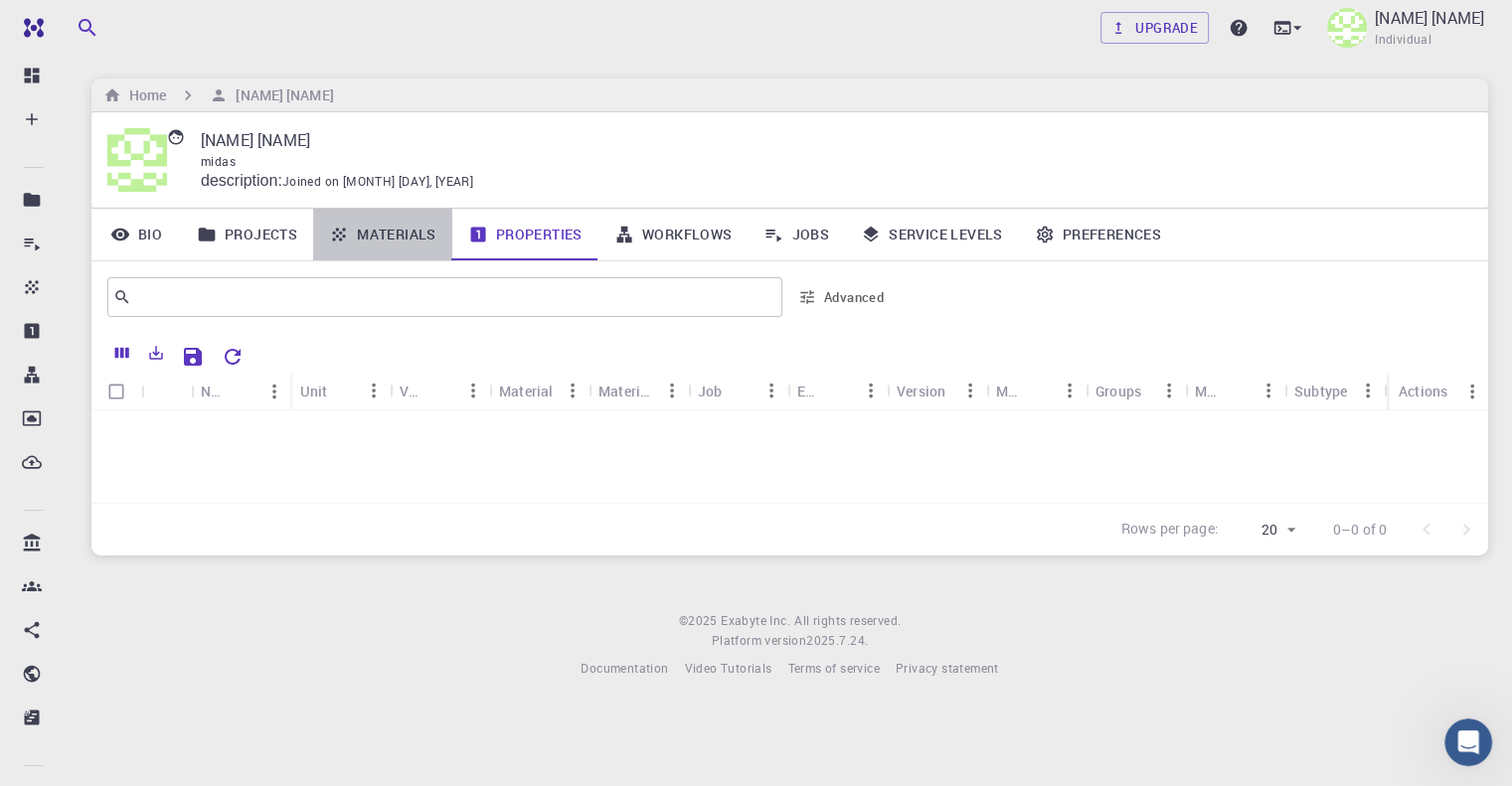 click on "Materials" at bounding box center [383, 235] 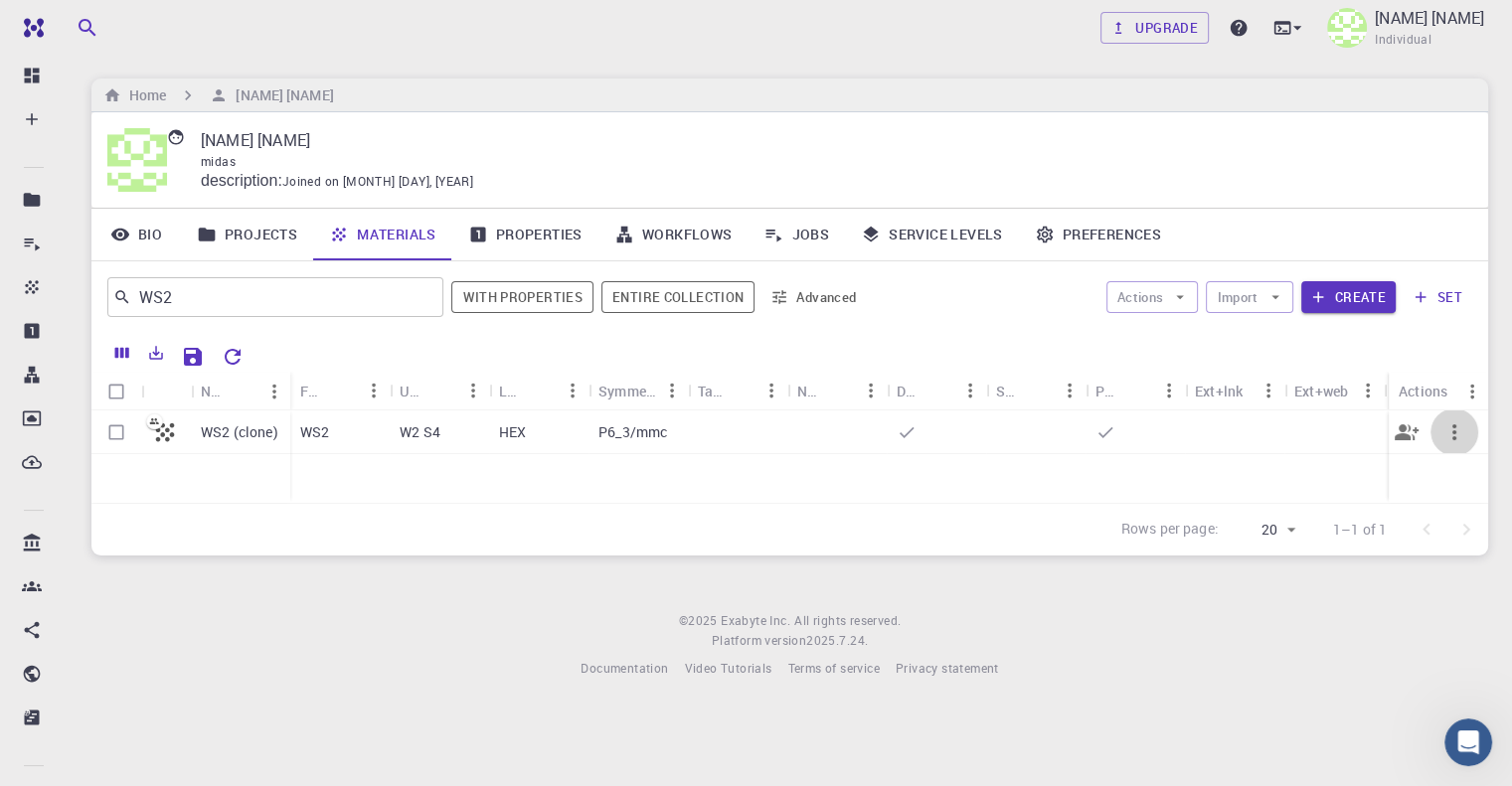 click 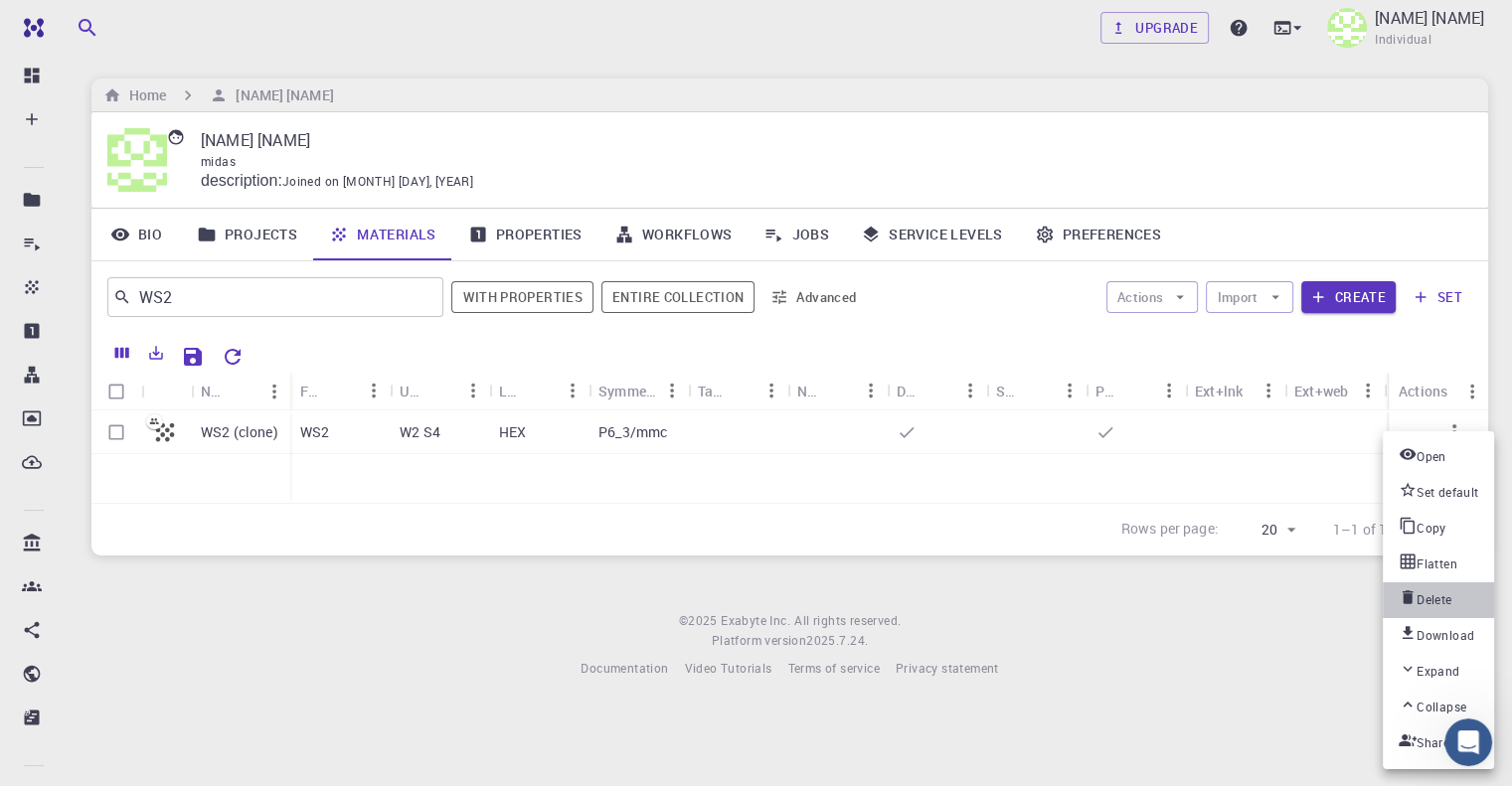 click on "Delete" at bounding box center [1433, 600] 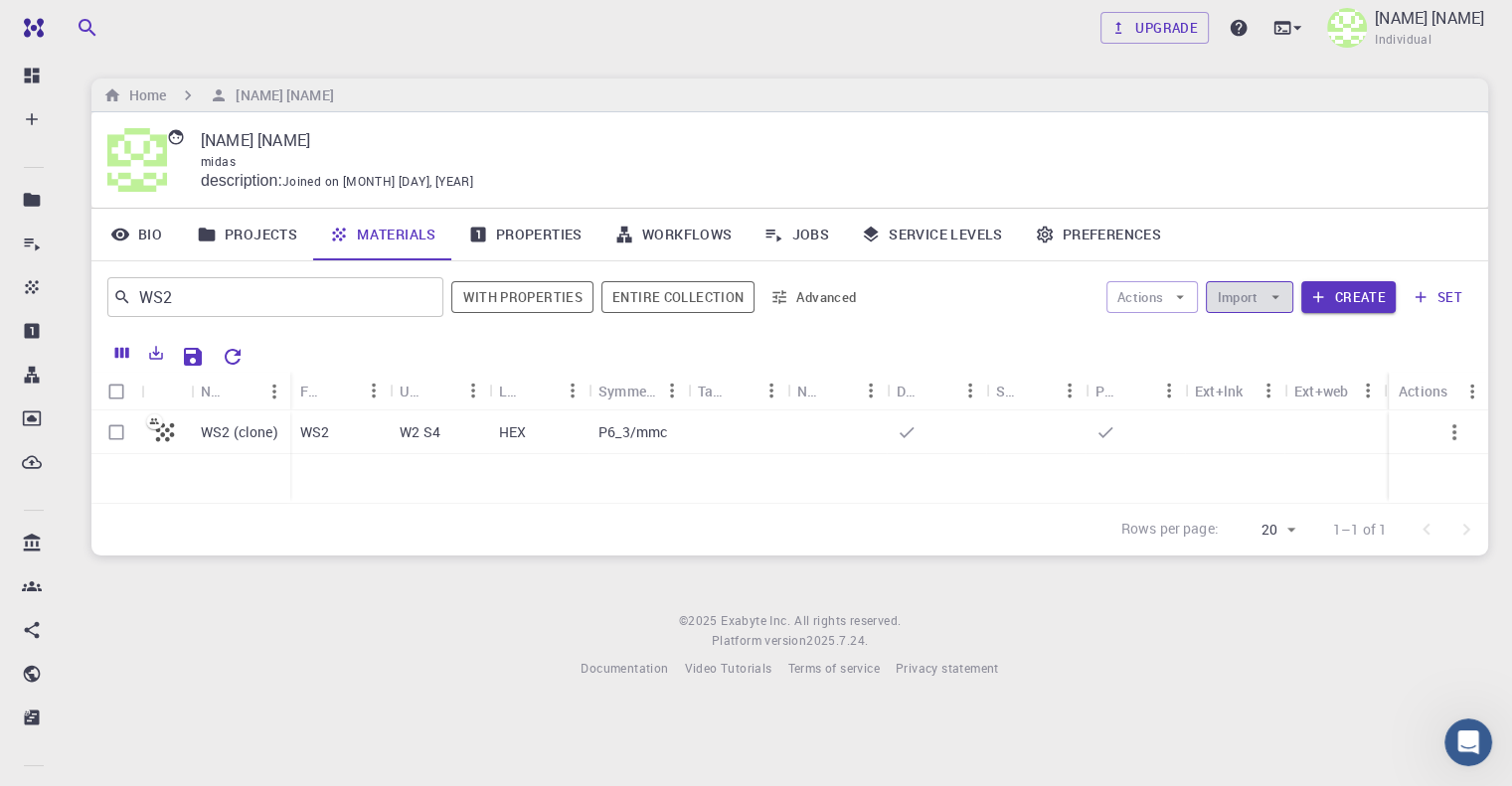 click on "Import" at bounding box center [1249, 297] 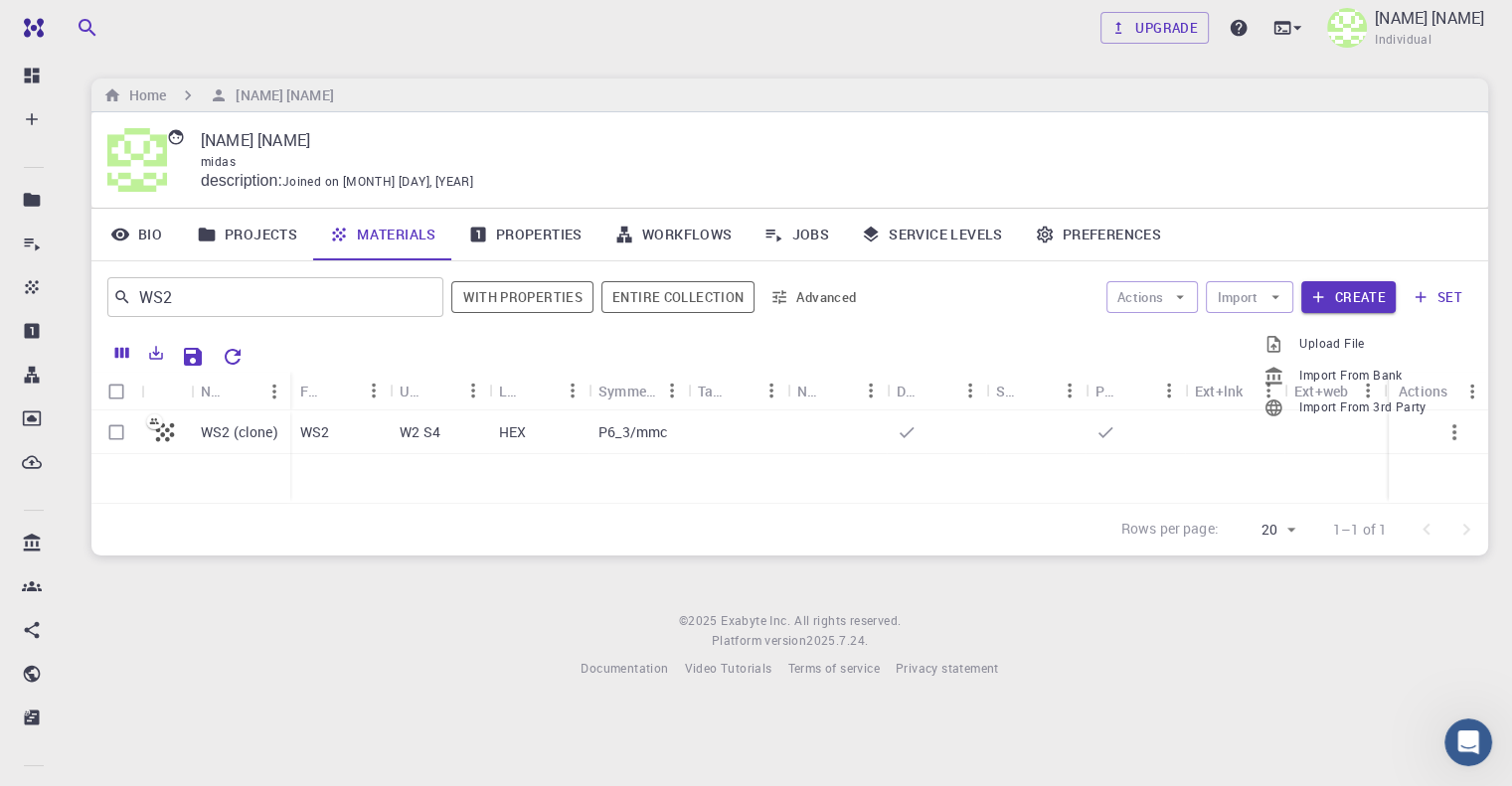 click on "Import From Bank" at bounding box center [1362, 376] 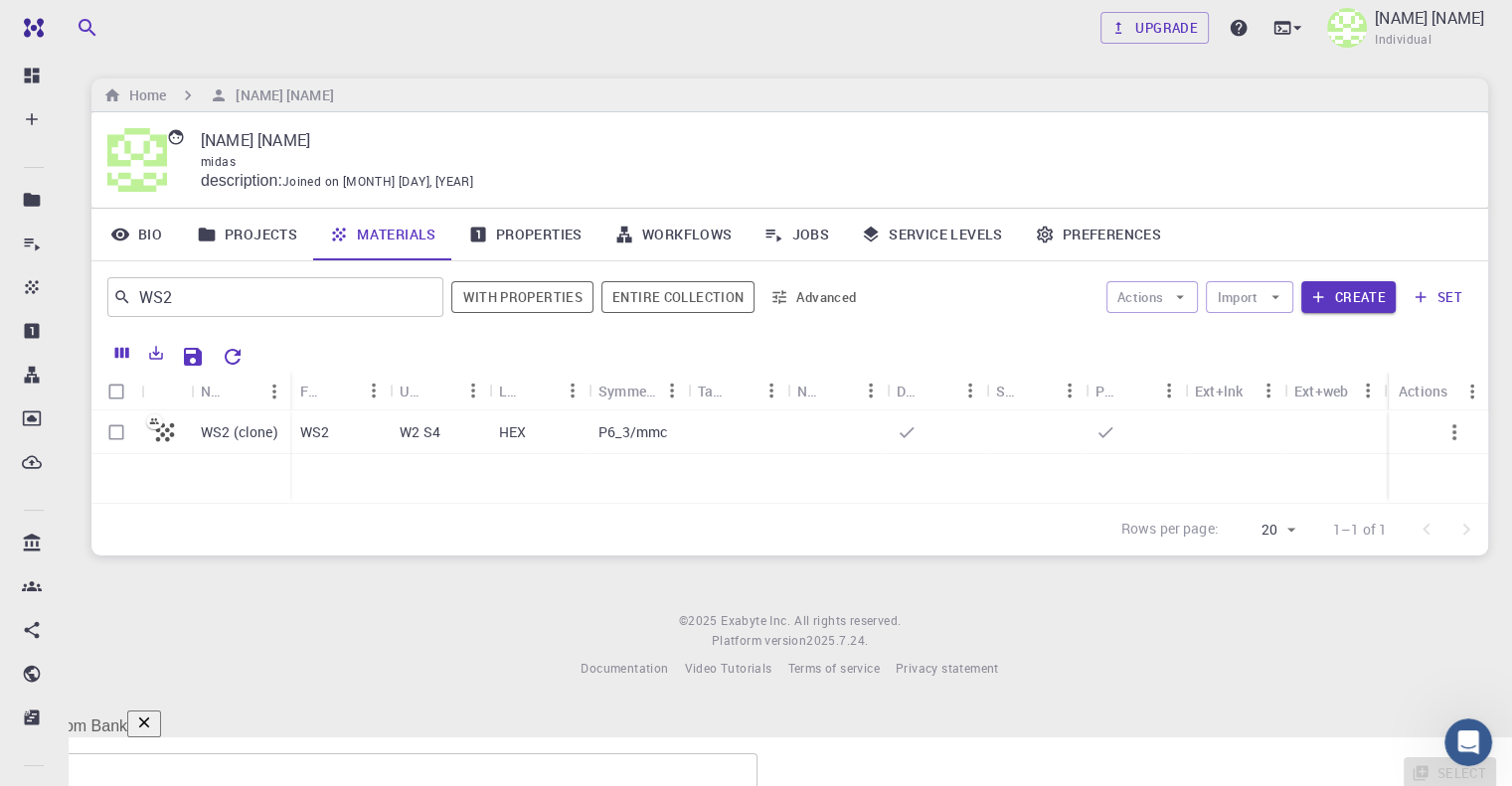 scroll, scrollTop: 506, scrollLeft: 0, axis: vertical 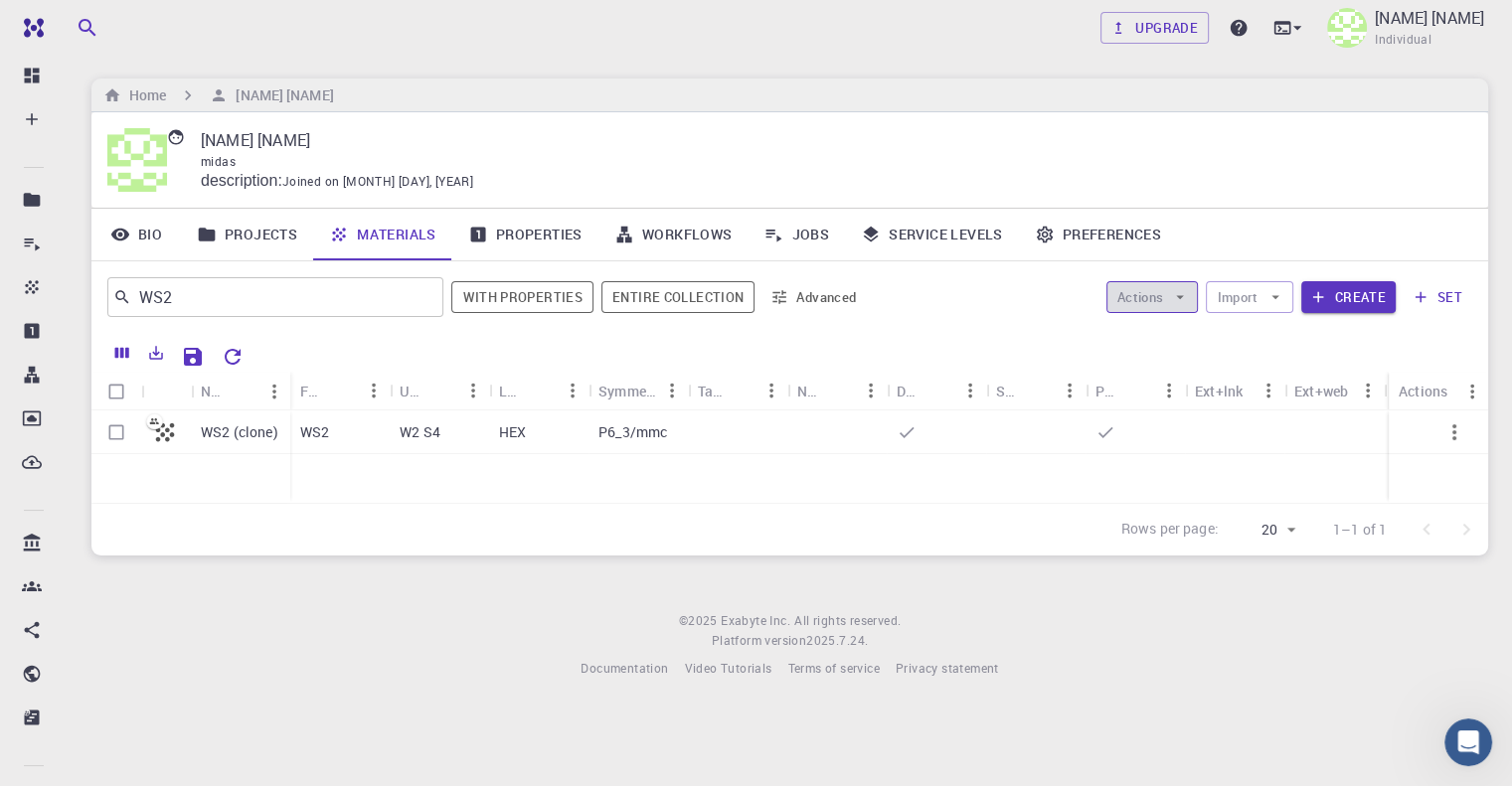 click 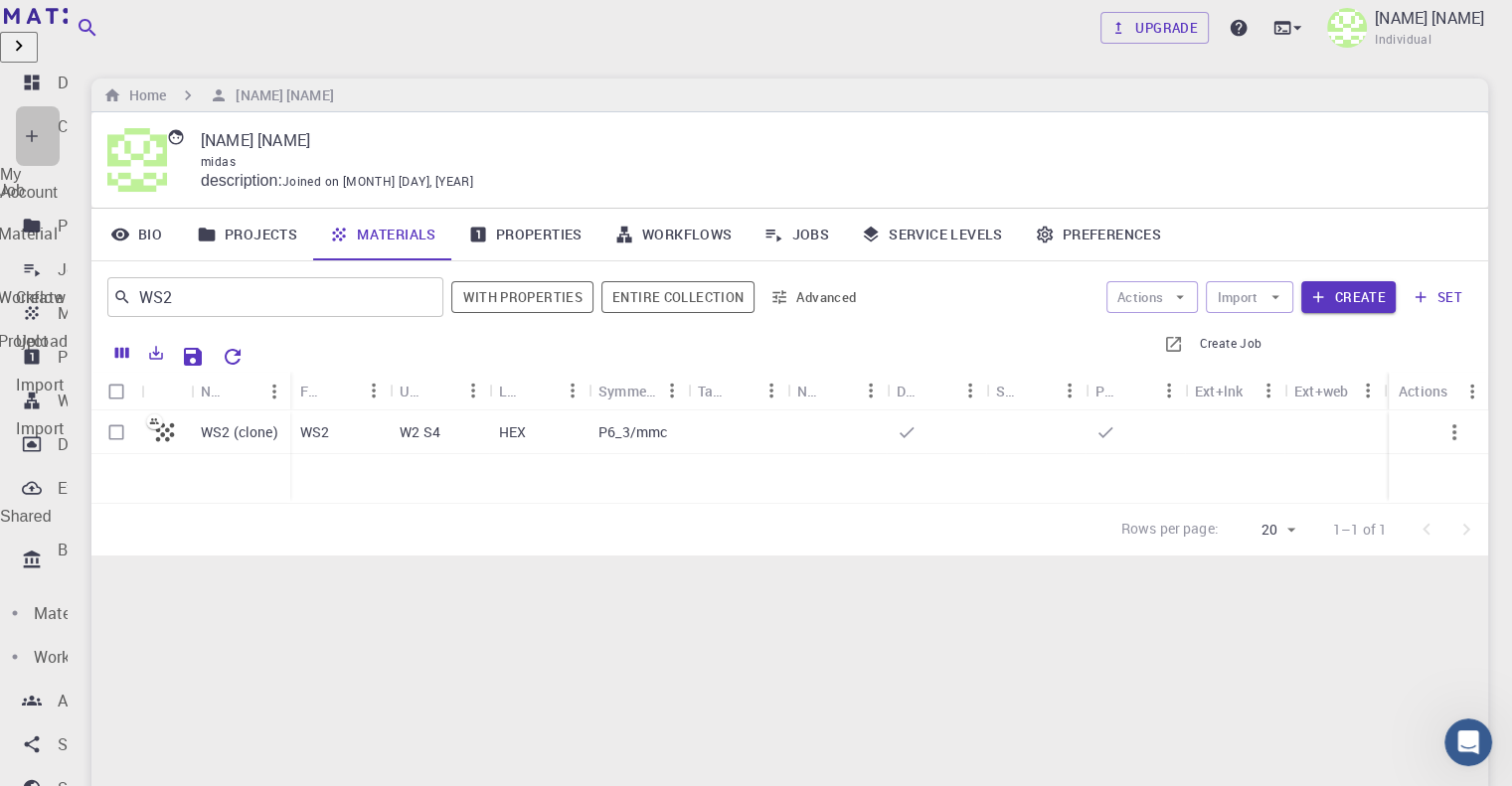 click on "Create" at bounding box center (81, 126) 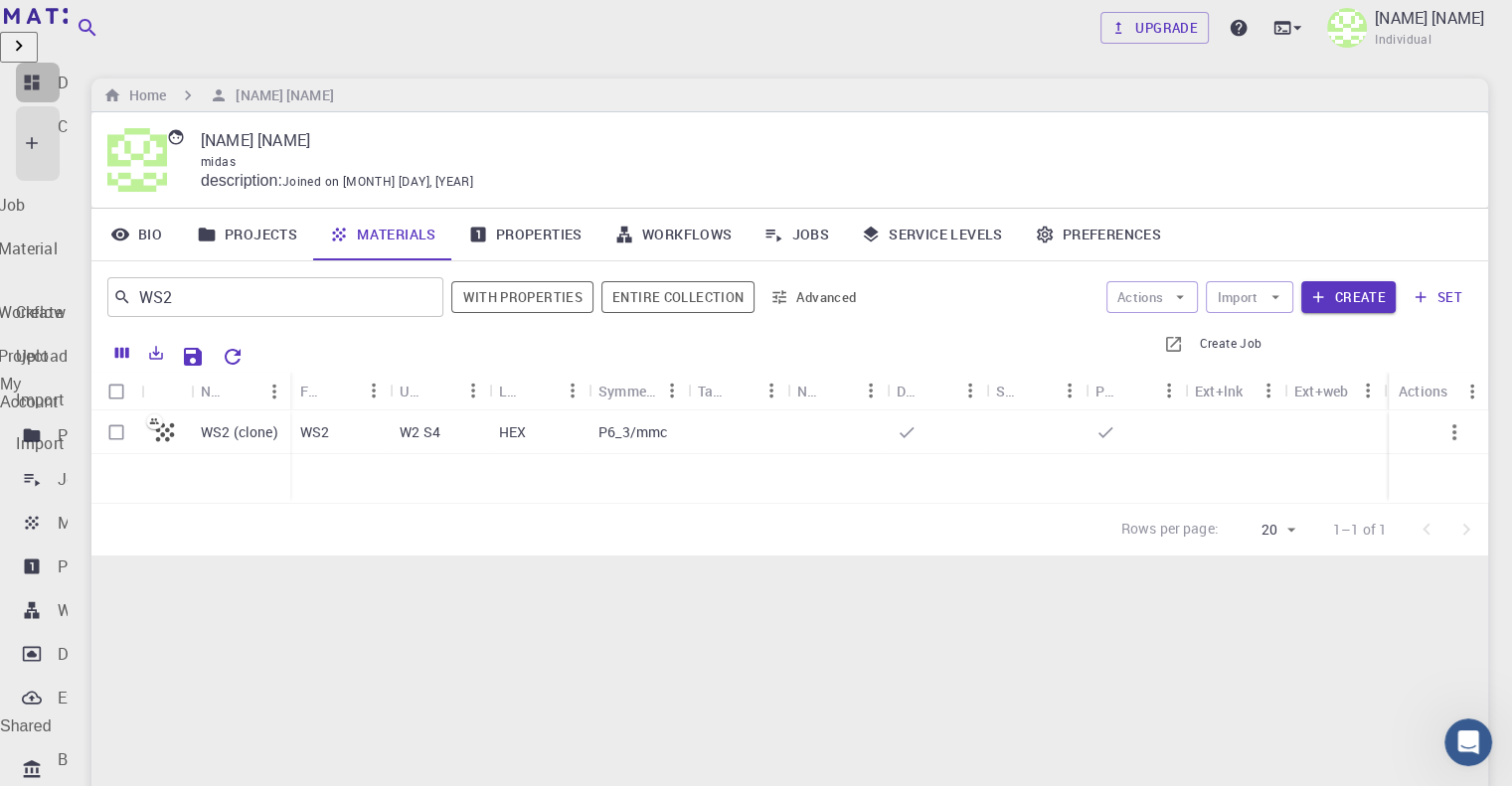 click on "Dashboard" at bounding box center (96, 82) 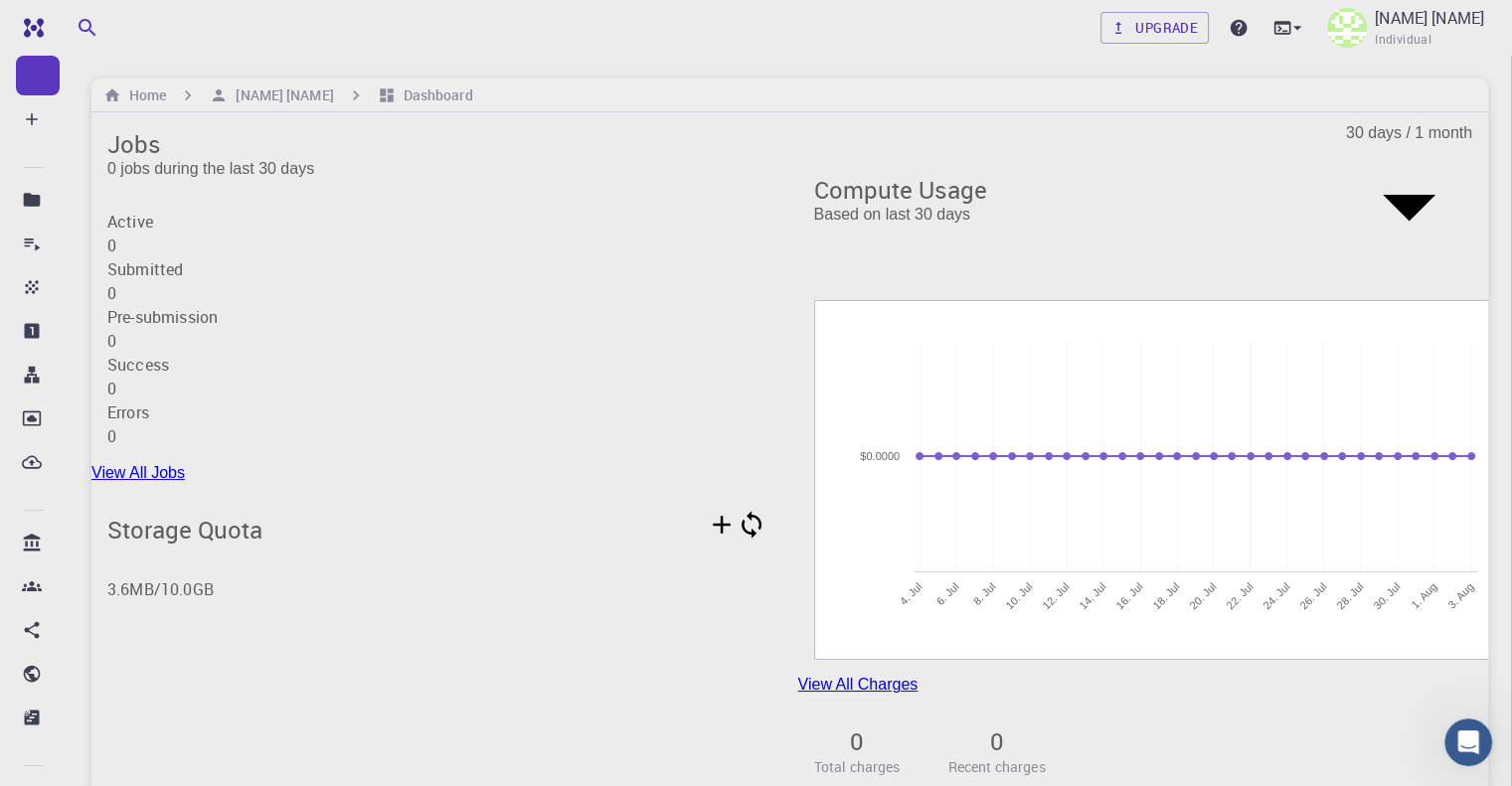 scroll, scrollTop: 0, scrollLeft: 0, axis: both 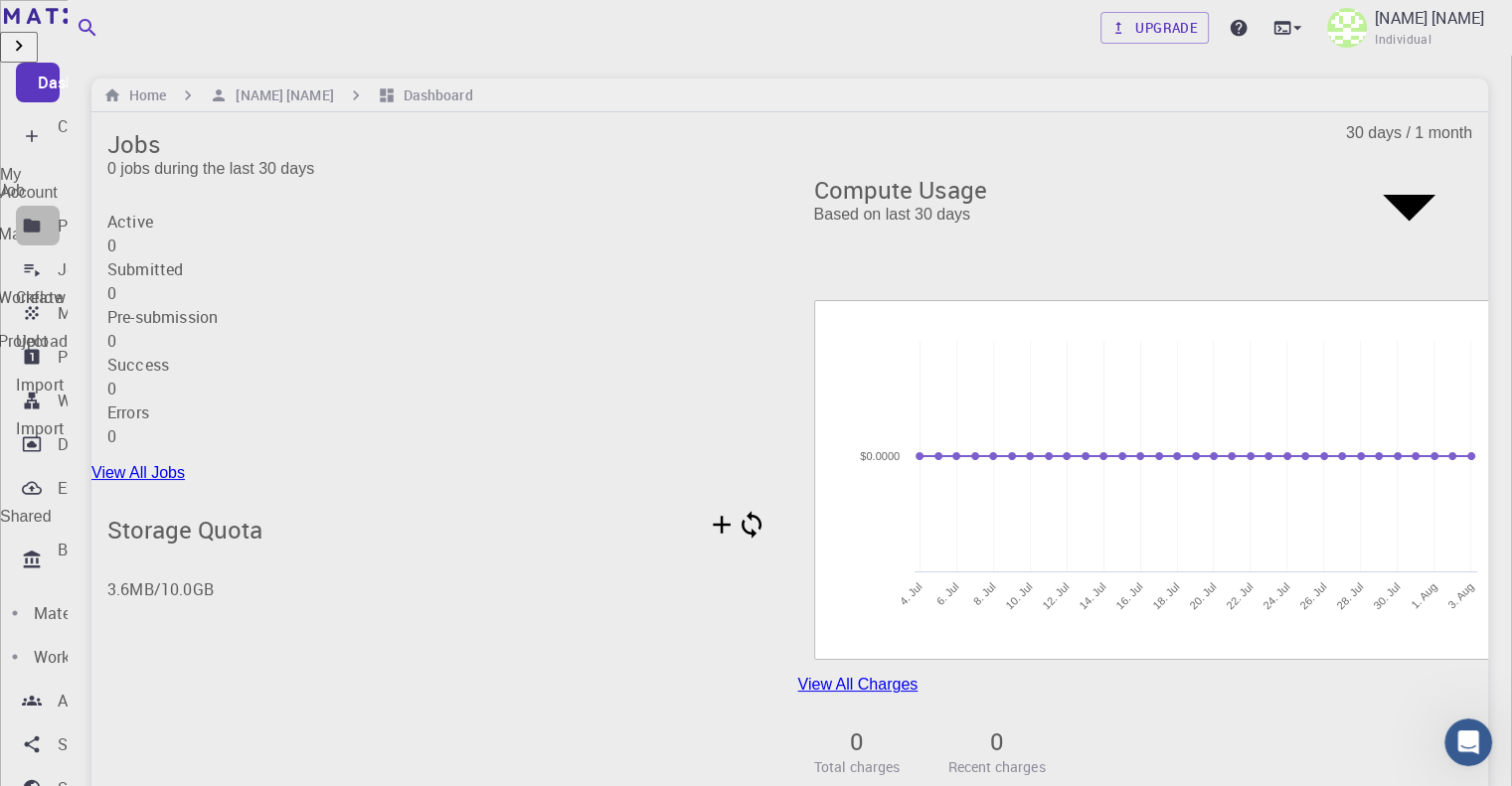click on "Projects" at bounding box center [87, 226] 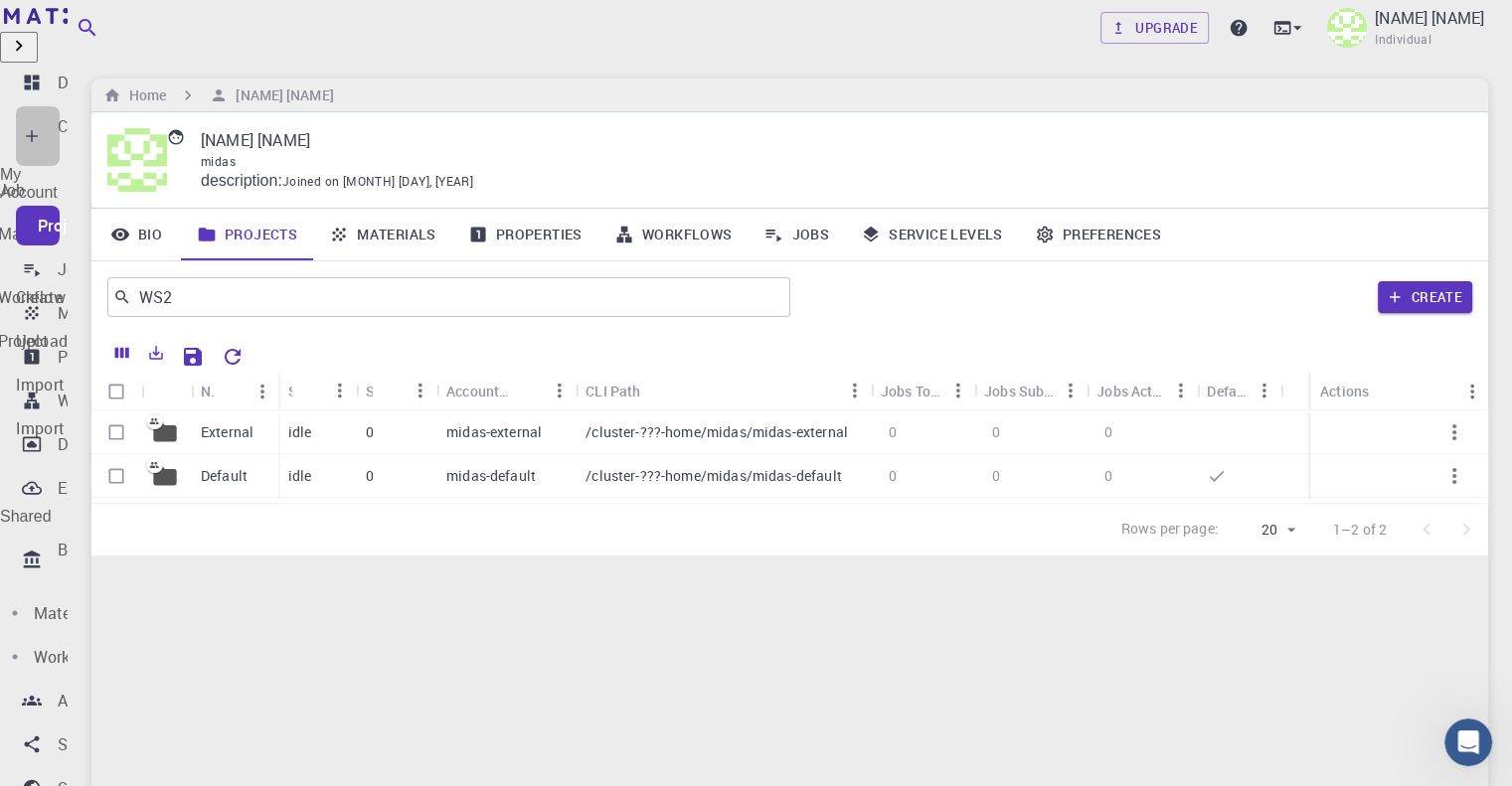 click on "Create" at bounding box center (81, 136) 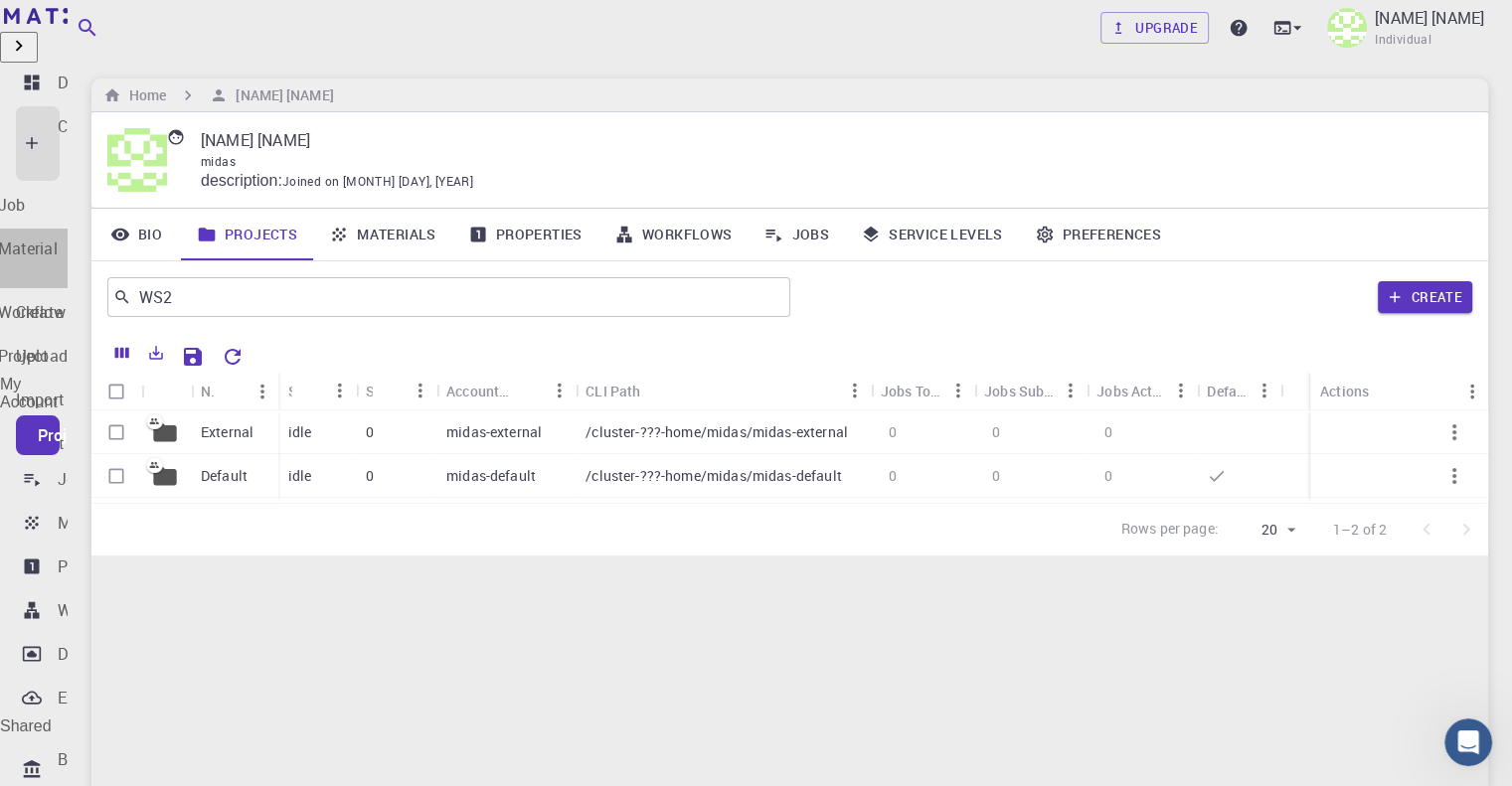click on "New Material" at bounding box center [10, 248] 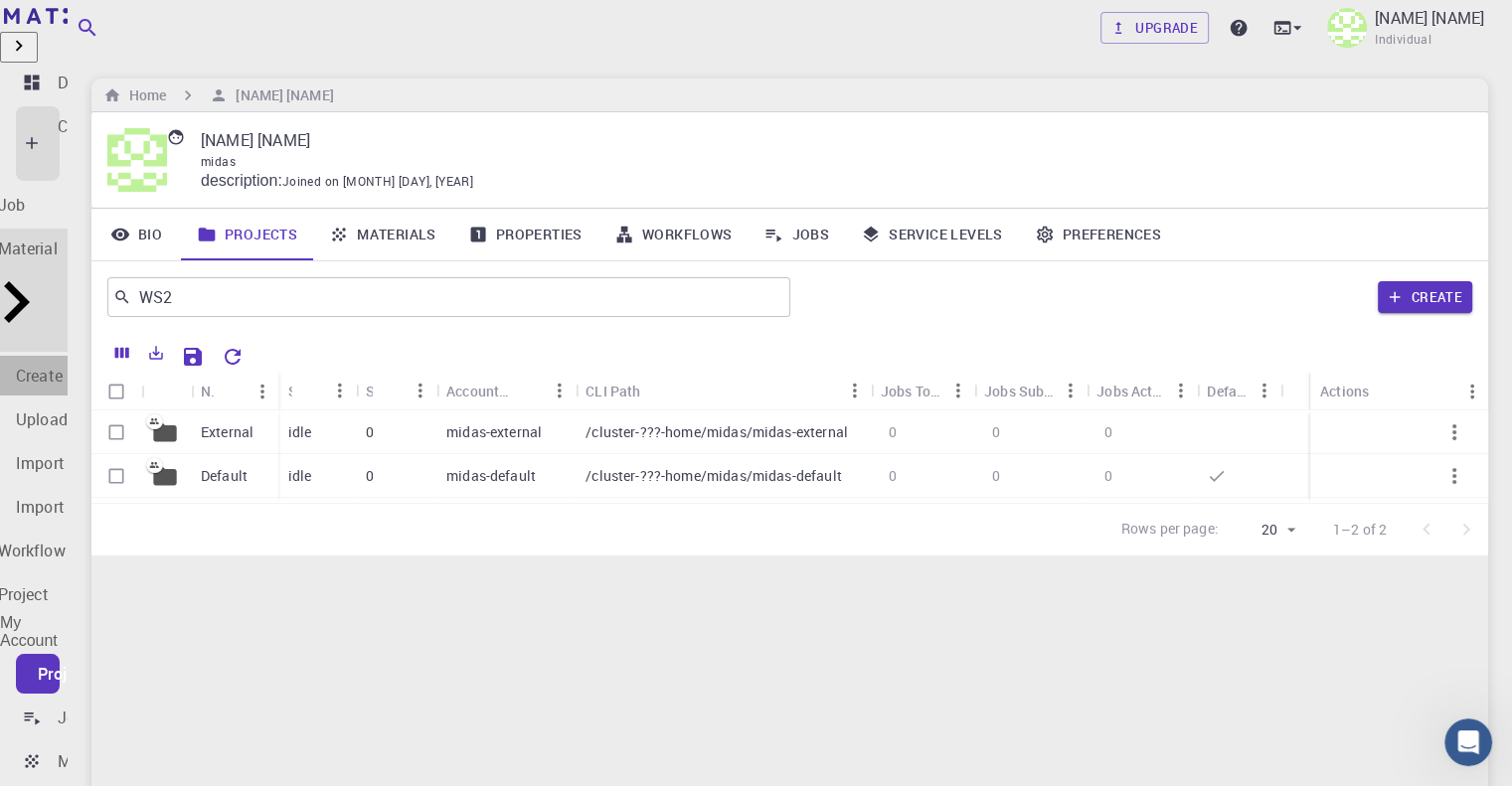 click on "Create Material" at bounding box center (71, 376) 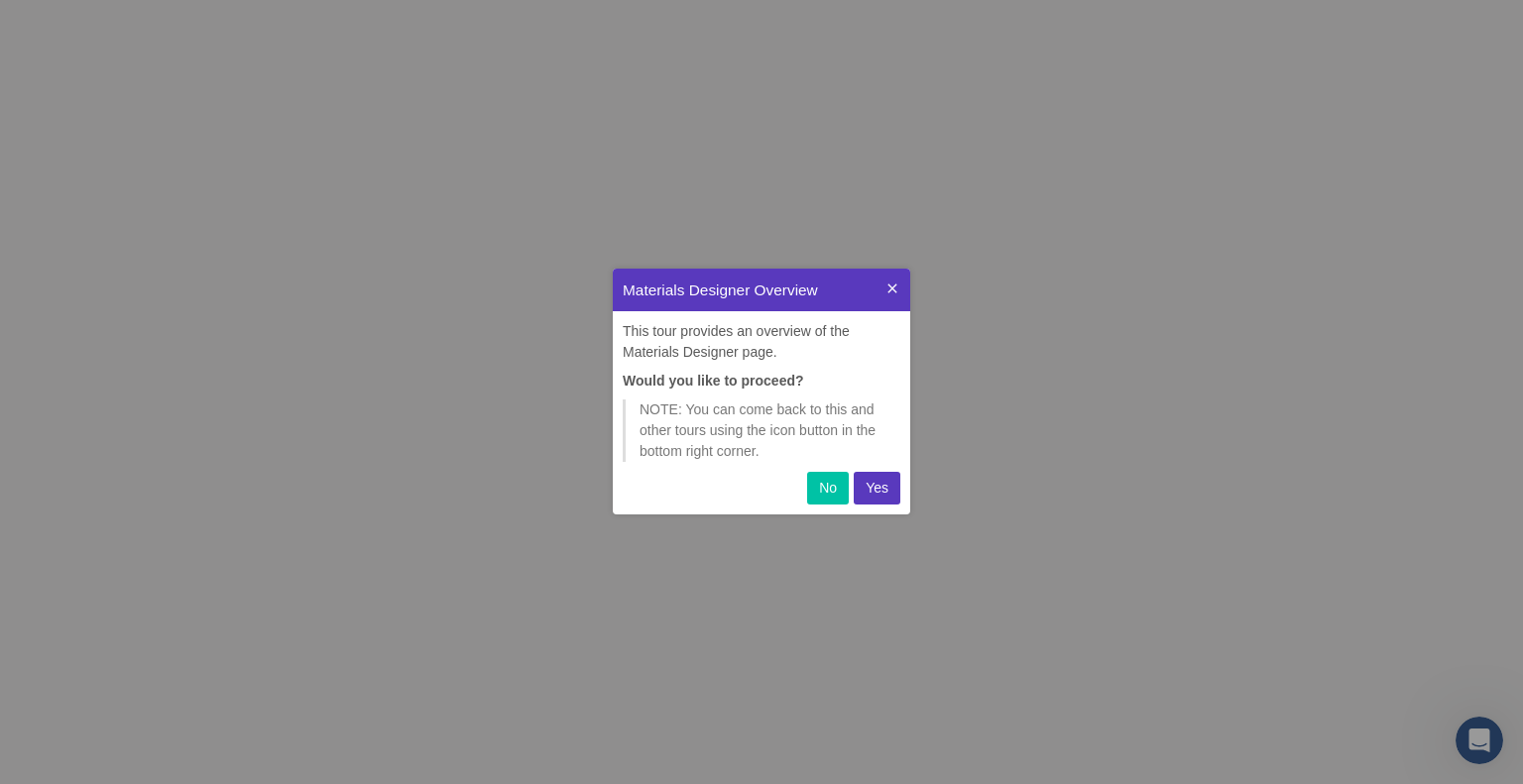scroll, scrollTop: 0, scrollLeft: 0, axis: both 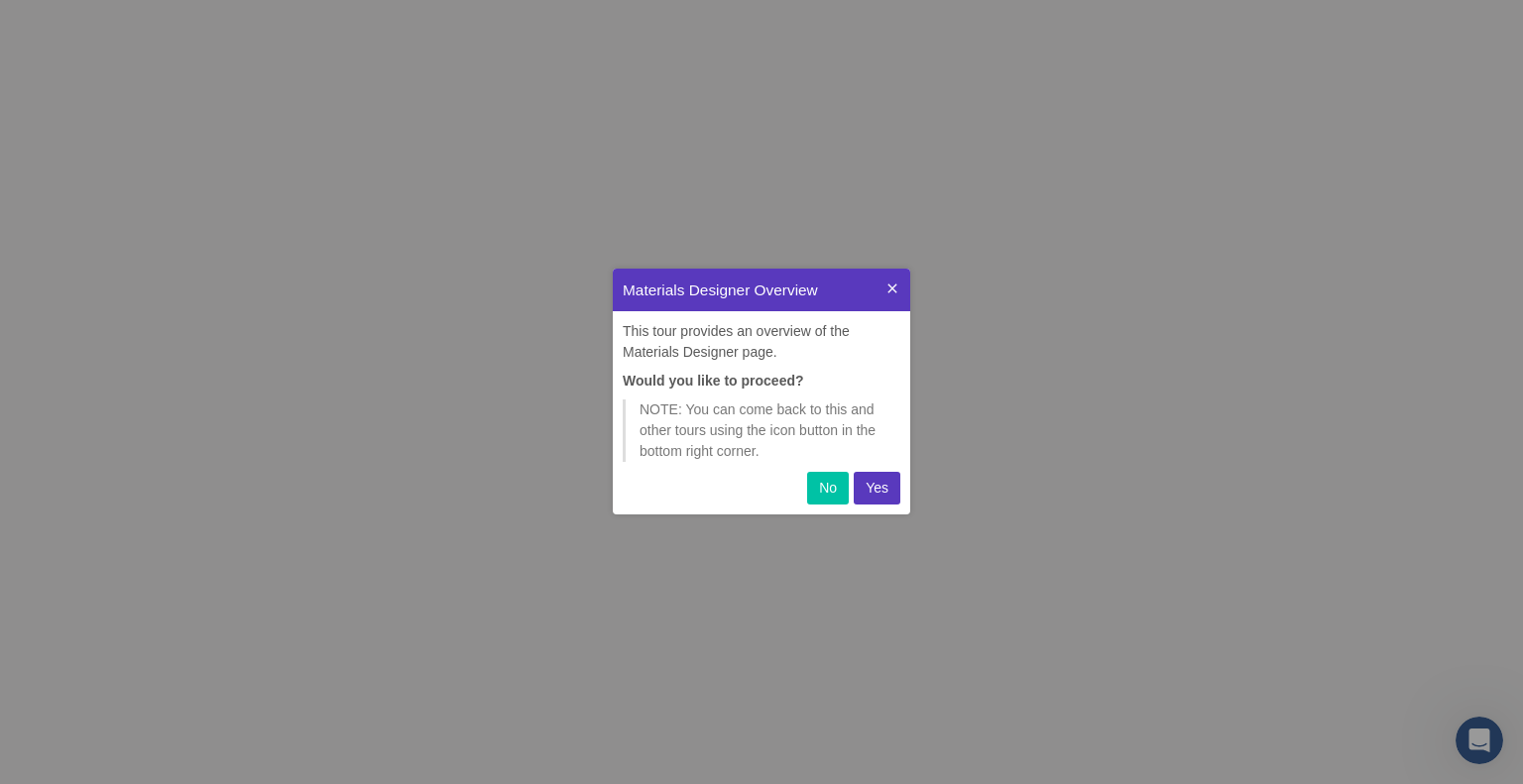 click on "Yes" at bounding box center (877, 488) 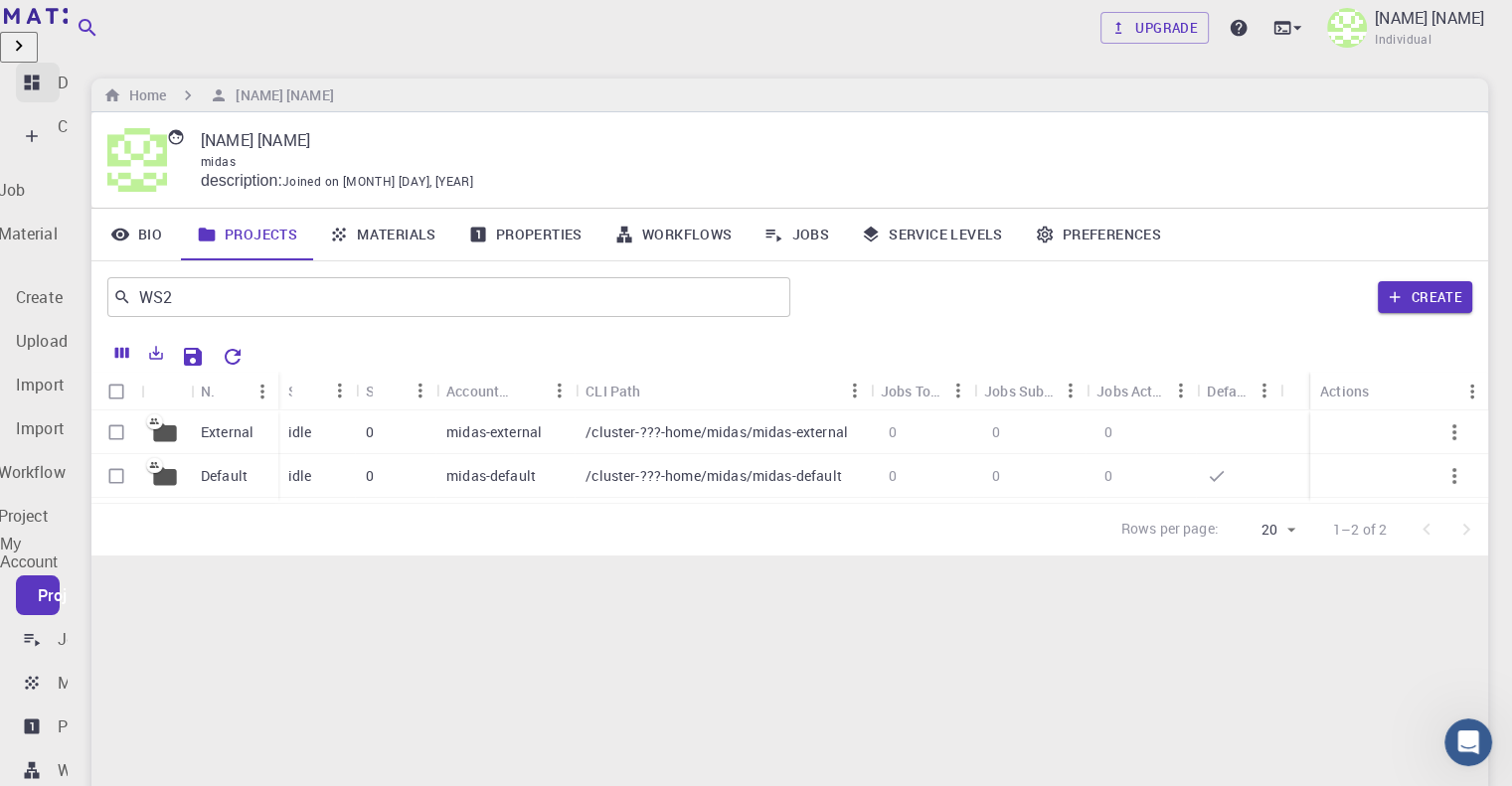 click 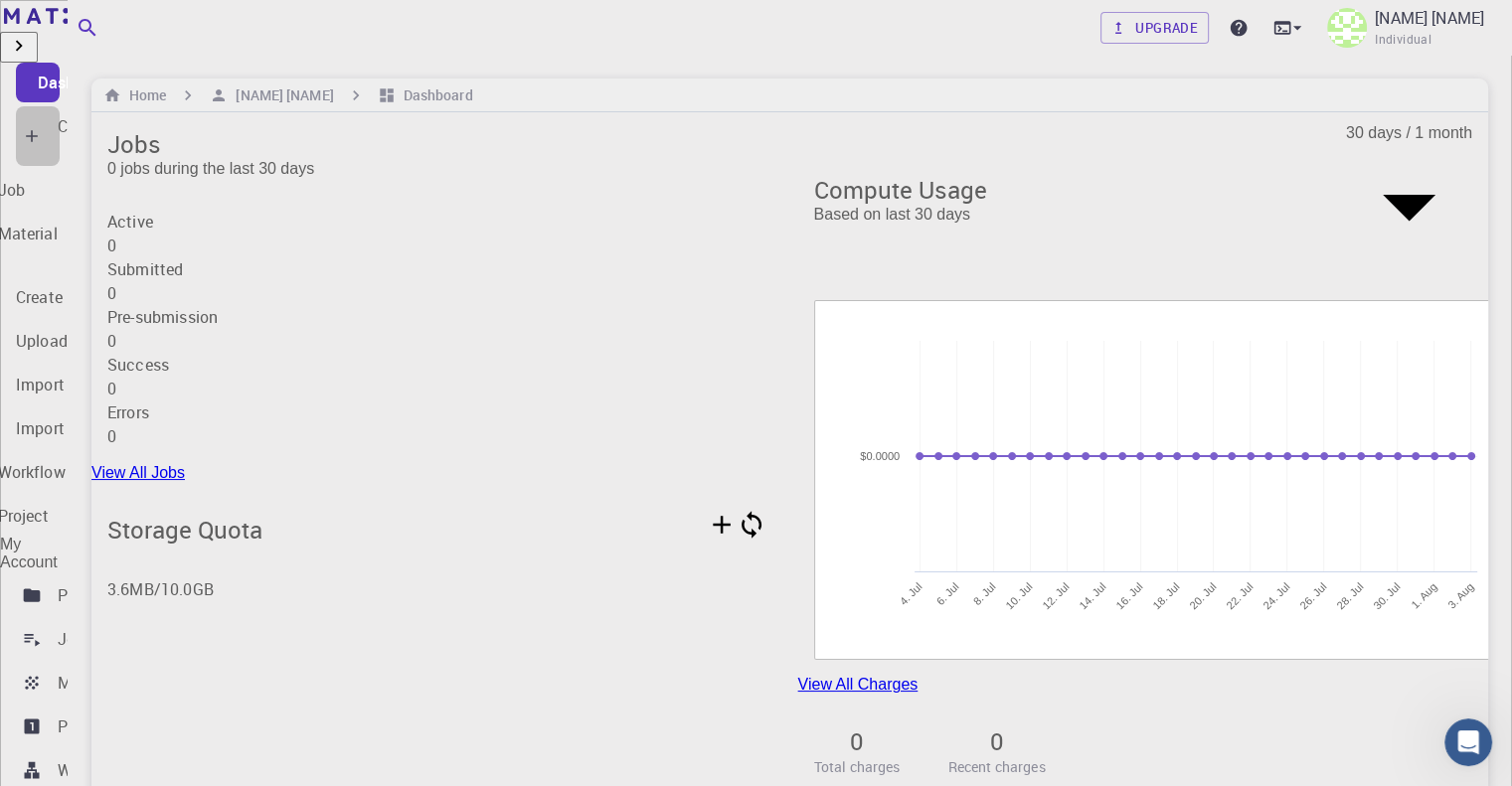 click on "Create" at bounding box center (81, 126) 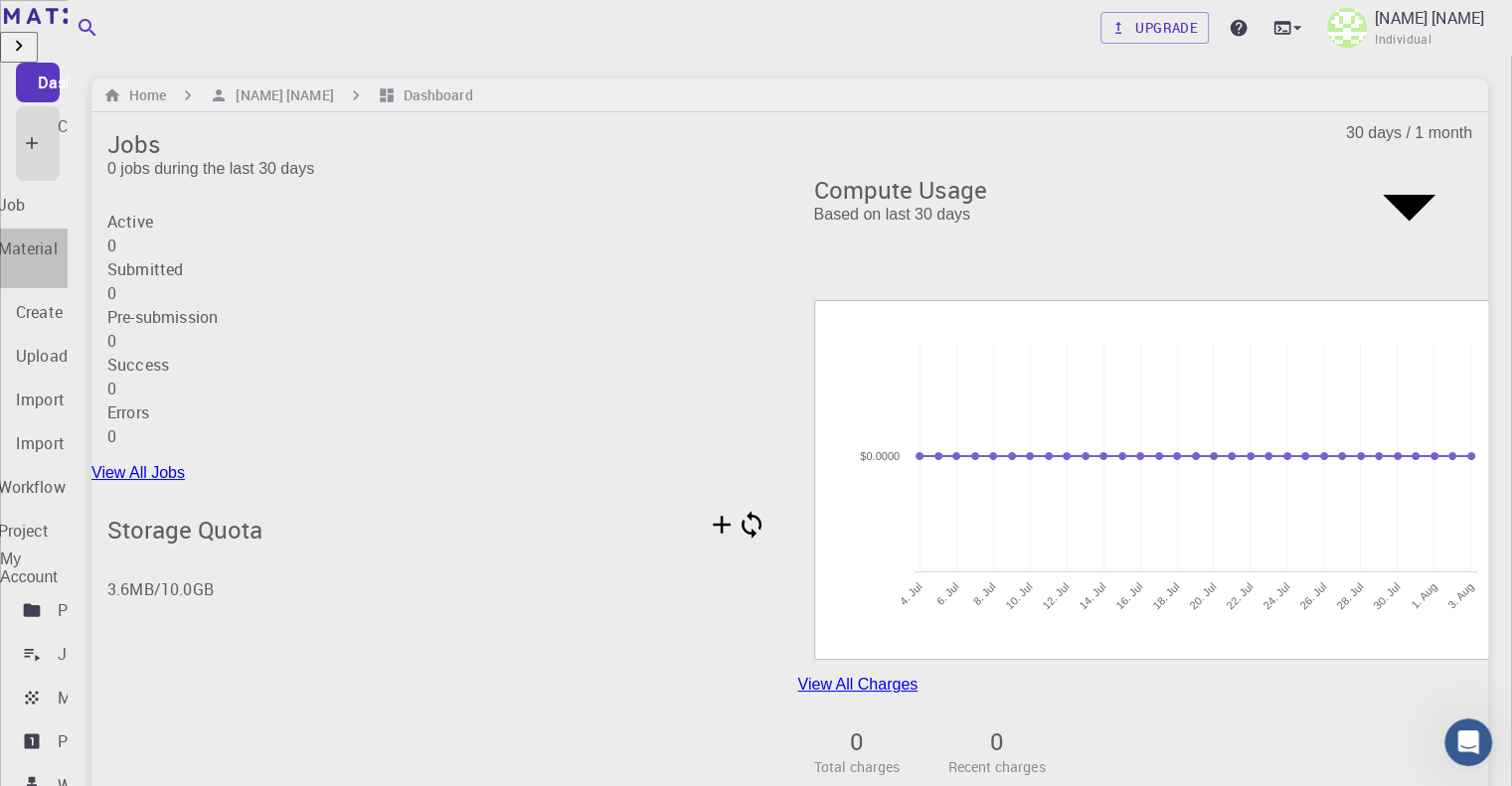 click on "New Material" at bounding box center (54, 258) 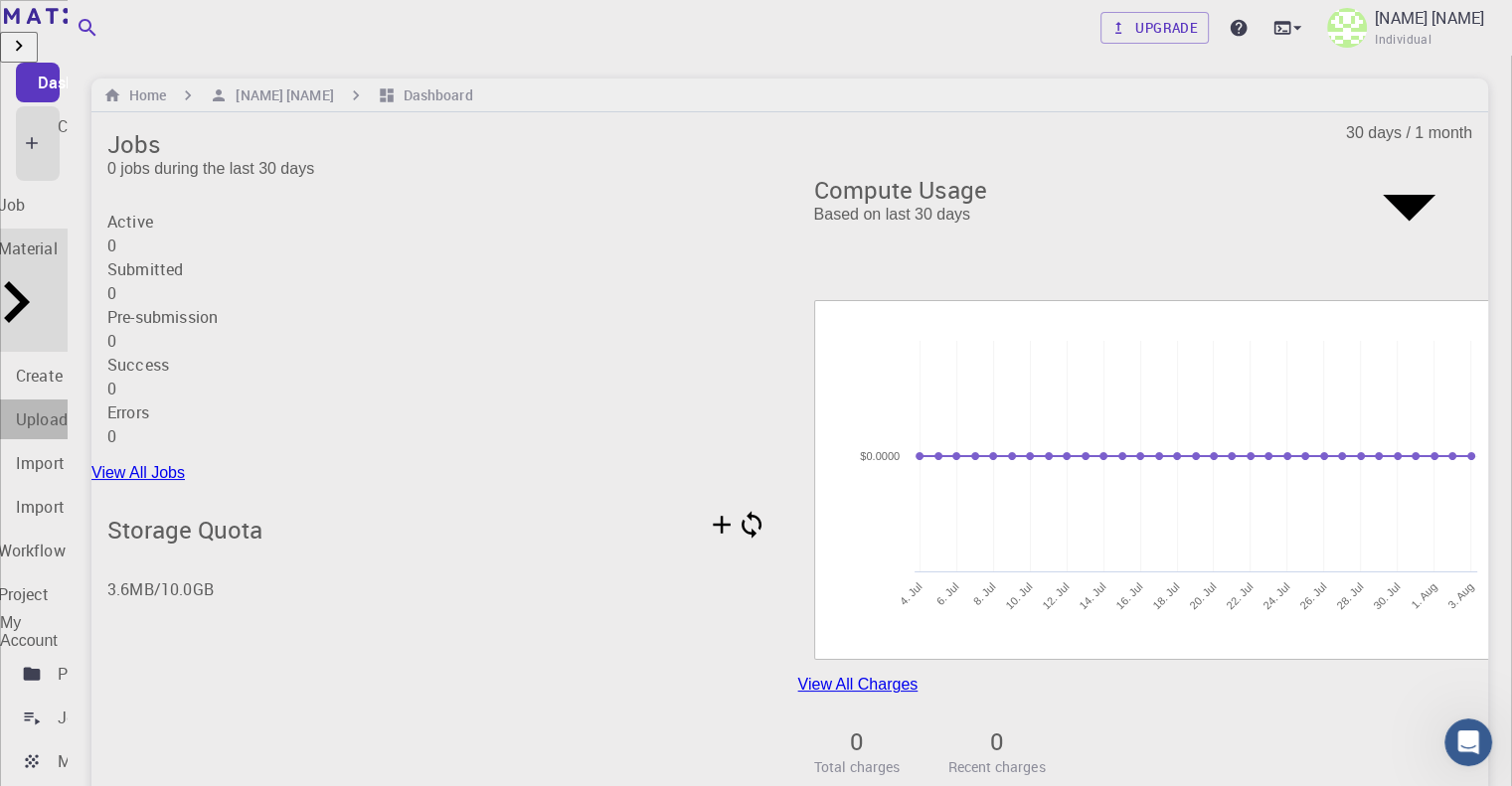 click on "Upload File" at bounding box center (57, 419) 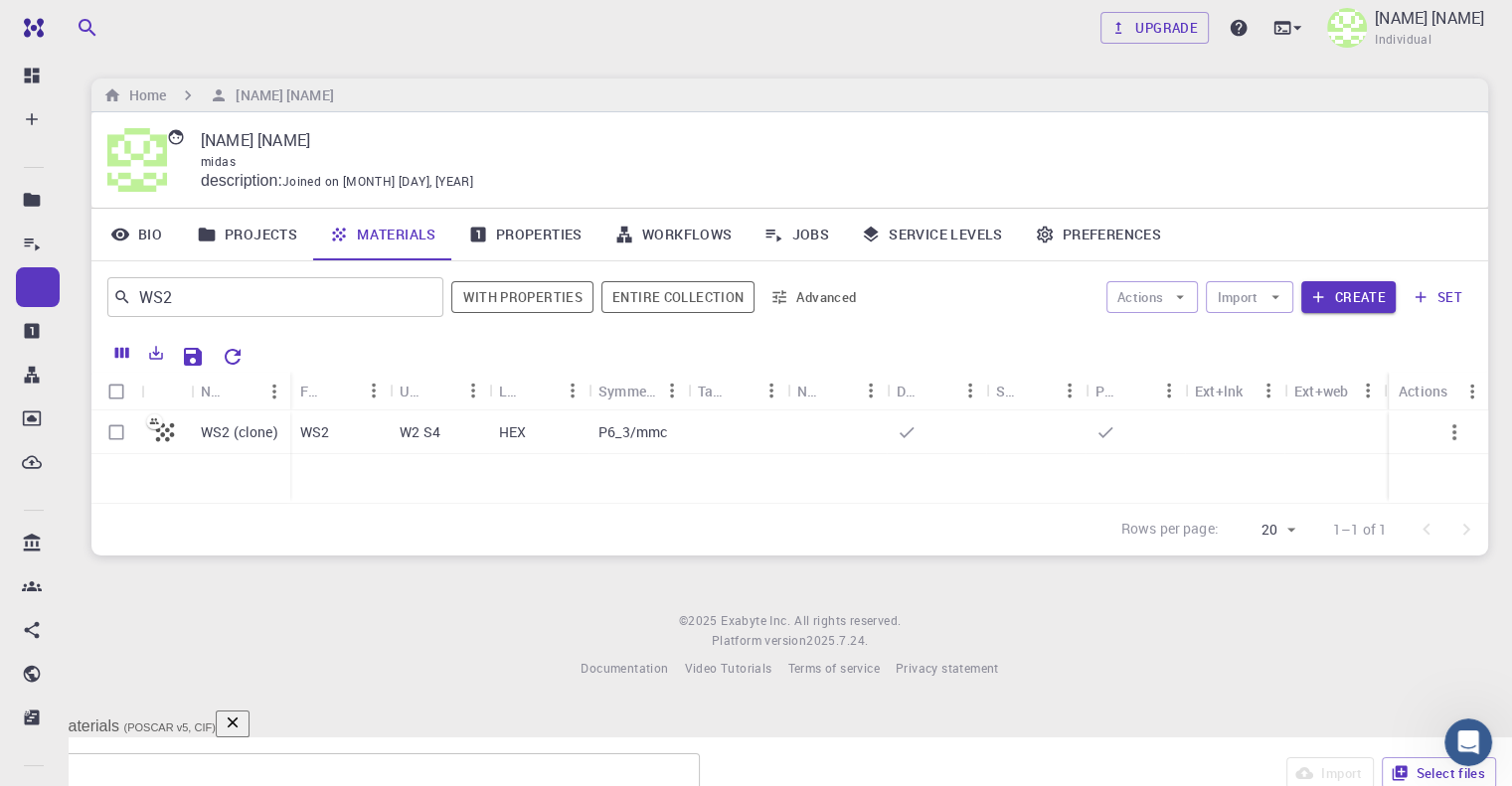 click 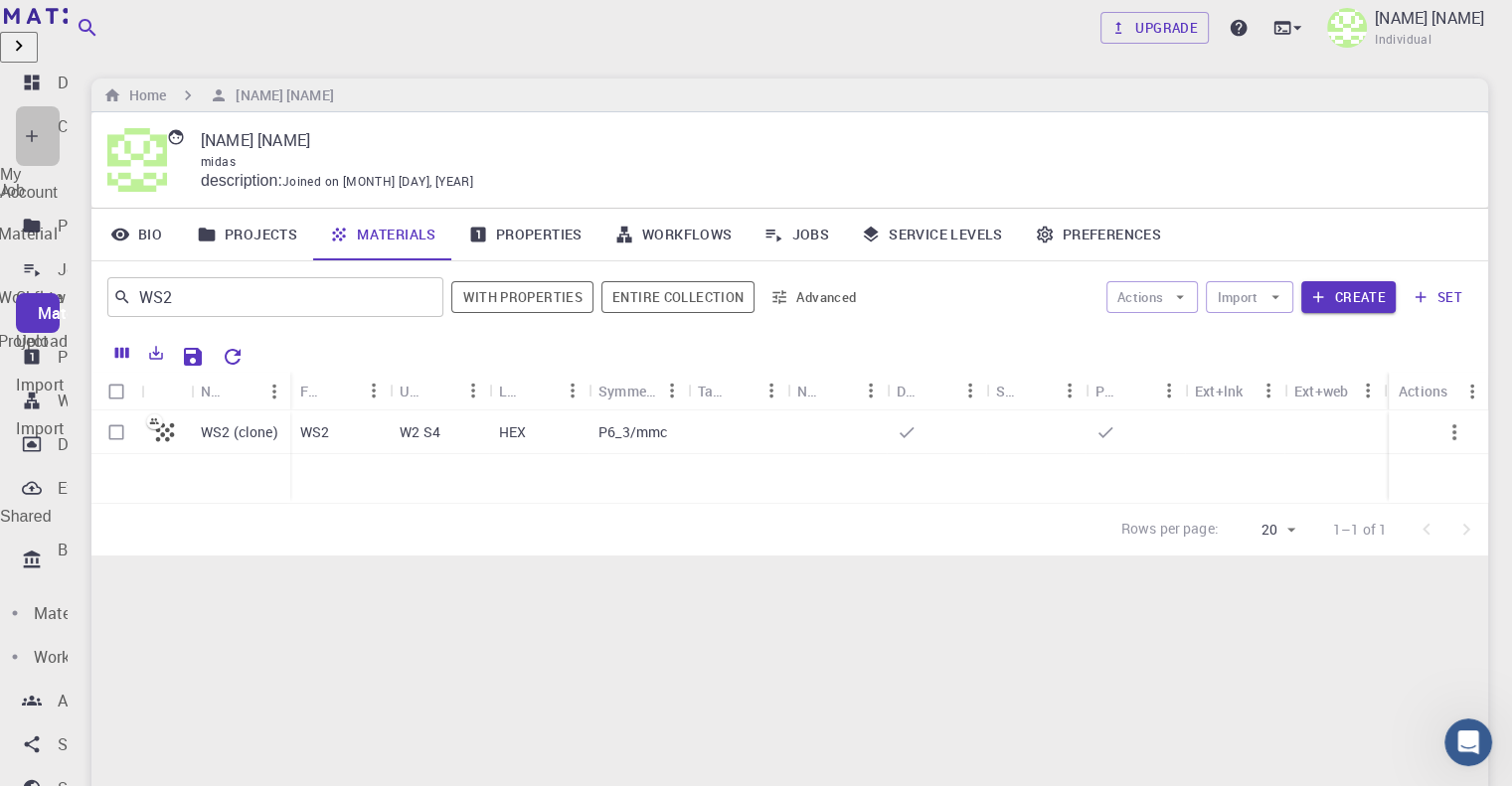 click on "Create" at bounding box center [81, 136] 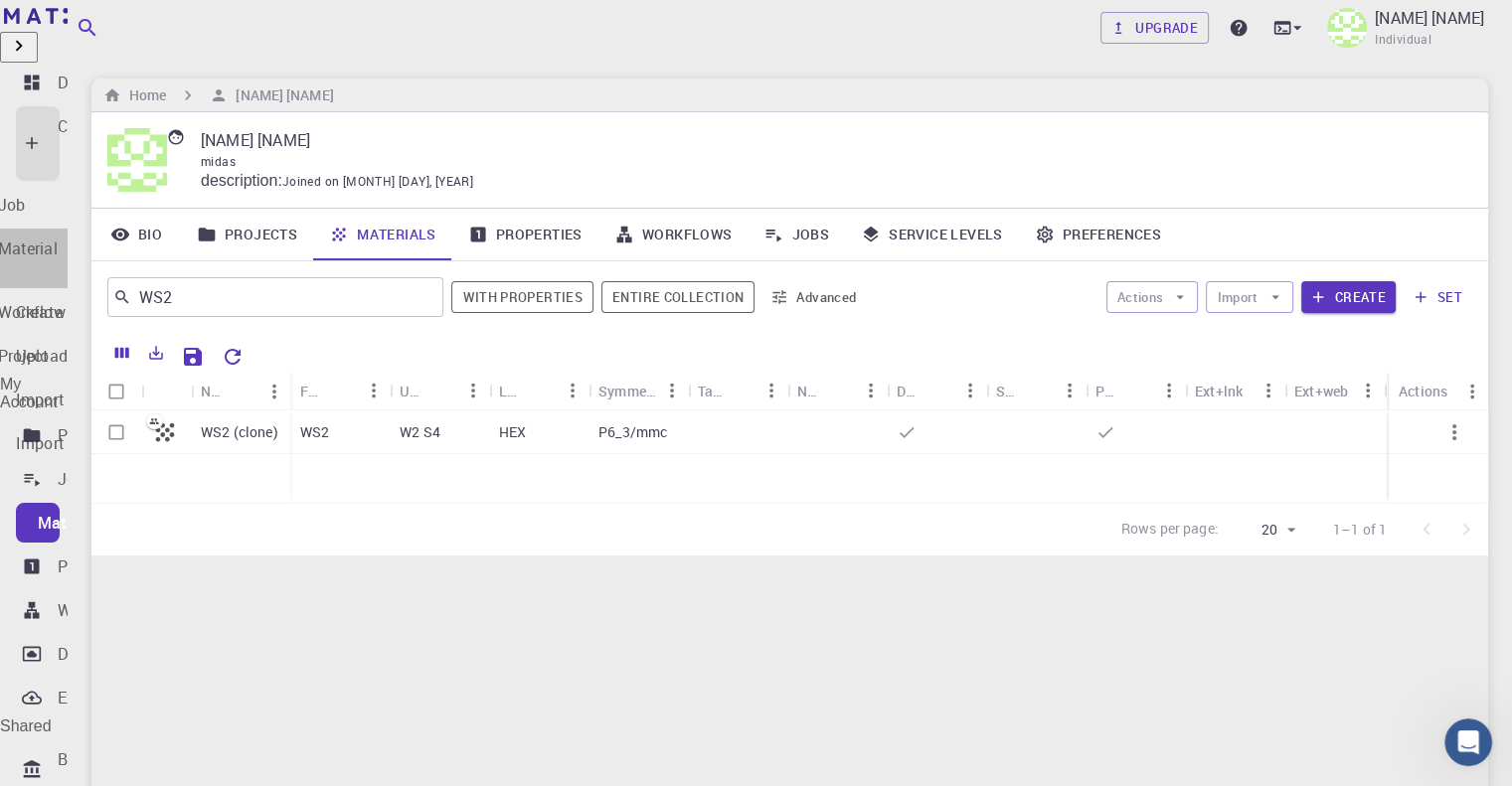 click on "New Material" at bounding box center [10, 258] 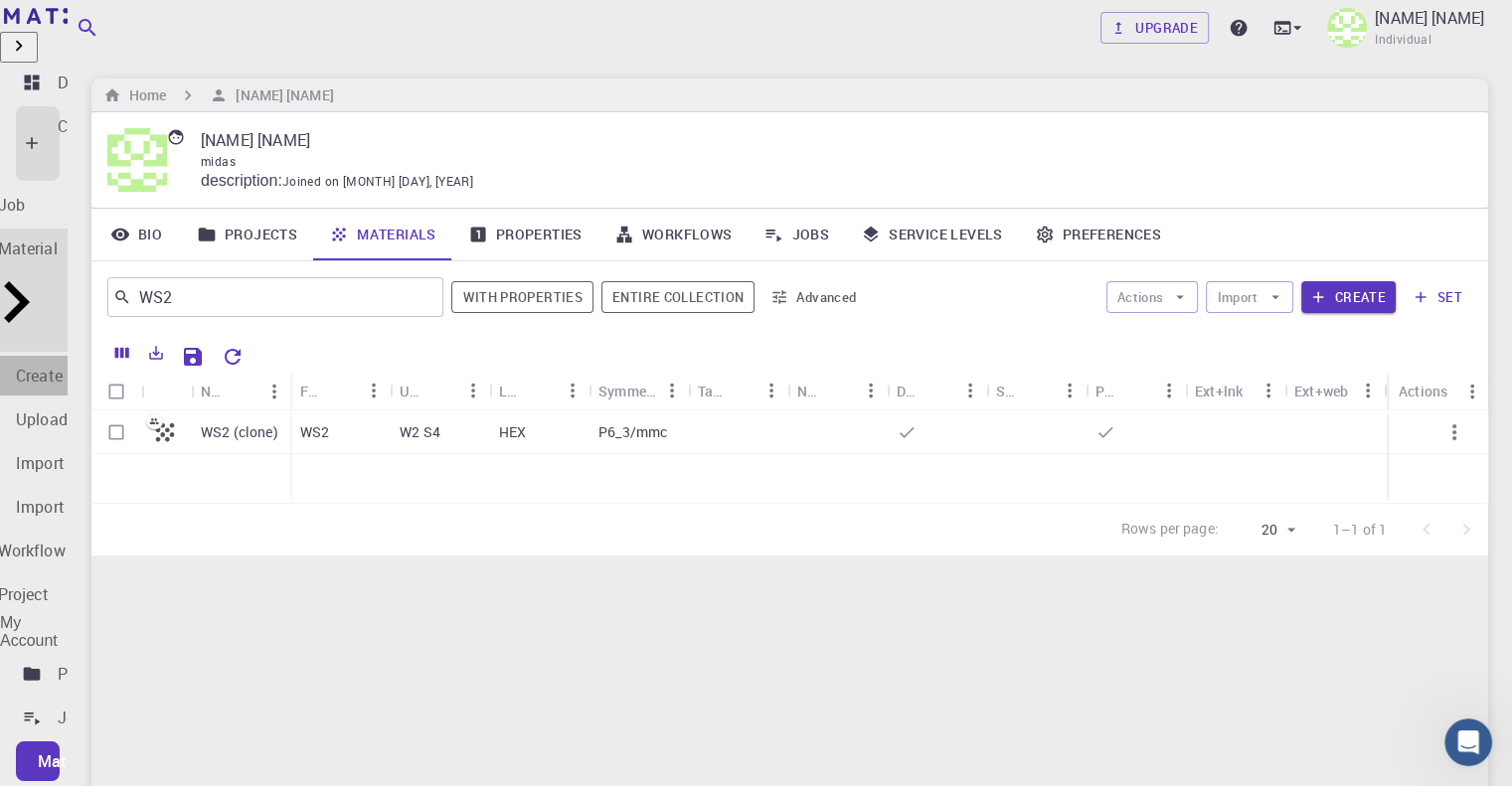 click on "Create Material" at bounding box center (70, 376) 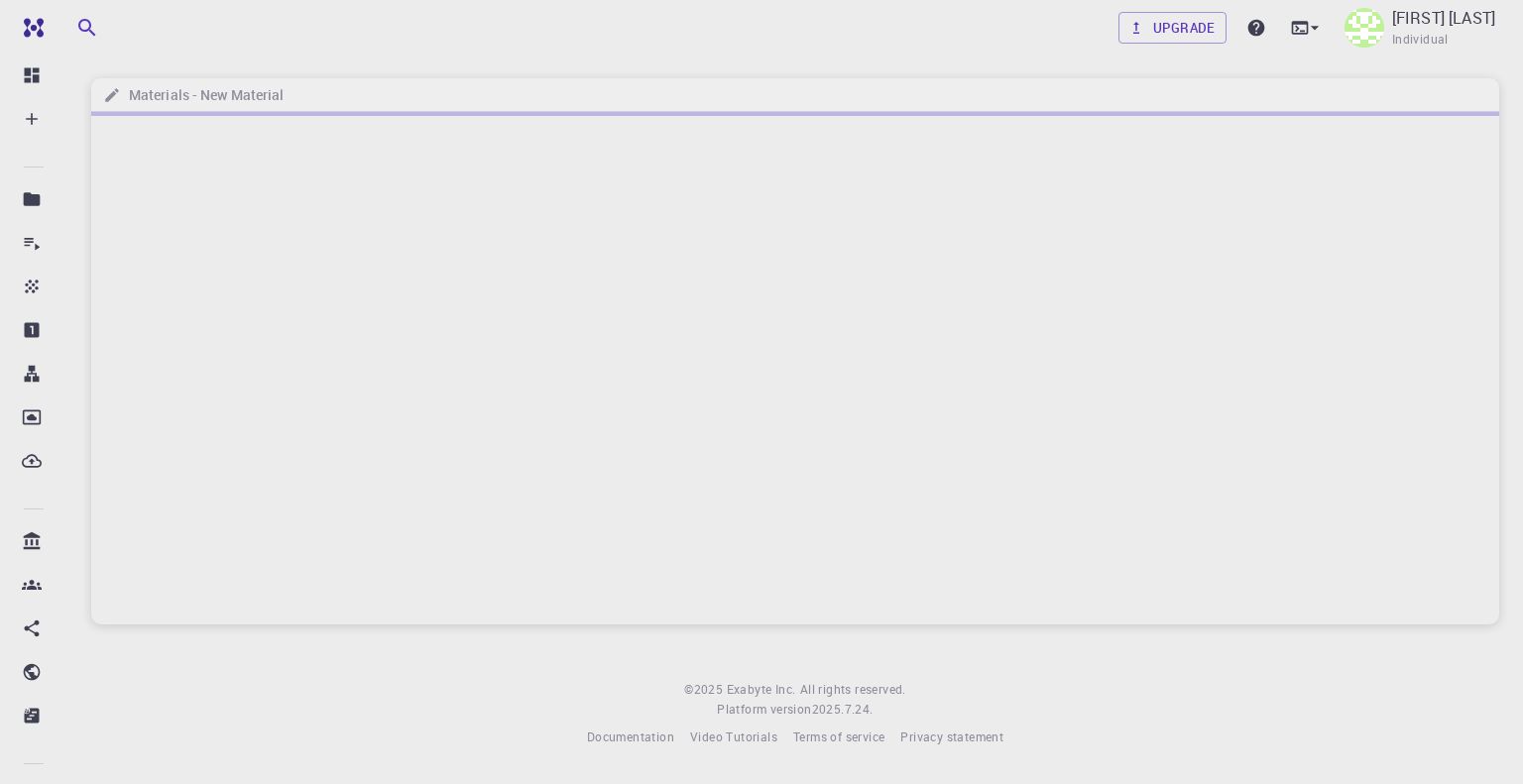 scroll, scrollTop: 0, scrollLeft: 0, axis: both 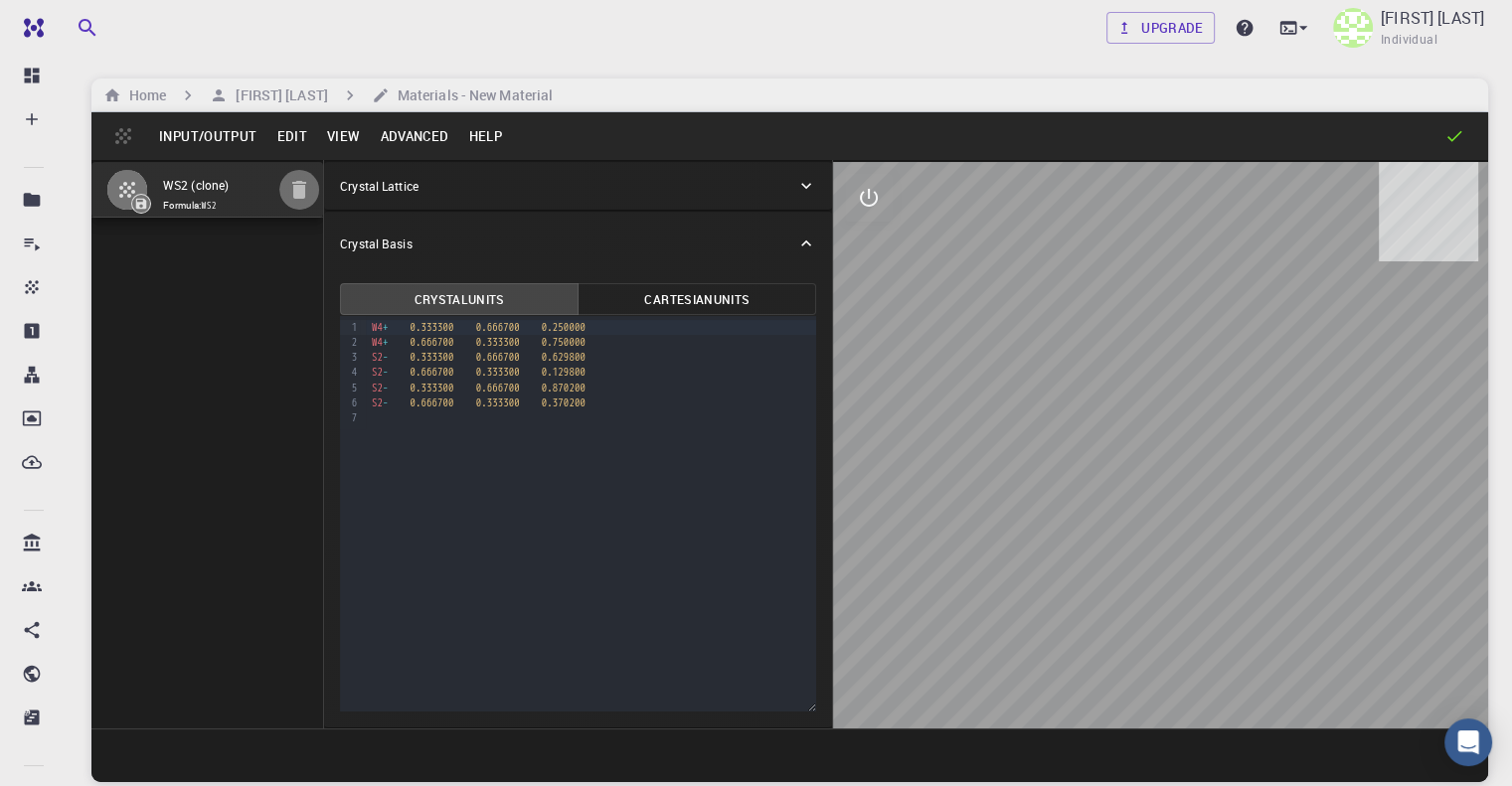 click 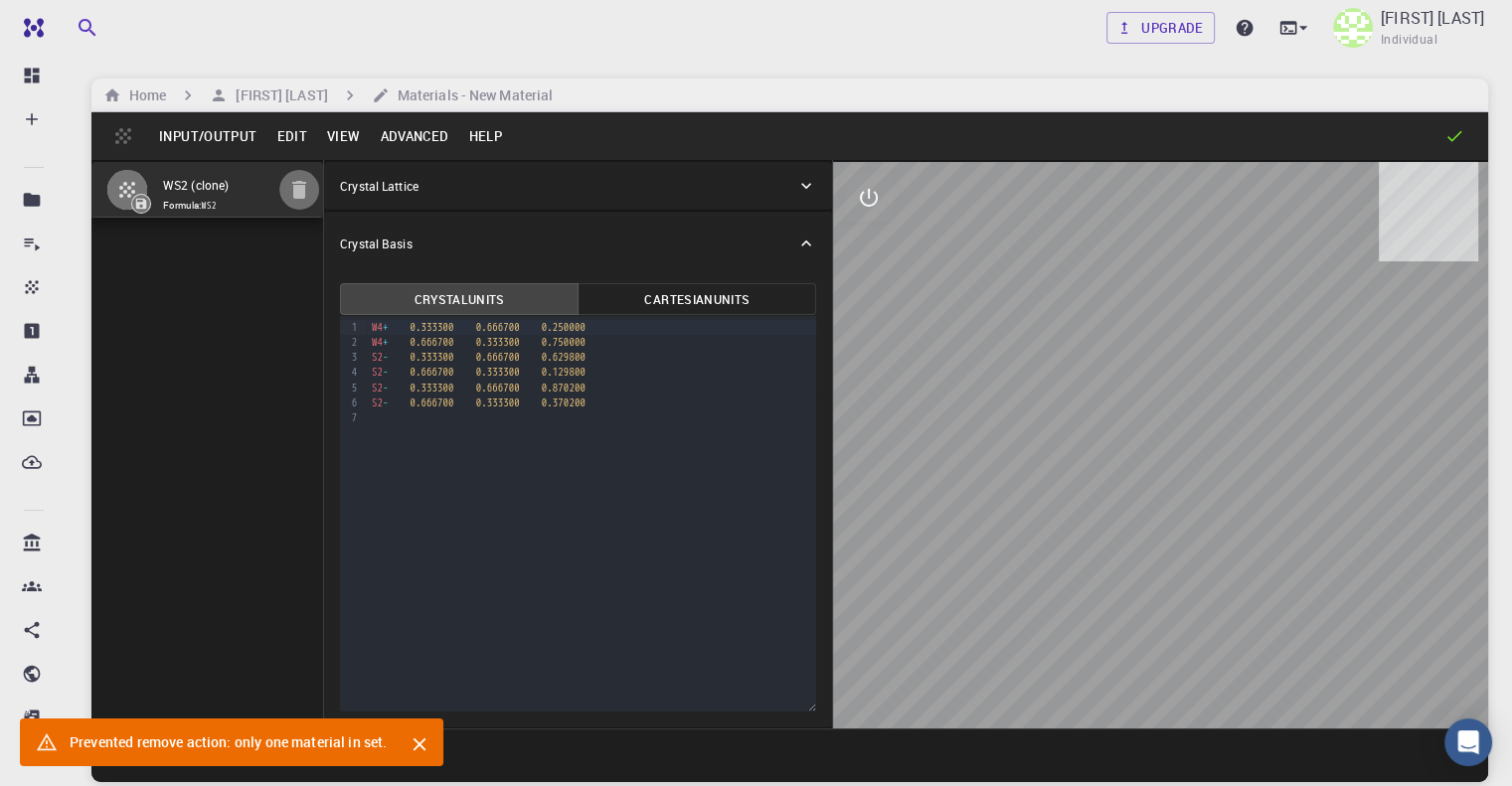 click 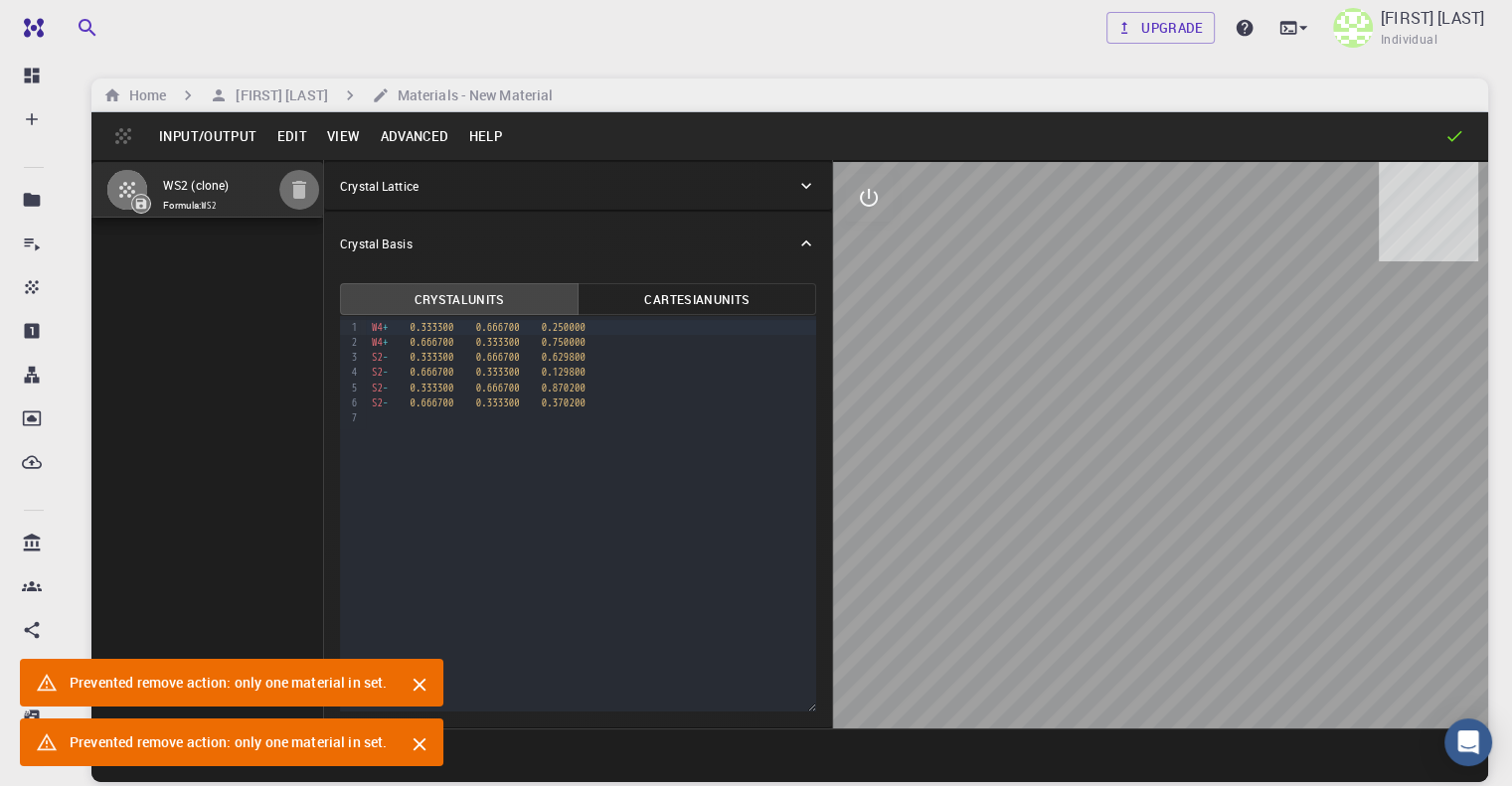 click 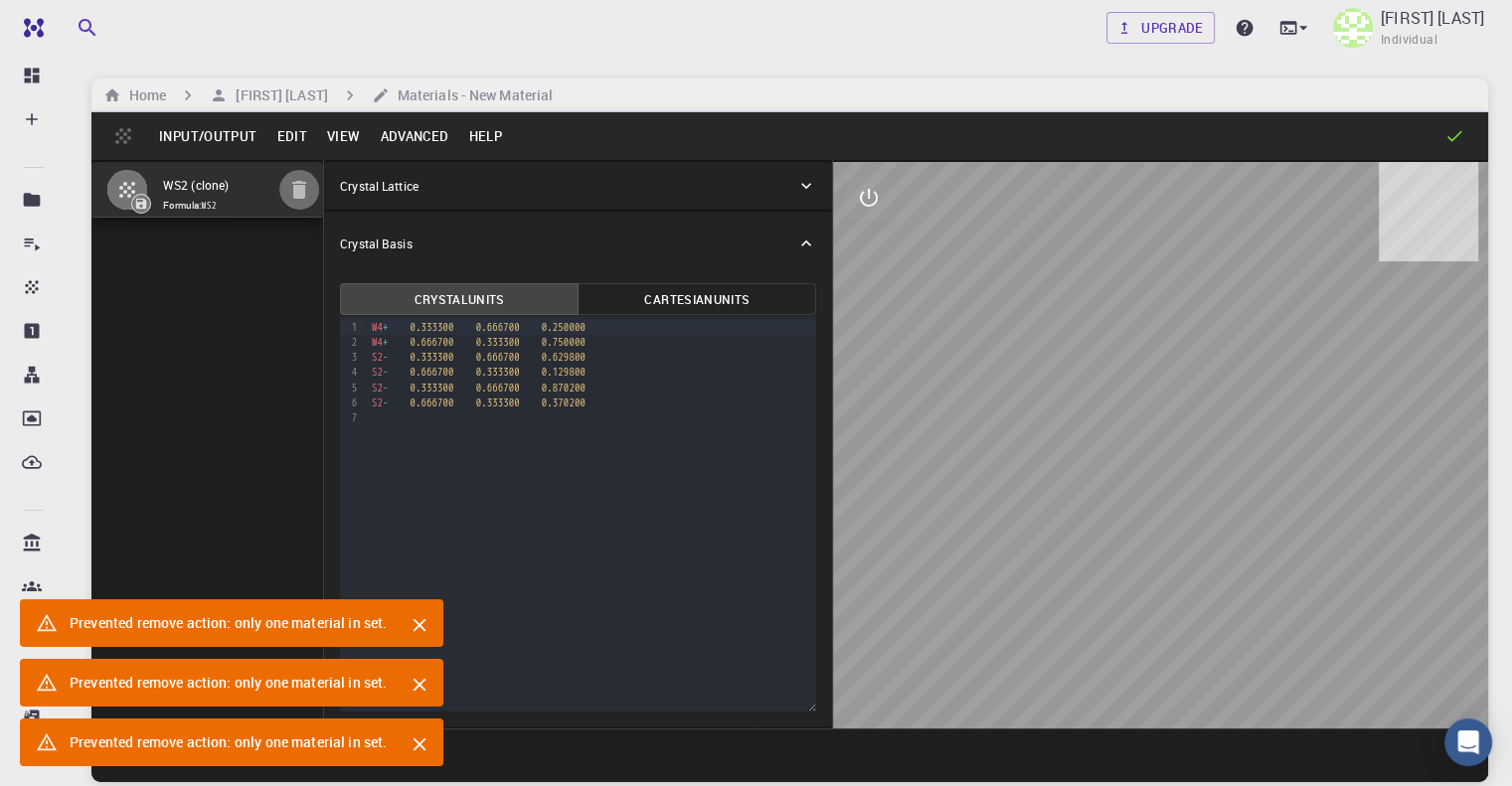 click 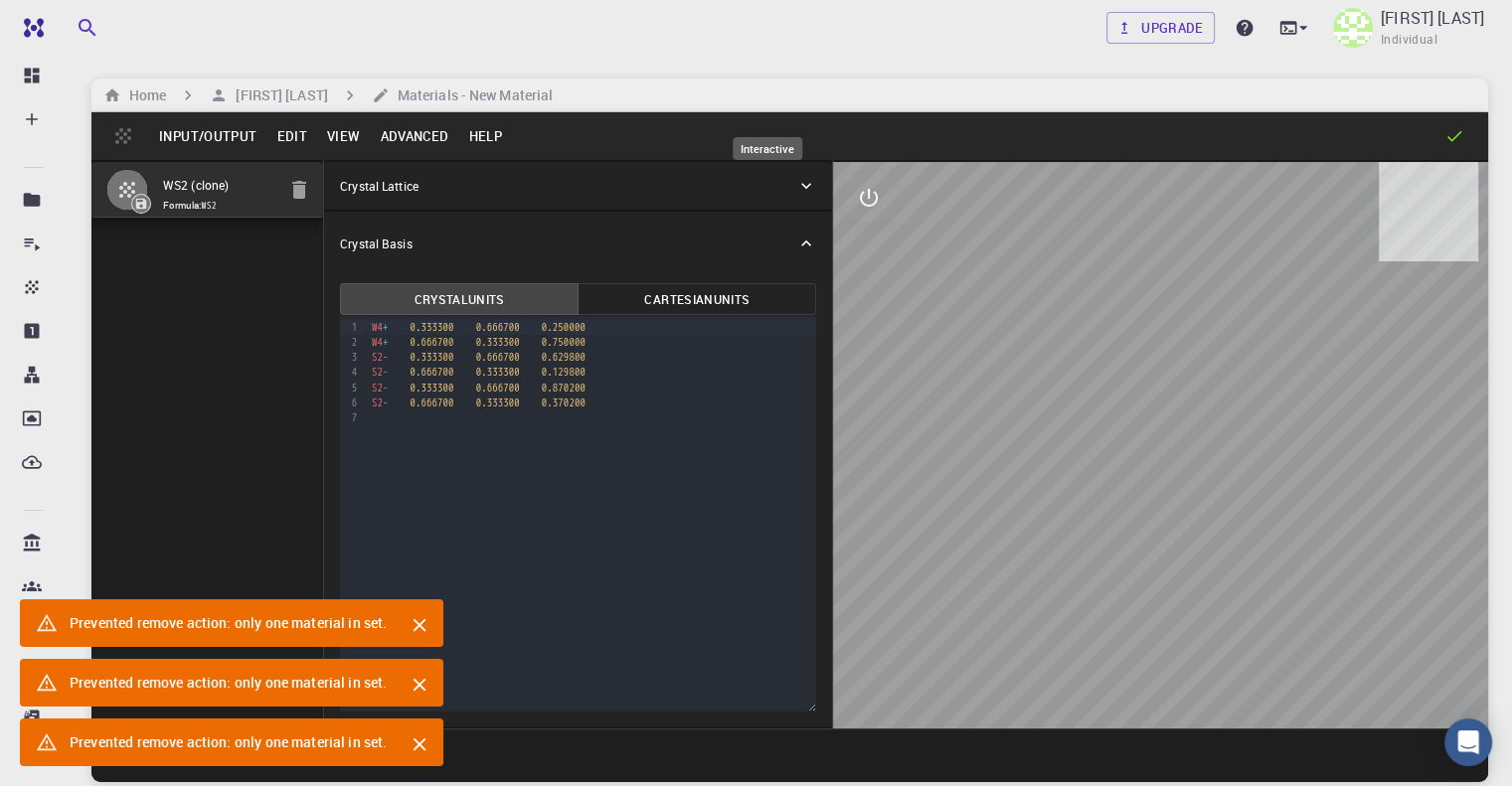 click 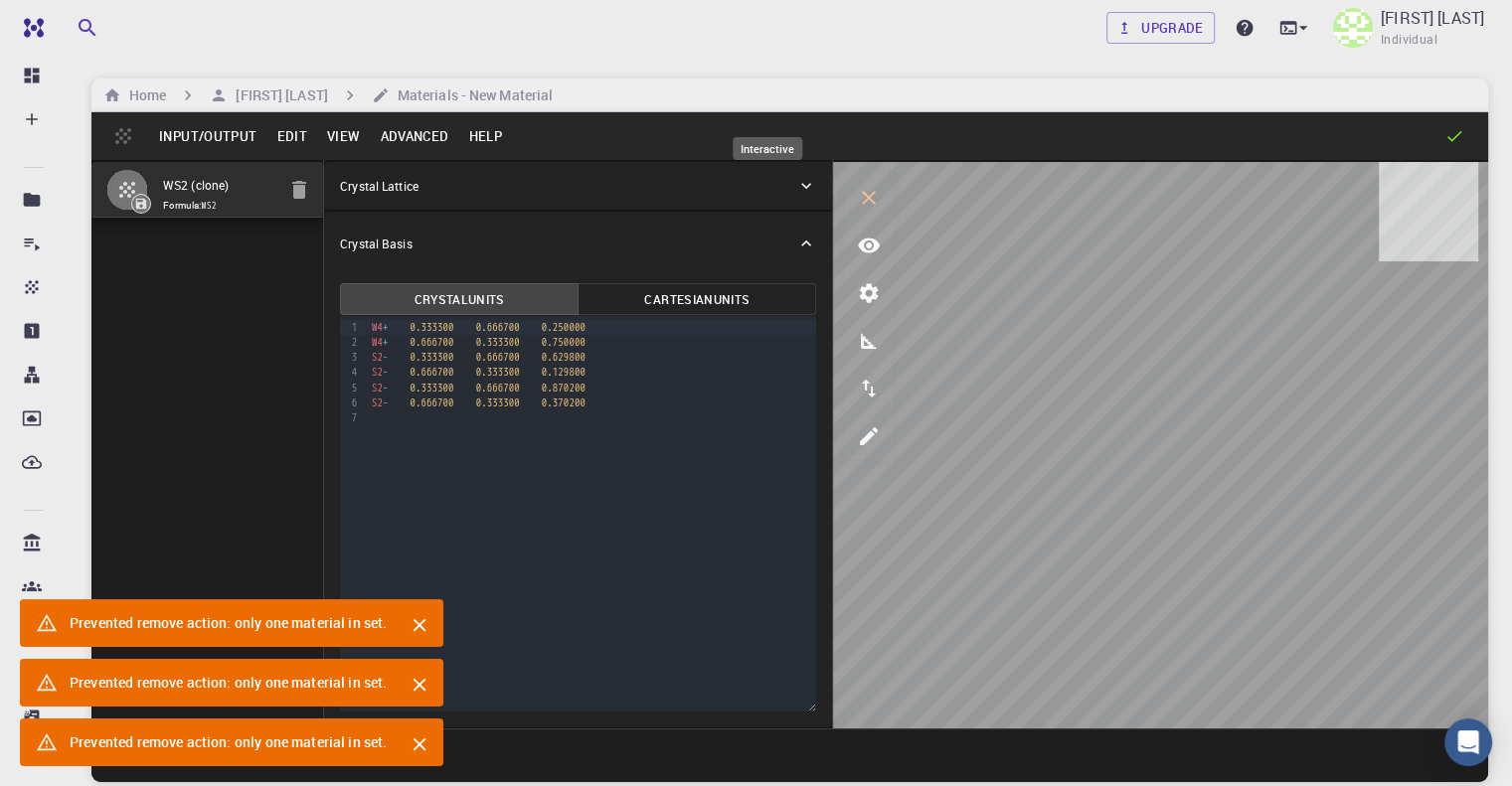 click 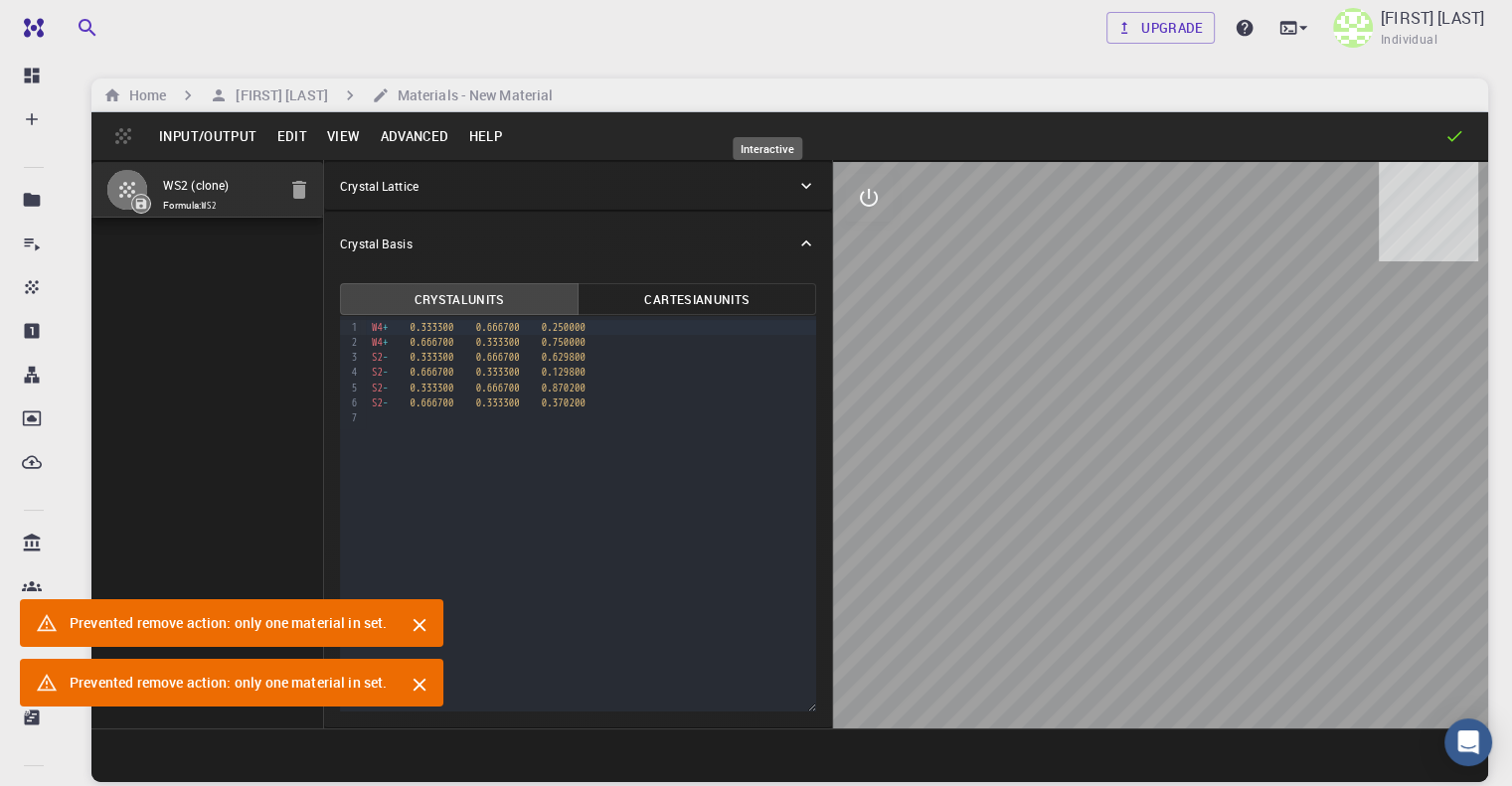 click 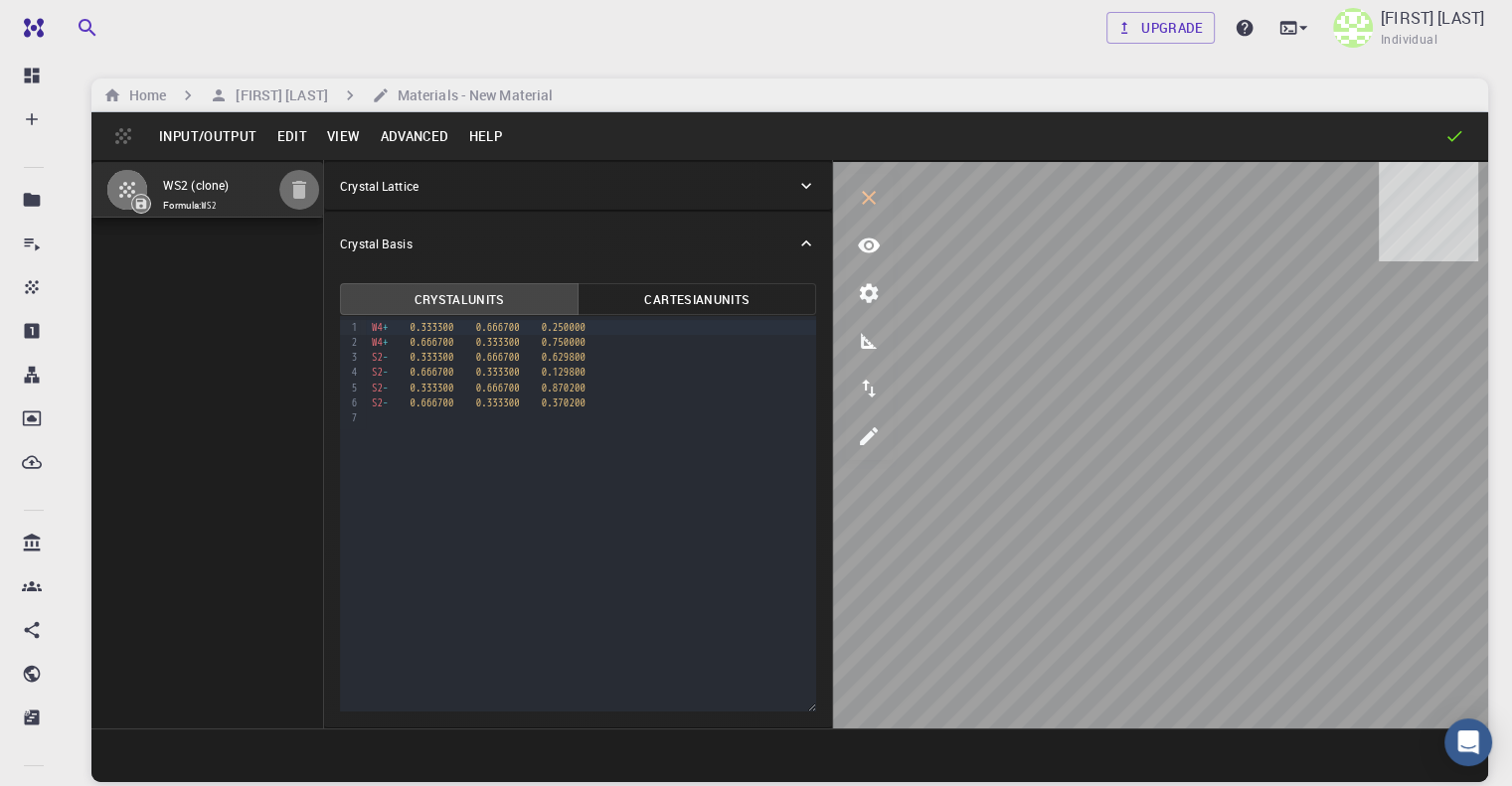 click 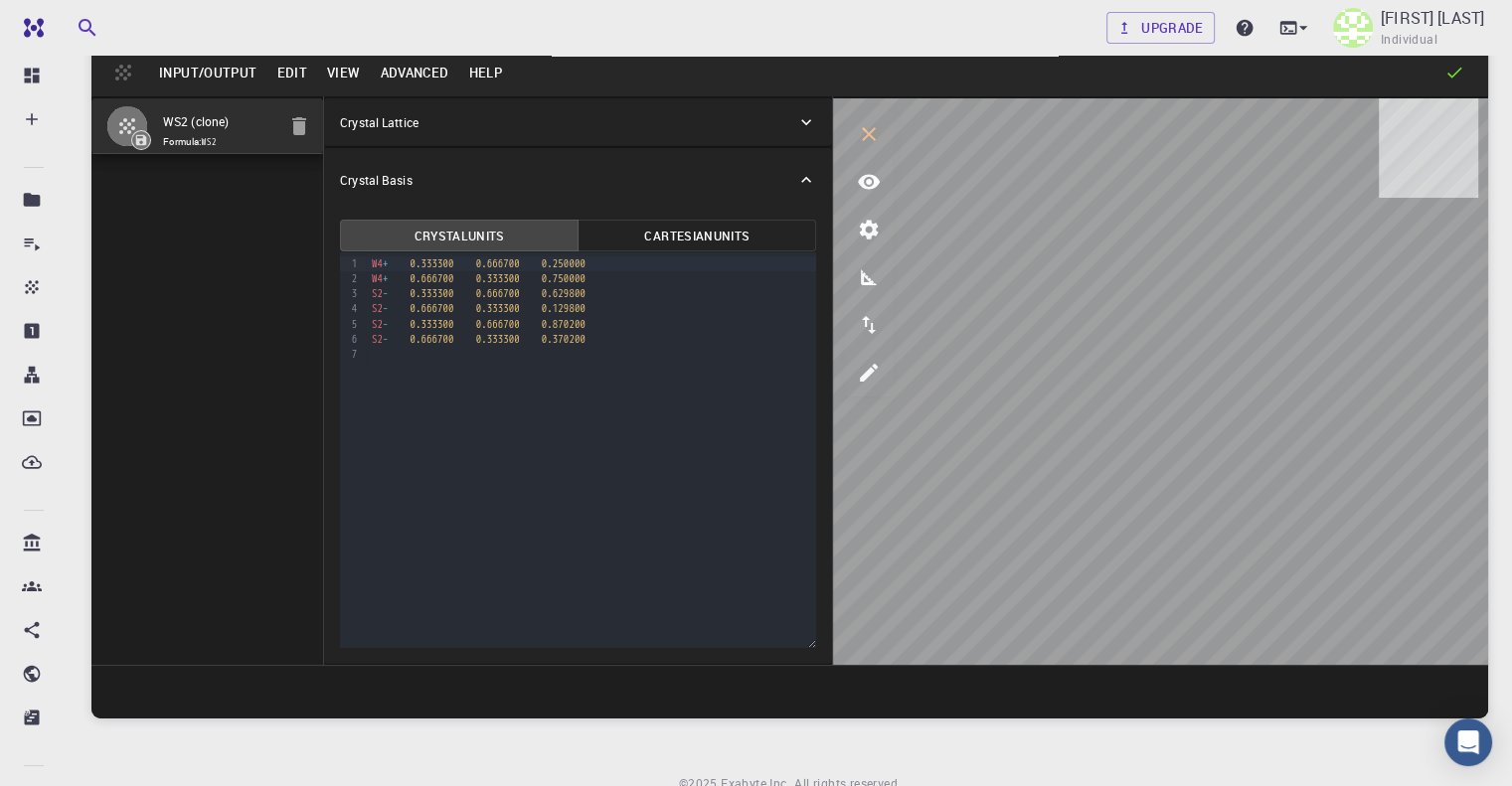 scroll, scrollTop: 0, scrollLeft: 0, axis: both 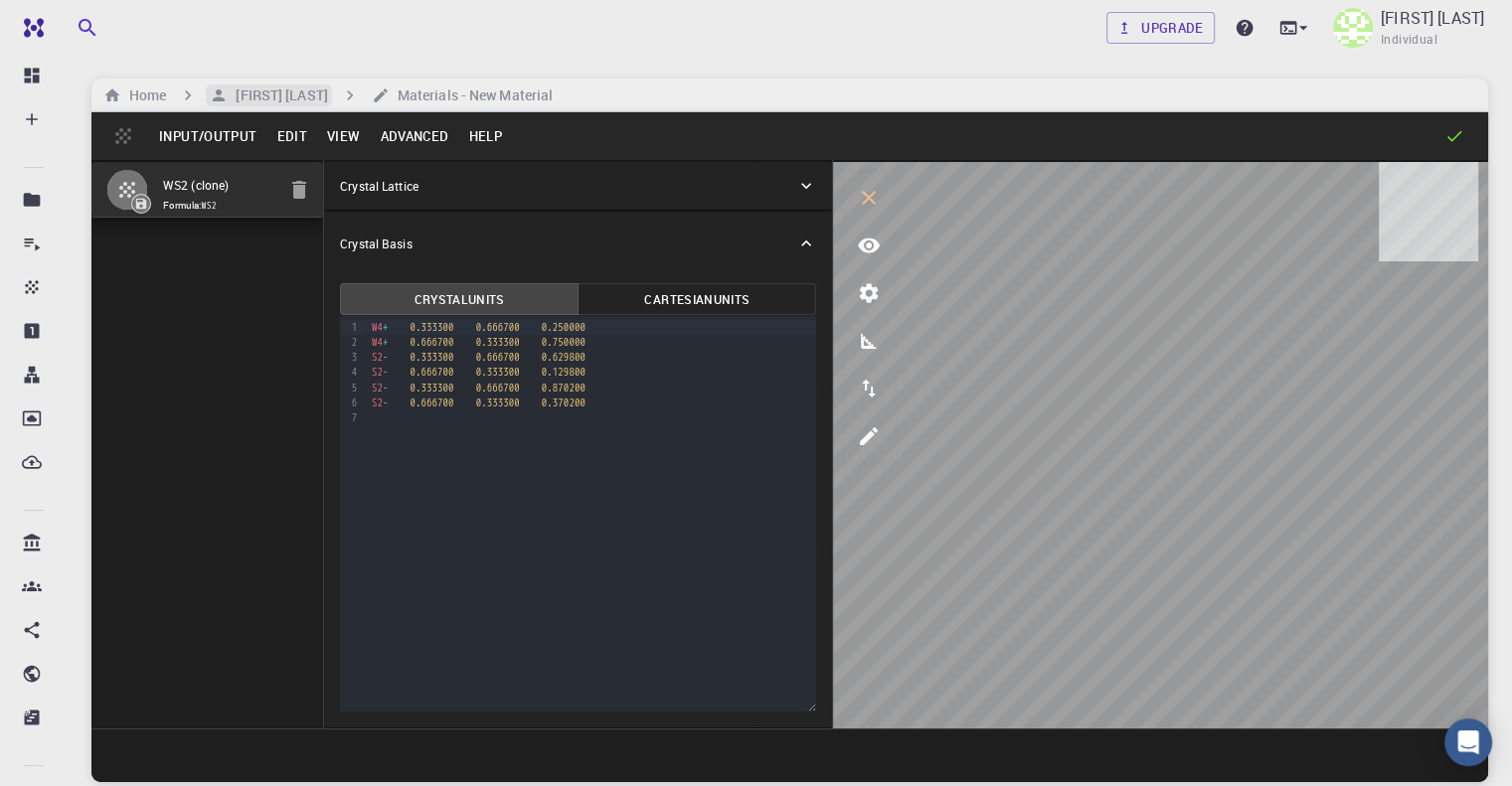click on "[NAME] [NAME]" at bounding box center [277, 95] 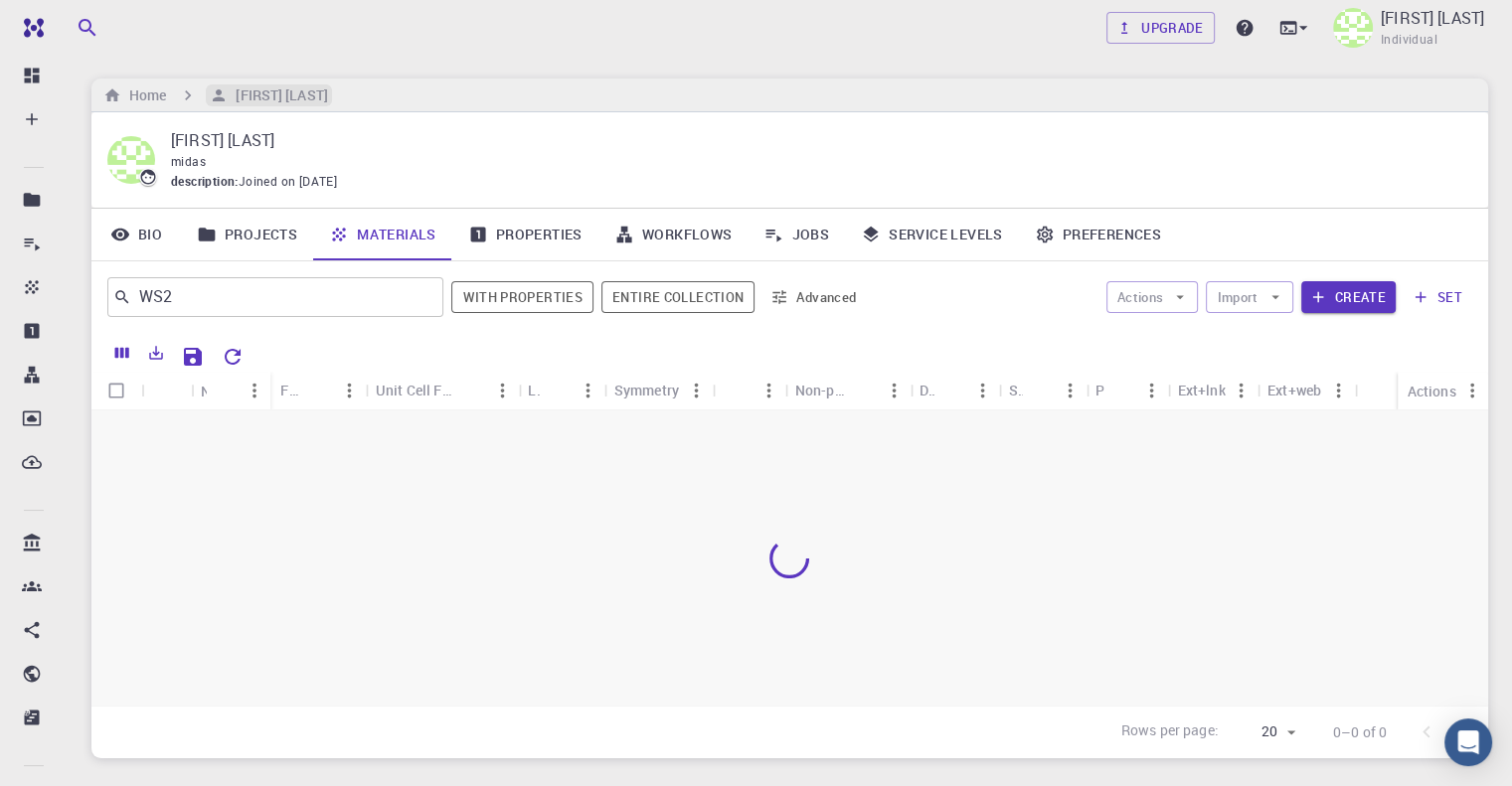 click on "[NAME] [NAME]" at bounding box center [277, 95] 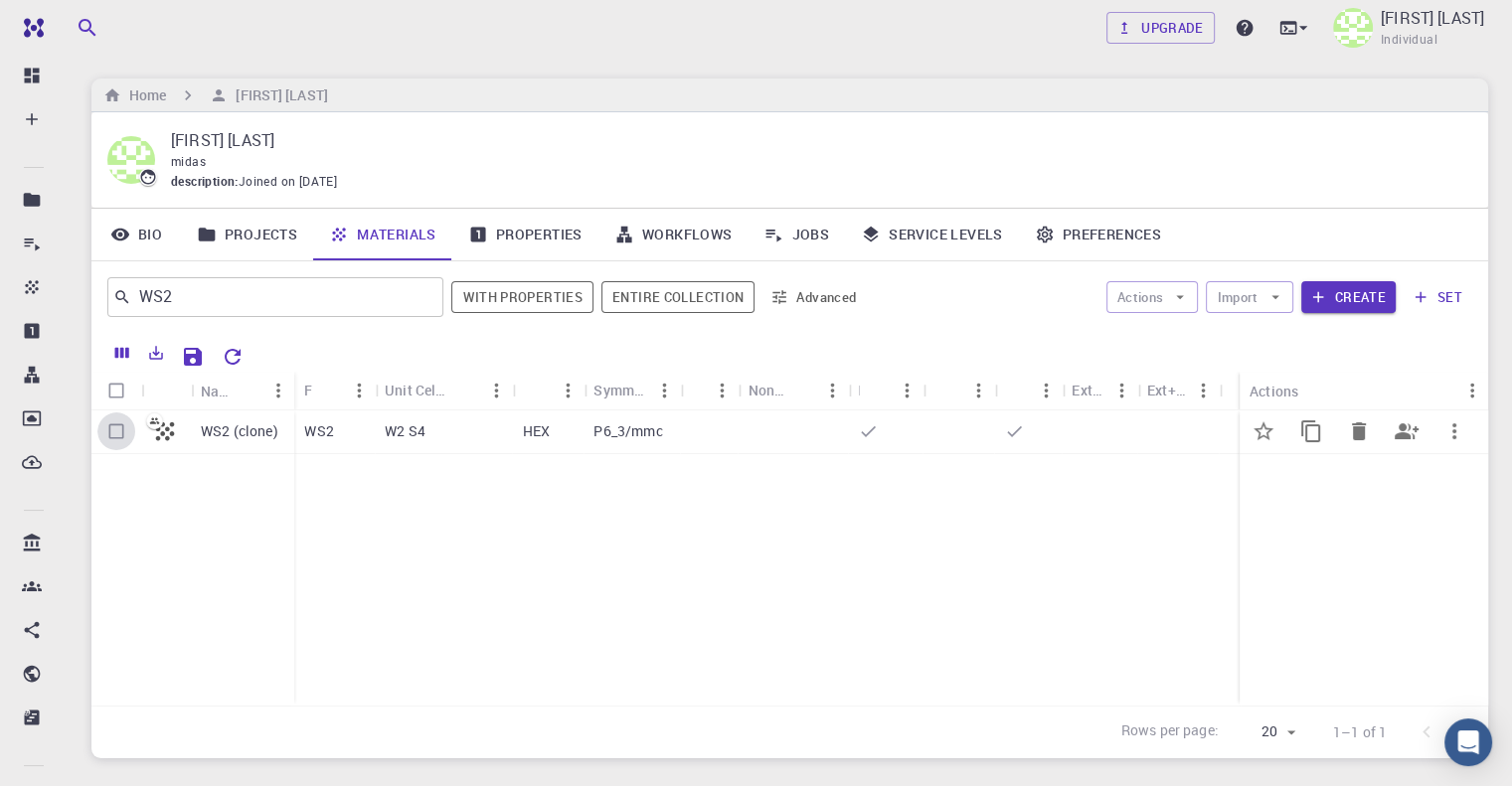 click at bounding box center [116, 431] 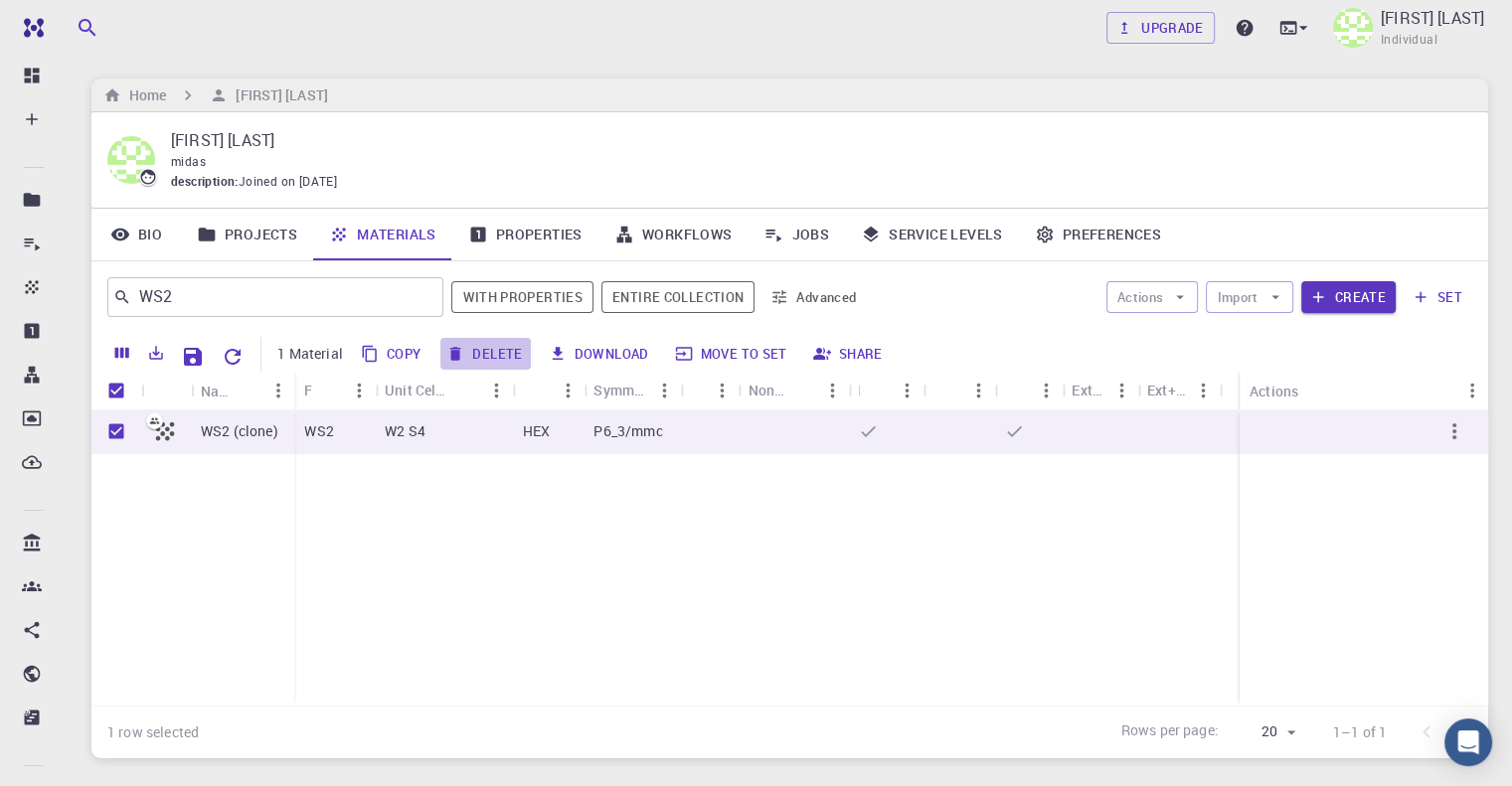 click on "Delete" at bounding box center [485, 354] 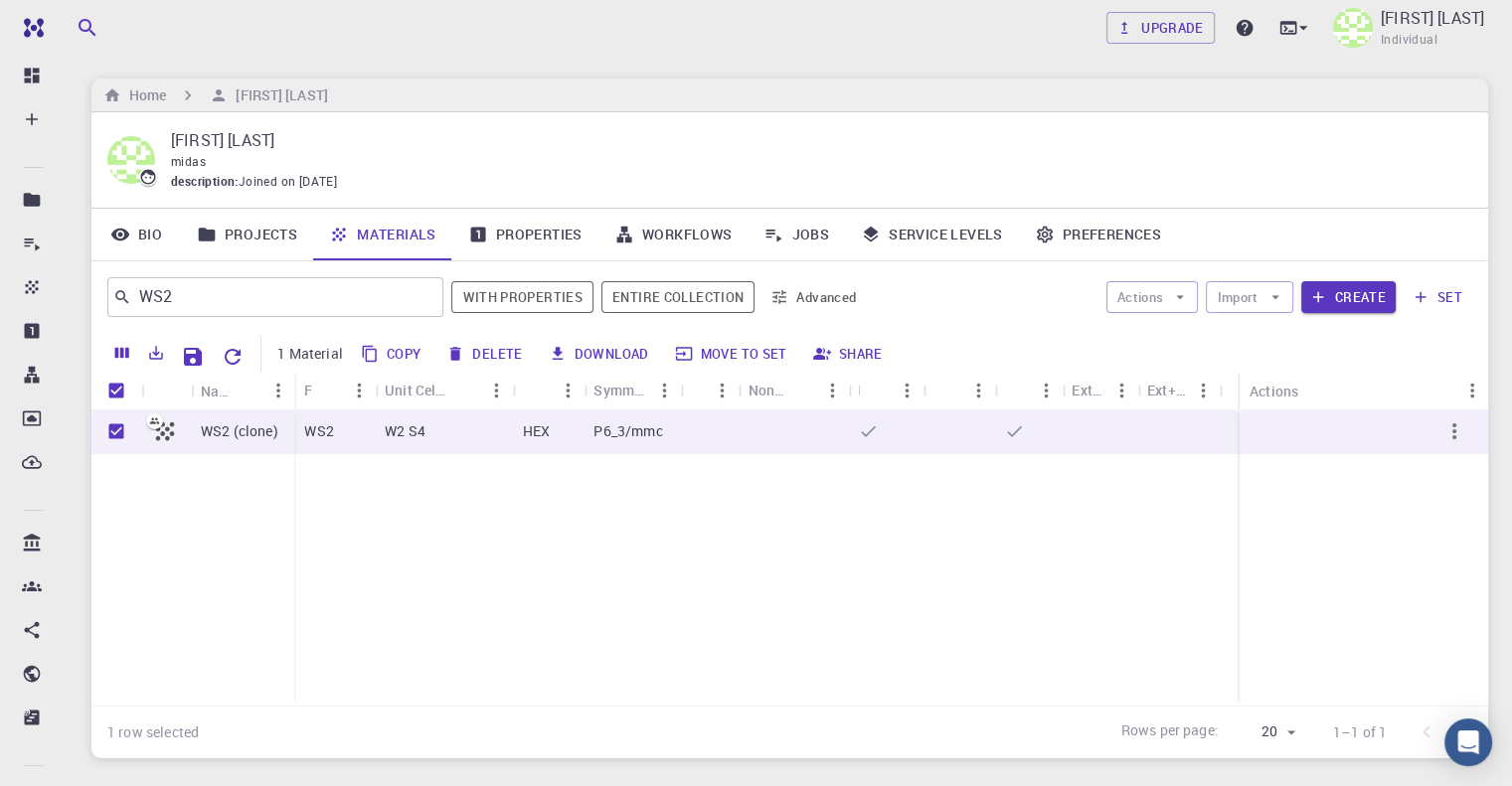 checkbox on "false" 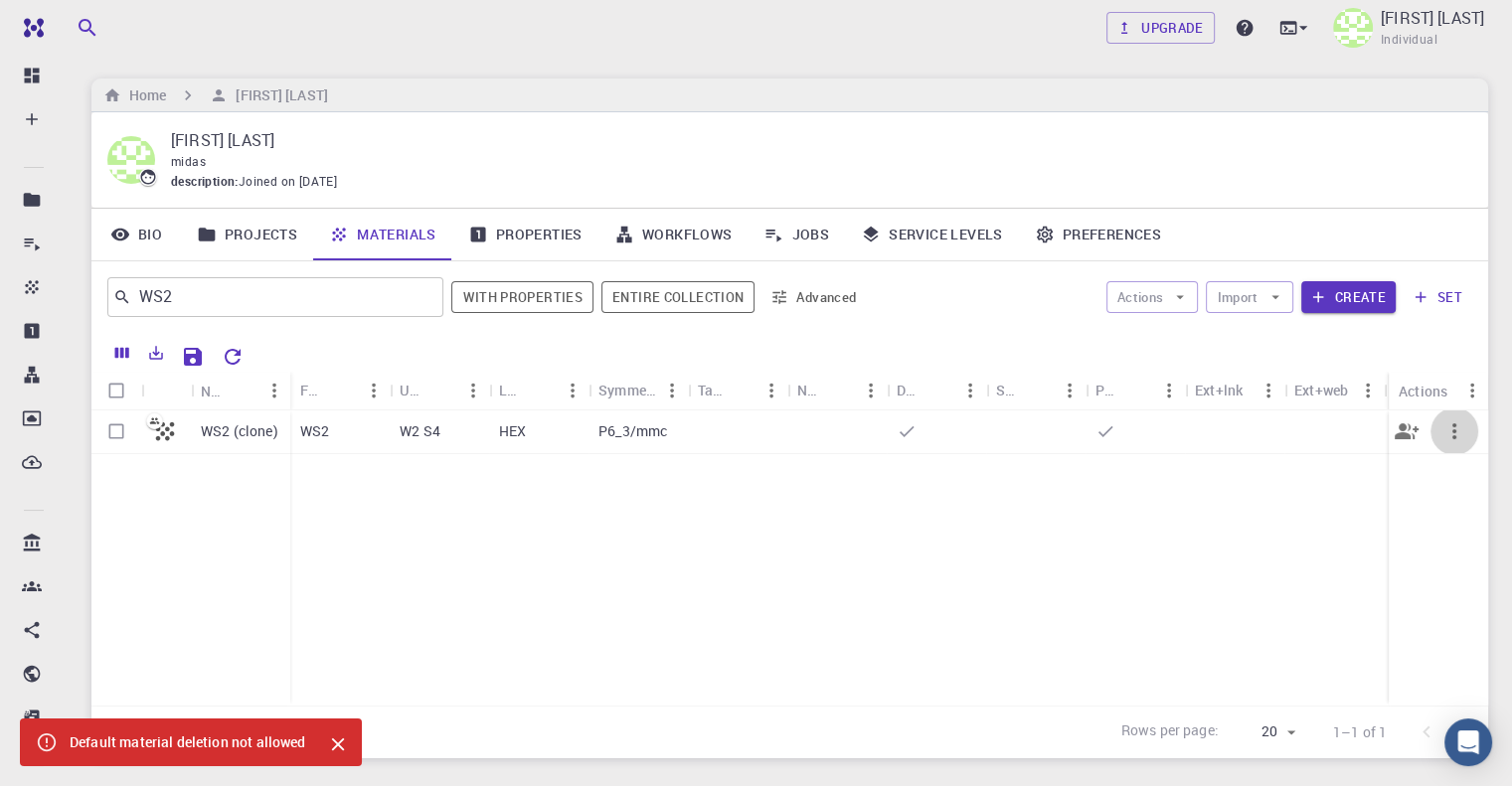 click 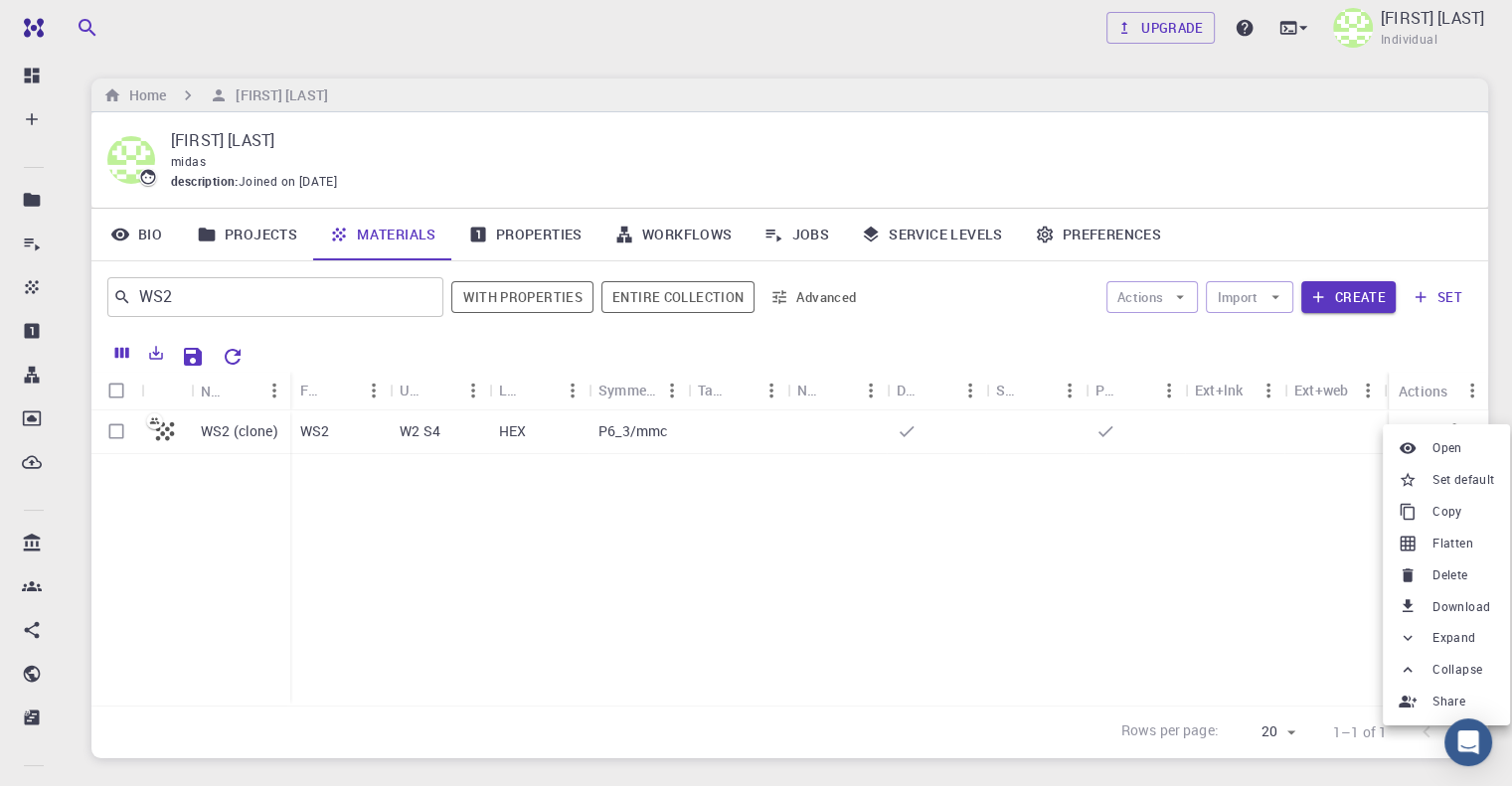 click 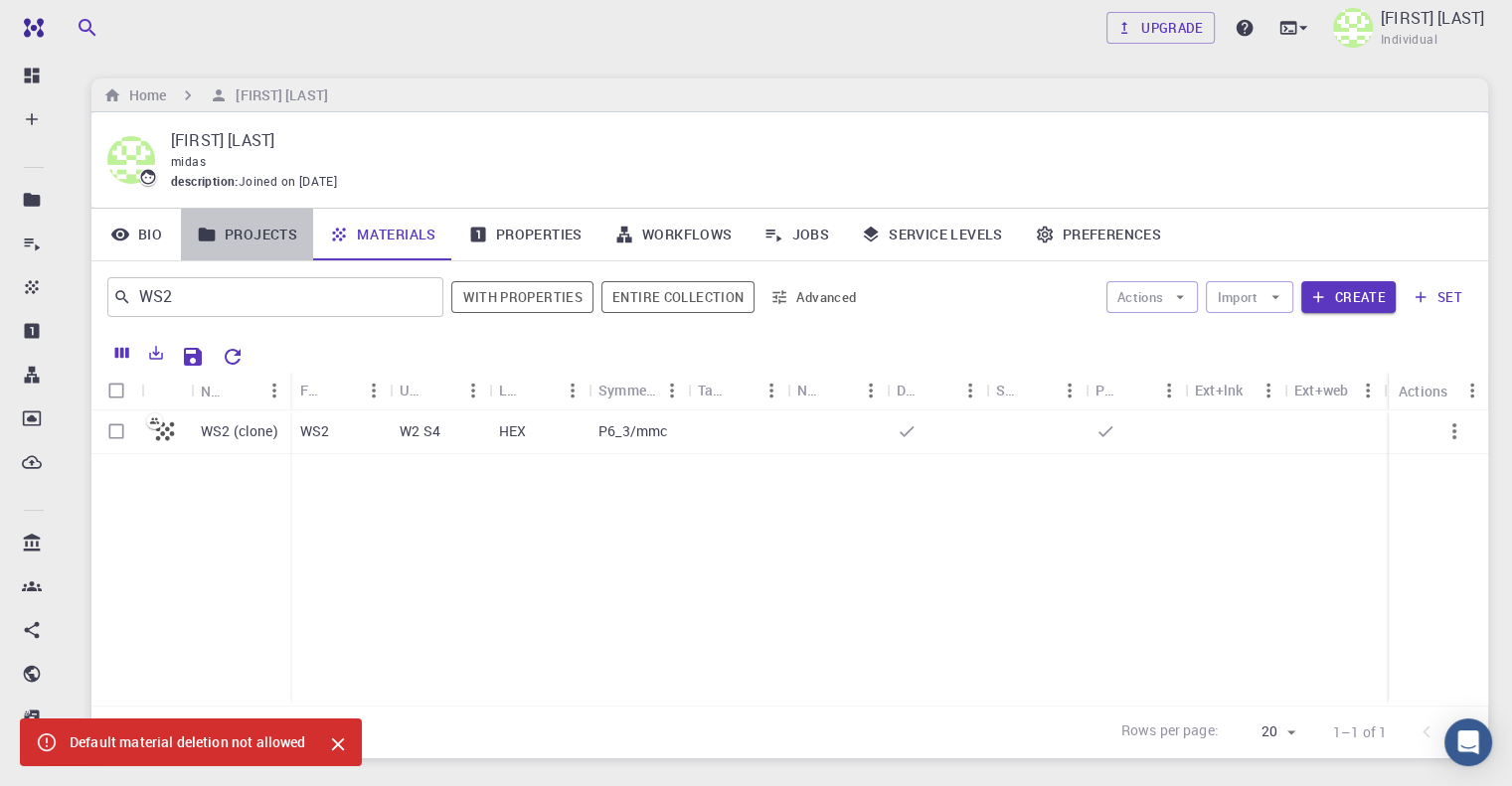 click on "Projects" at bounding box center (247, 235) 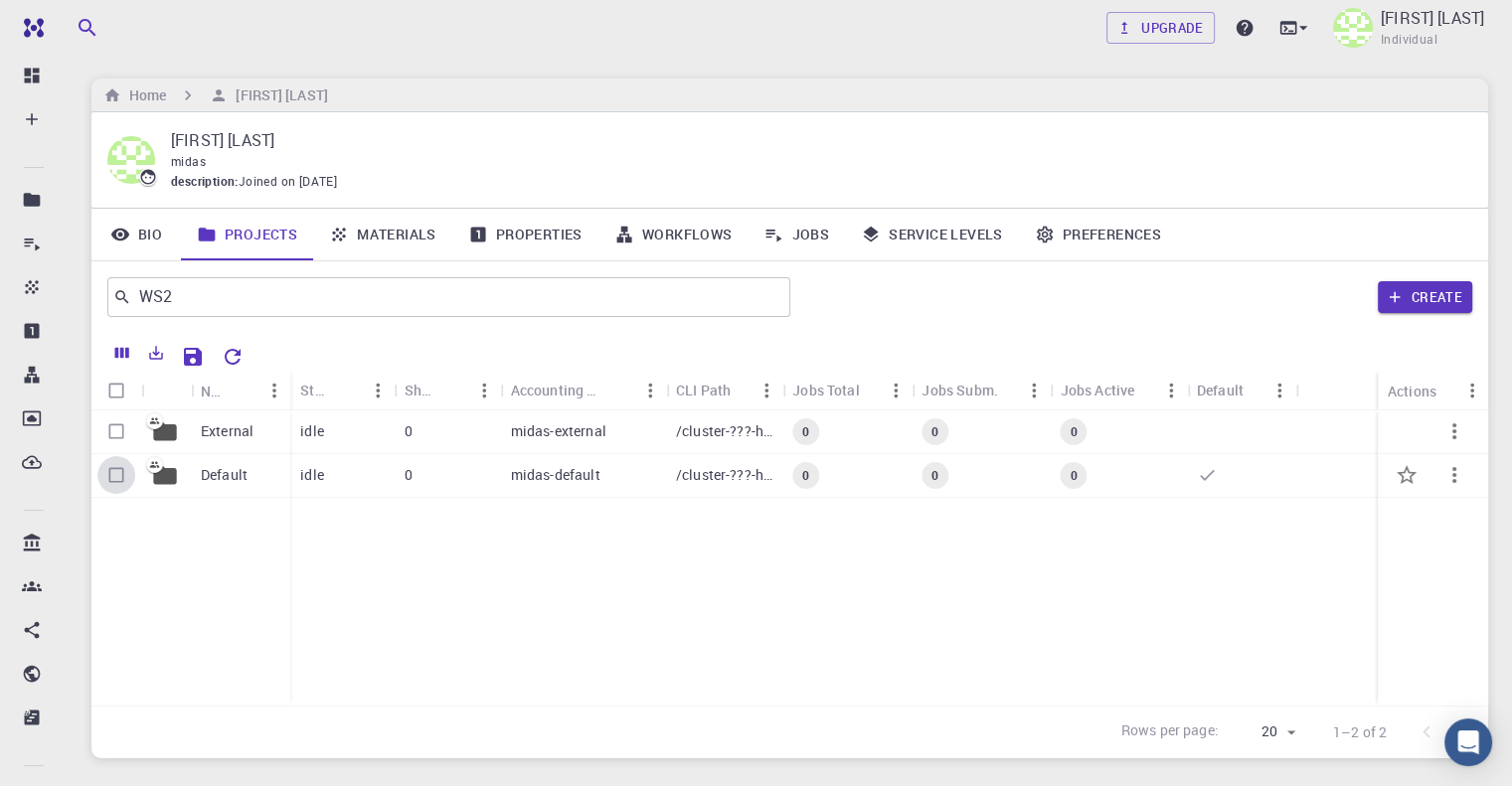 click at bounding box center [116, 475] 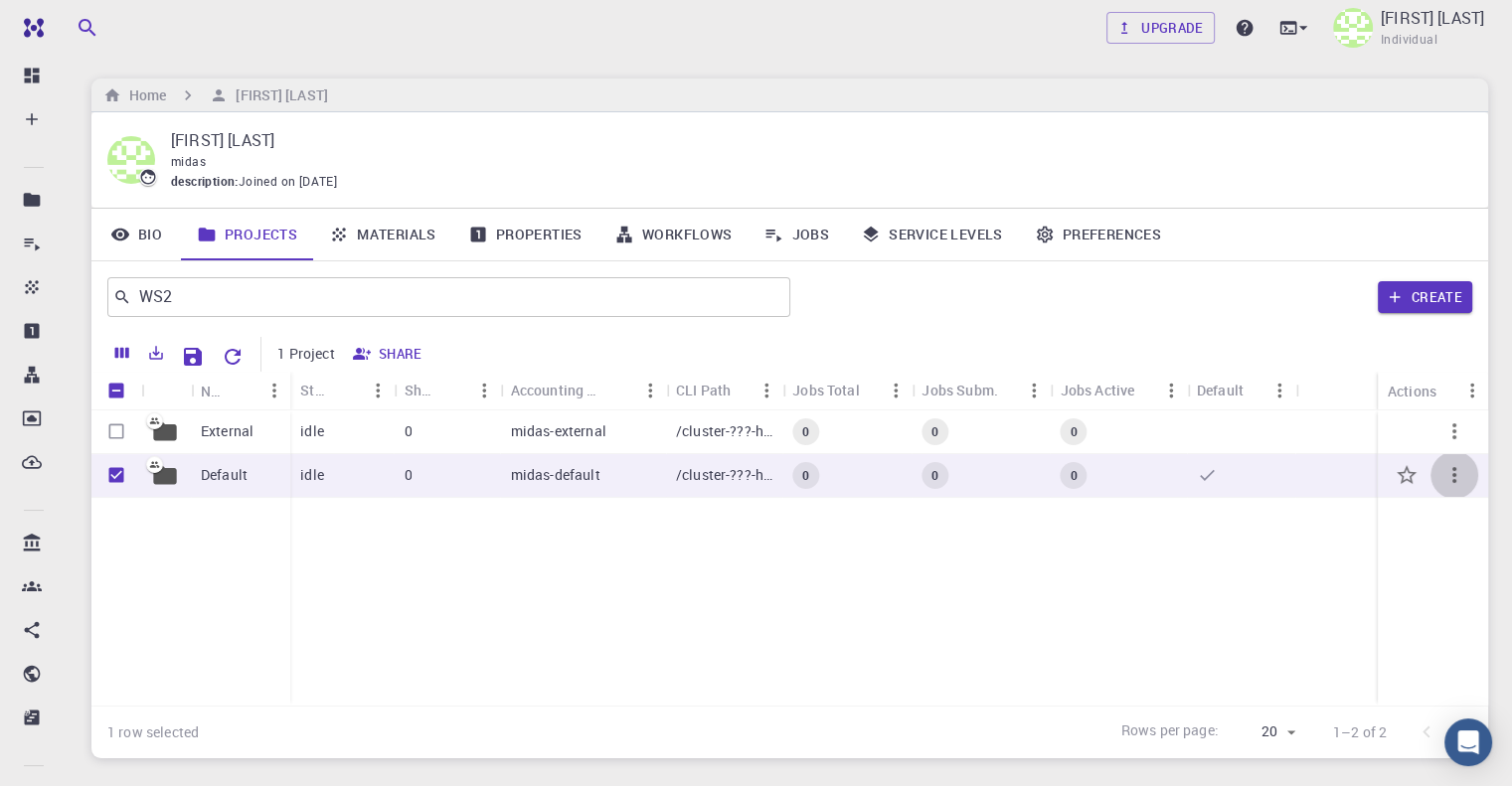 click 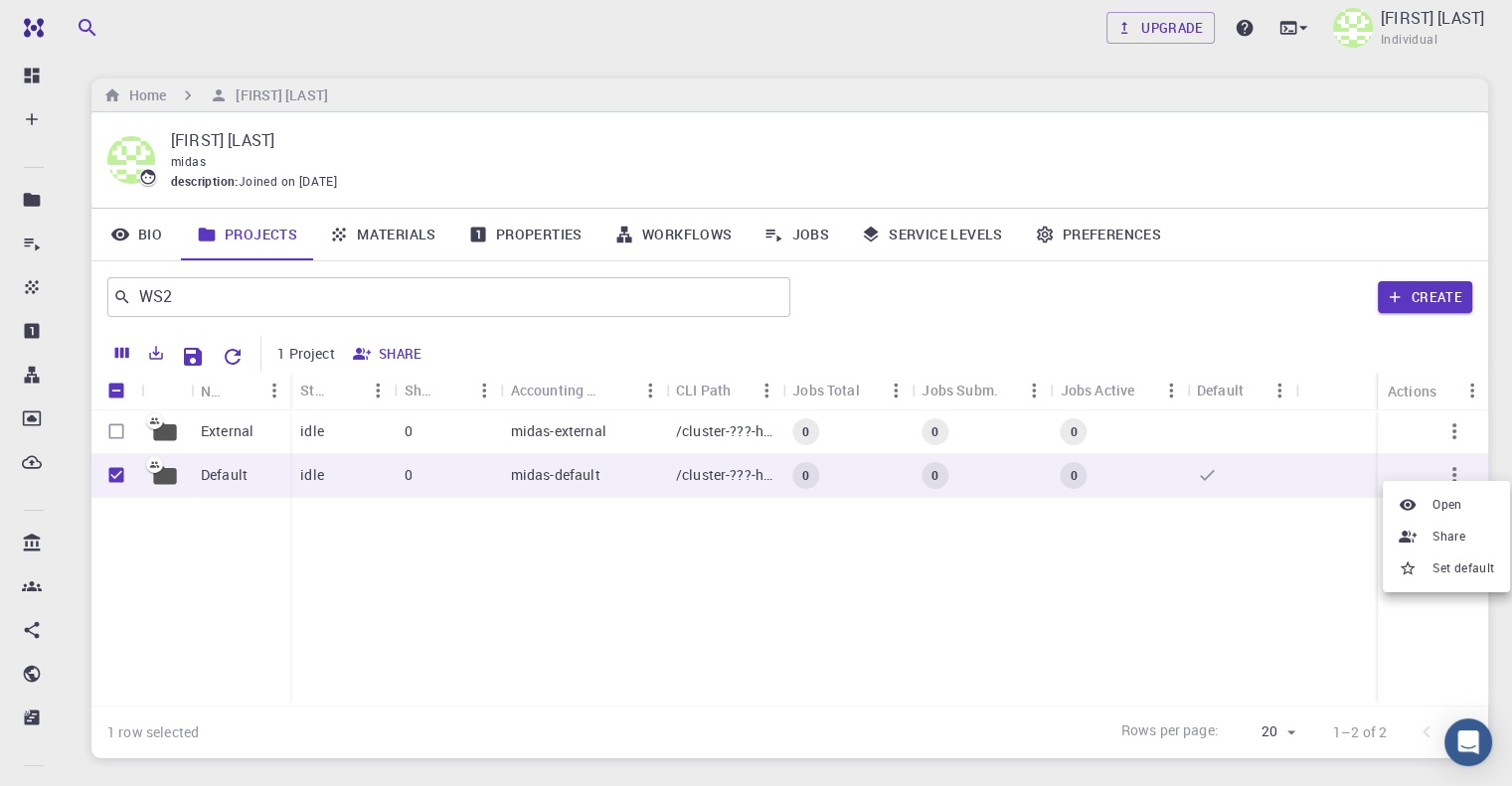 click at bounding box center [756, 393] 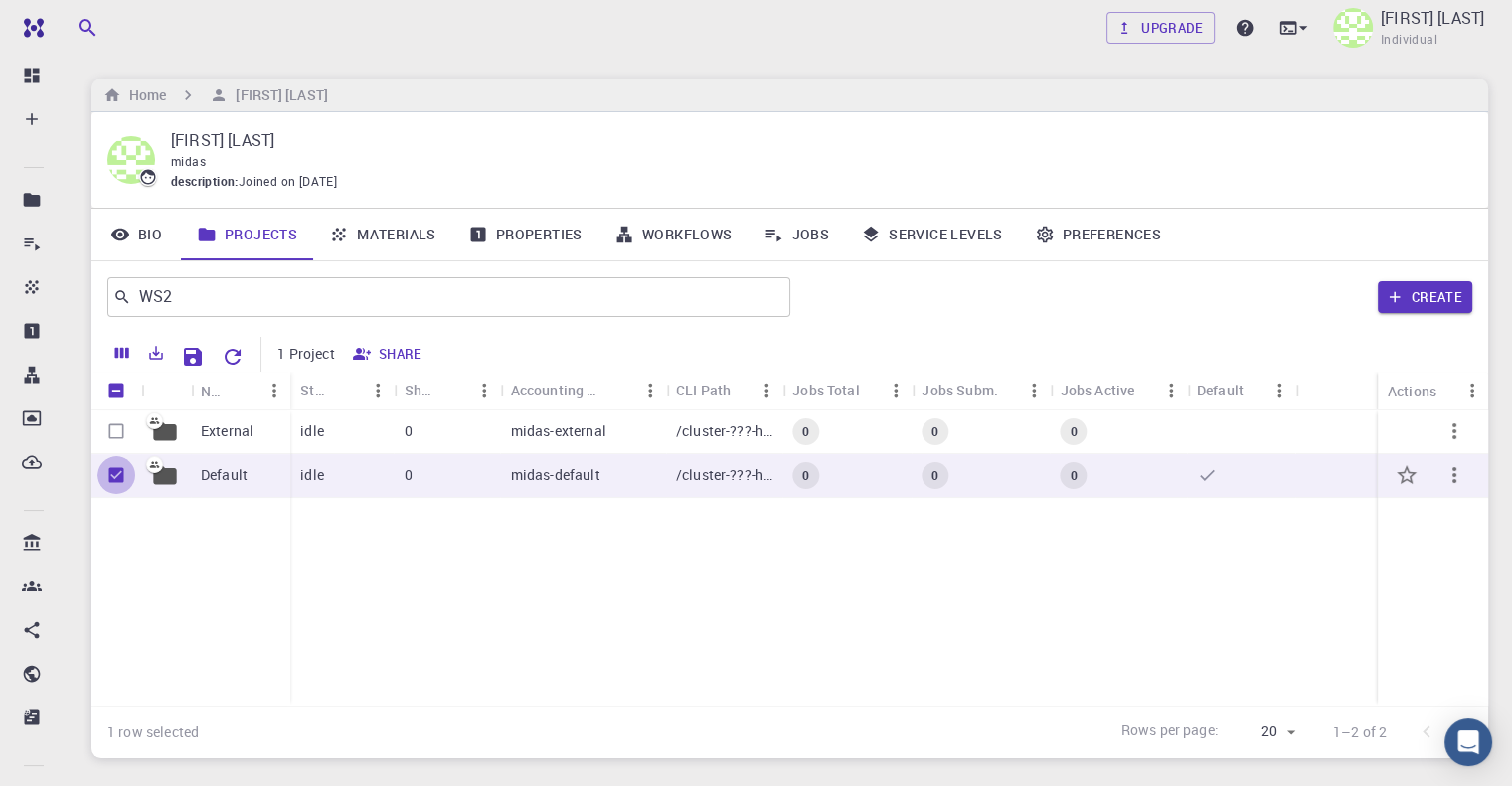 click at bounding box center (116, 475) 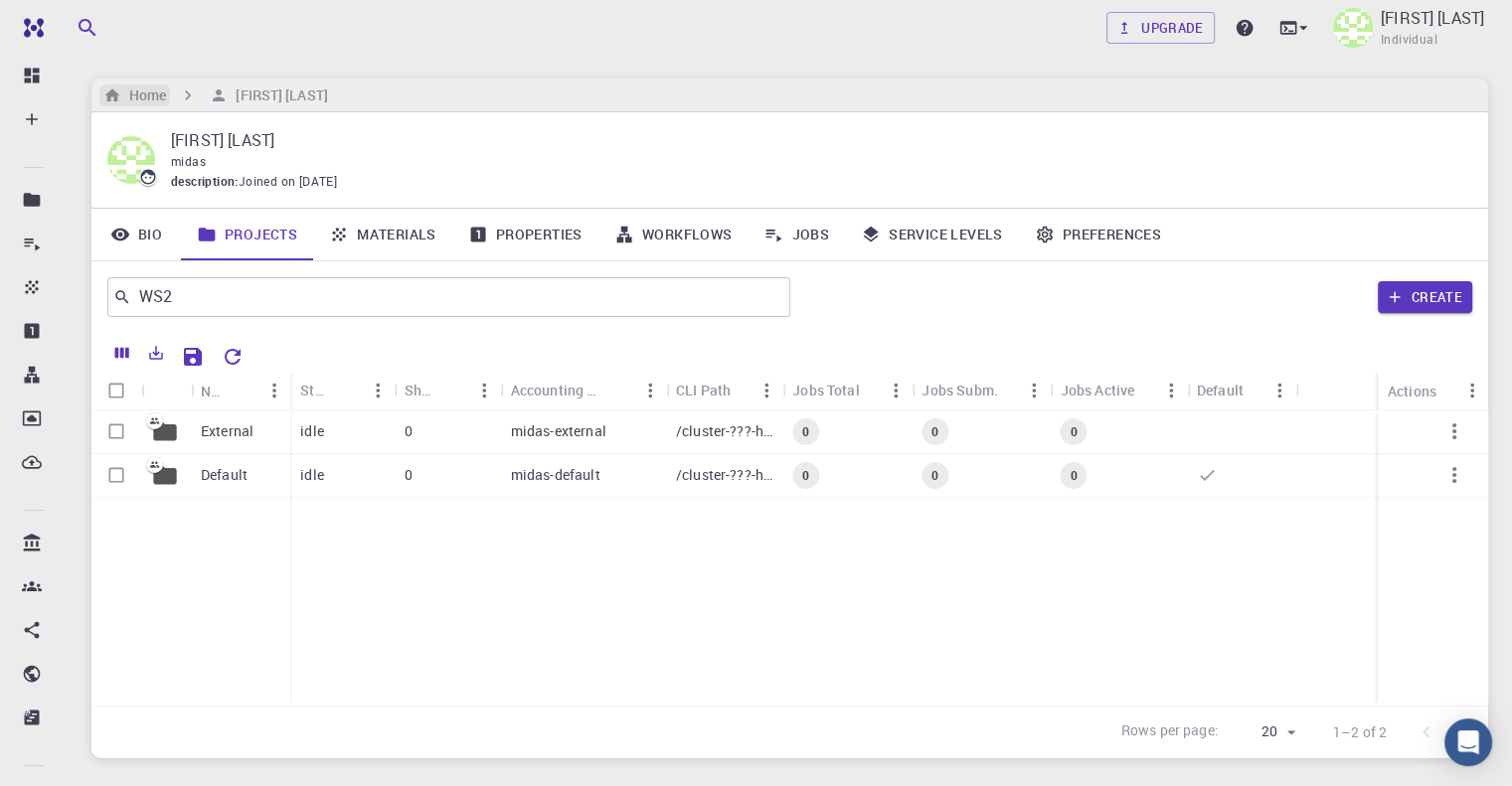 click on "Home" at bounding box center [143, 95] 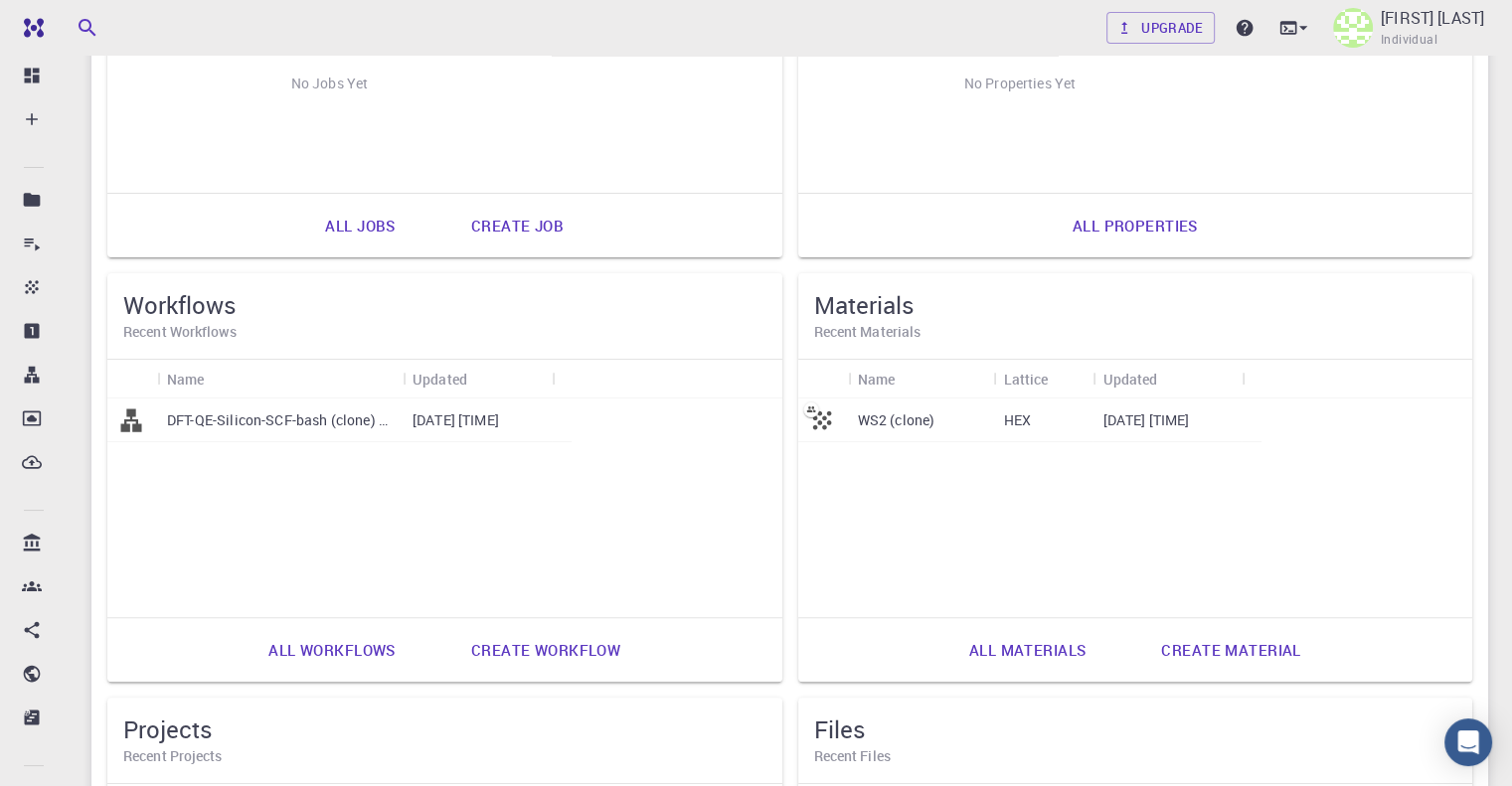 scroll, scrollTop: 361, scrollLeft: 0, axis: vertical 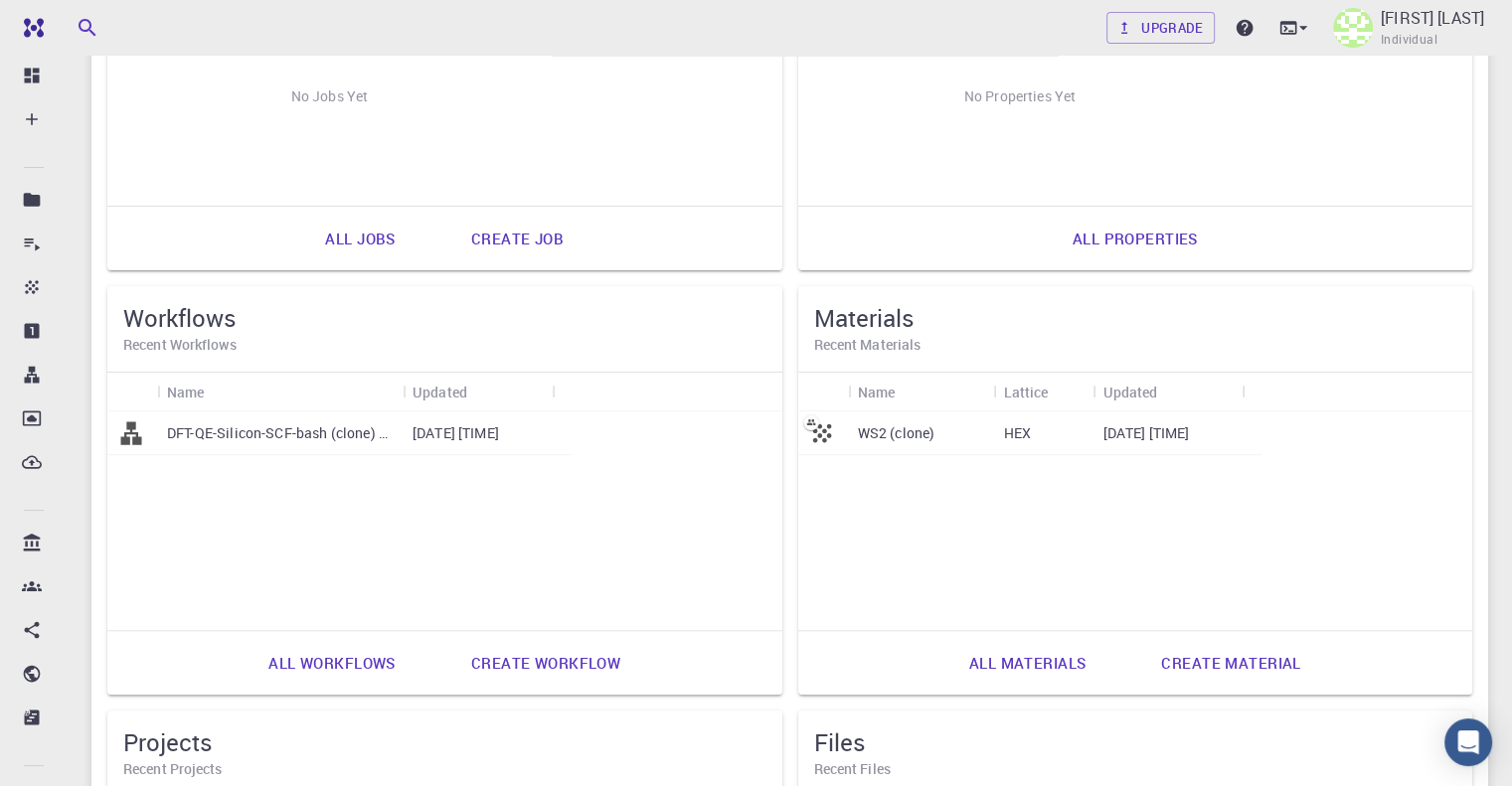 click on "HEX" at bounding box center [1043, 433] 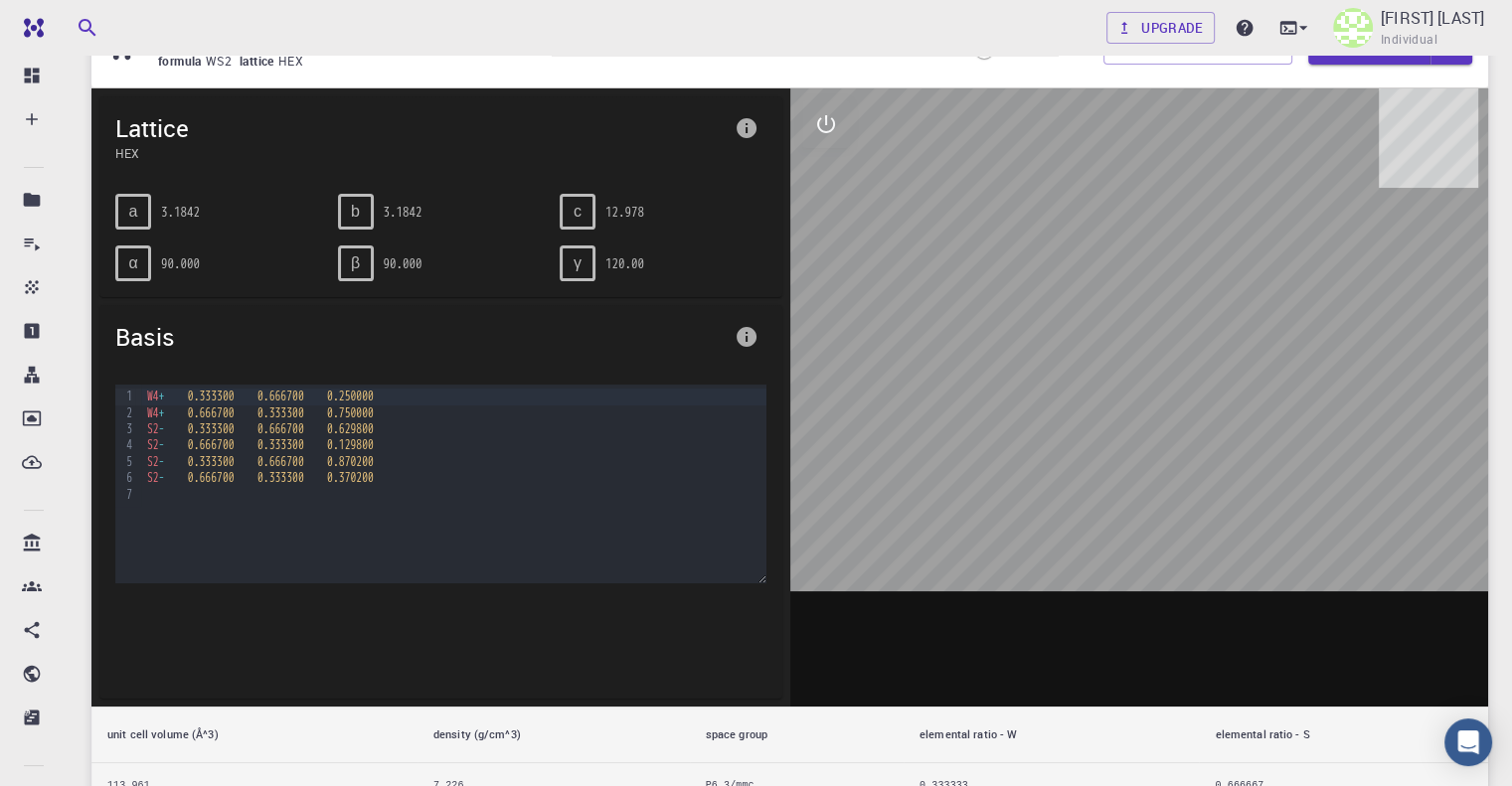 scroll, scrollTop: 102, scrollLeft: 0, axis: vertical 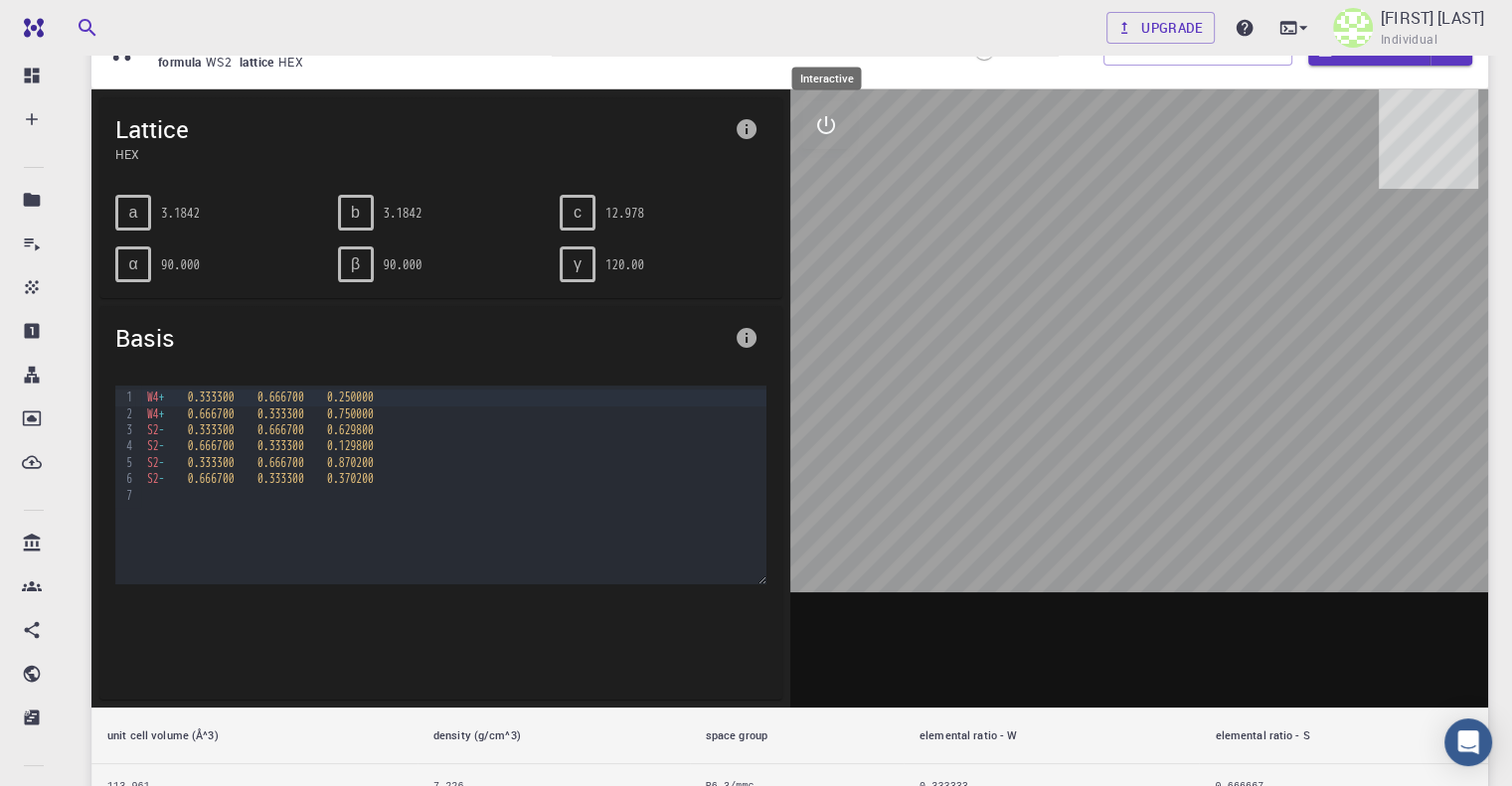 click 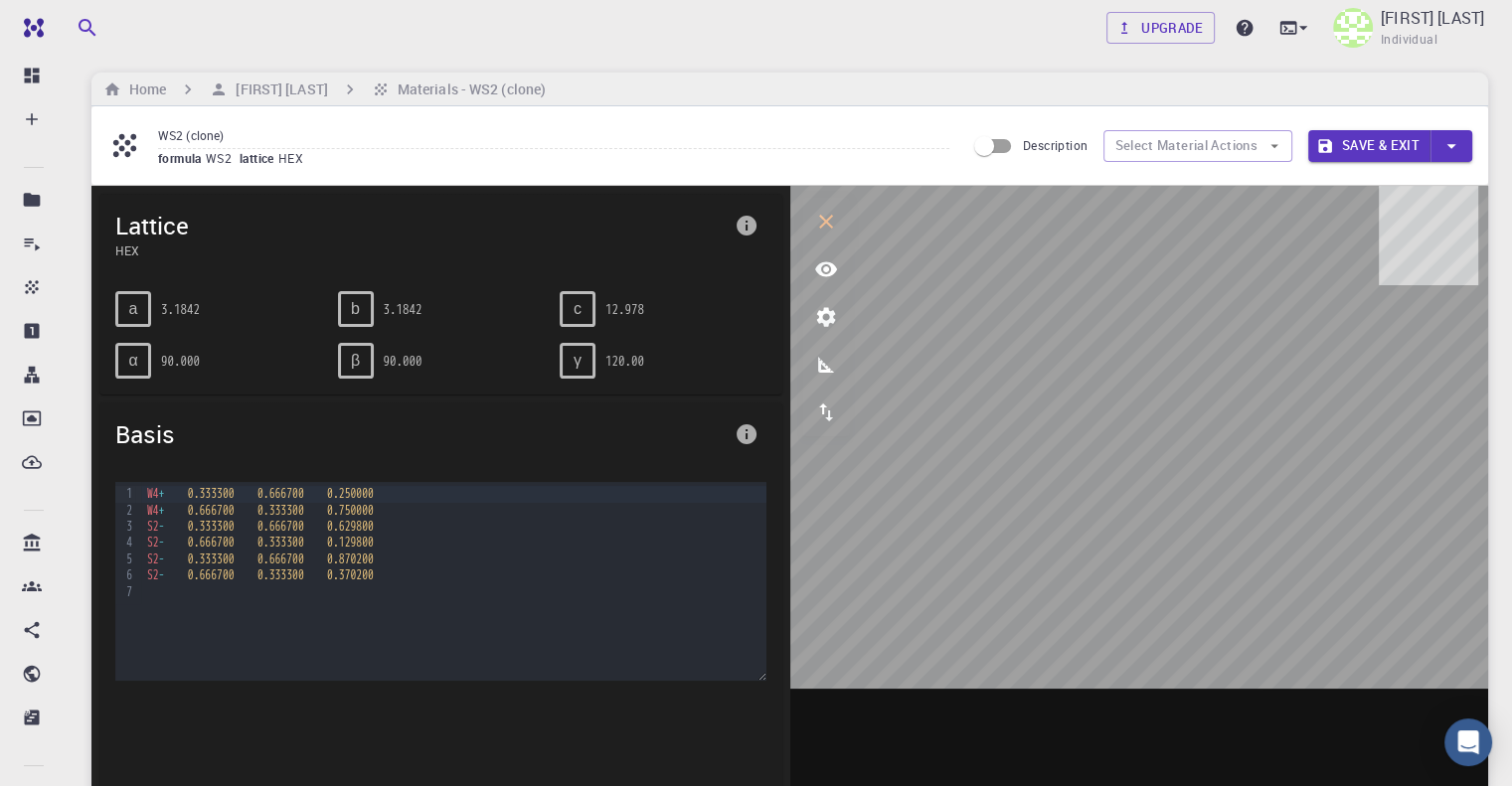 scroll, scrollTop: 5, scrollLeft: 0, axis: vertical 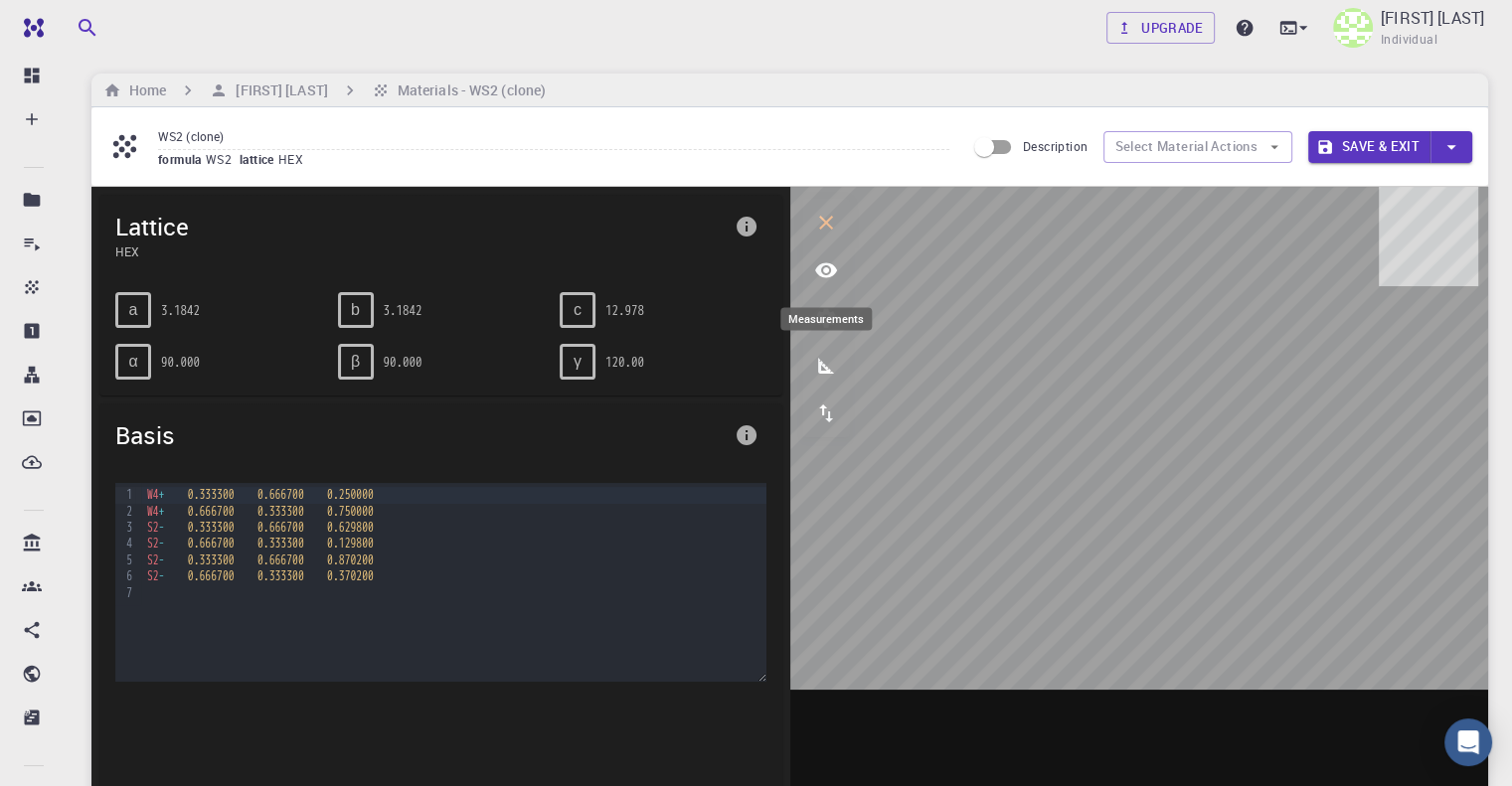 click 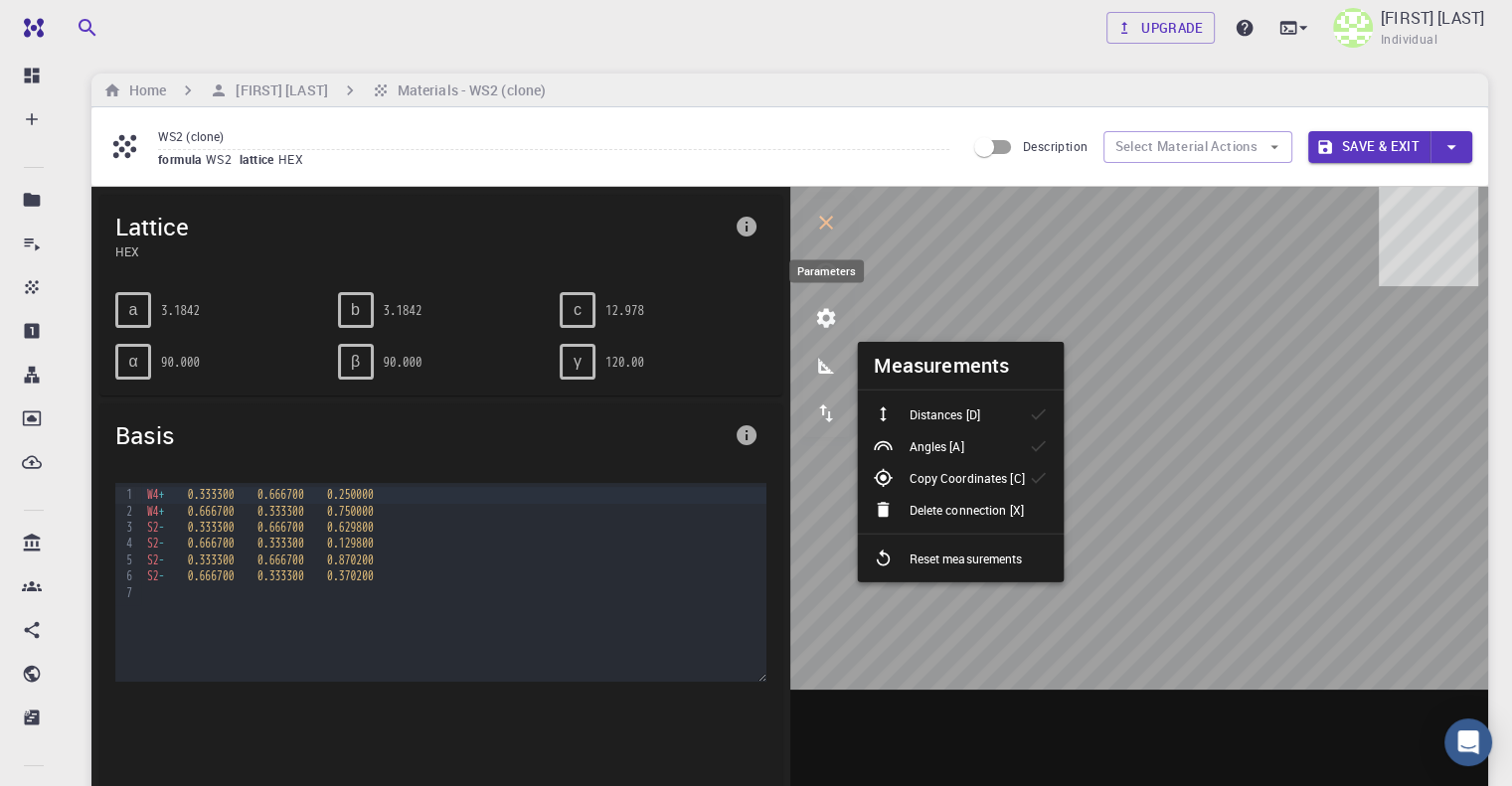 click 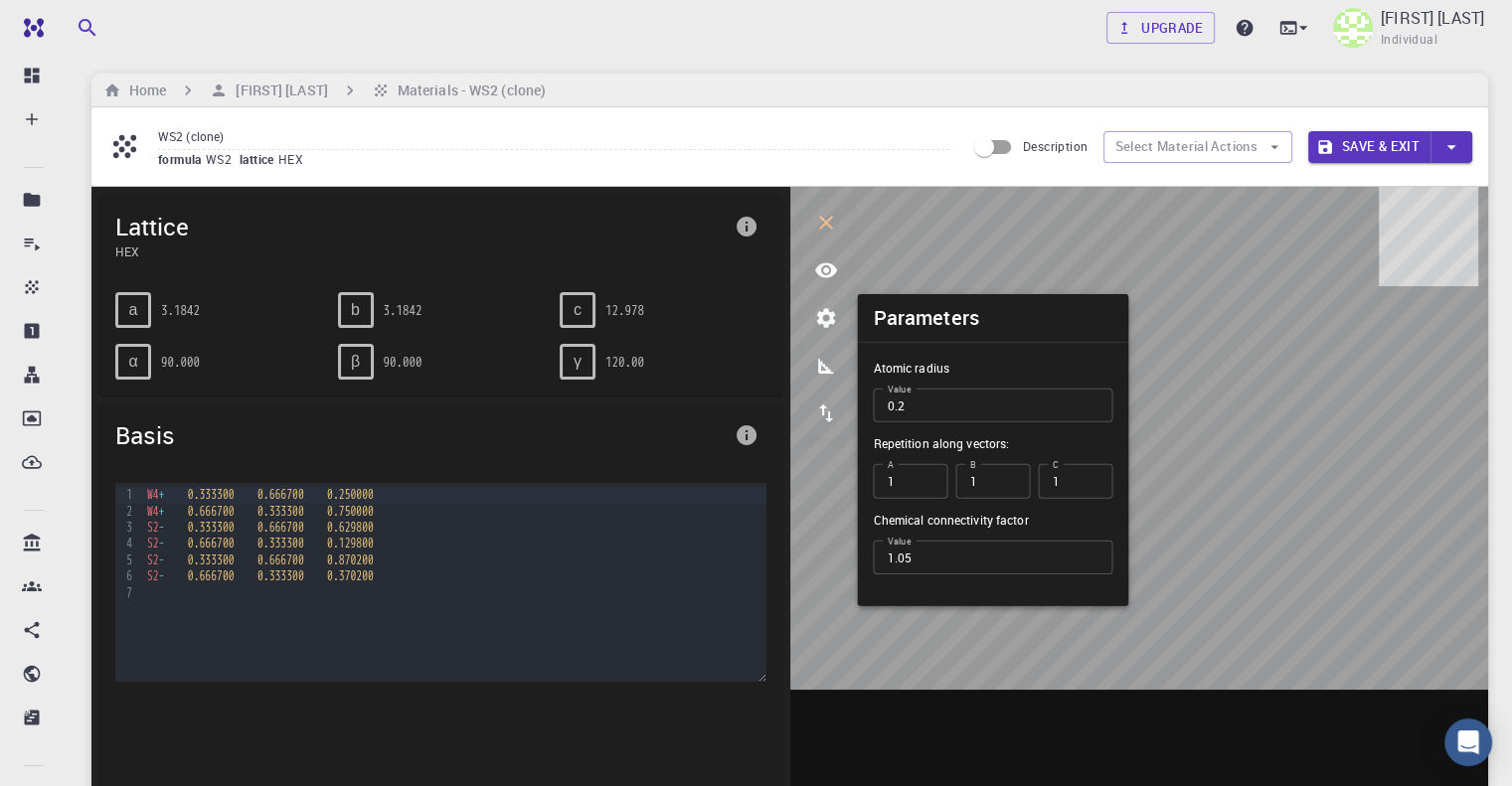 click on "Lattice" at bounding box center (420, 227) 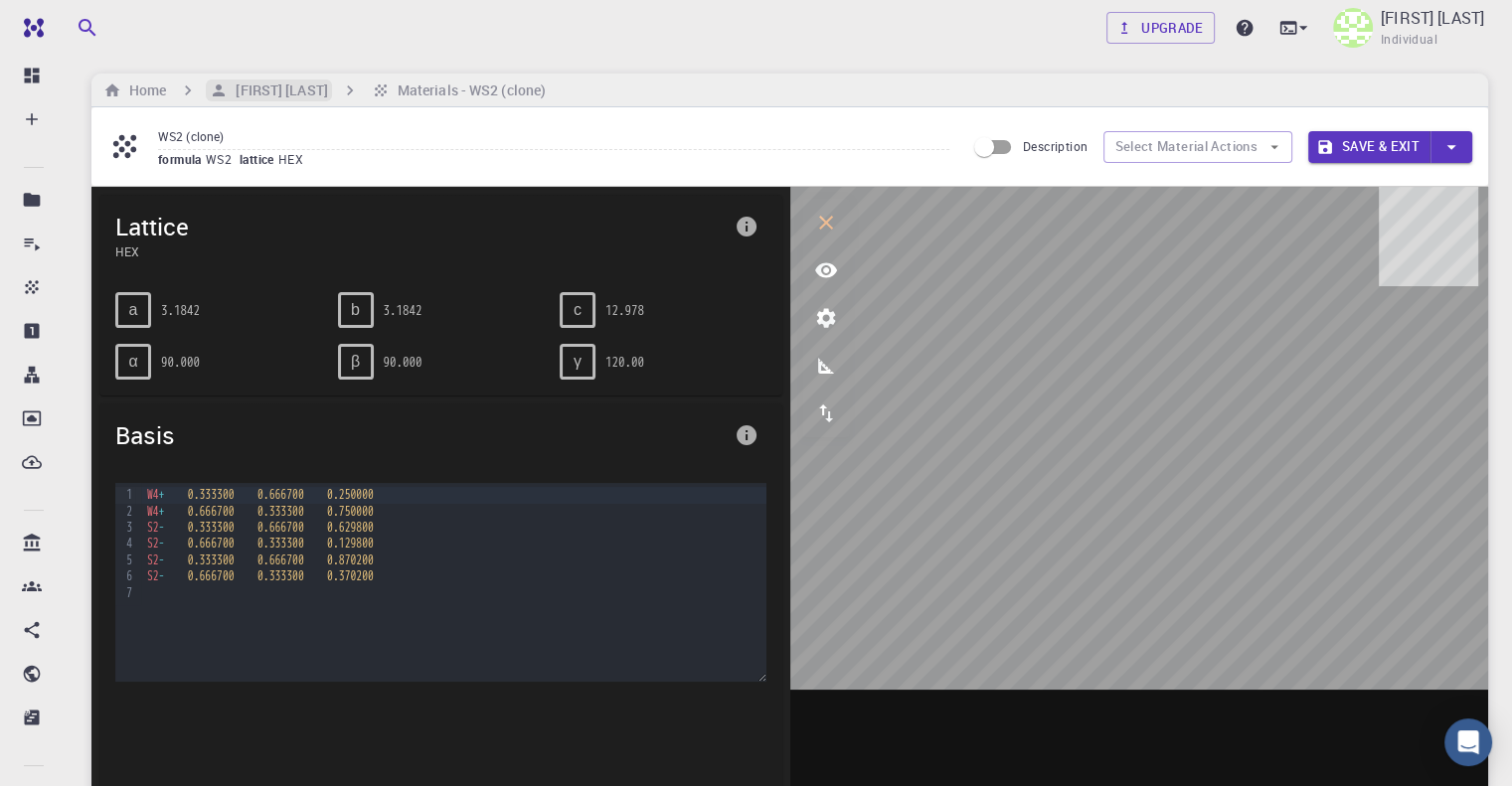 click on "[NAME] [NAME]" at bounding box center (277, 90) 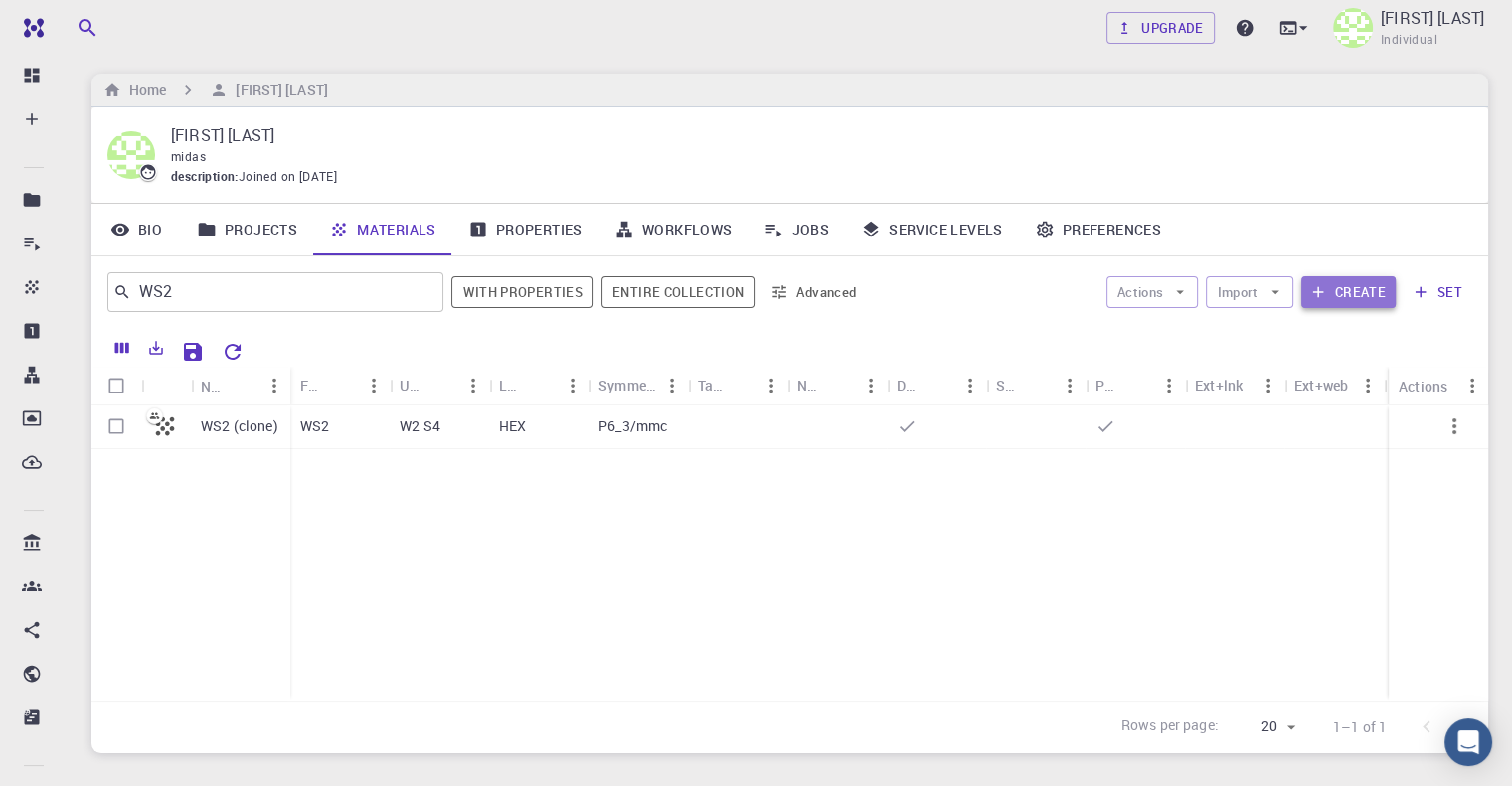 click on "Create" at bounding box center (1348, 292) 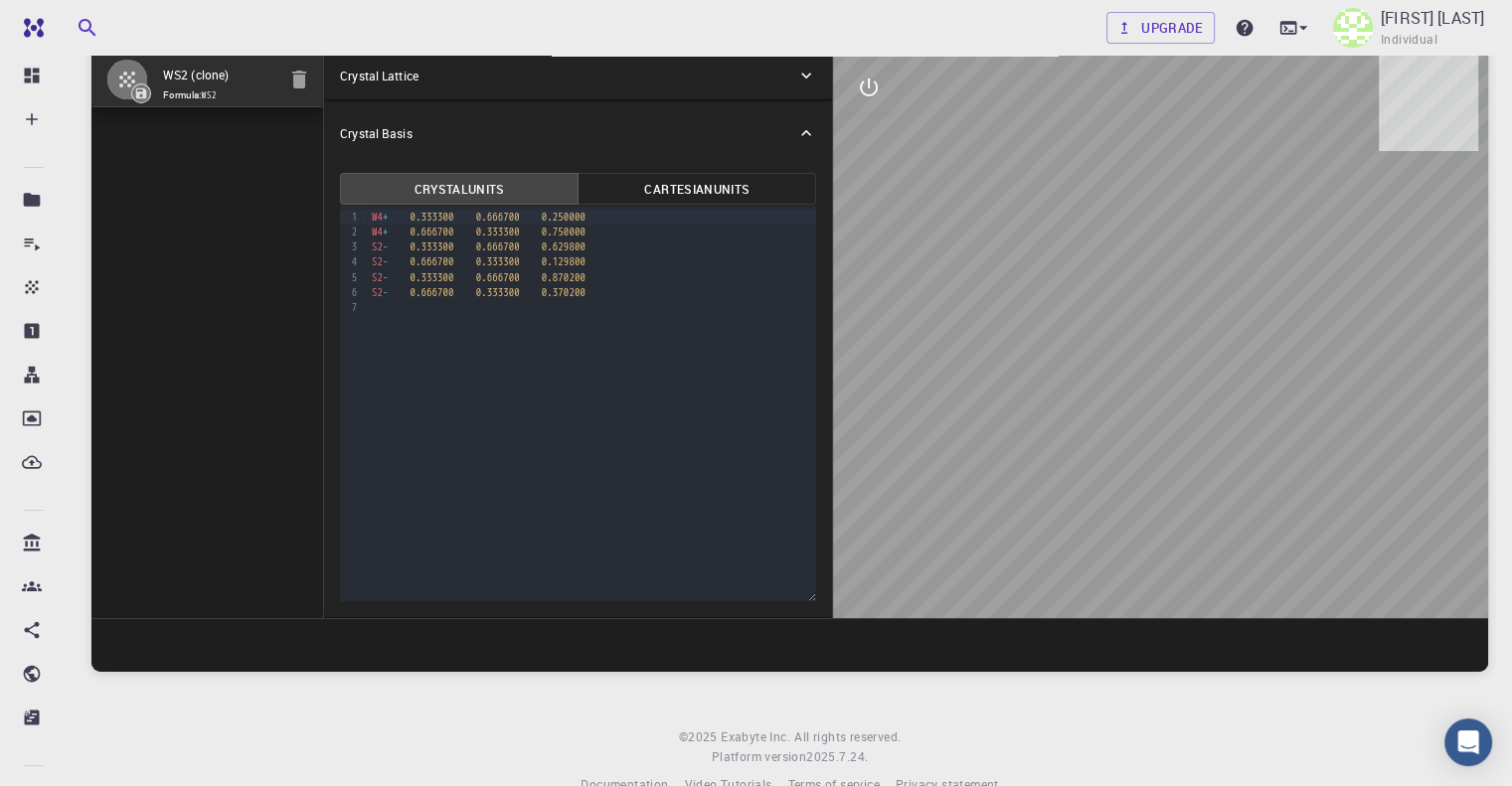 scroll, scrollTop: 0, scrollLeft: 0, axis: both 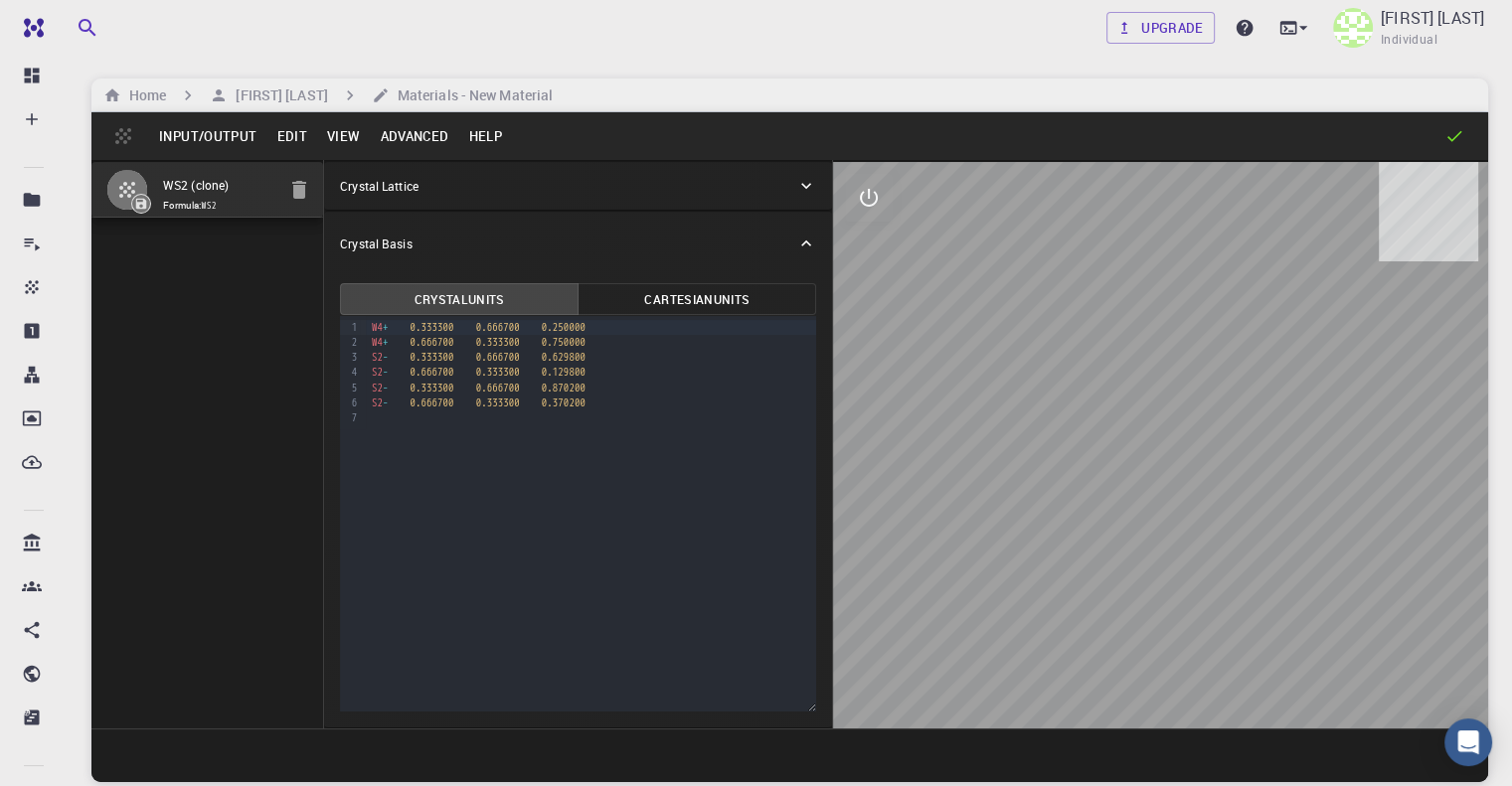 click on "Edit" at bounding box center (291, 136) 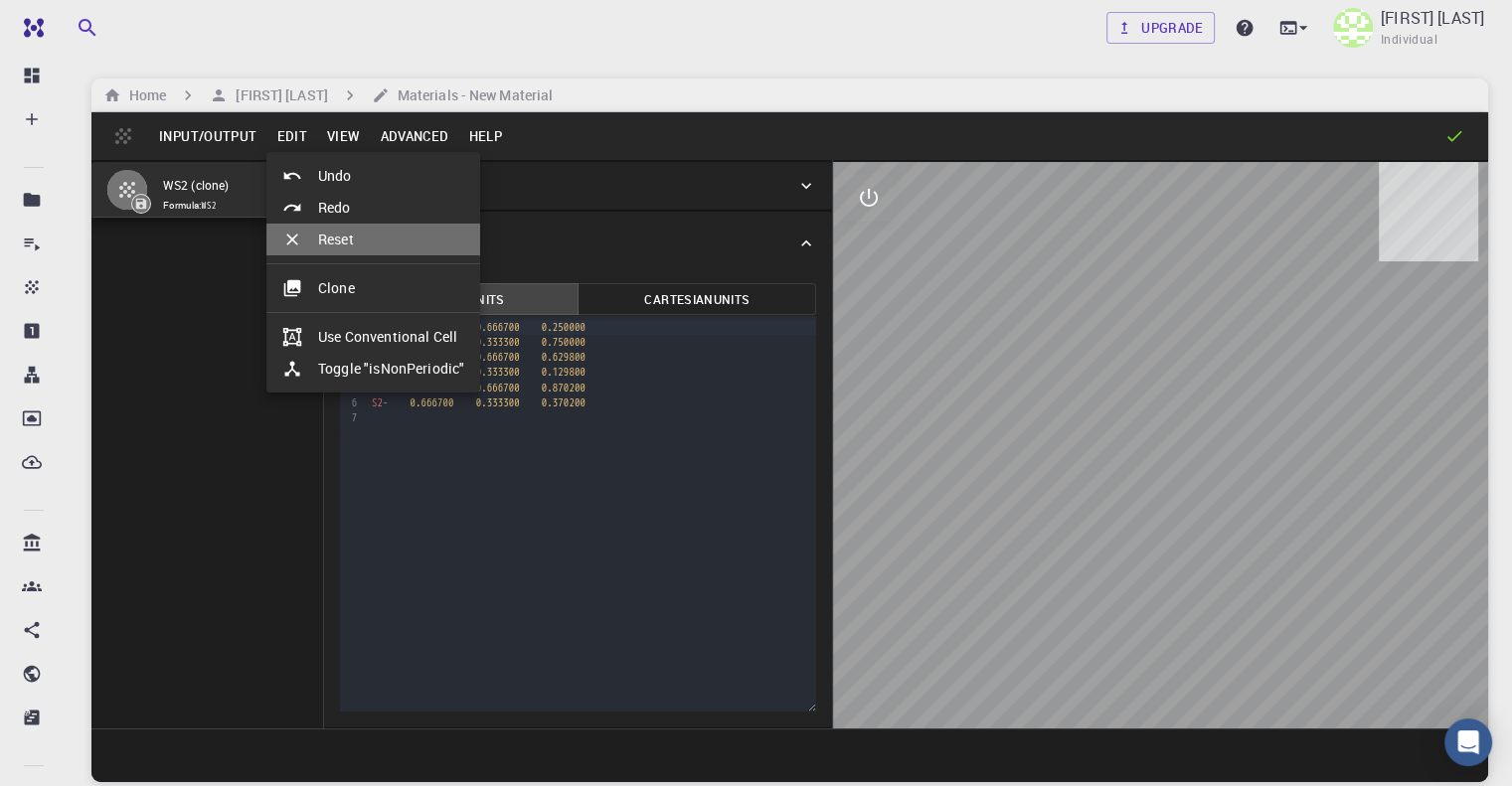 click at bounding box center (300, 239) 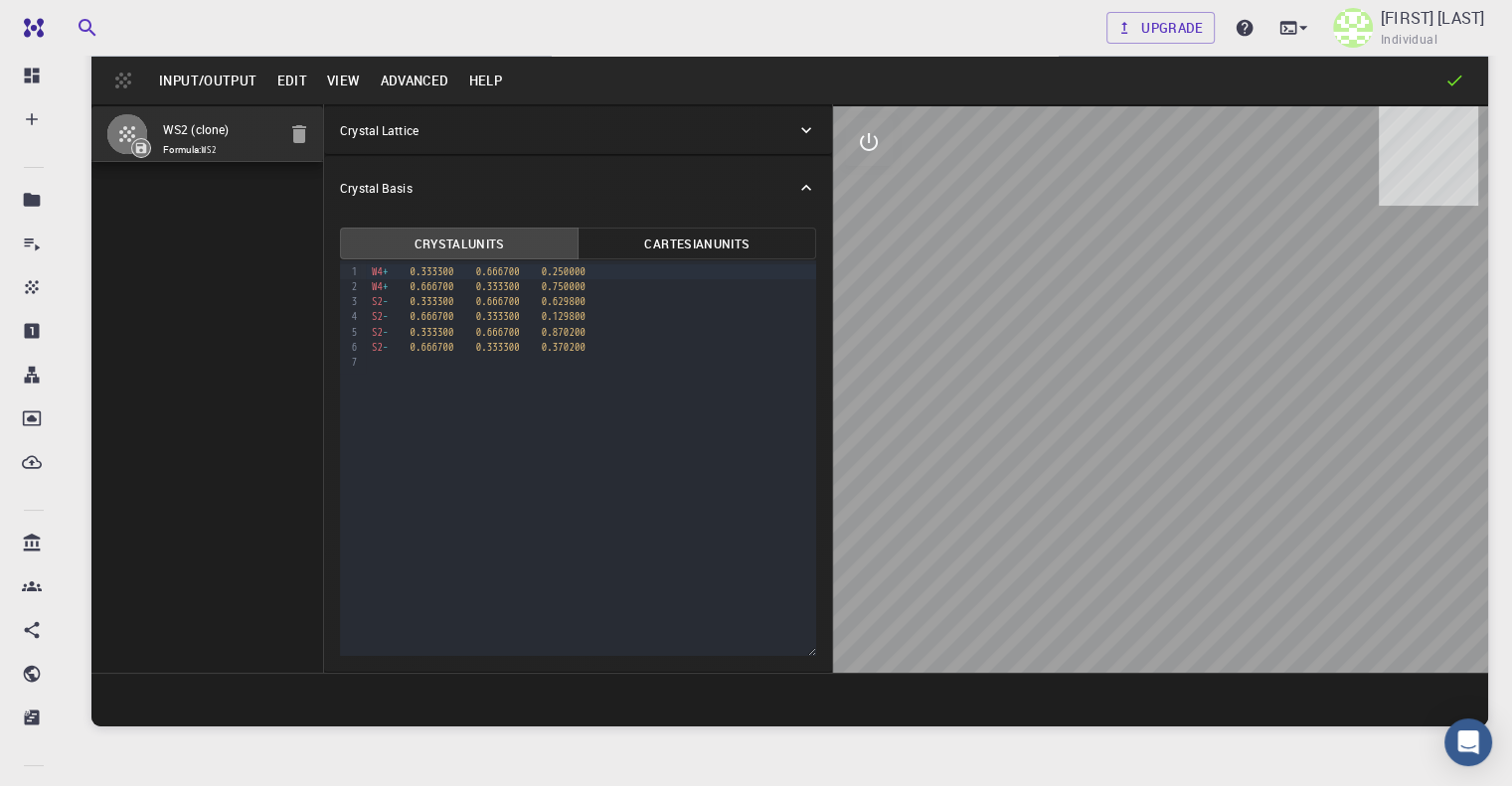 scroll, scrollTop: 0, scrollLeft: 0, axis: both 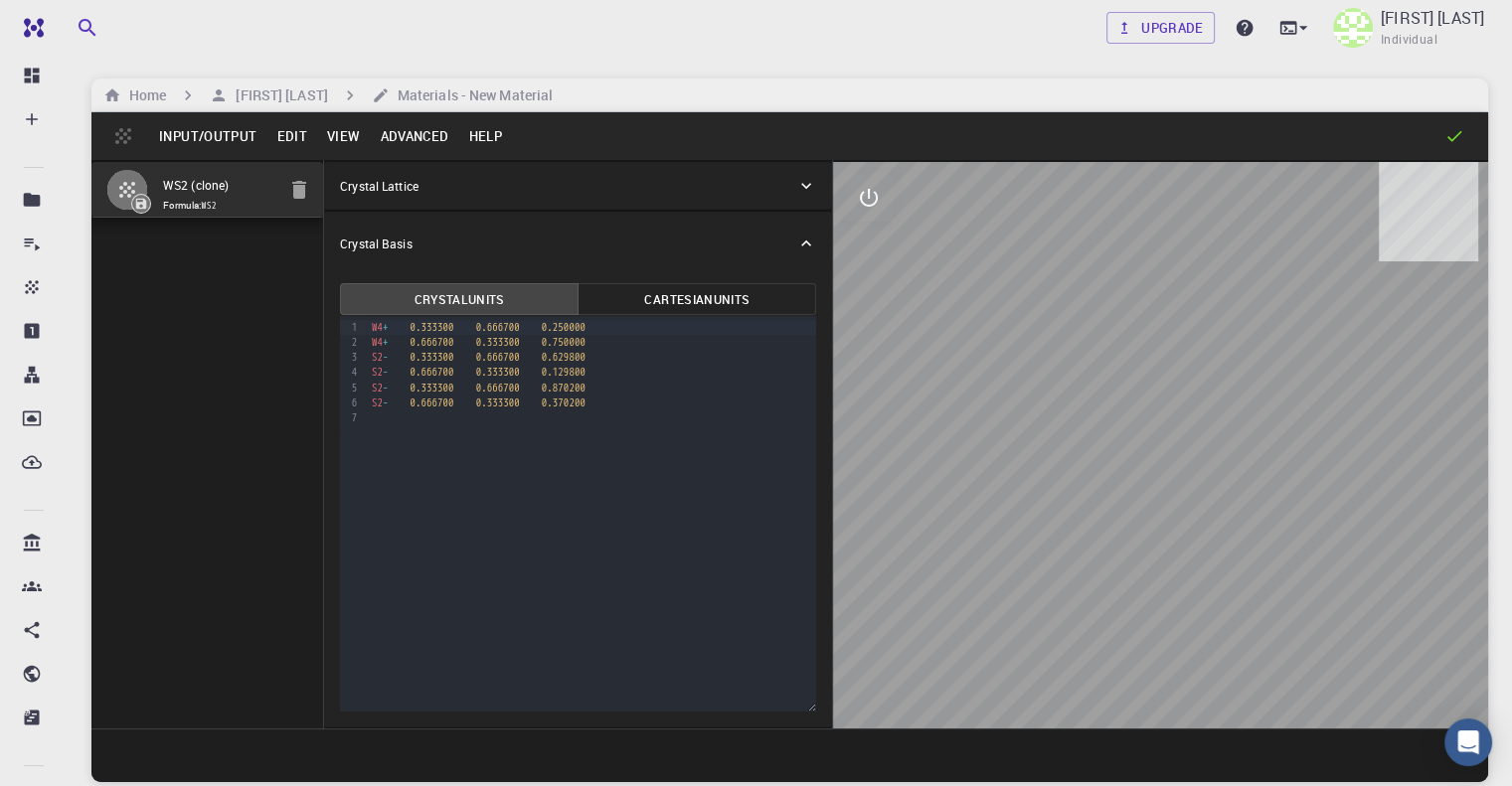 click 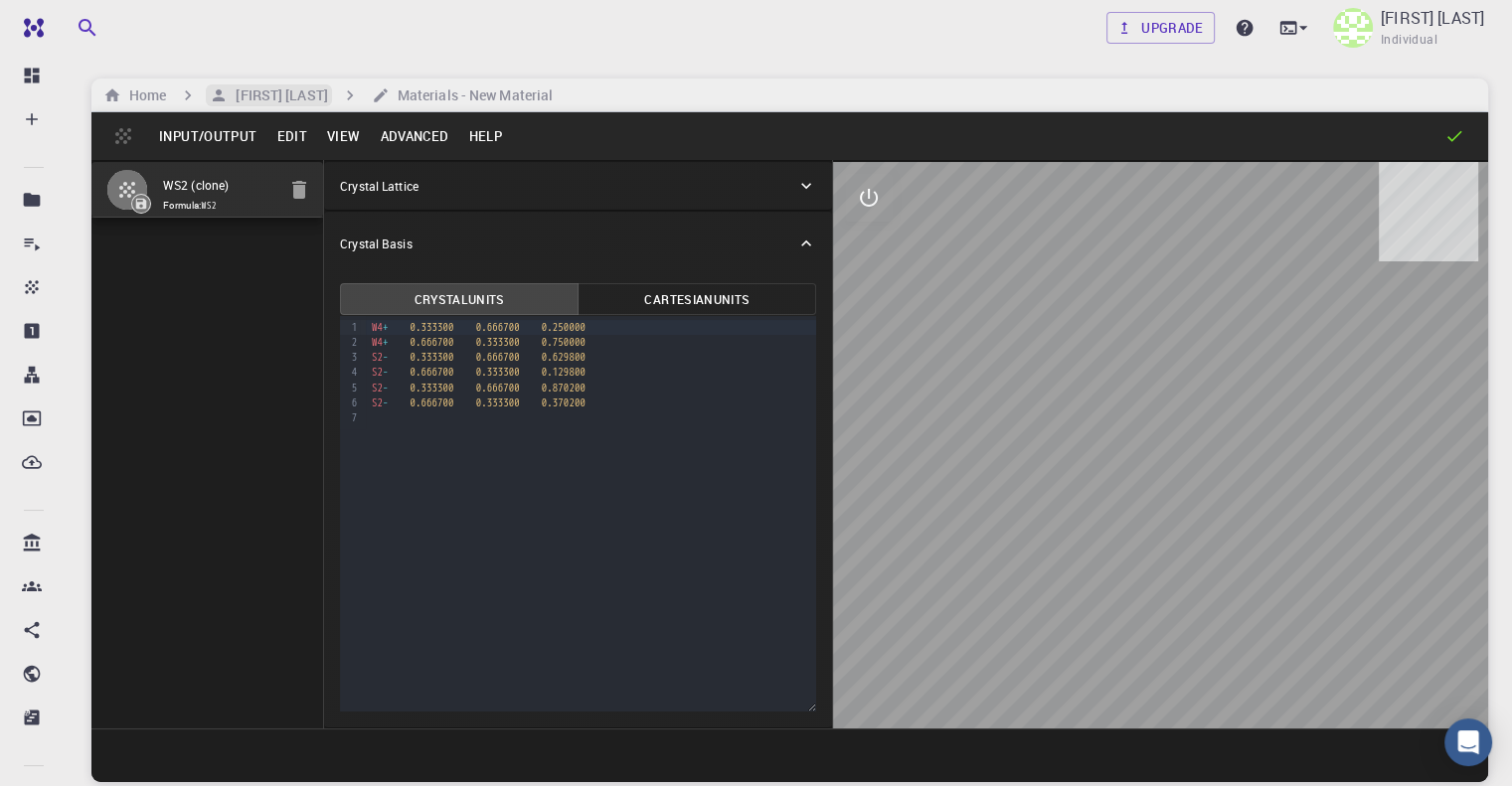 click on "[NAME] [NAME]" at bounding box center (277, 95) 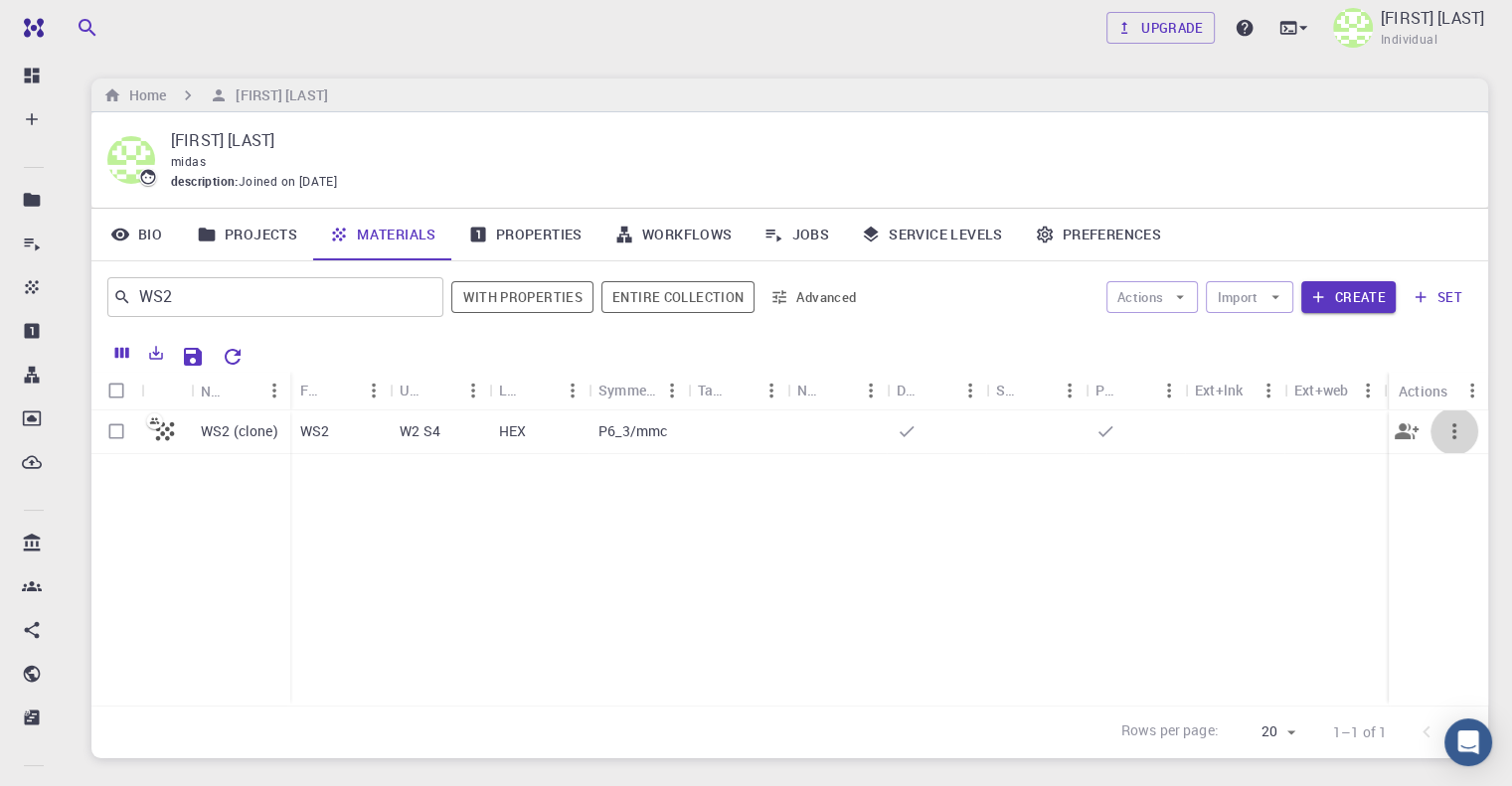 click 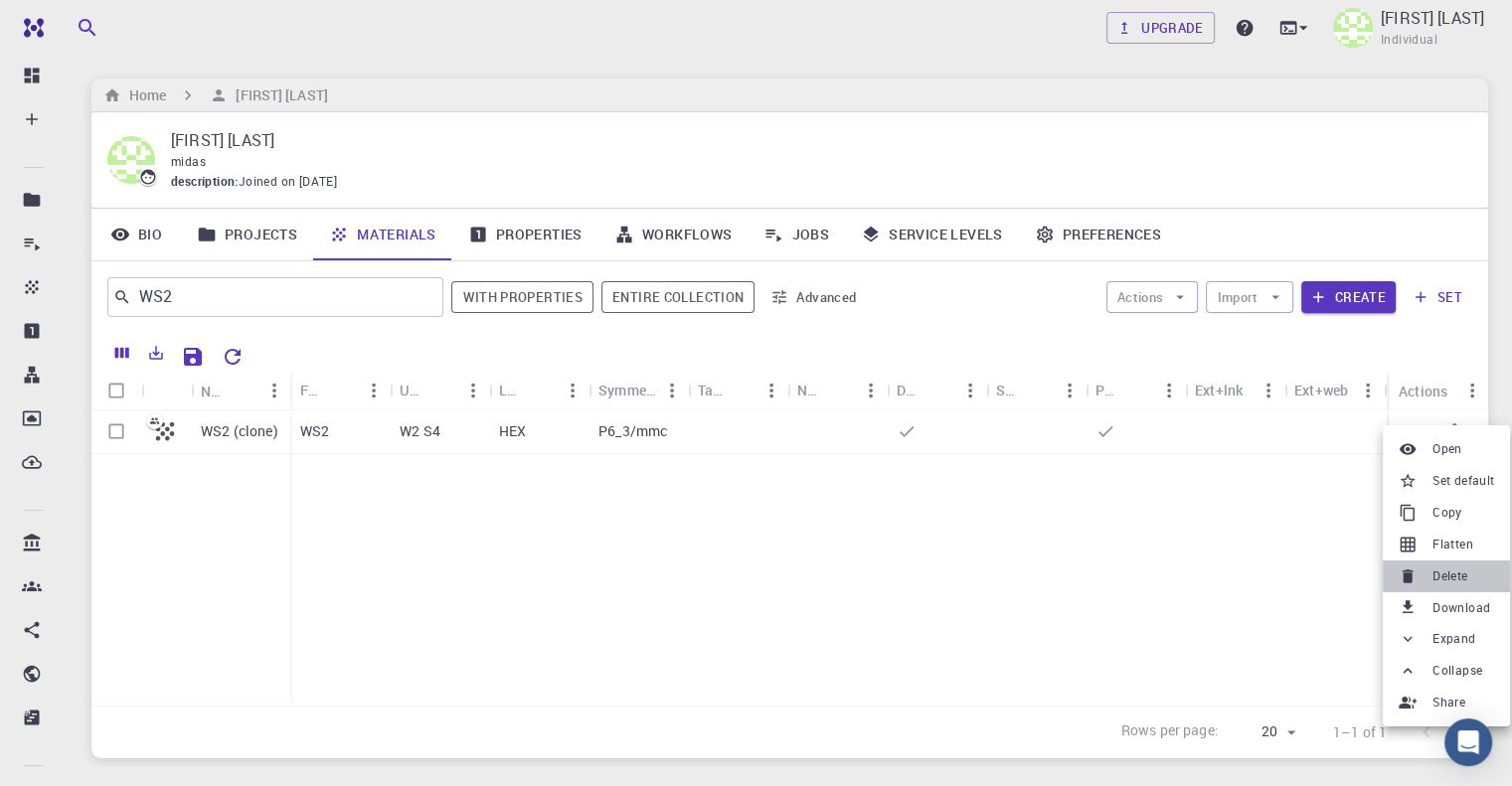 click on "Delete" at bounding box center [1449, 576] 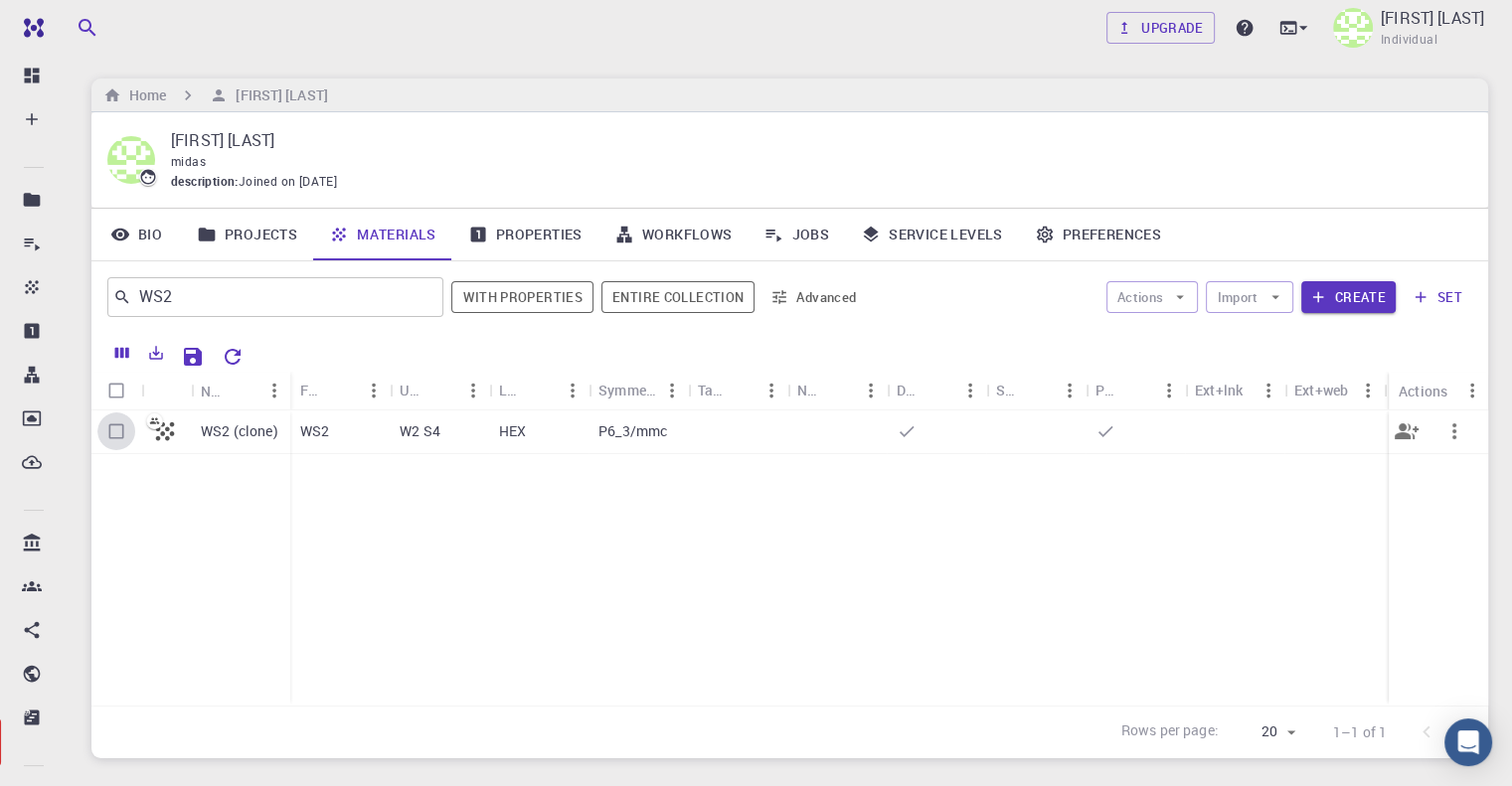 click at bounding box center (116, 431) 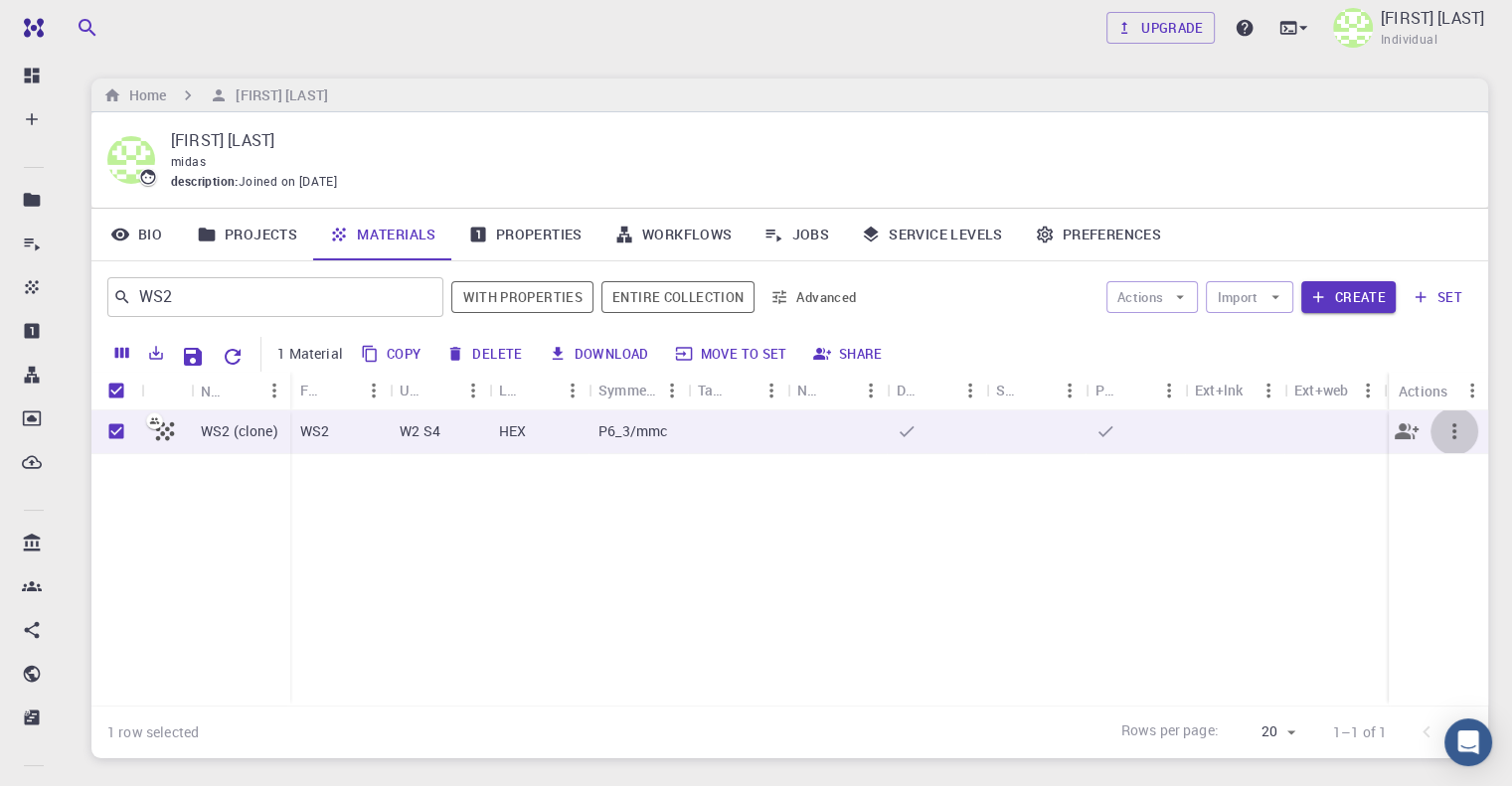 click 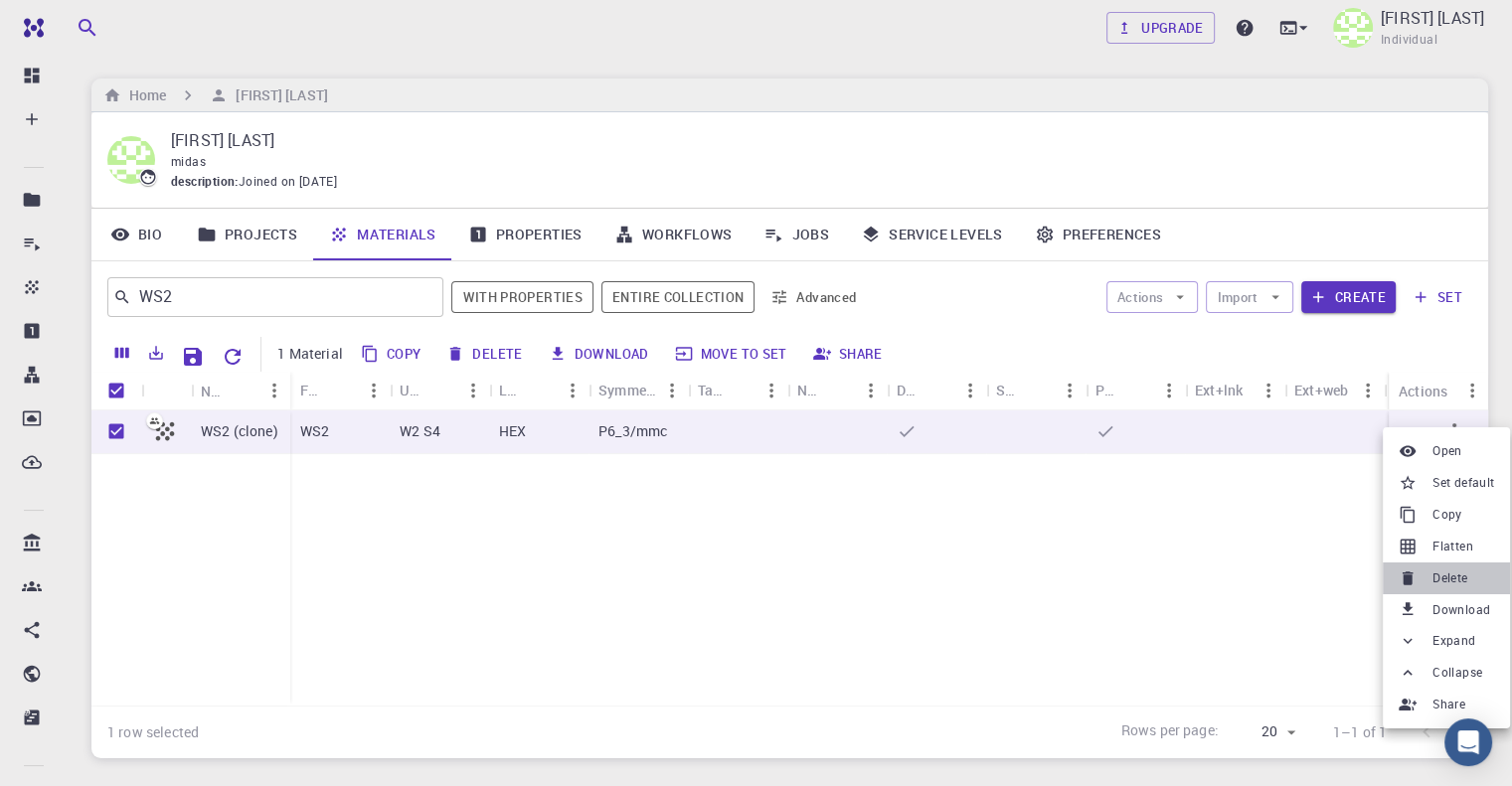 click on "Delete" at bounding box center [1449, 578] 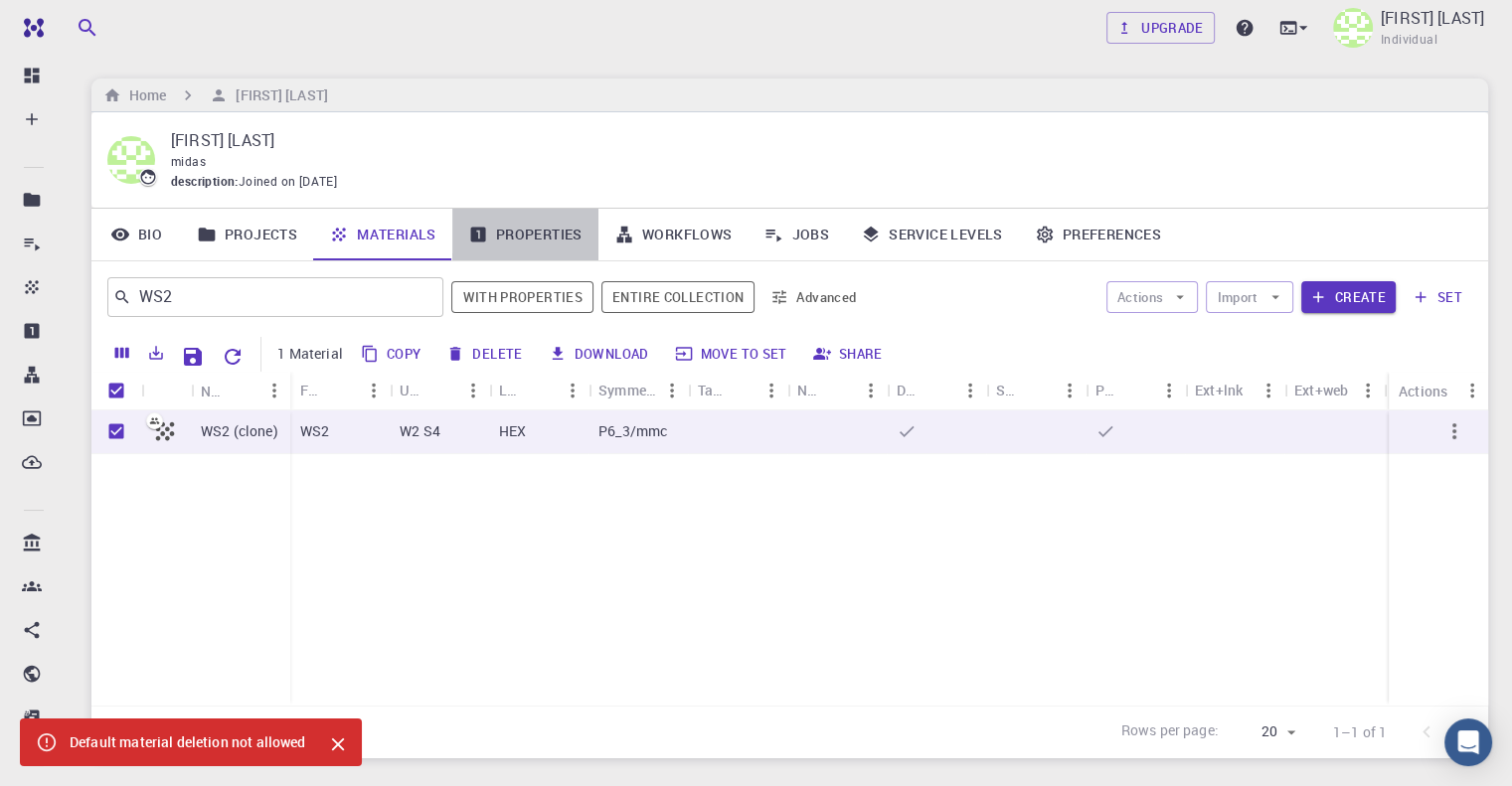 click on "Properties" at bounding box center [525, 235] 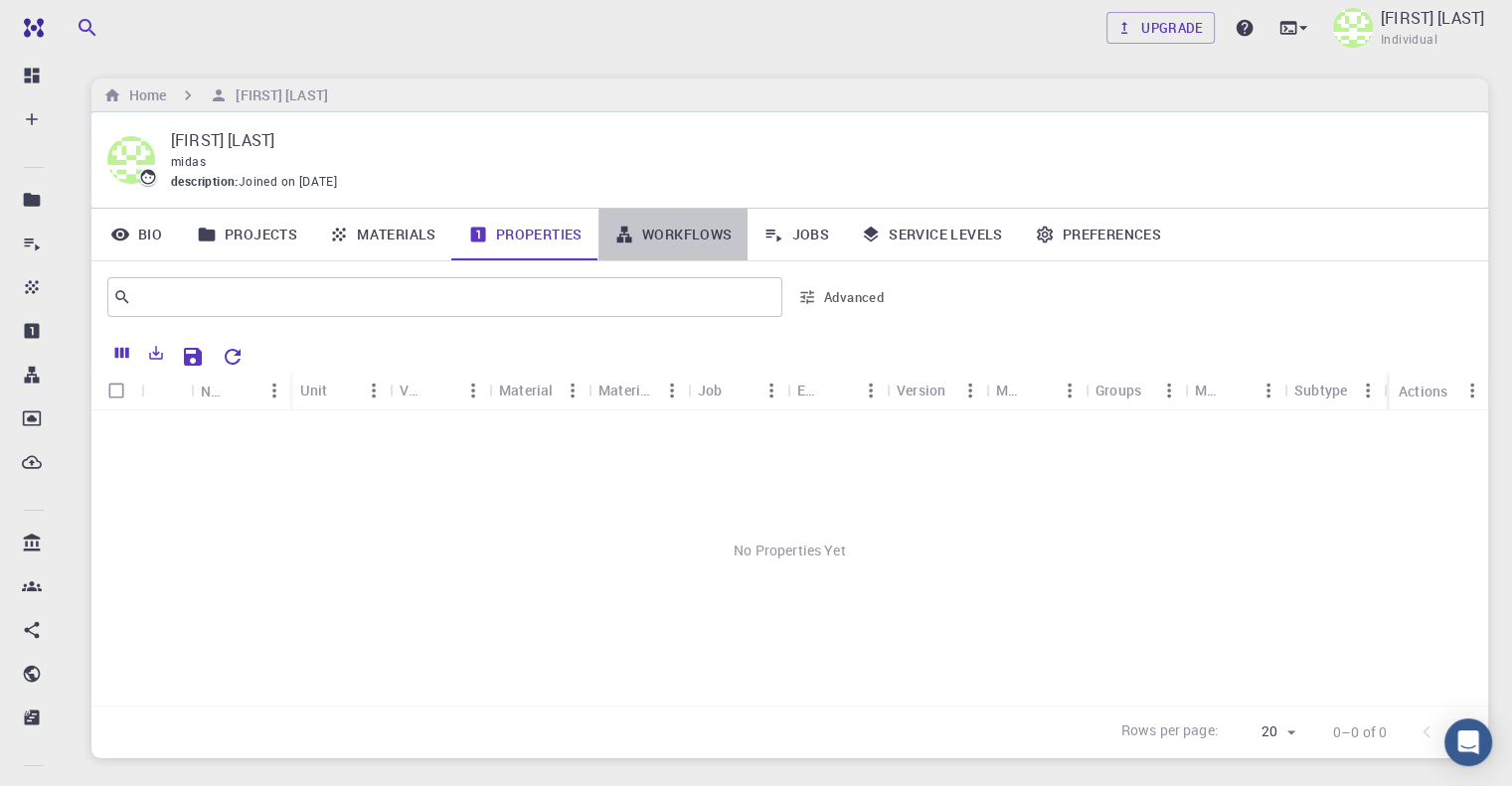 click on "Workflows" at bounding box center [673, 235] 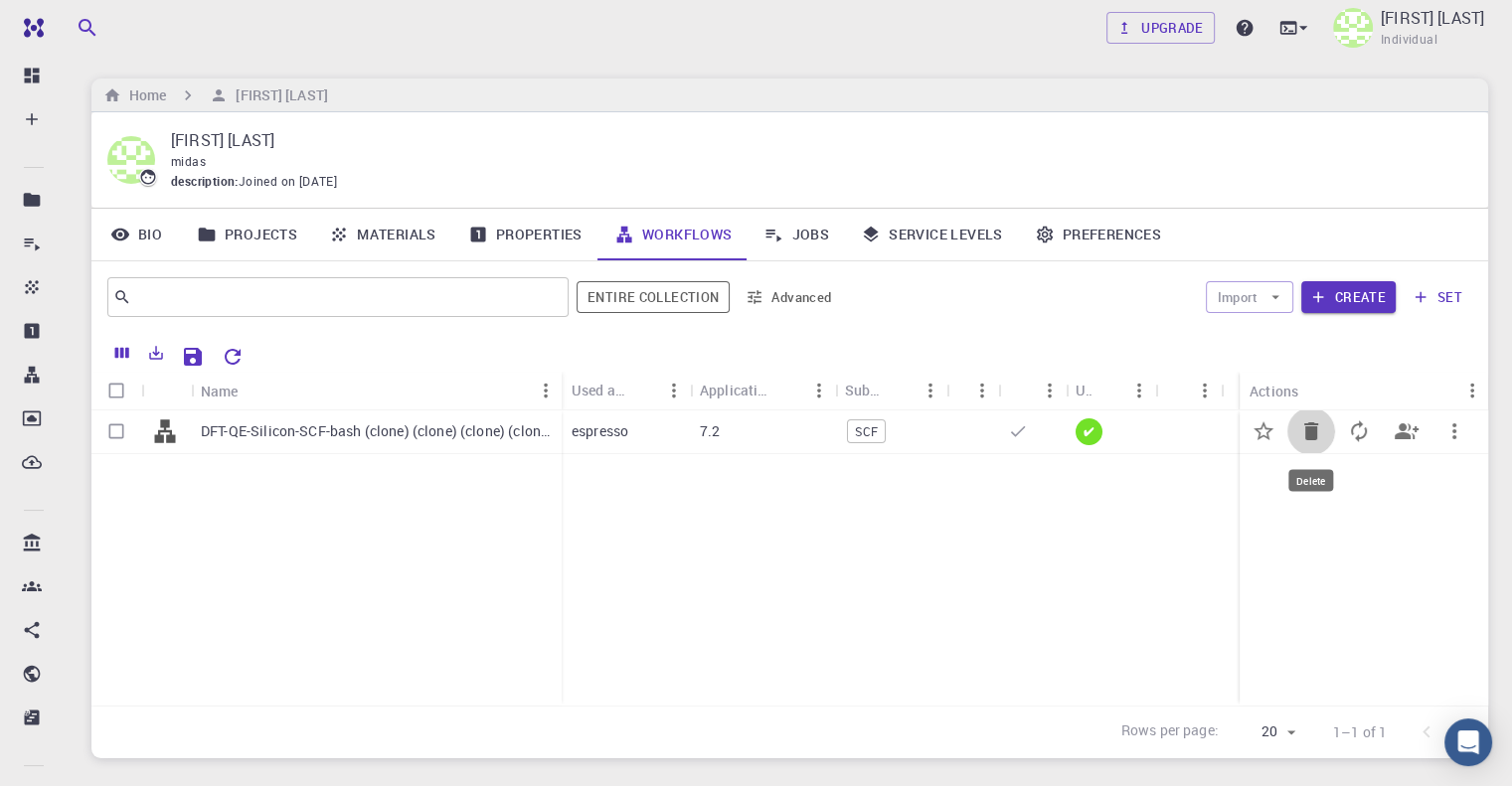 click 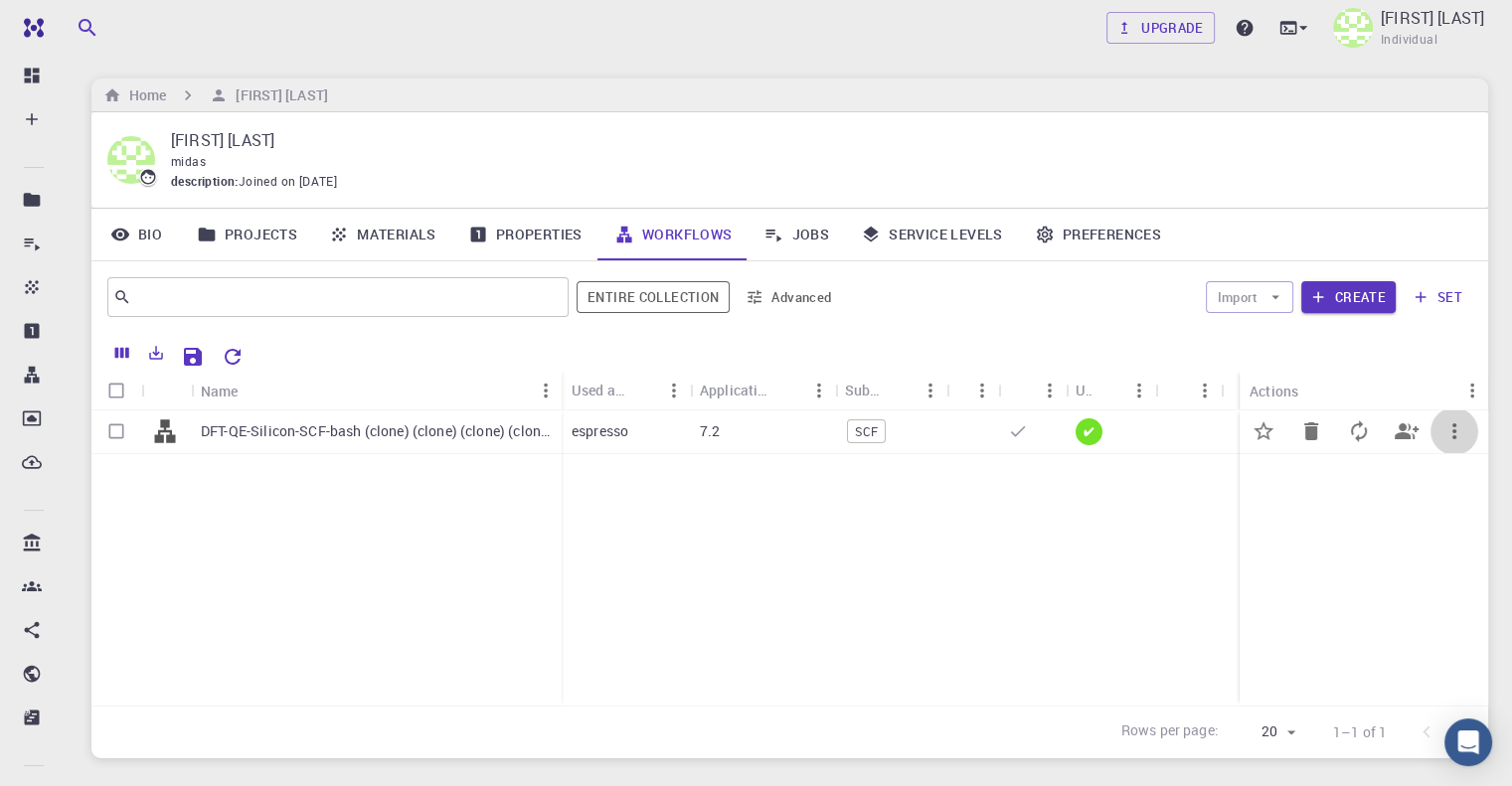 click 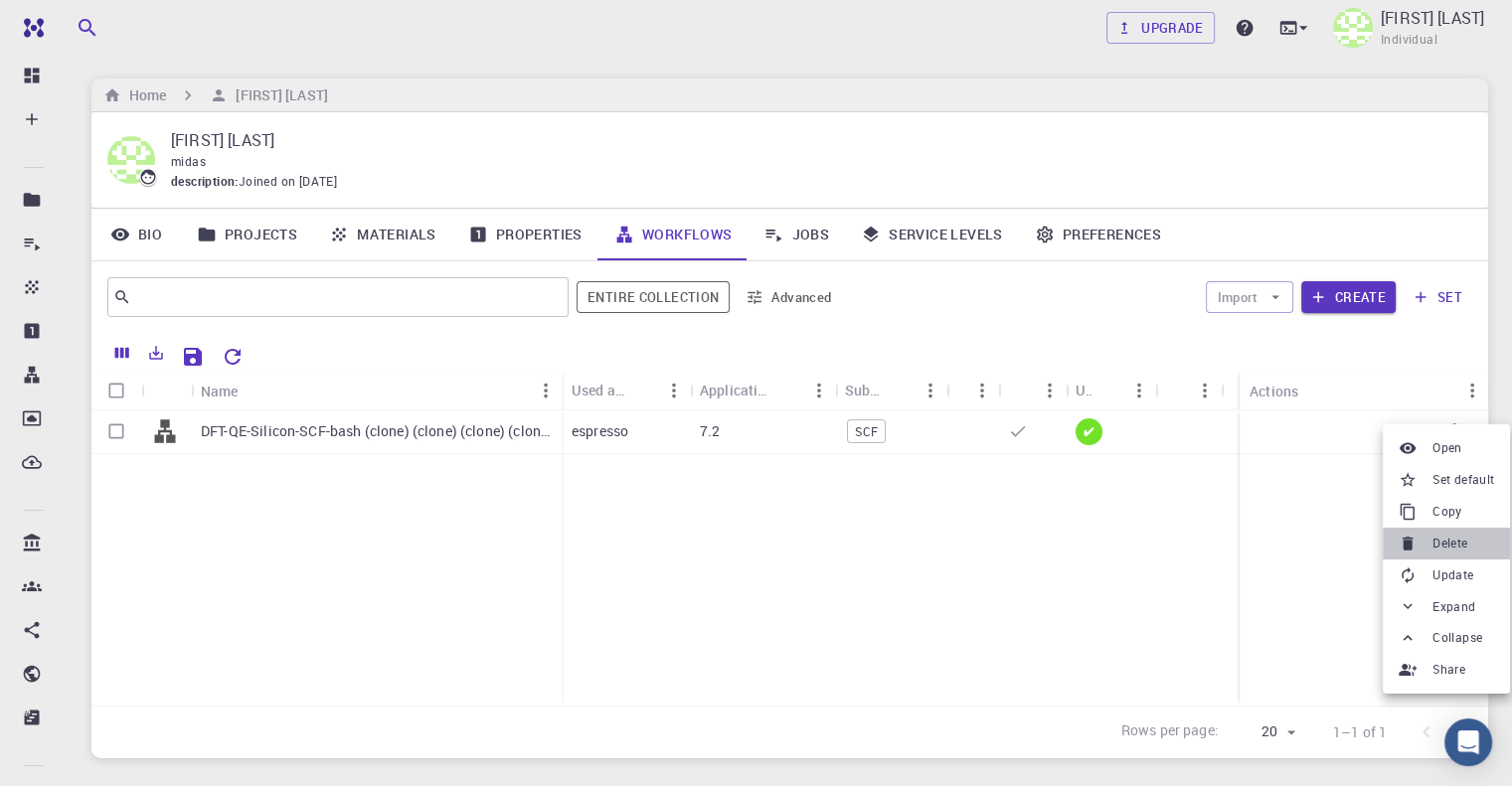 click on "Delete" at bounding box center (1446, 544) 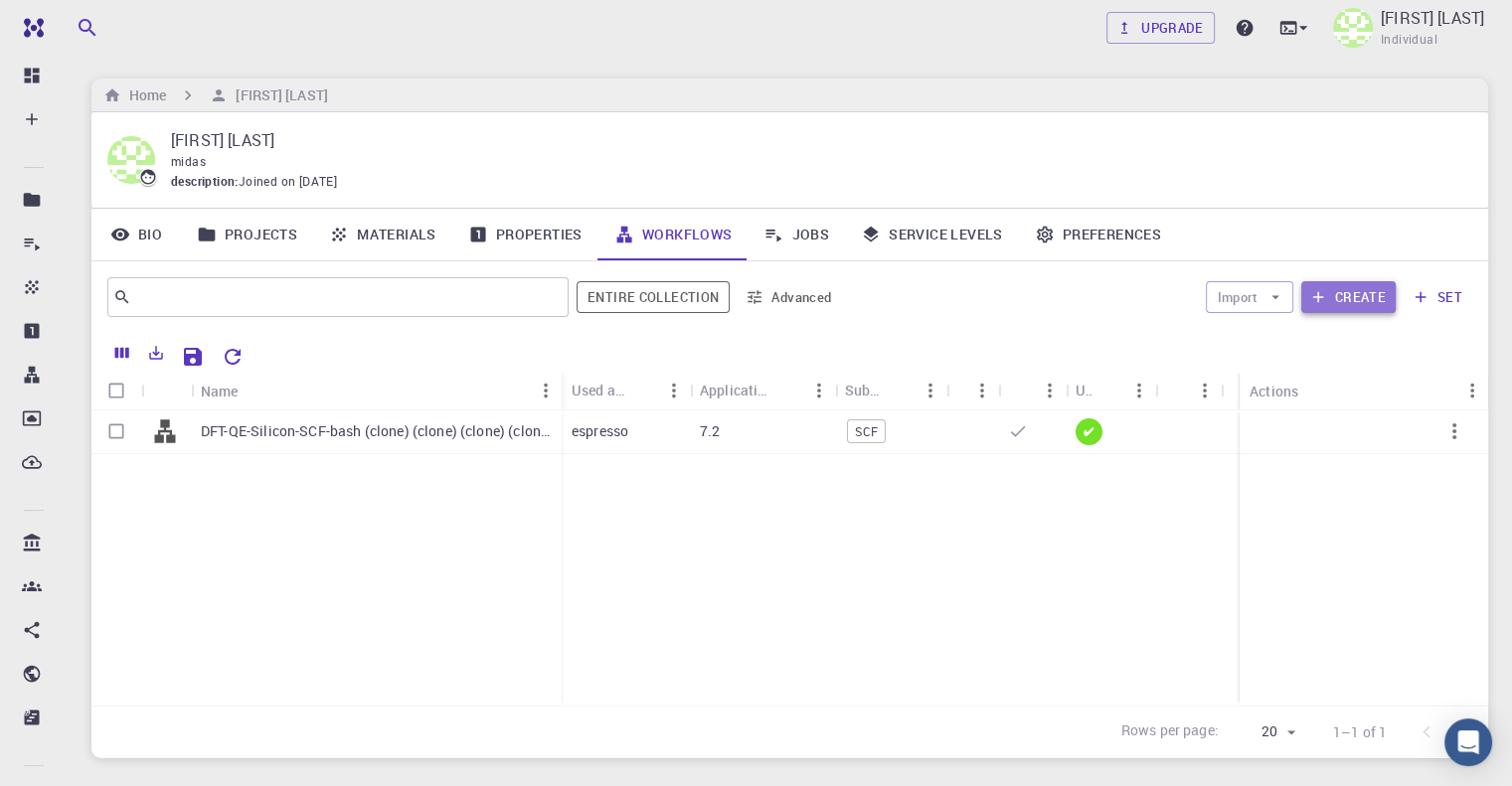 click on "Create" at bounding box center (1348, 297) 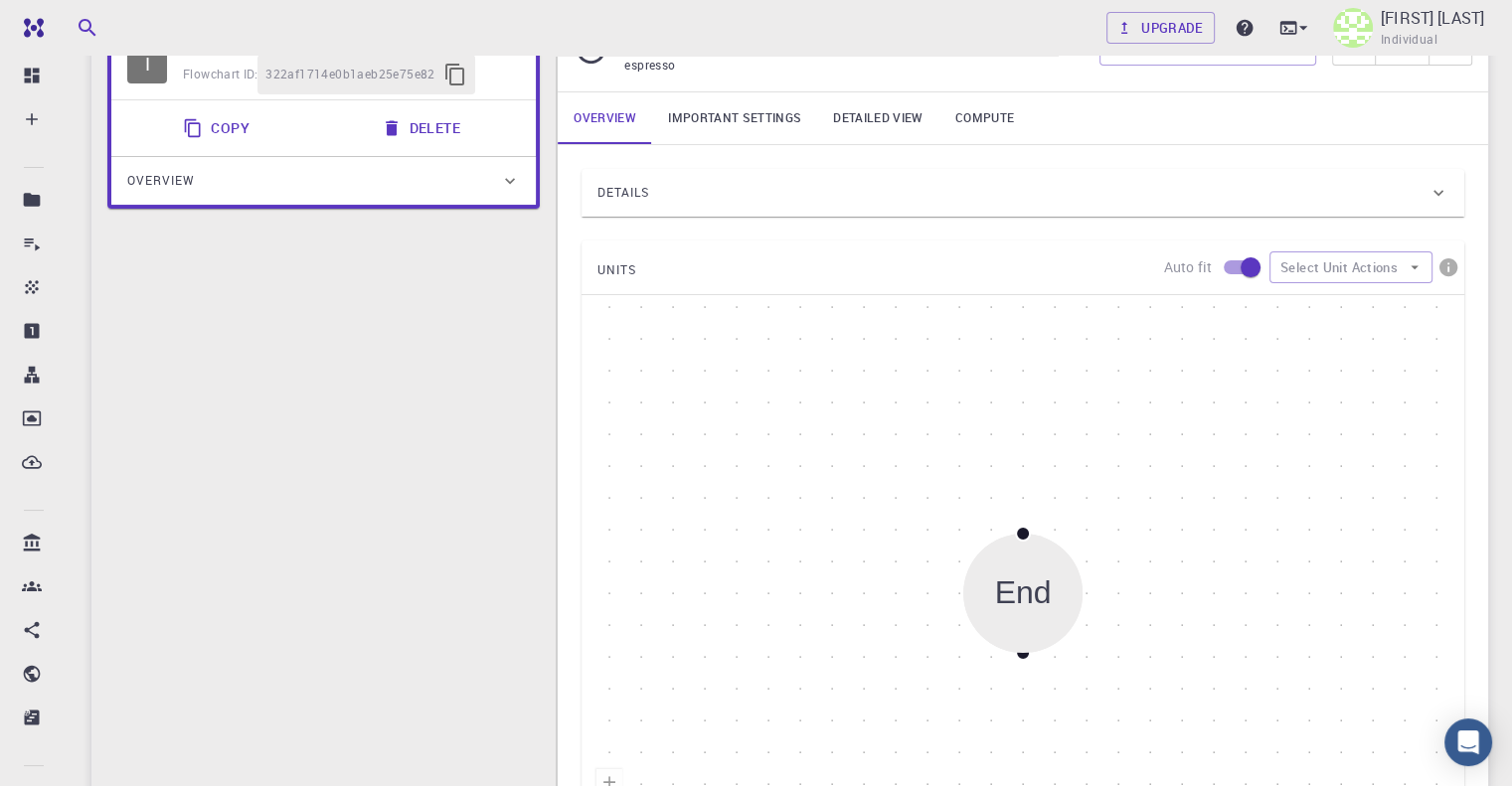 scroll, scrollTop: 231, scrollLeft: 0, axis: vertical 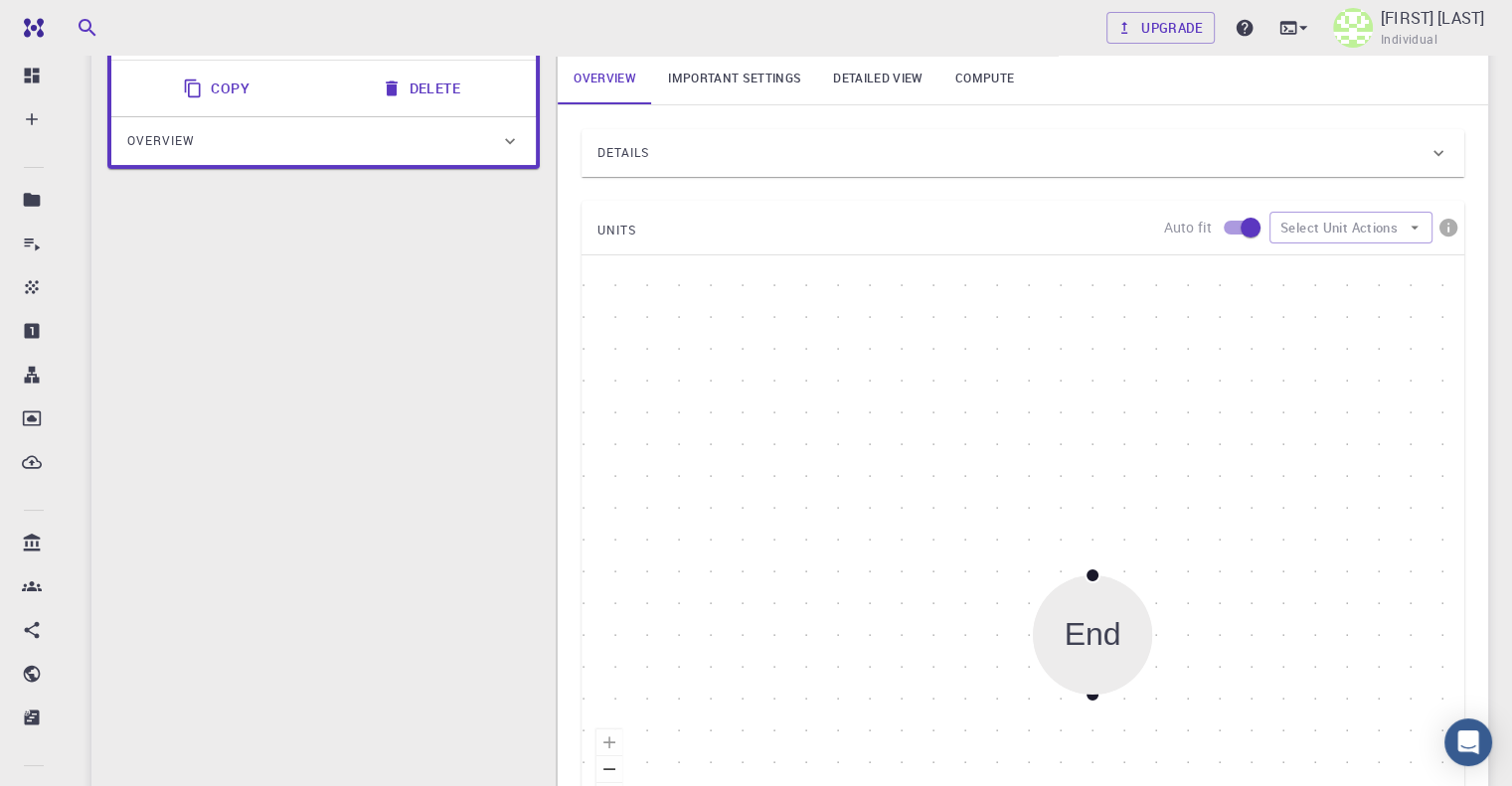 drag, startPoint x: 1029, startPoint y: 557, endPoint x: 1061, endPoint y: 698, distance: 144.58561 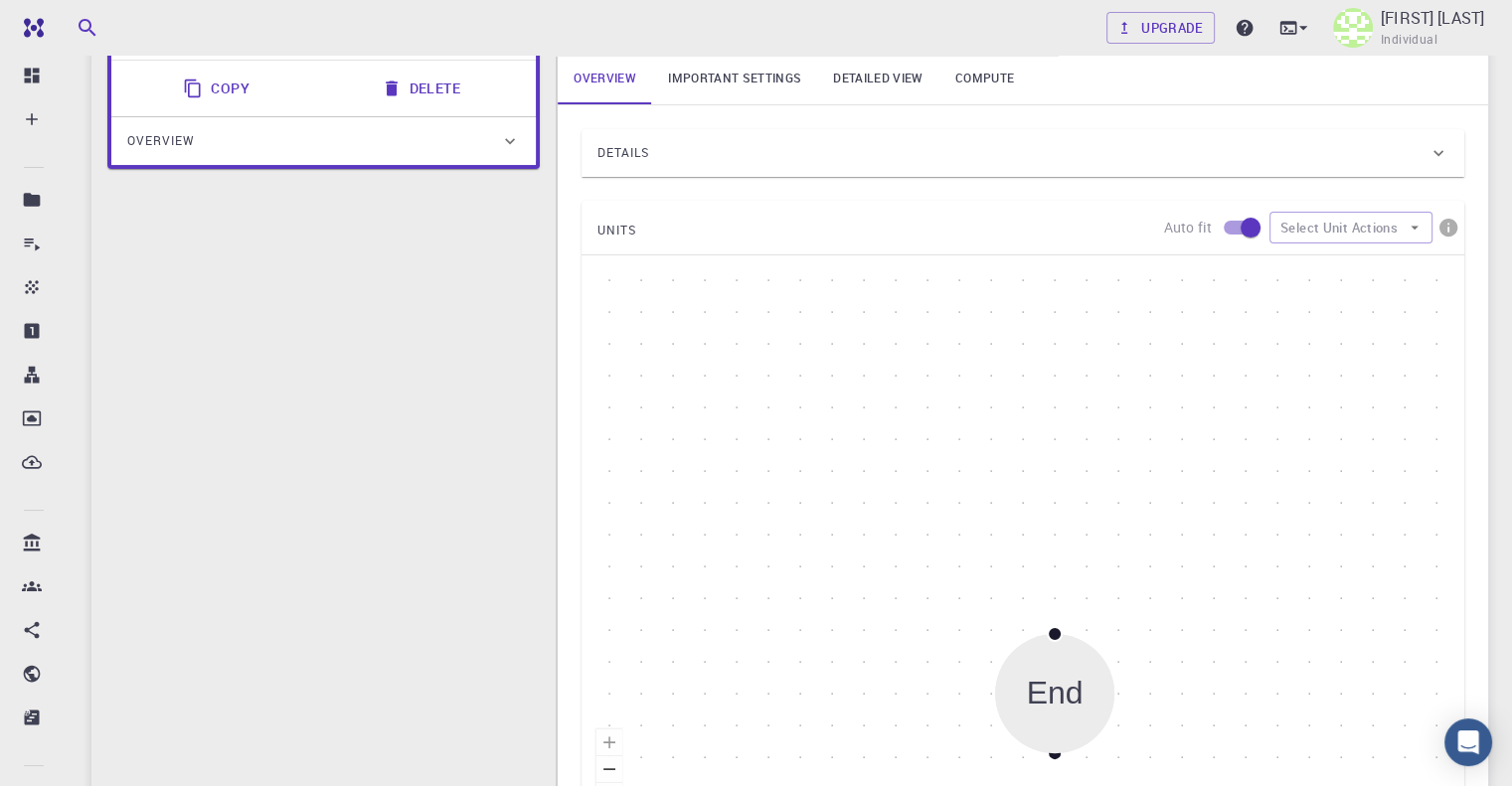 scroll, scrollTop: 0, scrollLeft: 0, axis: both 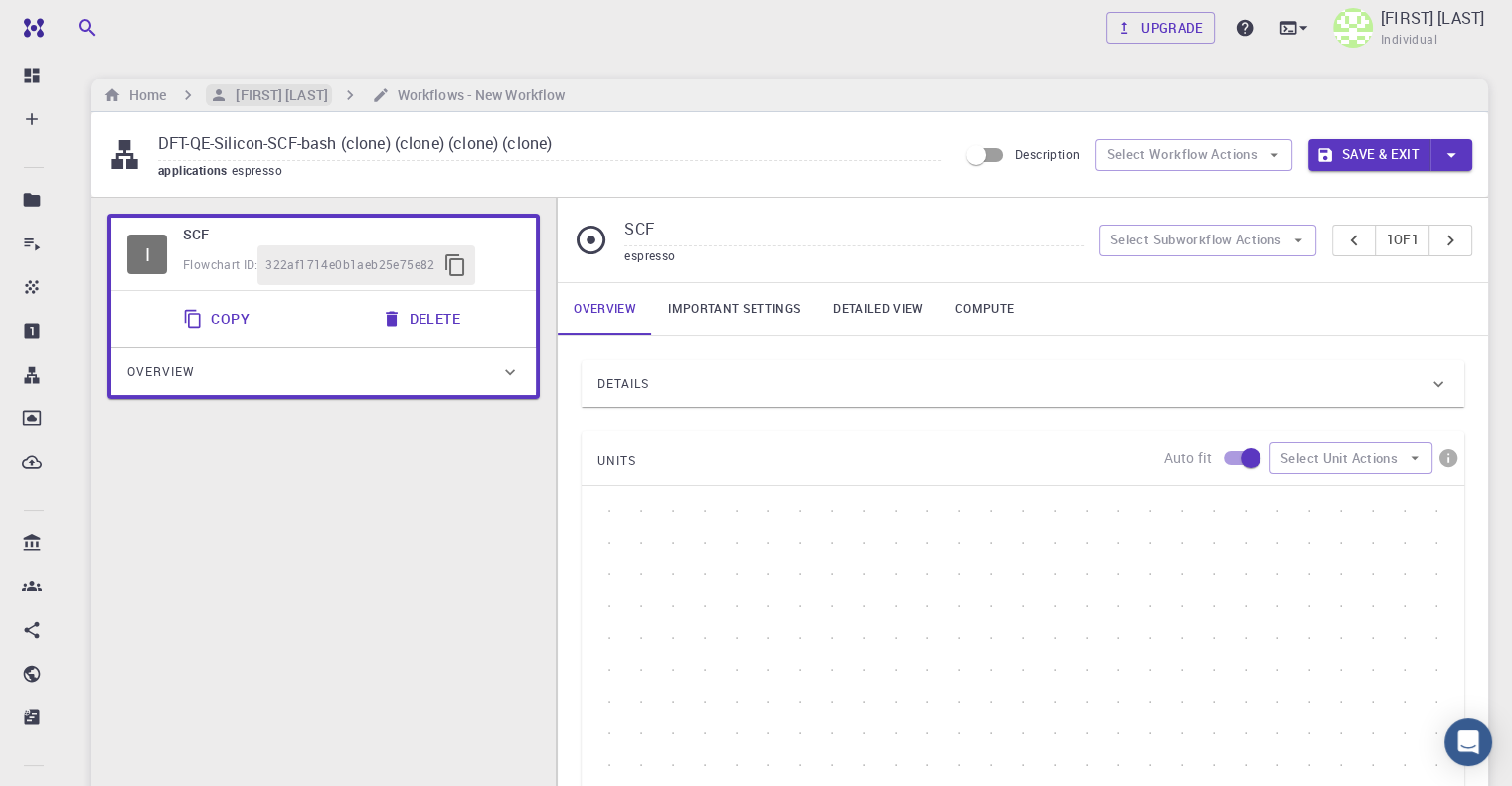 click on "[NAME] [NAME]" at bounding box center [277, 95] 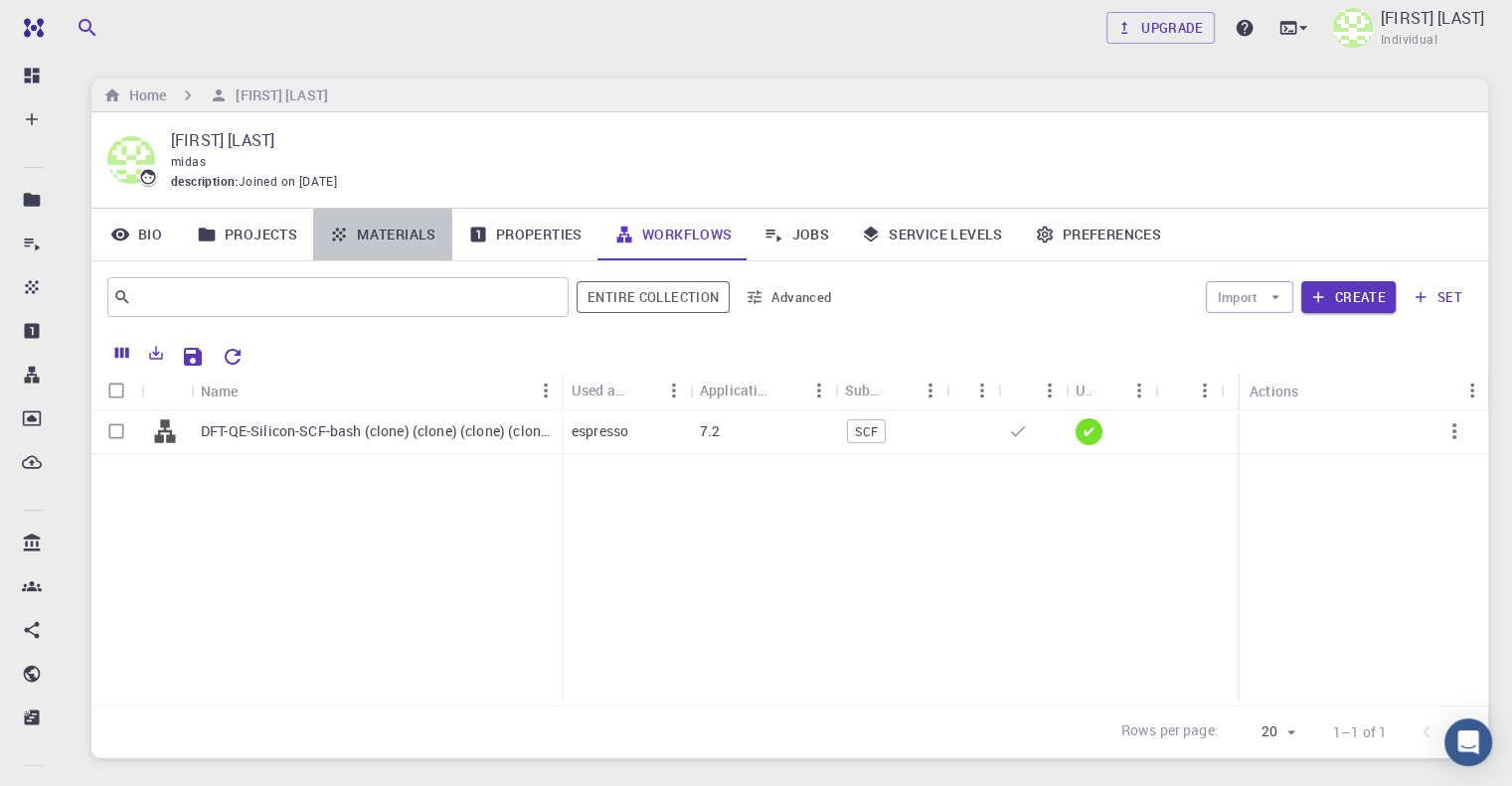 click on "Materials" at bounding box center [383, 235] 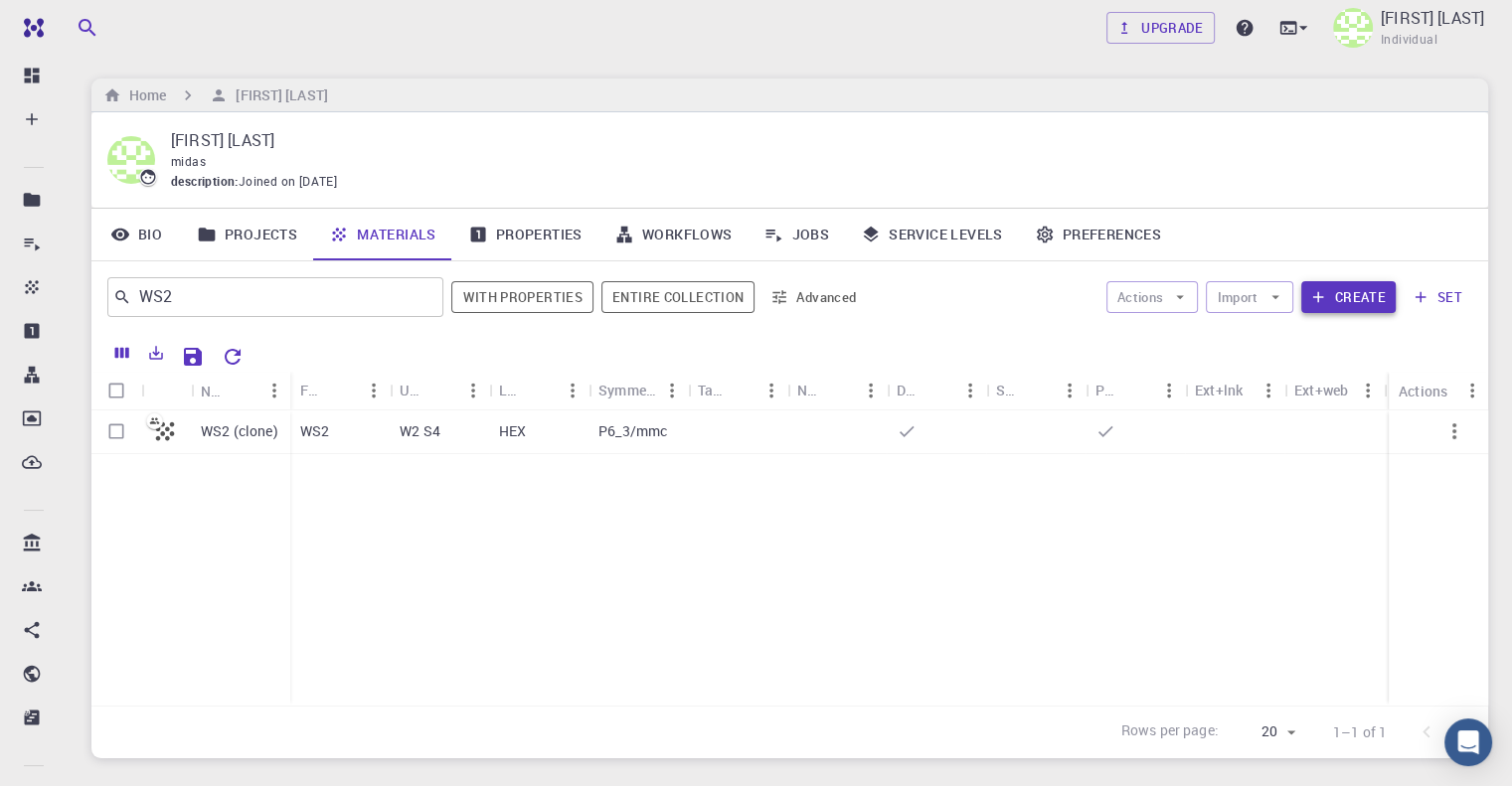 click on "Create" at bounding box center (1348, 297) 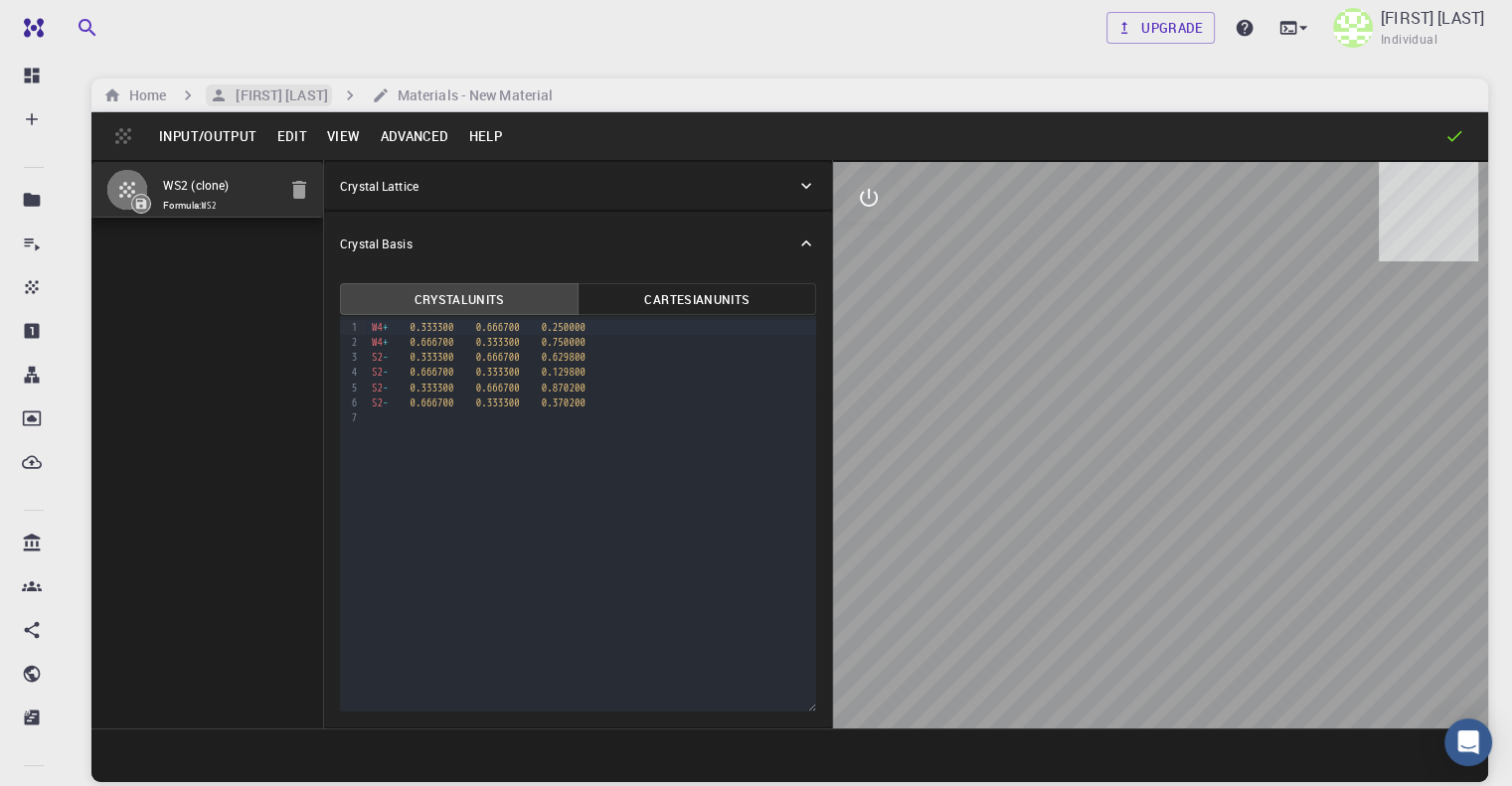 click on "[NAME] [NAME]" at bounding box center (277, 95) 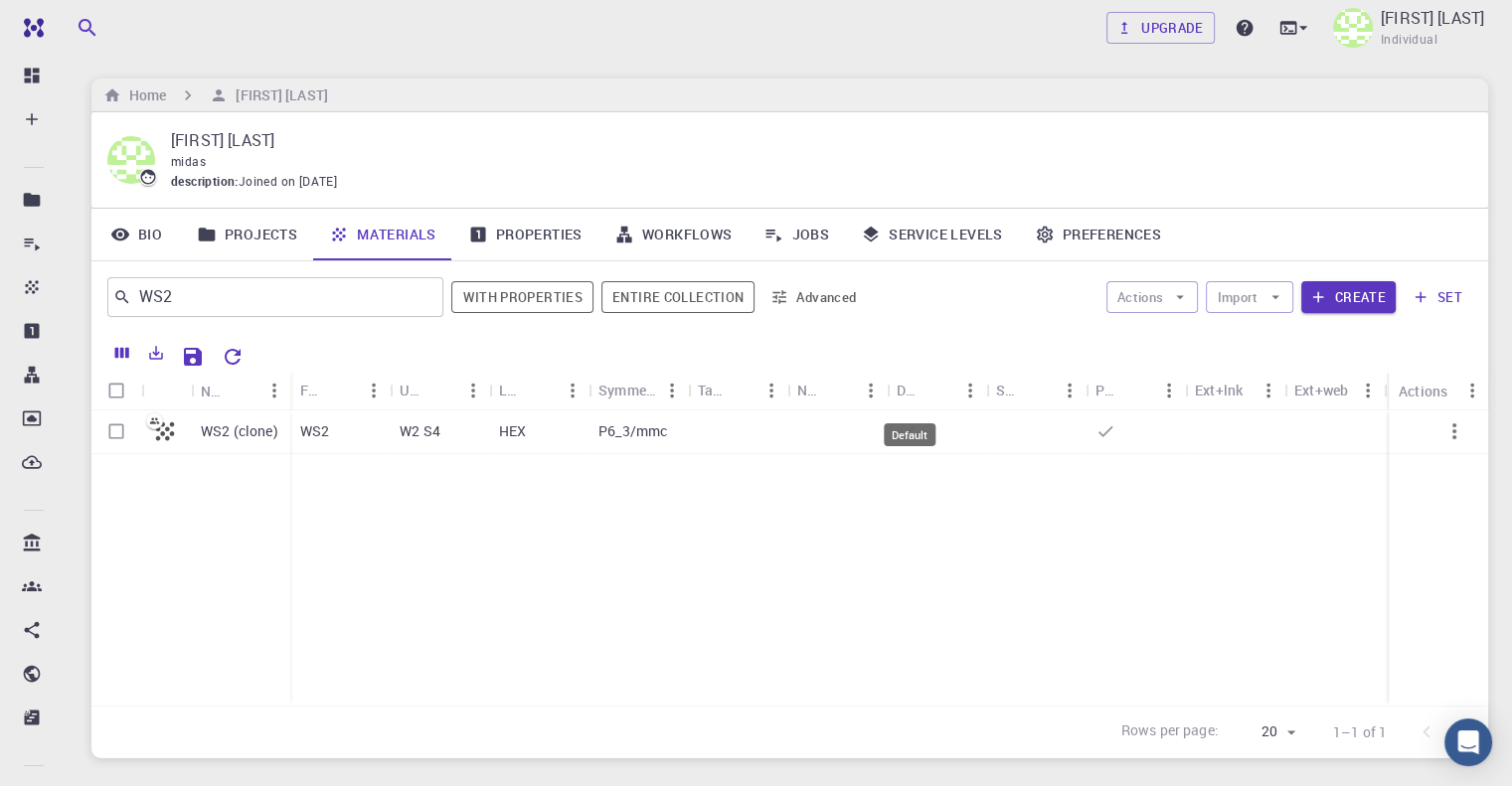 click on "Default" at bounding box center (910, 434) 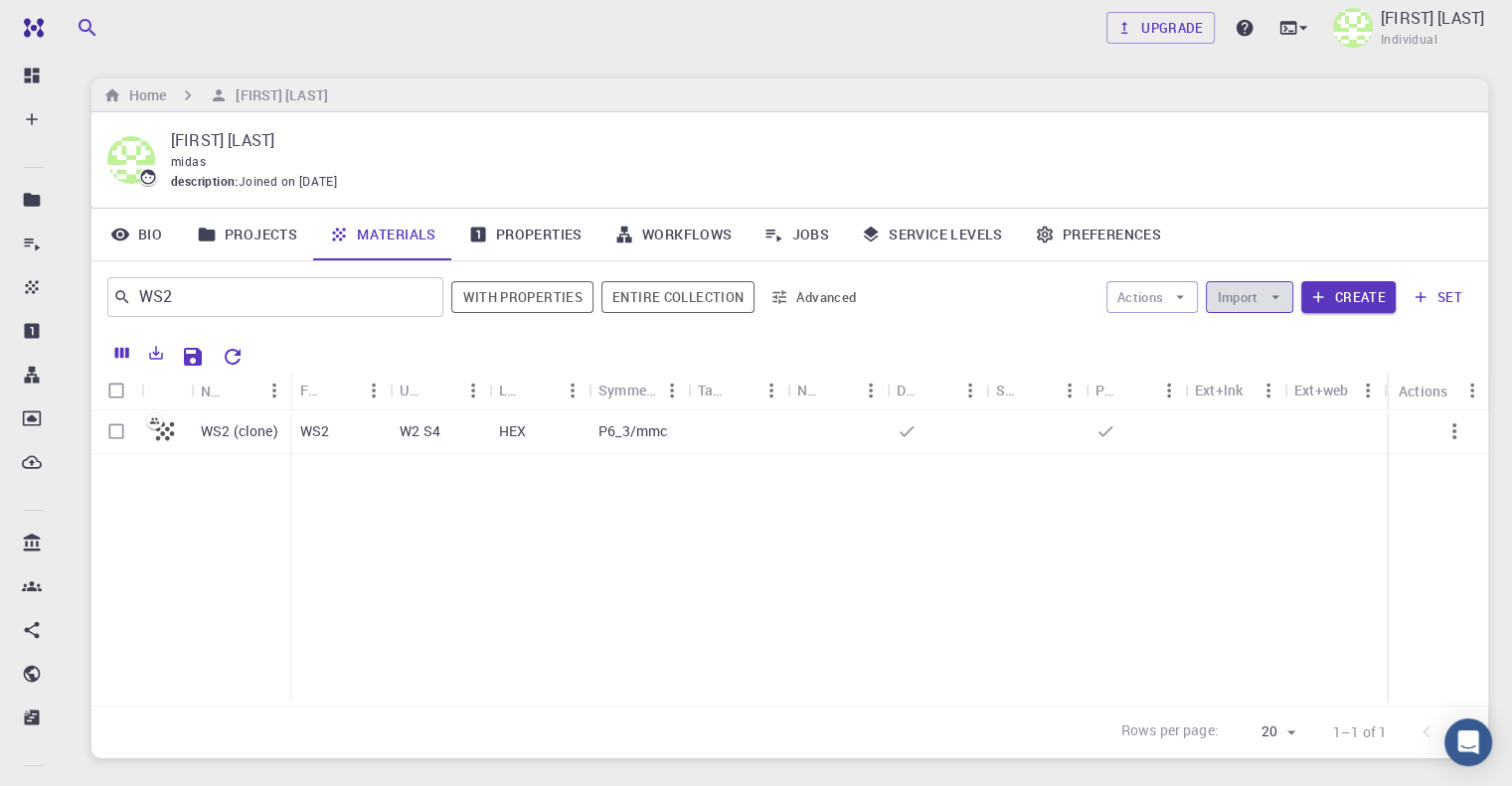 click on "Import" at bounding box center (1249, 297) 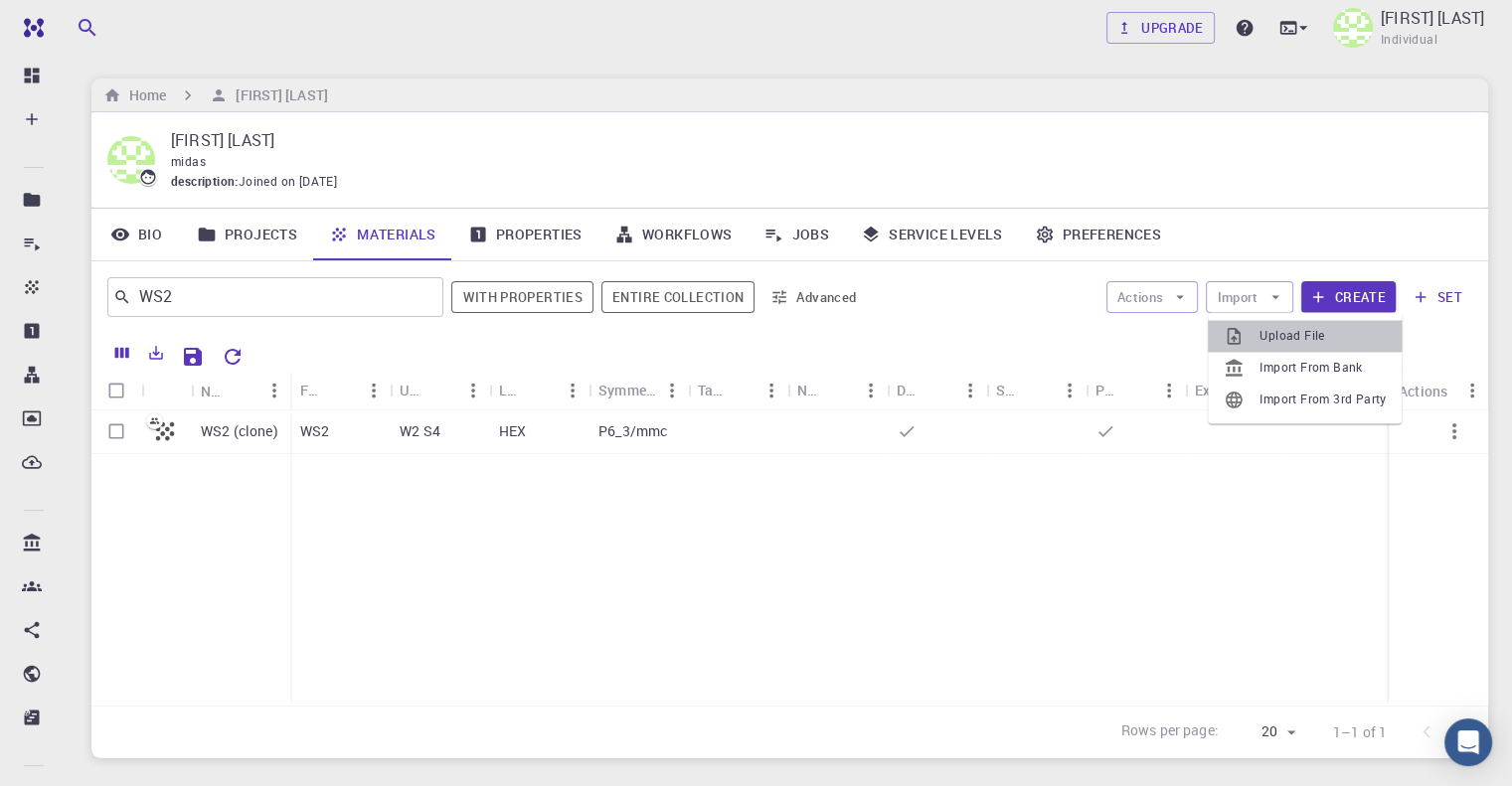click on "Upload File" at bounding box center (1304, 336) 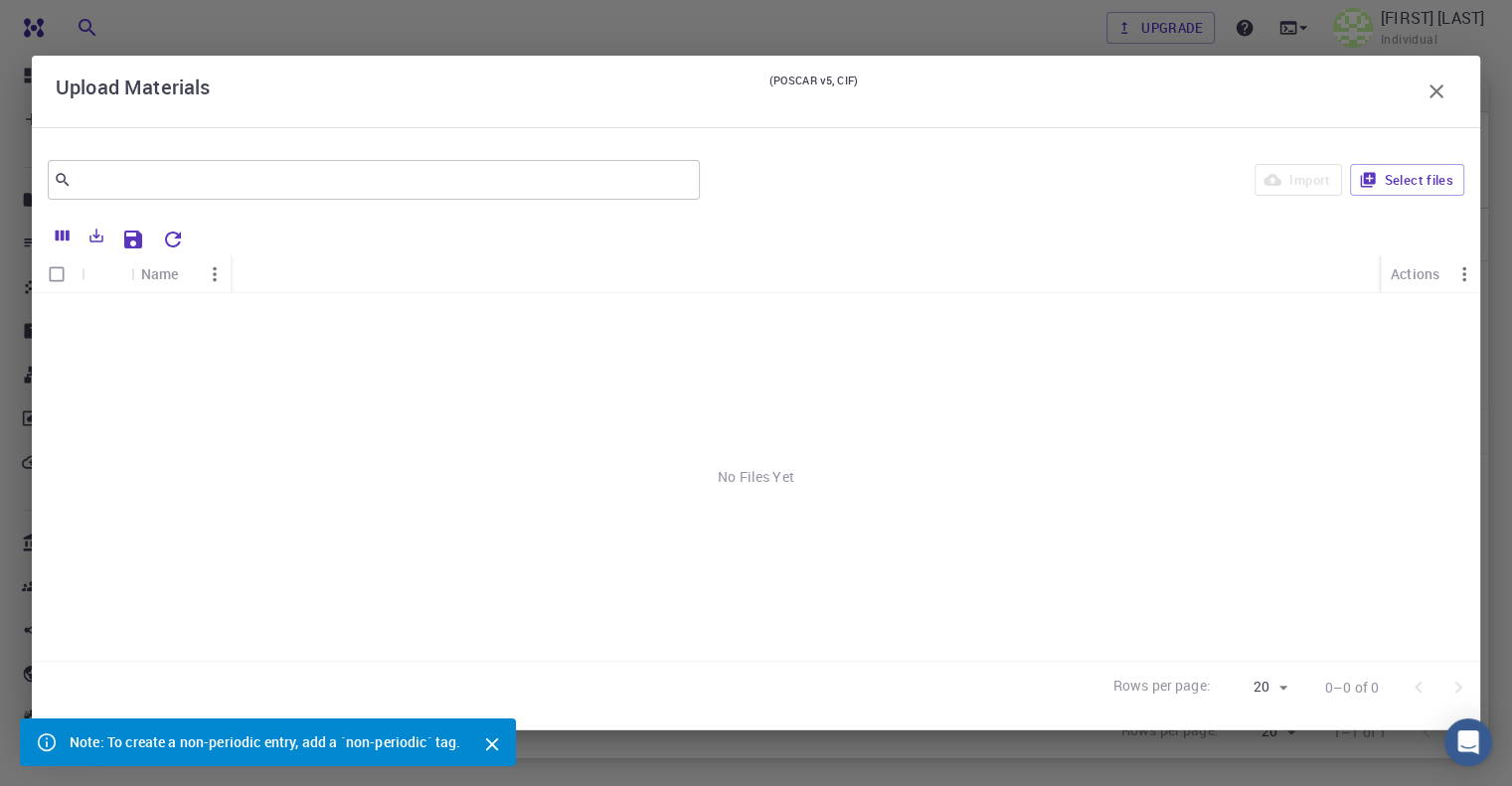 scroll, scrollTop: 126, scrollLeft: 0, axis: vertical 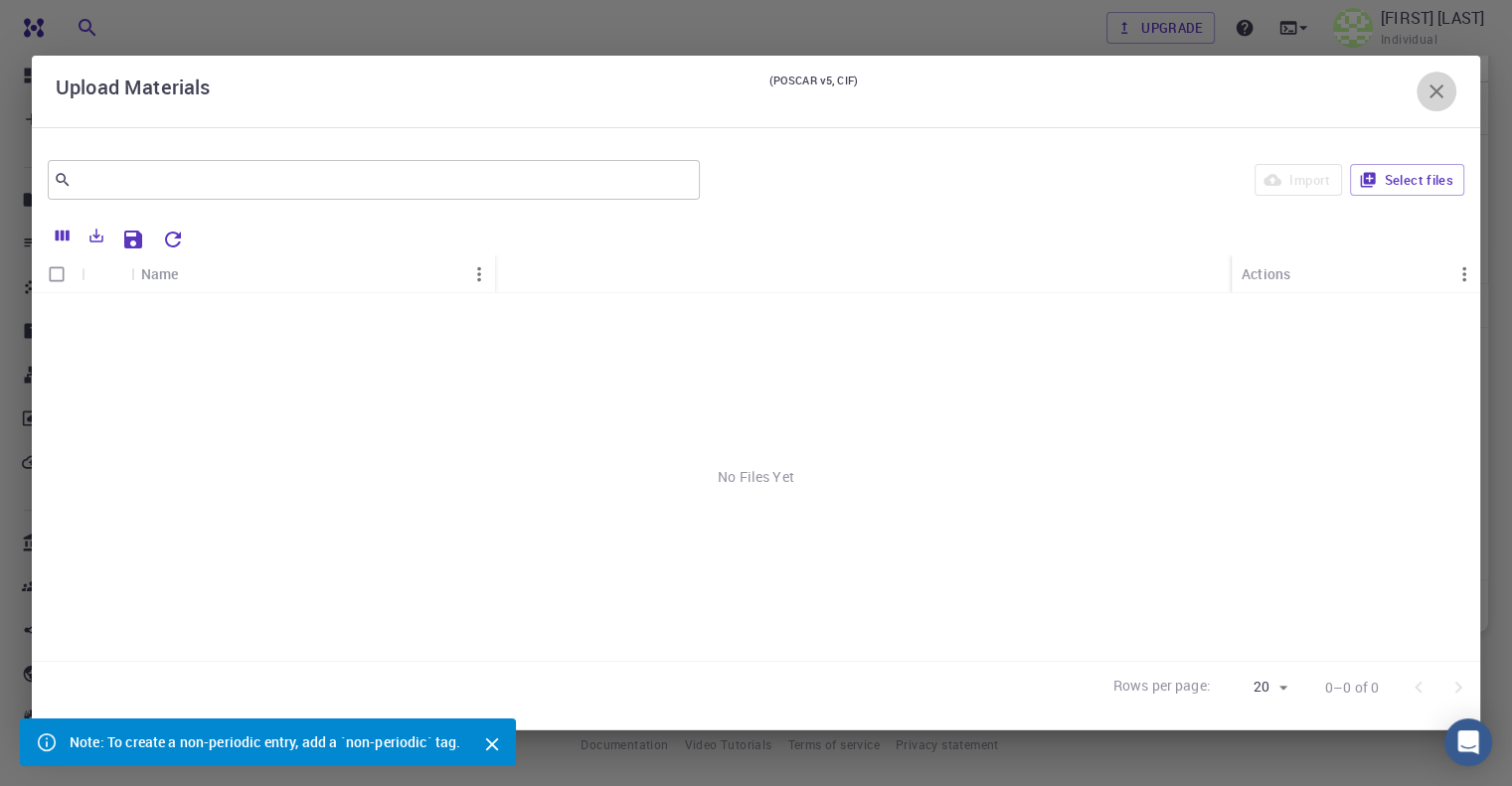 click 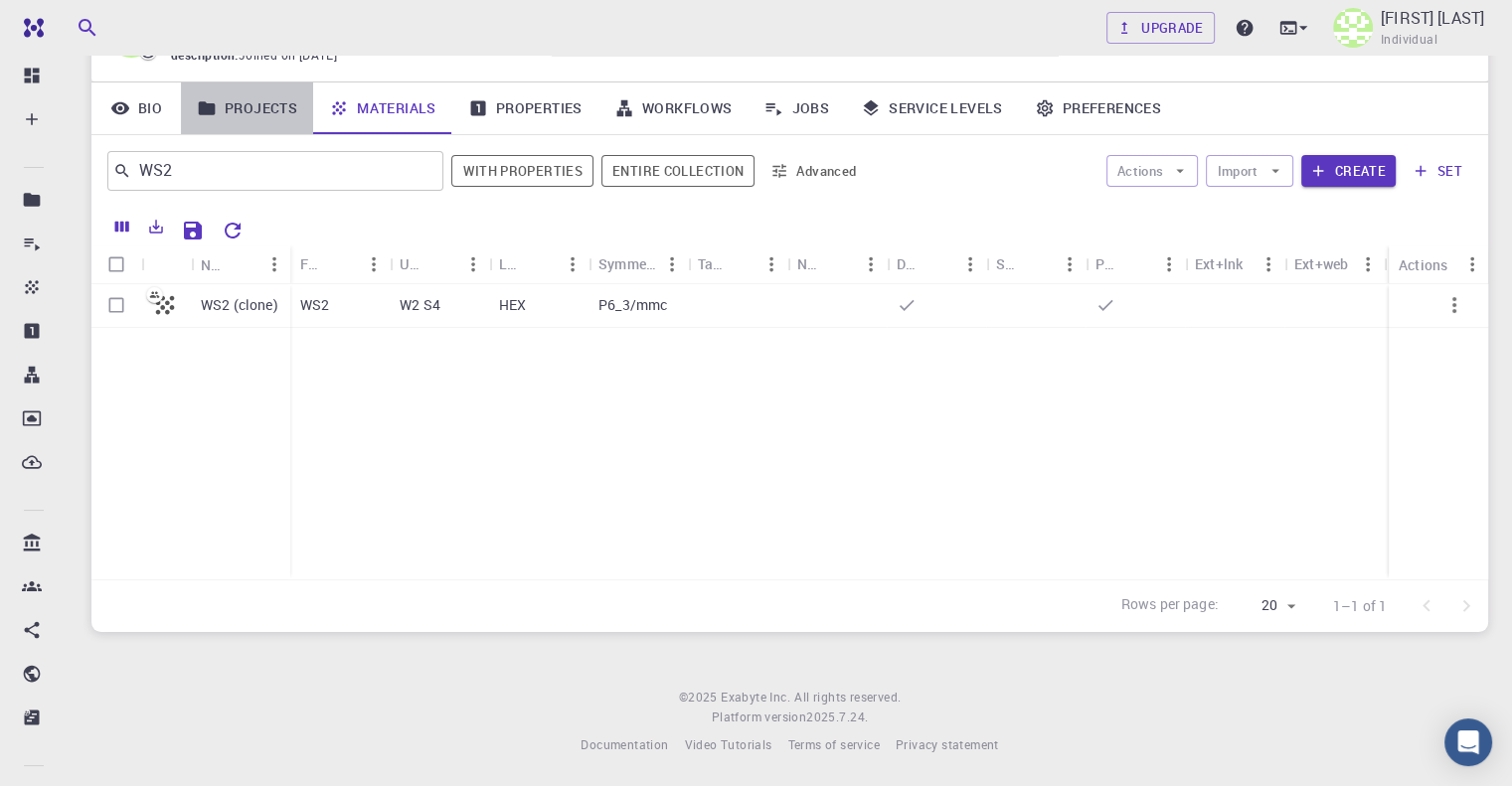 click on "Projects" at bounding box center [247, 108] 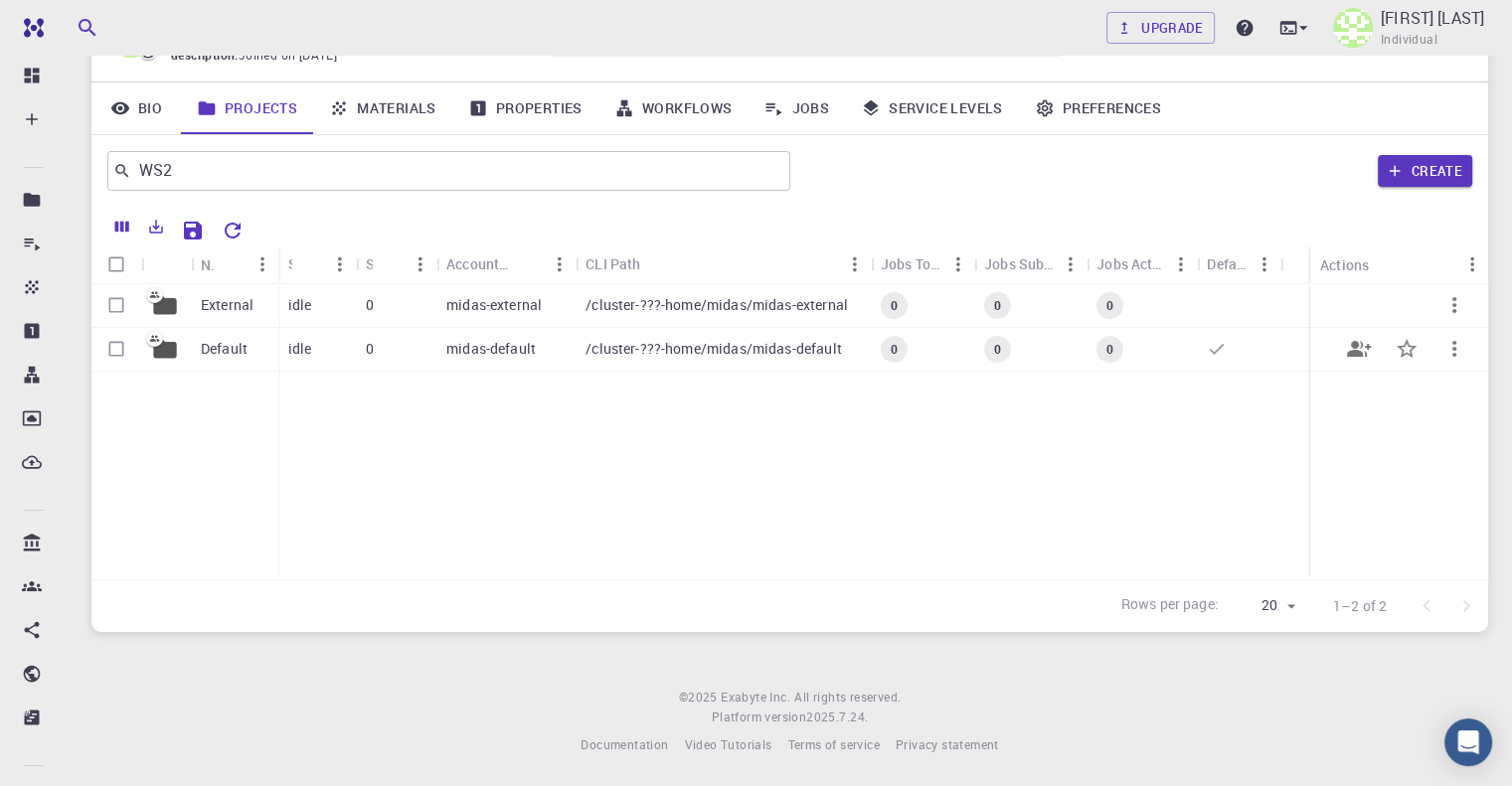 click on "idle" at bounding box center [317, 350] 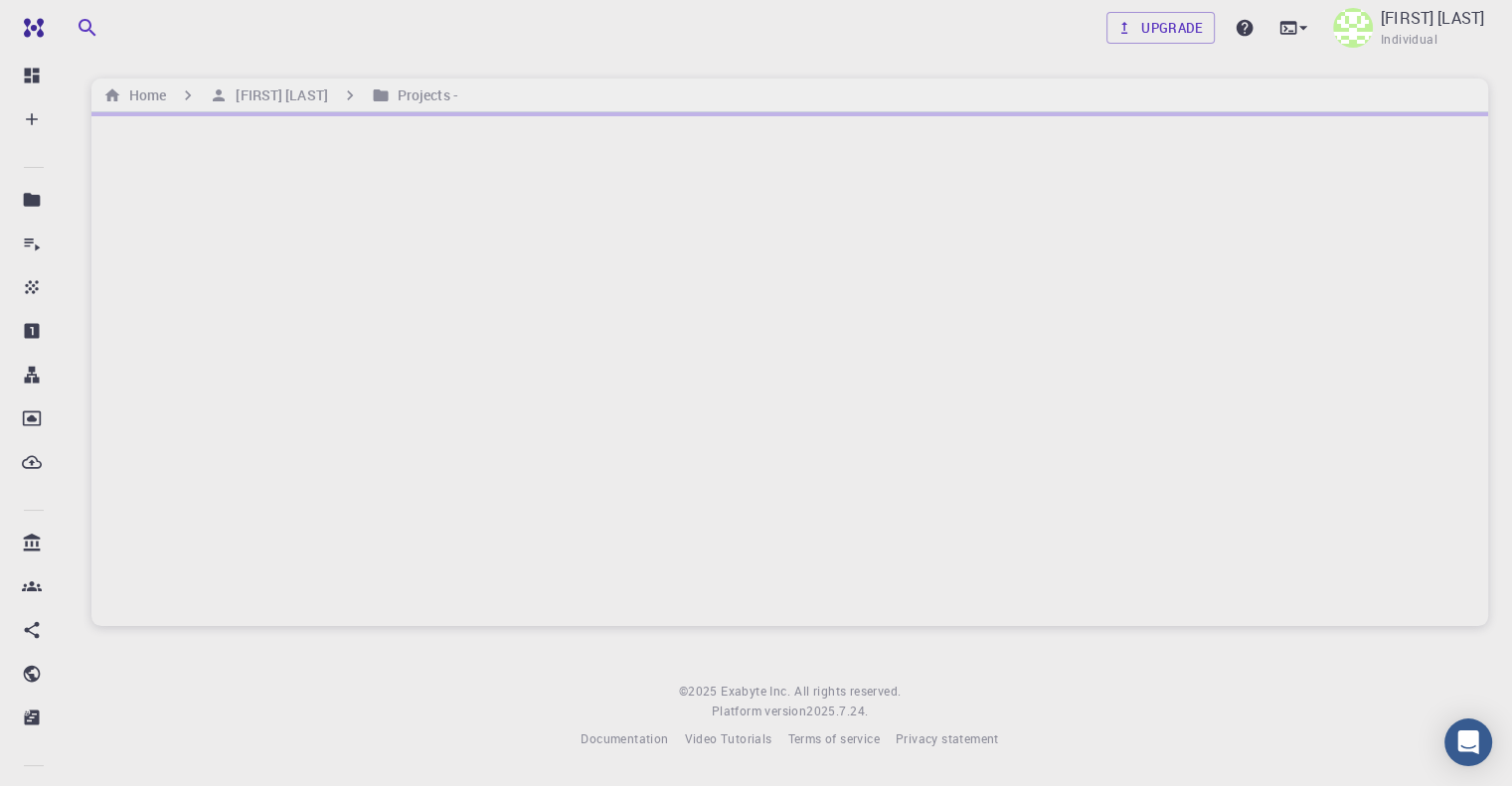 click at bounding box center [789, 369] 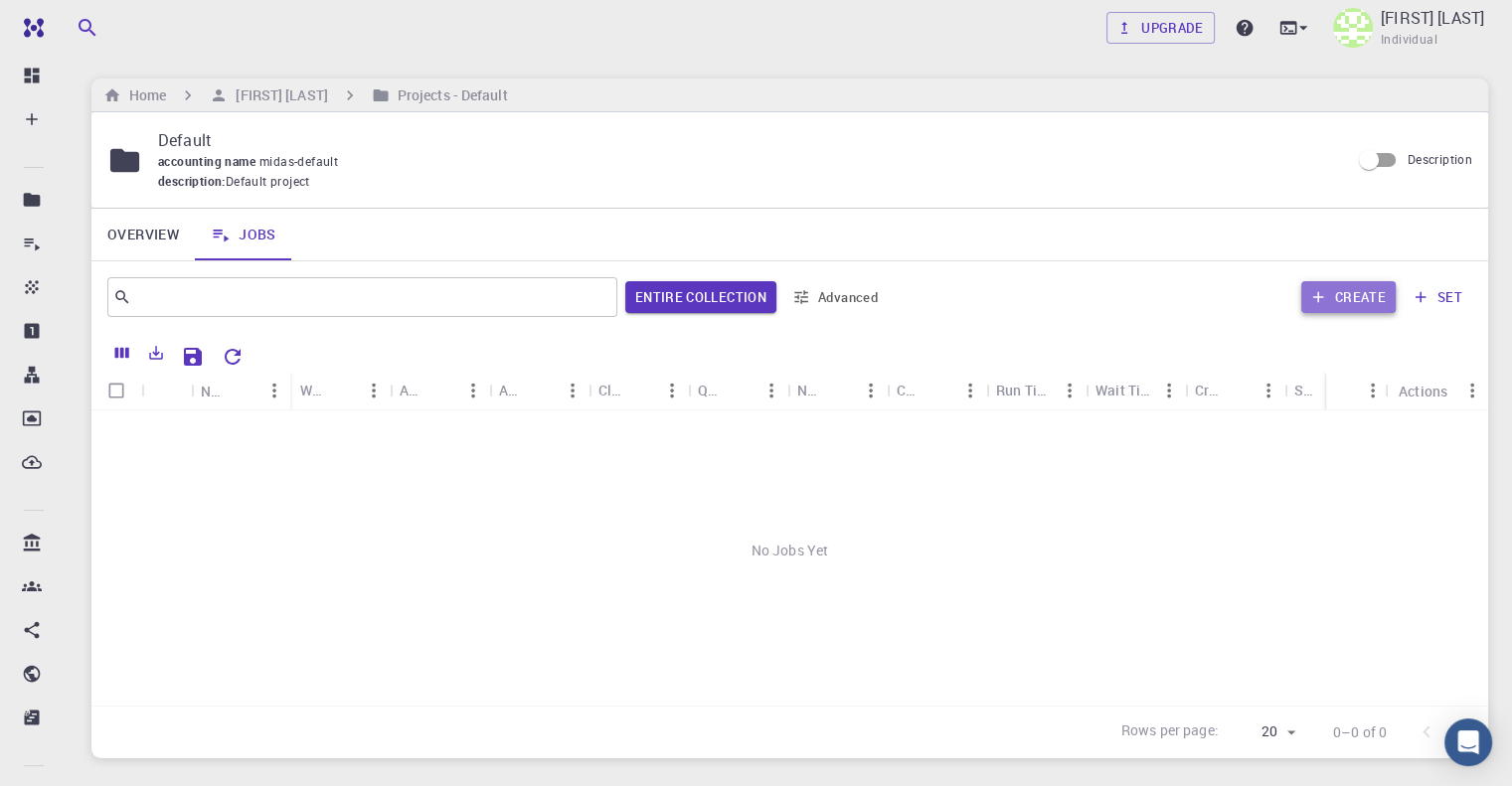 click on "Create" at bounding box center (1348, 297) 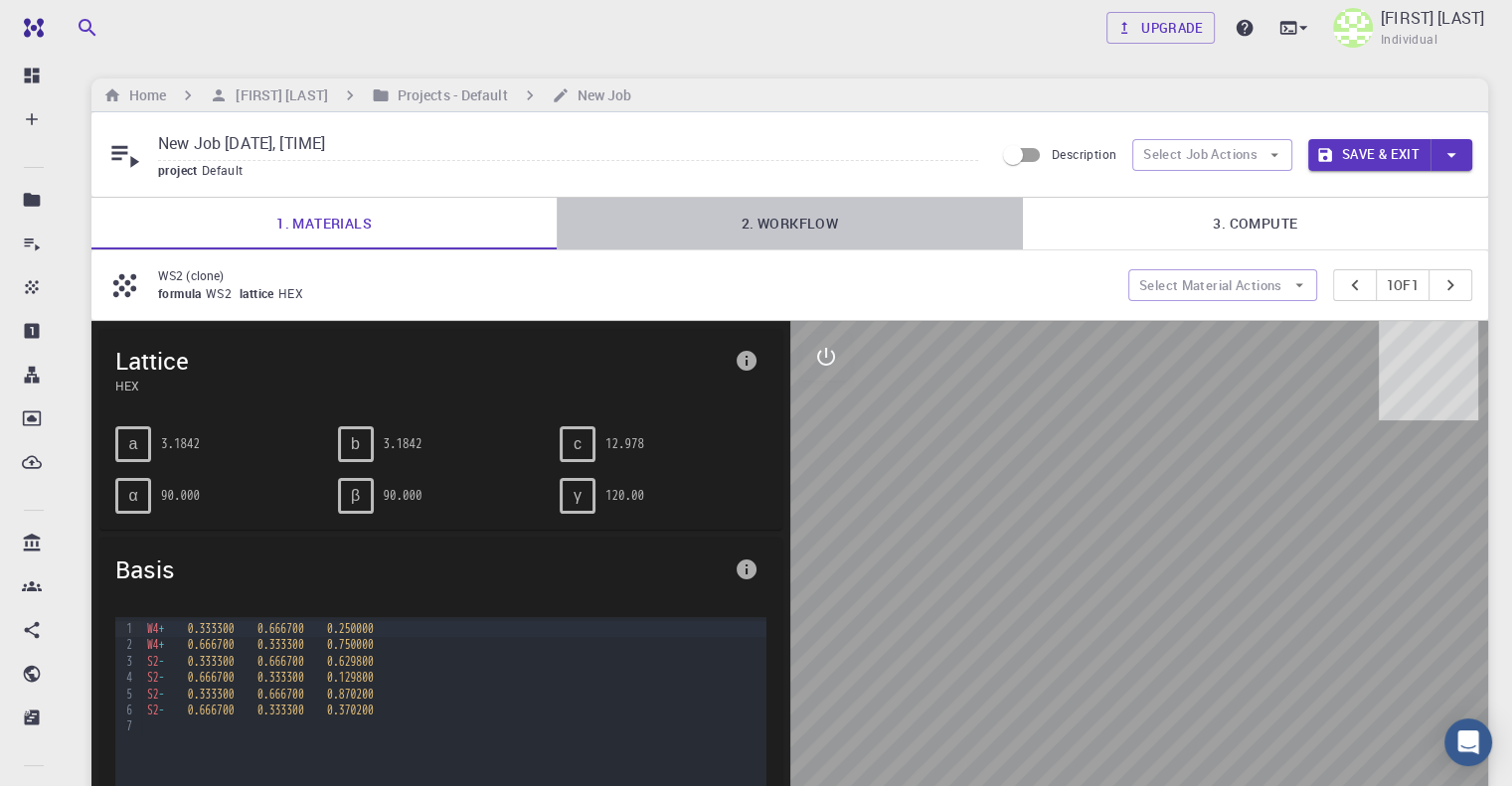 click on "2. Workflow" at bounding box center [789, 224] 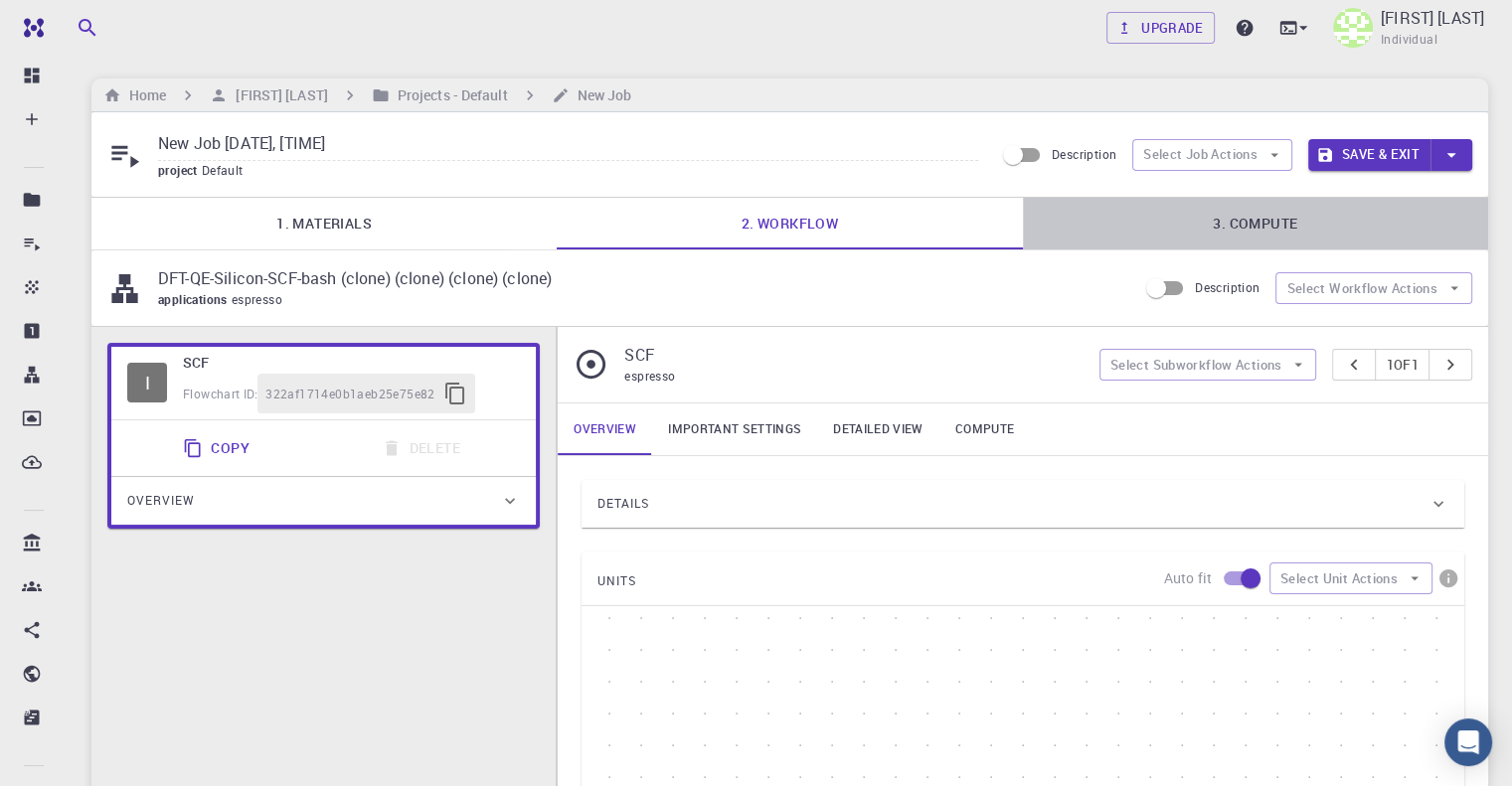 click on "3. Compute" at bounding box center (1256, 224) 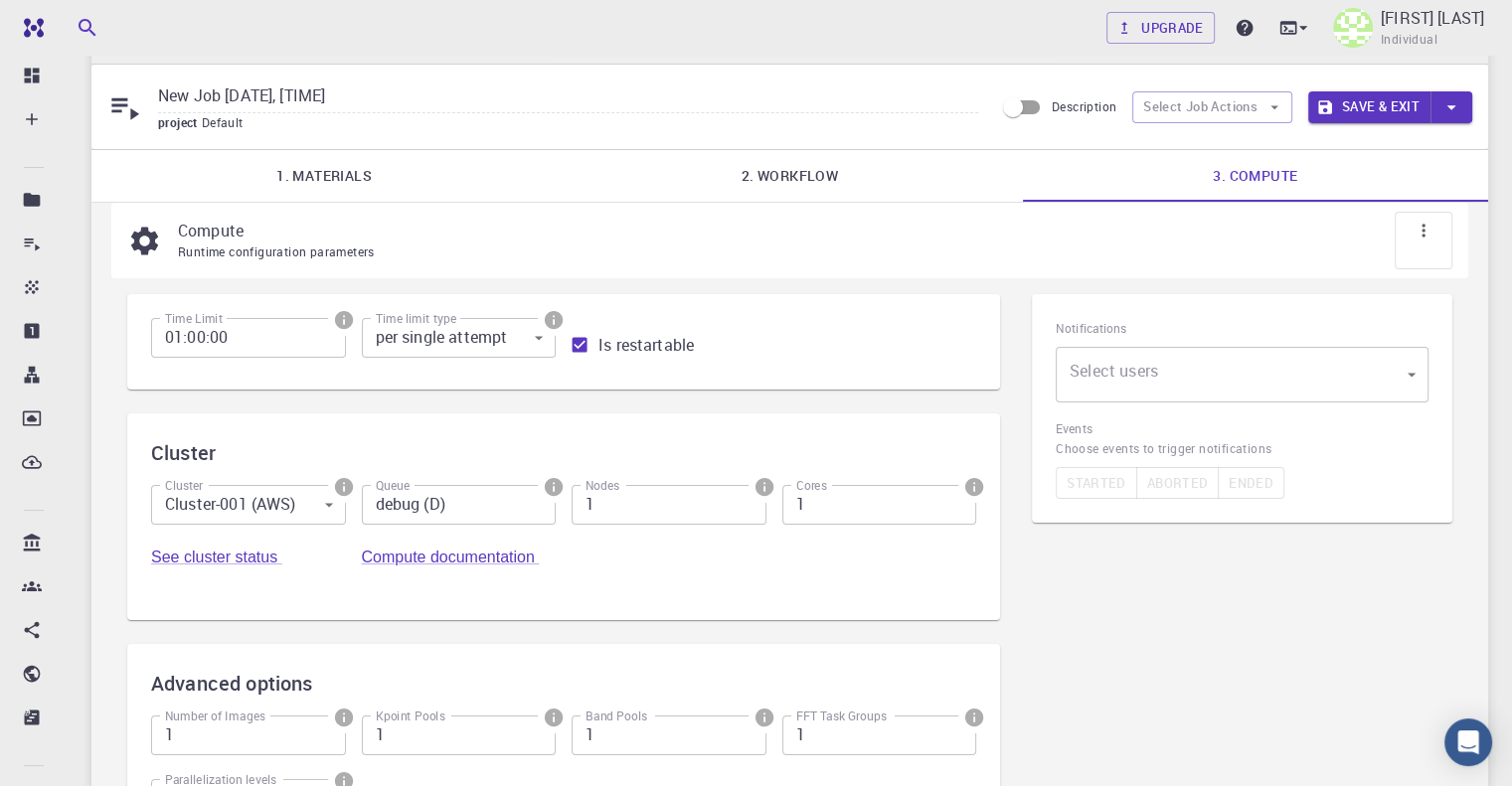 scroll, scrollTop: 0, scrollLeft: 0, axis: both 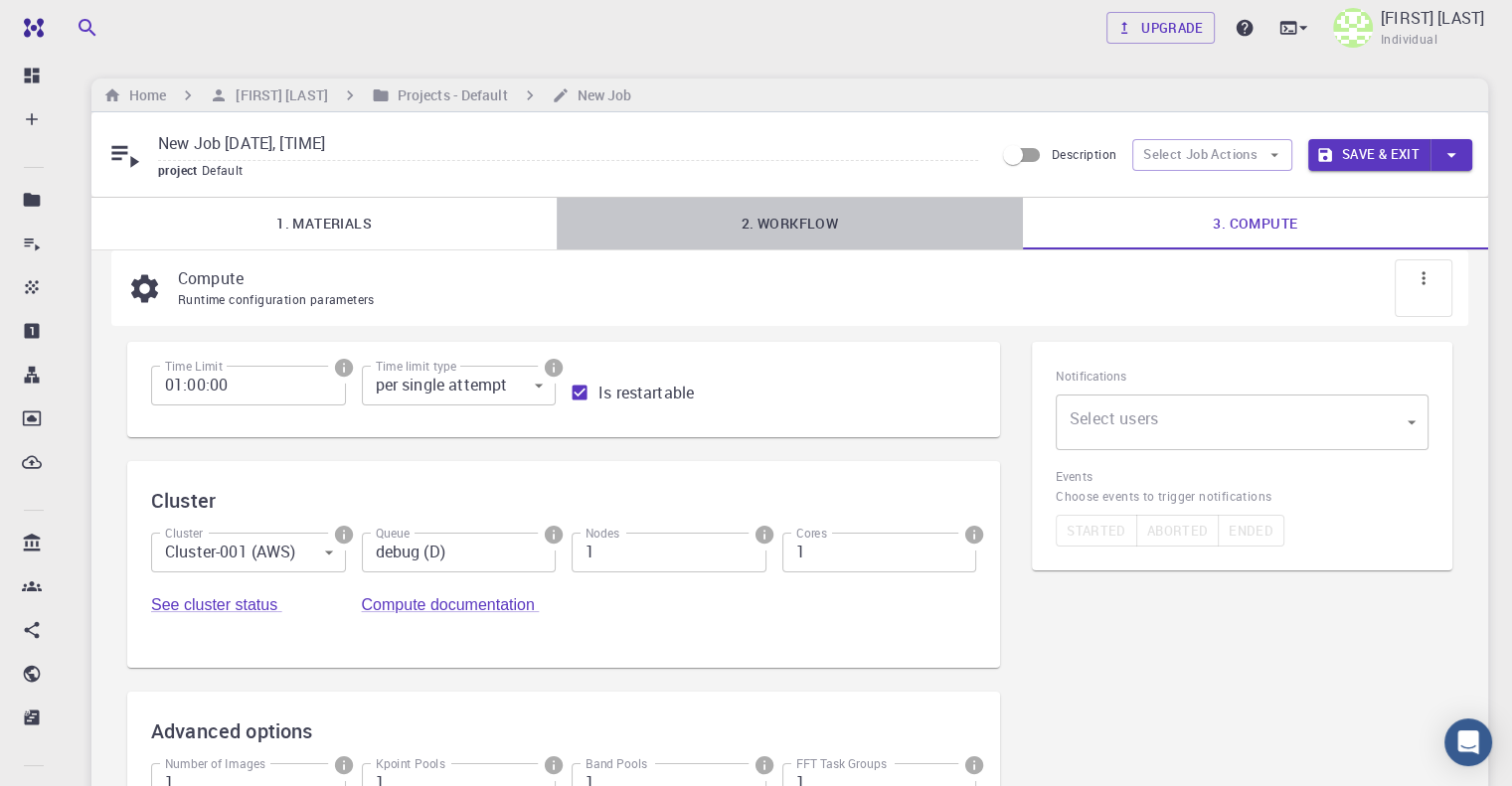 click on "2. Workflow" at bounding box center (789, 224) 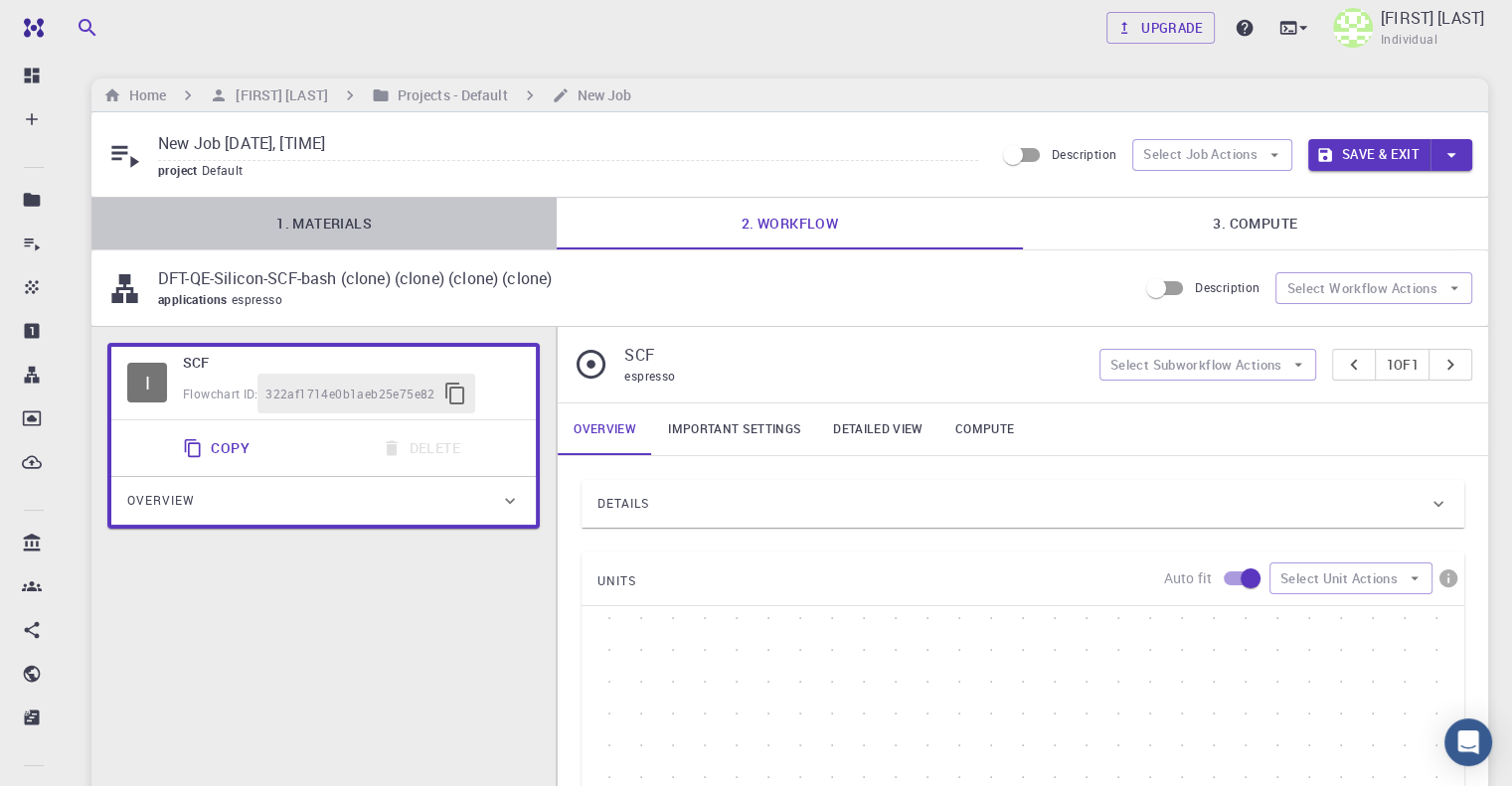 click on "1. Materials" at bounding box center [324, 224] 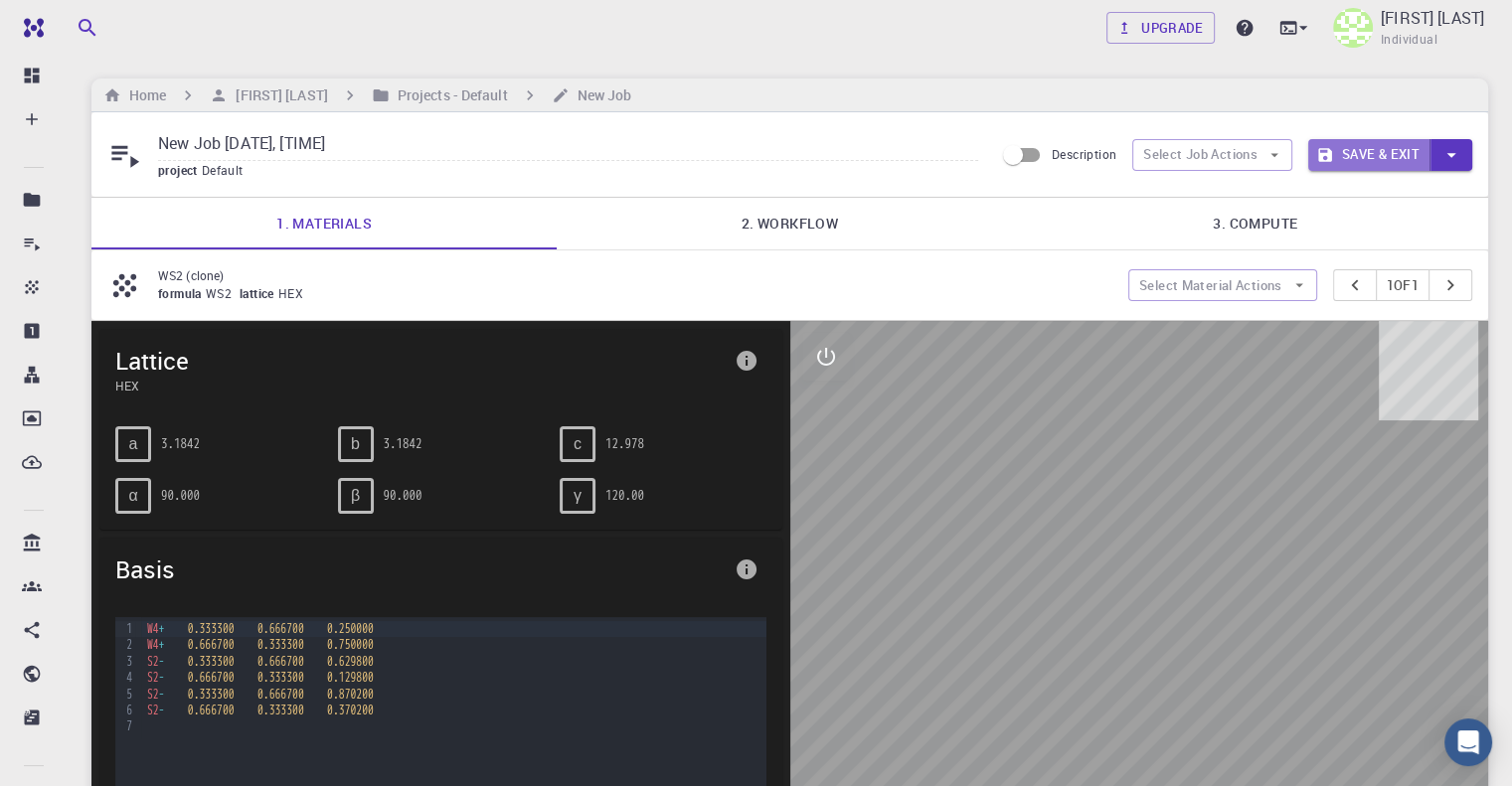 click on "Save & Exit" at bounding box center (1369, 155) 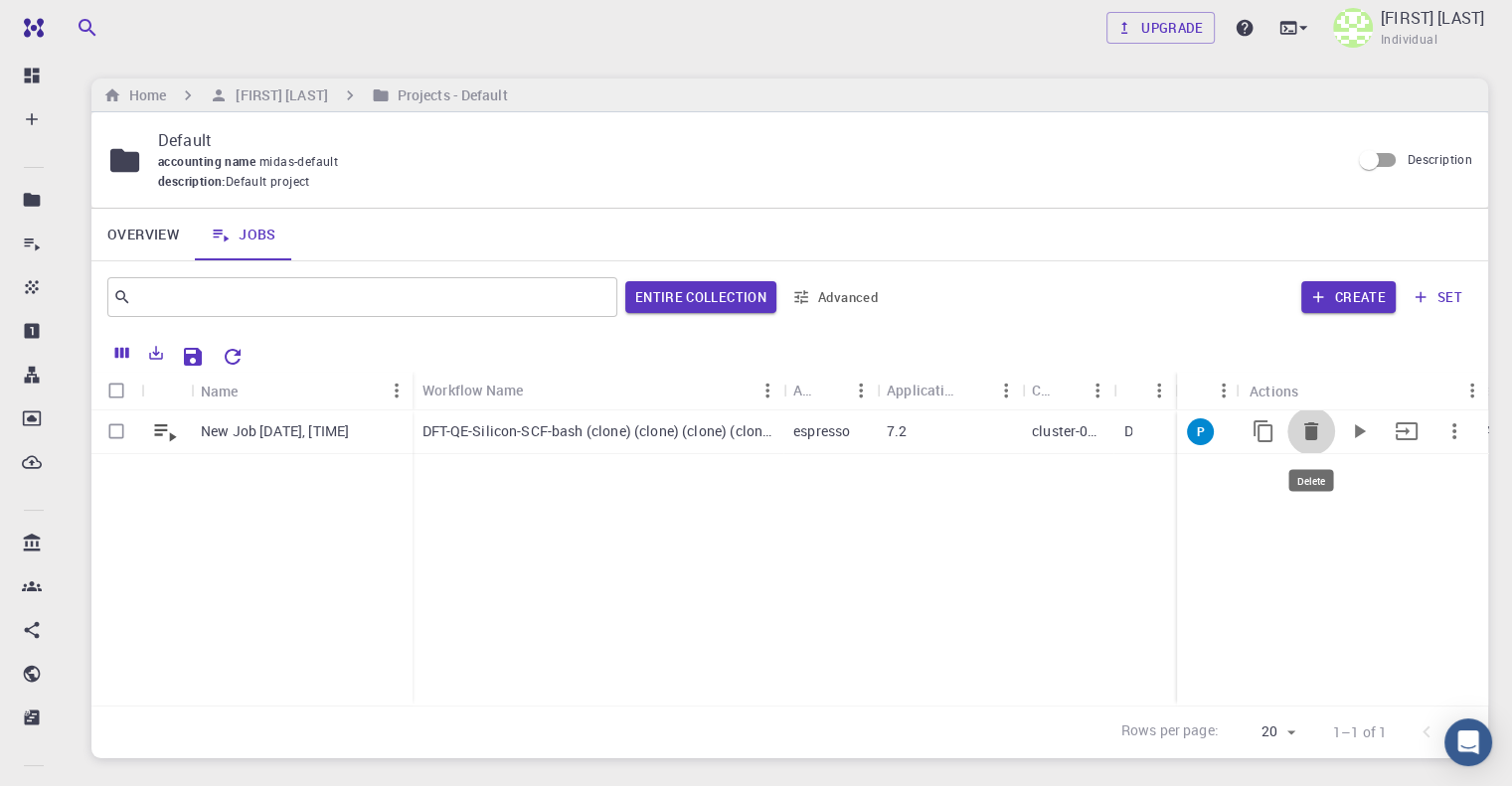 click 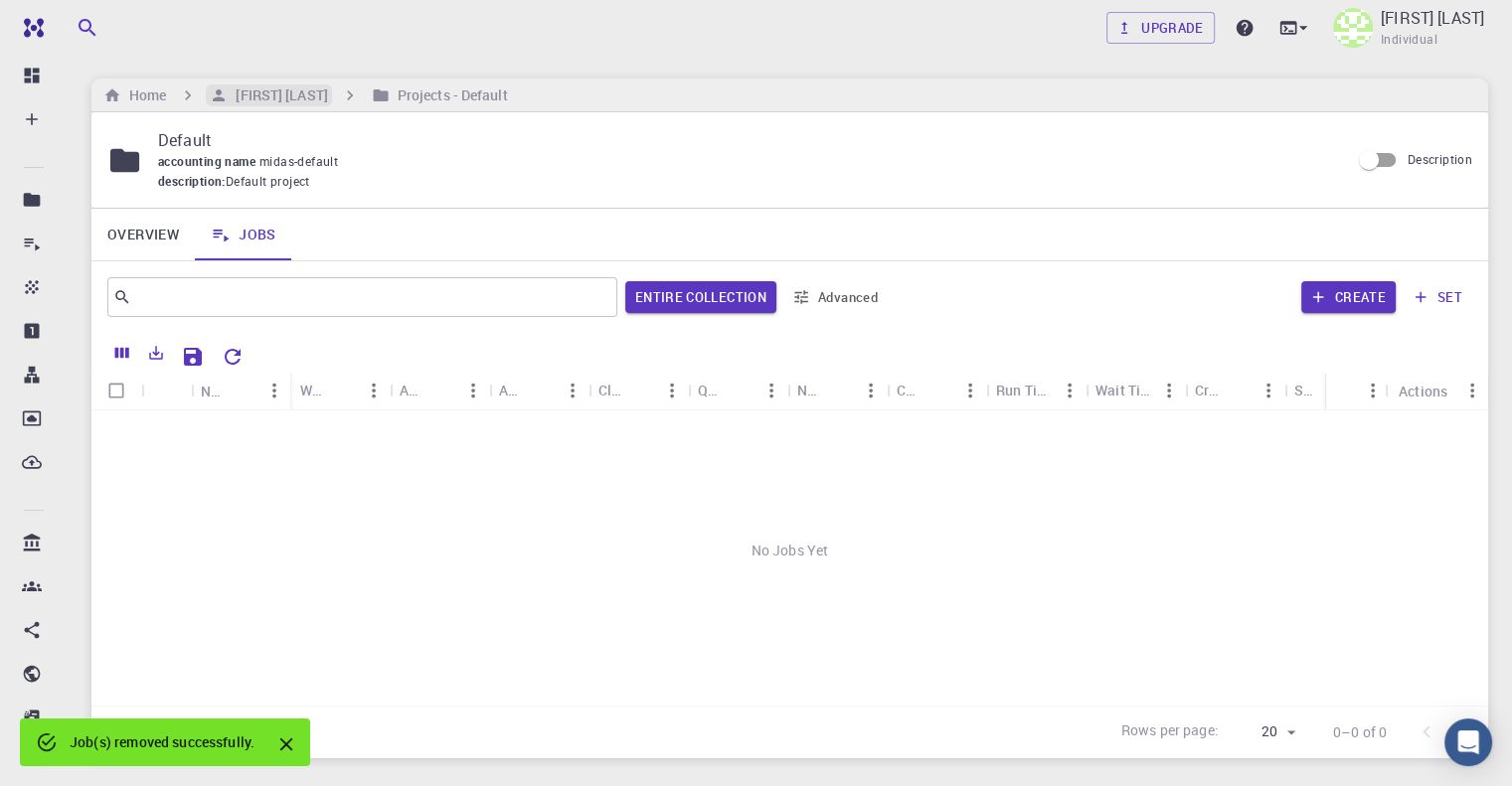 click on "[NAME] [NAME]" at bounding box center [277, 95] 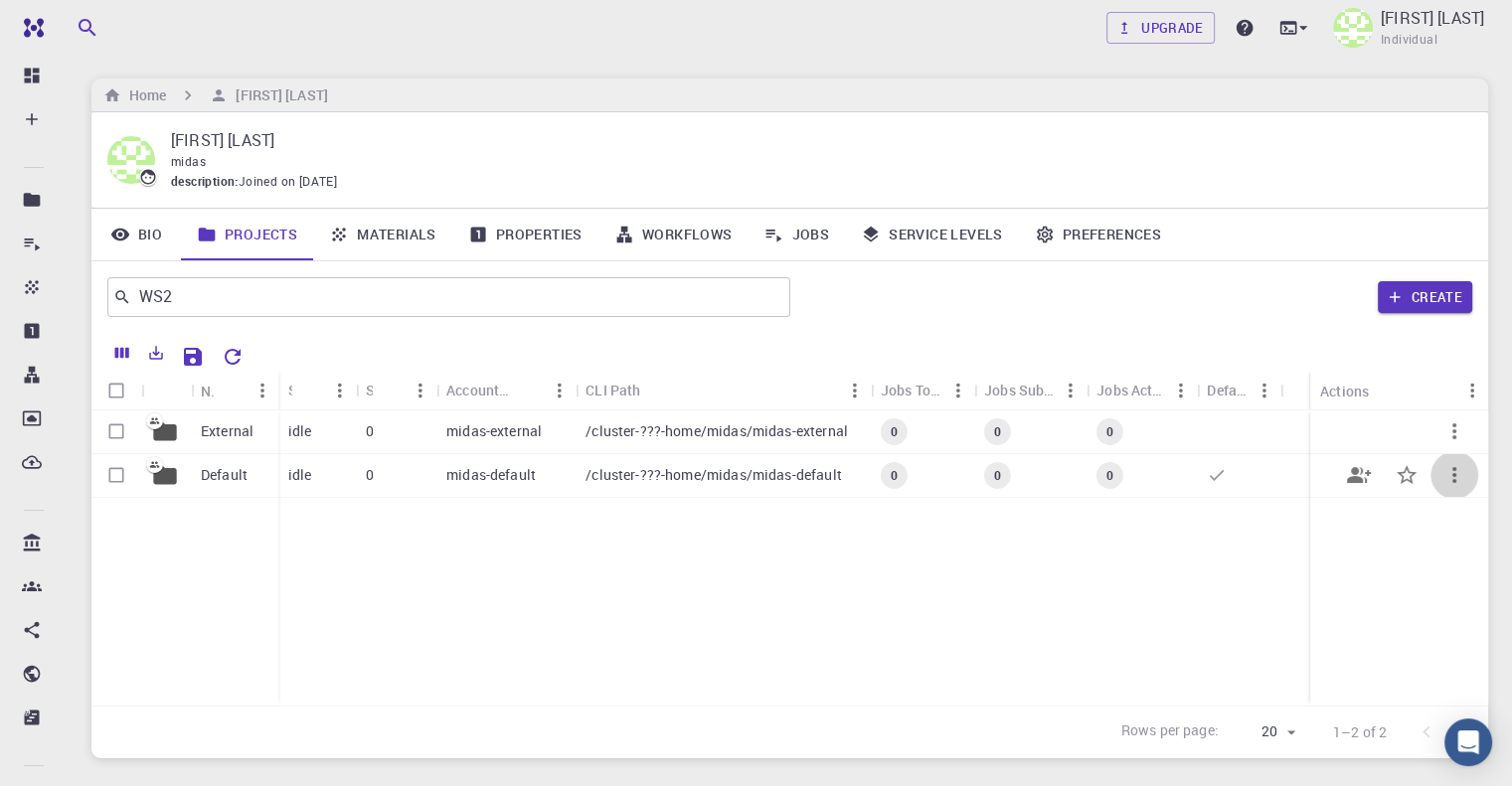 click 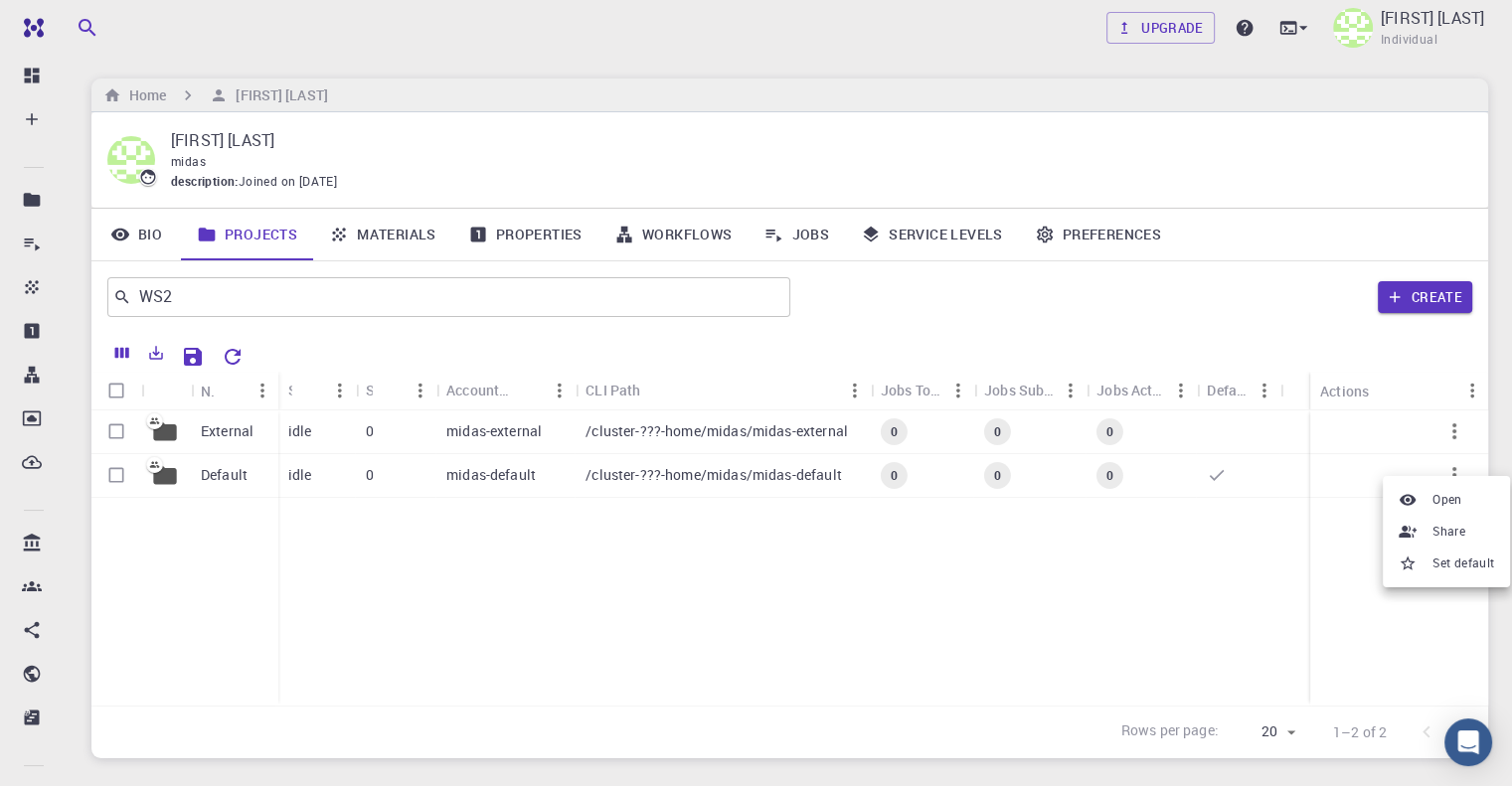 click at bounding box center [756, 393] 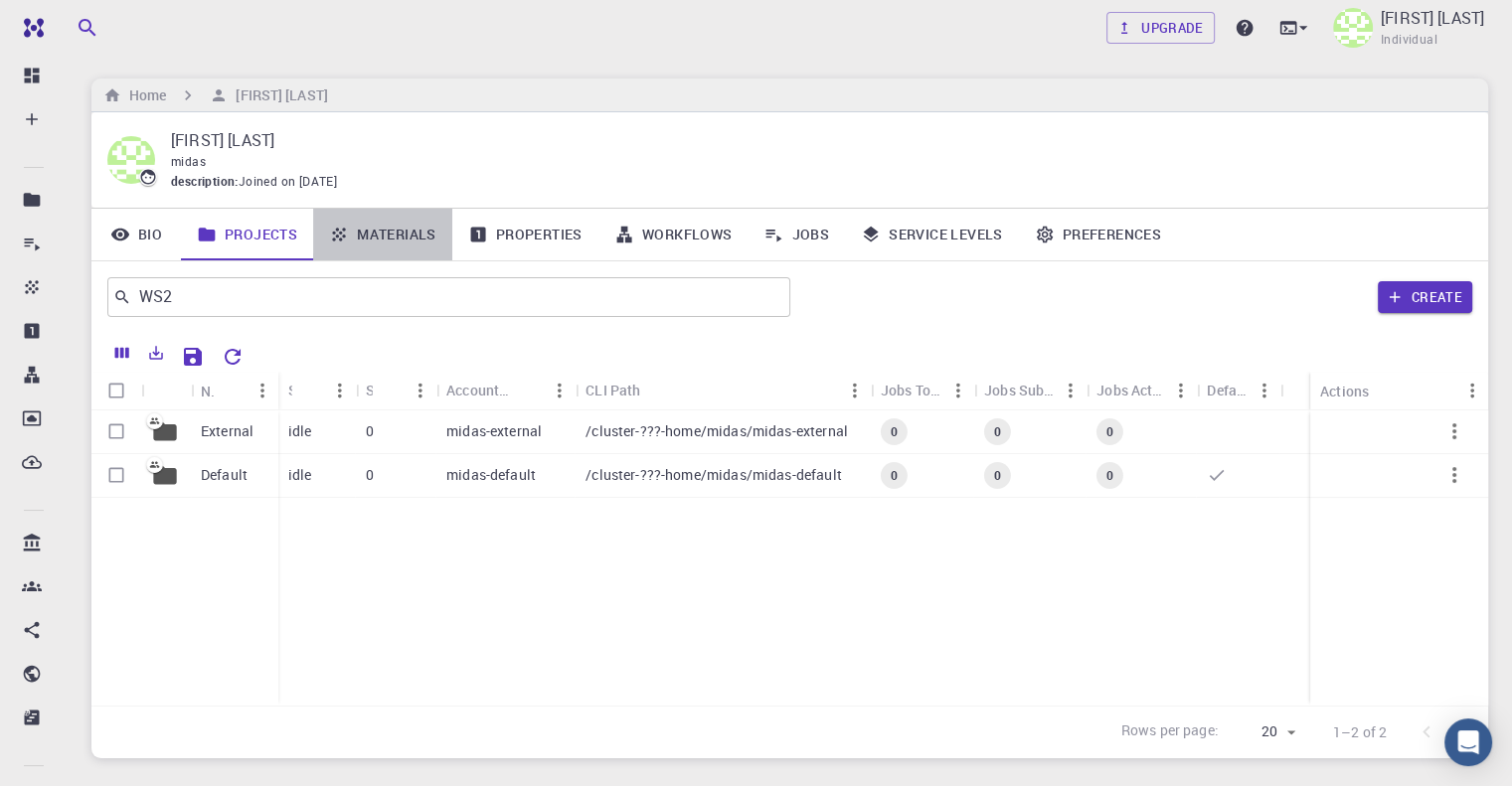 click on "Materials" at bounding box center [383, 235] 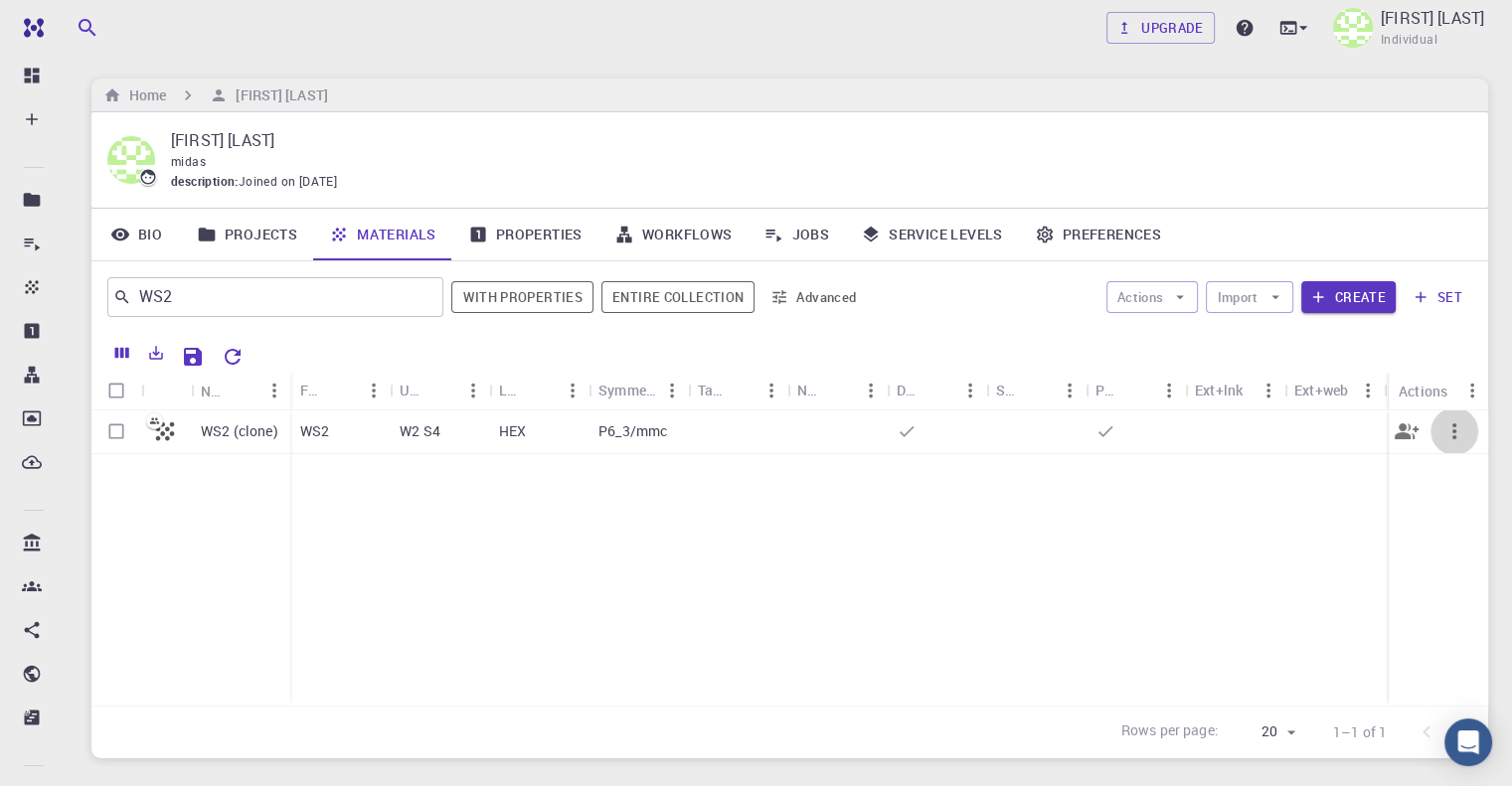 click at bounding box center (1454, 431) 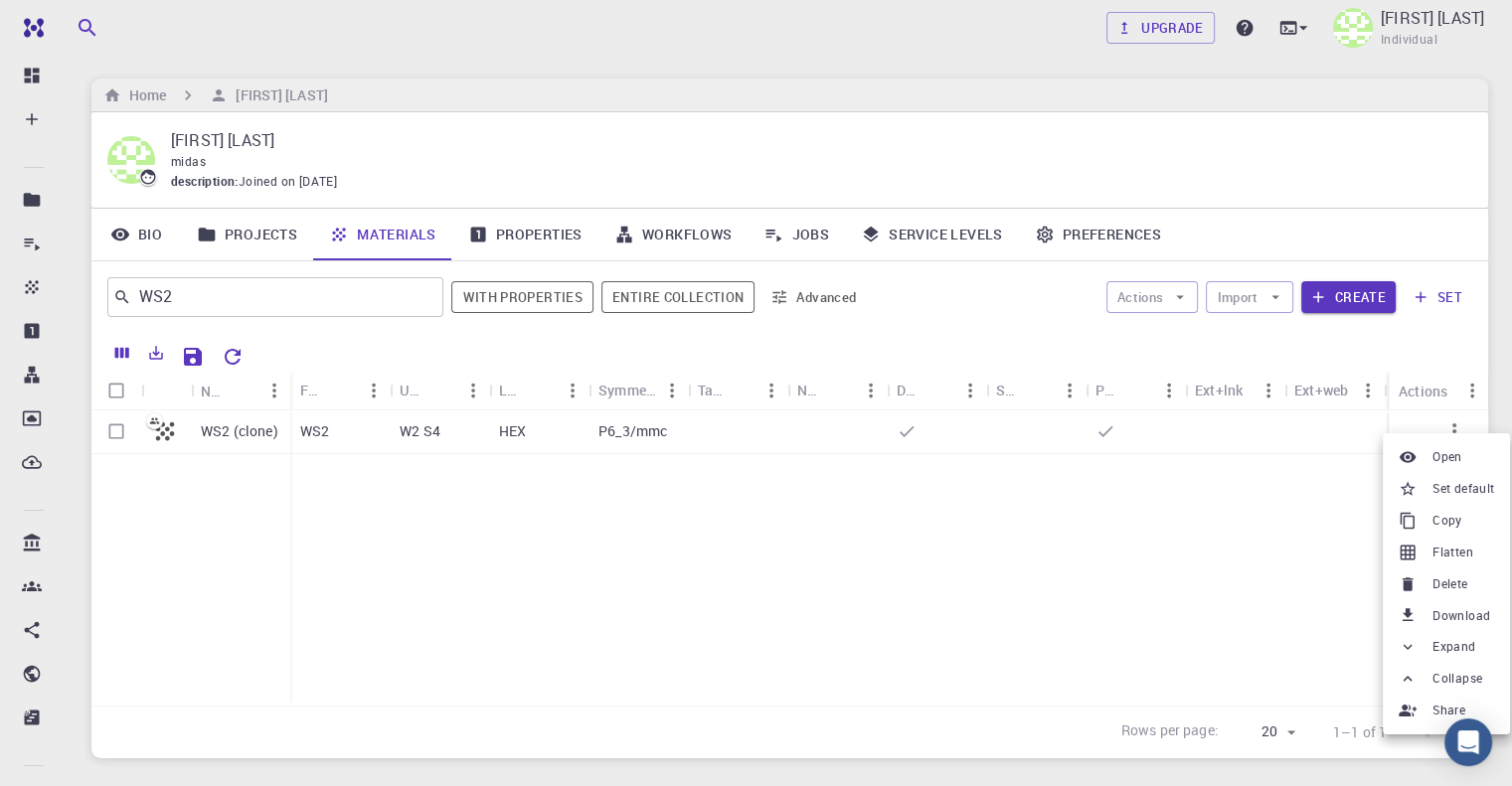 click 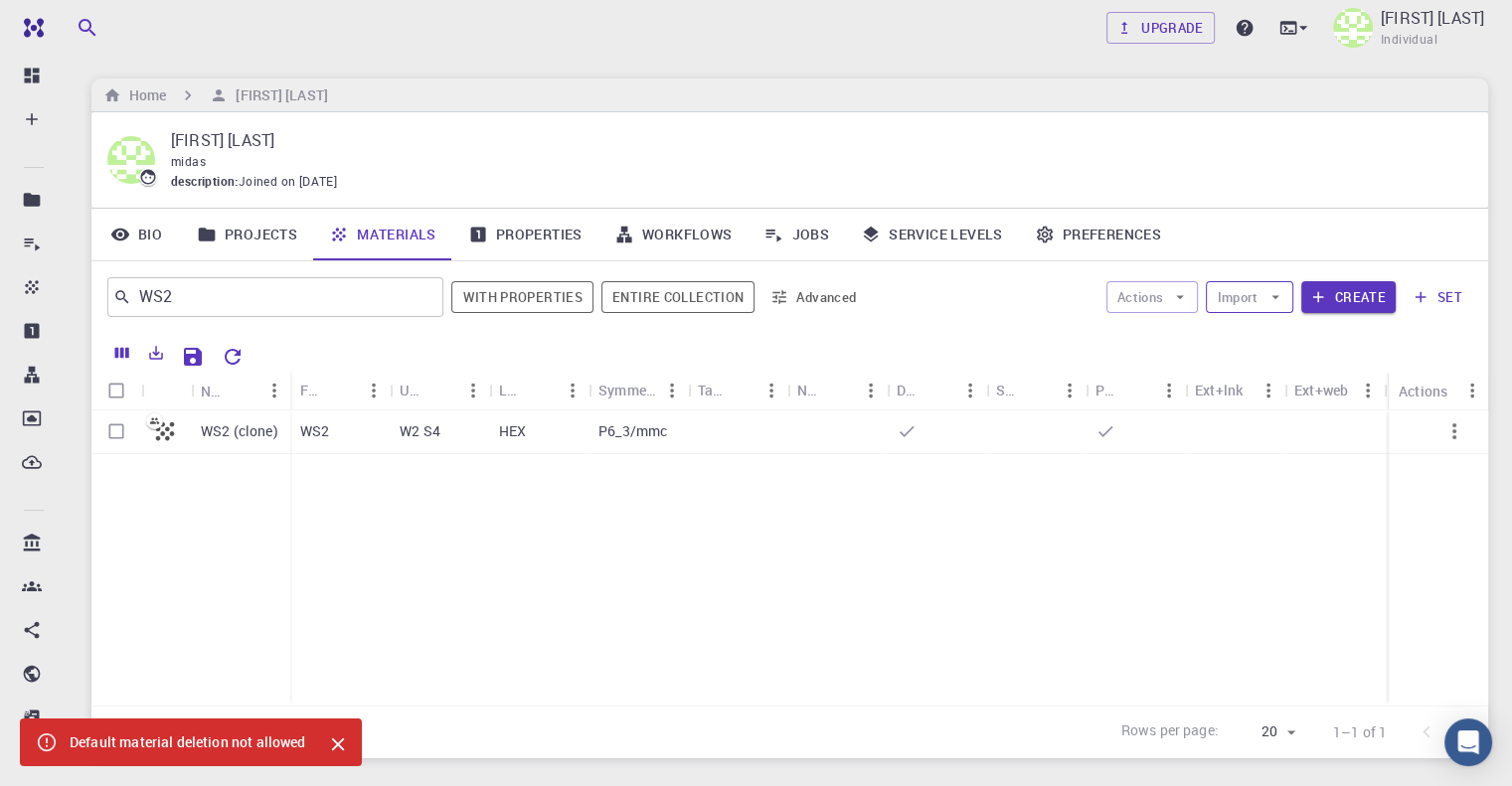 click on "Import" at bounding box center [1249, 297] 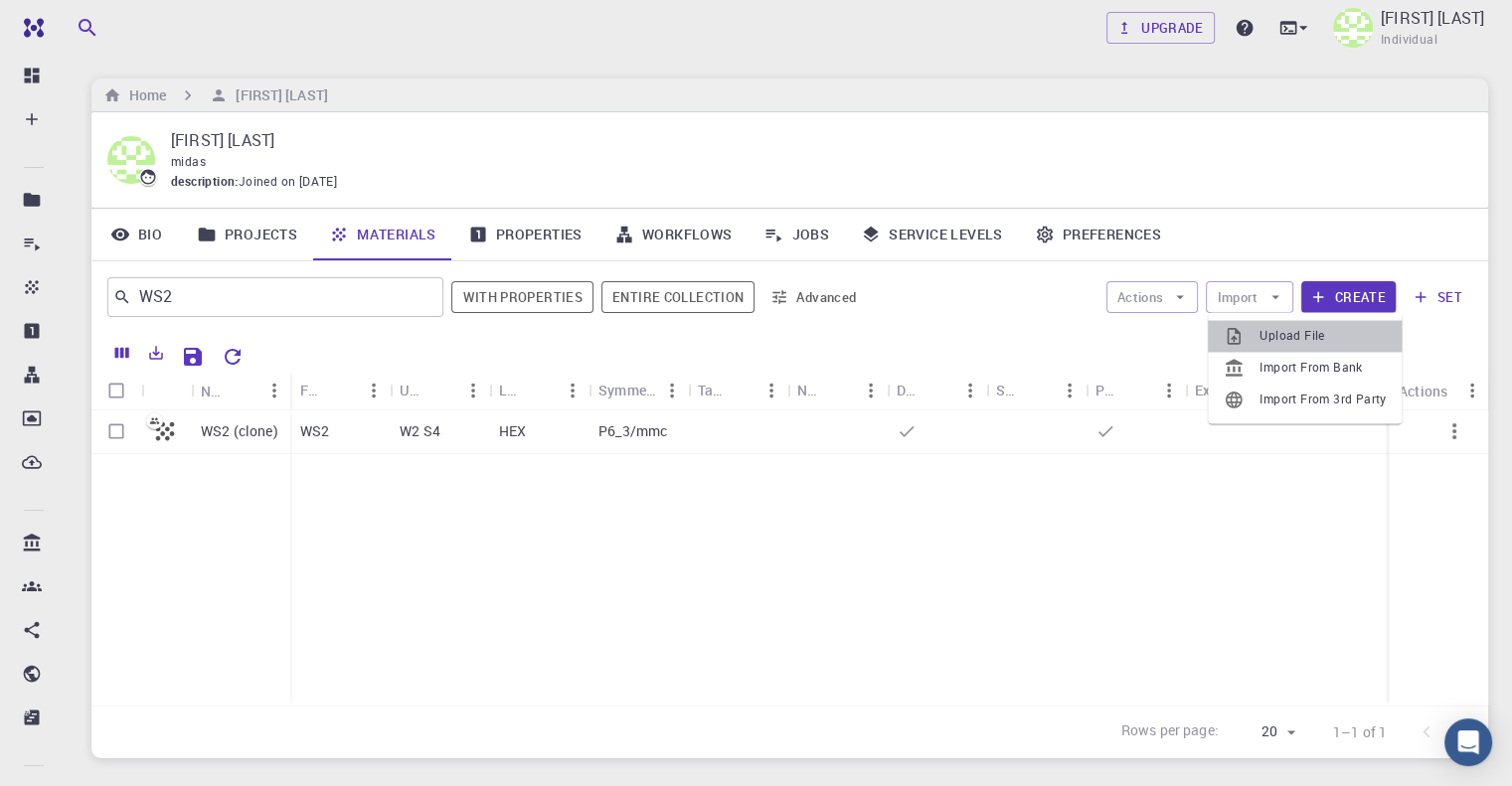 click on "Upload File" at bounding box center [1322, 336] 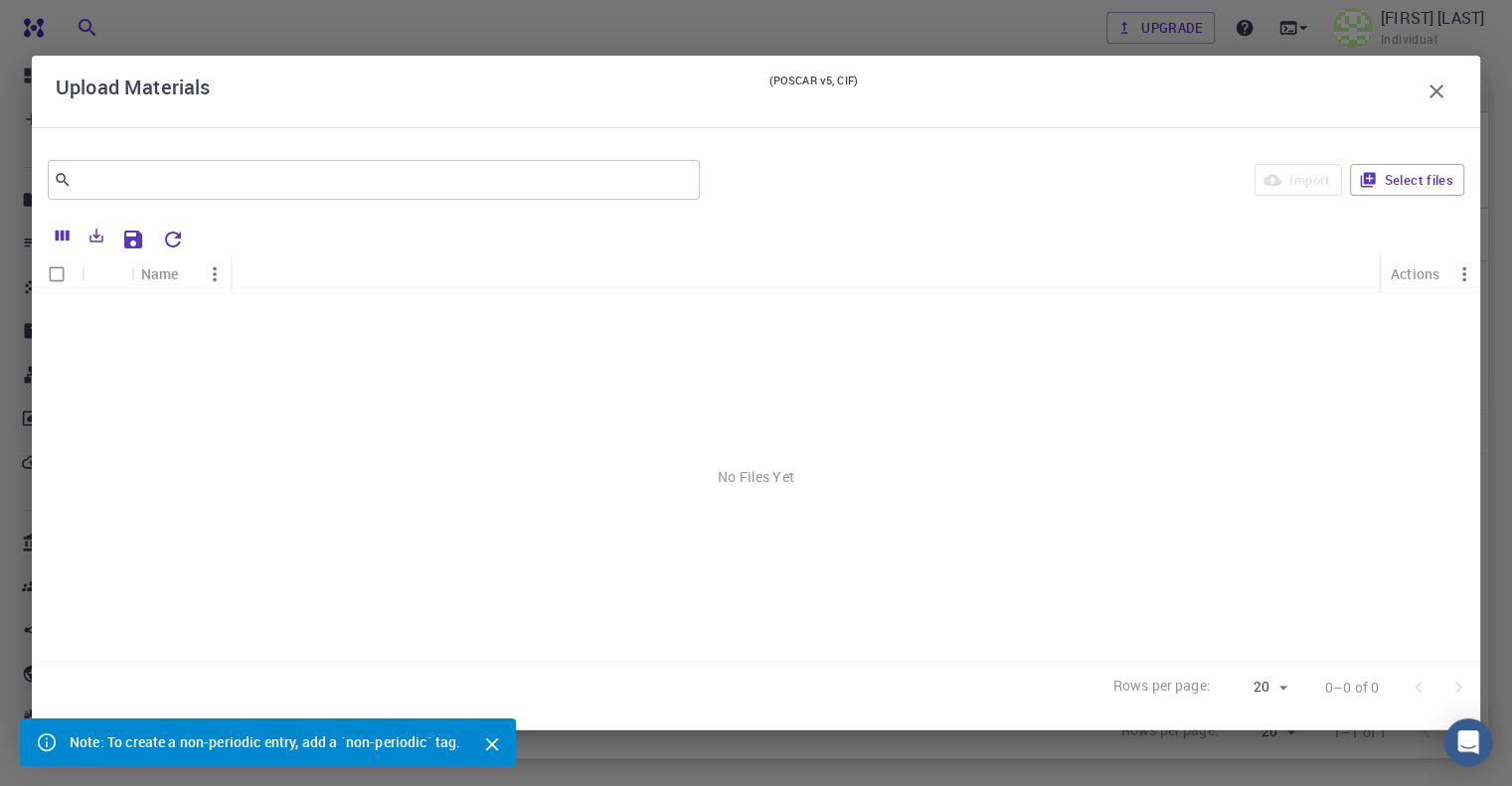 scroll, scrollTop: 126, scrollLeft: 0, axis: vertical 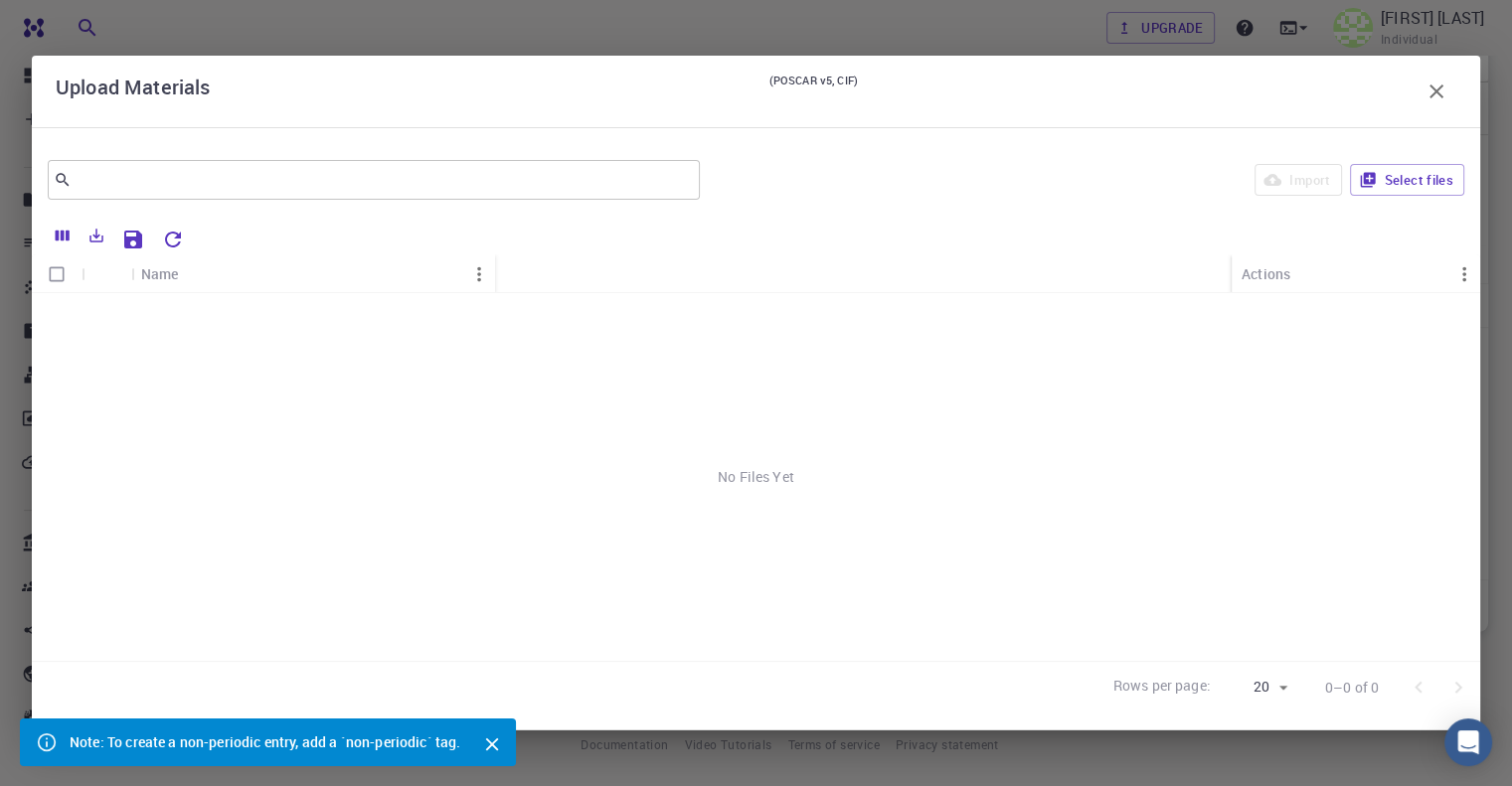 click on "No Files Yet" at bounding box center [756, 477] 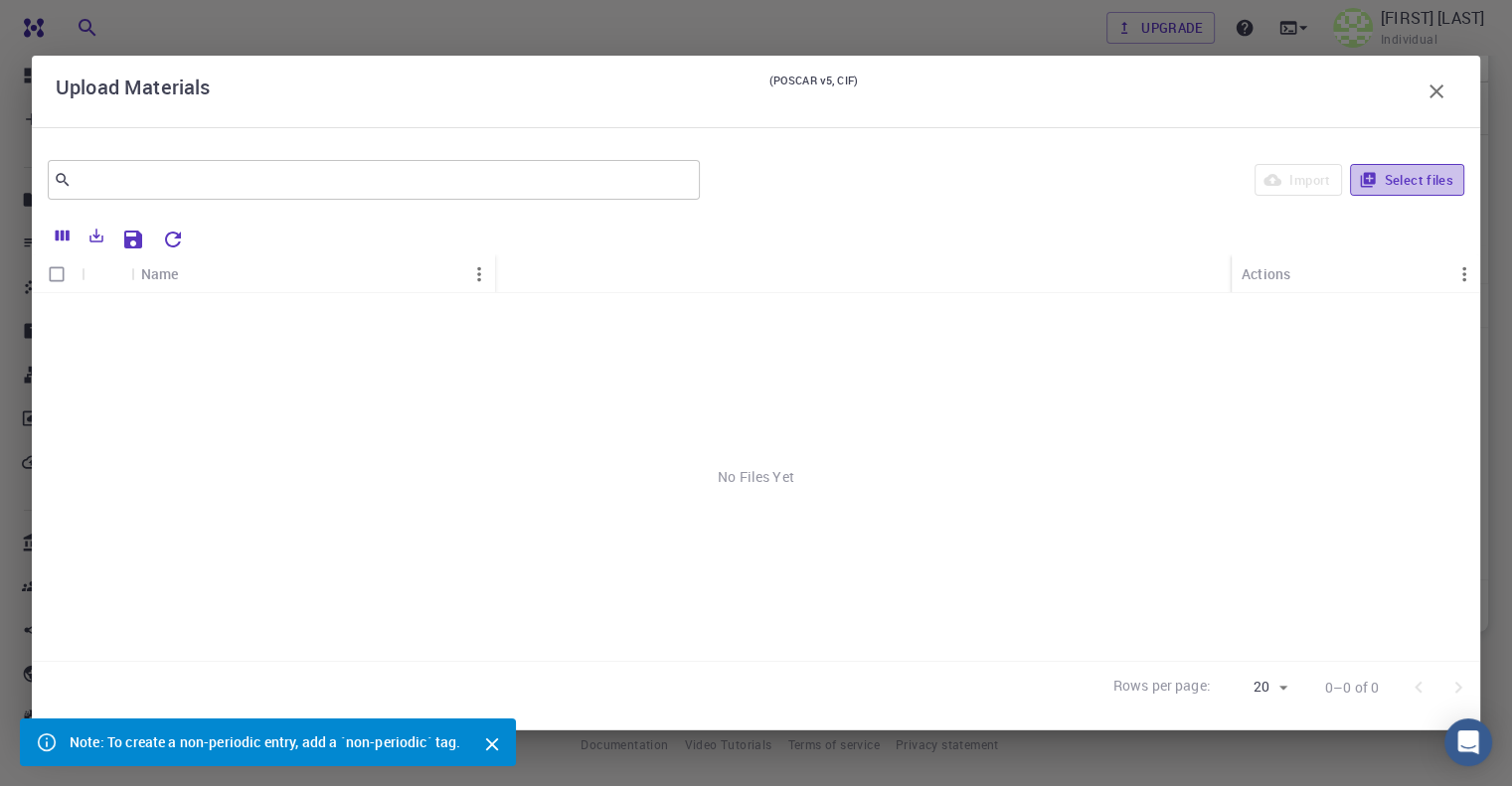 click on "Select files" at bounding box center [1407, 180] 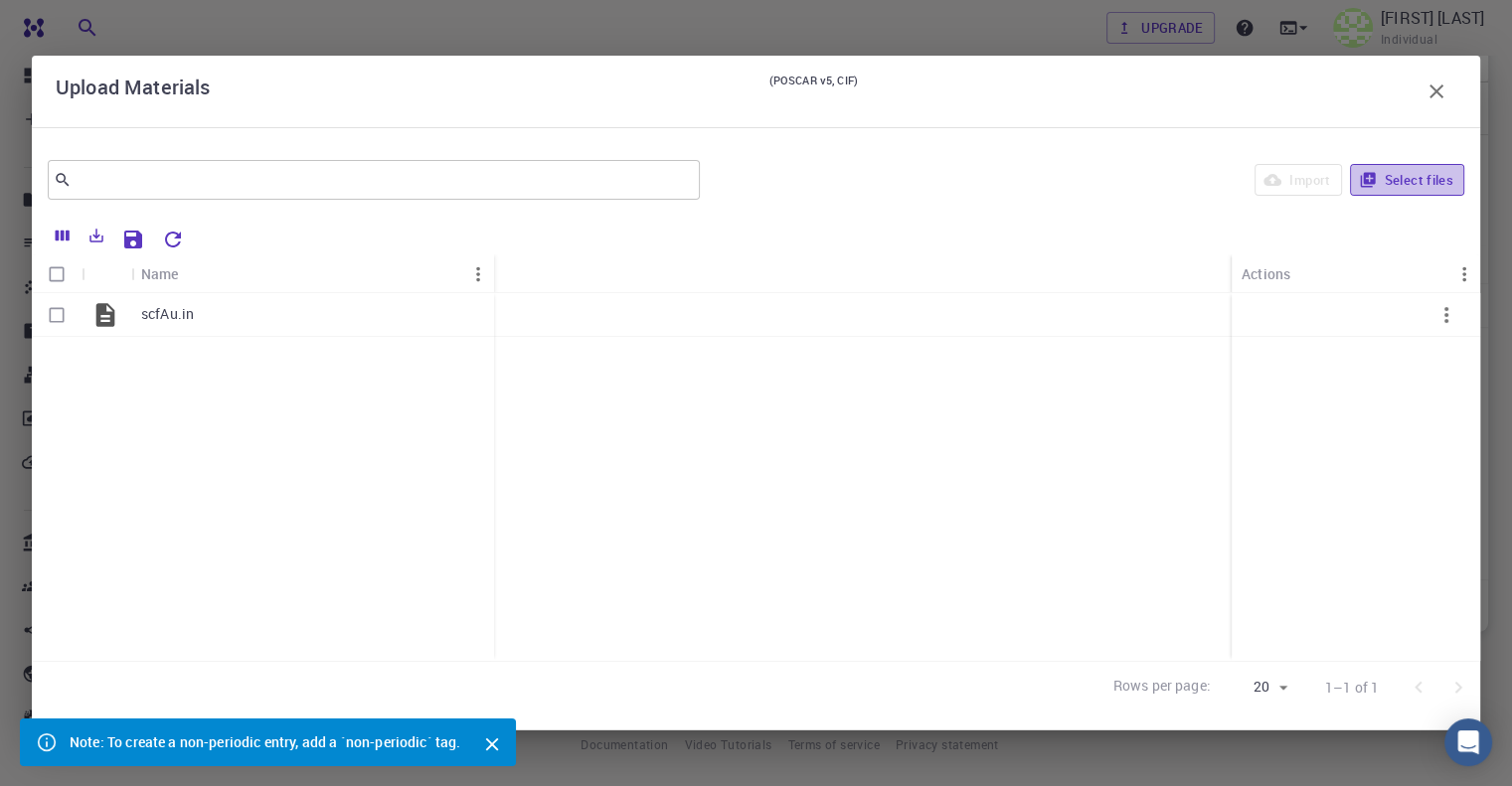 click 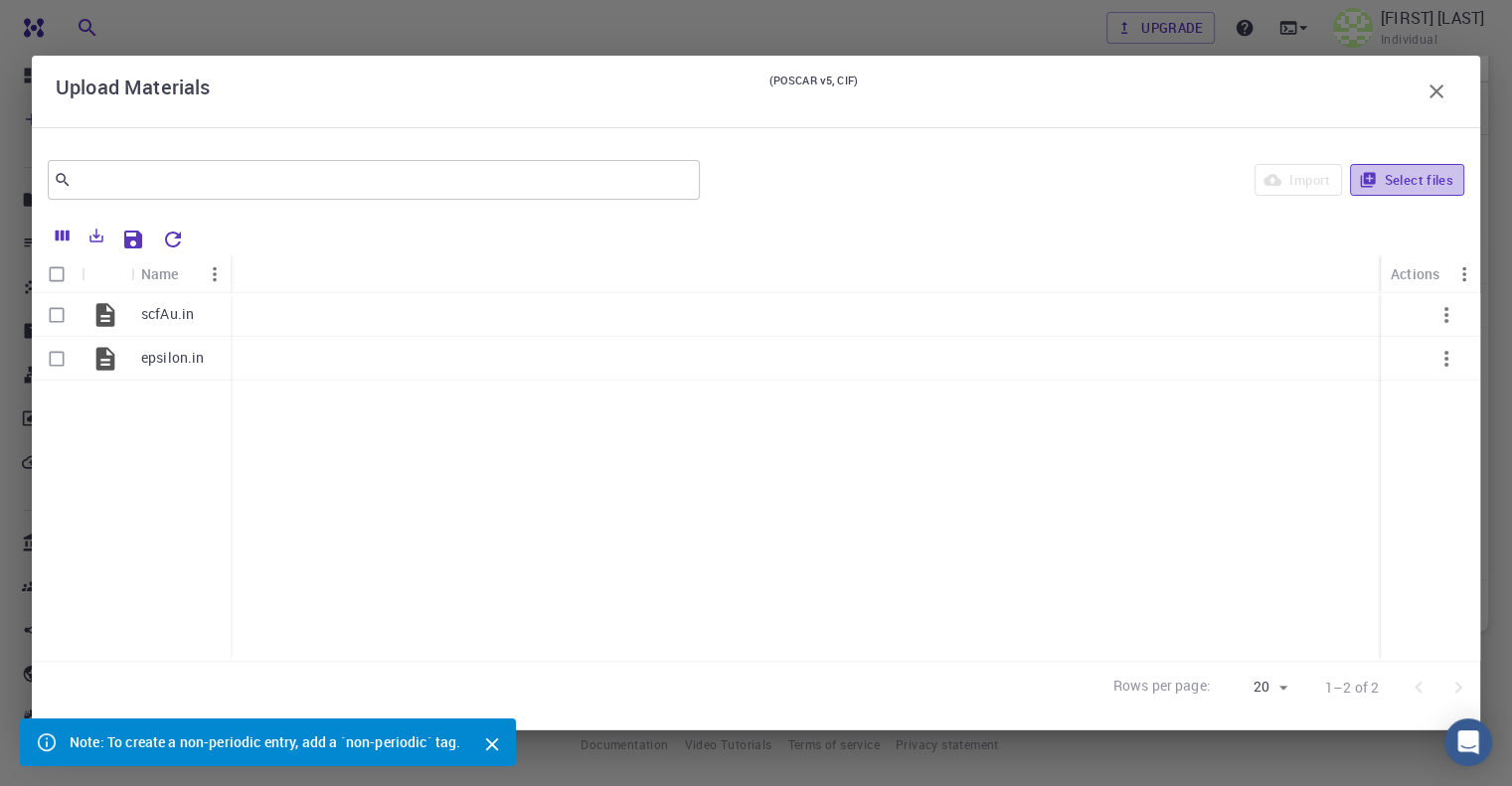 click on "Select files" at bounding box center (1407, 180) 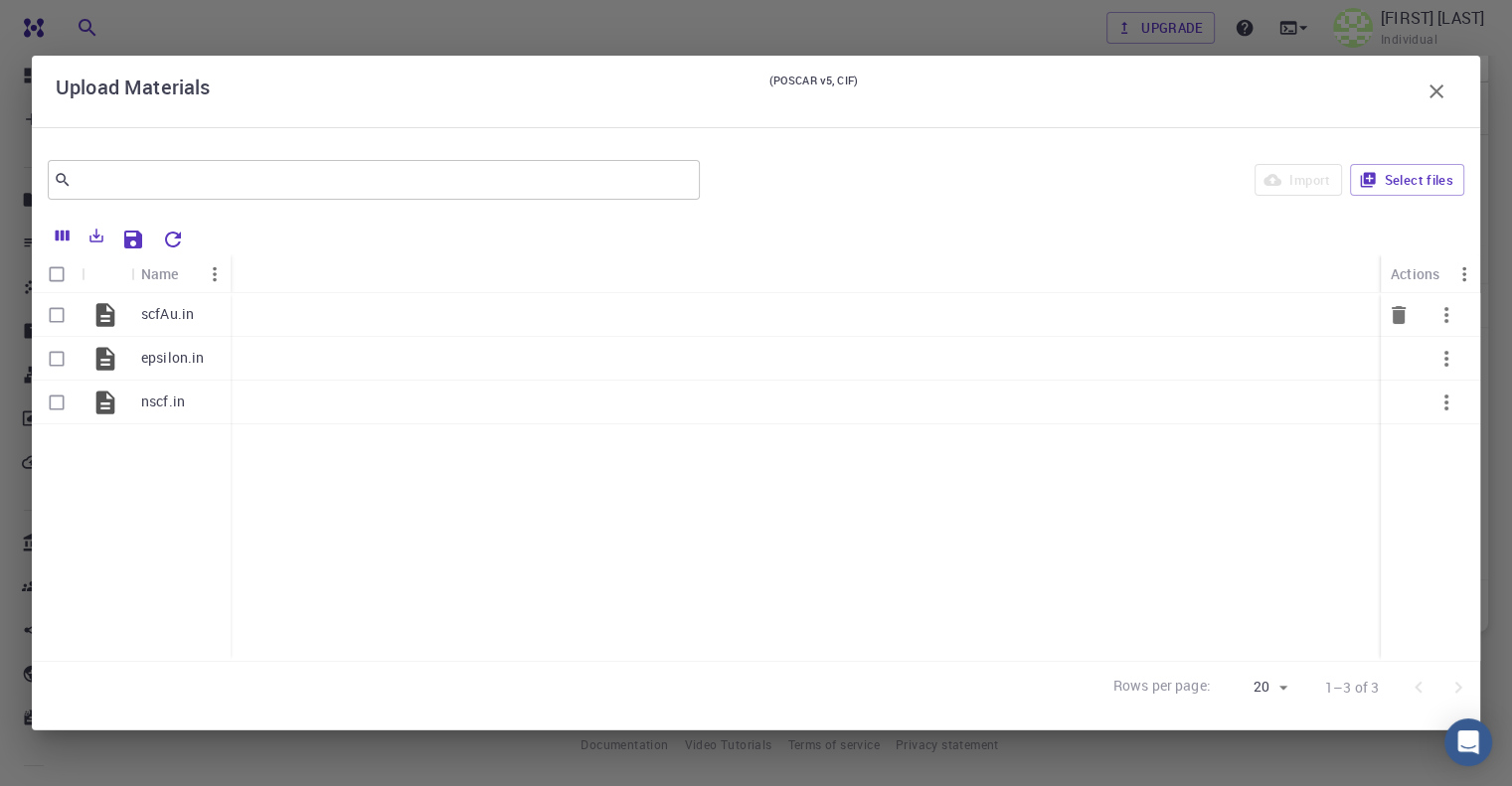 click at bounding box center (57, 315) 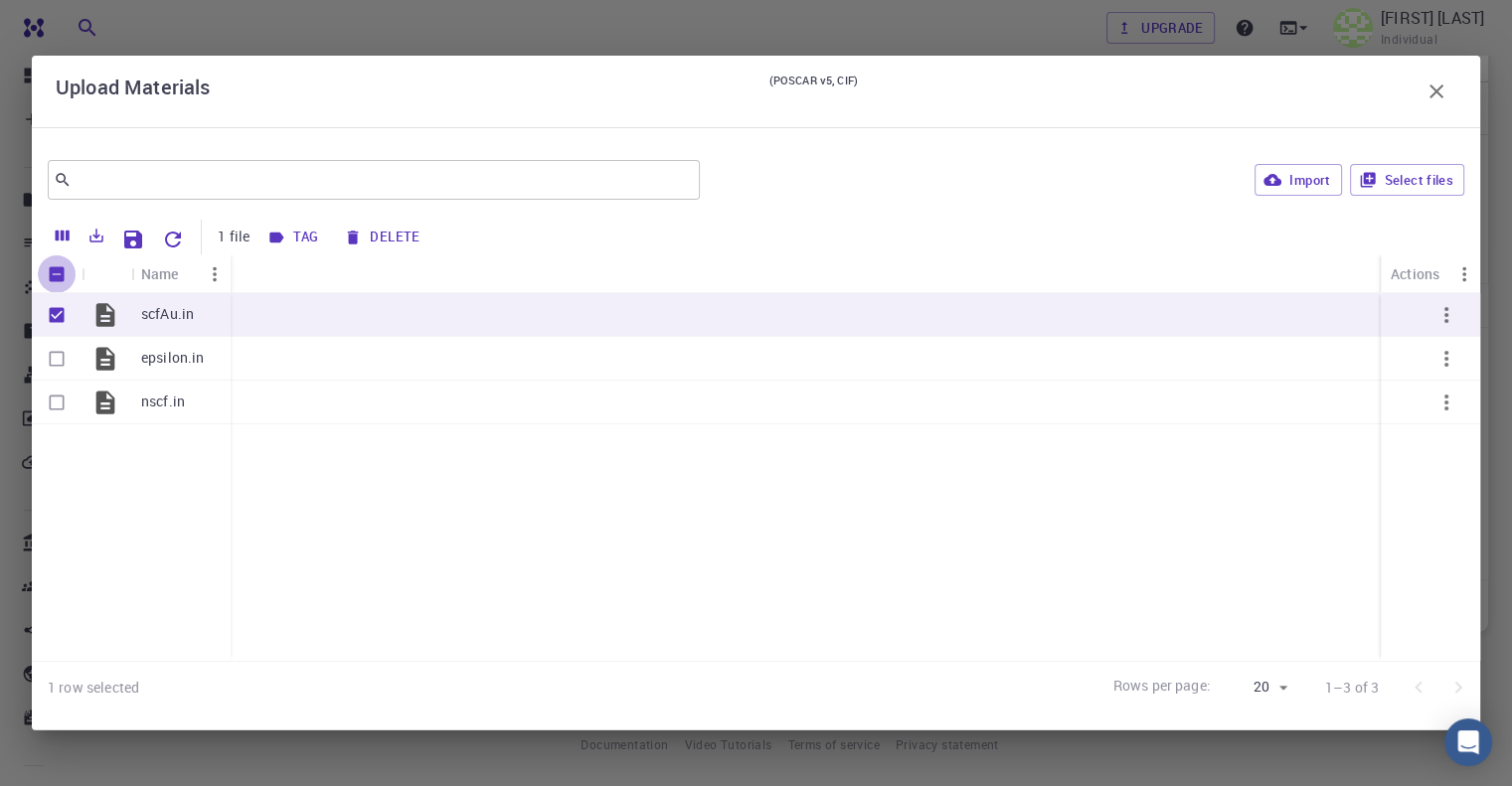 click at bounding box center (57, 274) 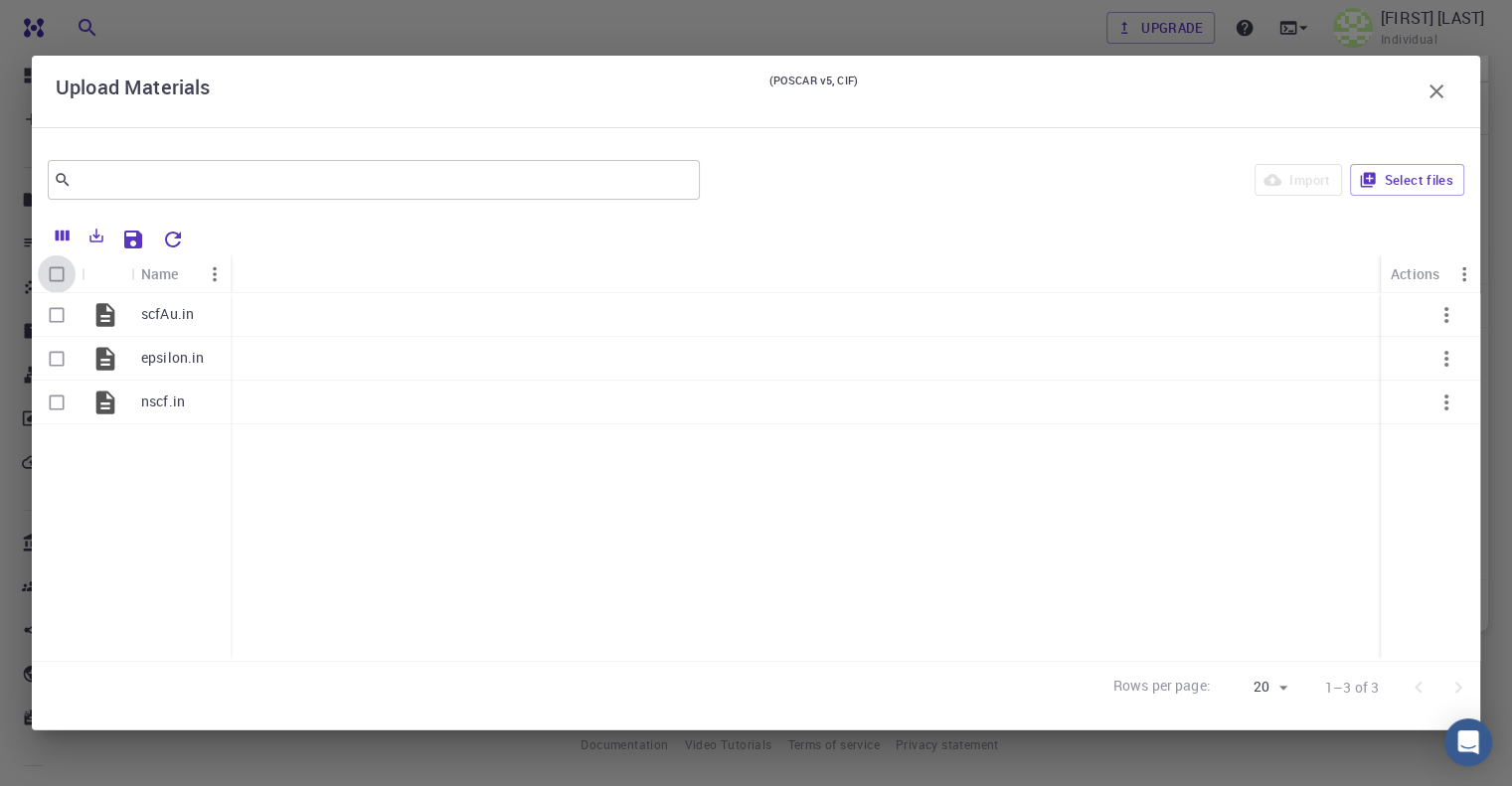 click at bounding box center [57, 274] 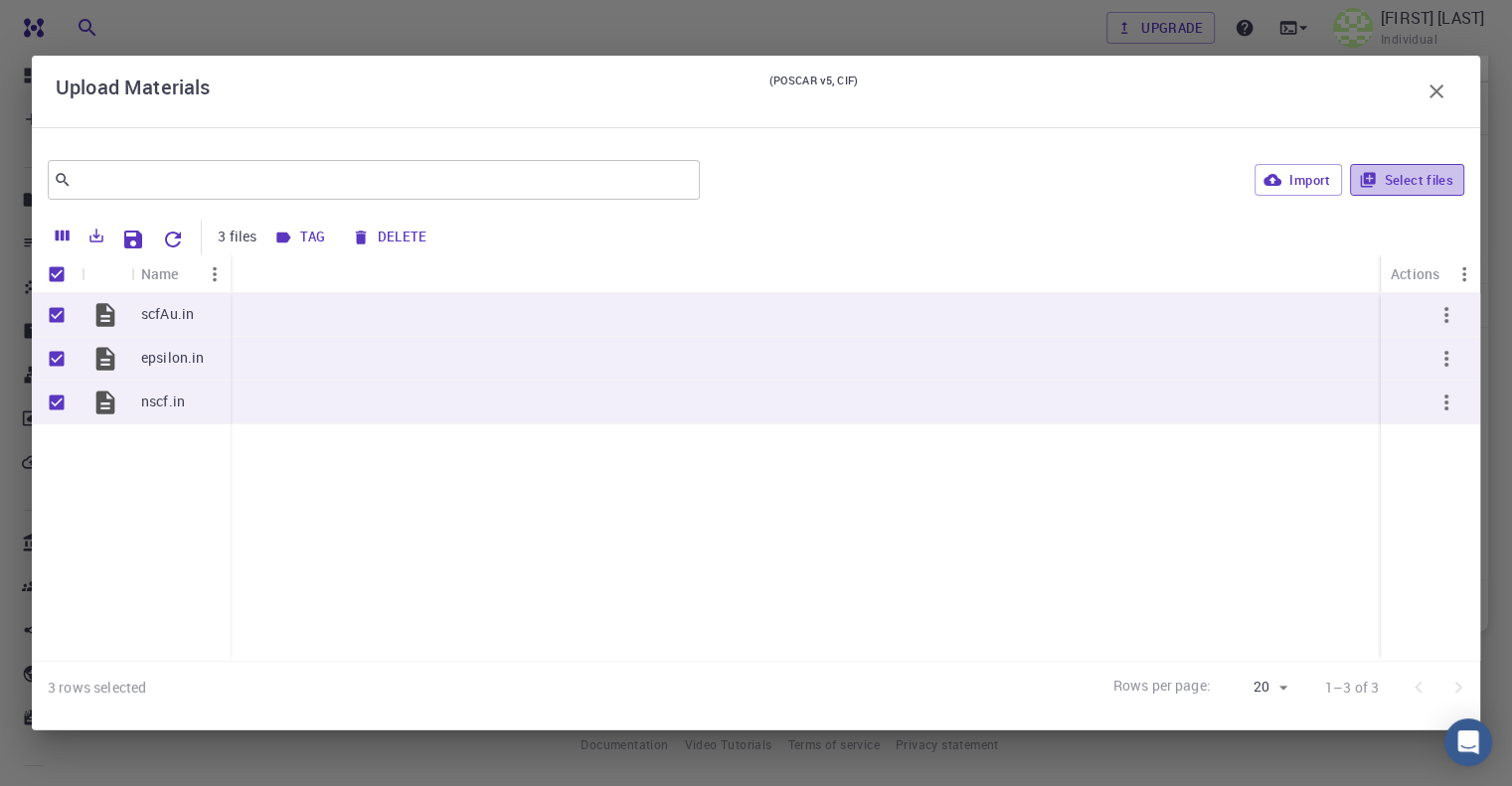 click on "Select files" at bounding box center (1407, 180) 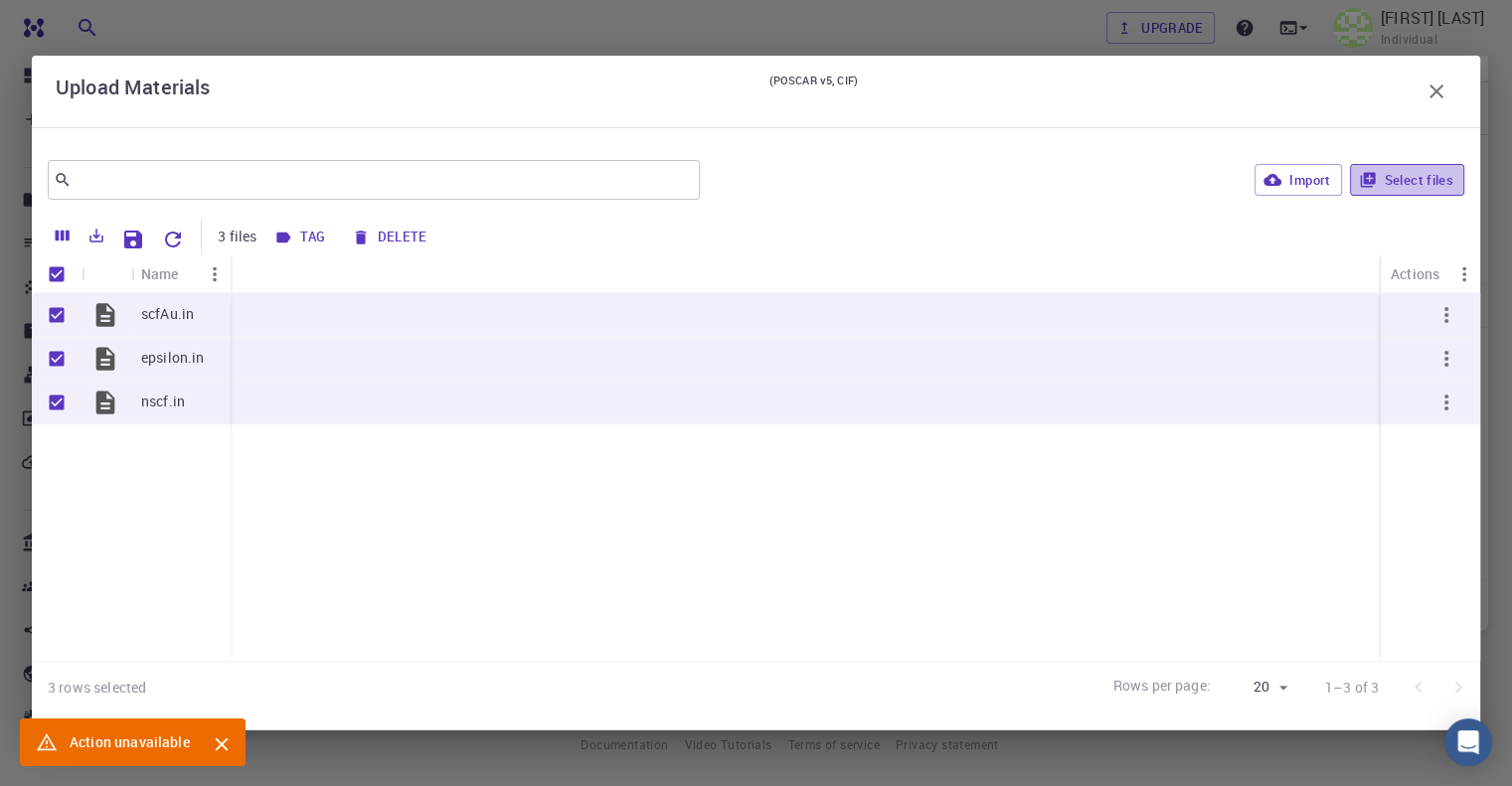 click on "Select files" at bounding box center [1407, 180] 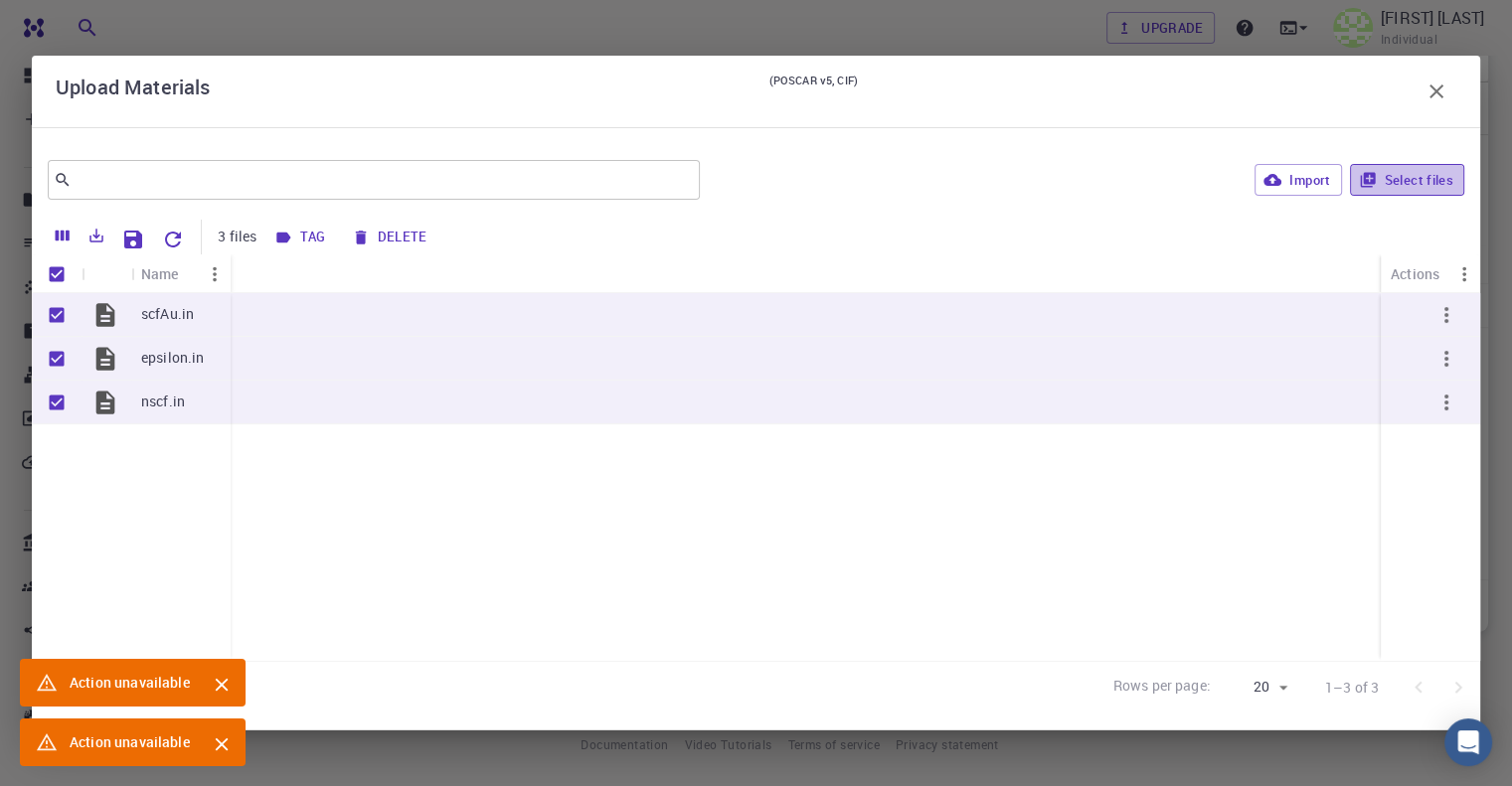 click on "Select files" at bounding box center (1407, 180) 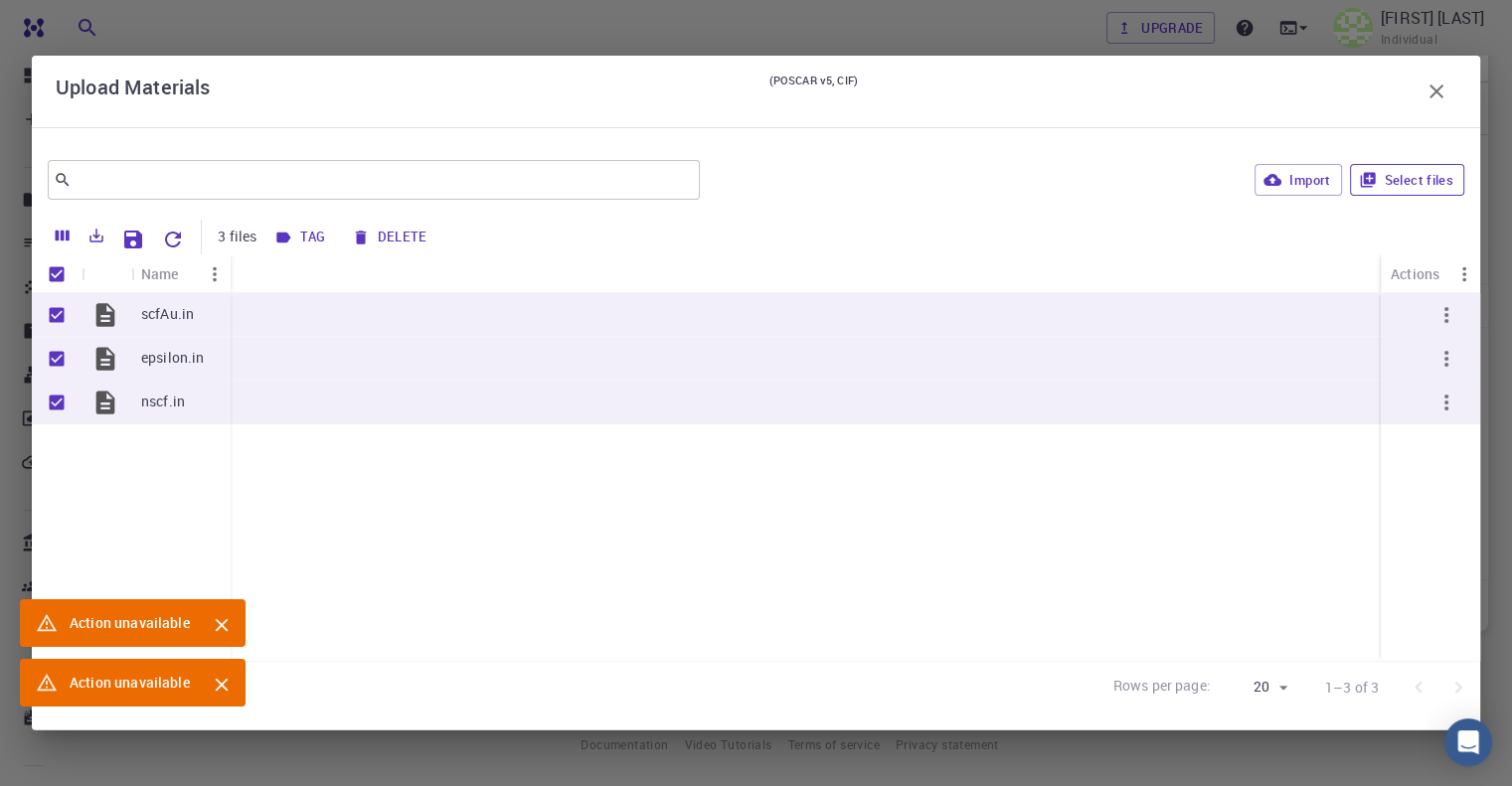click on "Select files" at bounding box center [1407, 180] 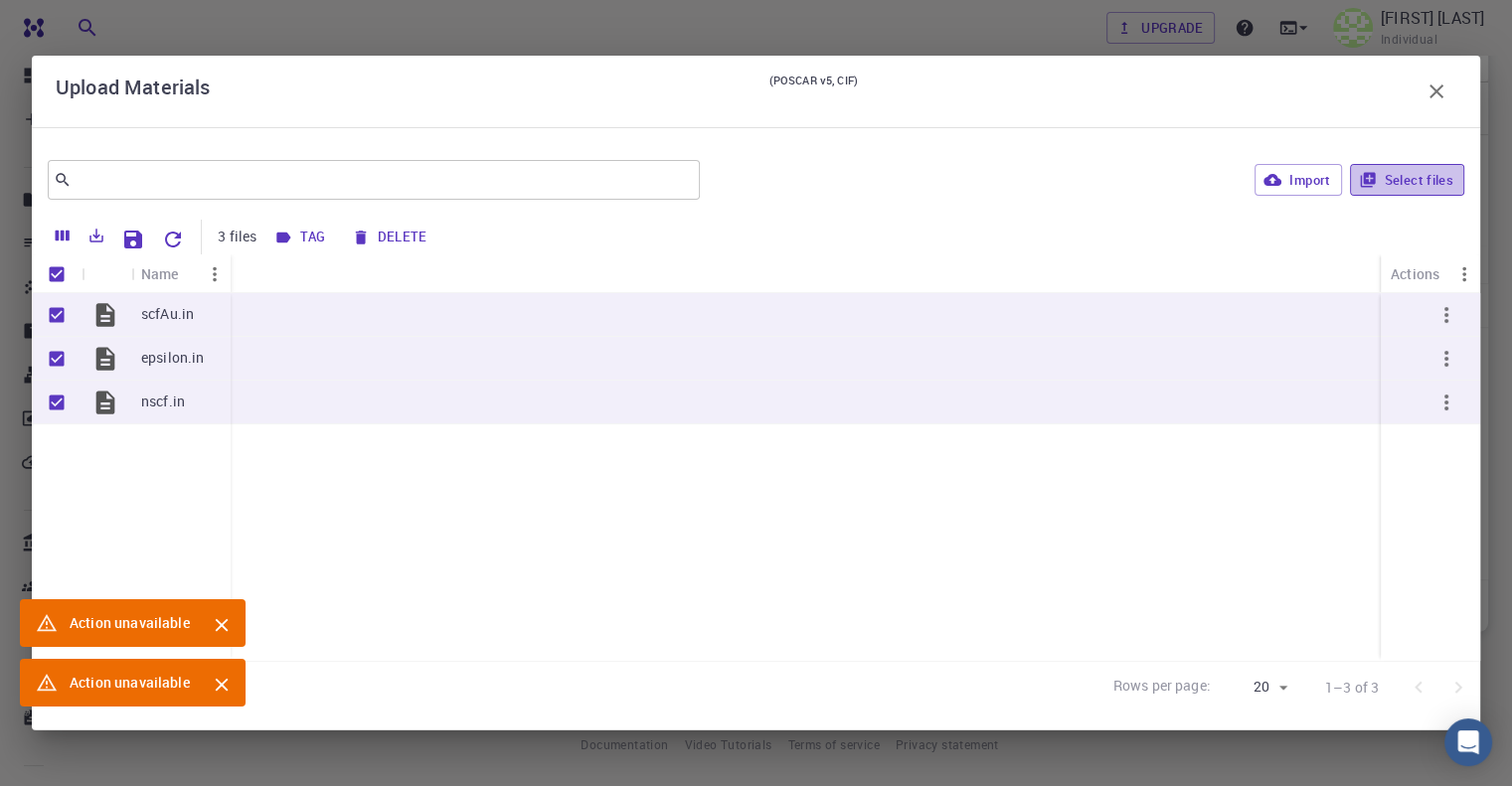 click on "Select files" at bounding box center [1407, 180] 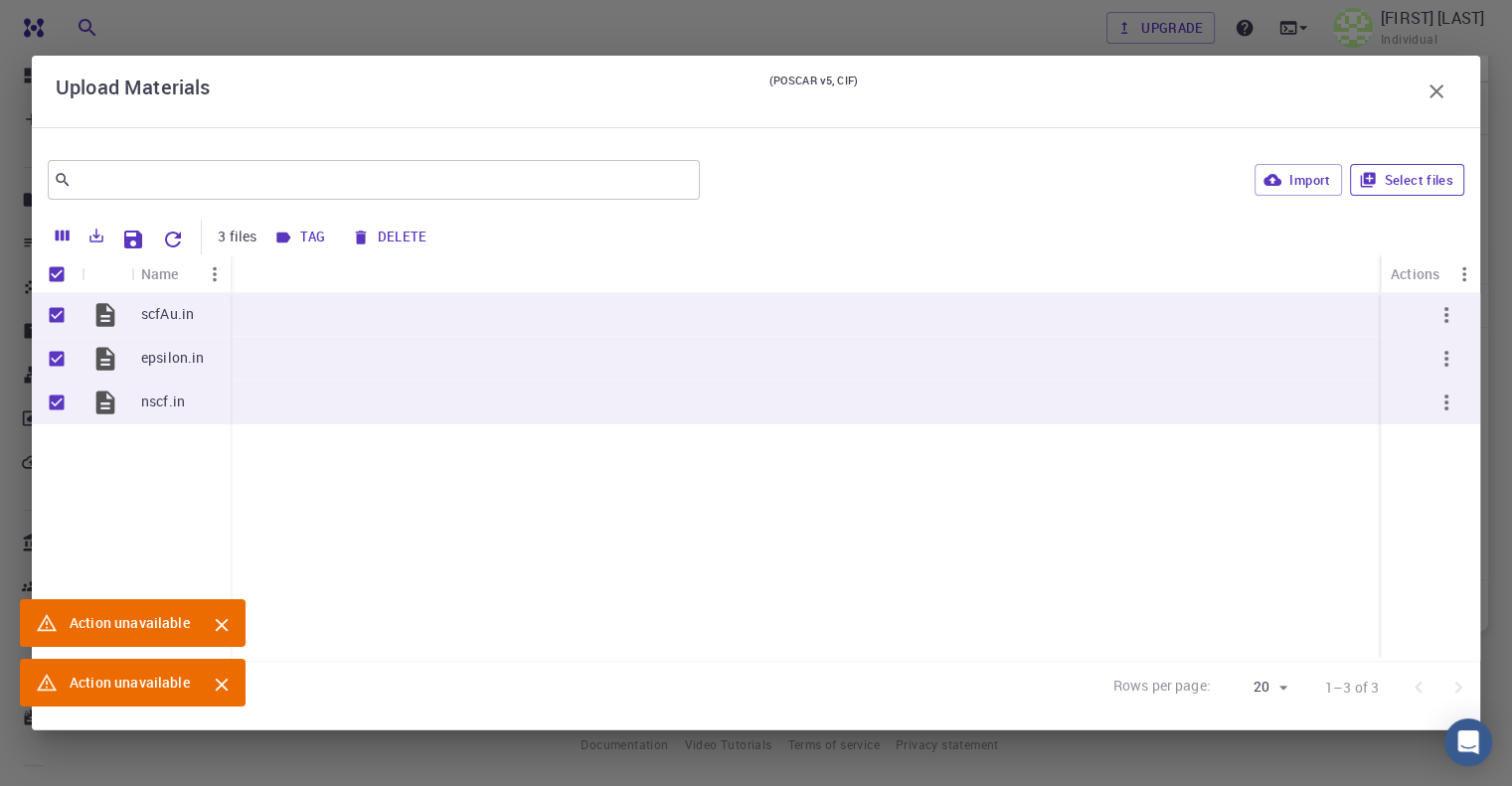 click on "Select files" at bounding box center [1407, 180] 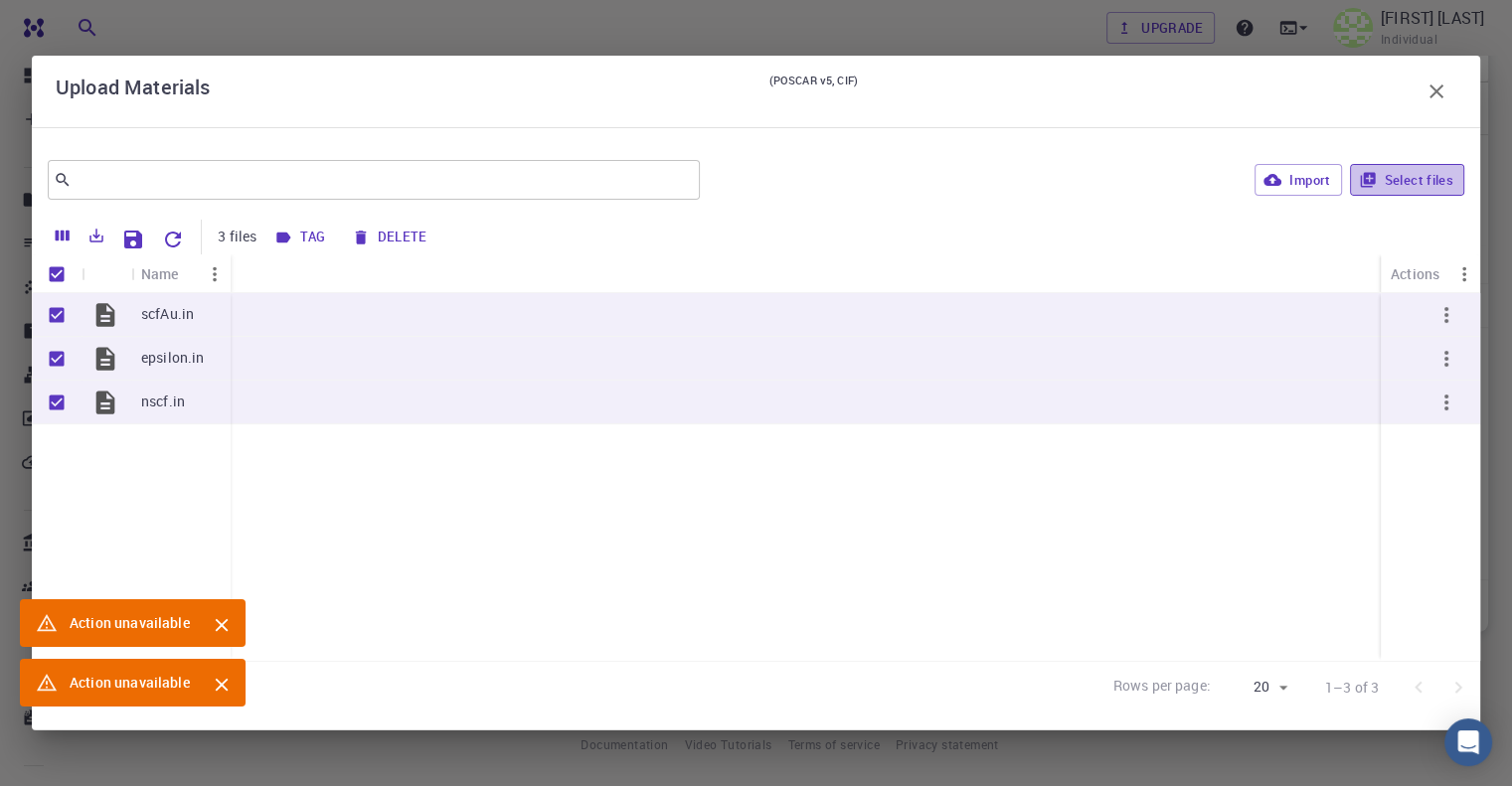 click on "Select files" at bounding box center [1407, 180] 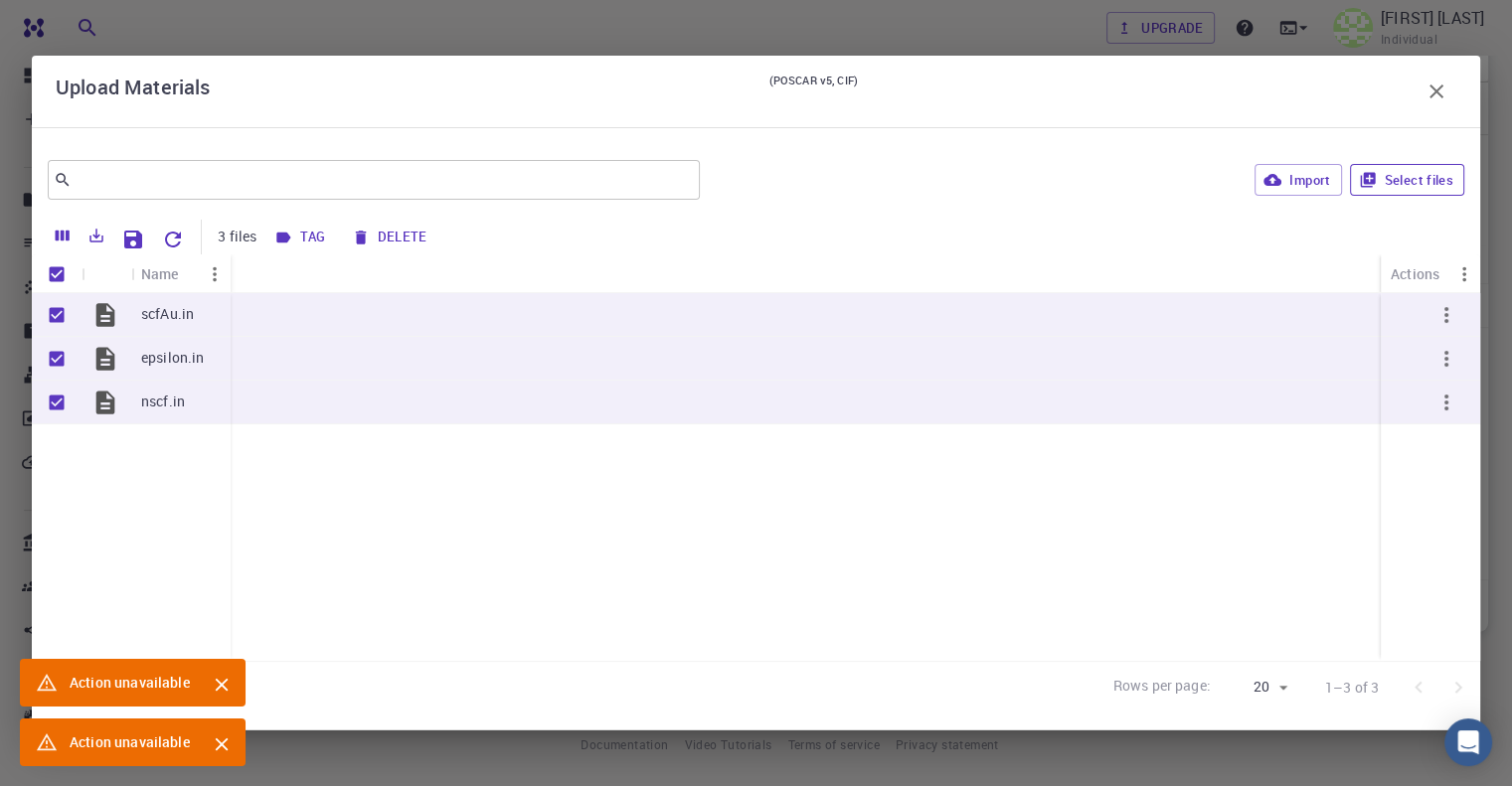 click on "Select files" at bounding box center [1407, 180] 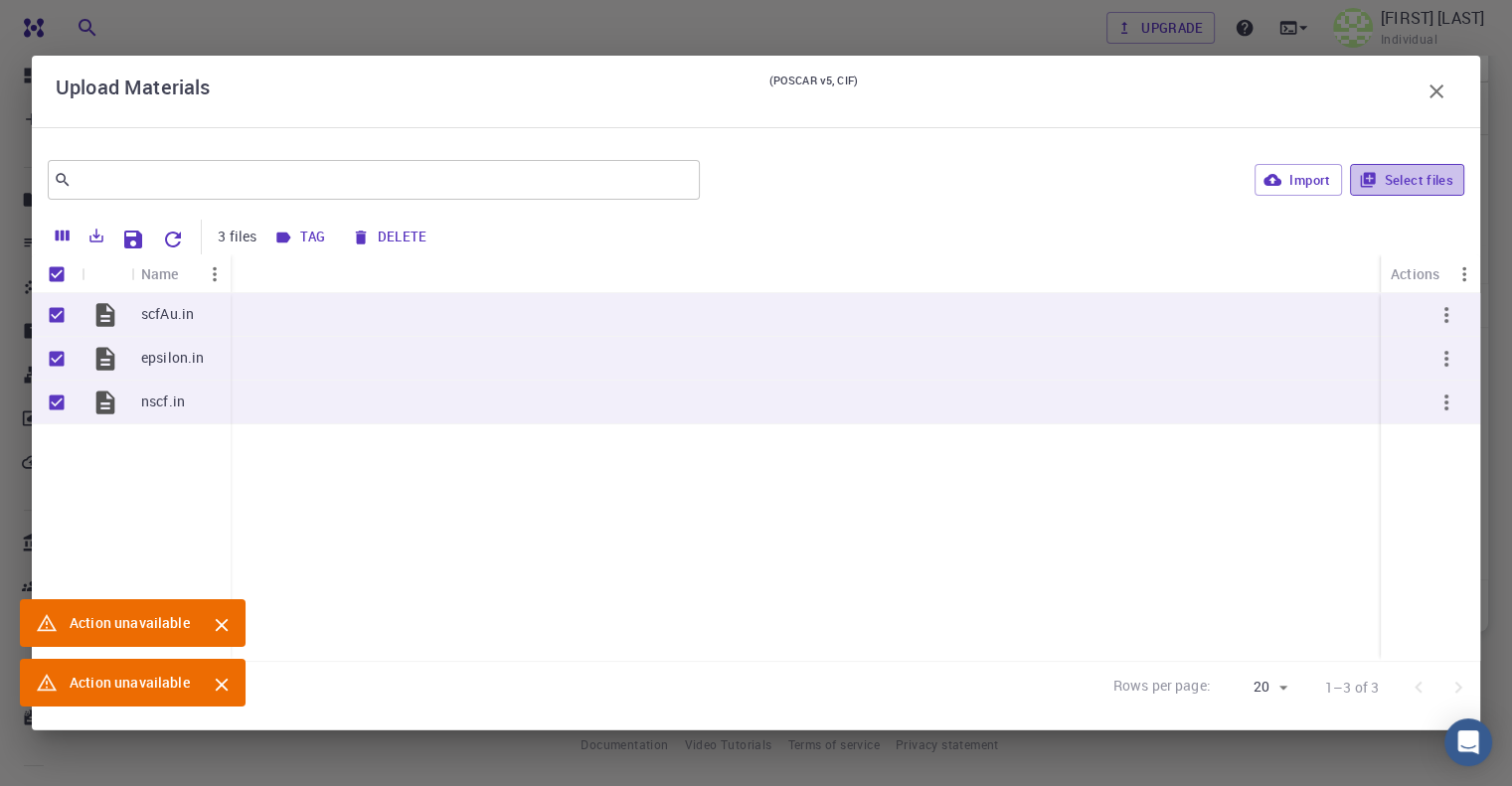 click on "Select files" at bounding box center [1407, 180] 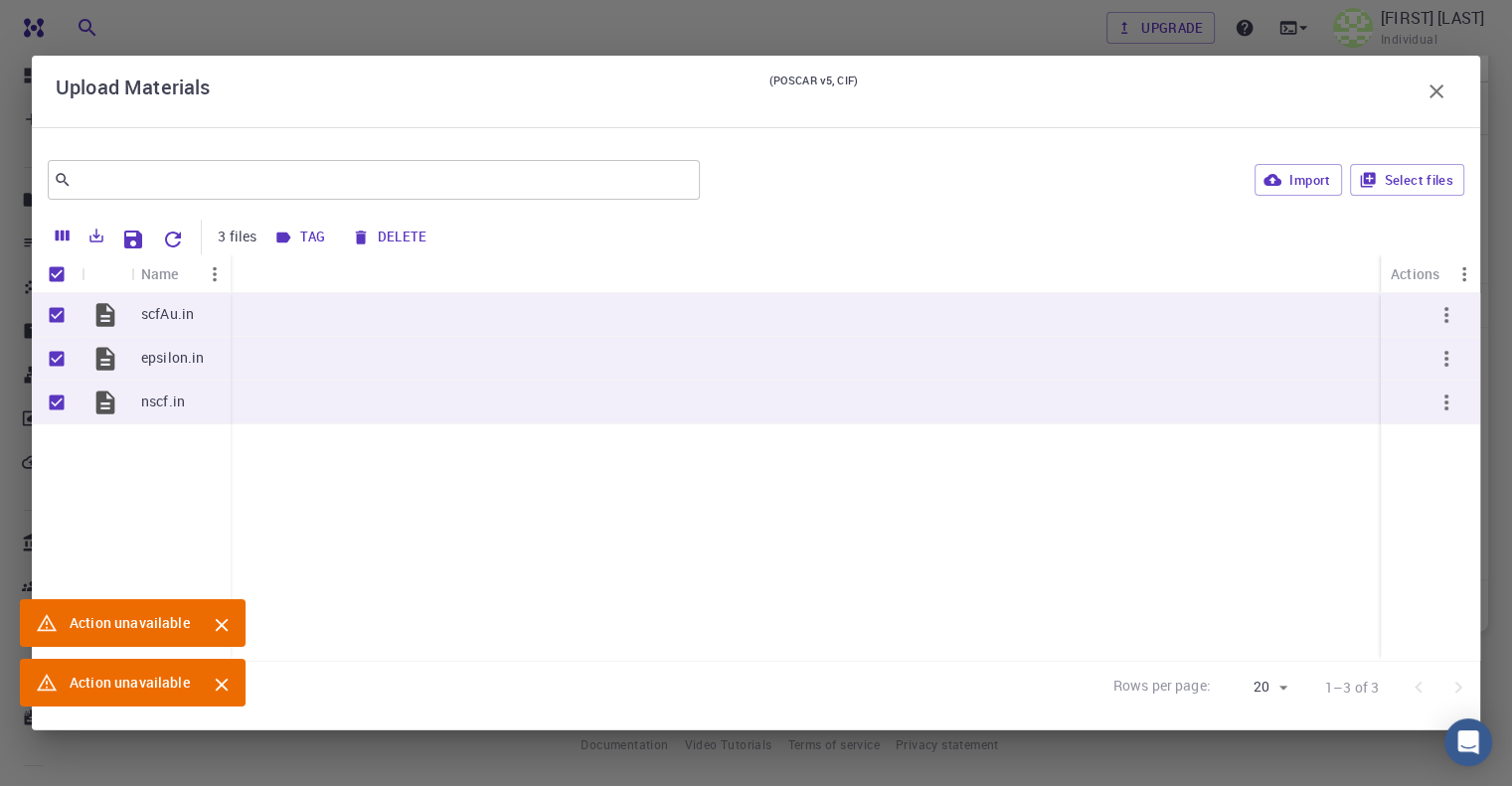 drag, startPoint x: 1404, startPoint y: 181, endPoint x: 131, endPoint y: 234, distance: 1274.1028 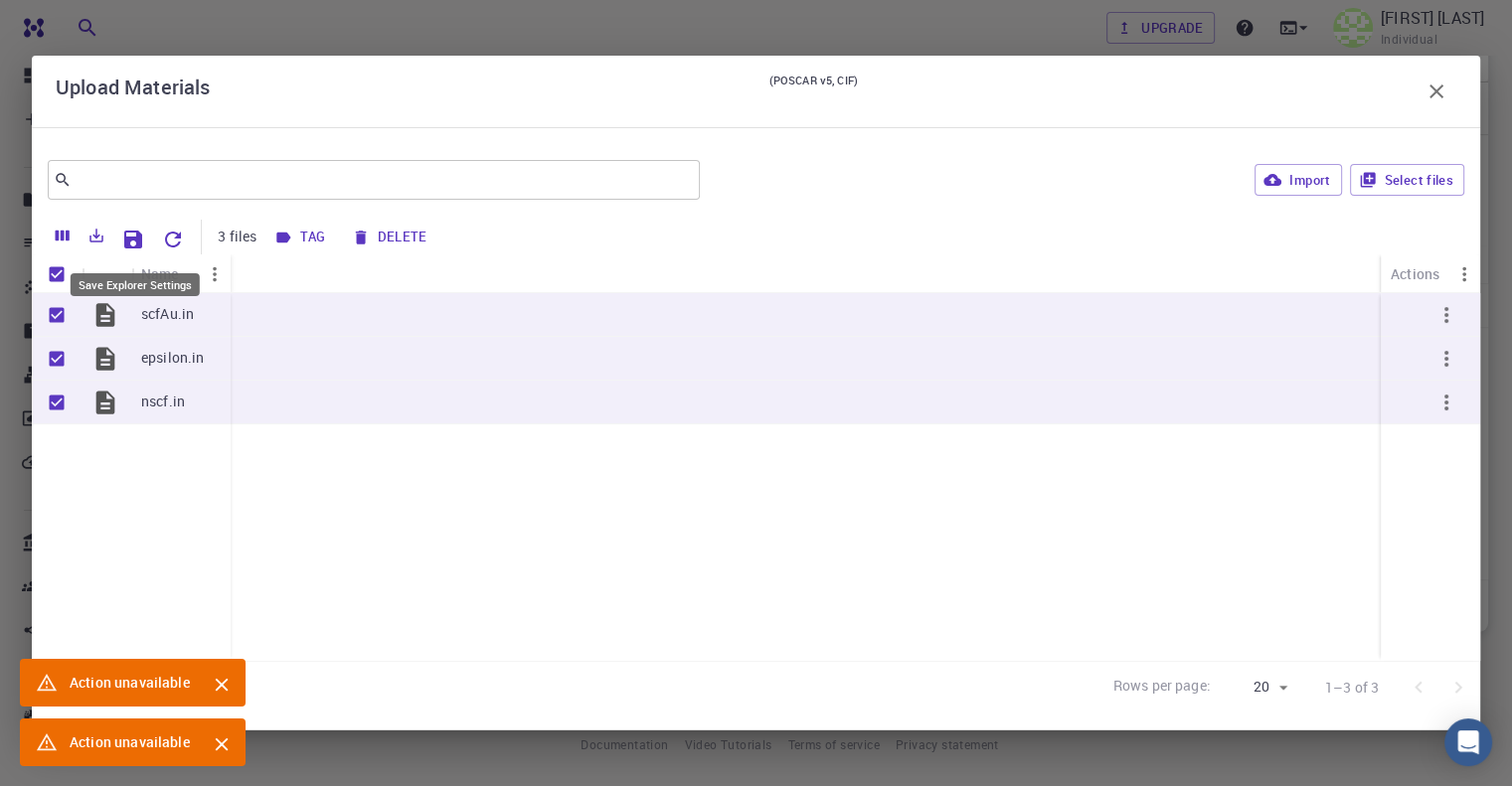 click 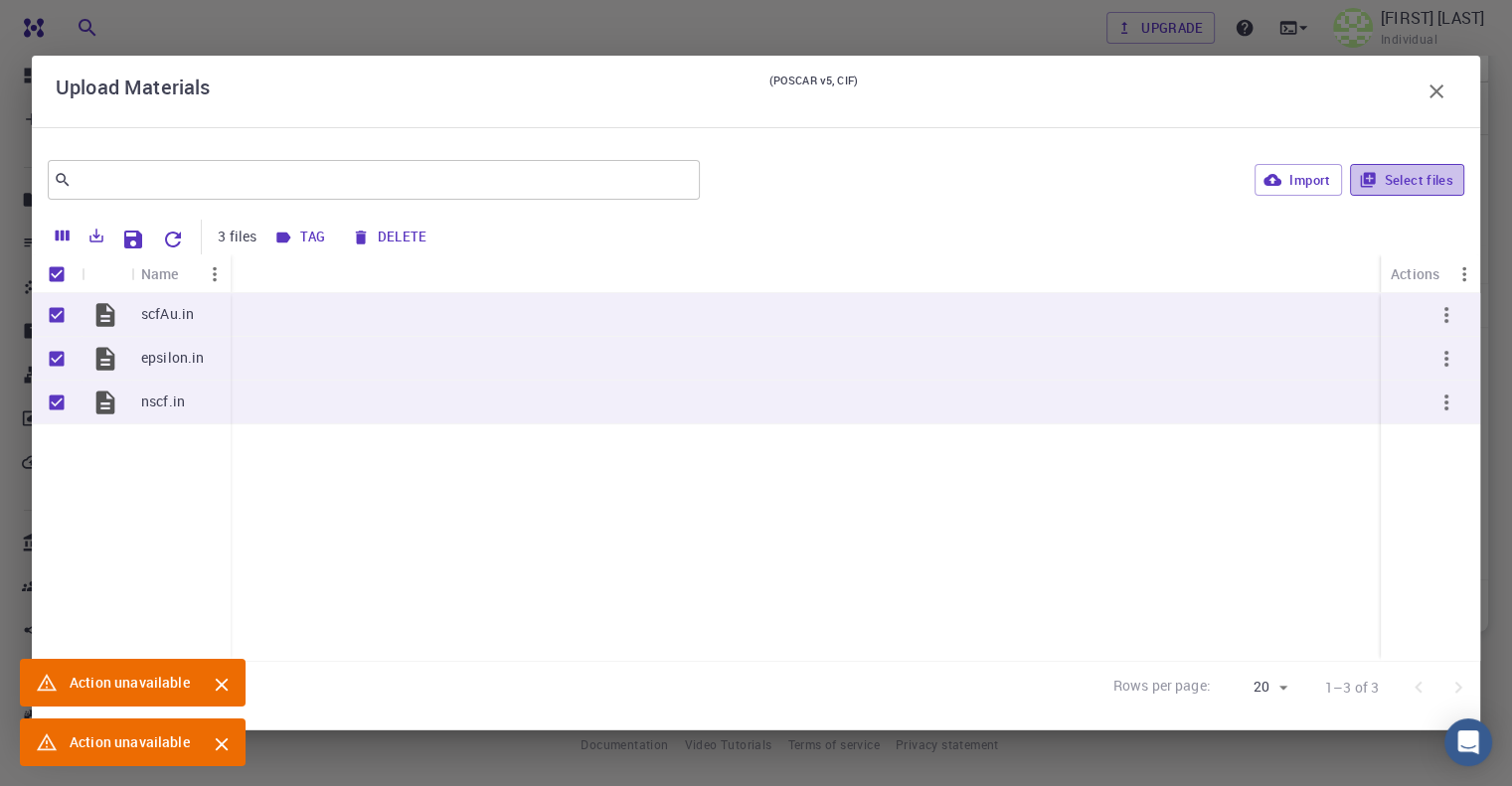 click on "Select files" at bounding box center (1407, 180) 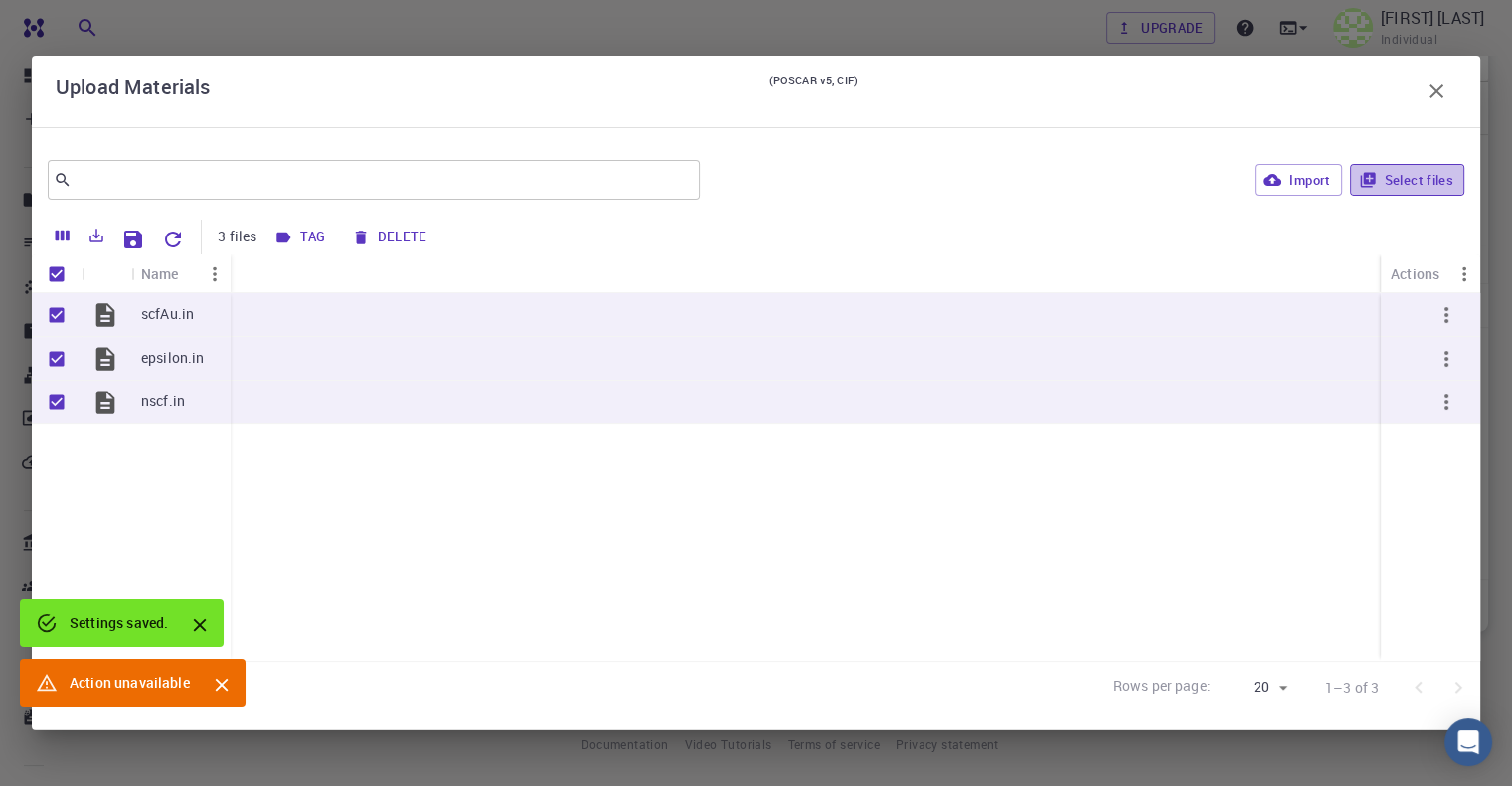 click on "Select files" at bounding box center (1407, 180) 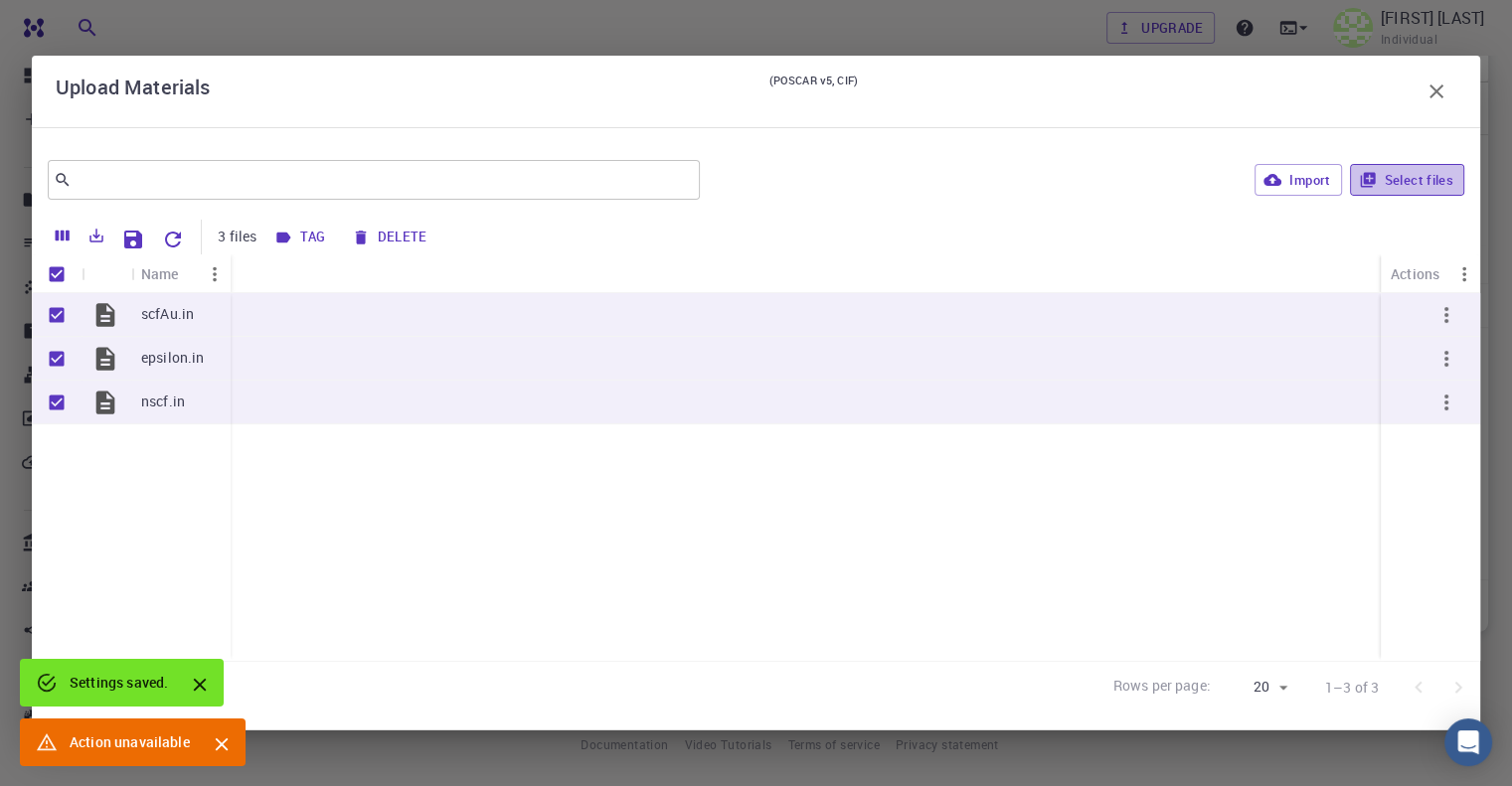 click on "Select files" at bounding box center (1407, 180) 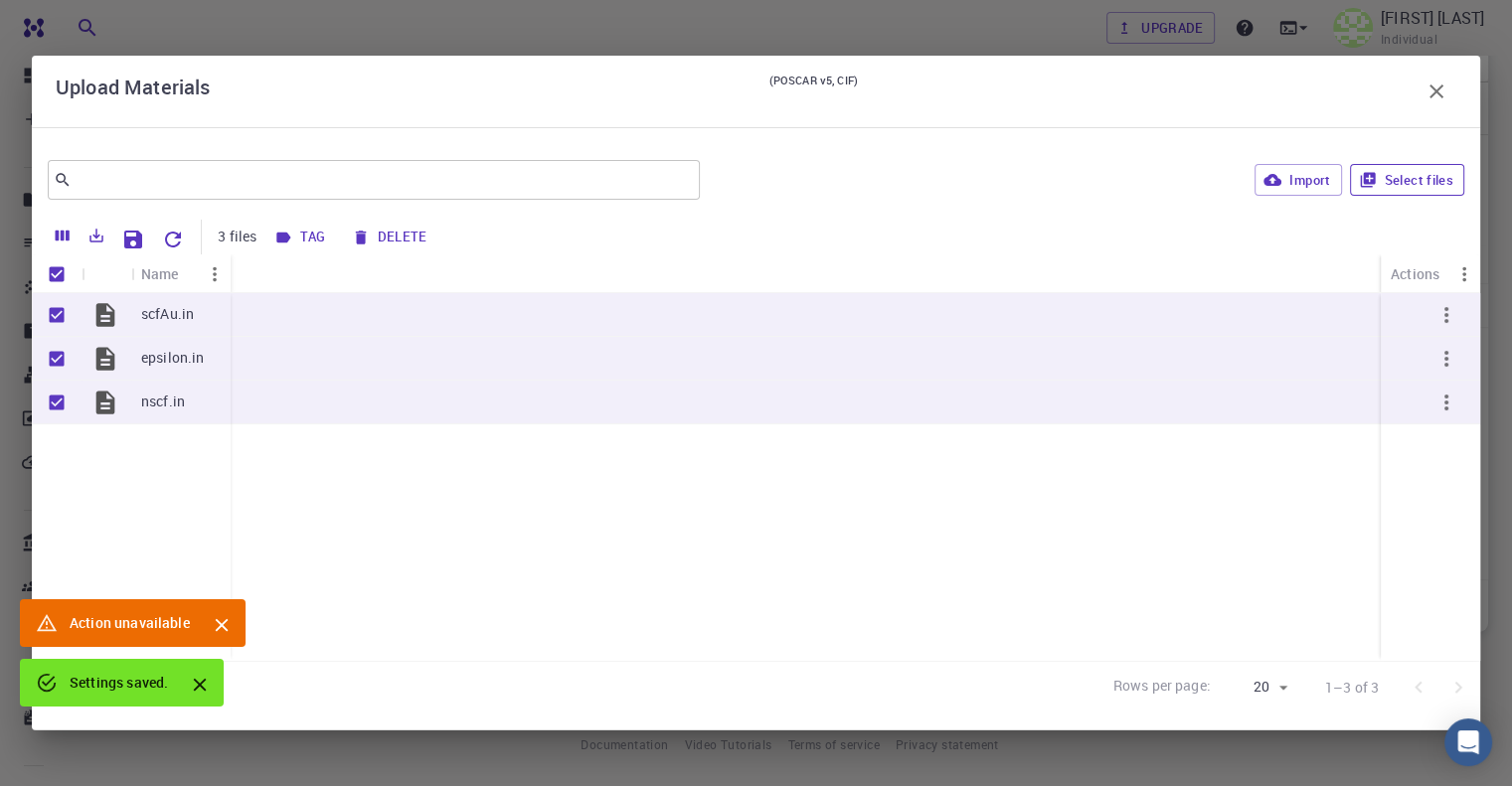 click on "Select files" at bounding box center (1407, 180) 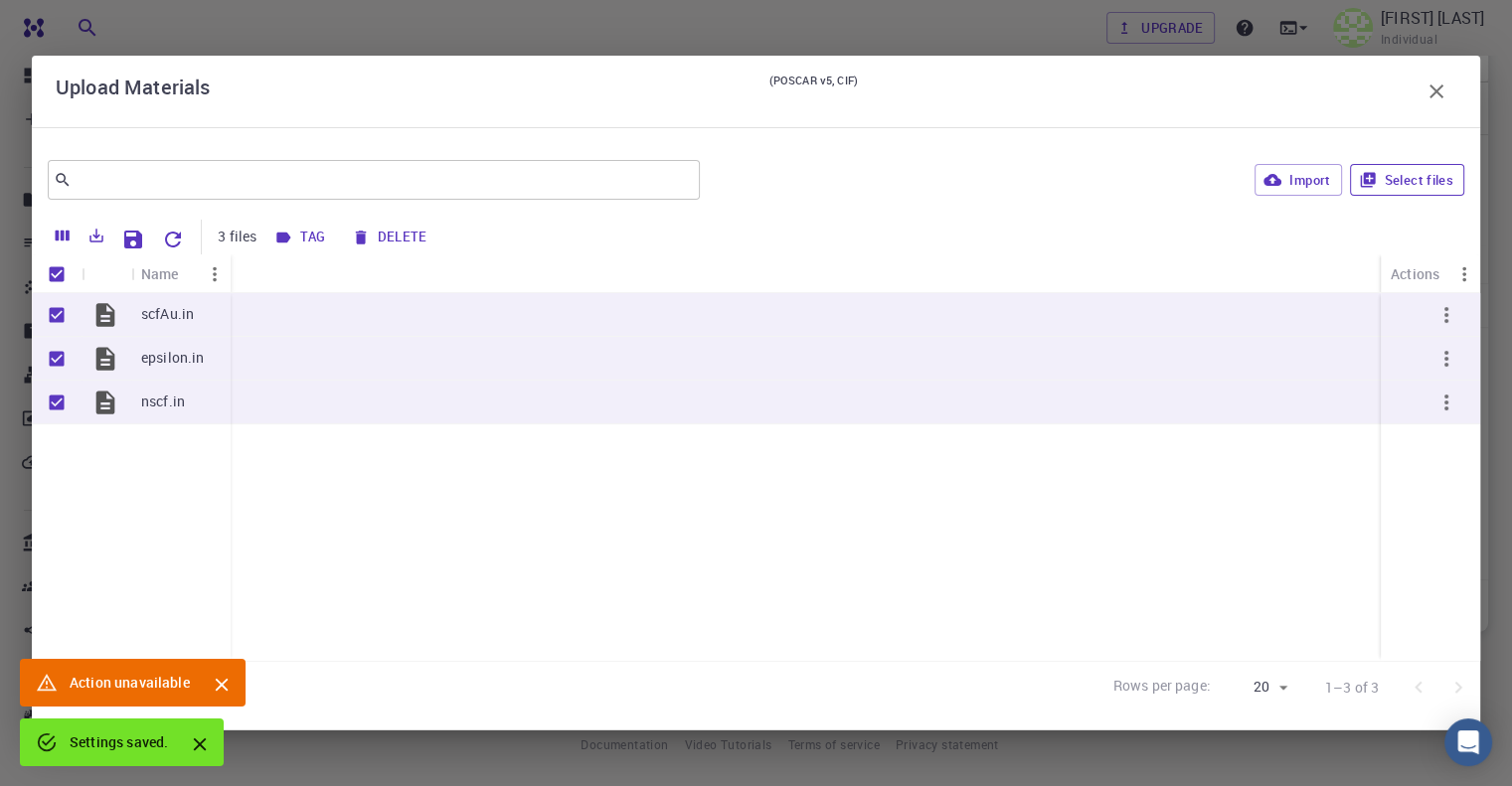 click on "Select files" at bounding box center [1407, 180] 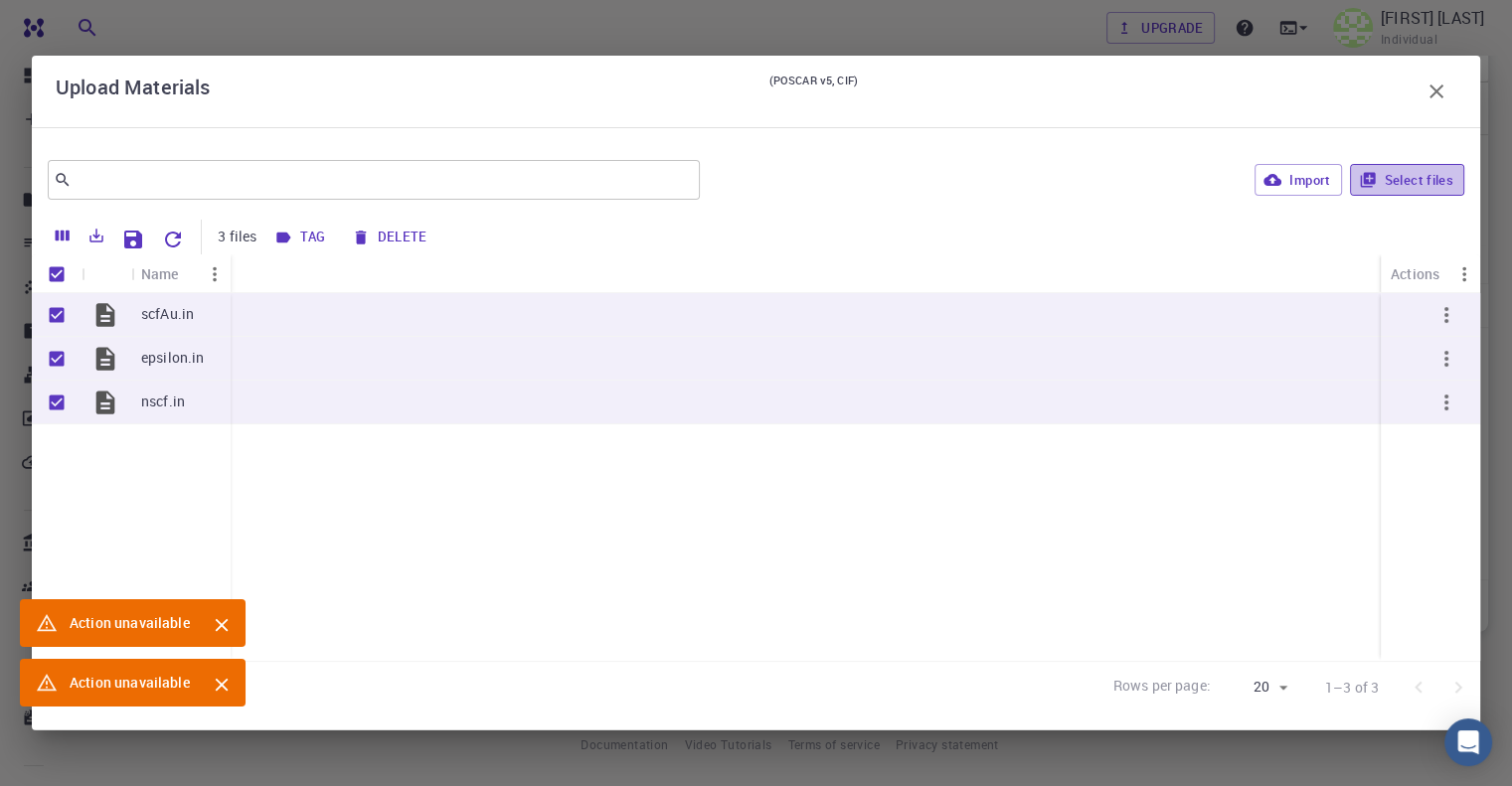 click on "Select files" at bounding box center [1407, 180] 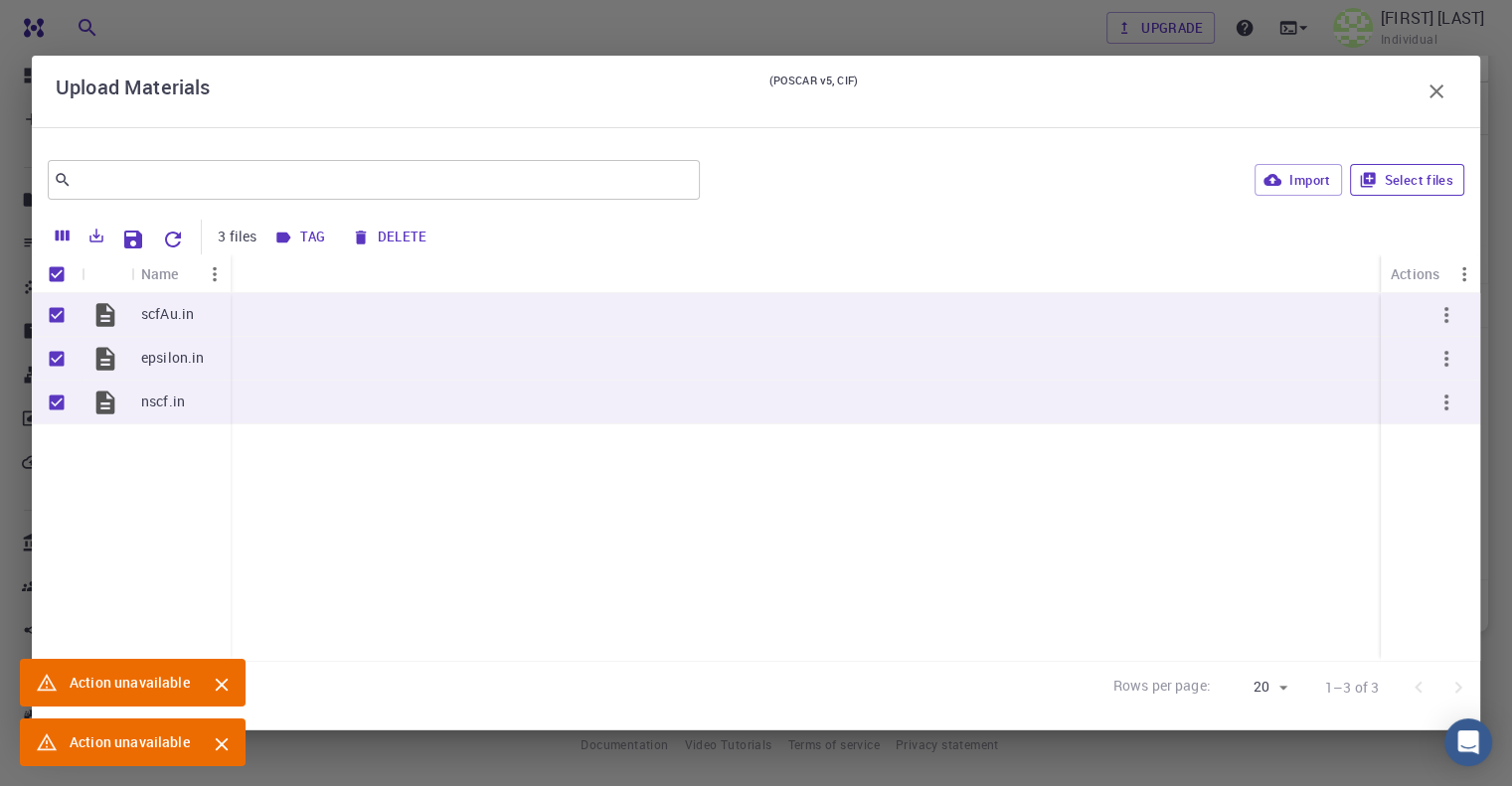 click on "Select files" at bounding box center [1407, 180] 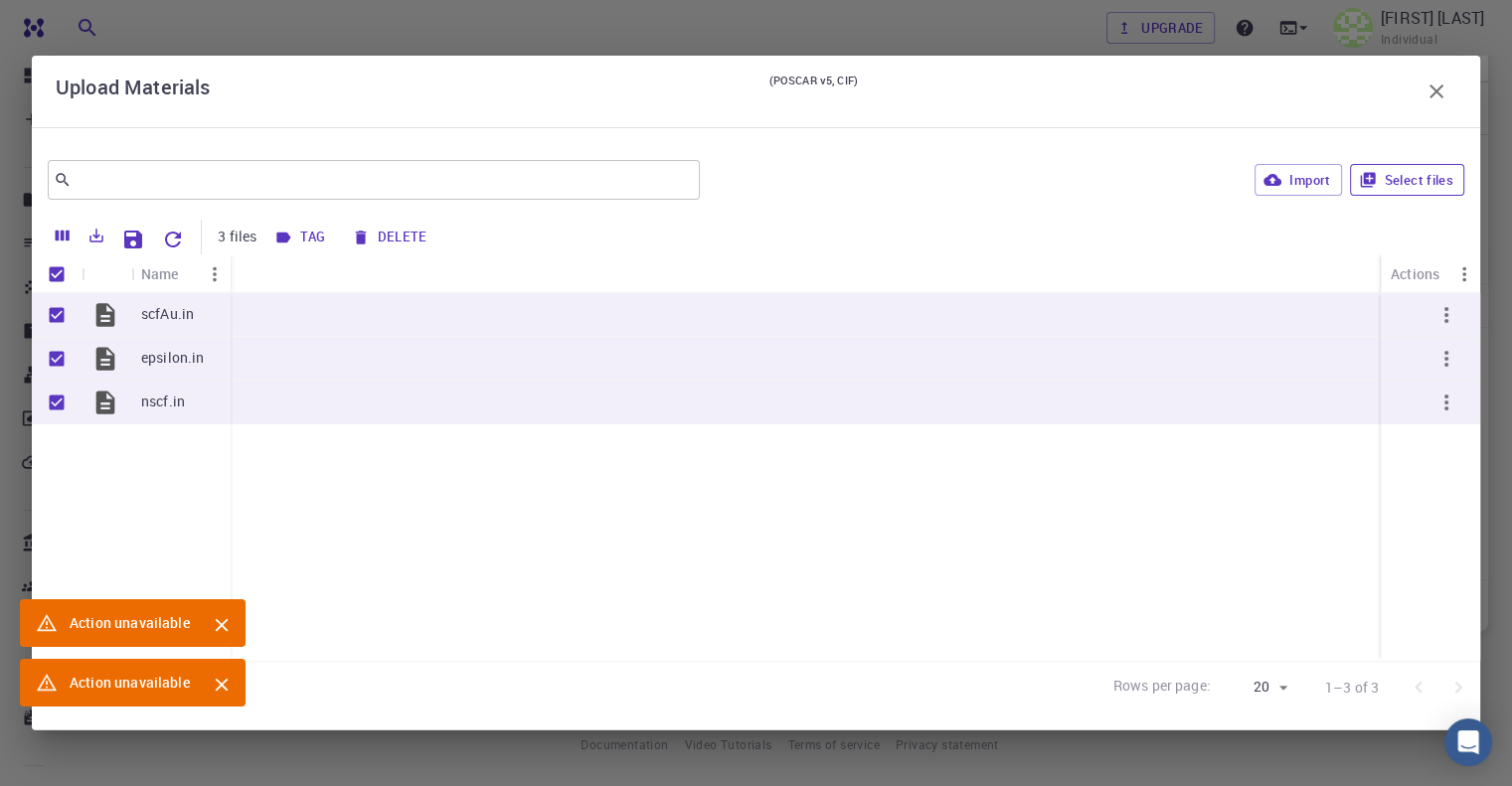 click on "Select files" at bounding box center (1407, 180) 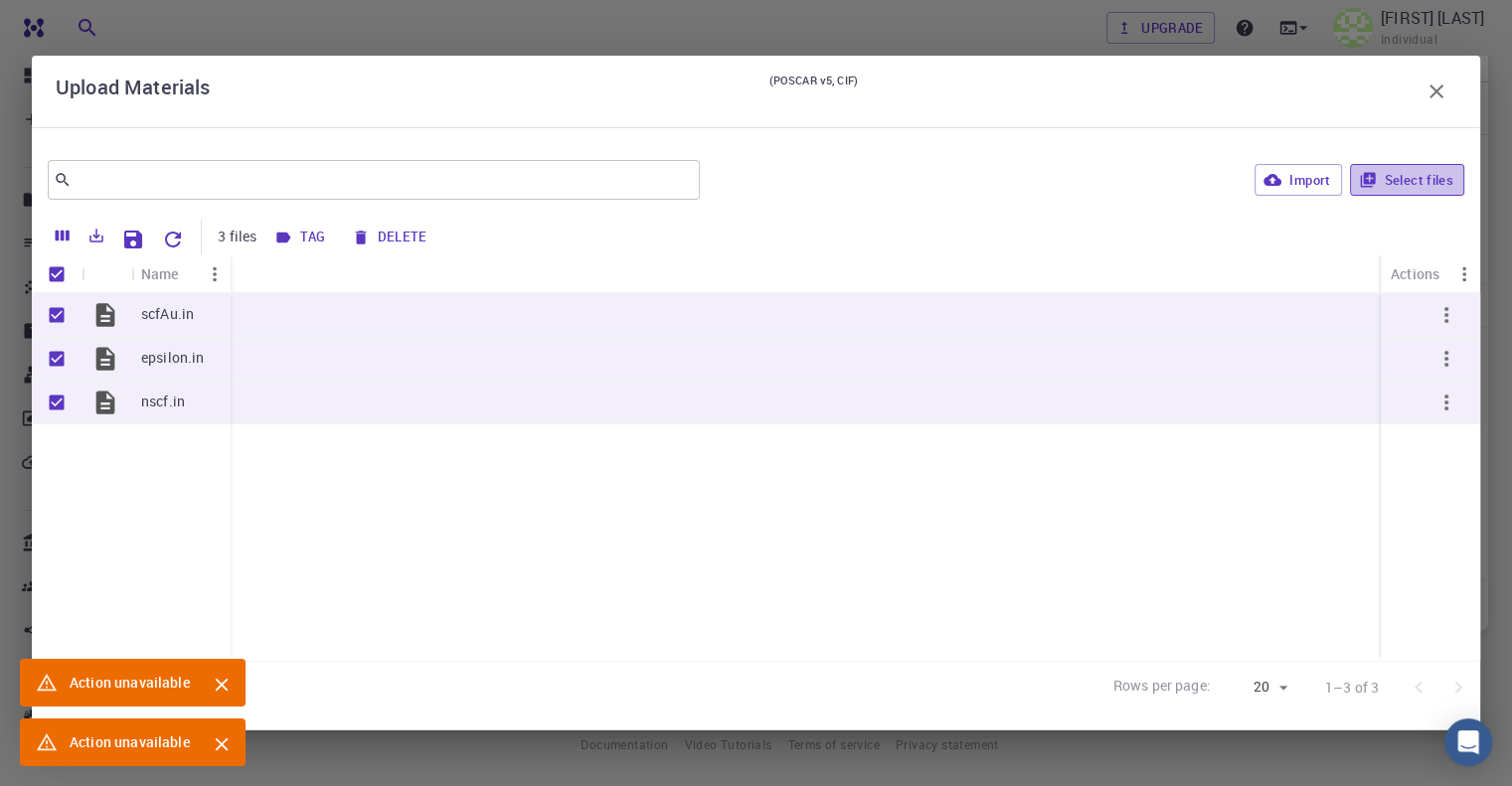 click on "Select files" at bounding box center (1407, 180) 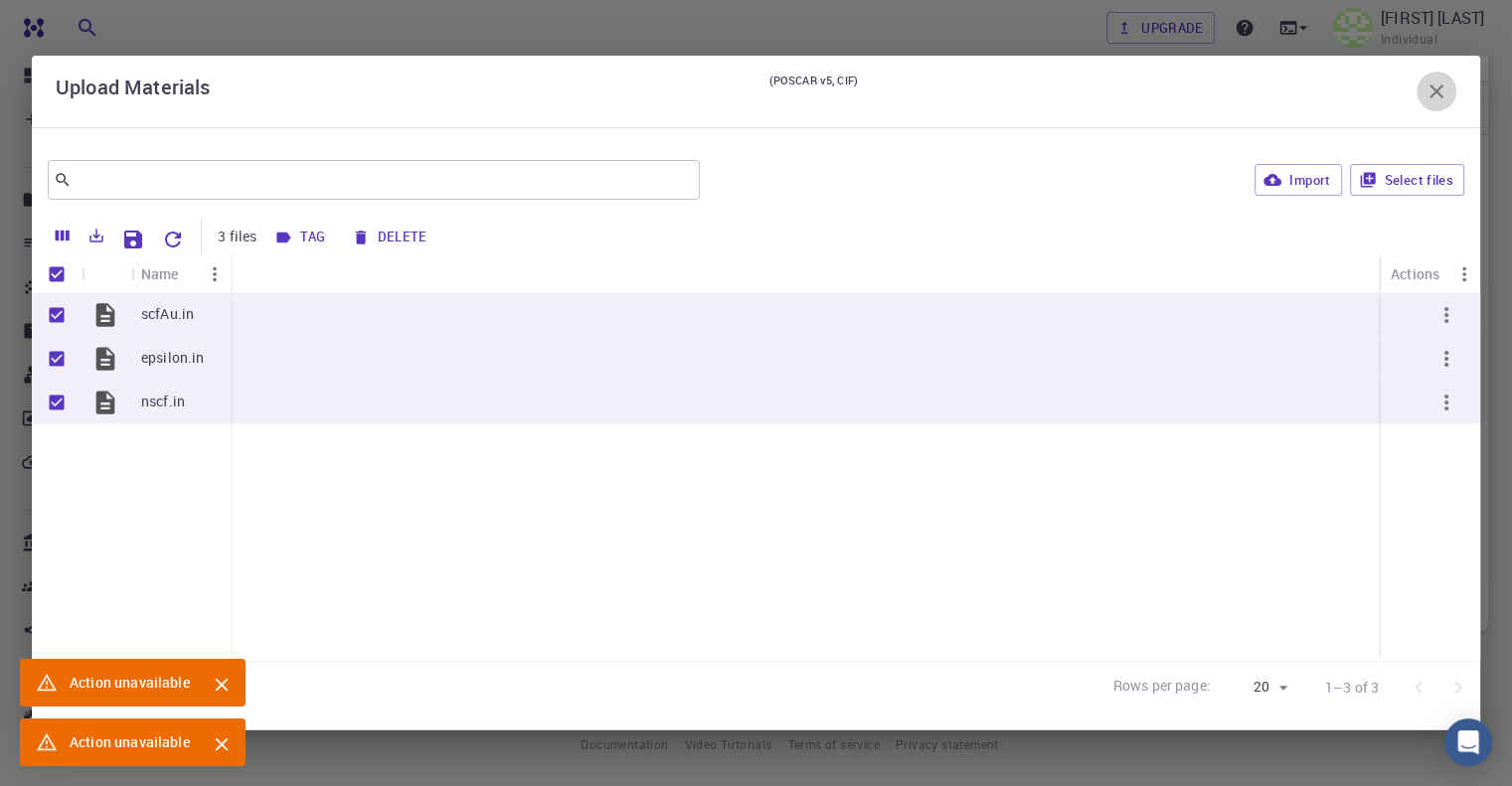 click 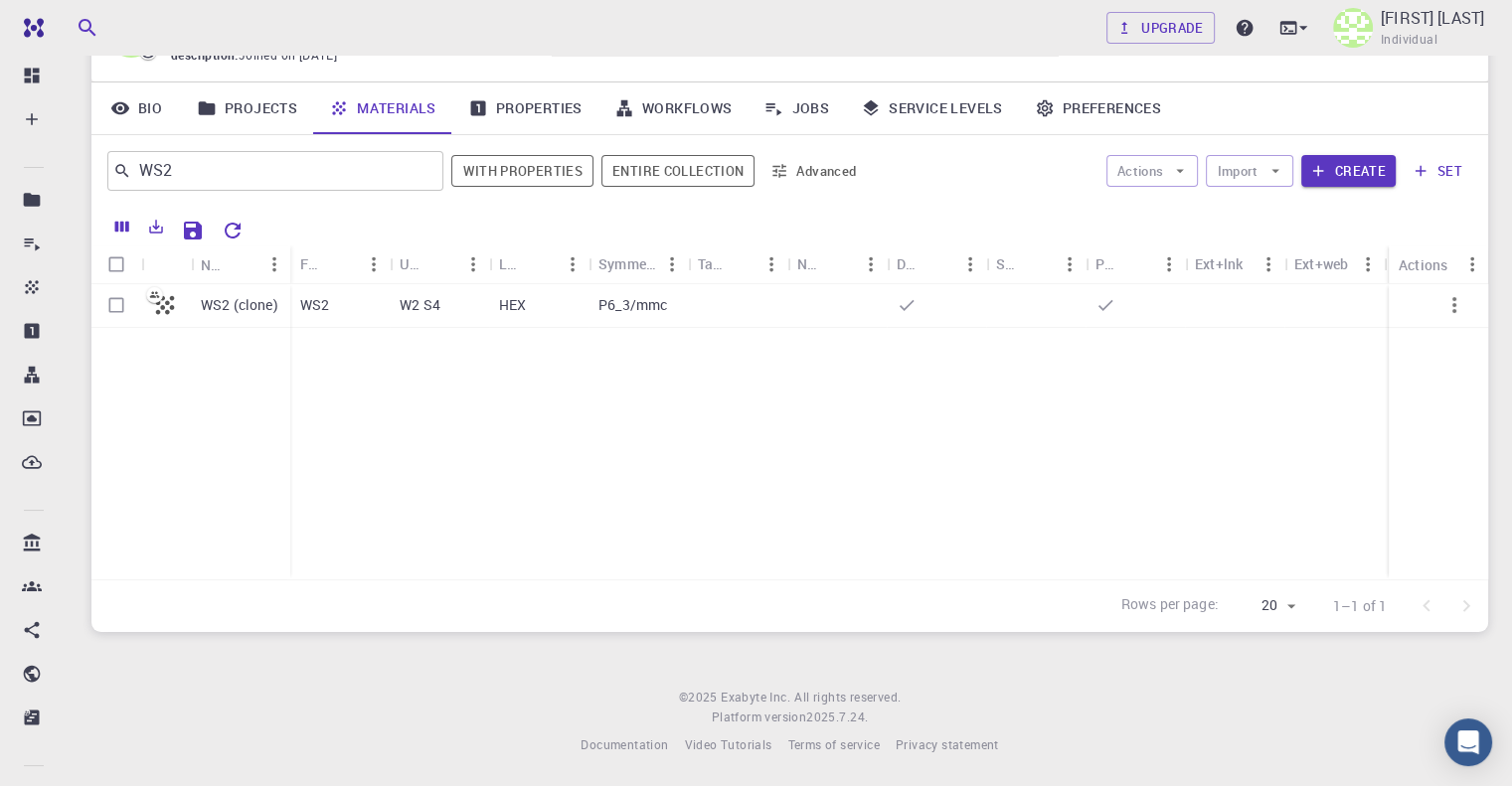 click on "Properties" at bounding box center (525, 108) 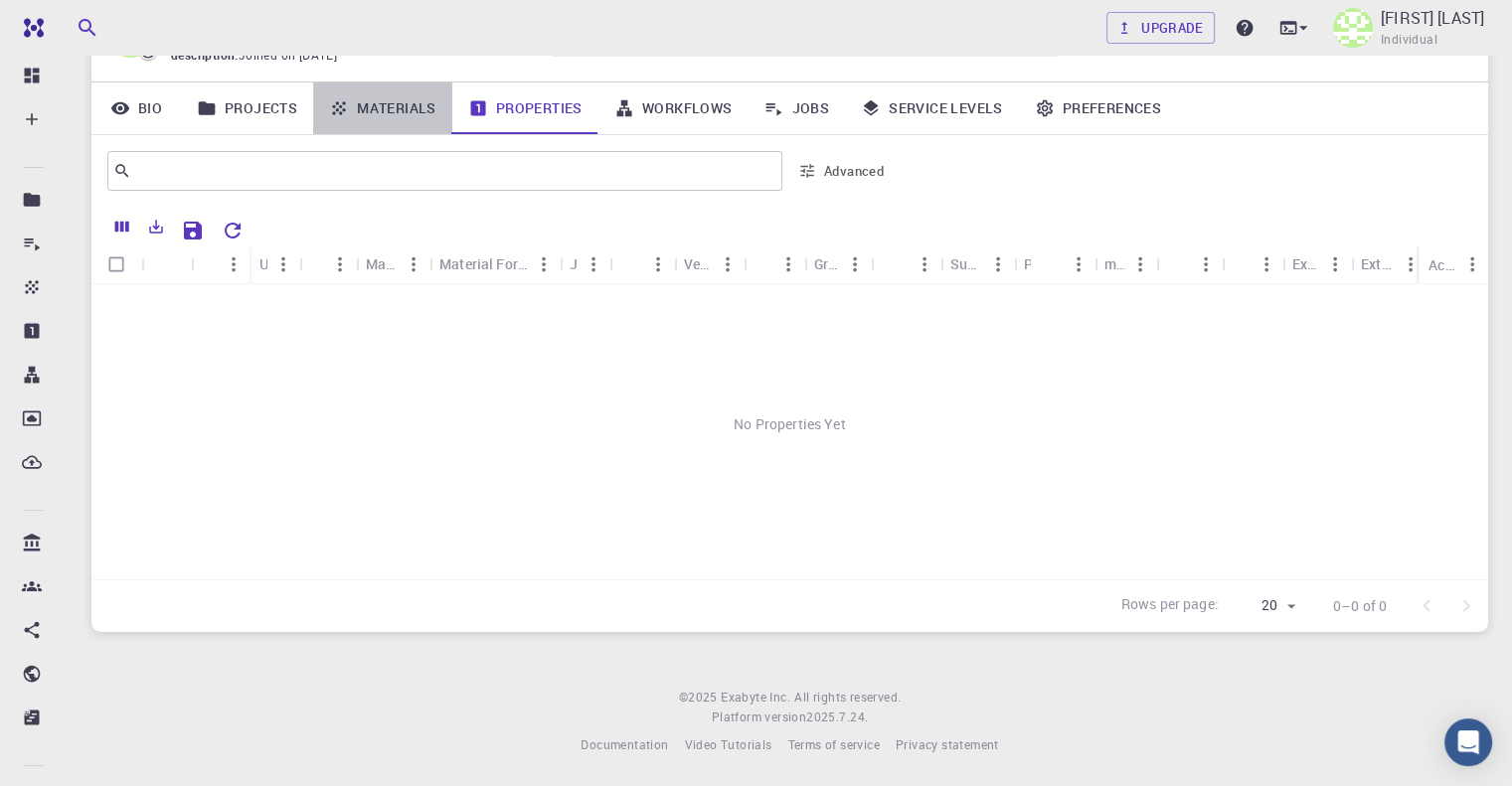 click on "Materials" at bounding box center [383, 108] 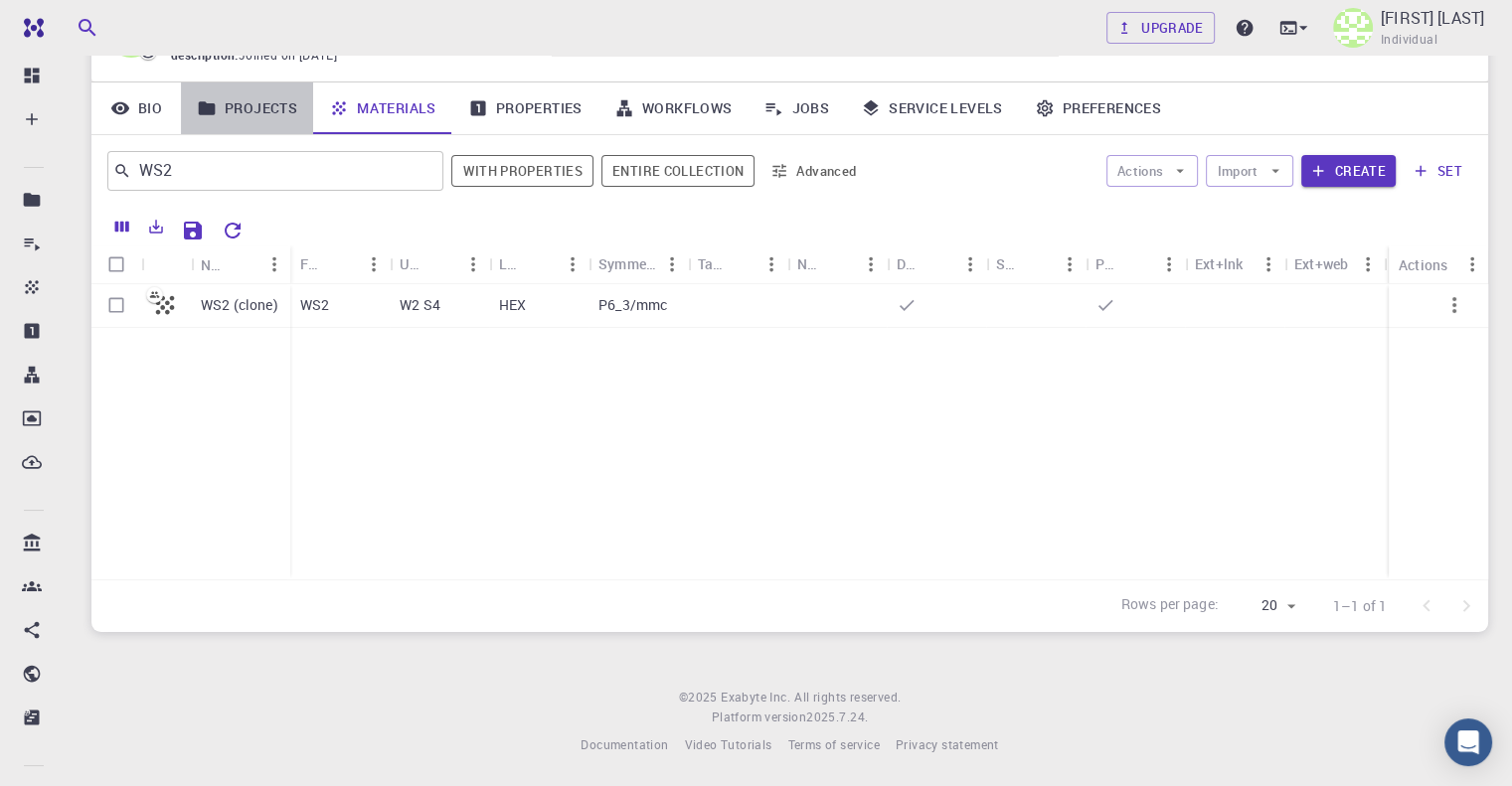 click on "Projects" at bounding box center (247, 108) 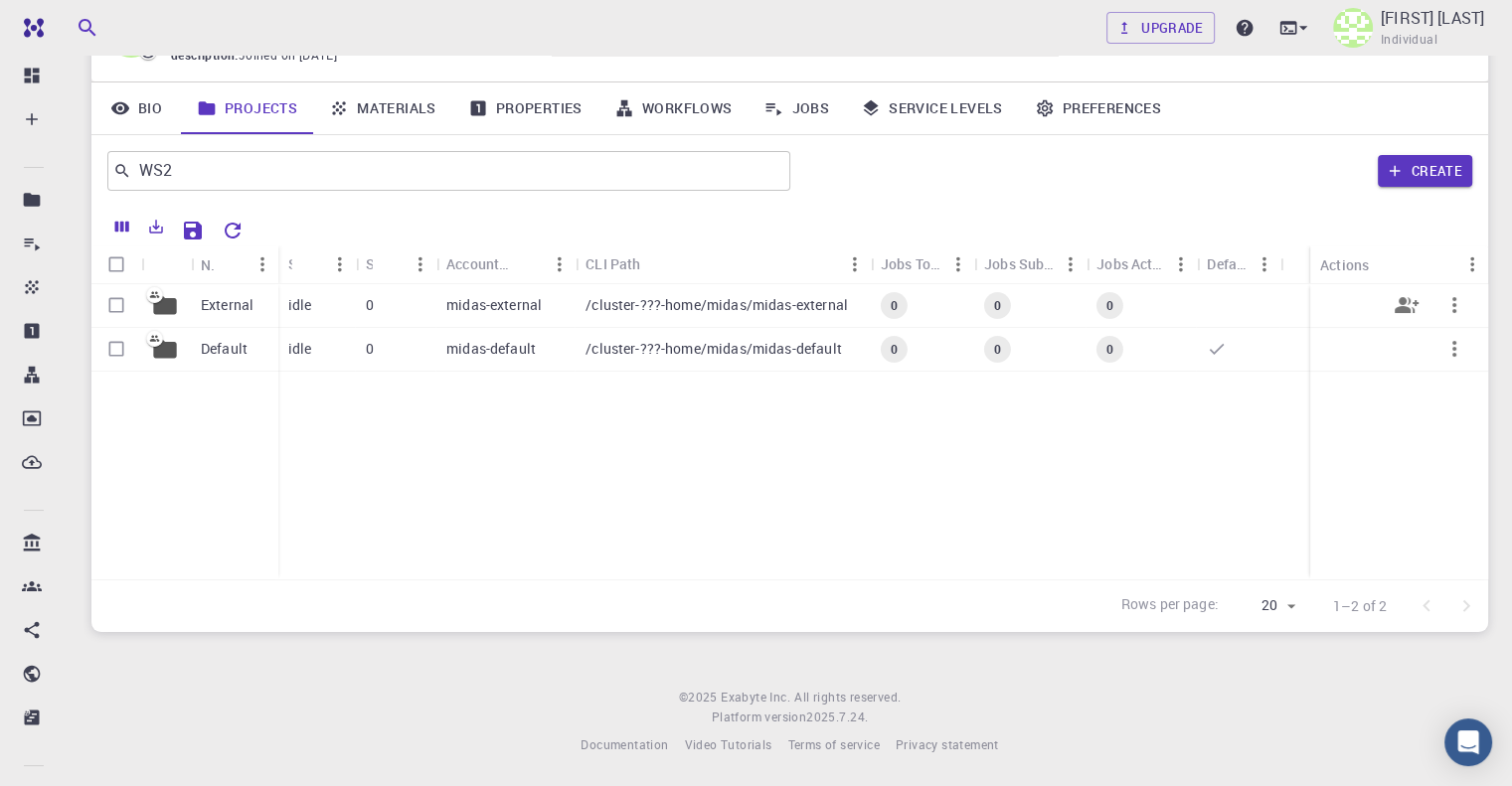 click on "External" at bounding box center (227, 305) 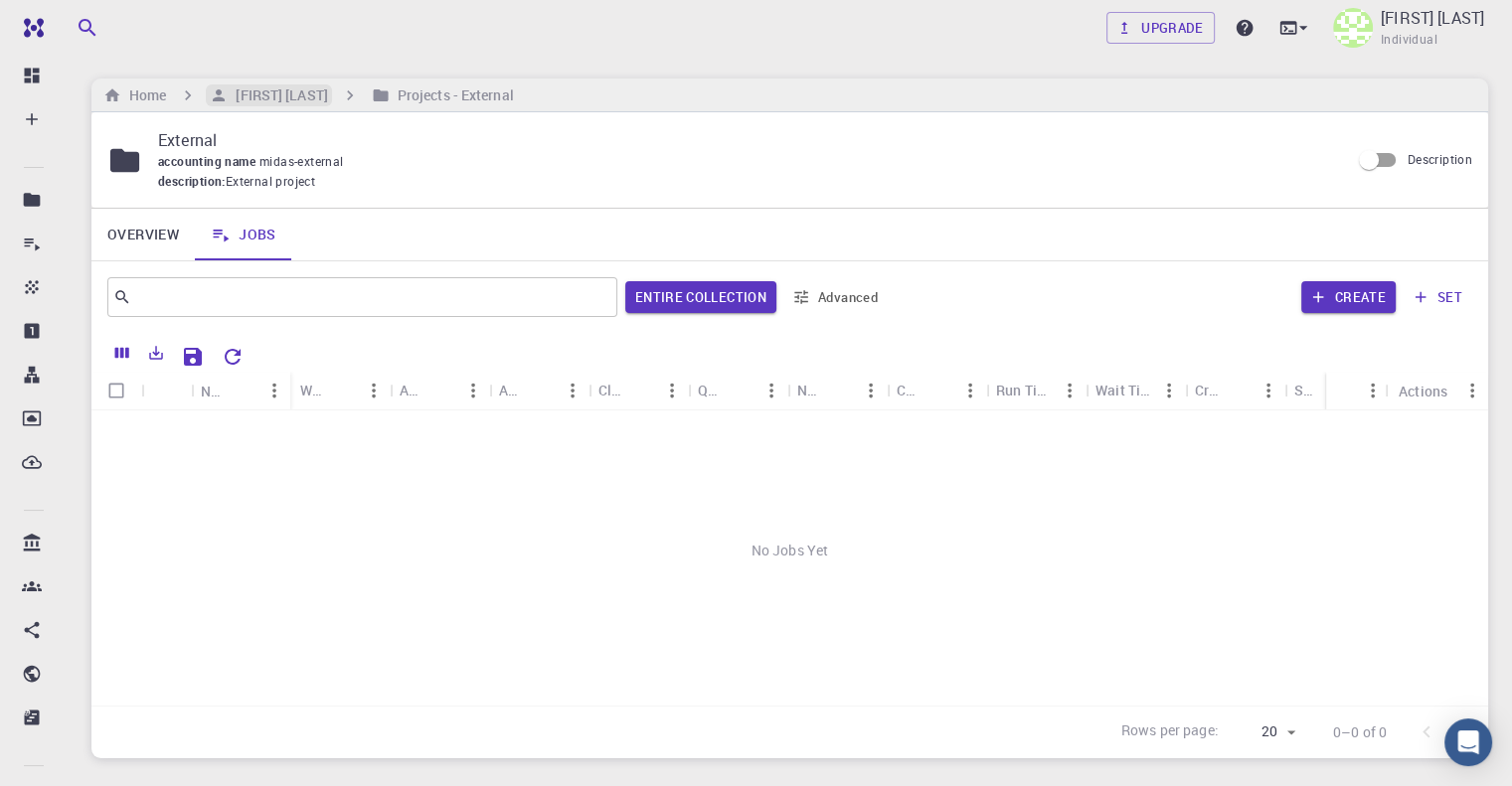 click on "[NAME] [NAME]" at bounding box center [277, 95] 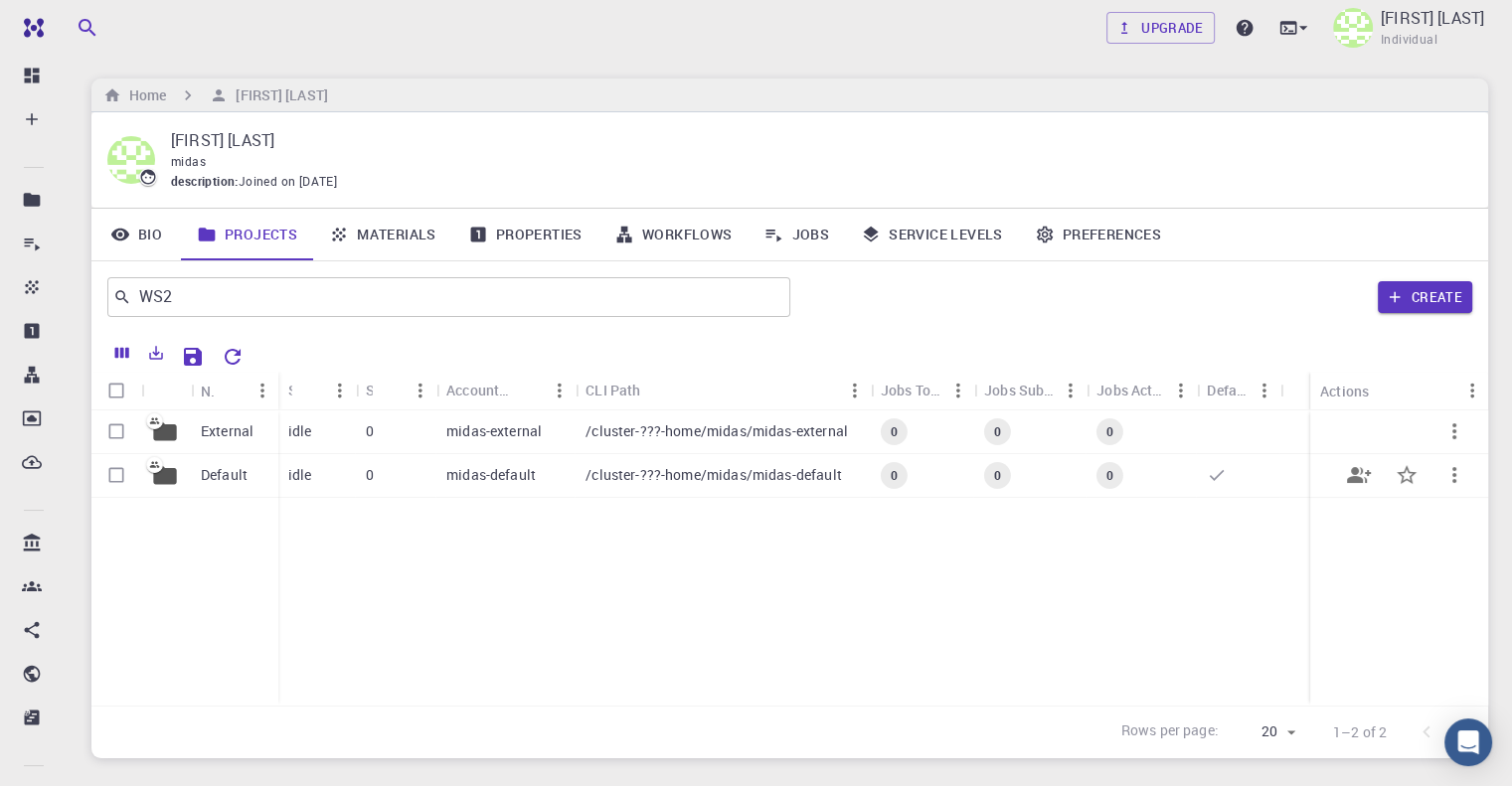 click on "idle" at bounding box center [317, 476] 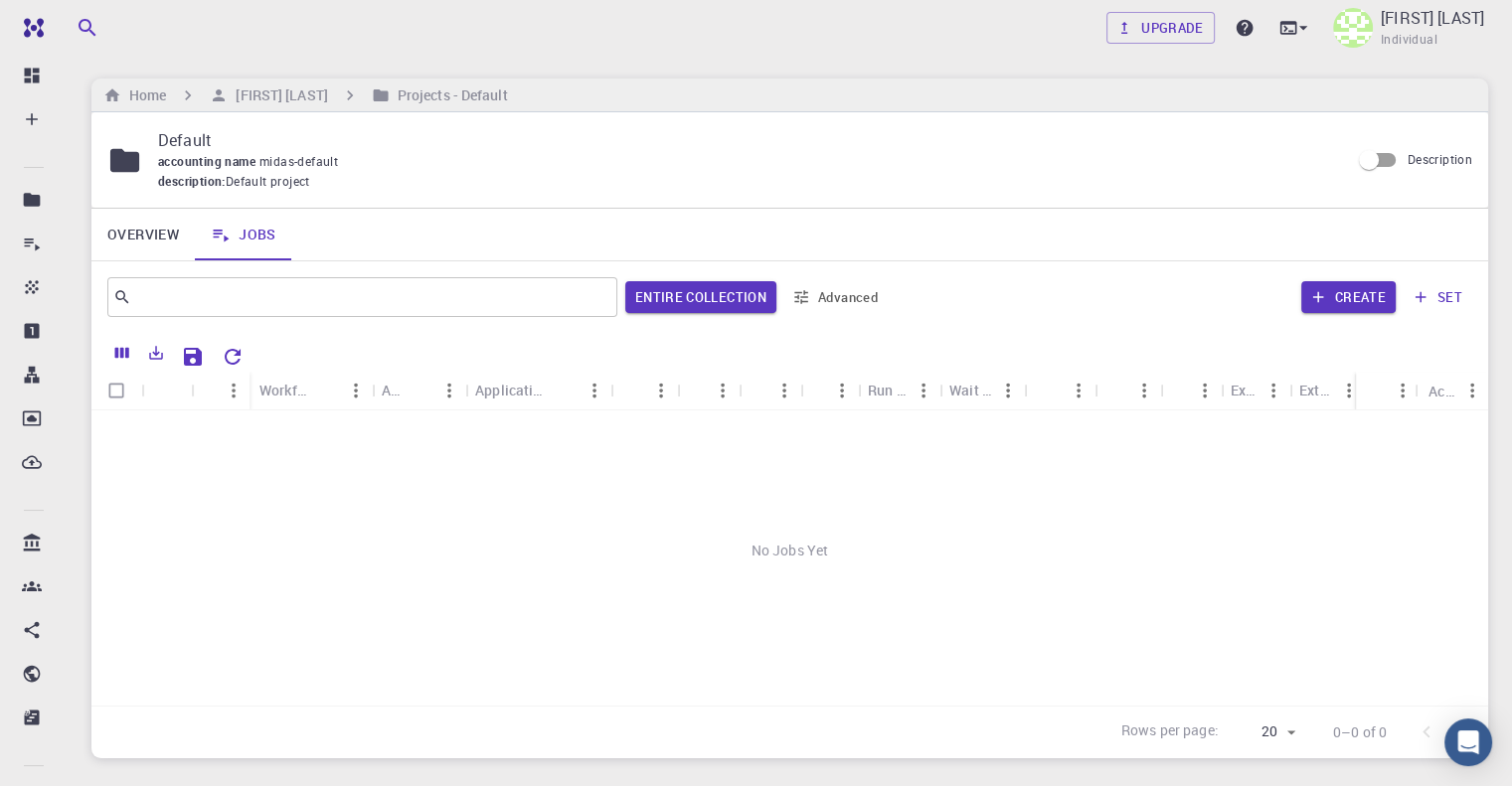 click 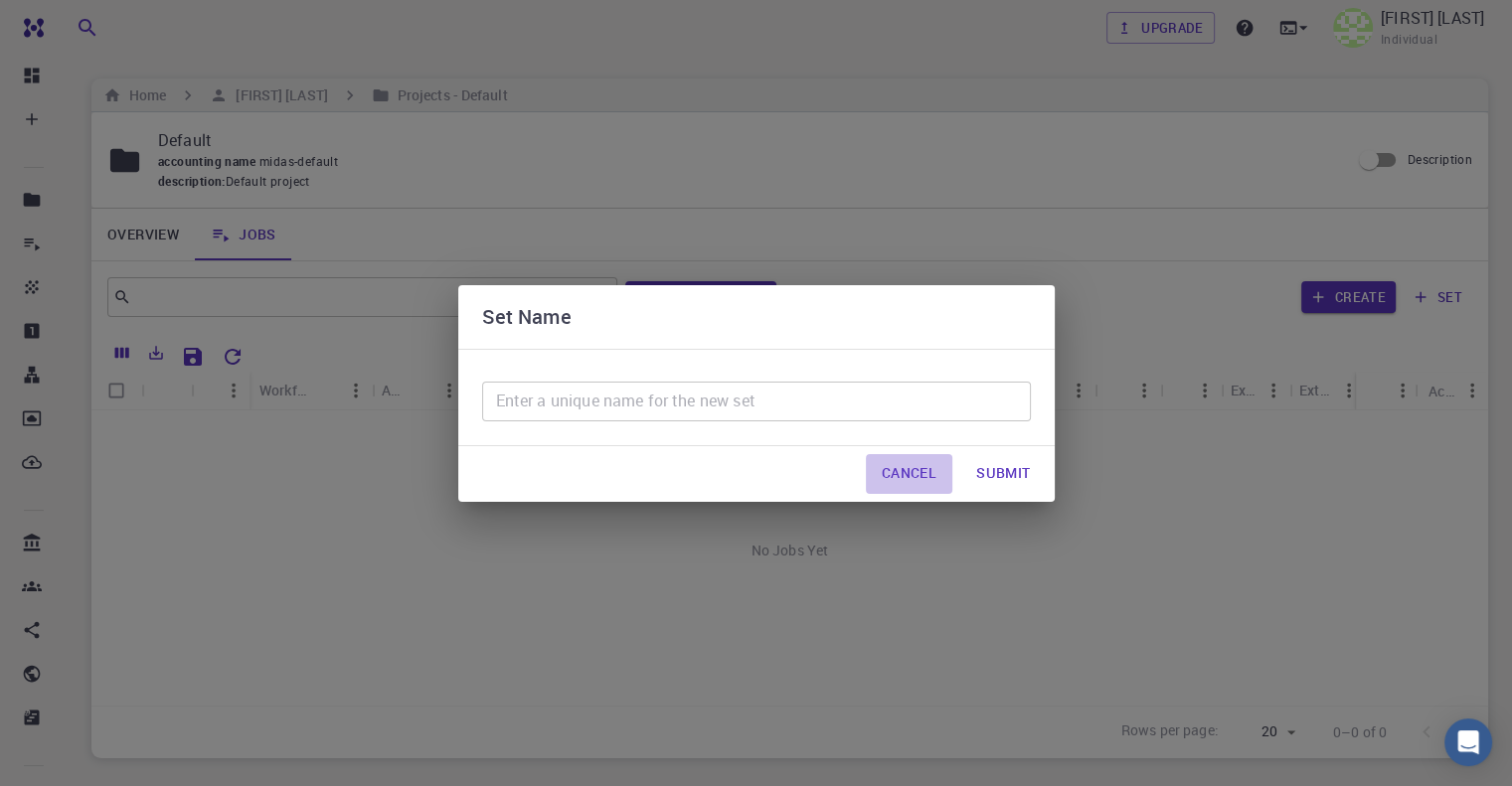 click on "Cancel" at bounding box center (909, 474) 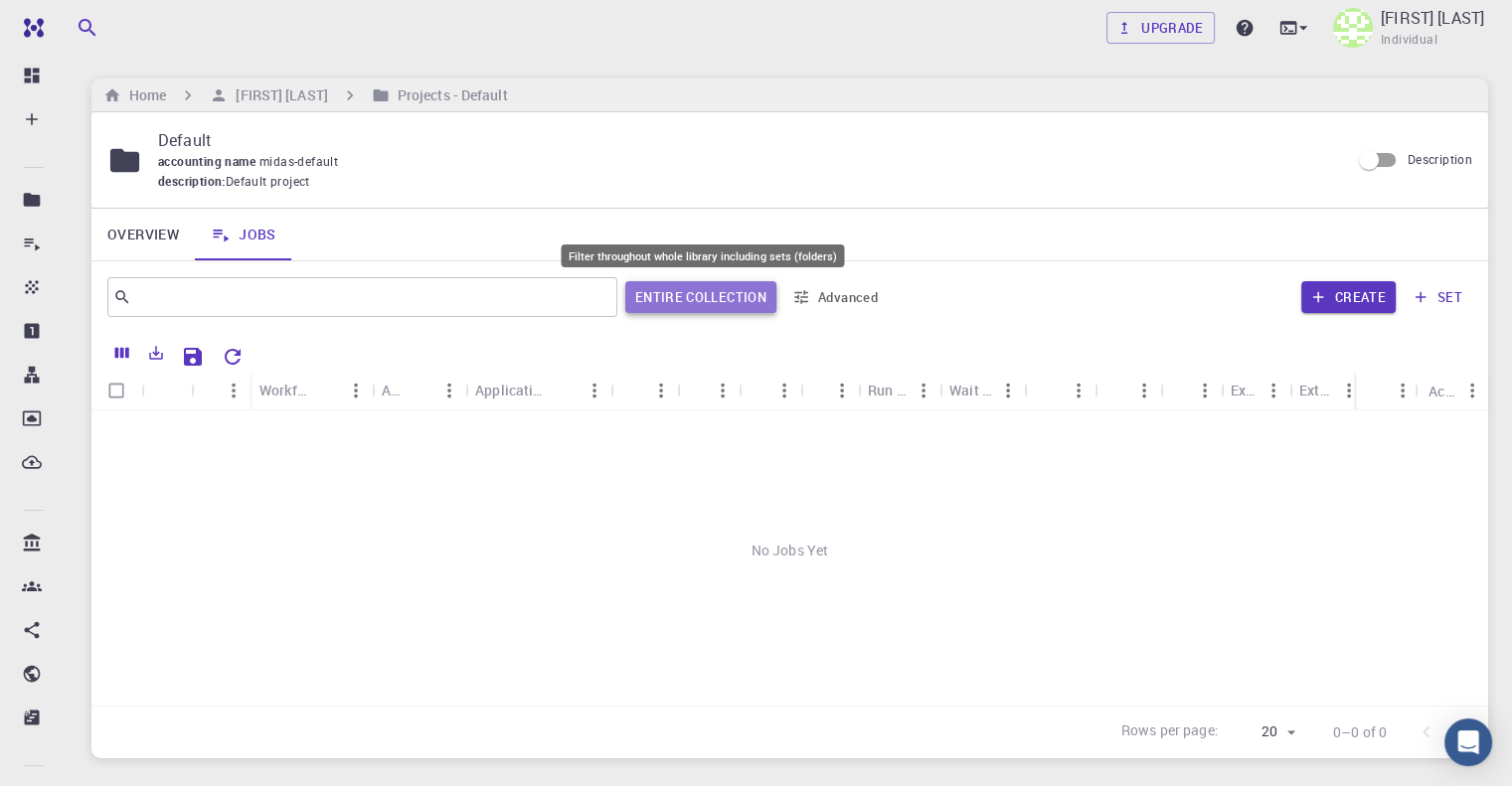 click on "Entire collection" at bounding box center [701, 297] 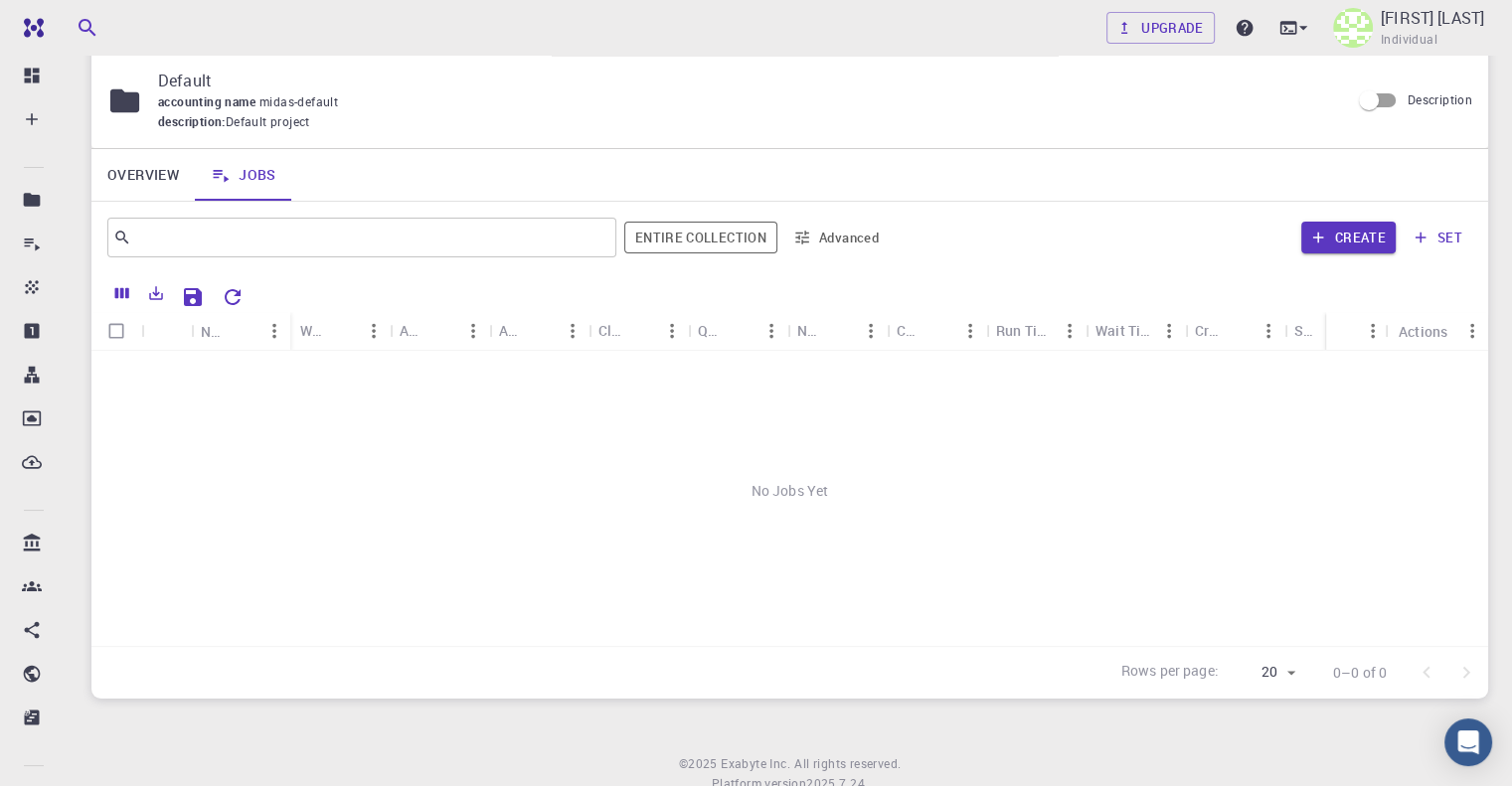 scroll, scrollTop: 52, scrollLeft: 0, axis: vertical 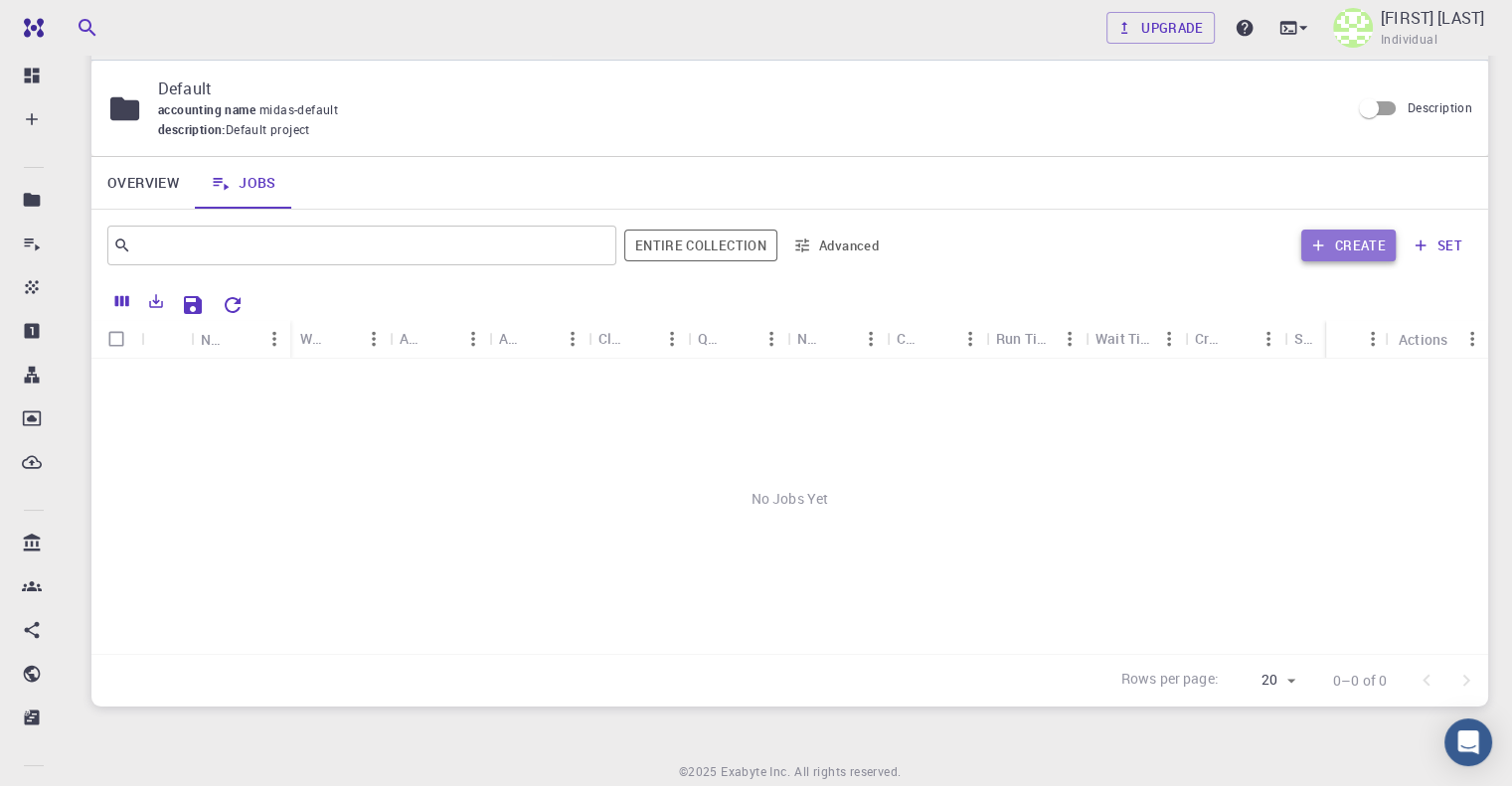 click on "Create" at bounding box center [1348, 245] 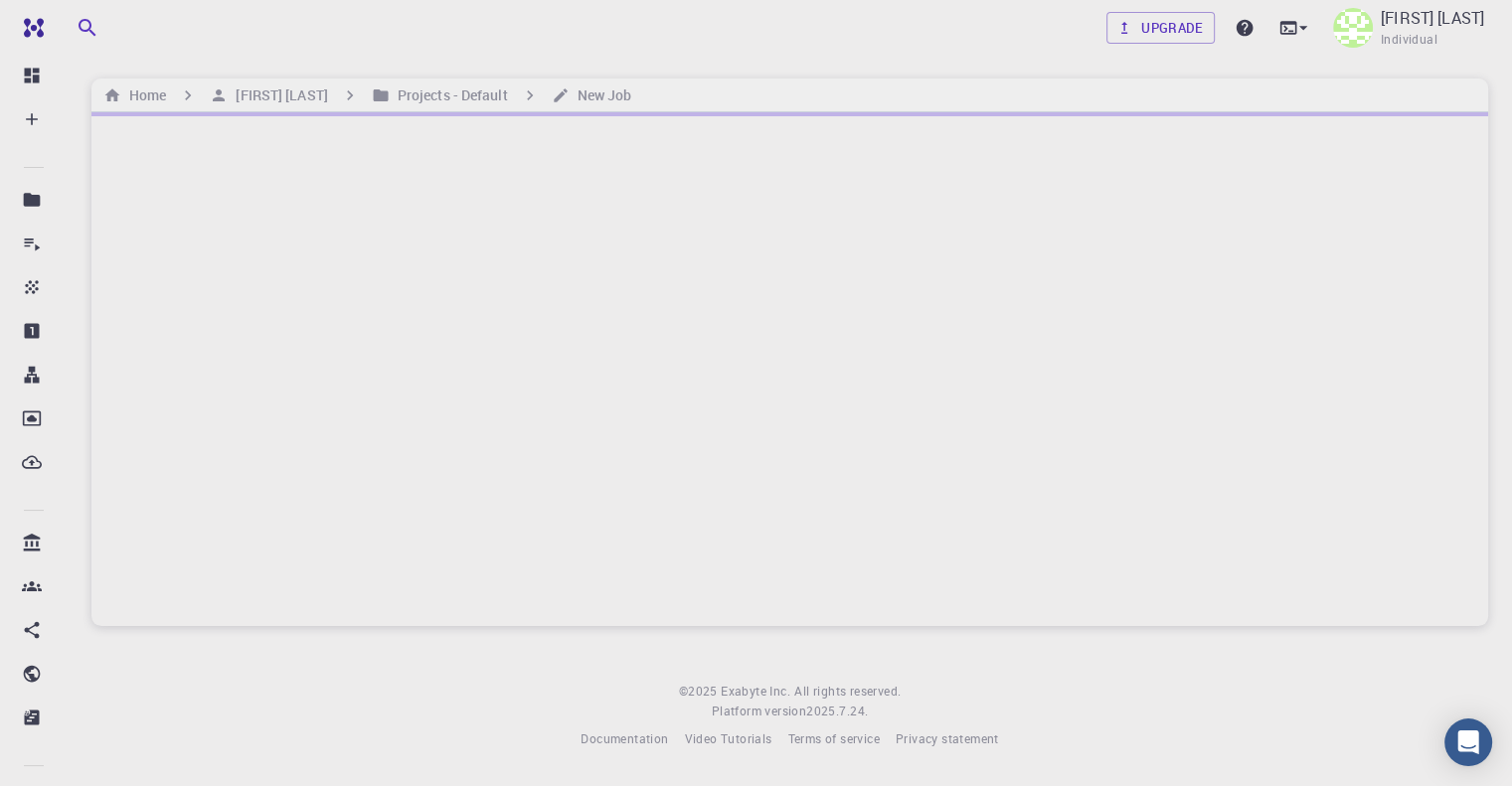 scroll, scrollTop: 0, scrollLeft: 0, axis: both 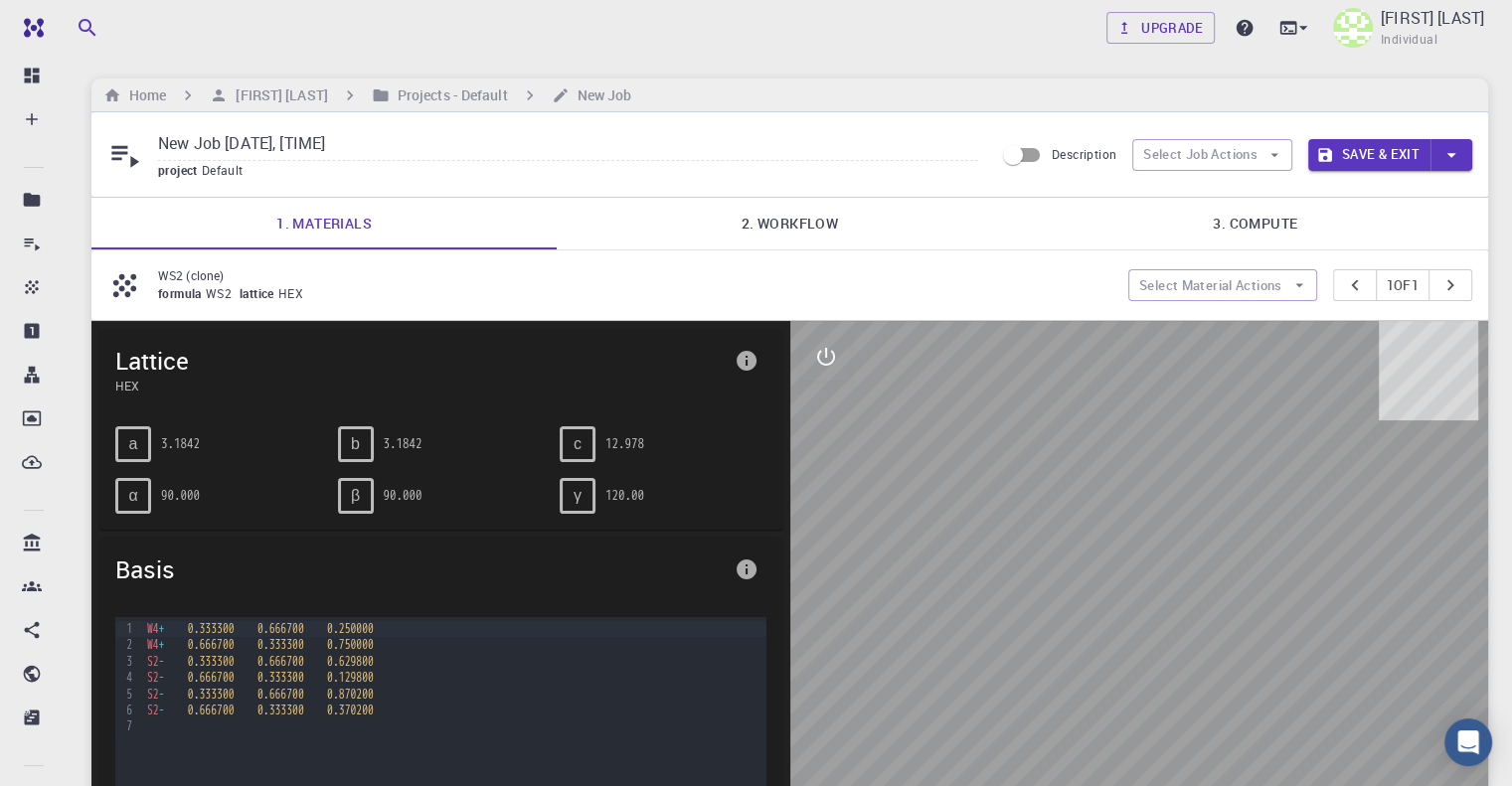 click 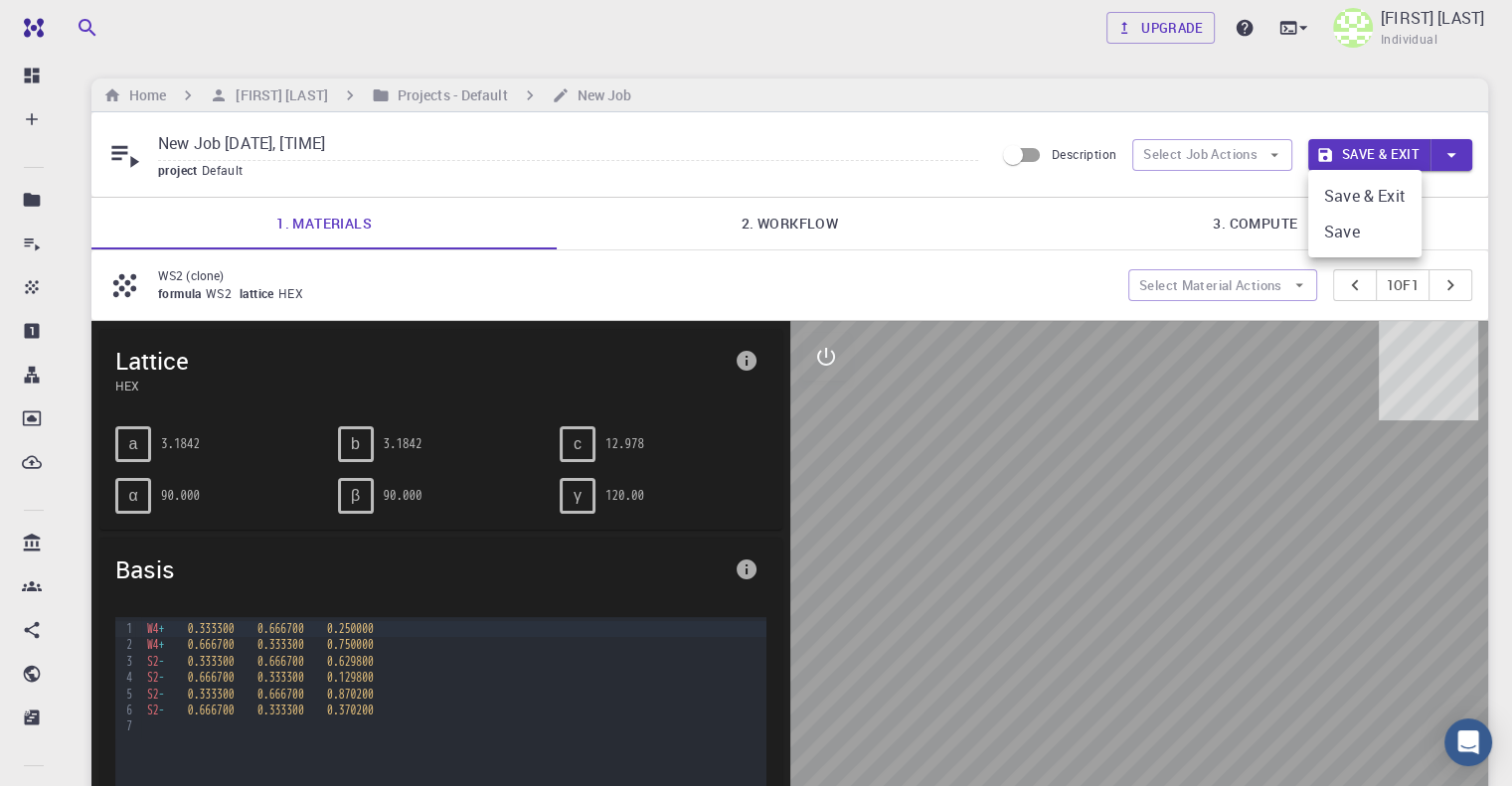 click on "Save & Exit" at bounding box center (1365, 196) 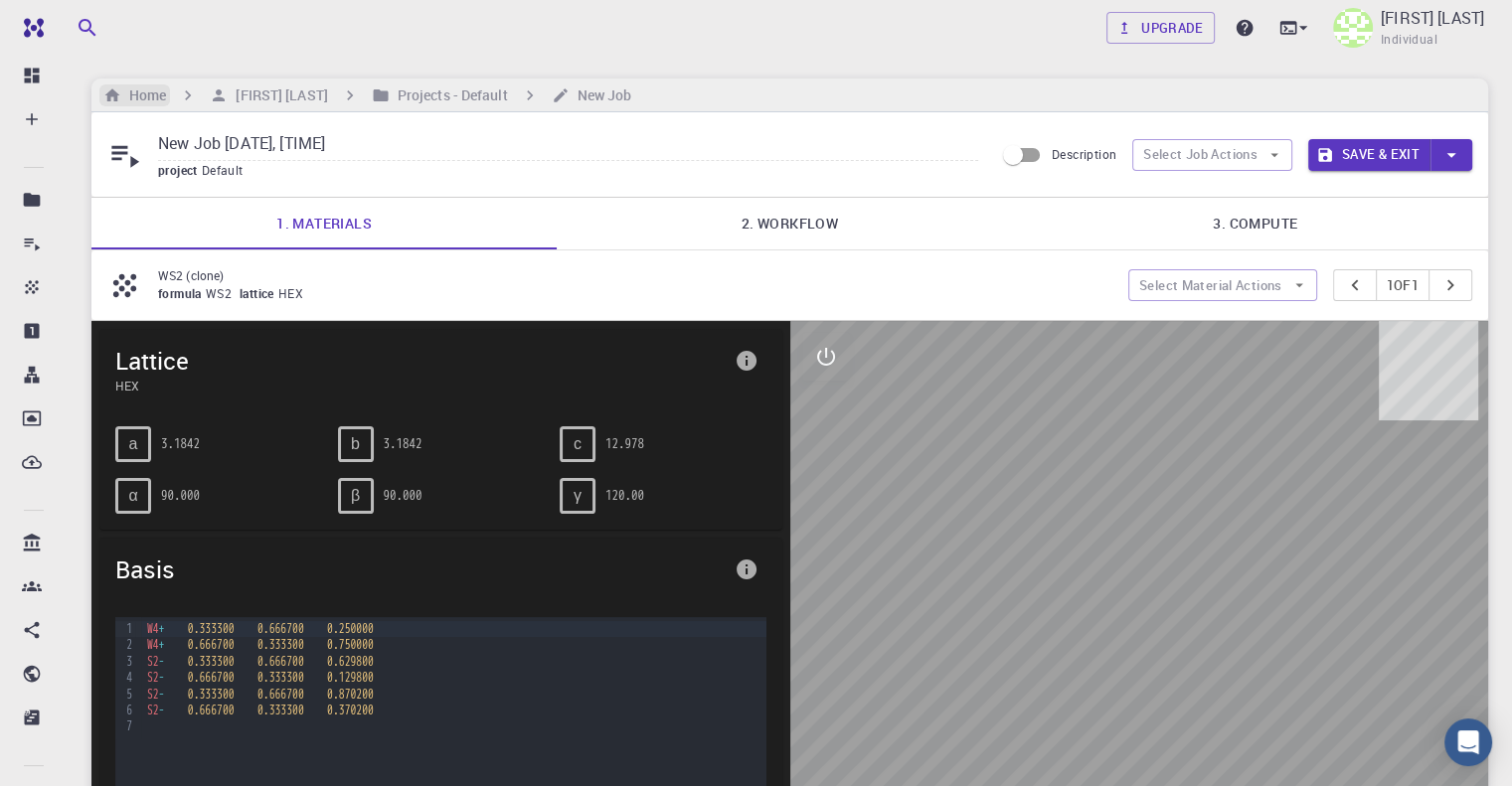 click on "Home" at bounding box center (134, 95) 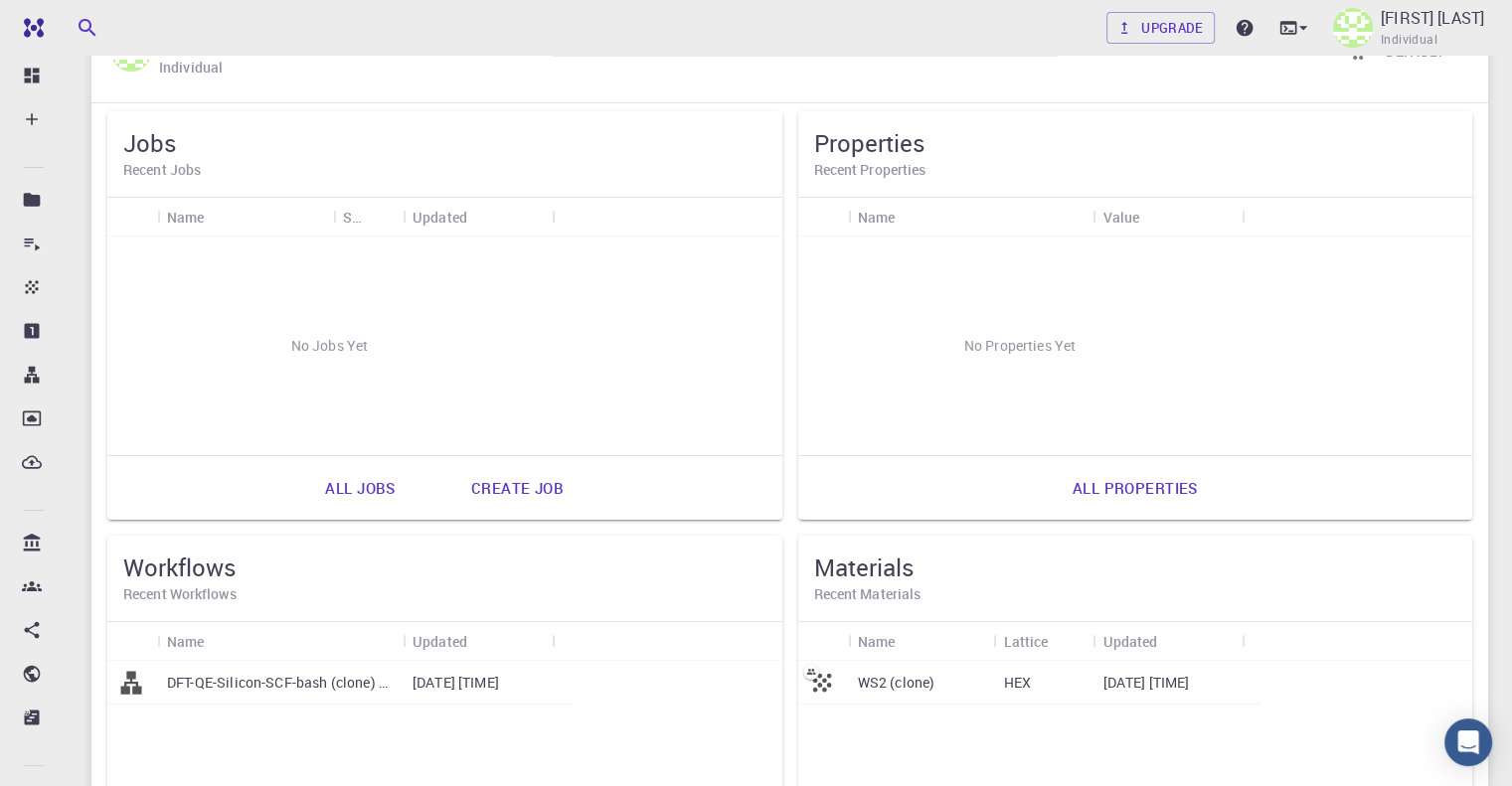 scroll, scrollTop: 111, scrollLeft: 0, axis: vertical 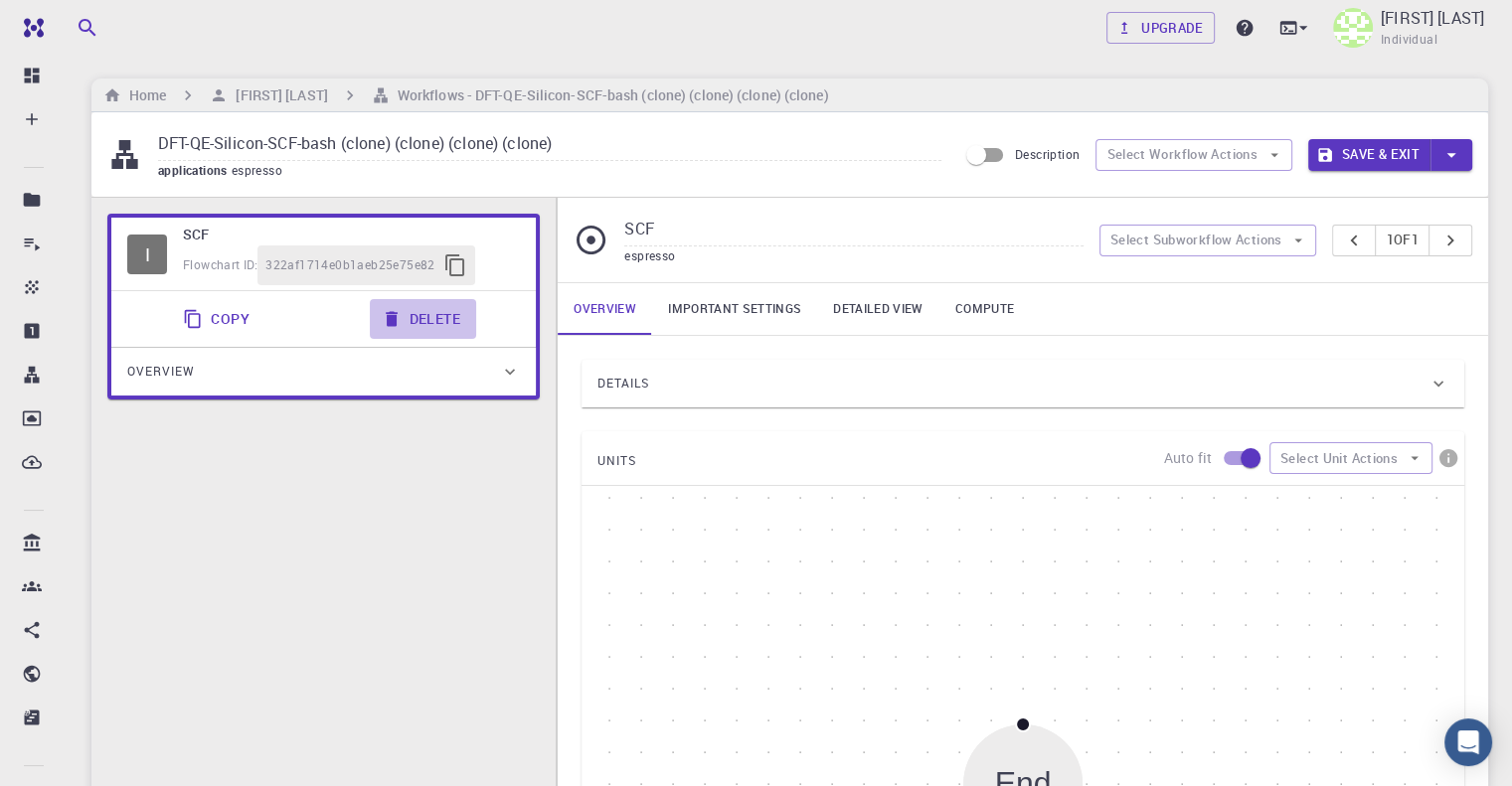 click on "Delete" at bounding box center [422, 319] 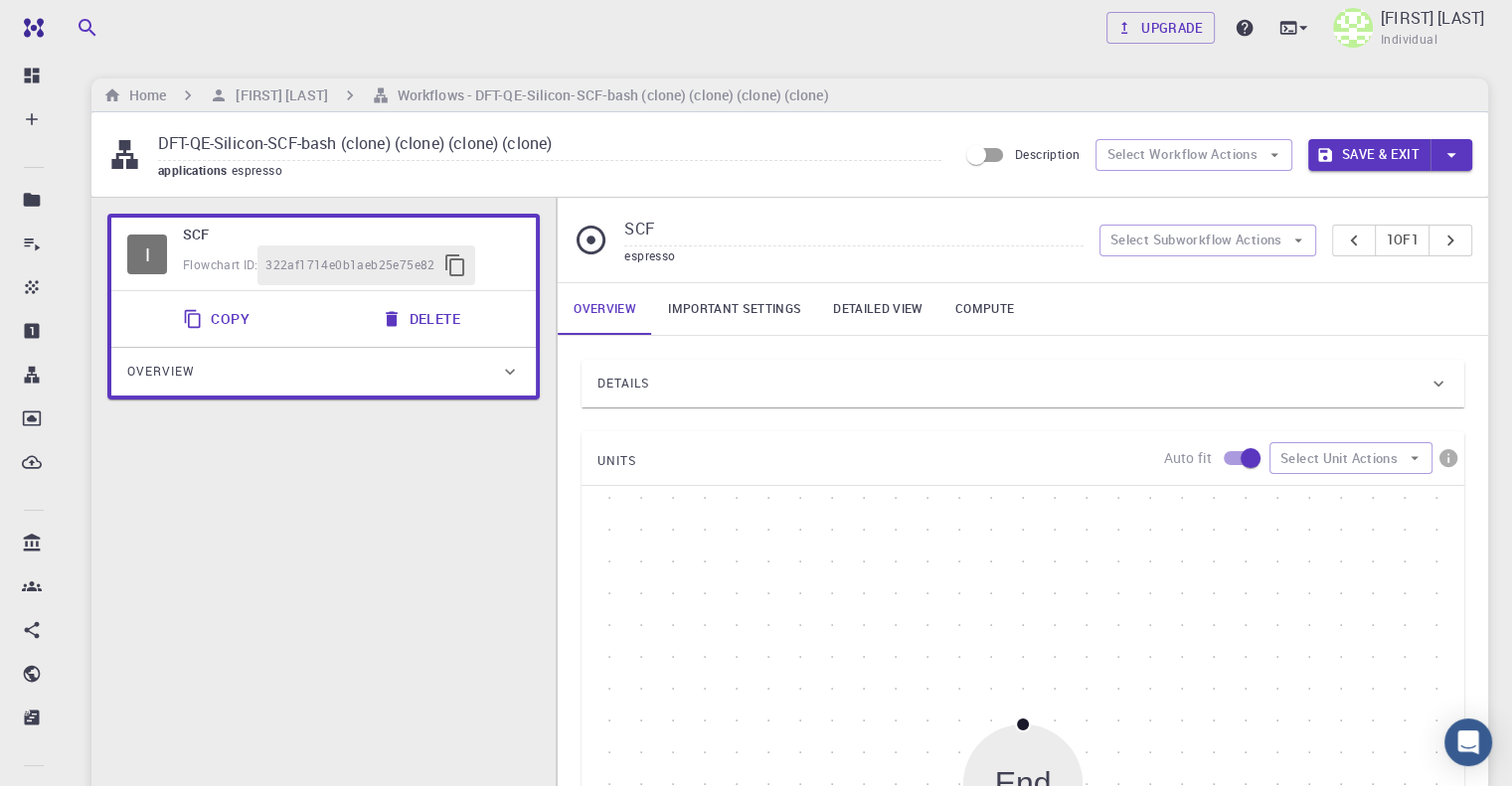 click on "Delete" at bounding box center (422, 319) 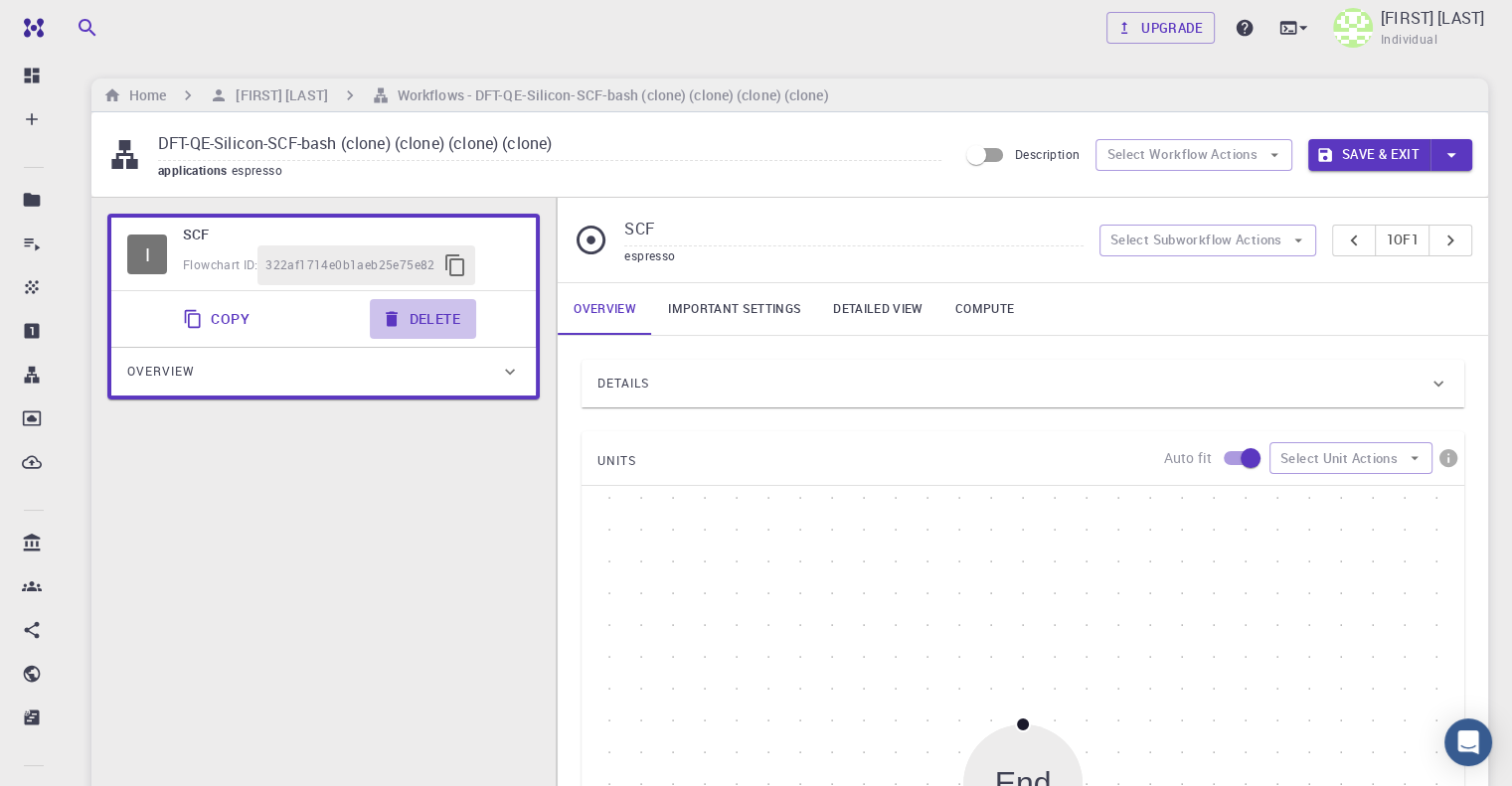 click on "Delete" at bounding box center (422, 319) 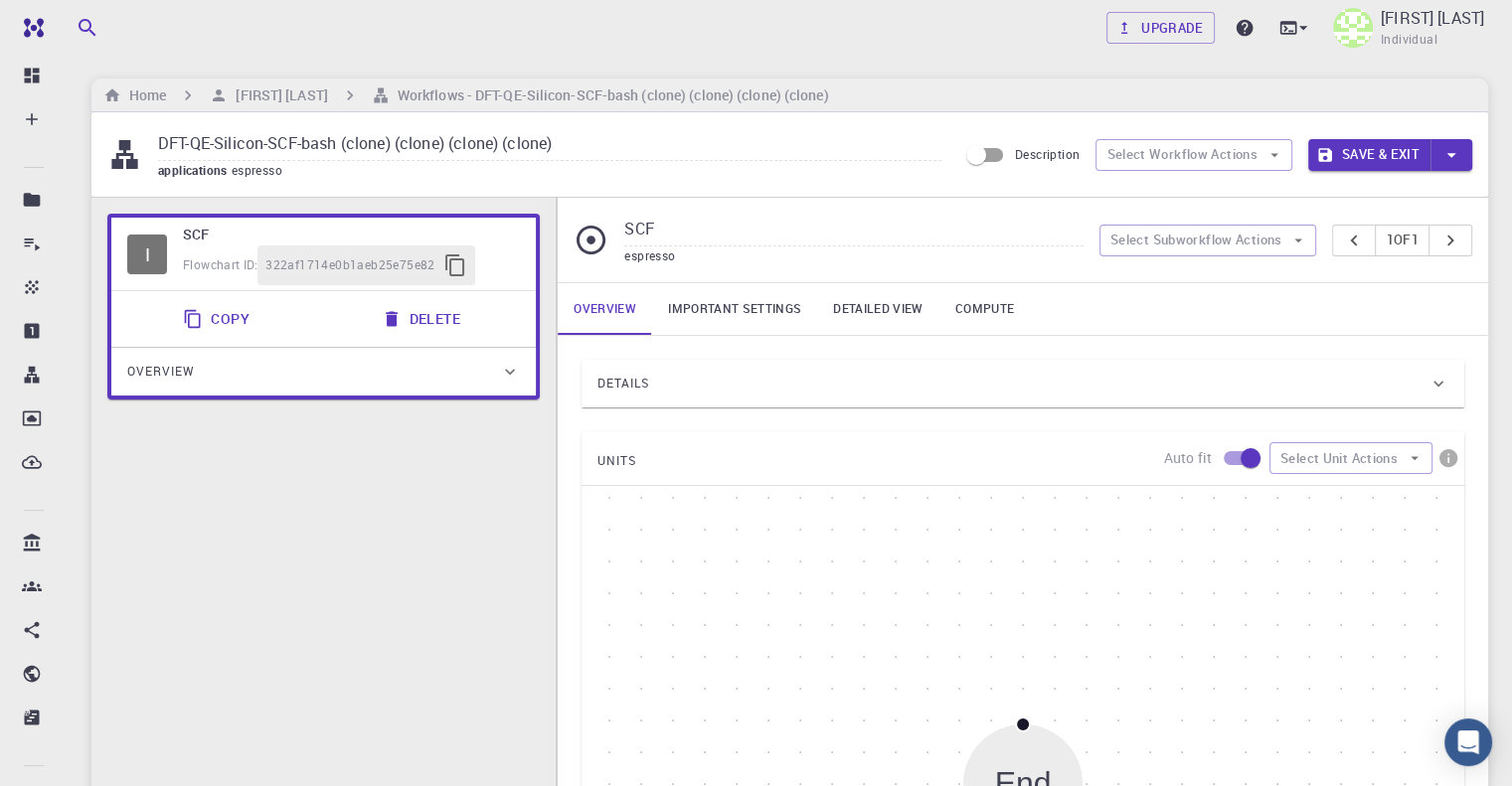 click on "Save & Exit" at bounding box center [1369, 155] 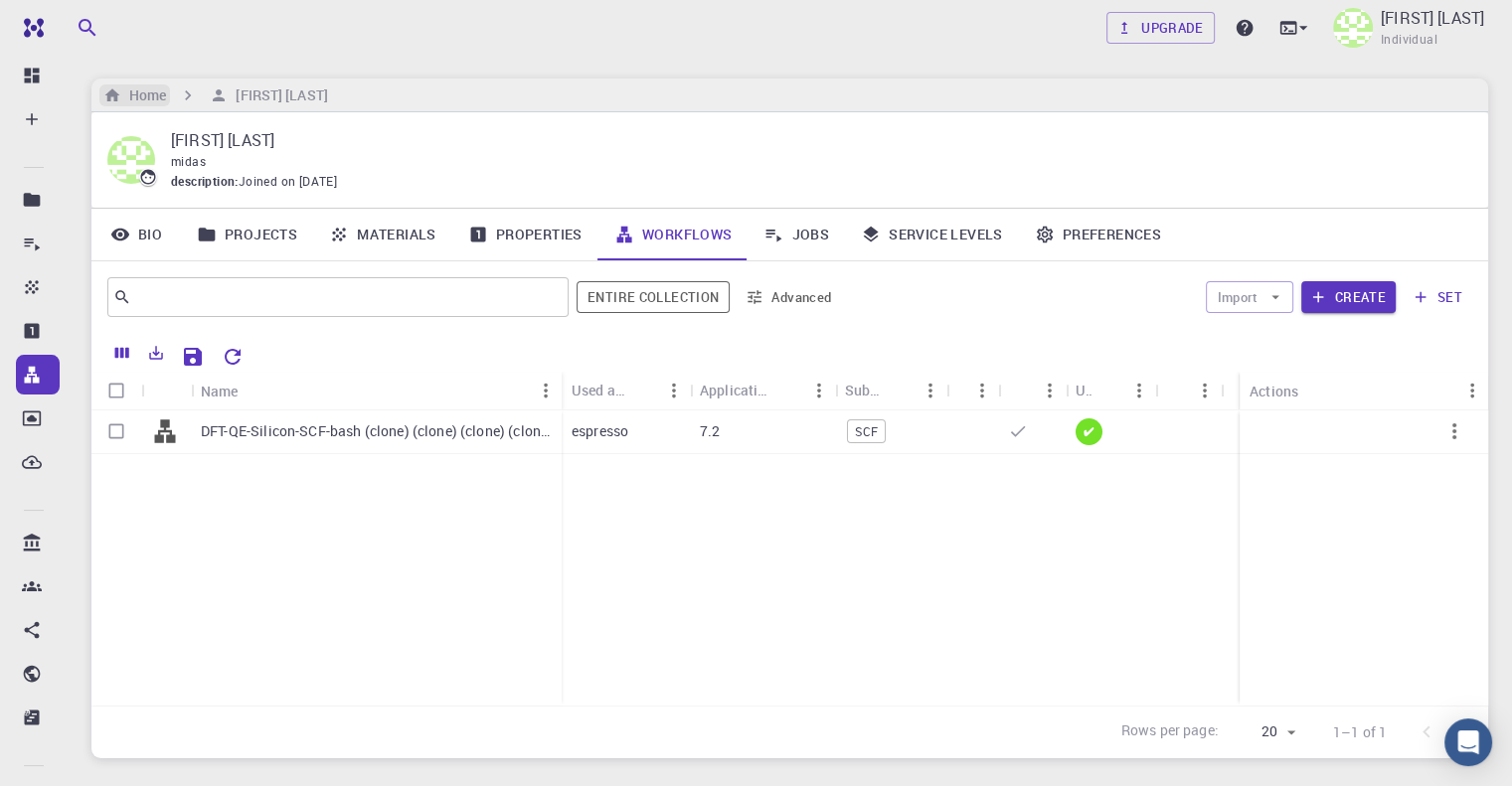 click on "Home" at bounding box center (143, 95) 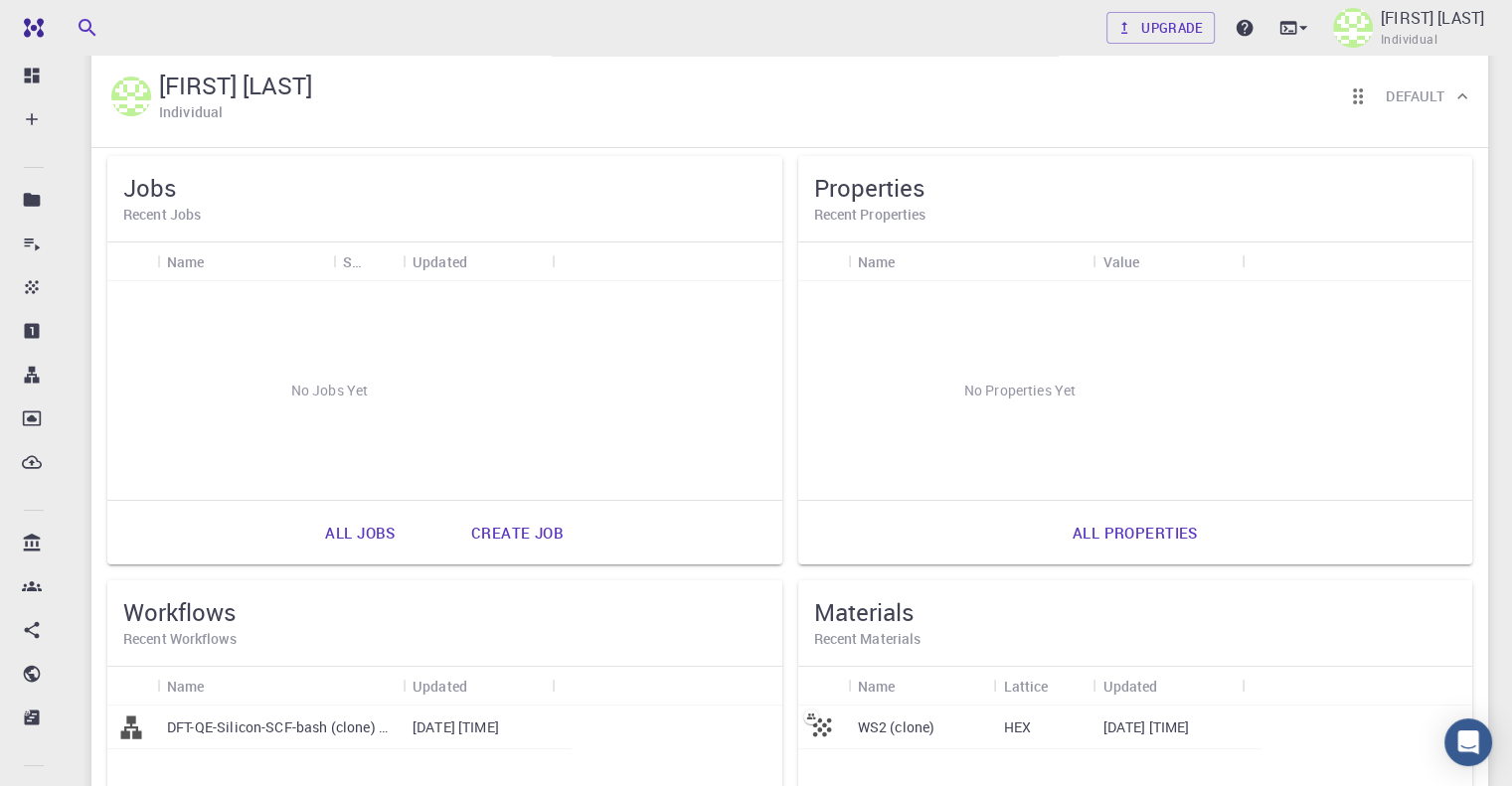 scroll, scrollTop: 68, scrollLeft: 0, axis: vertical 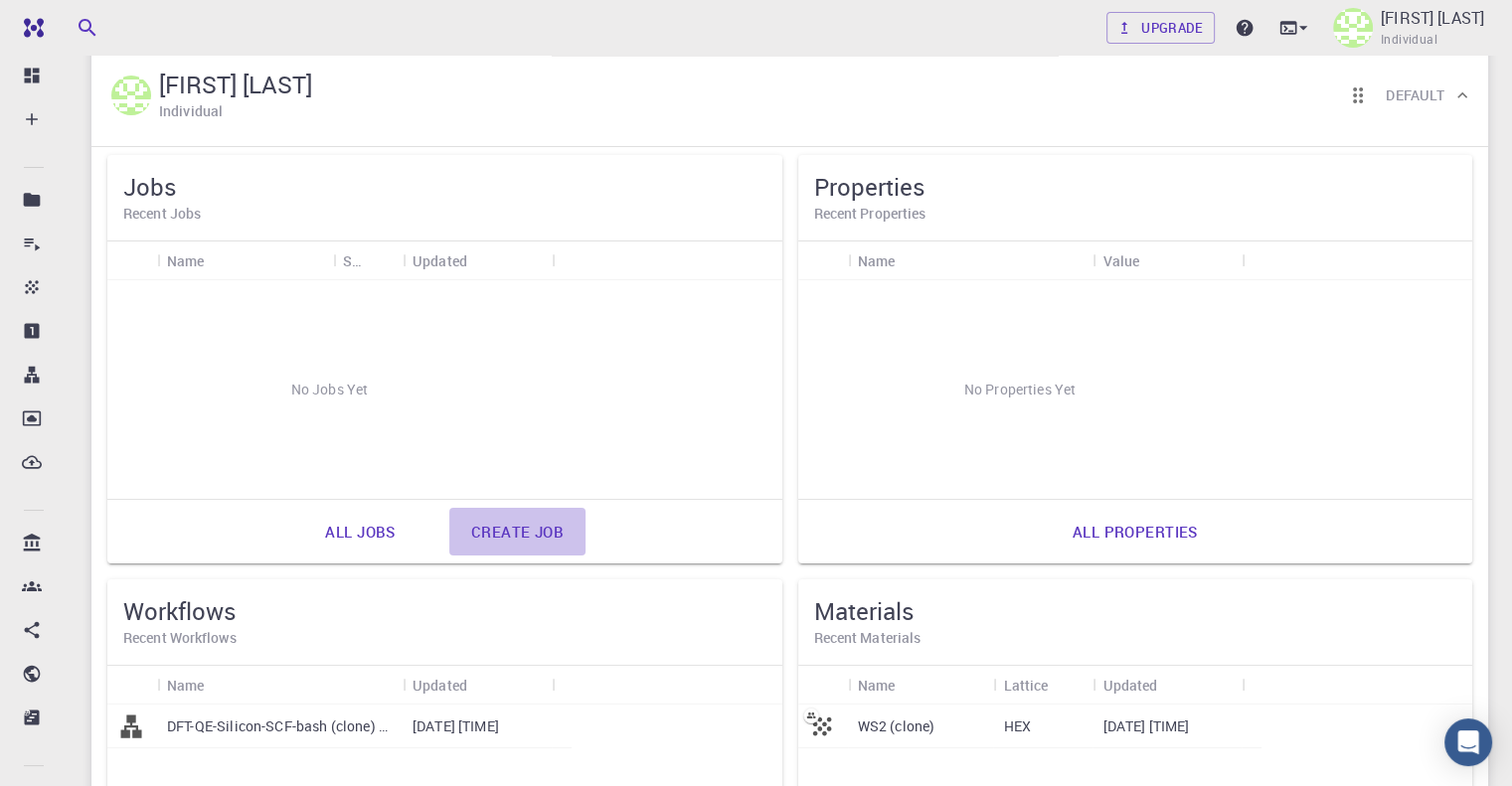 click on "Create job" at bounding box center [517, 532] 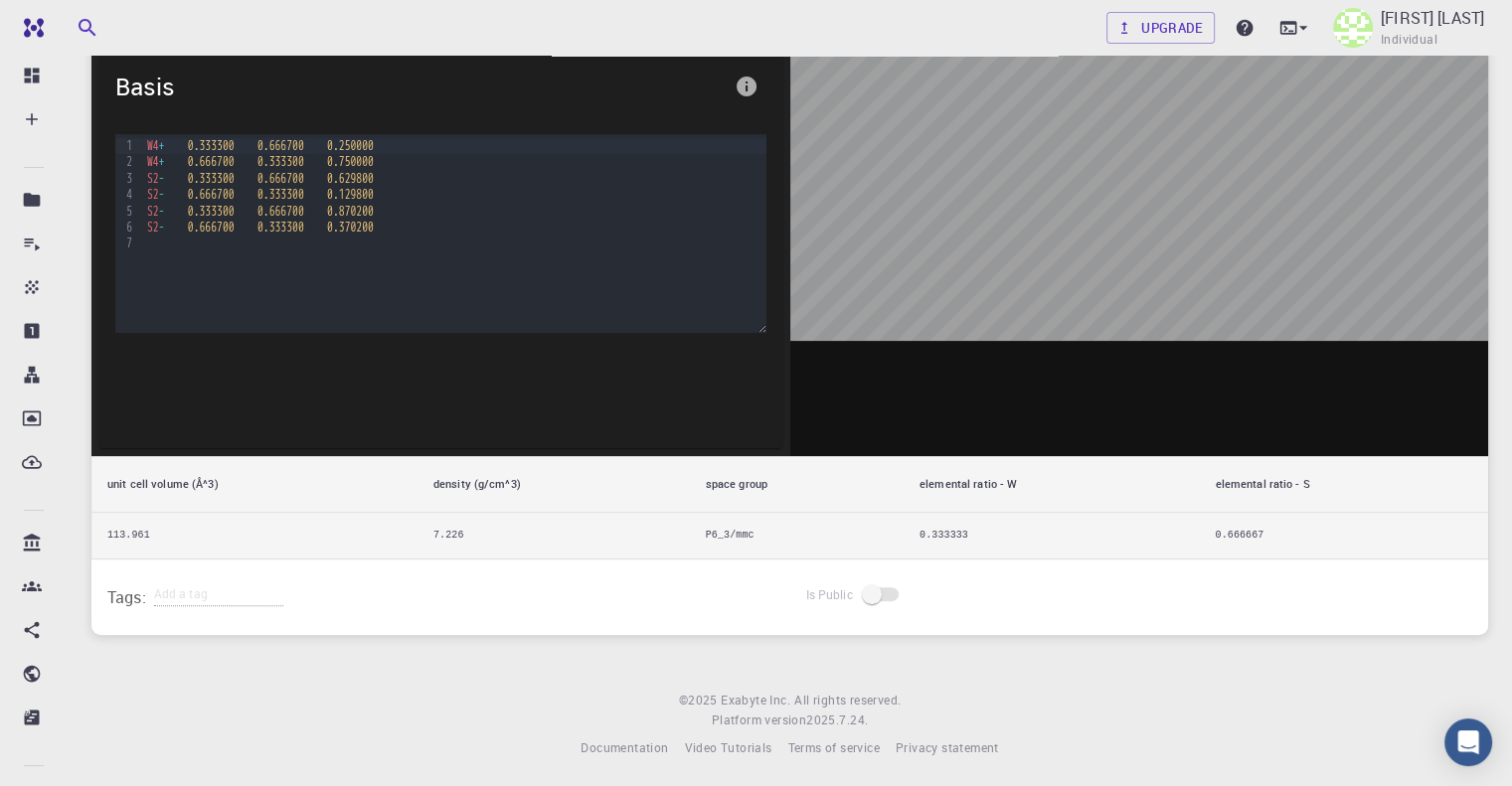 scroll, scrollTop: 0, scrollLeft: 0, axis: both 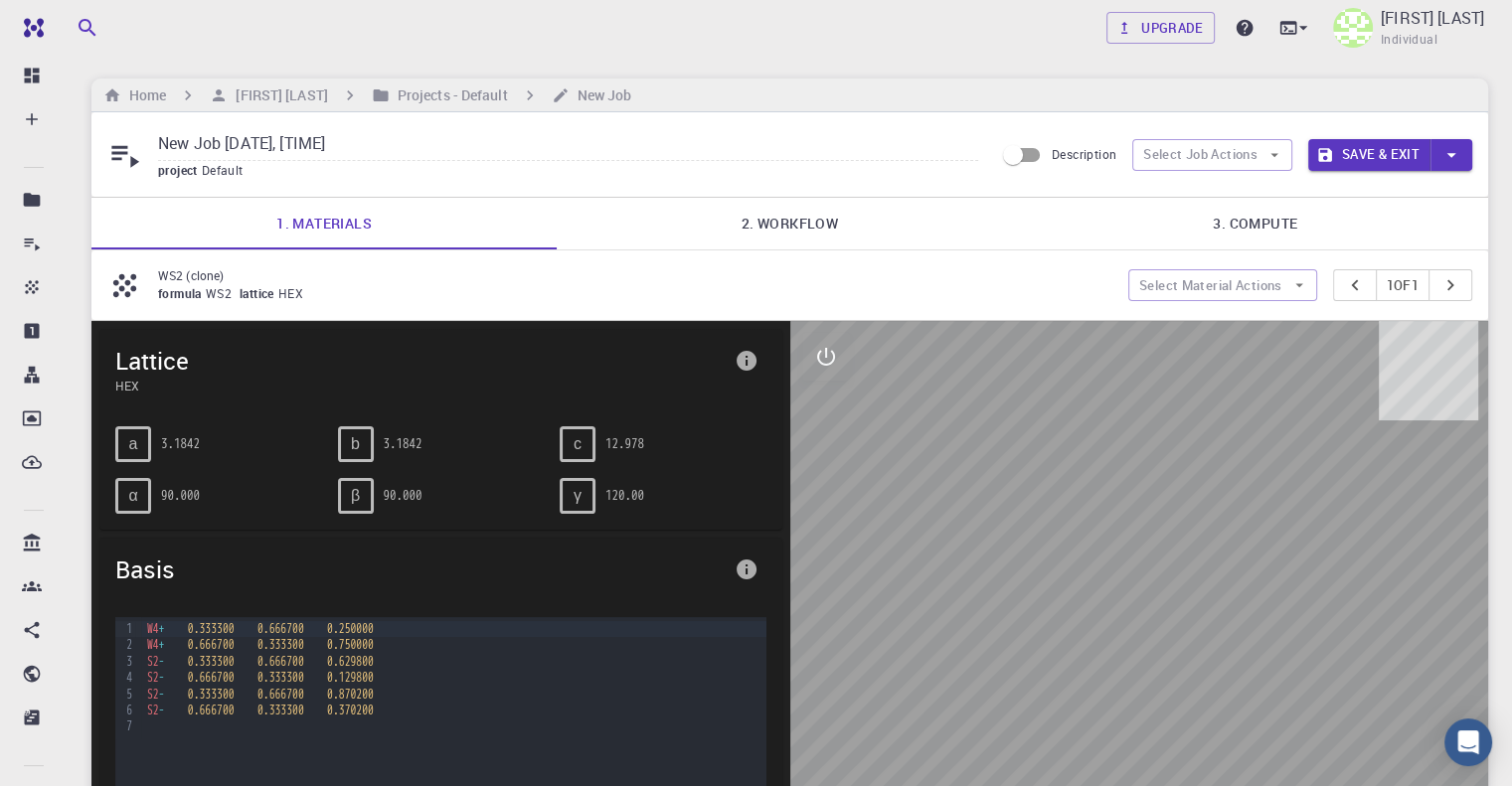click at bounding box center [1451, 155] 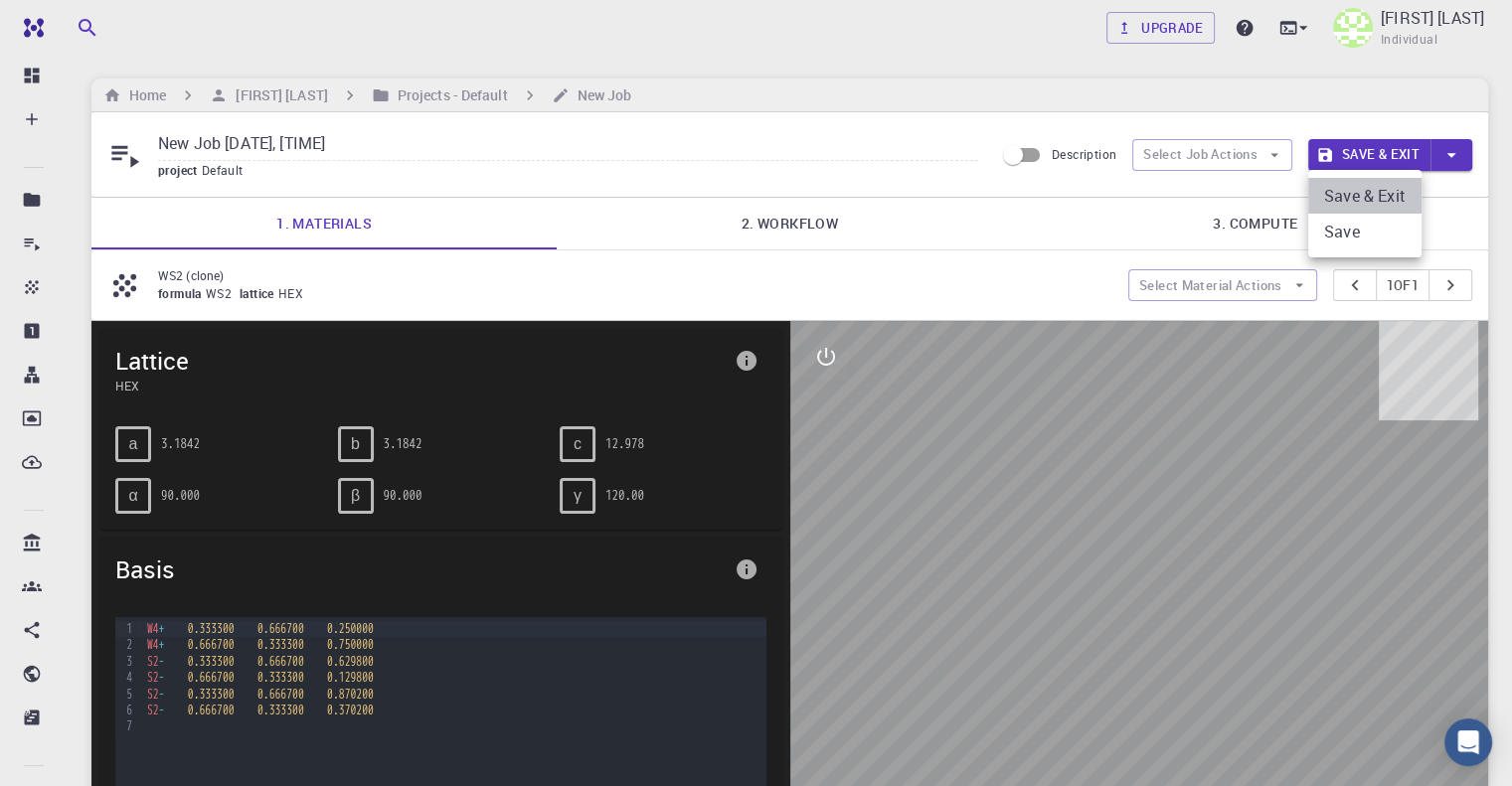 click on "Save & Exit" at bounding box center (1365, 196) 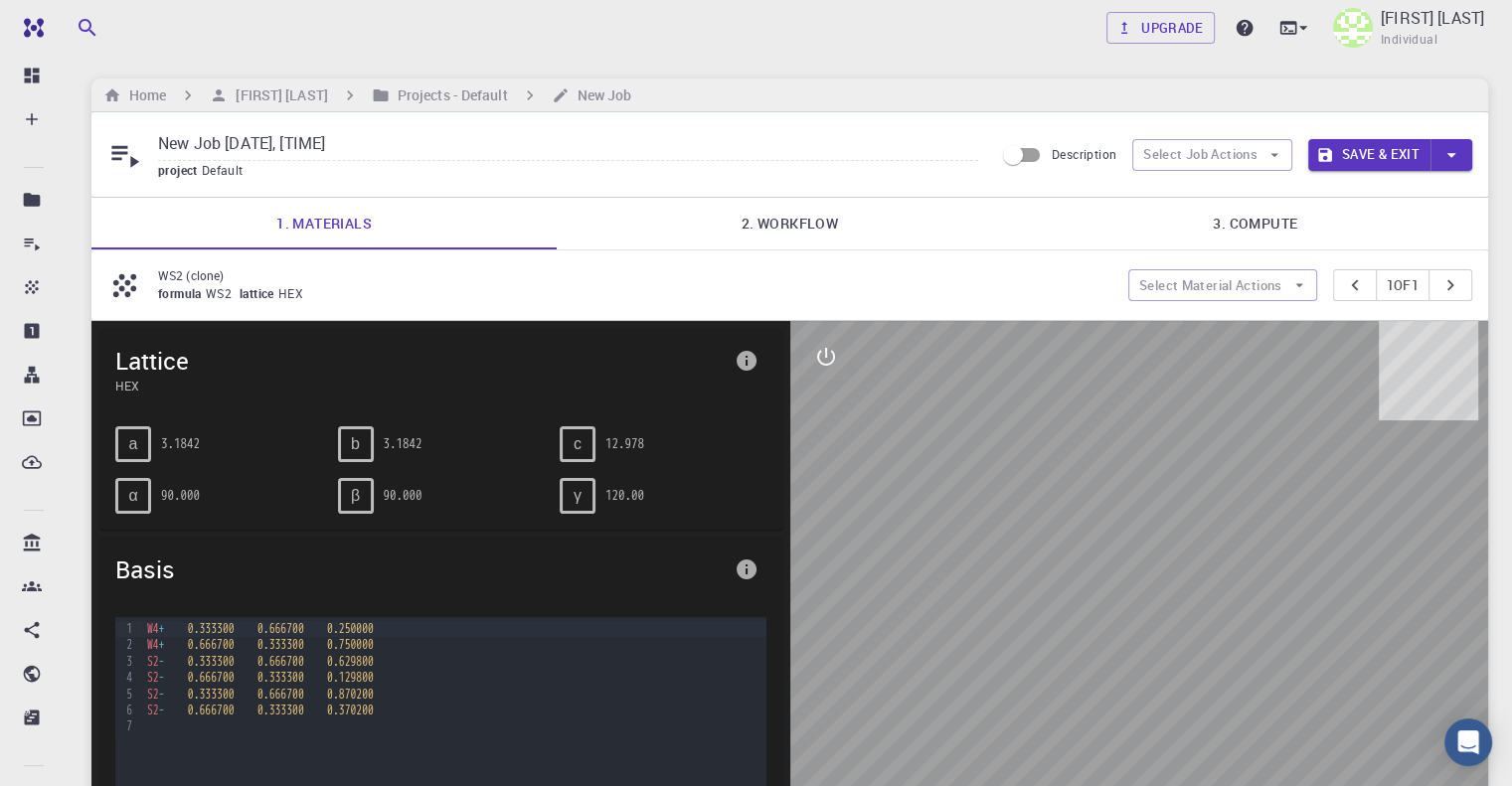 click on "Home Midas Hidayat Projects - Default New Job" at bounding box center (789, 95) 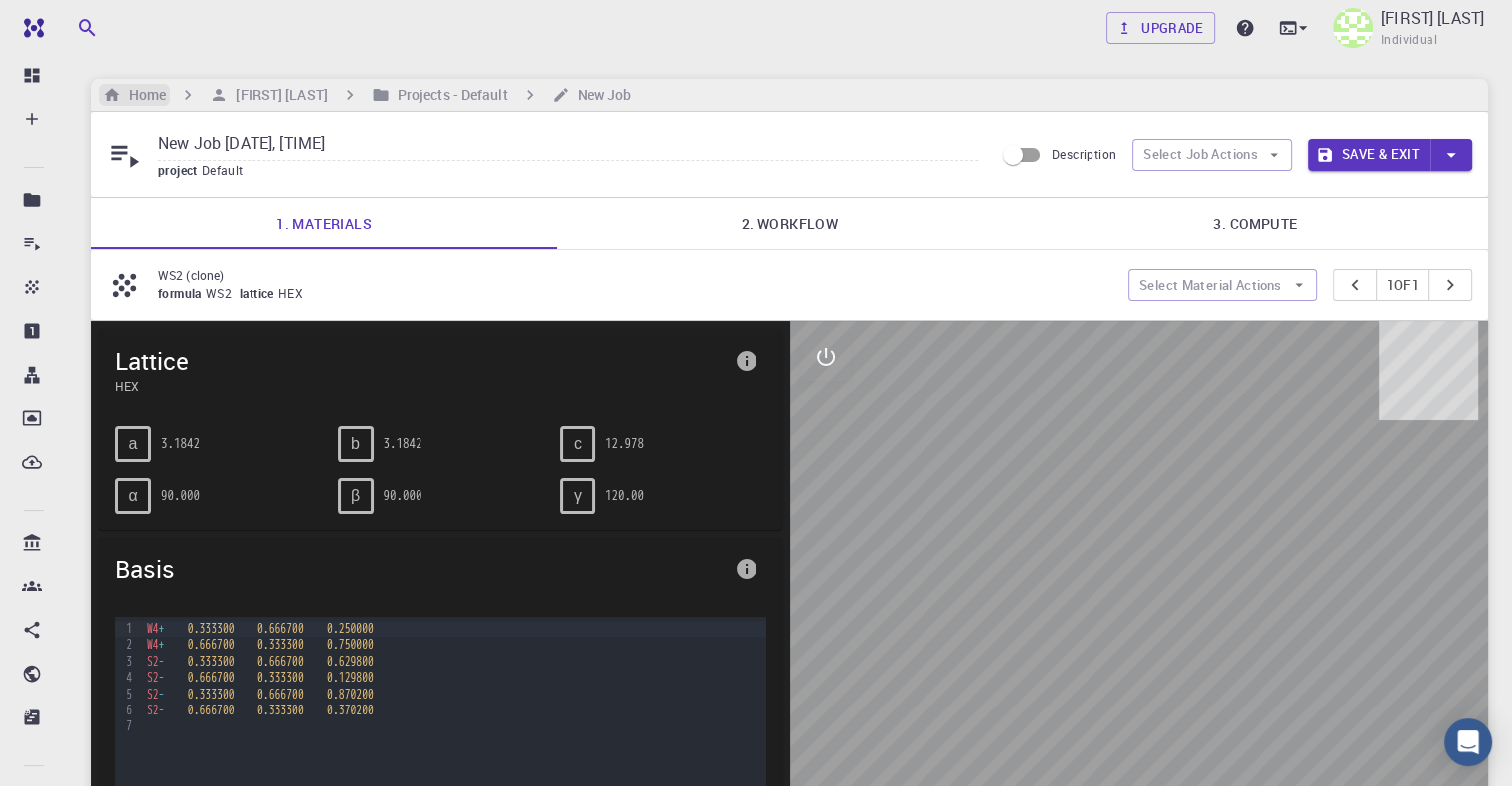 click on "Home" at bounding box center (143, 95) 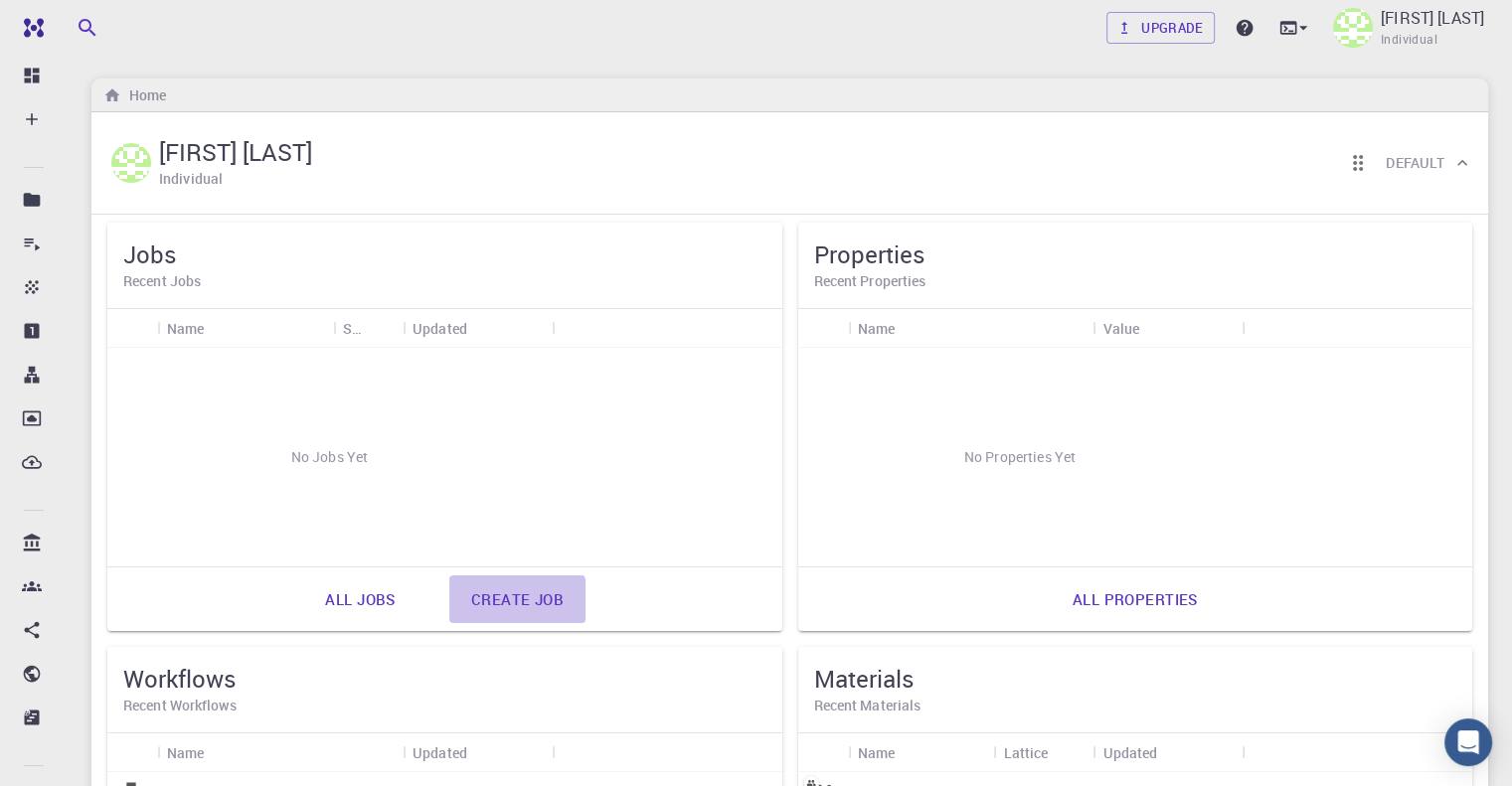 click on "Create job" at bounding box center [517, 599] 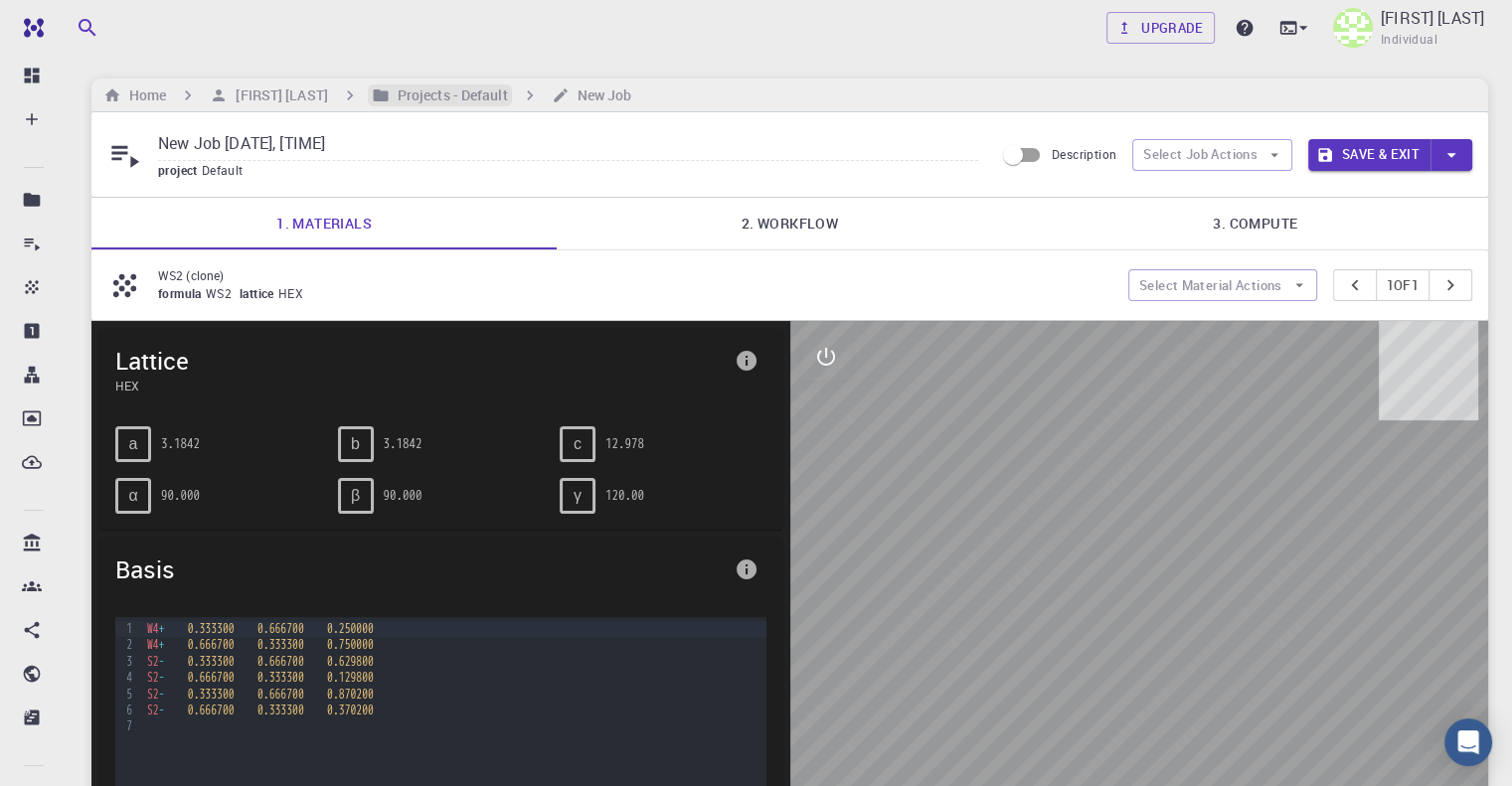 click on "Projects - Default" at bounding box center [448, 95] 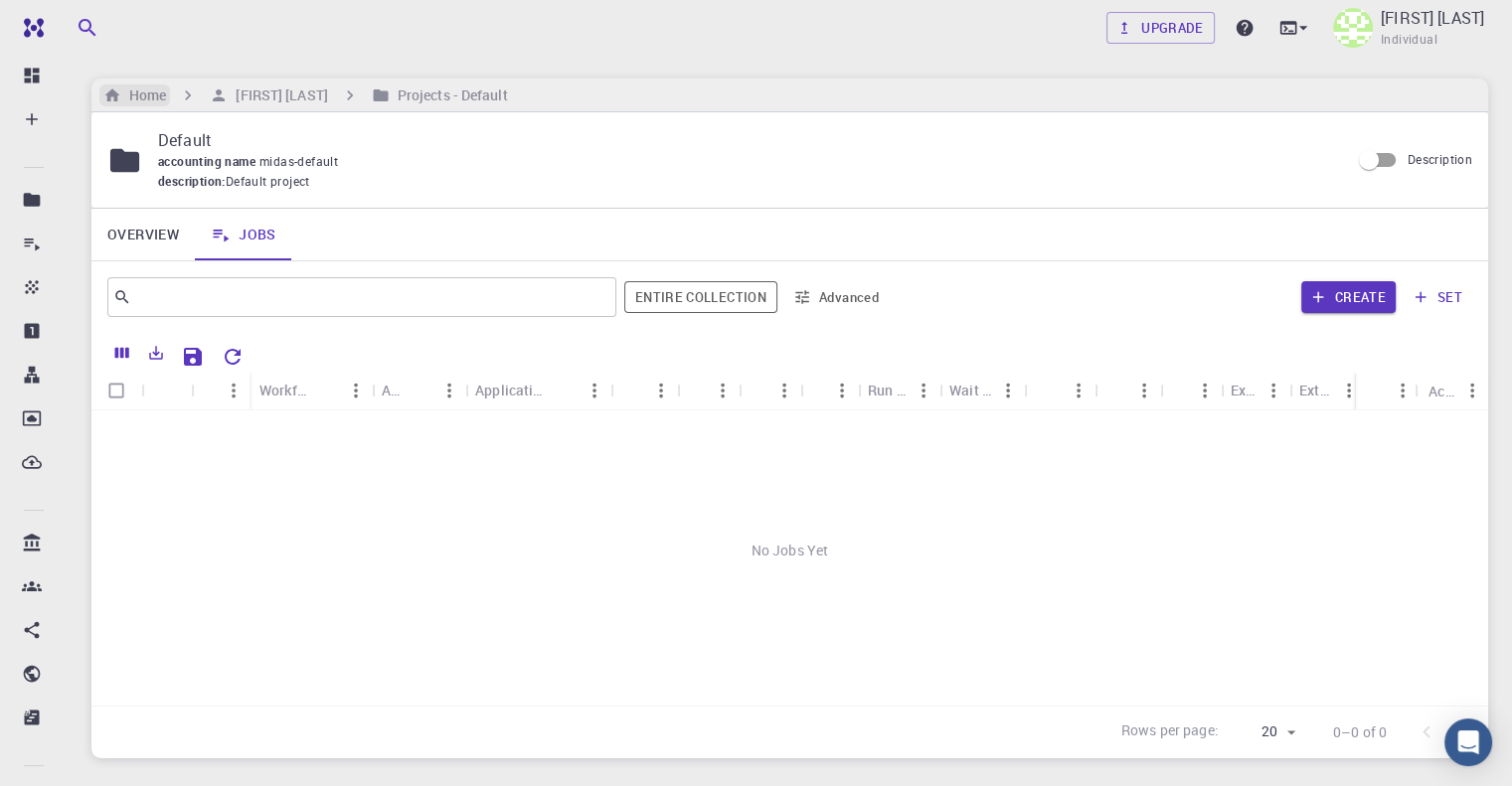 click on "Home" at bounding box center (143, 95) 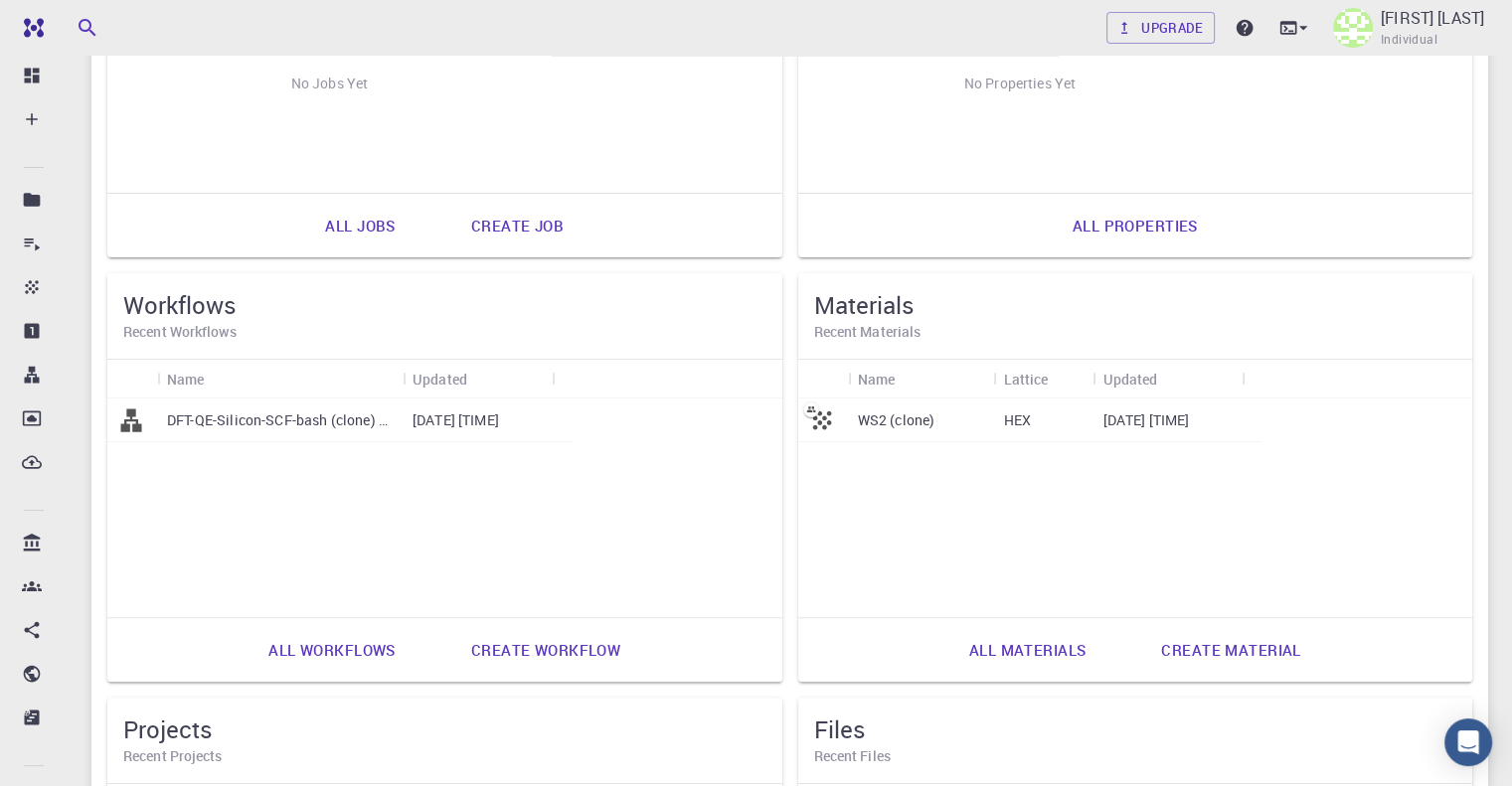 scroll, scrollTop: 438, scrollLeft: 0, axis: vertical 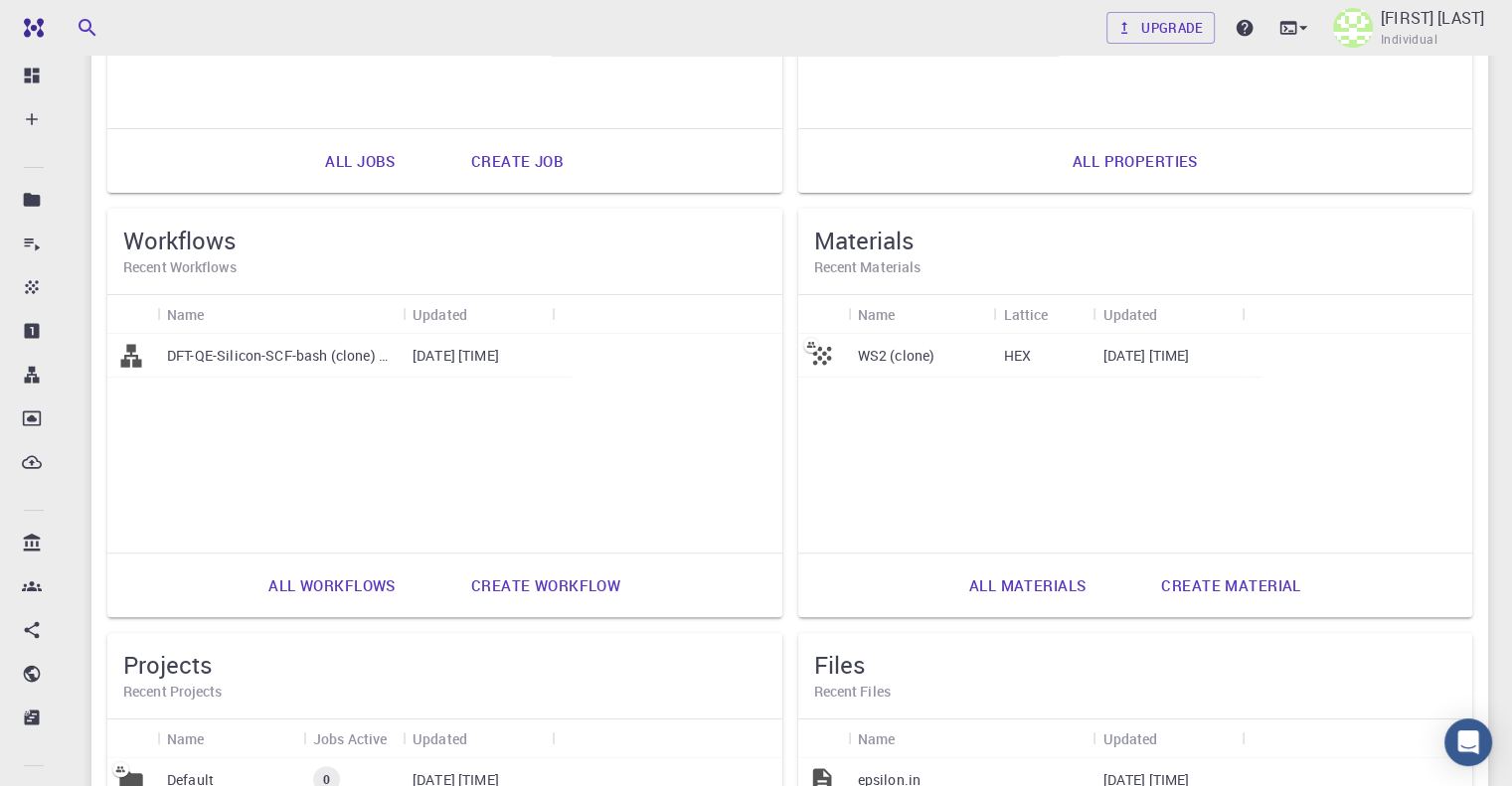 click on "Upload files" at bounding box center [1209, 1010] 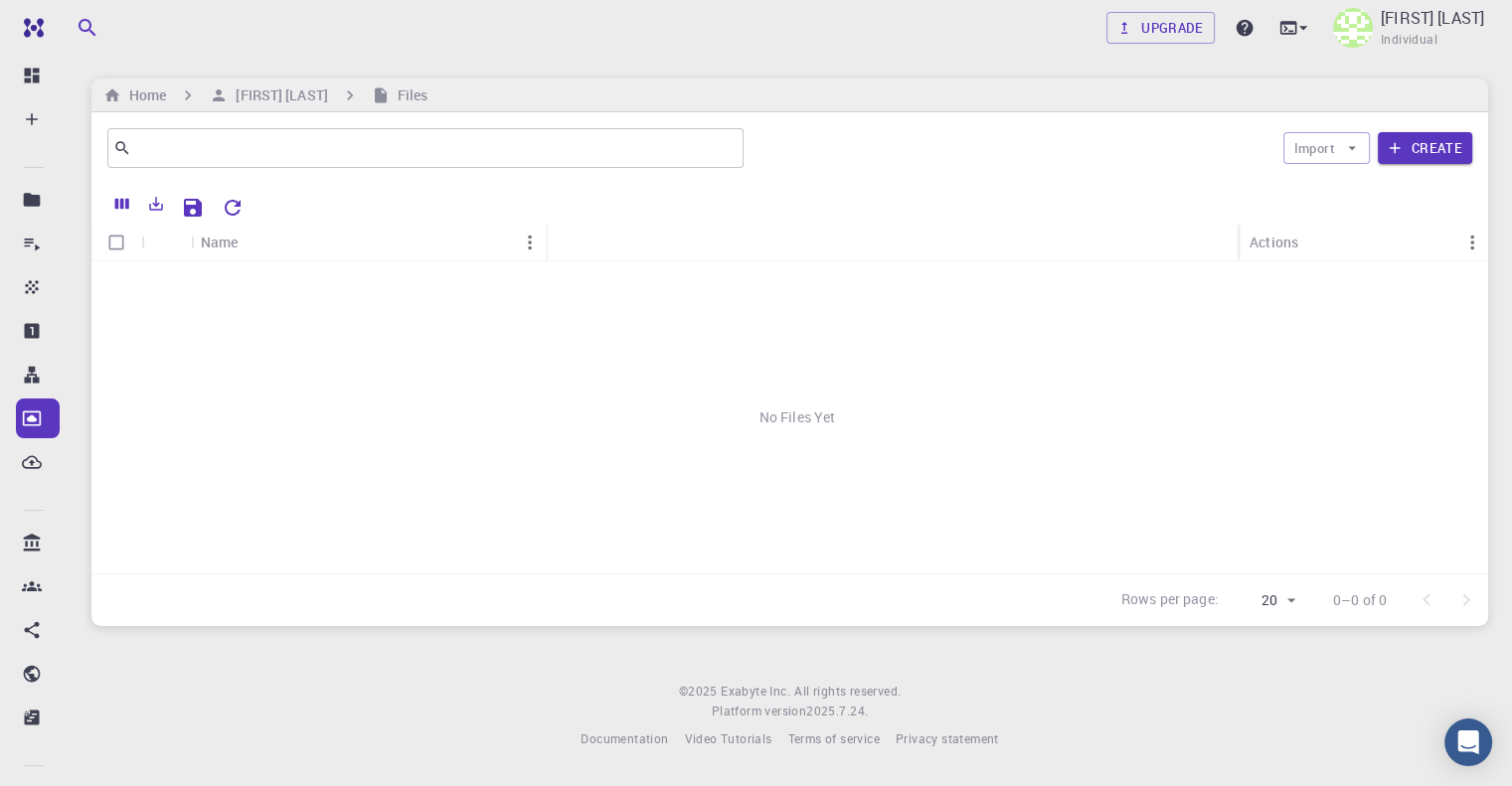 scroll, scrollTop: 0, scrollLeft: 0, axis: both 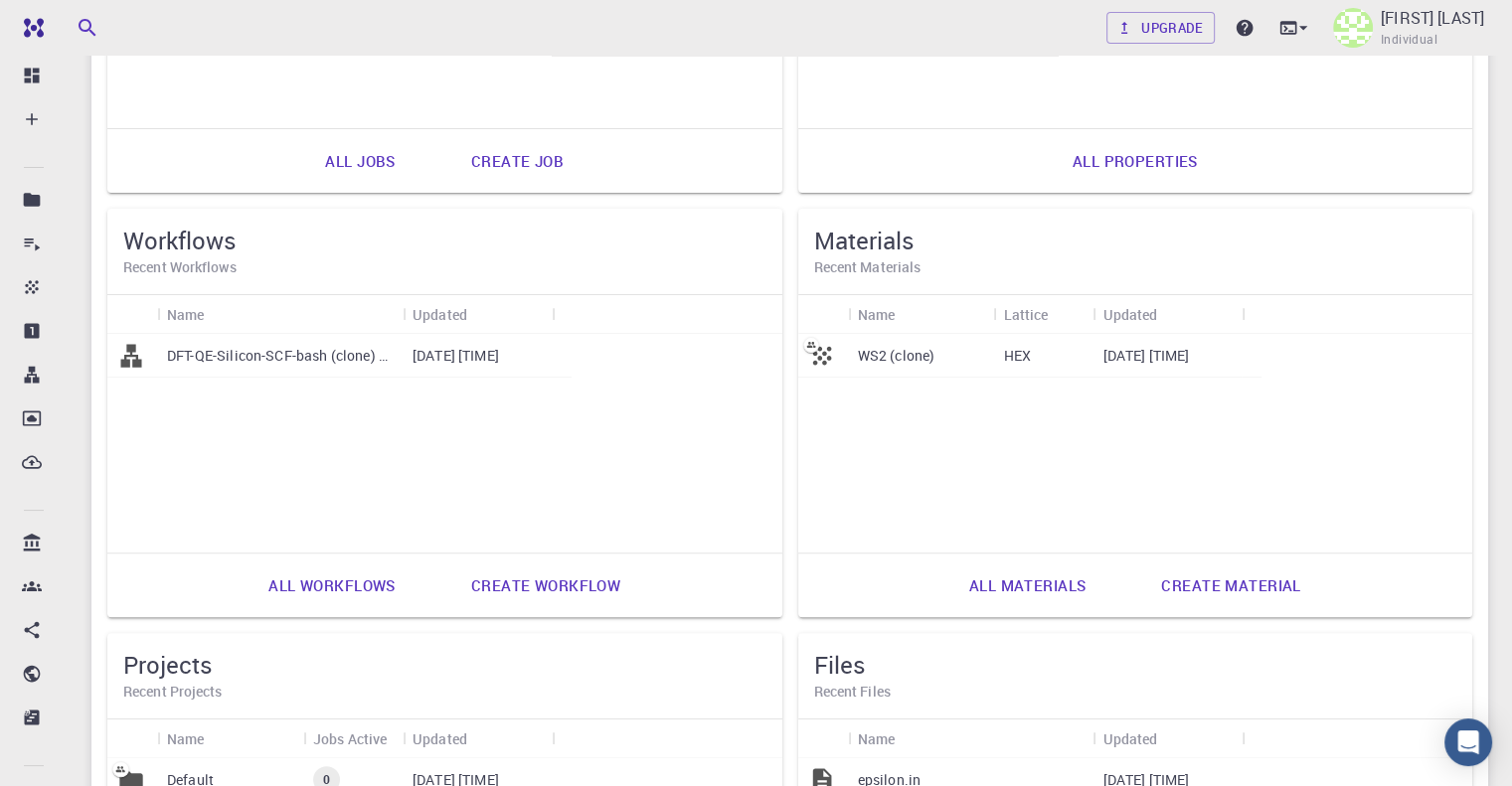click on "All files" at bounding box center [1044, 1010] 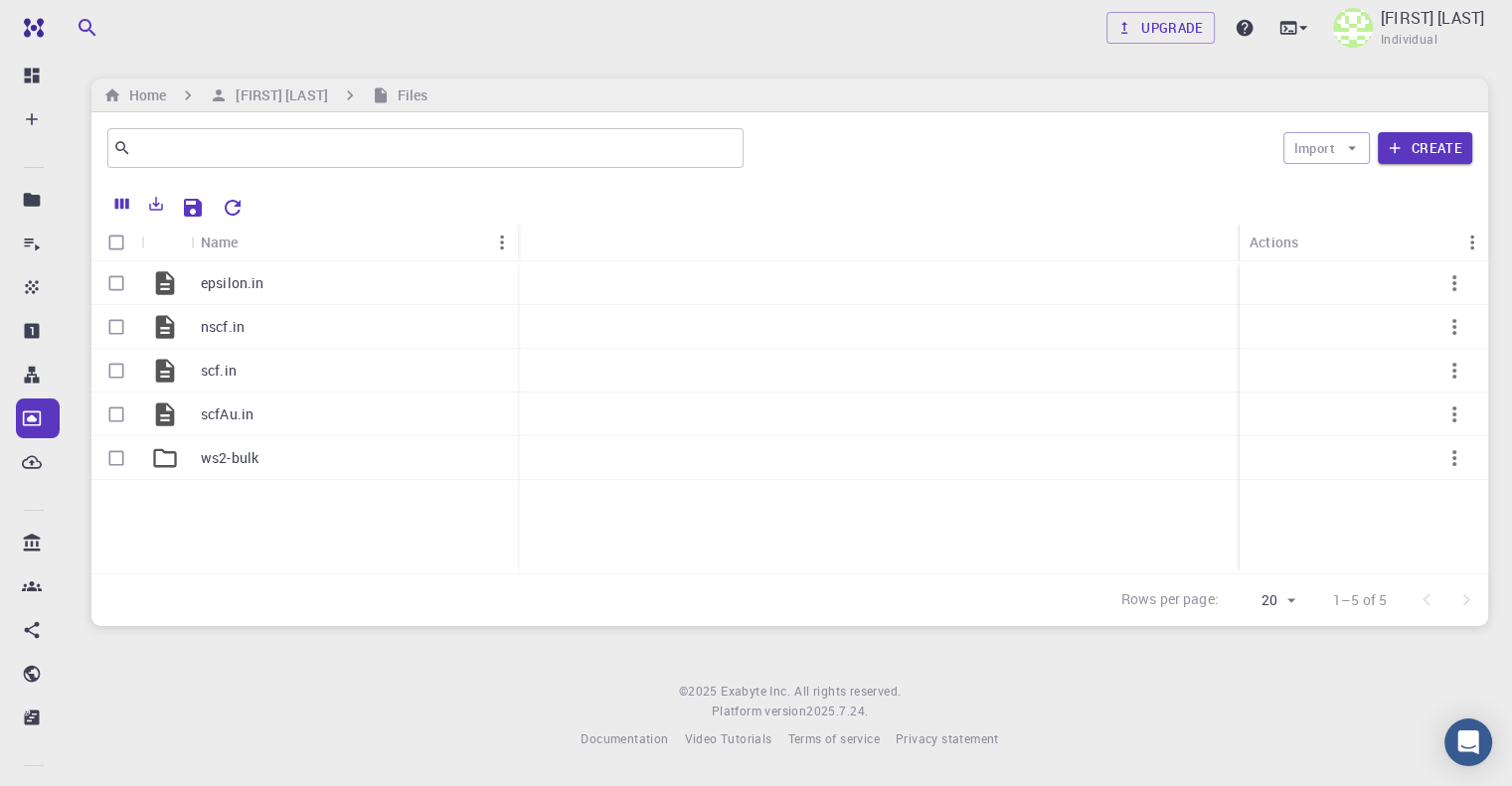 scroll, scrollTop: 0, scrollLeft: 0, axis: both 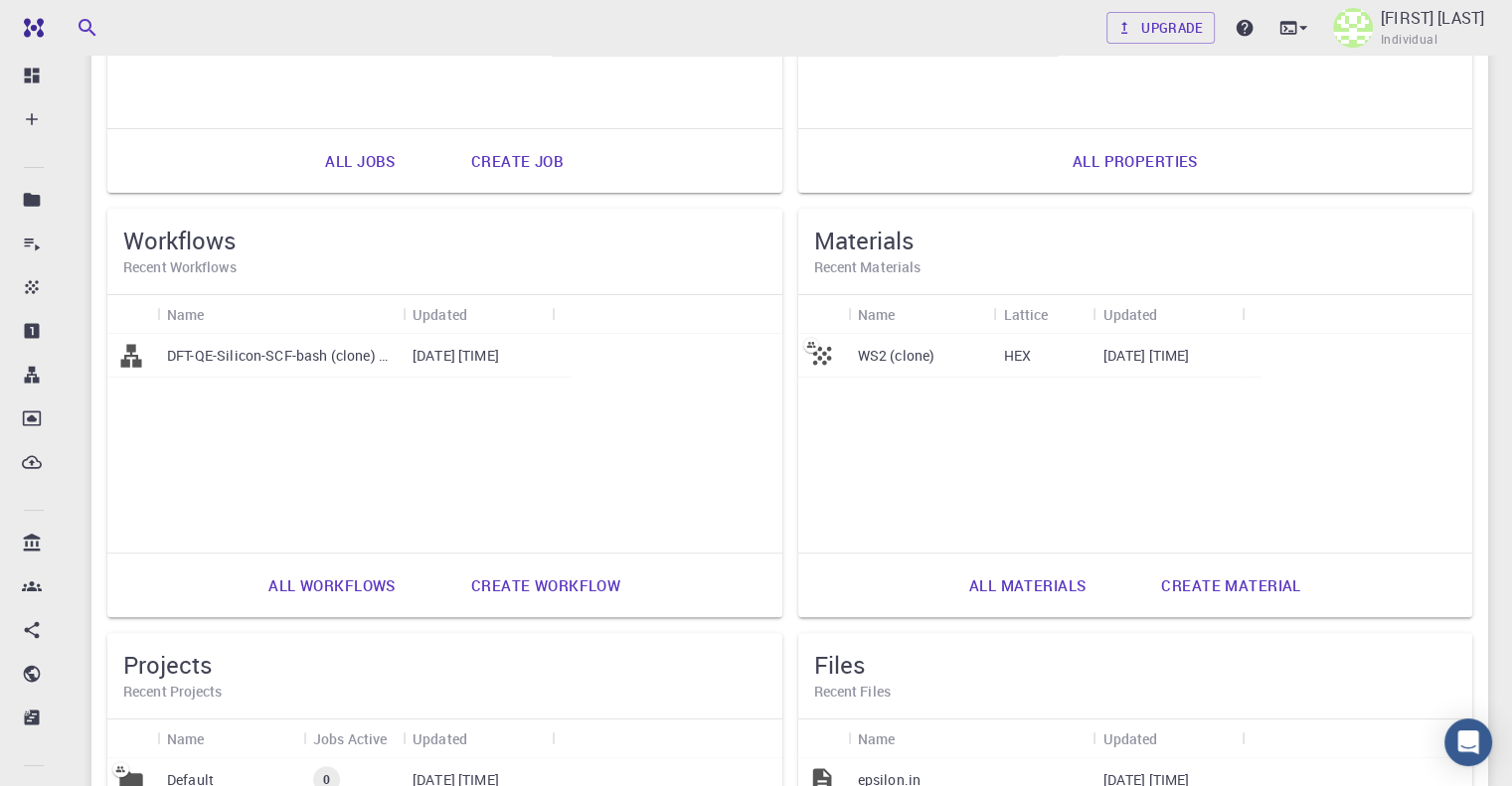 click on "0" at bounding box center [326, 823] 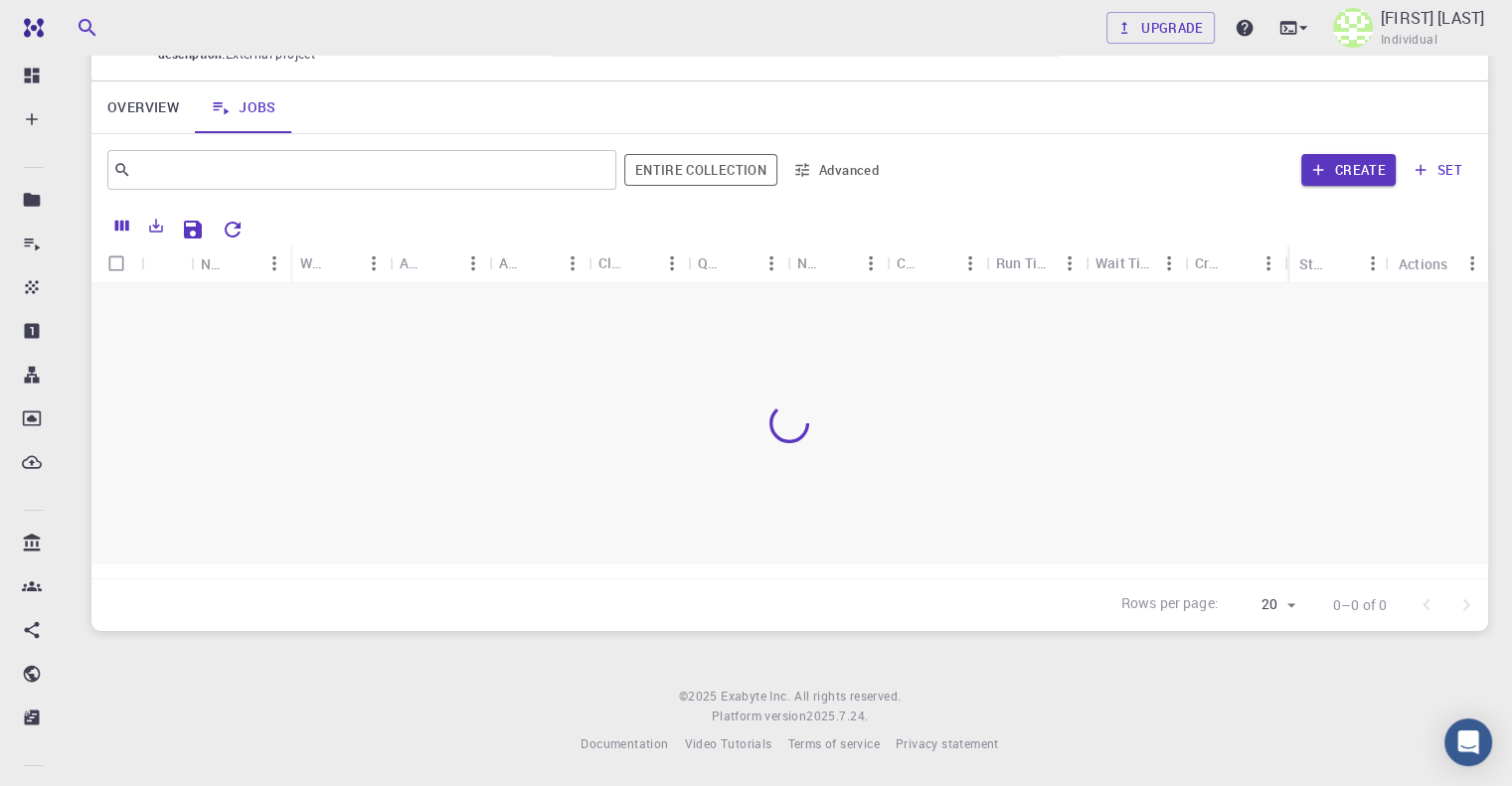 scroll, scrollTop: 126, scrollLeft: 0, axis: vertical 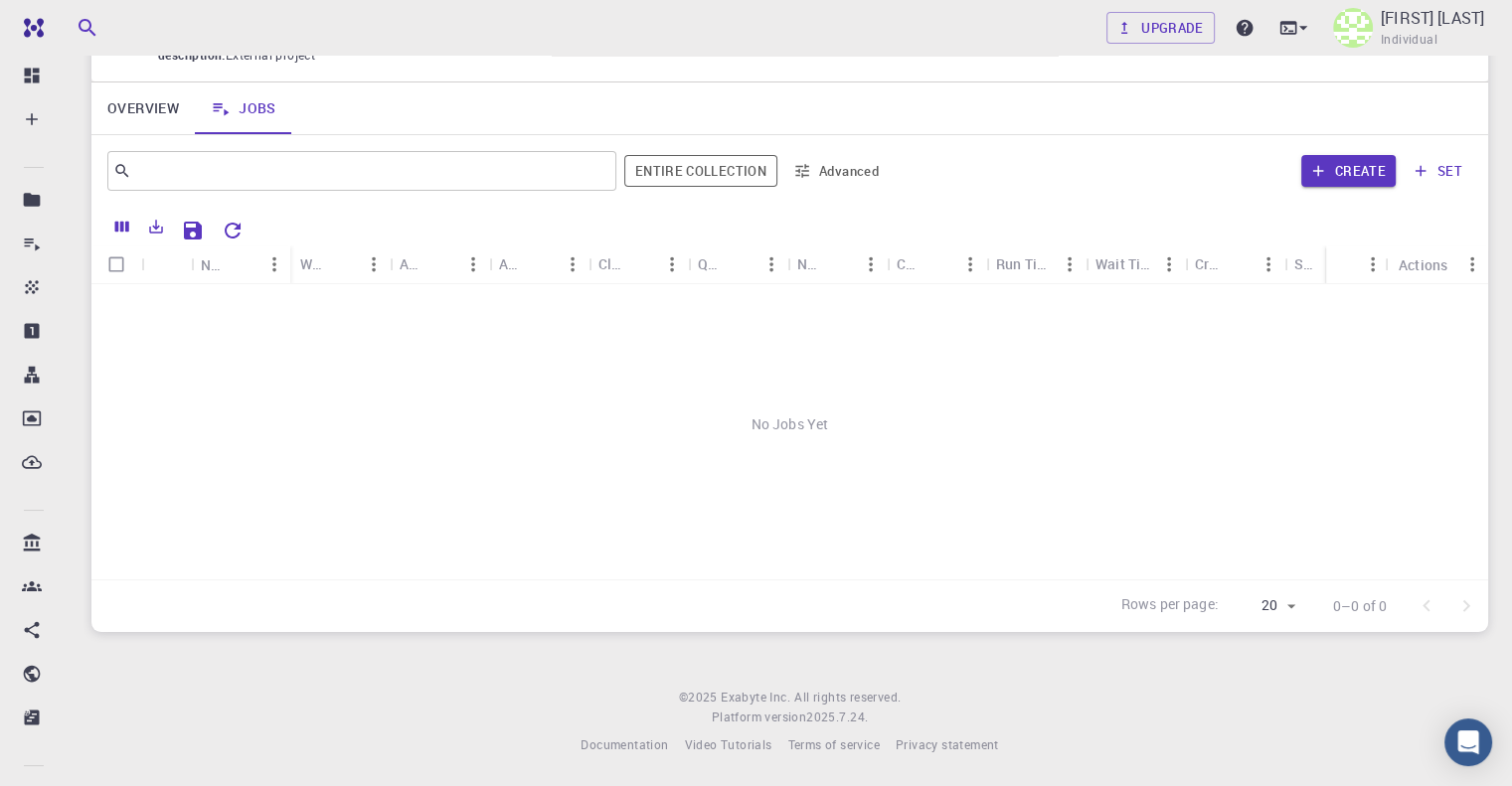 drag, startPoint x: 1471, startPoint y: 154, endPoint x: 1448, endPoint y: 170, distance: 28.01785 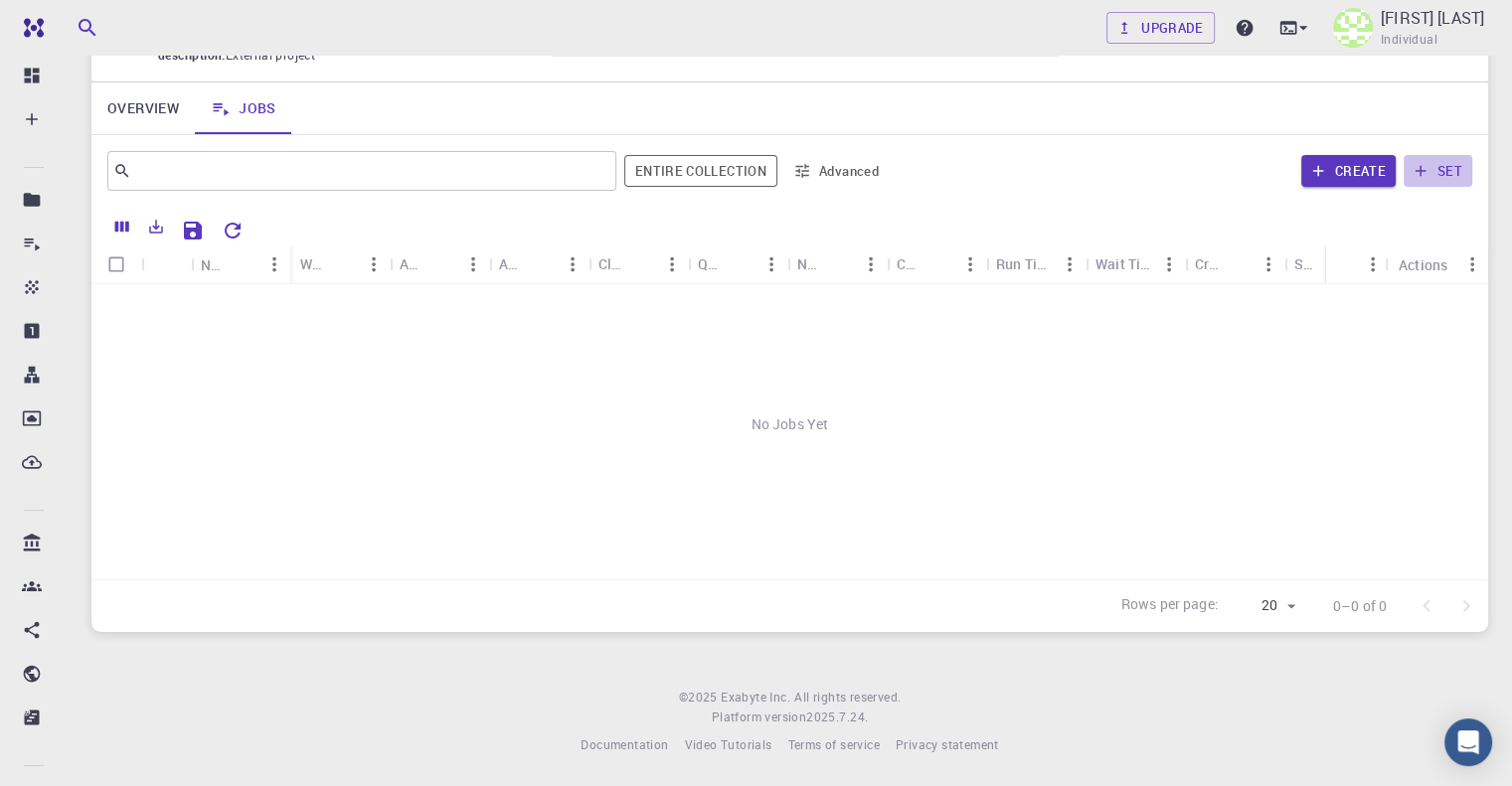 click on "set" at bounding box center [1437, 171] 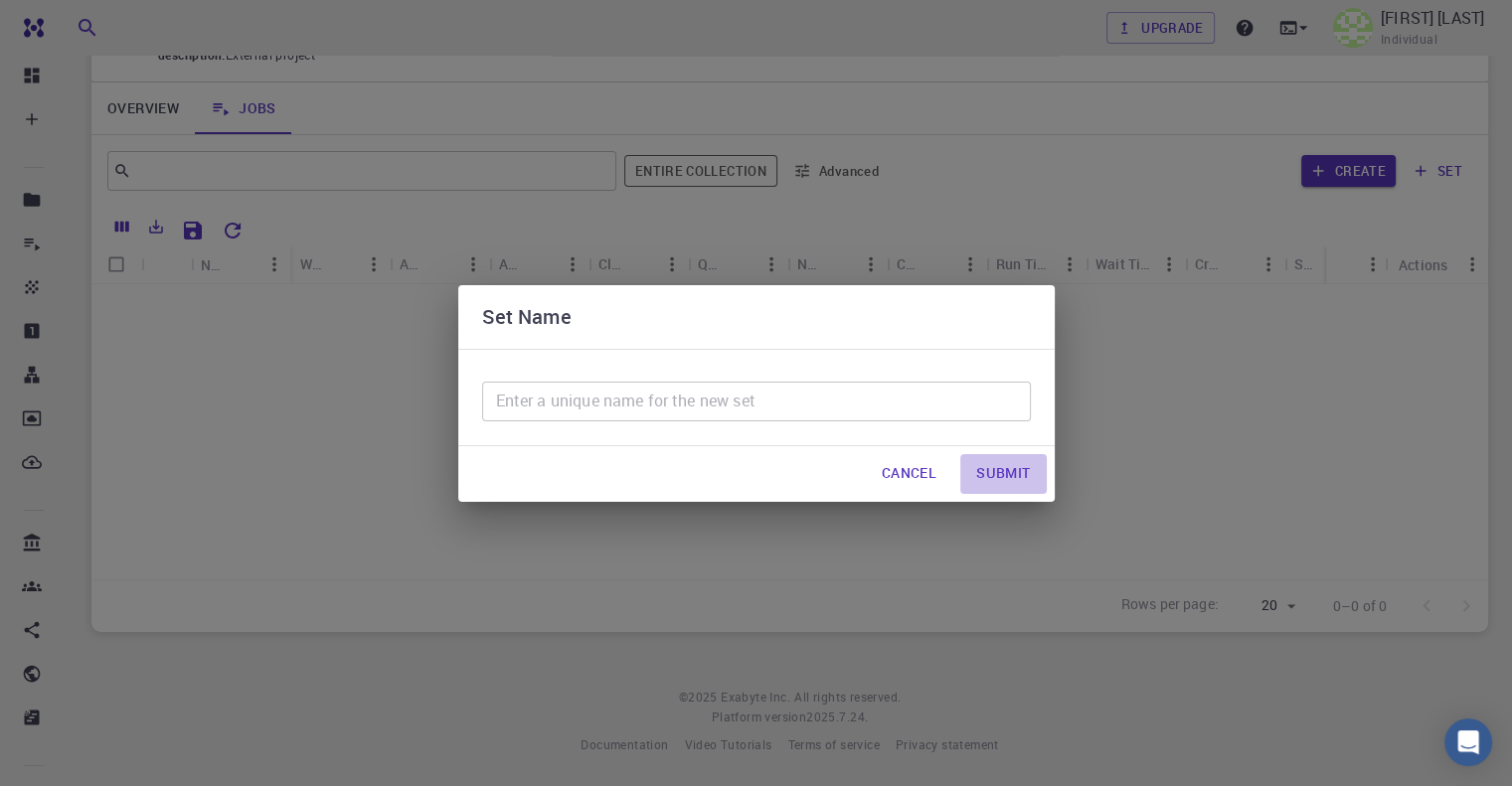 click on "Submit" at bounding box center [1003, 474] 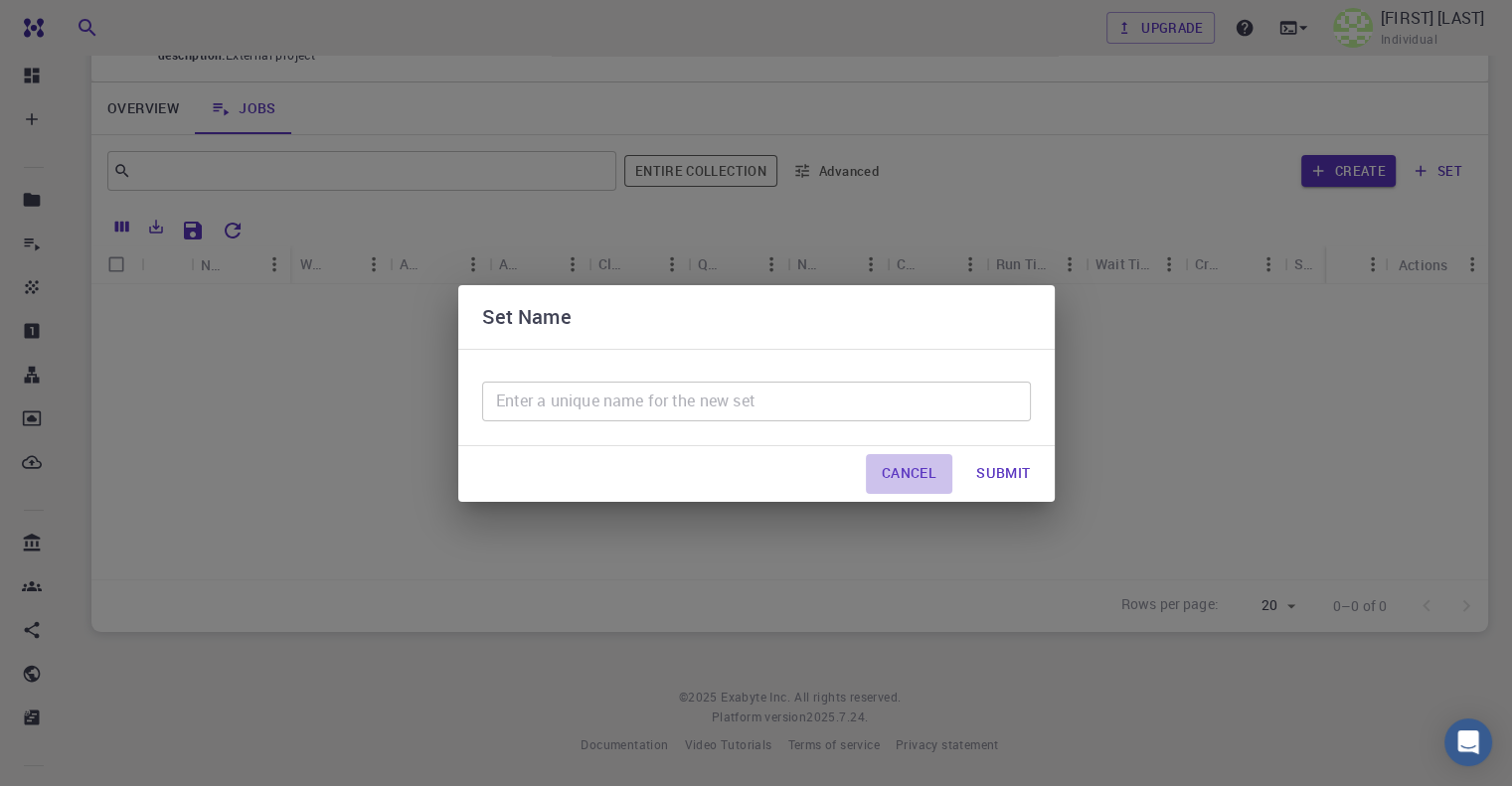 click on "Cancel" at bounding box center (909, 474) 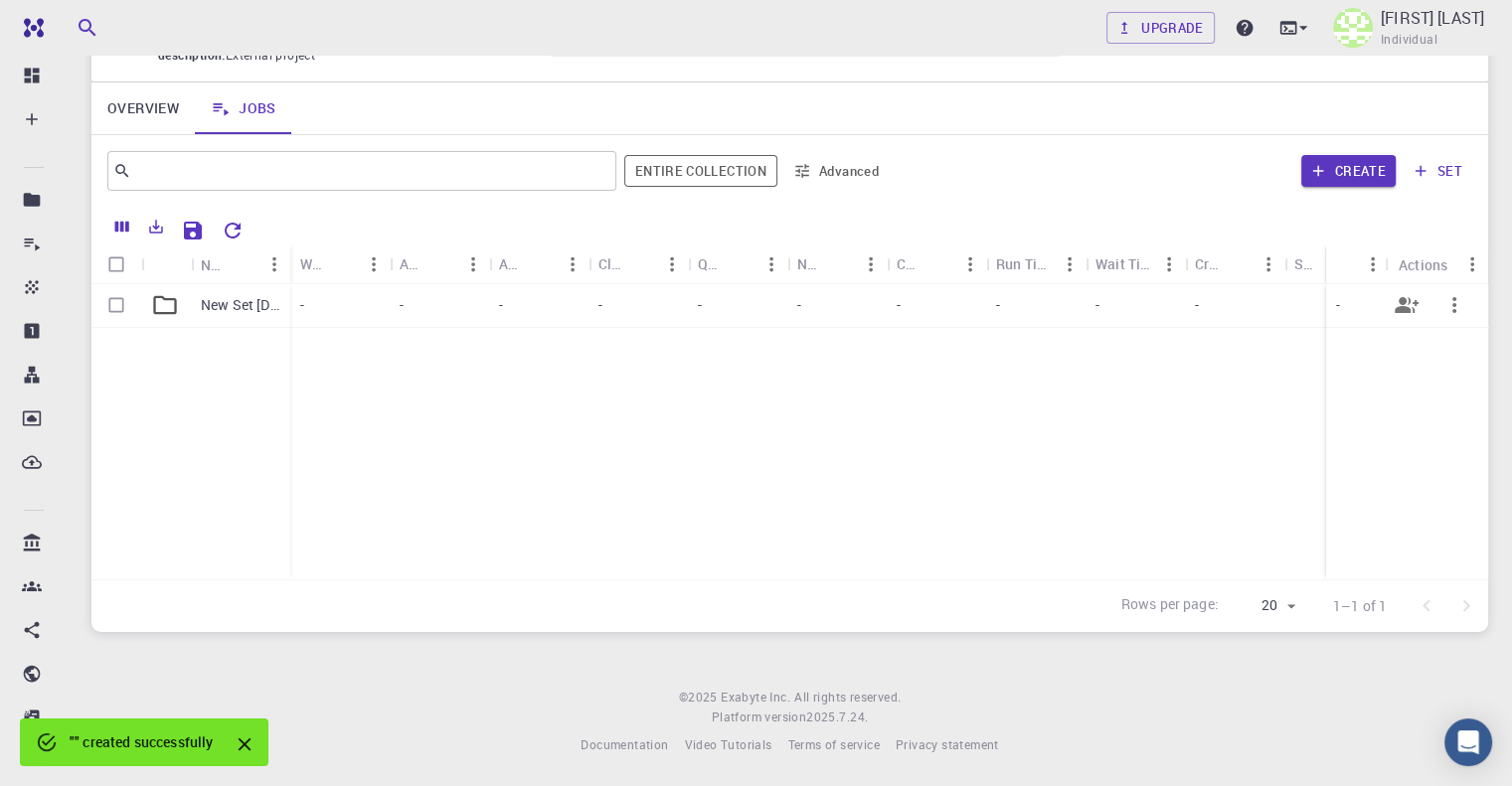 click on "-" at bounding box center (539, 306) 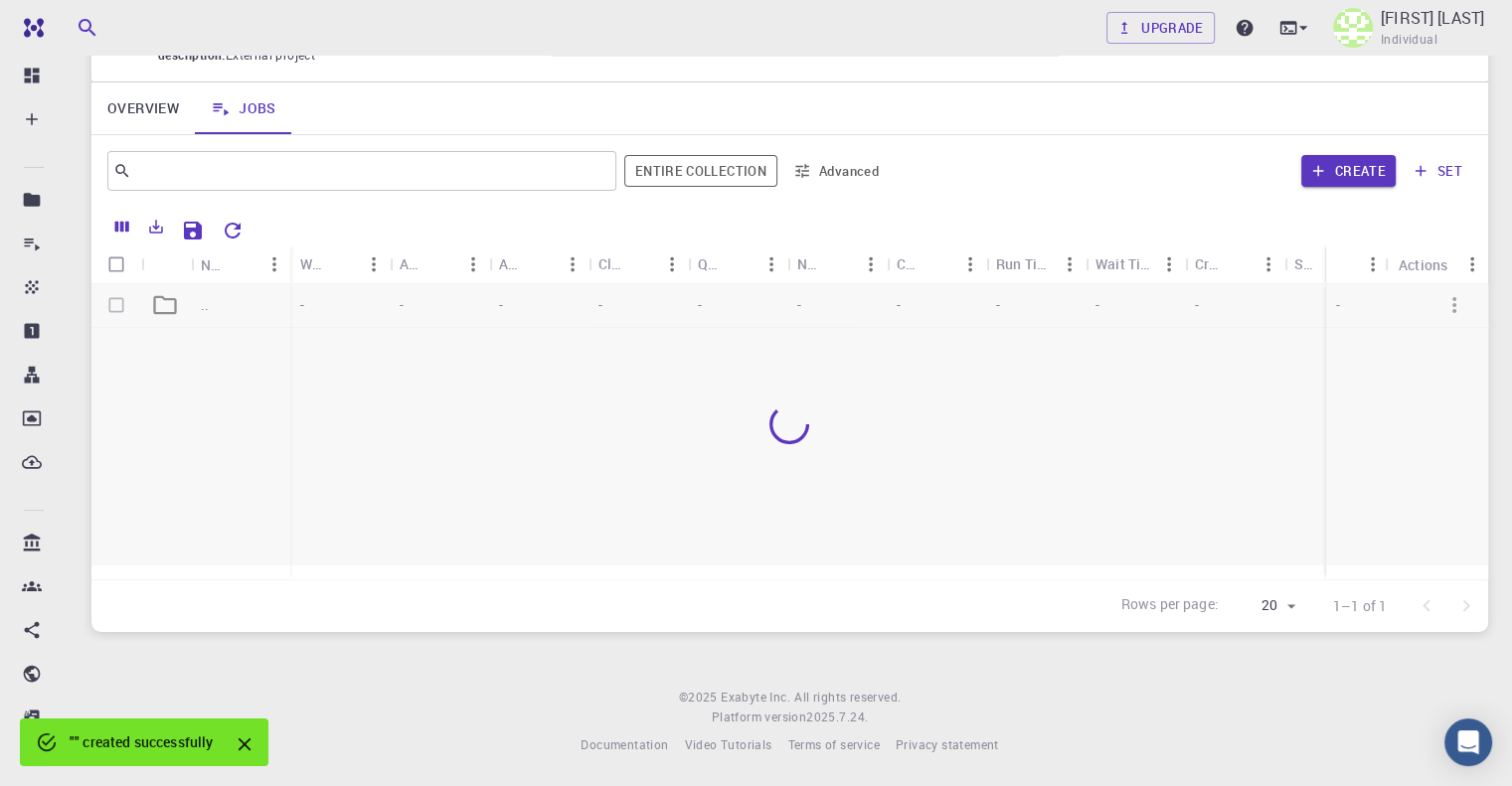 click at bounding box center [789, 424] 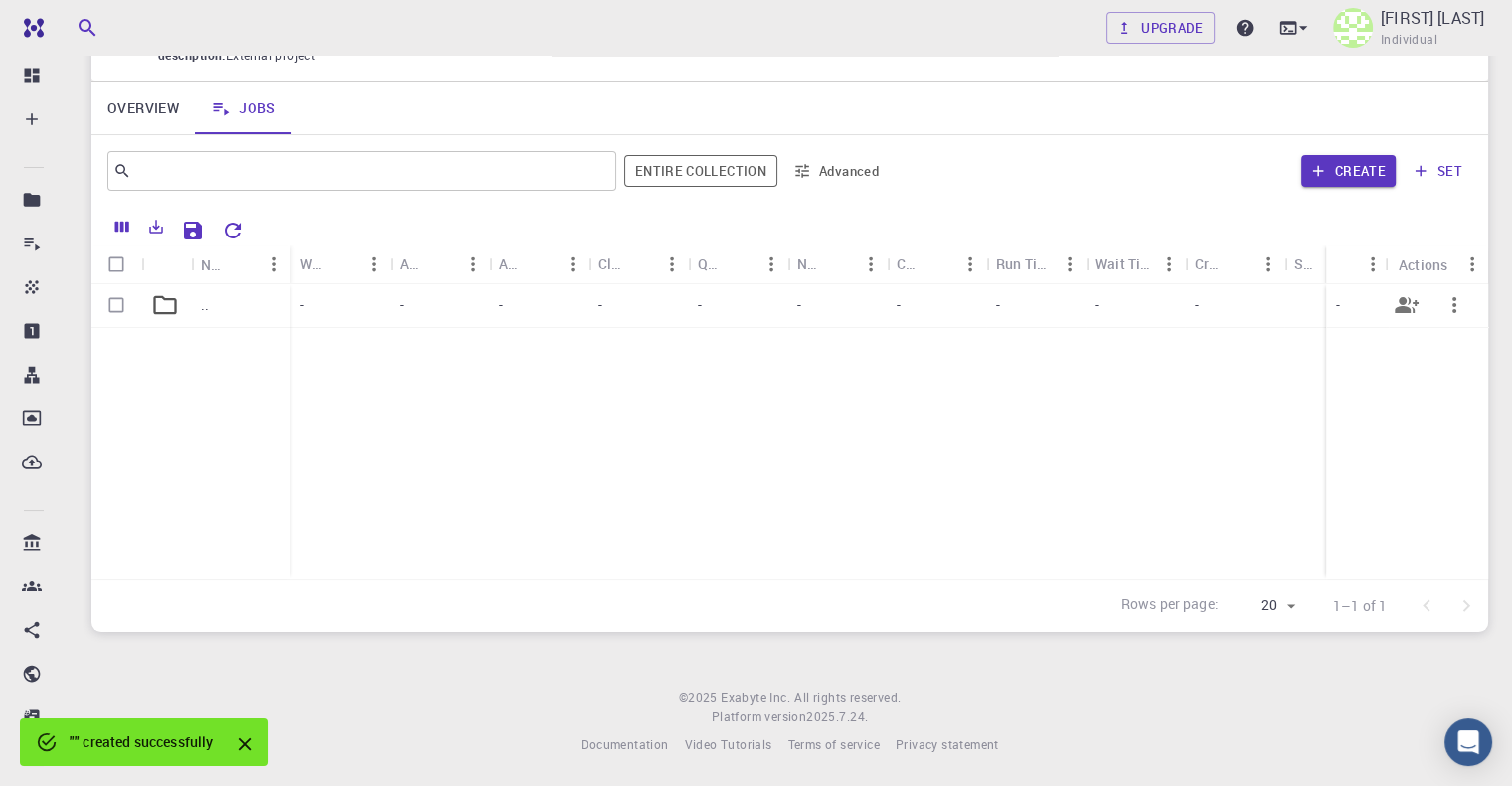 click at bounding box center [166, 306] 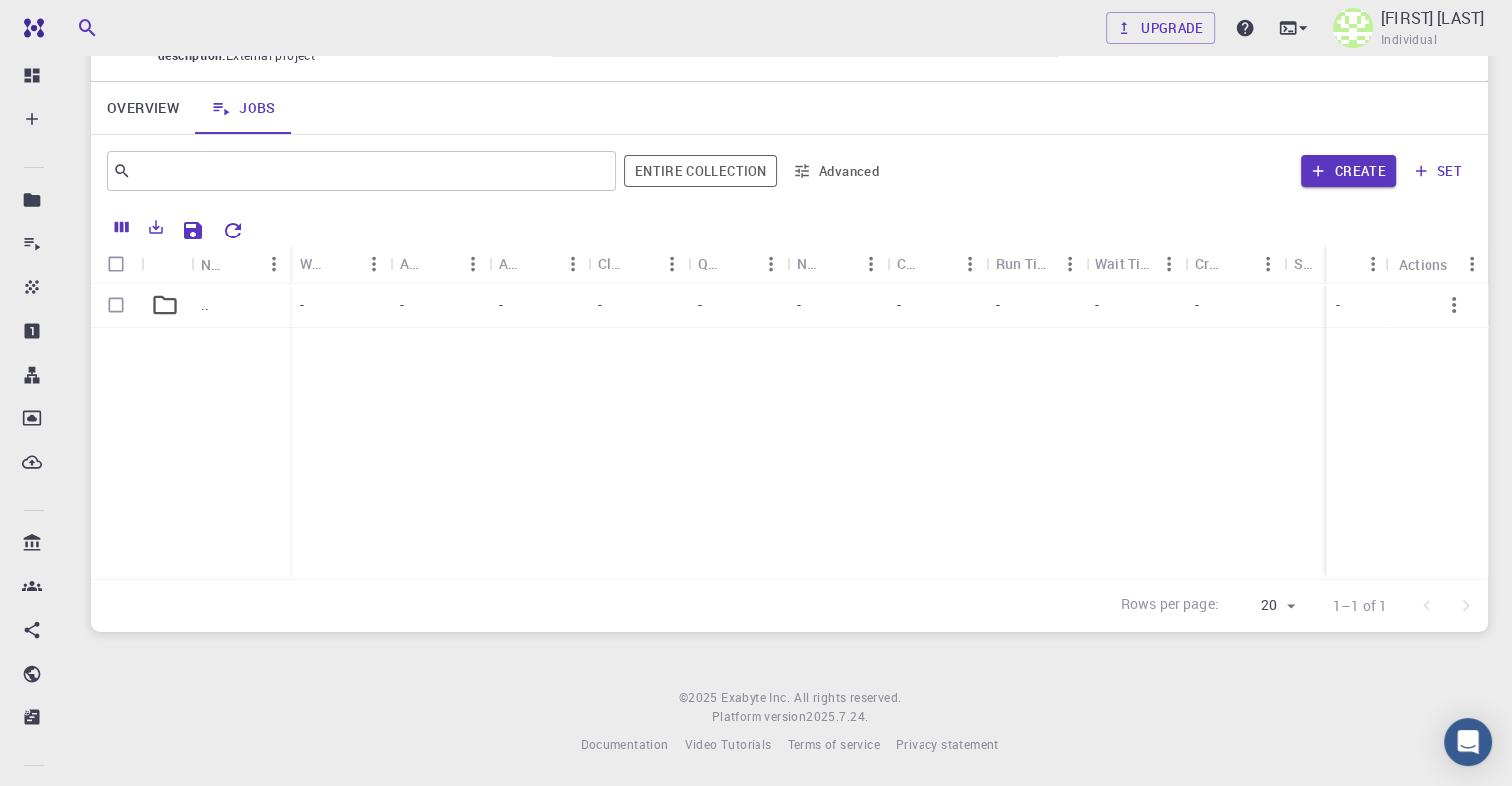 click on ".." at bounding box center (241, 306) 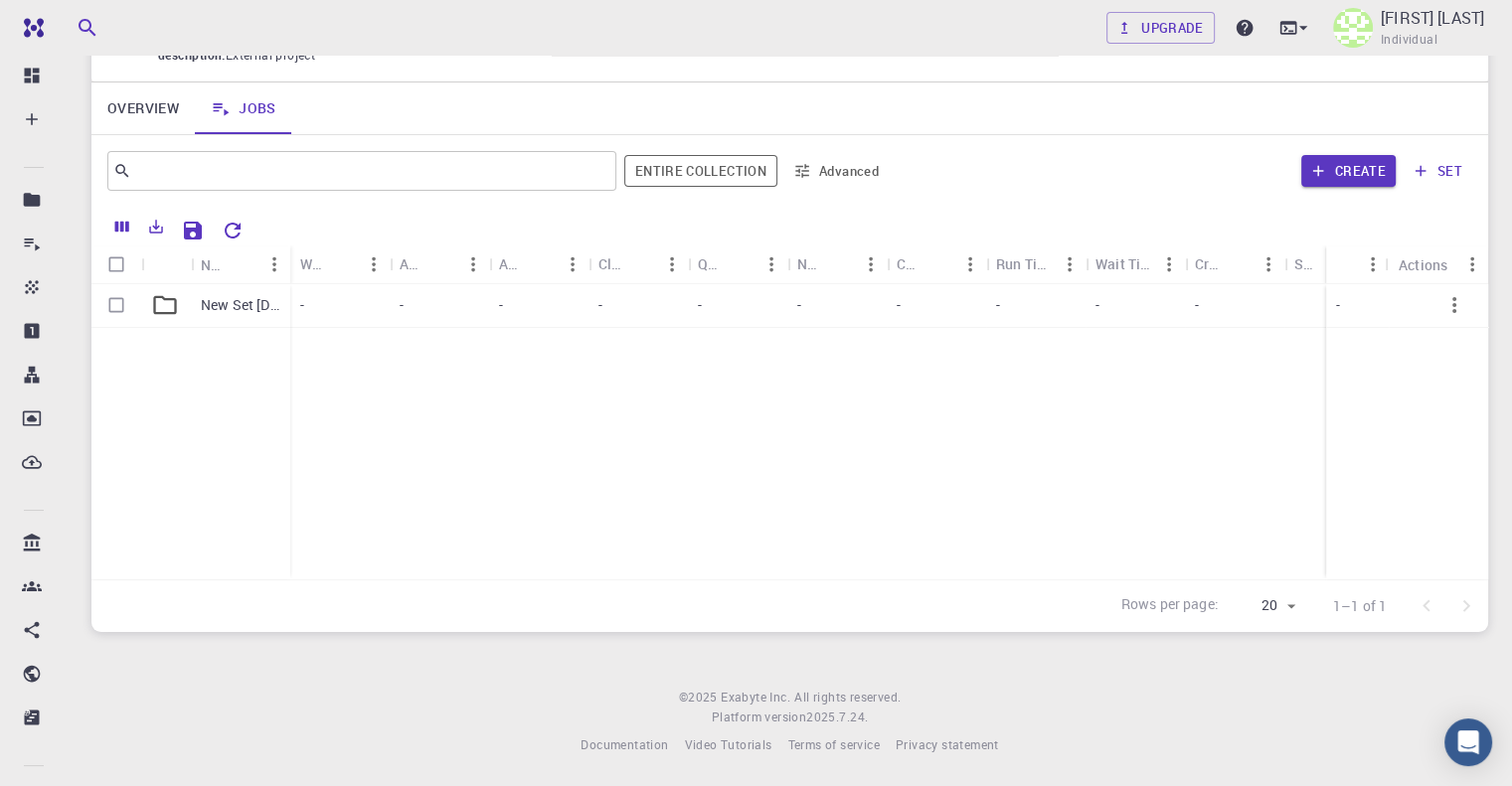 click on "New Set Aug 3, 2025, 13:38 PM" at bounding box center [241, 305] 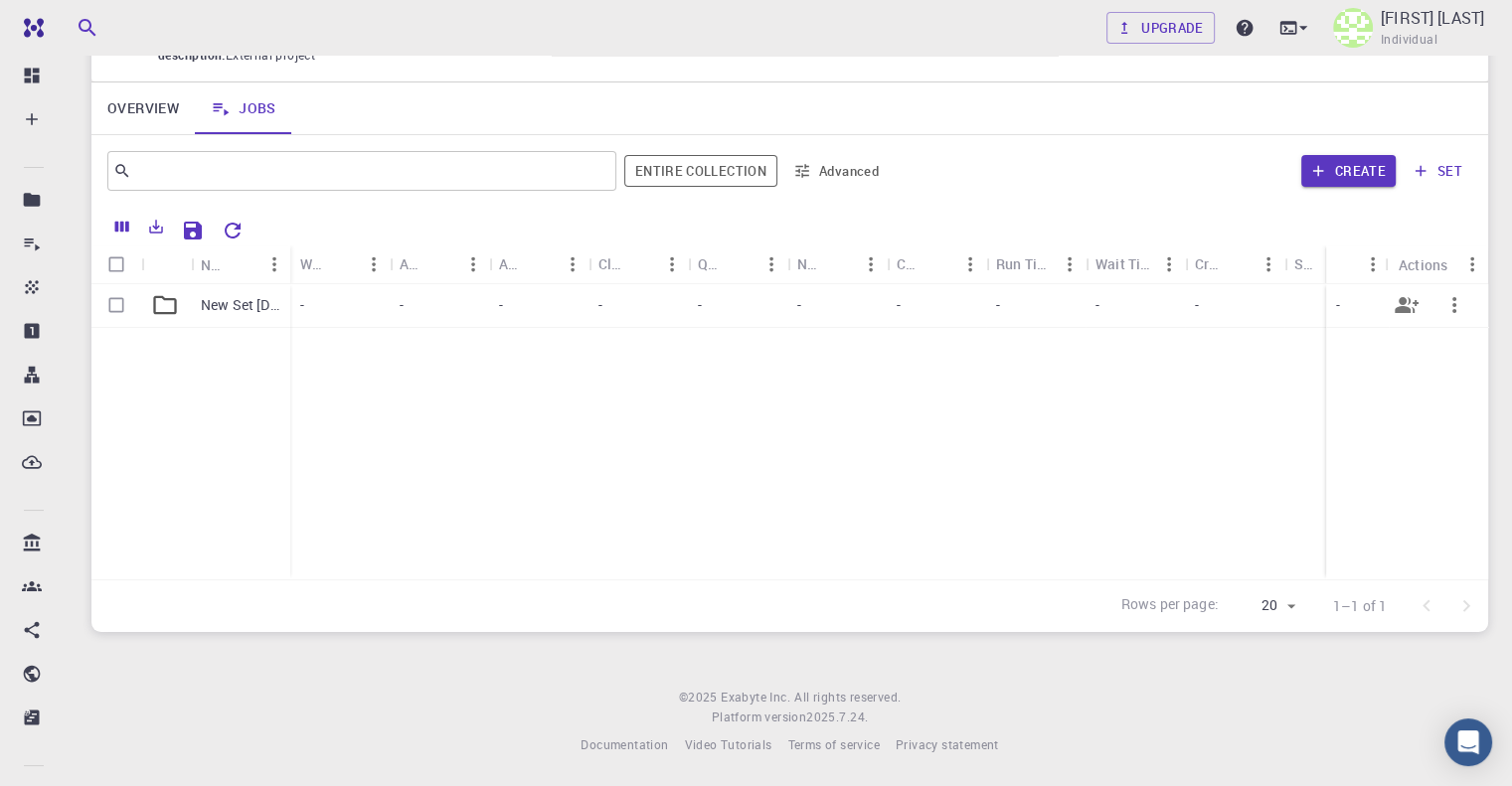 click on "-" at bounding box center [1135, 306] 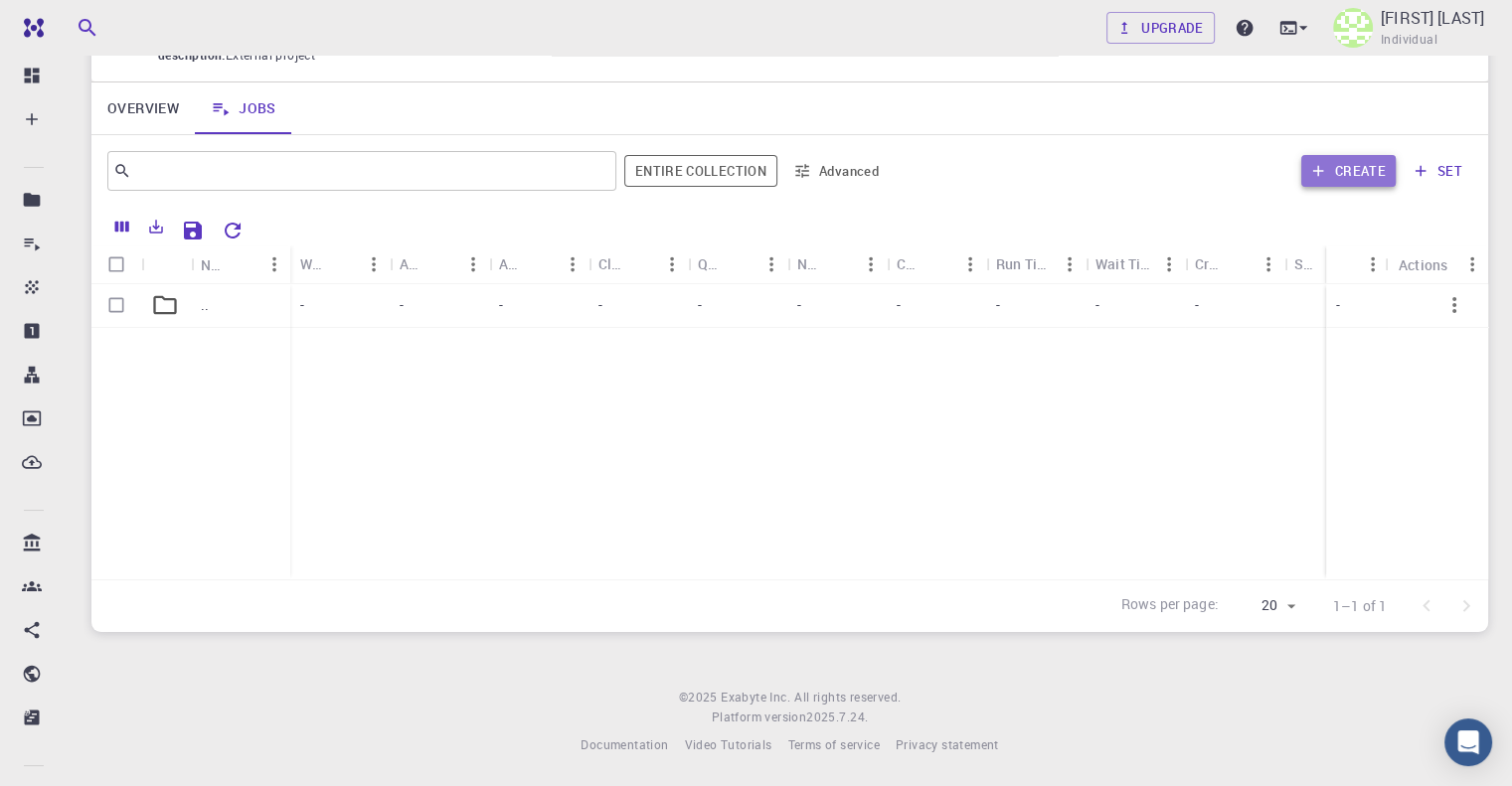 click on "Create" at bounding box center [1348, 171] 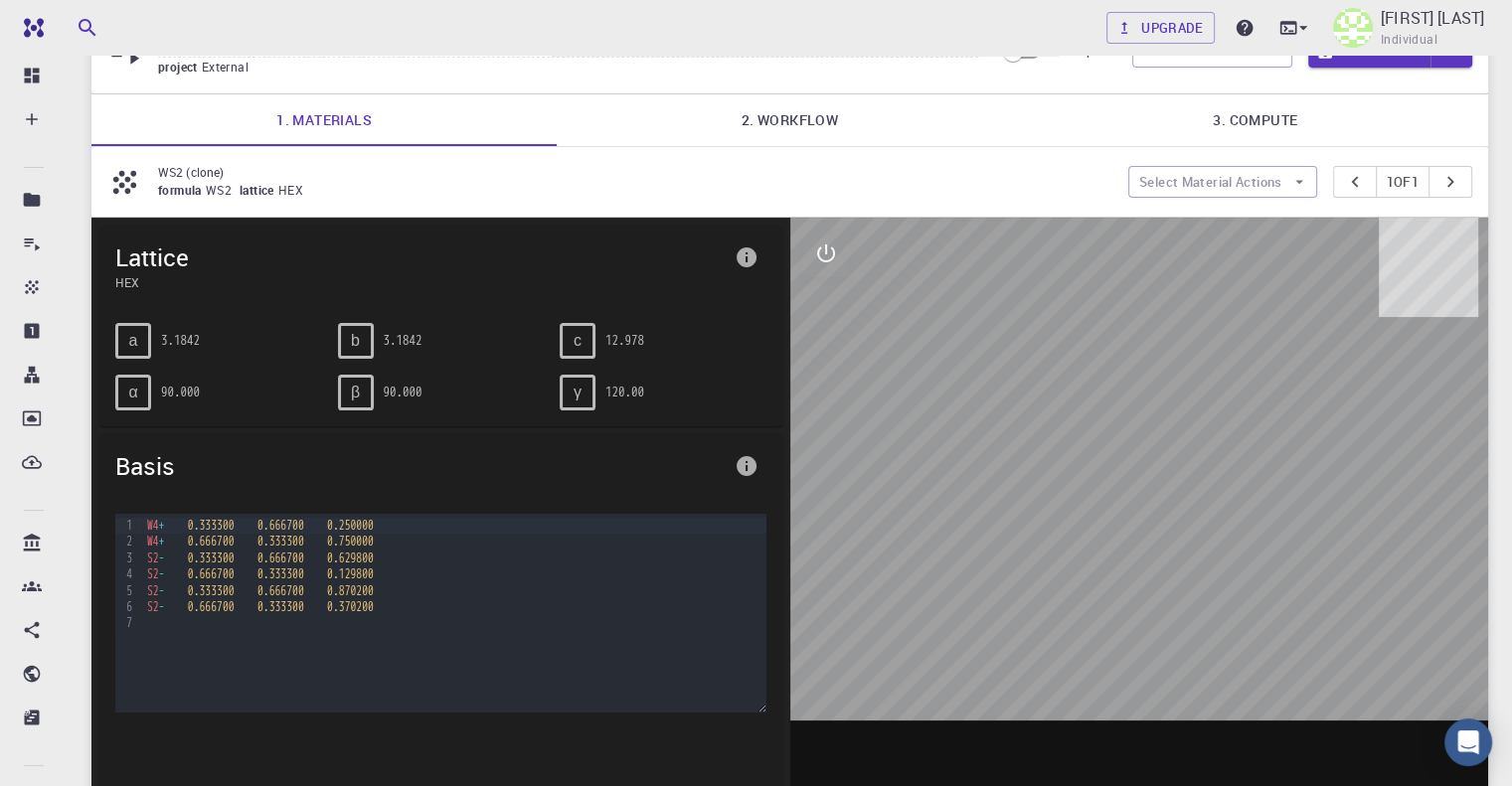 scroll, scrollTop: 105, scrollLeft: 0, axis: vertical 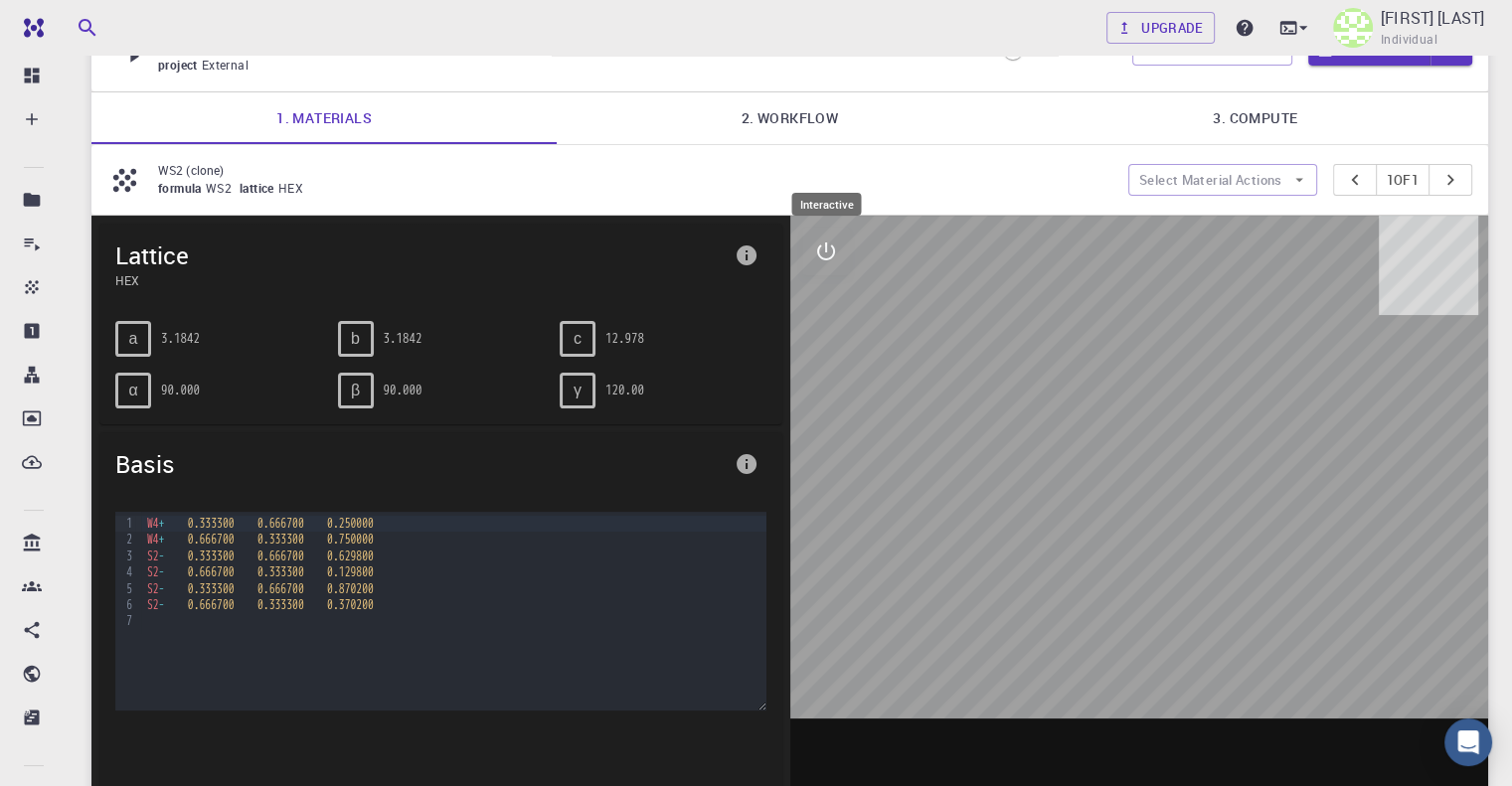 click 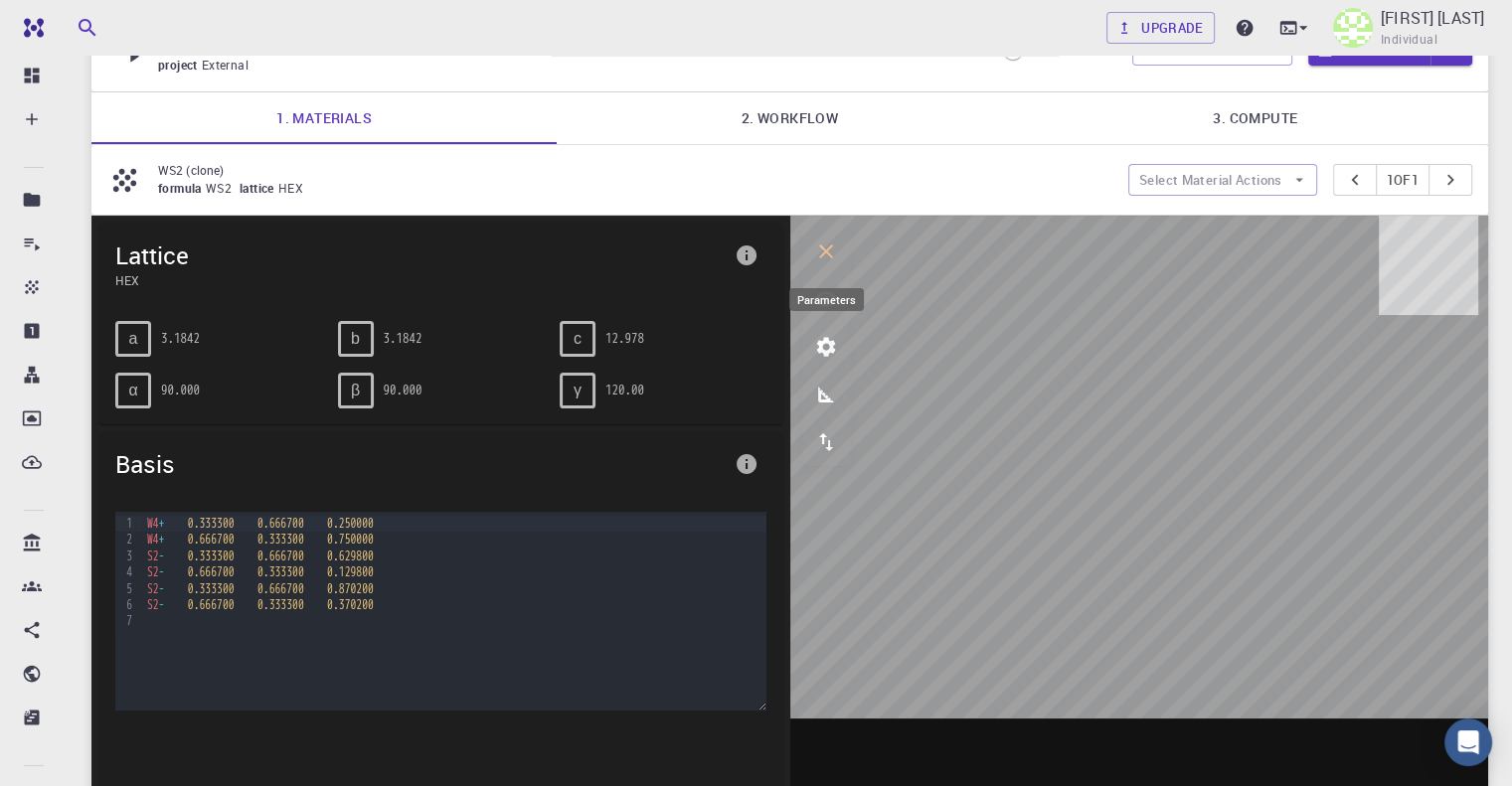 click 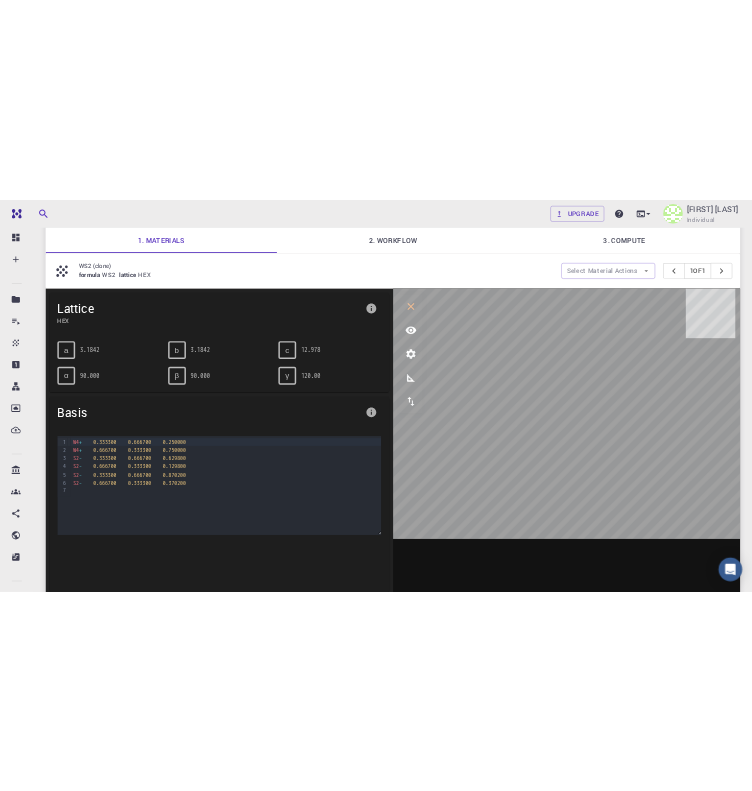 scroll, scrollTop: 145, scrollLeft: 0, axis: vertical 